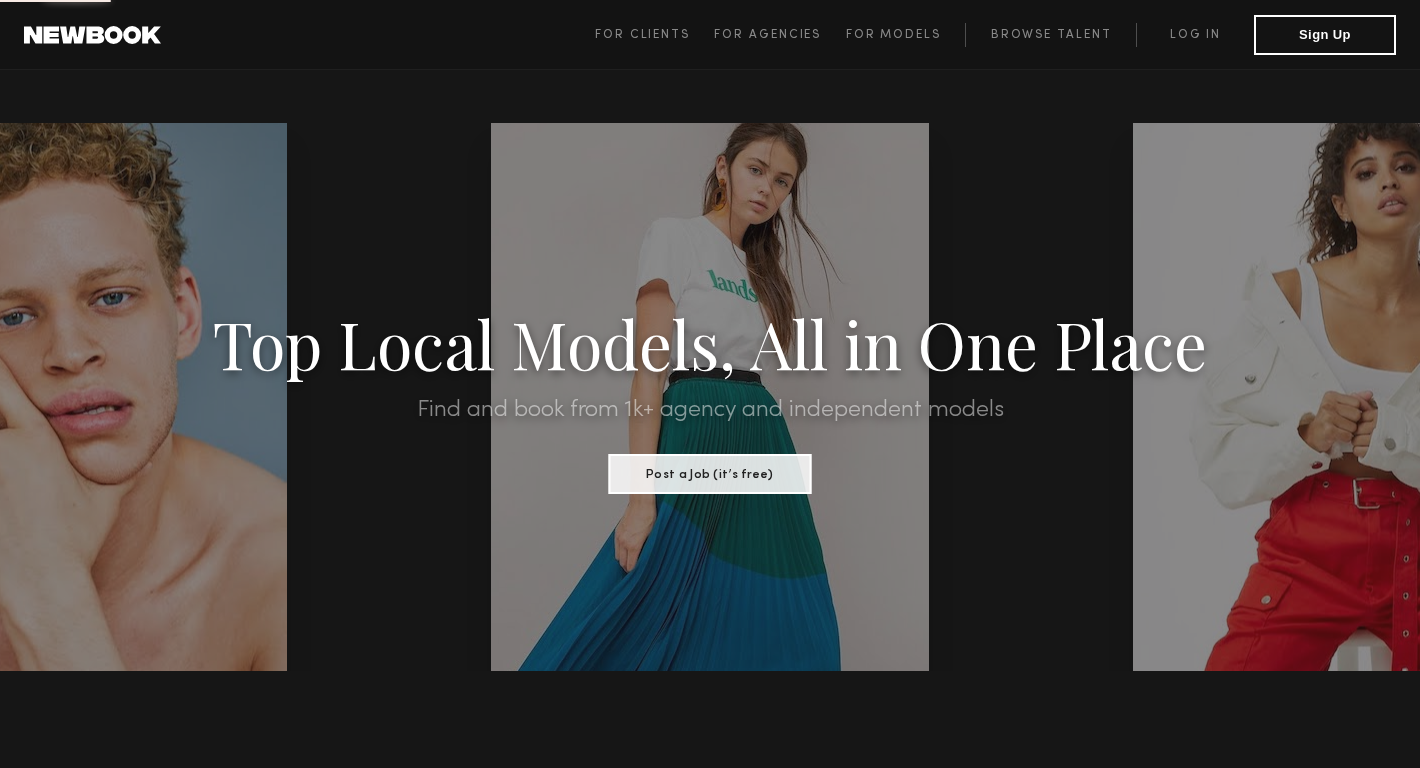 scroll, scrollTop: 0, scrollLeft: 0, axis: both 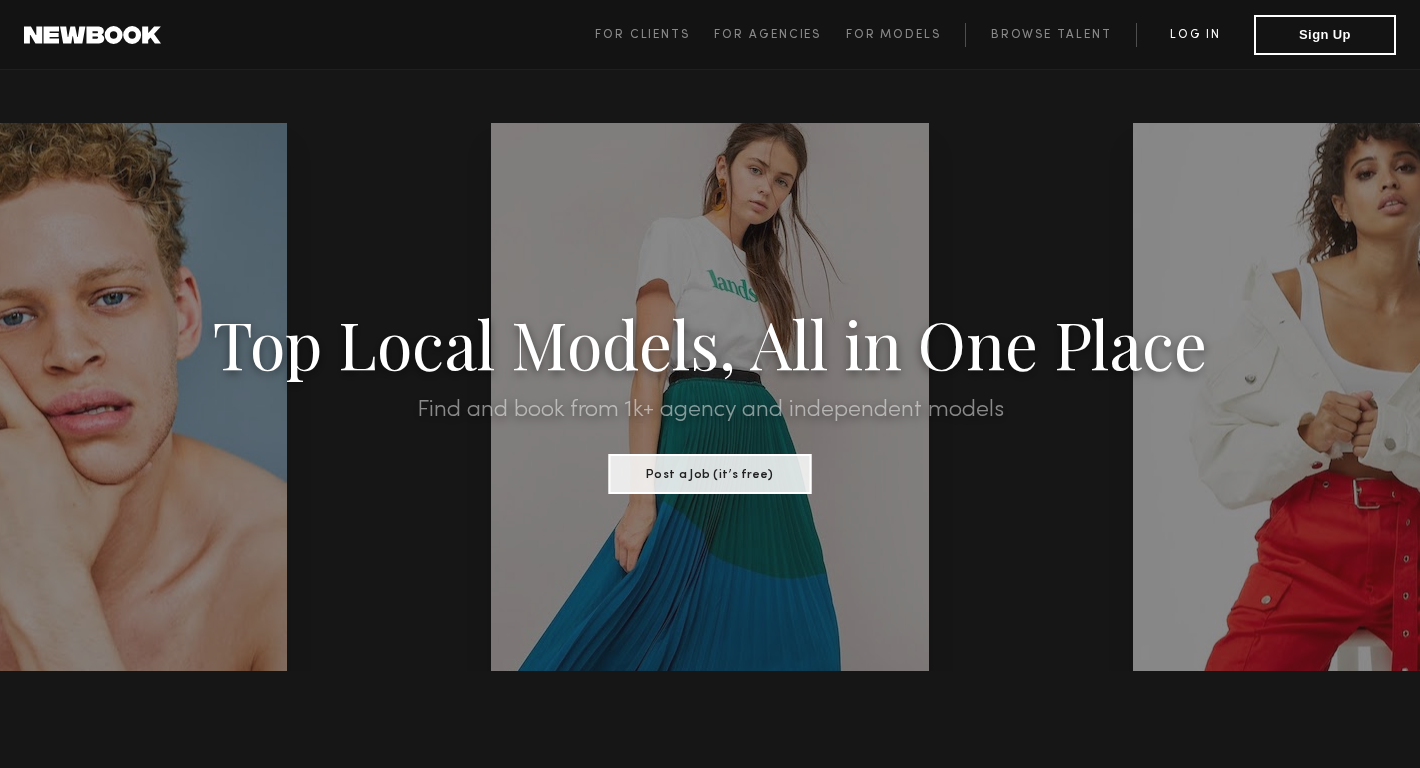 click on "Log in" 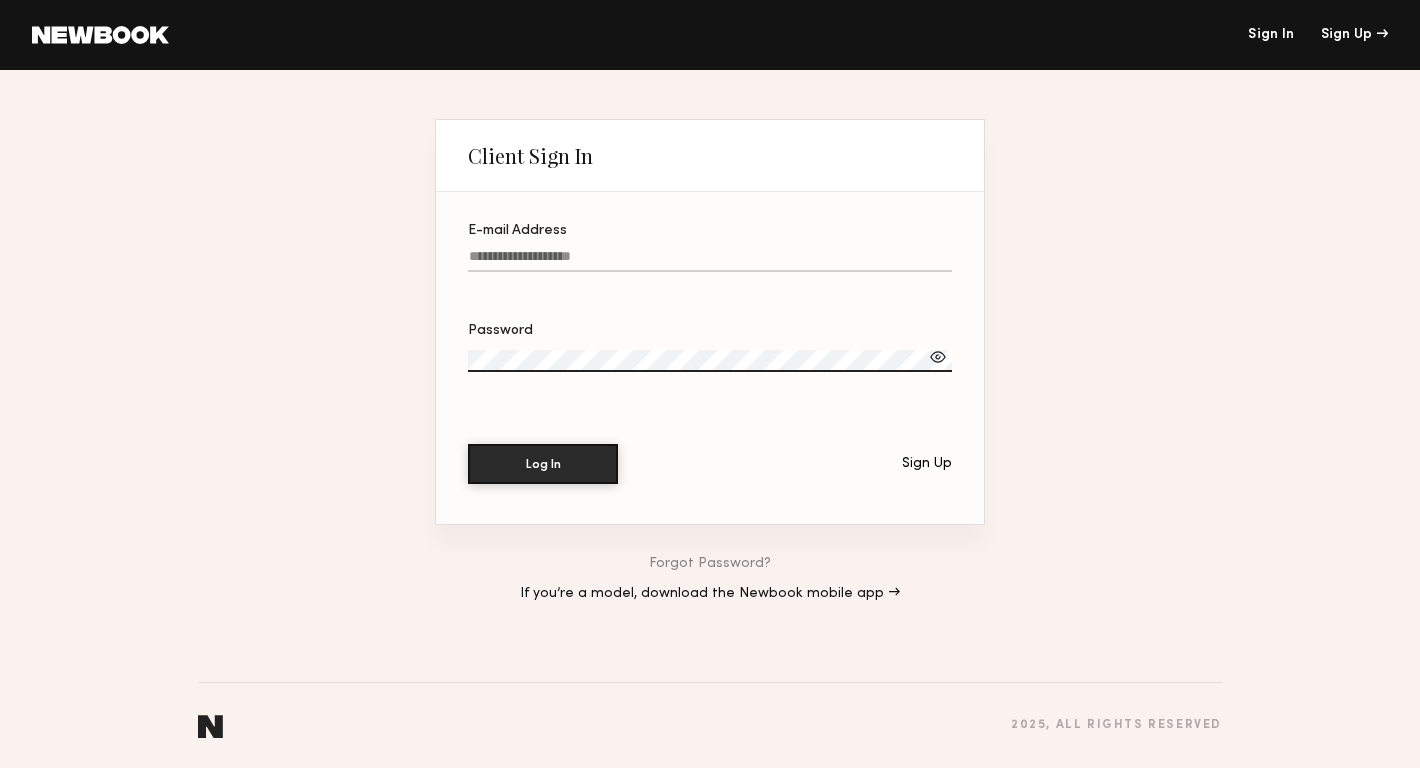 click on "E-mail Address" 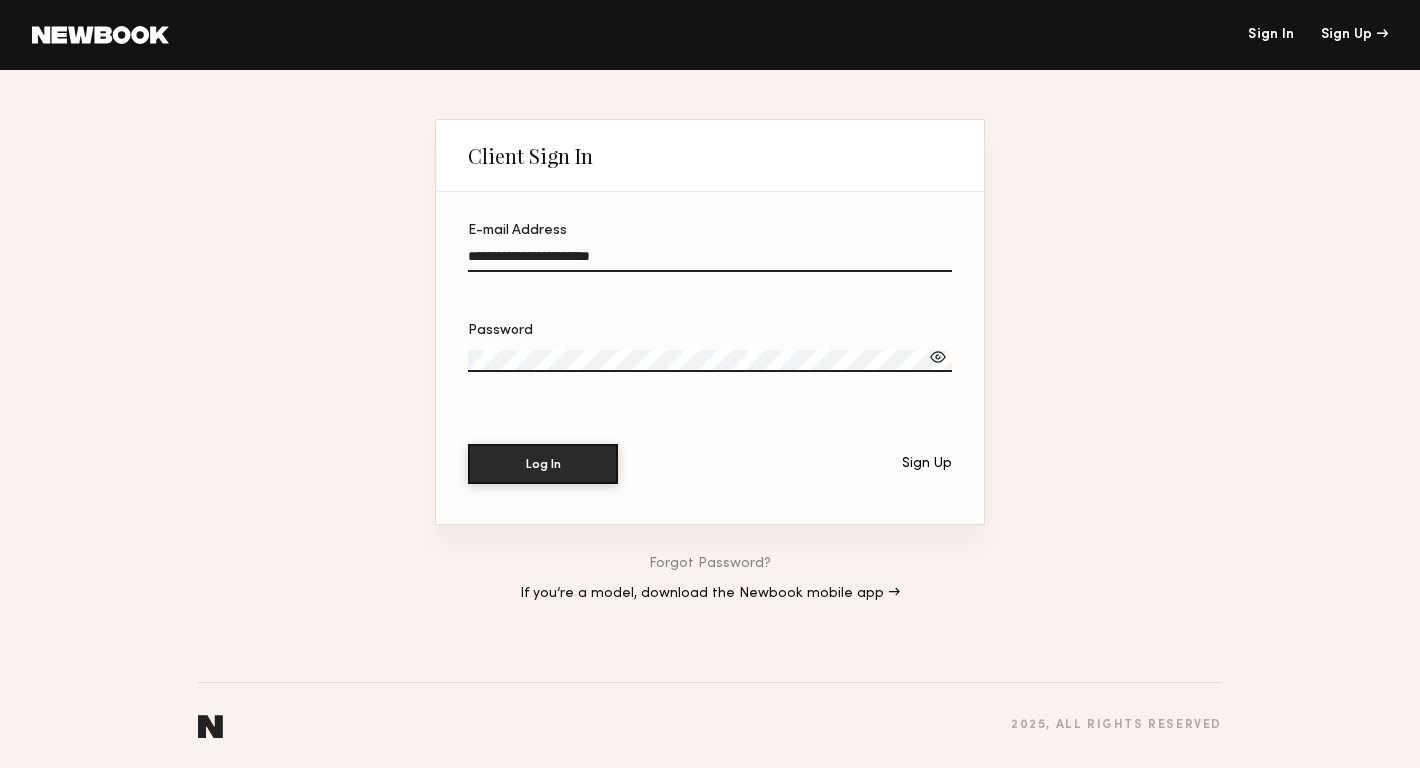 type on "**********" 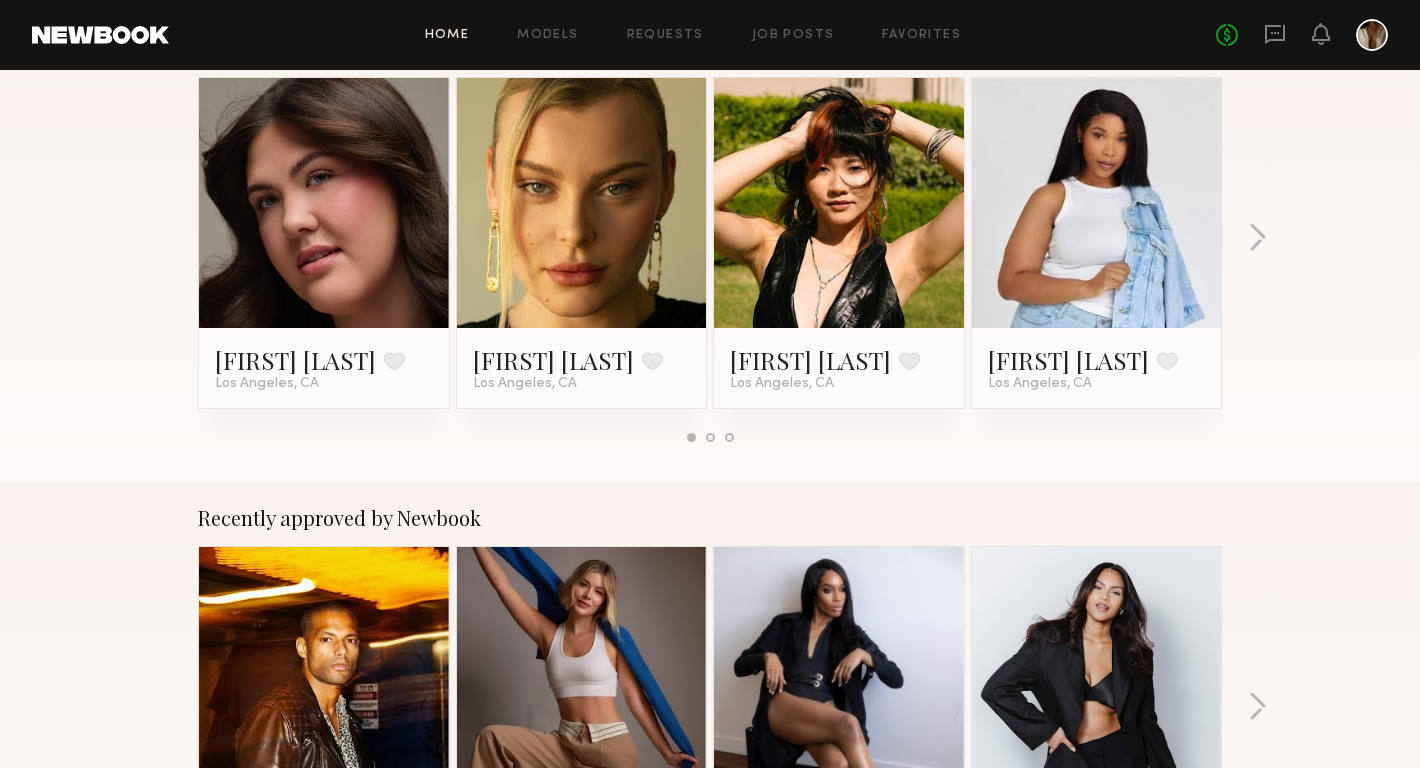 scroll, scrollTop: 0, scrollLeft: 0, axis: both 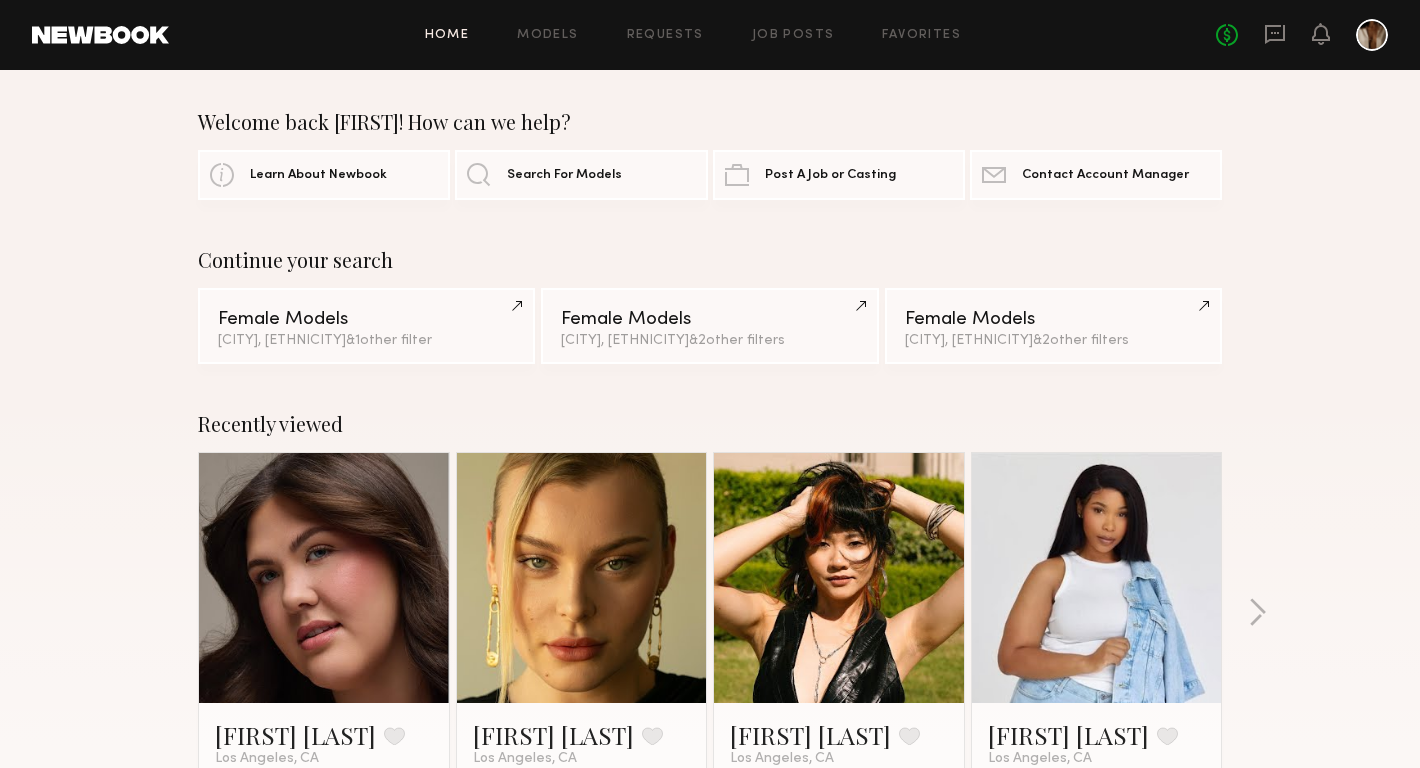click on "Home Models Requests Job Posts Favorites Sign Out No fees up to $5,000" 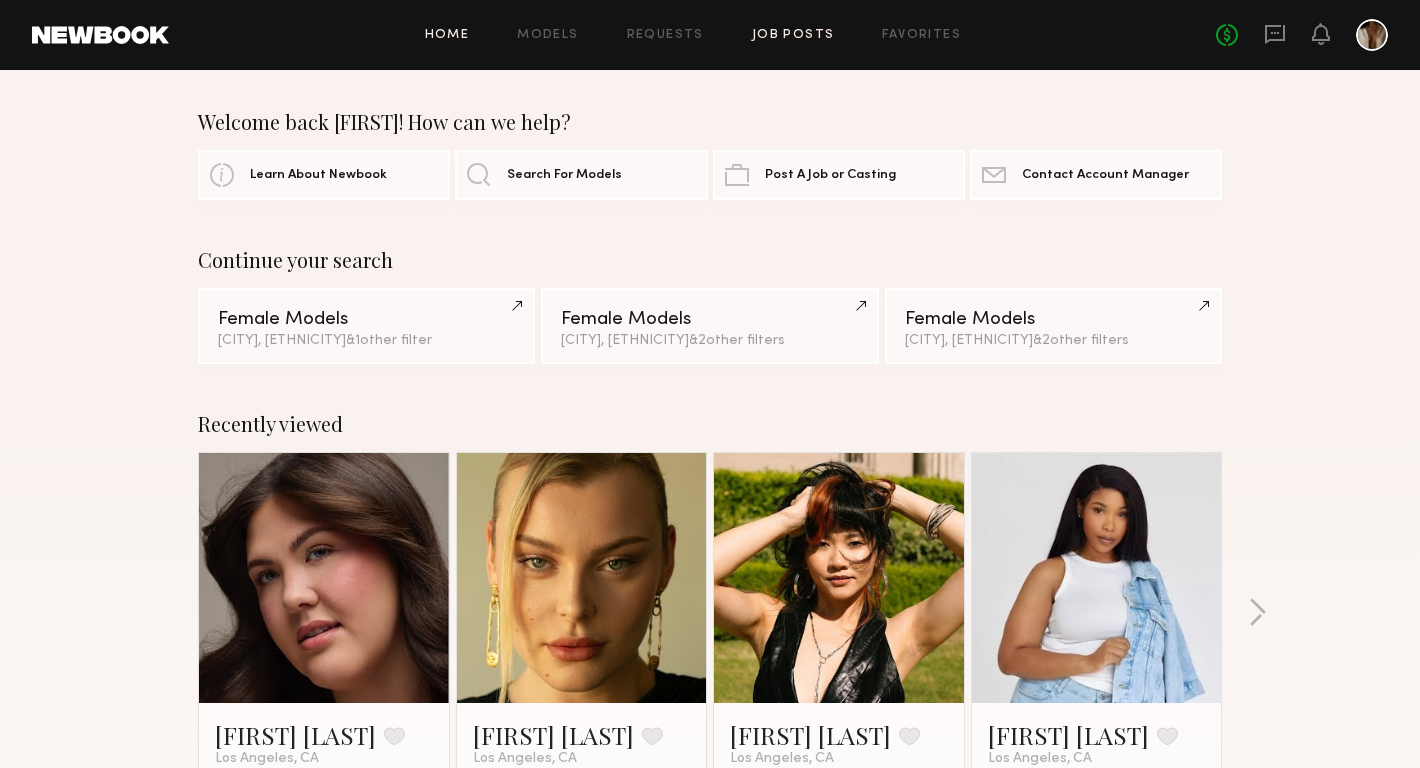 click on "Job Posts" 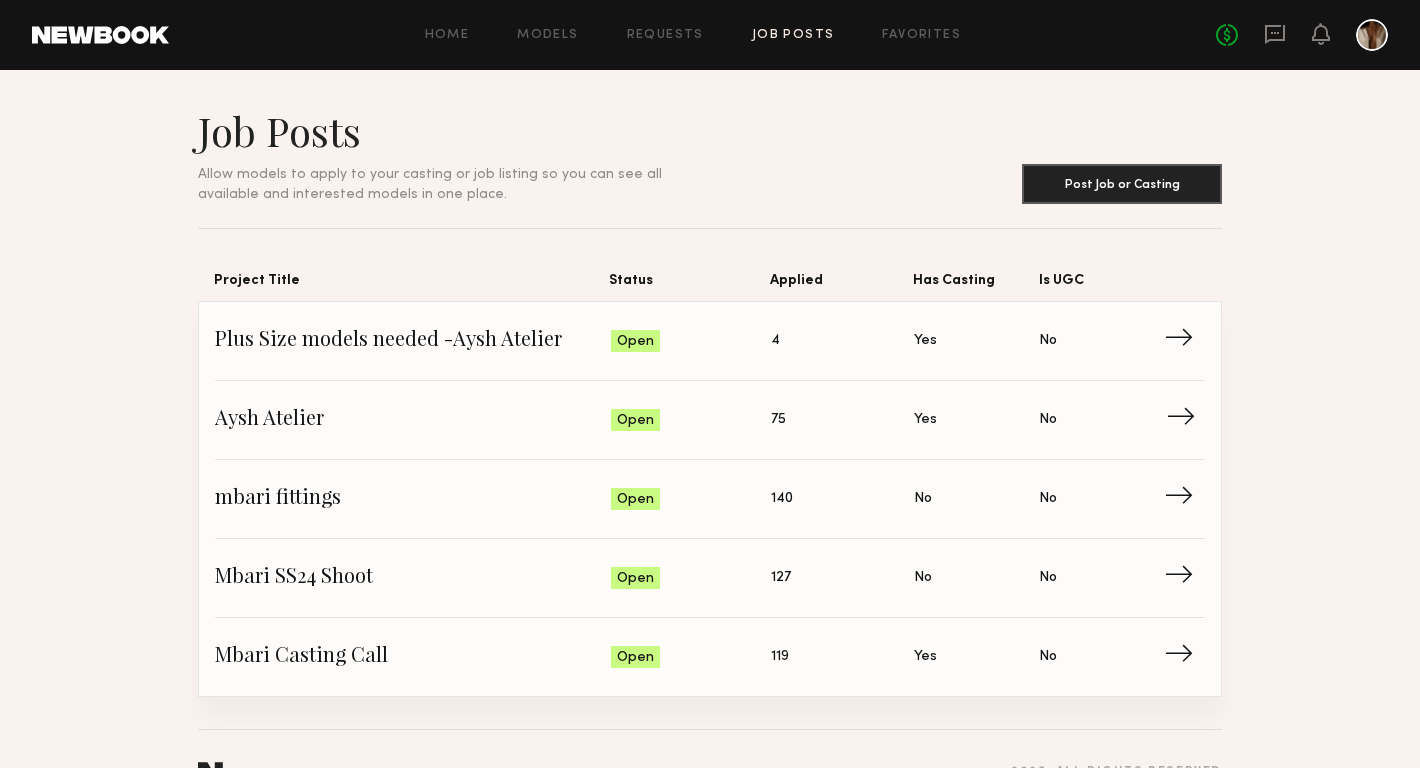 click on "→" 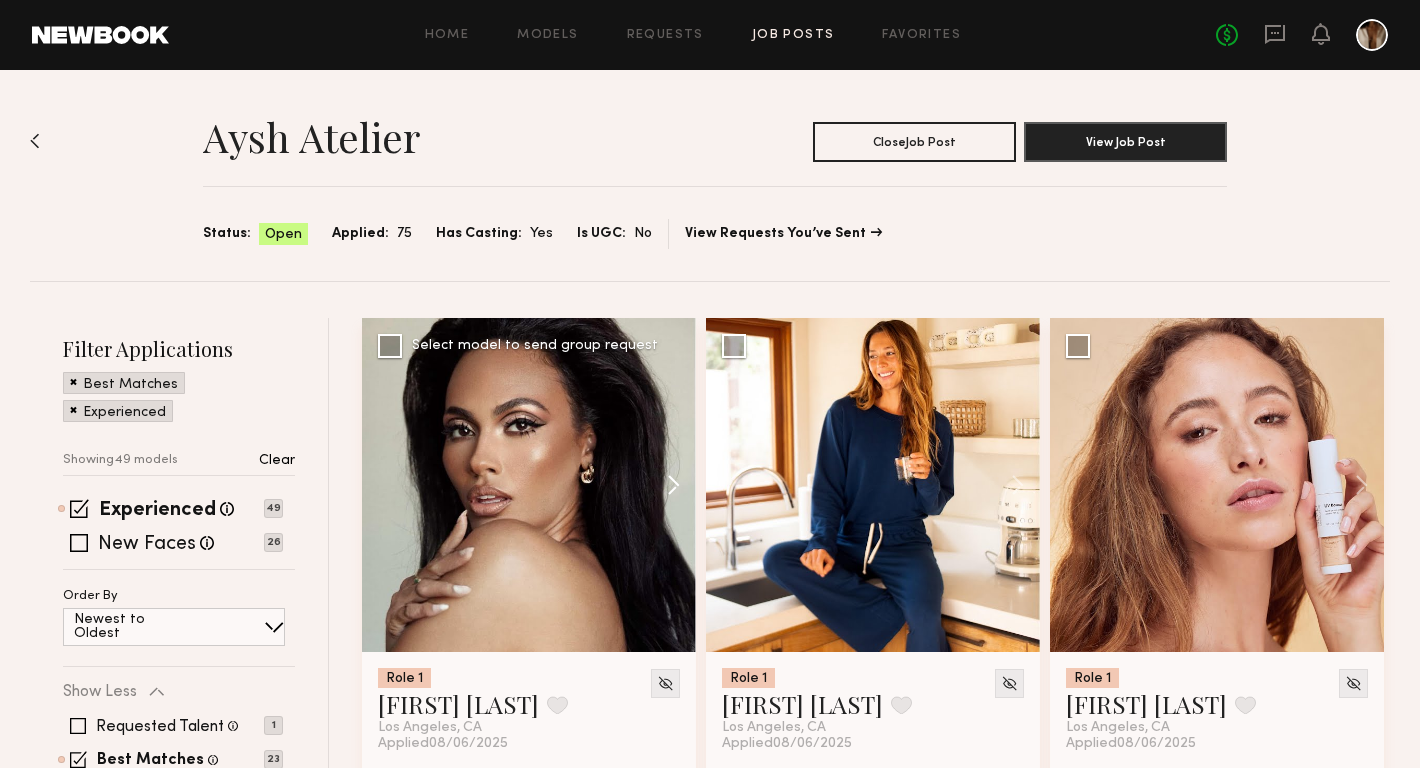 click 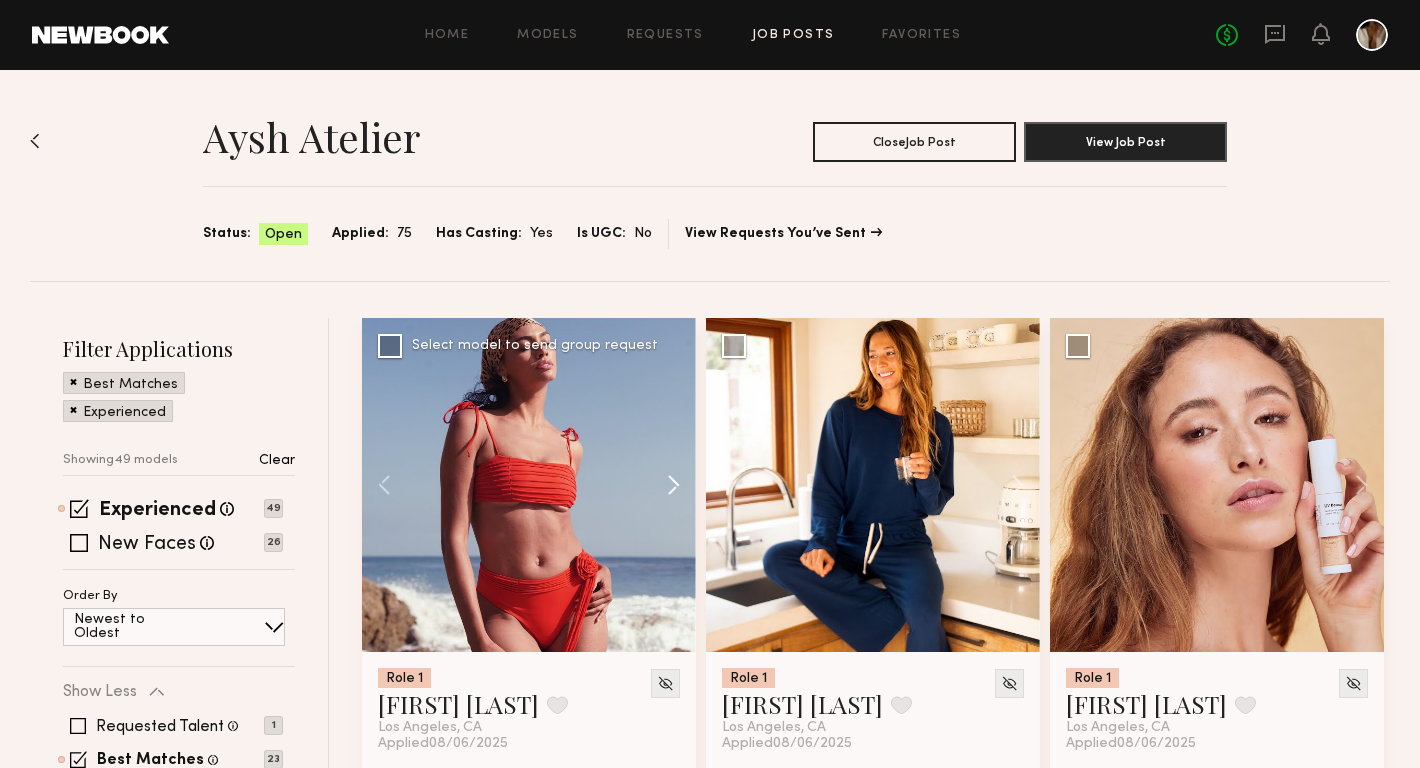 click 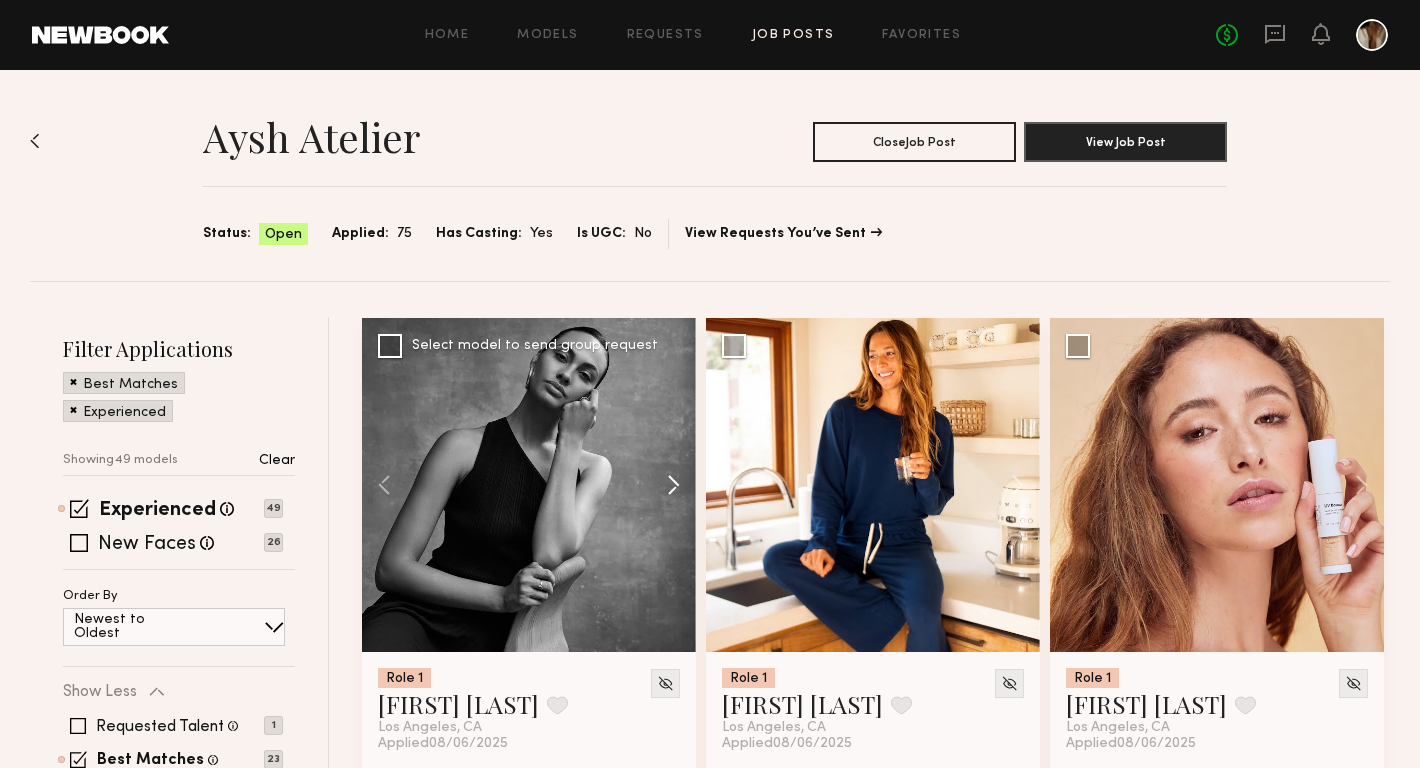 click 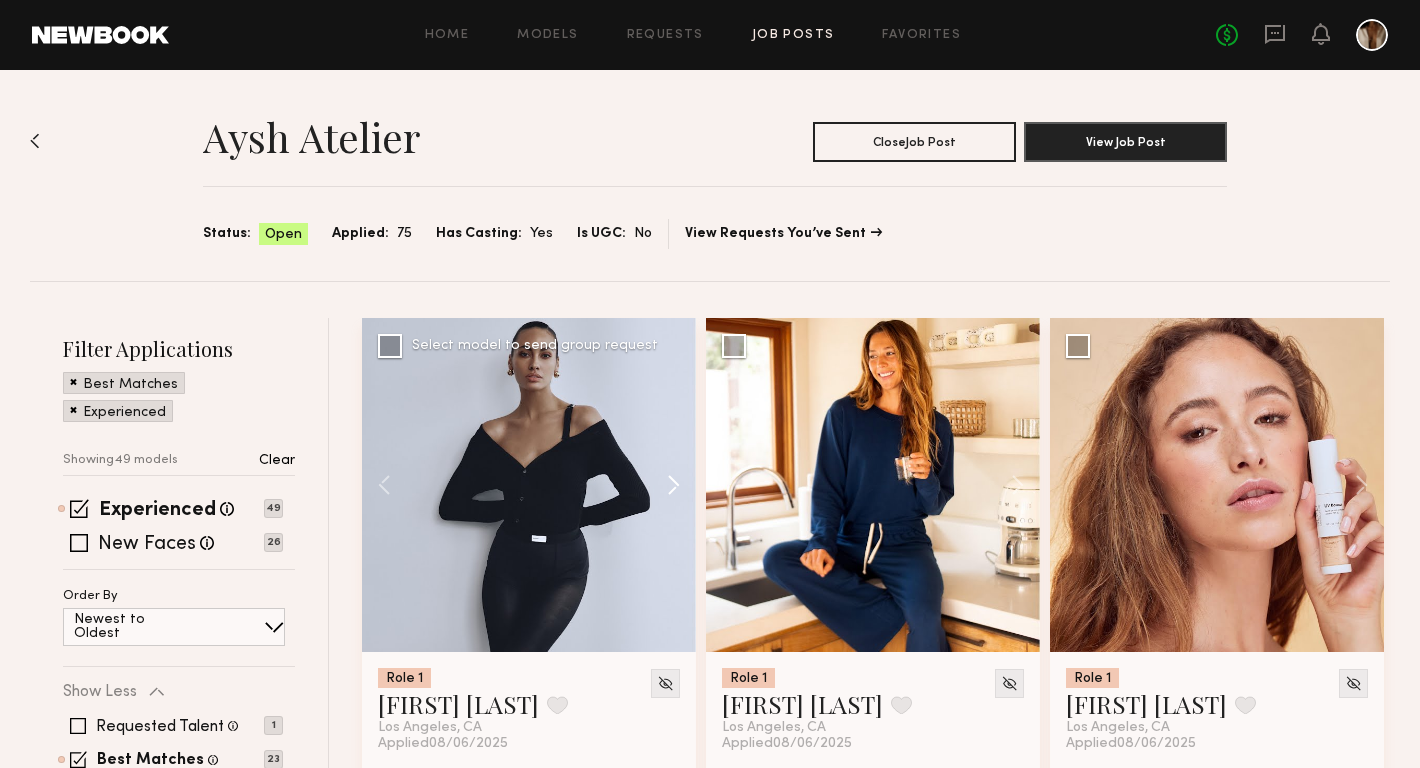 click 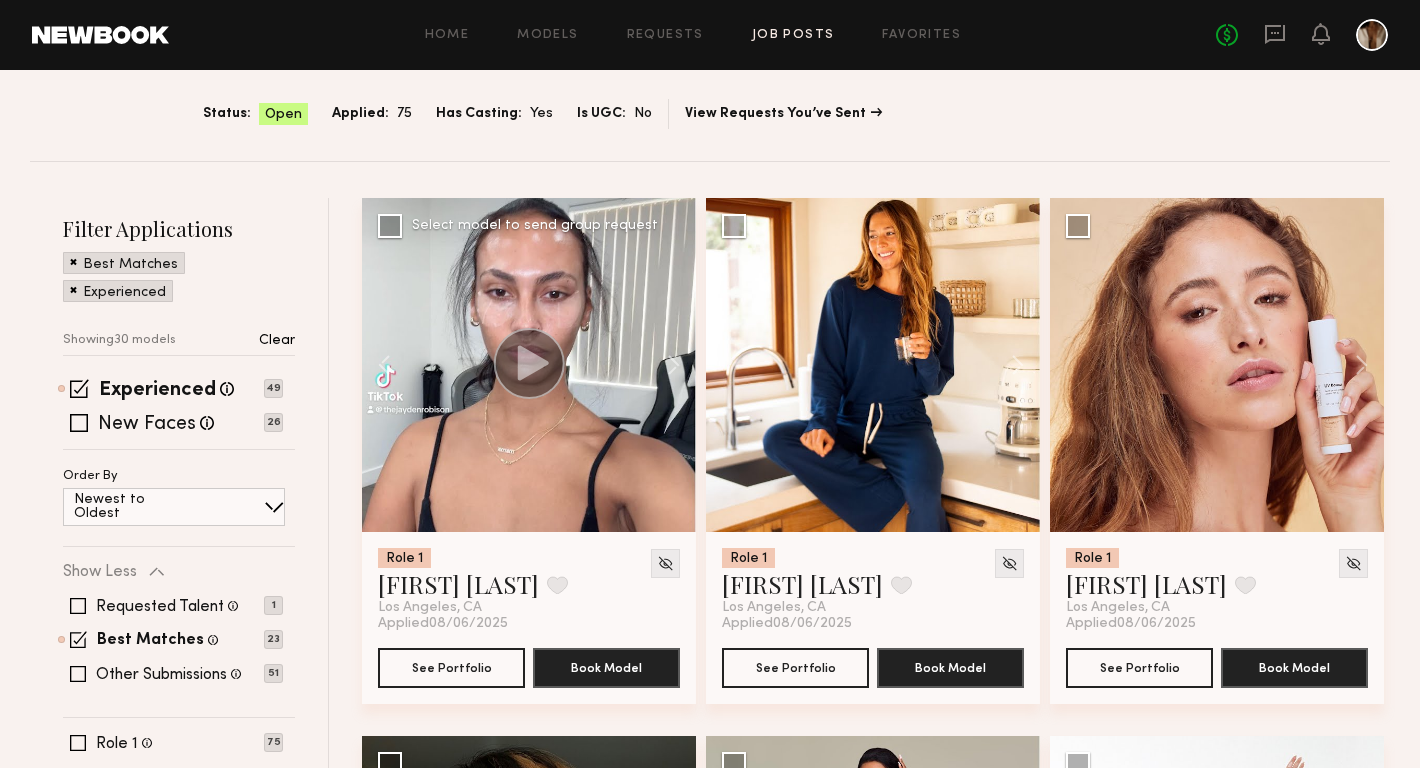 scroll, scrollTop: 0, scrollLeft: 0, axis: both 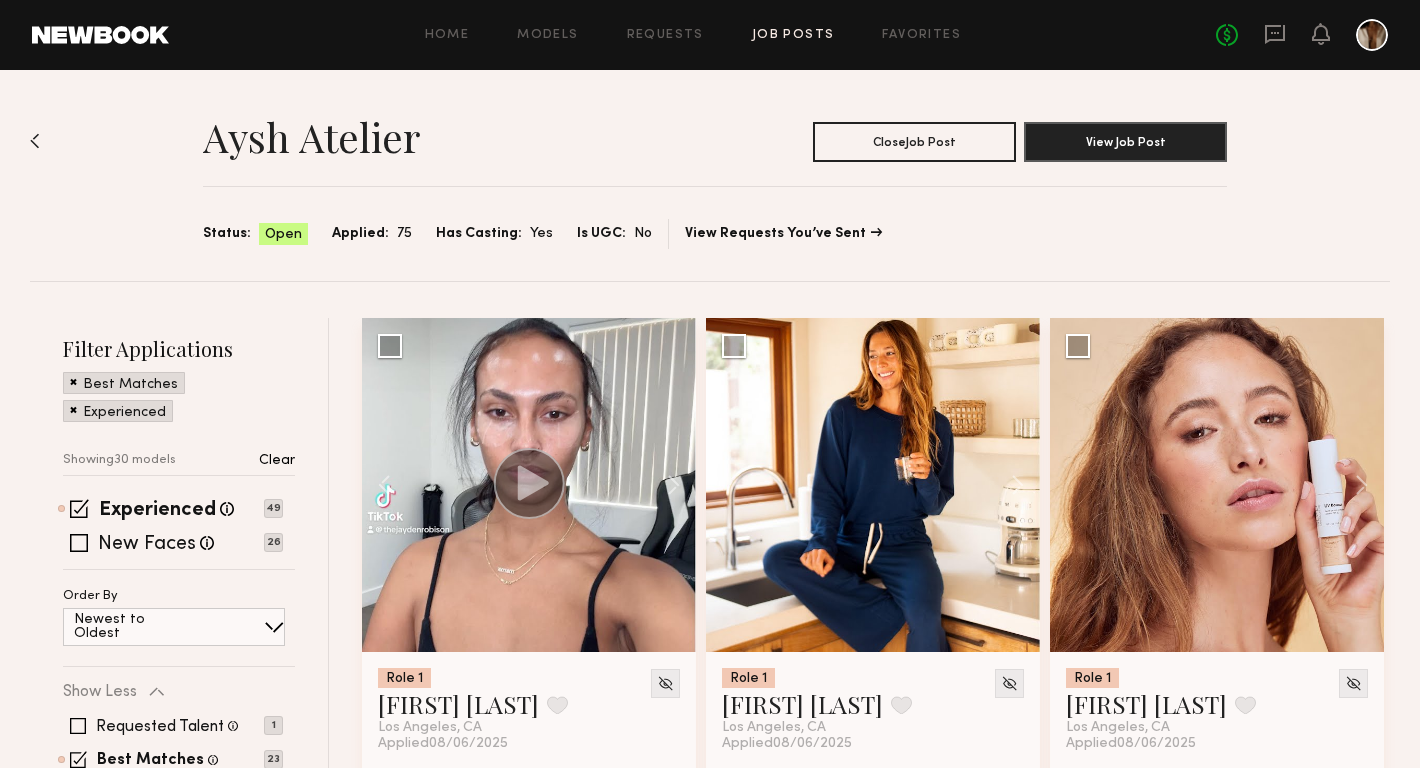 click 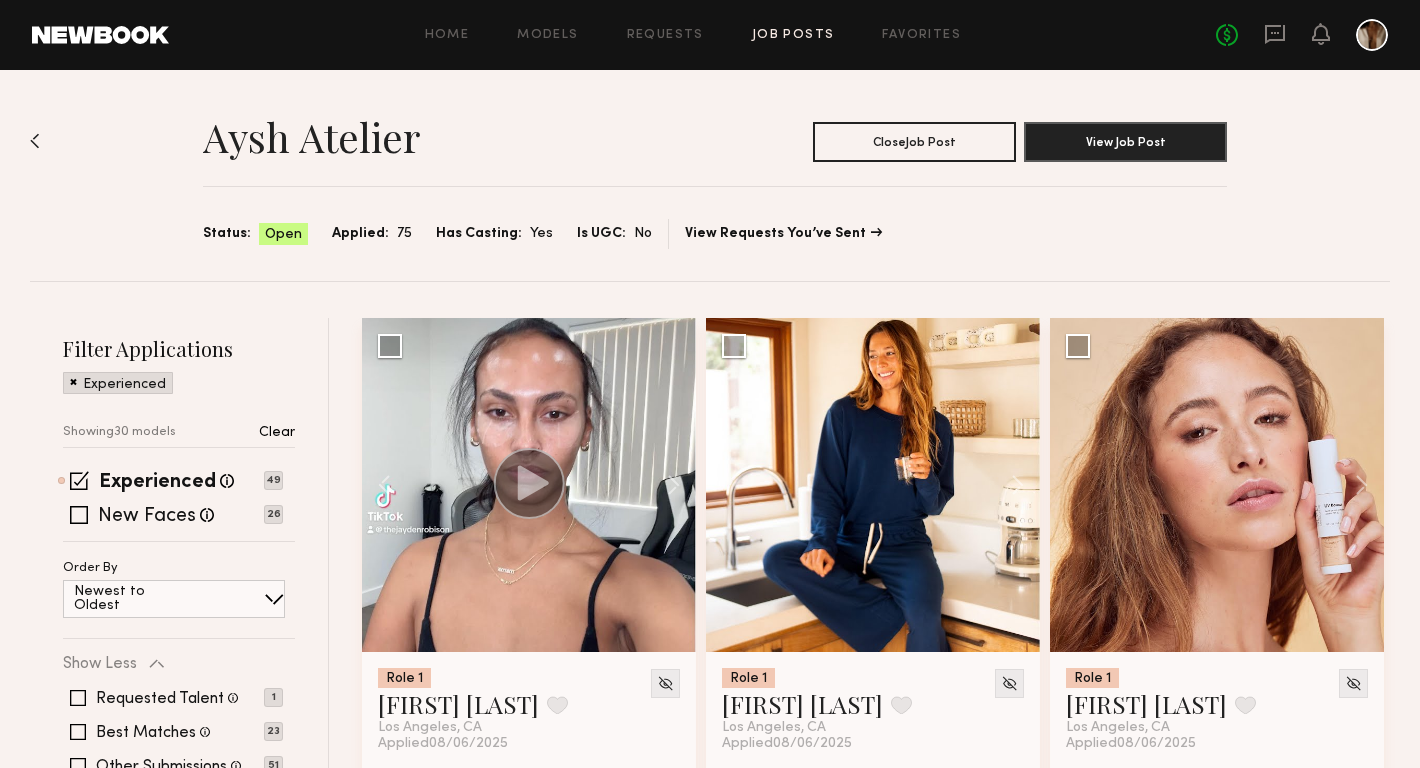 click 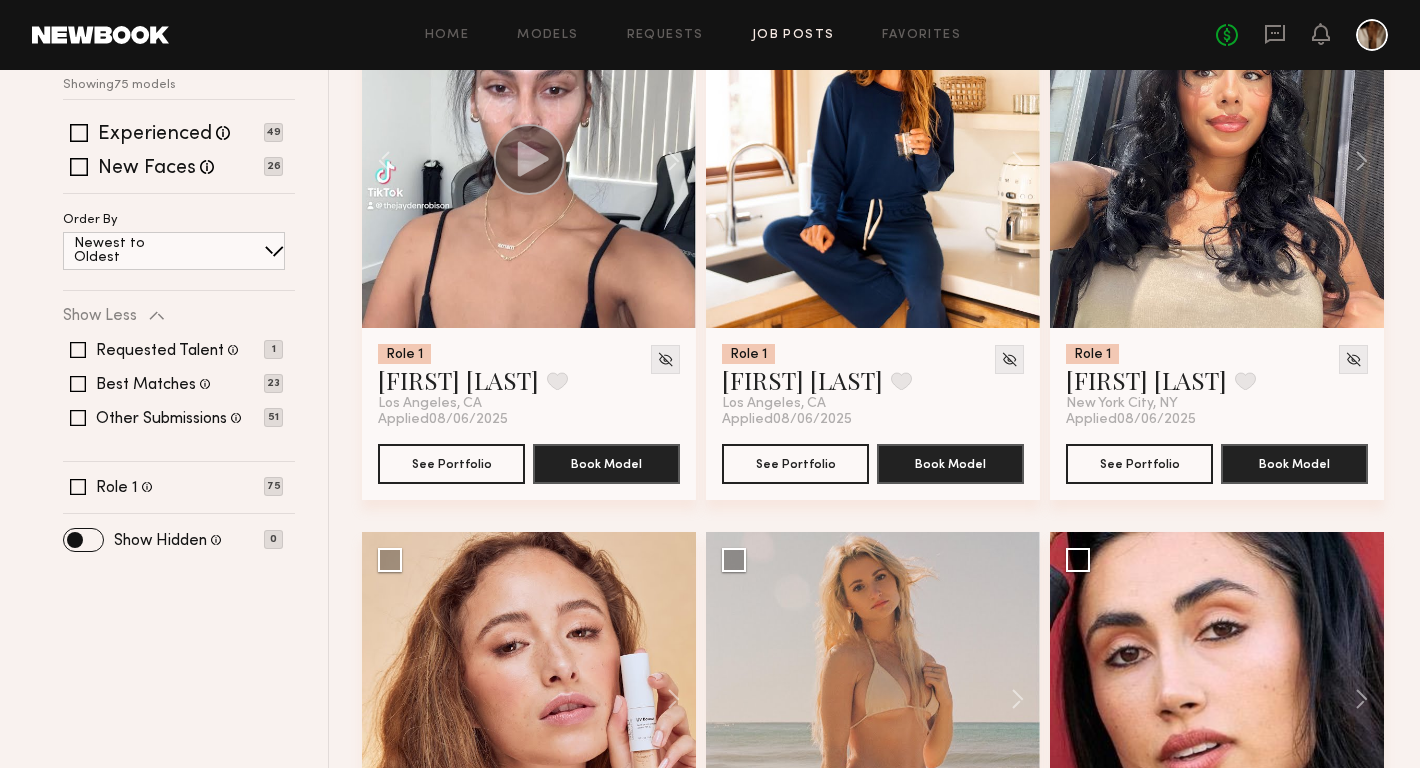 scroll, scrollTop: 0, scrollLeft: 0, axis: both 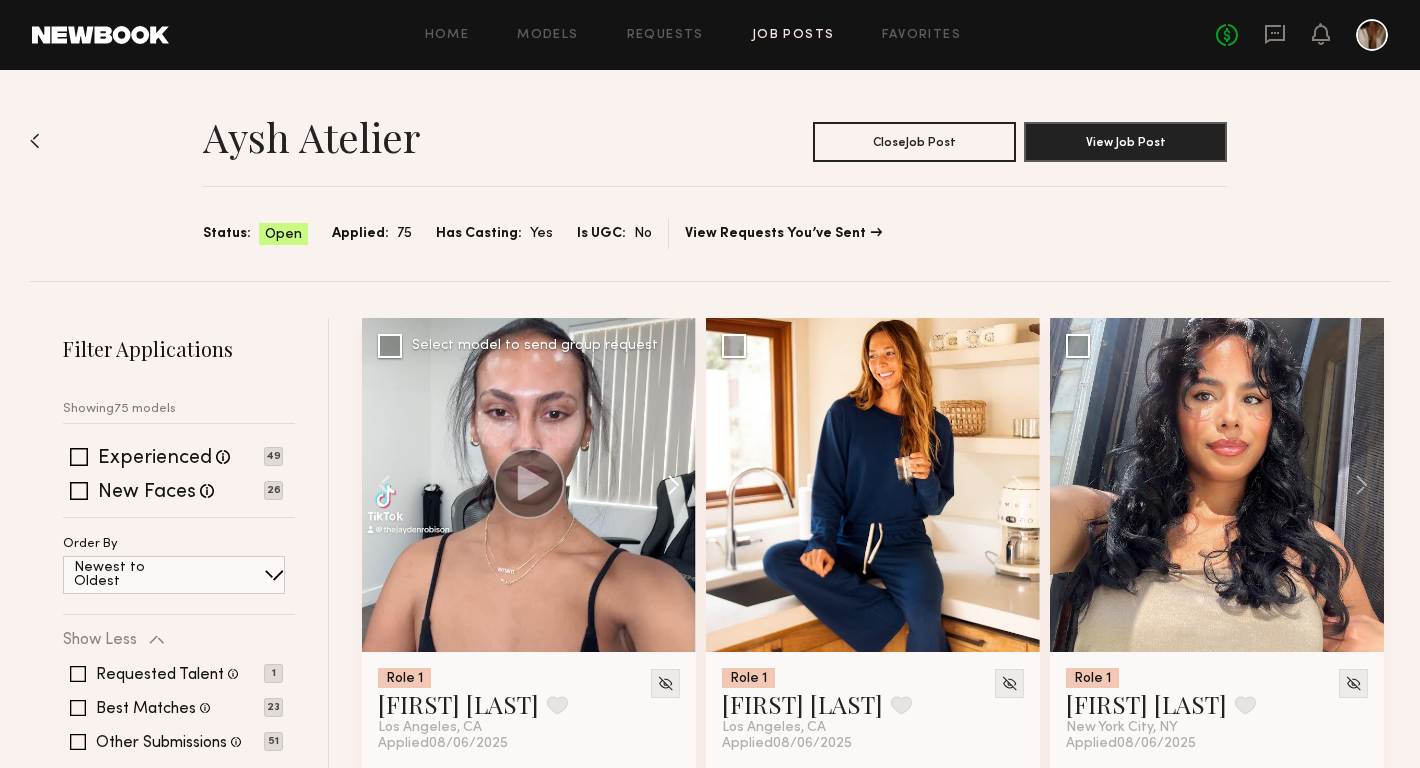 click 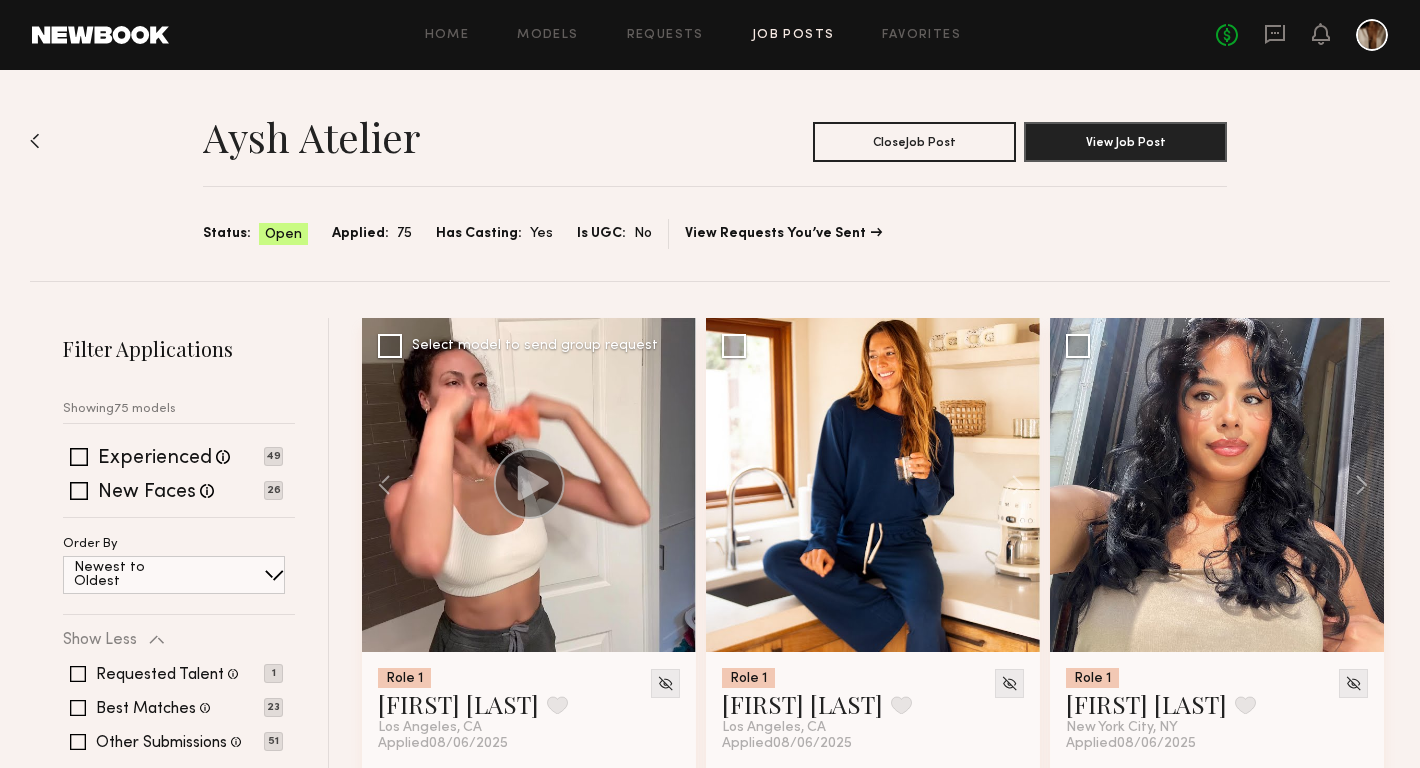 click 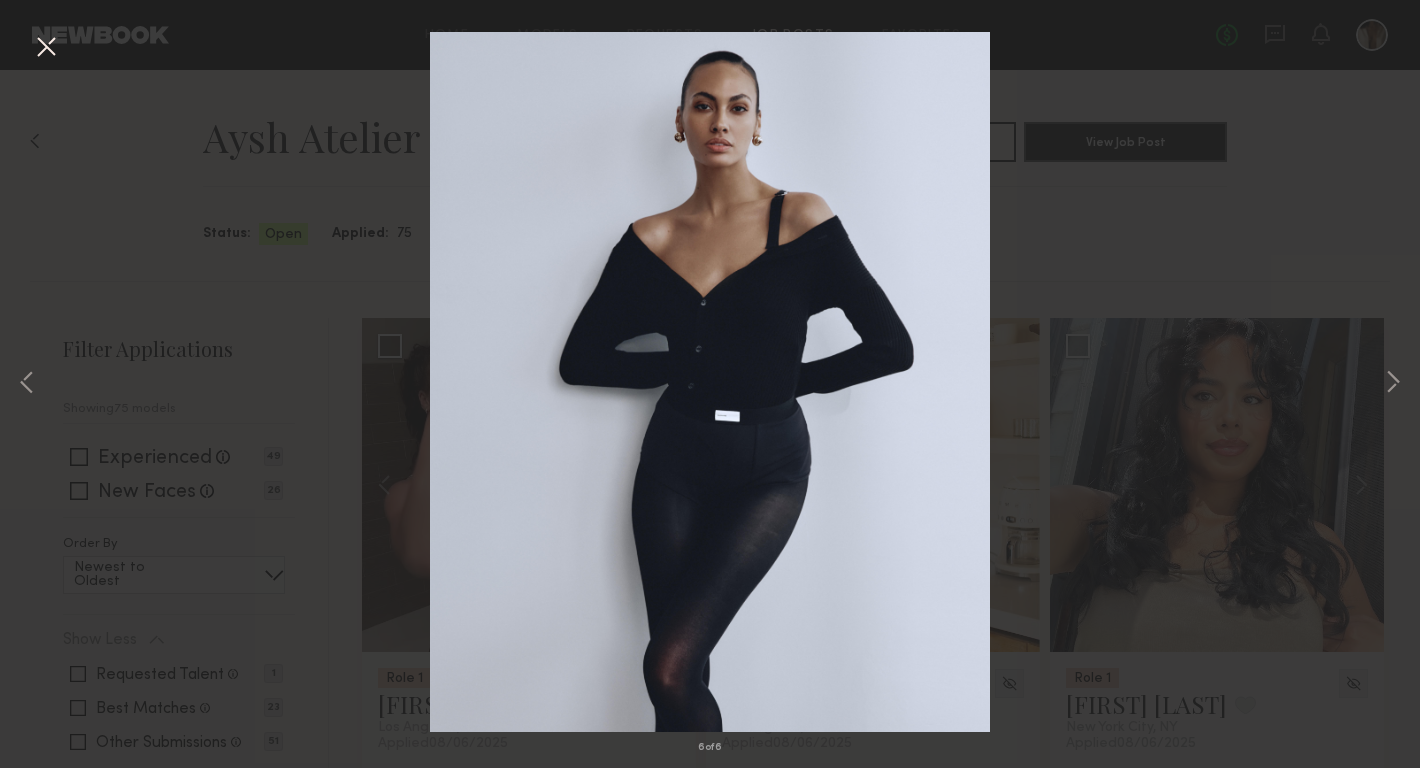 click on "6  of  6" at bounding box center [710, 384] 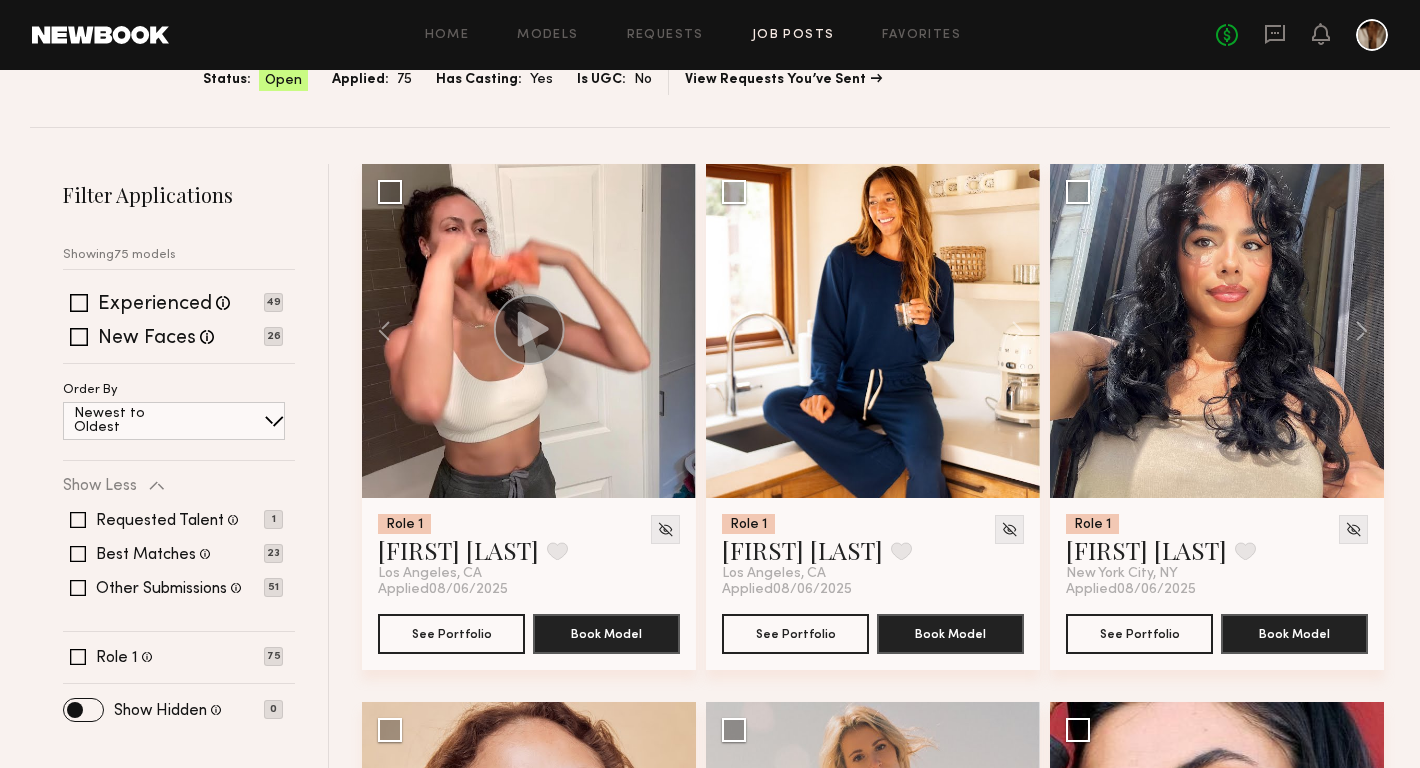 scroll, scrollTop: 156, scrollLeft: 0, axis: vertical 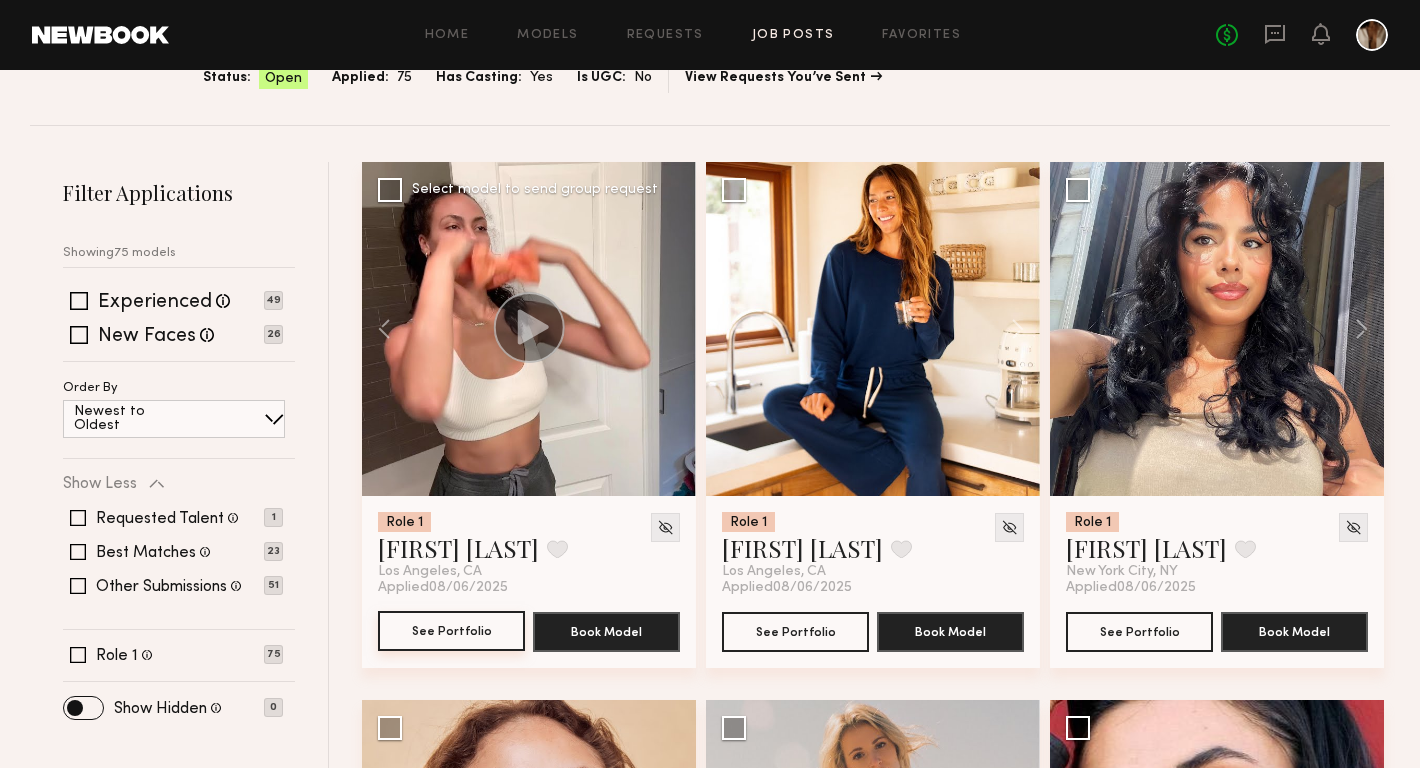 click on "See Portfolio" 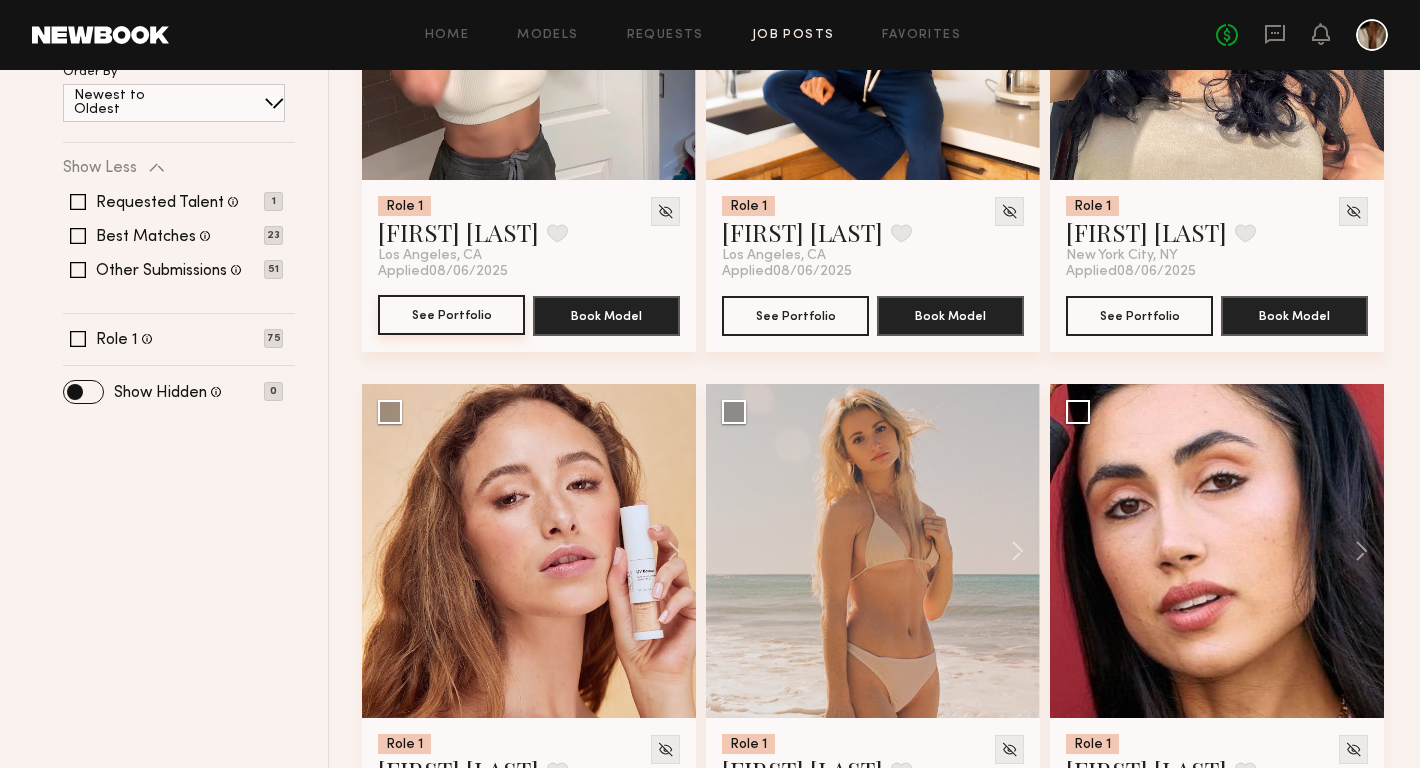 scroll, scrollTop: 477, scrollLeft: 0, axis: vertical 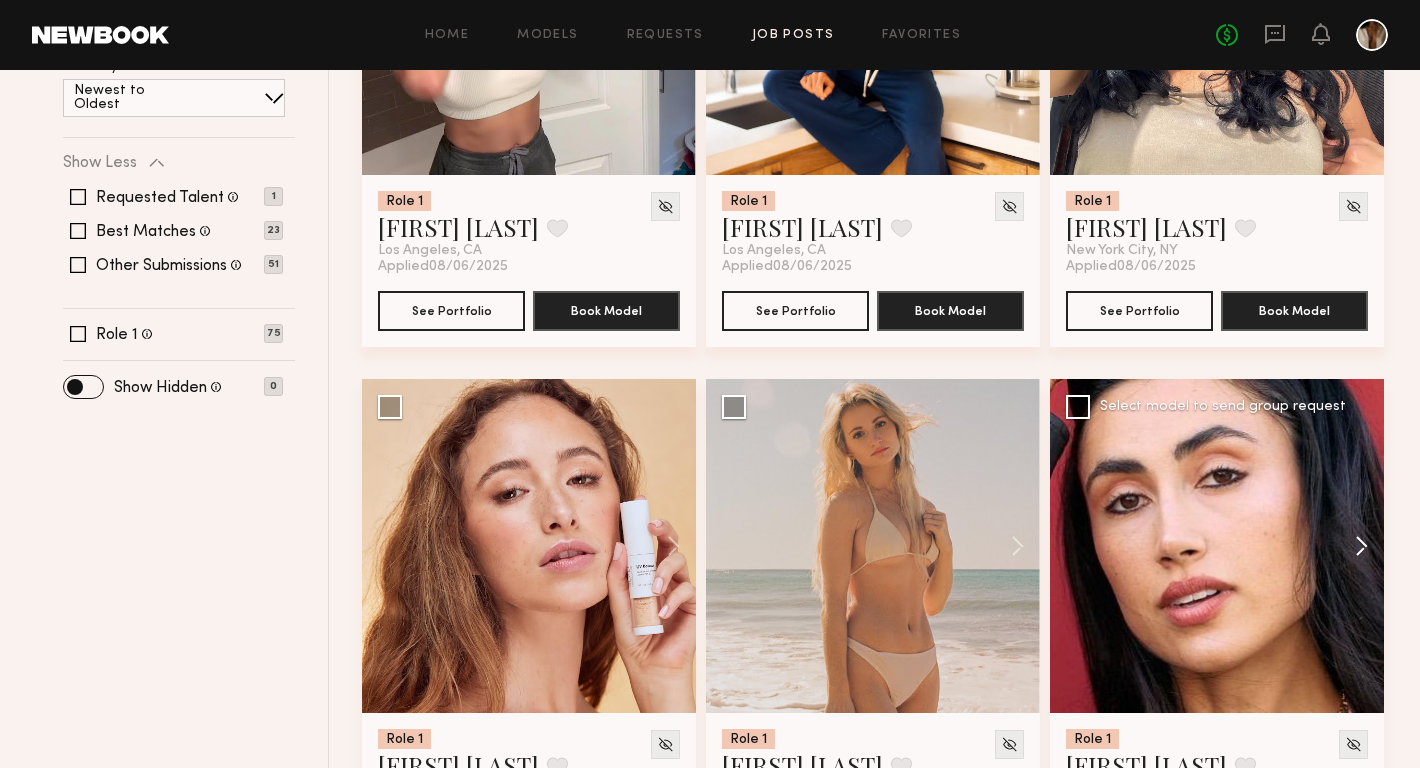 click 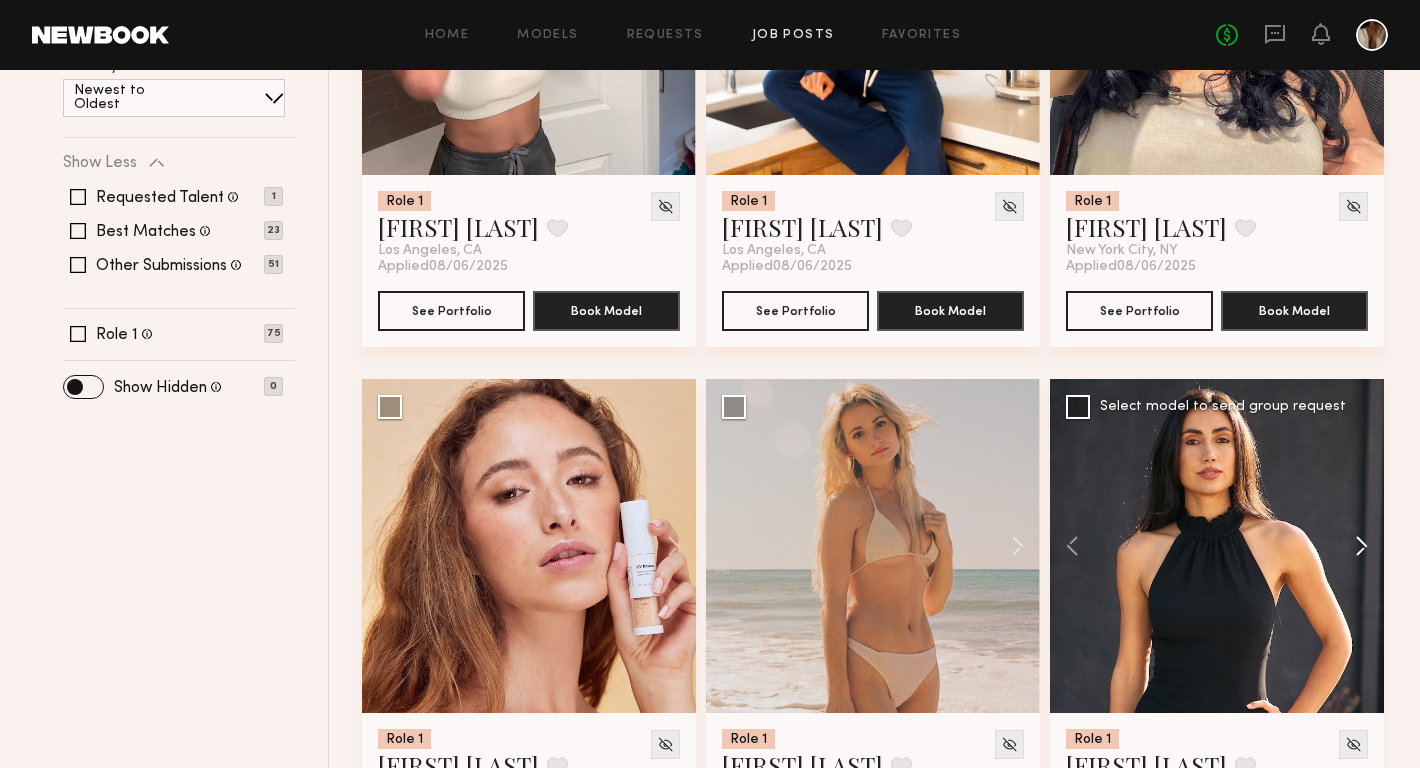 click 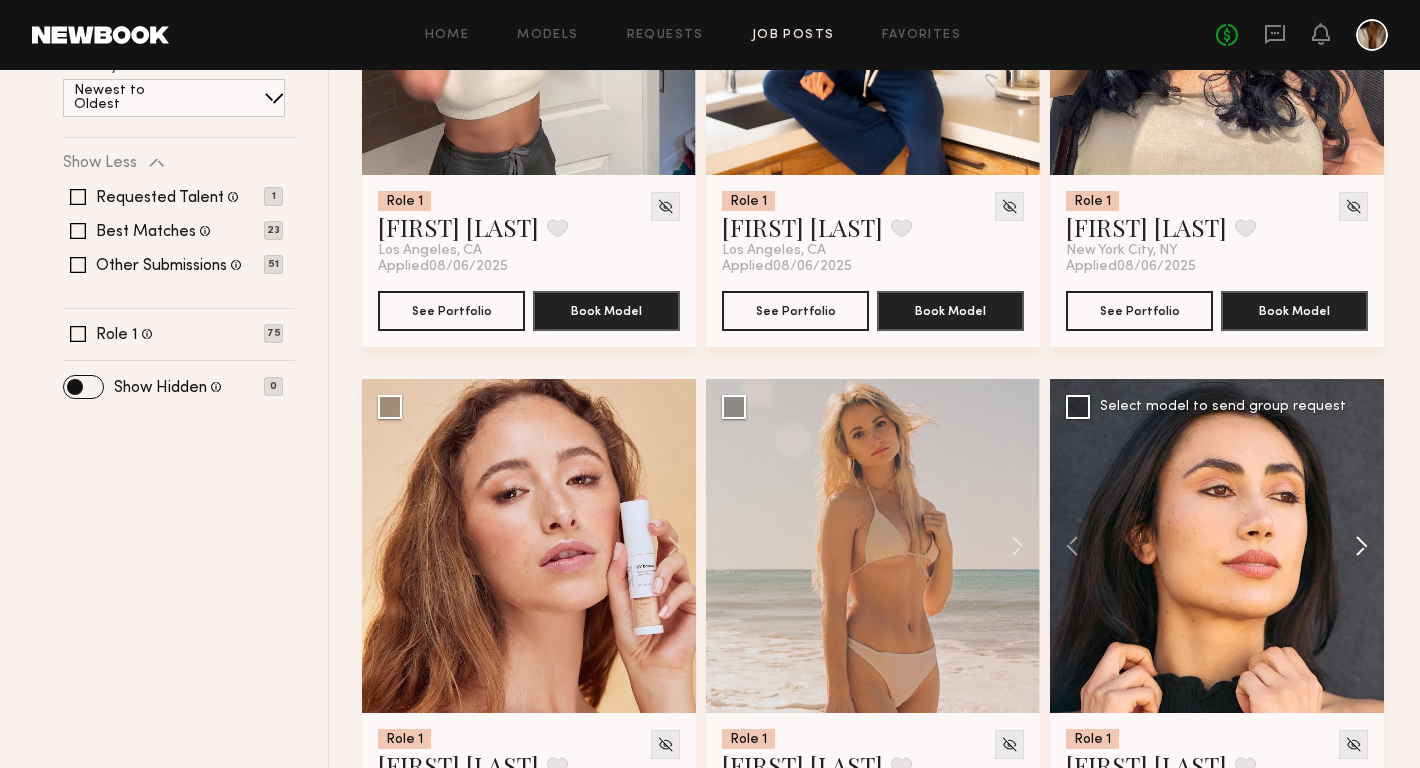 click 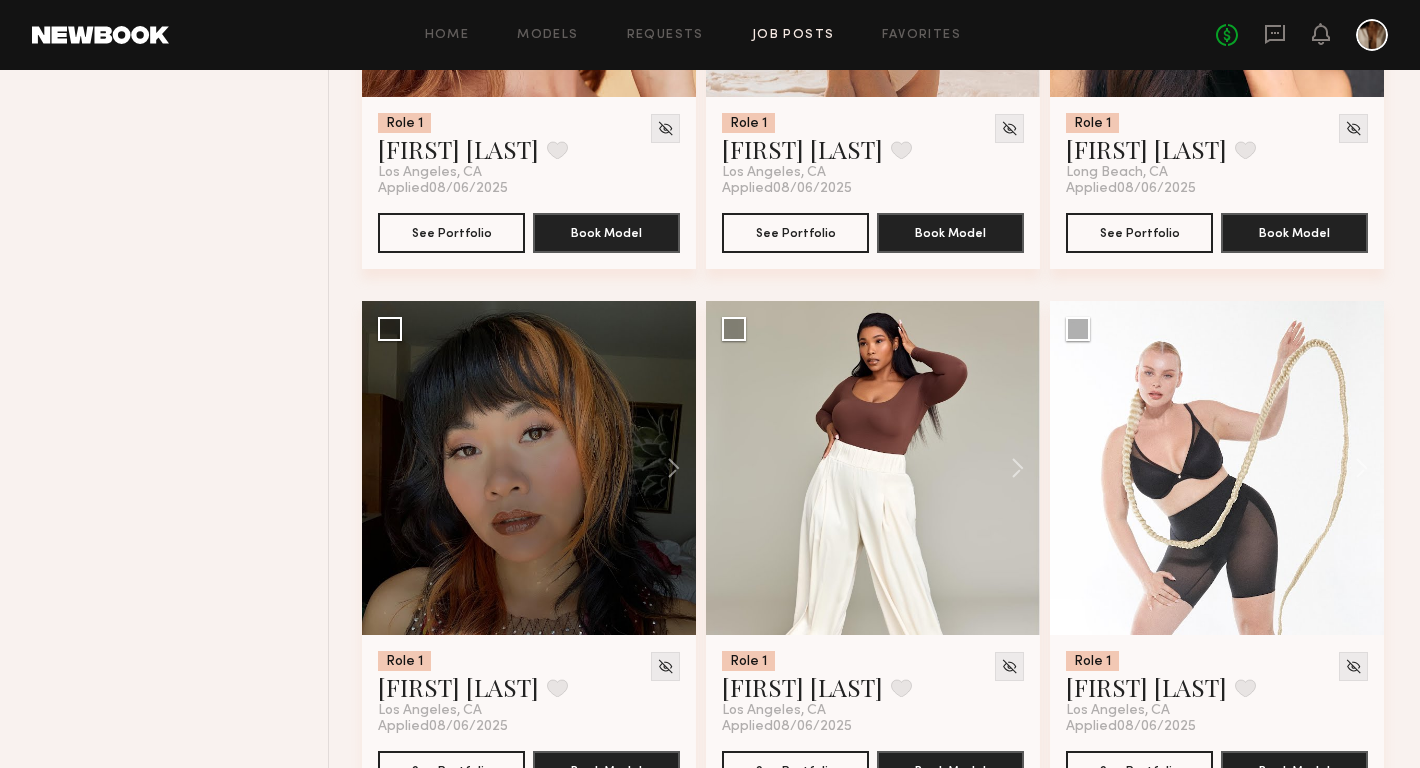 scroll, scrollTop: 1101, scrollLeft: 0, axis: vertical 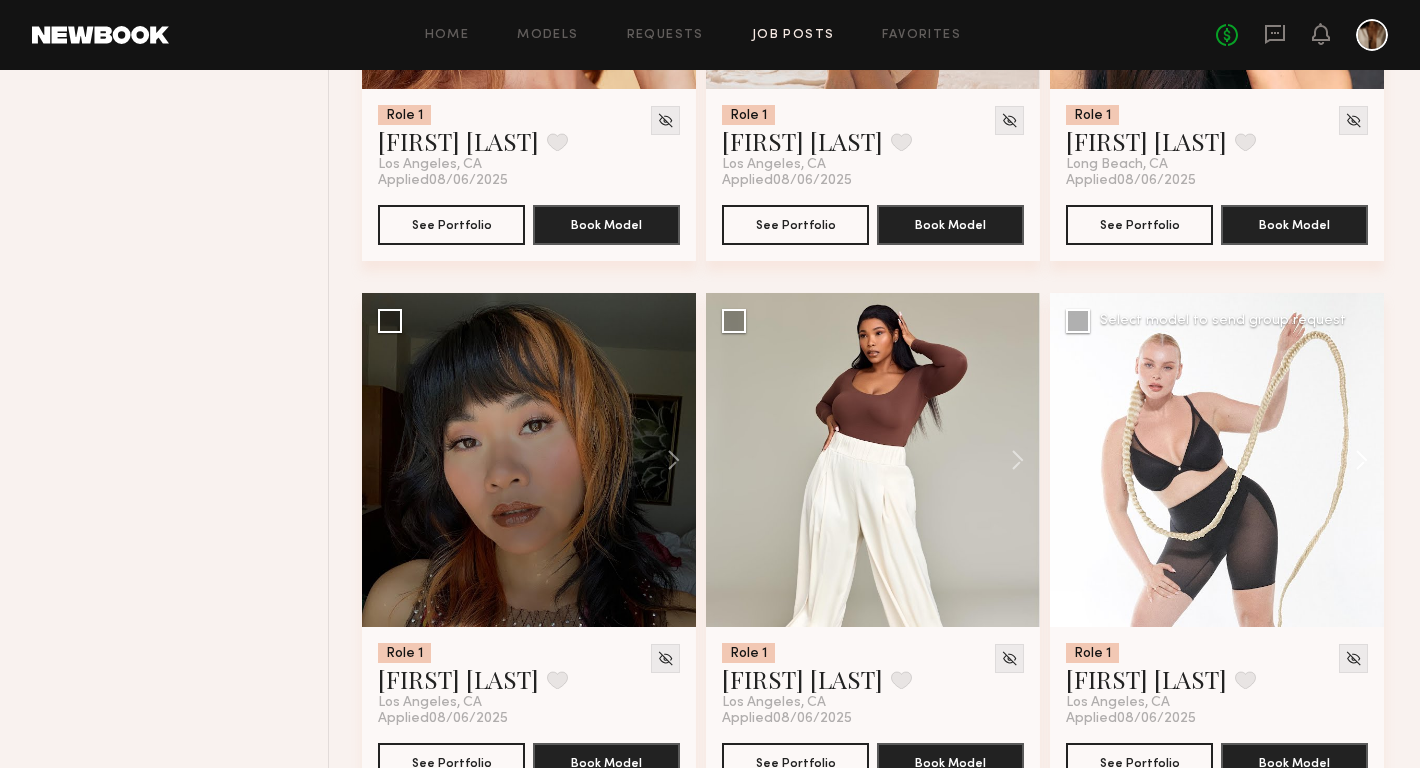 click 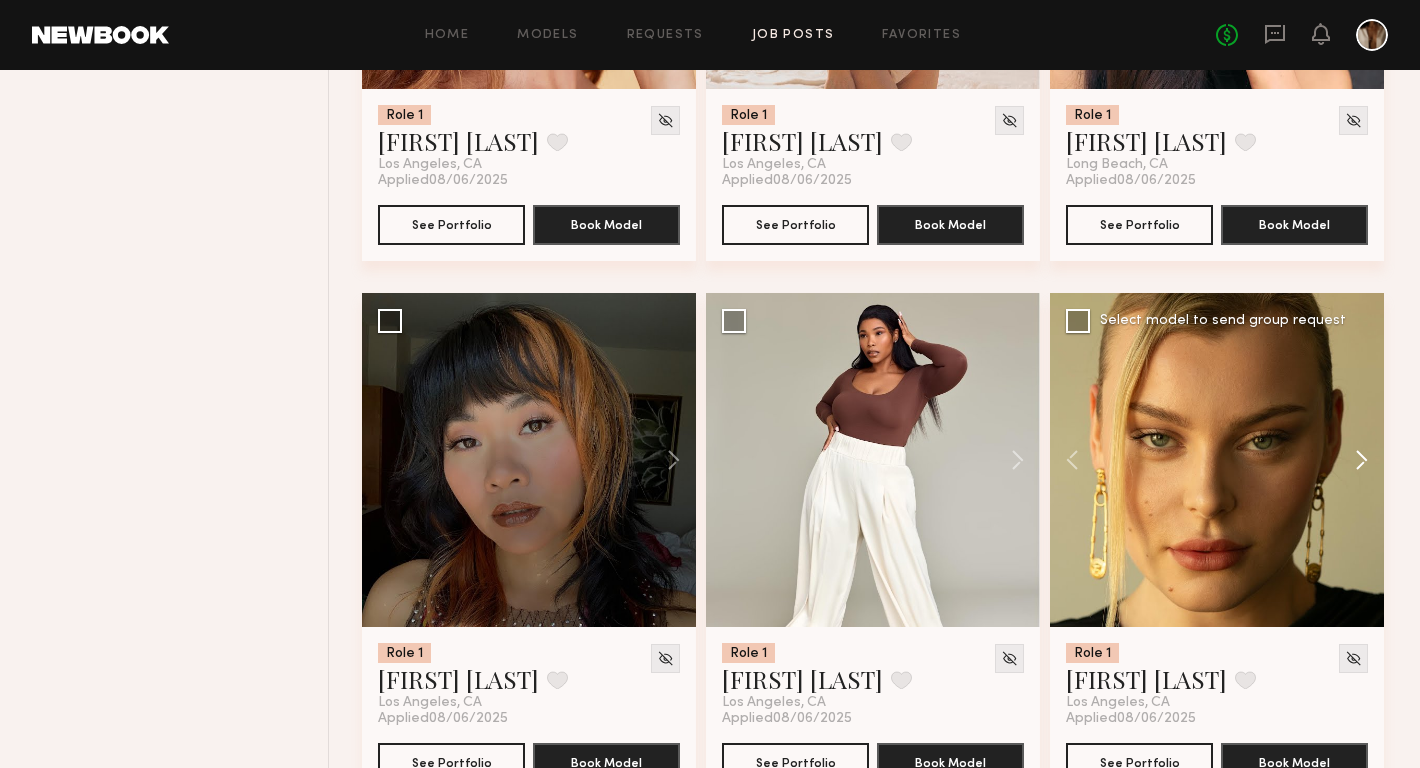 click 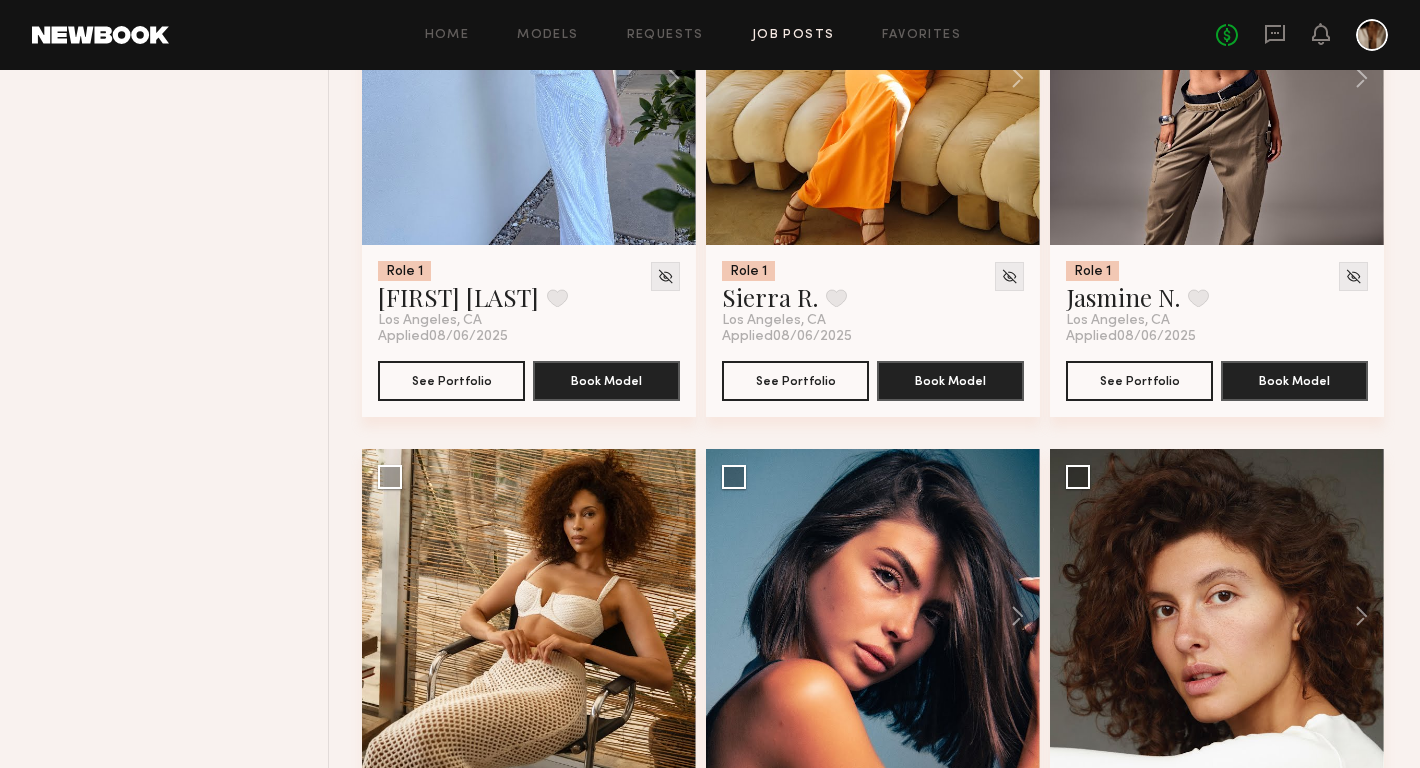 scroll, scrollTop: 2613, scrollLeft: 0, axis: vertical 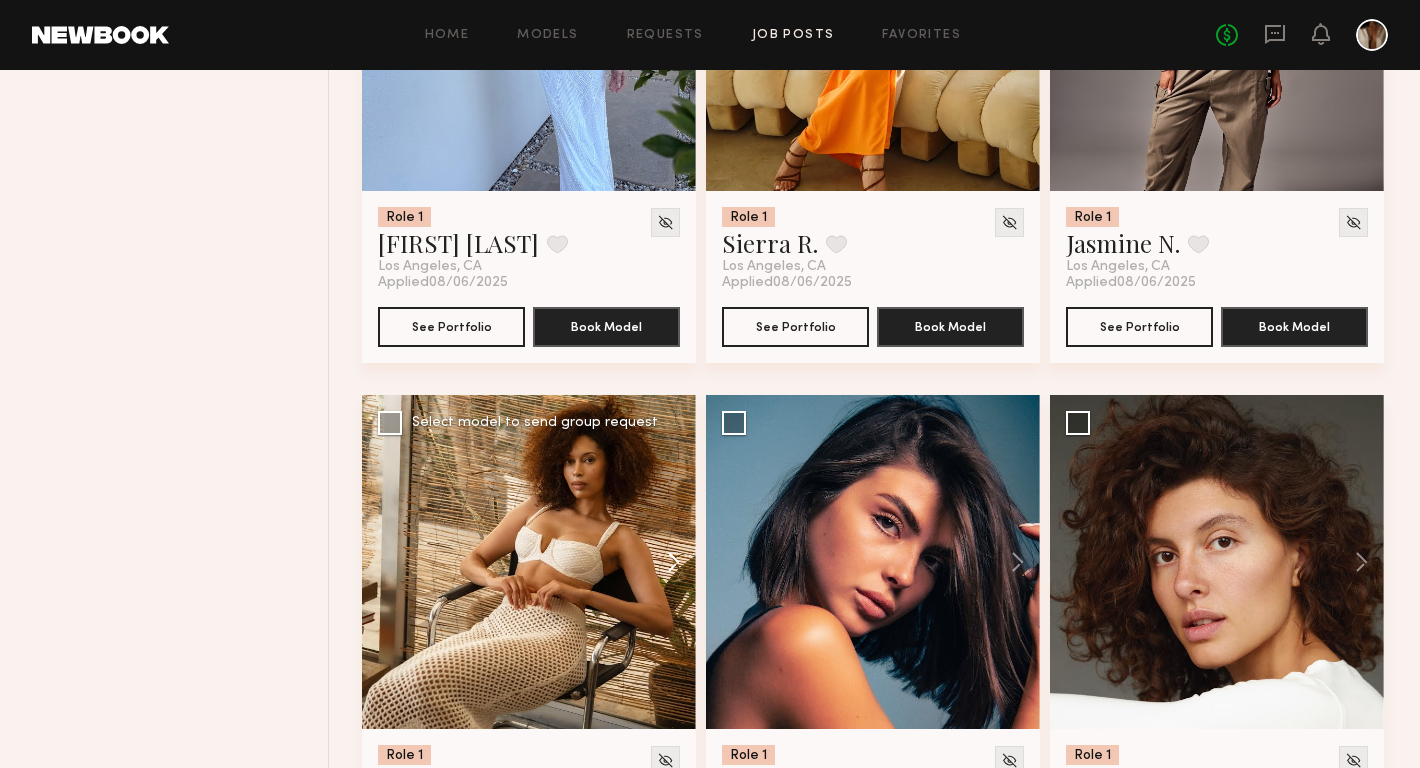 click 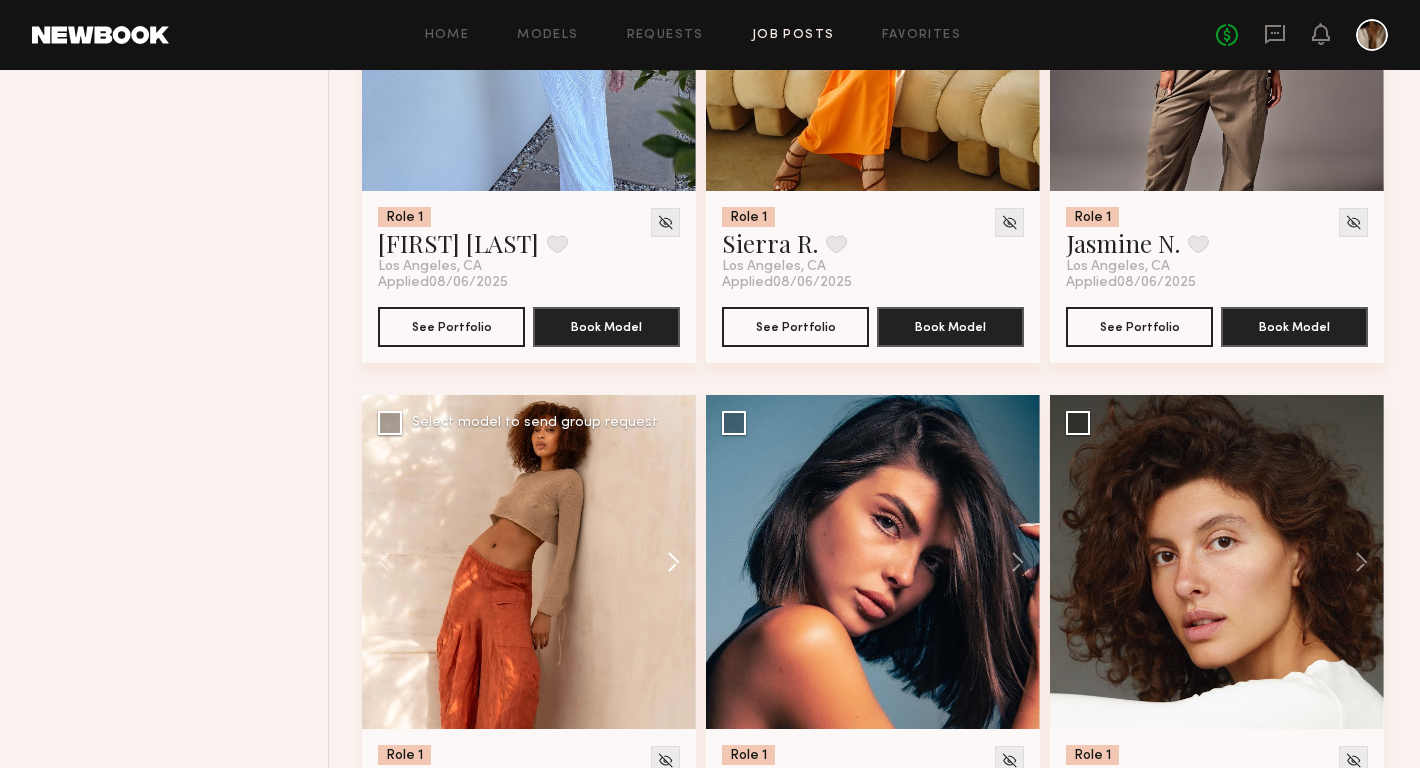 click 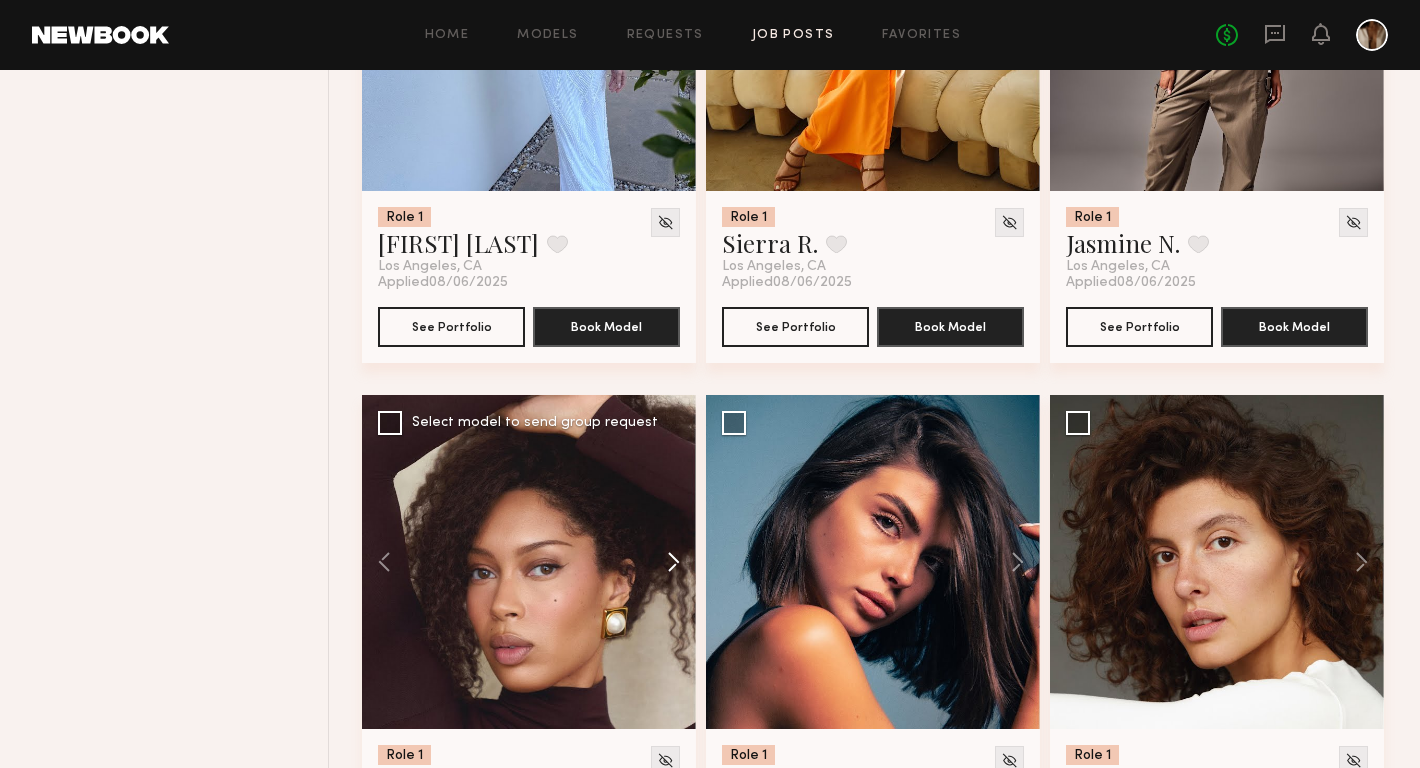 click 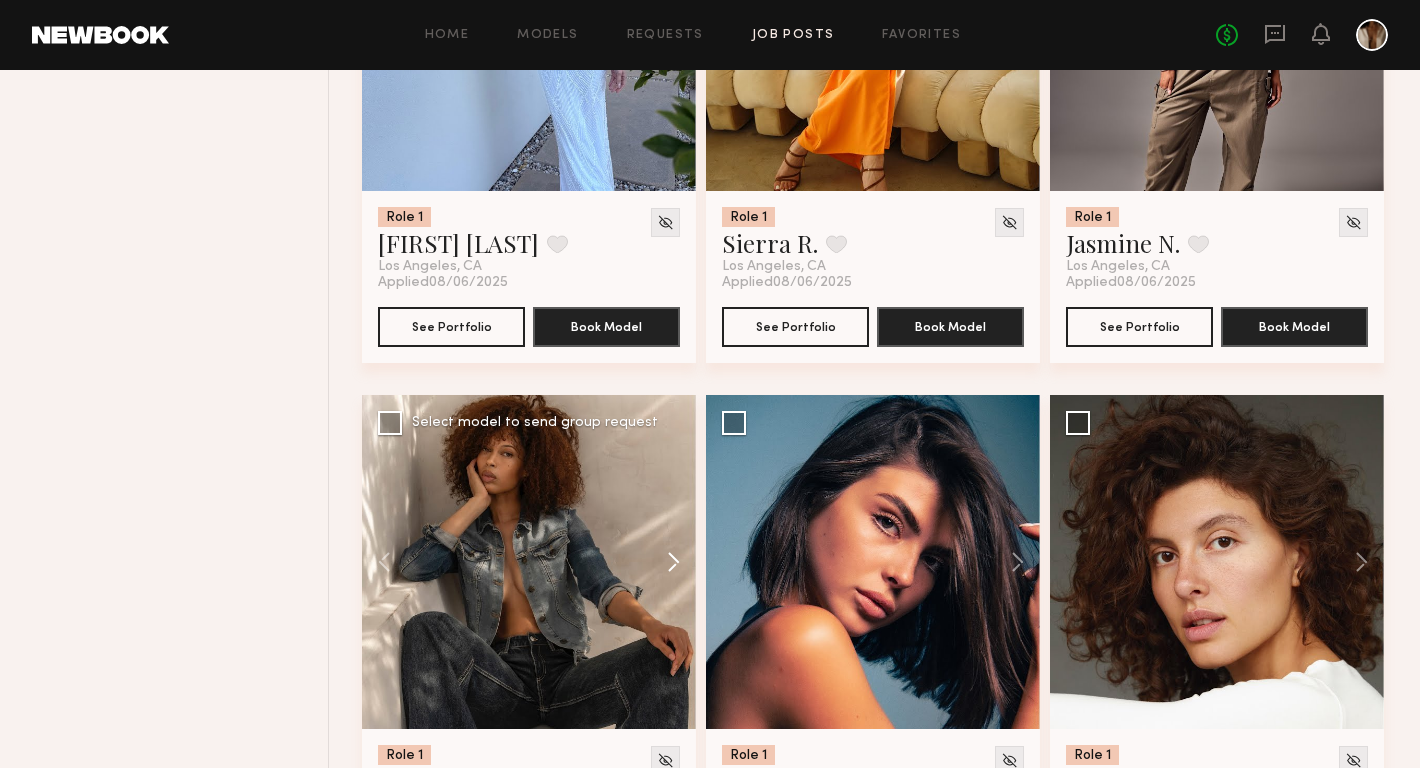 click 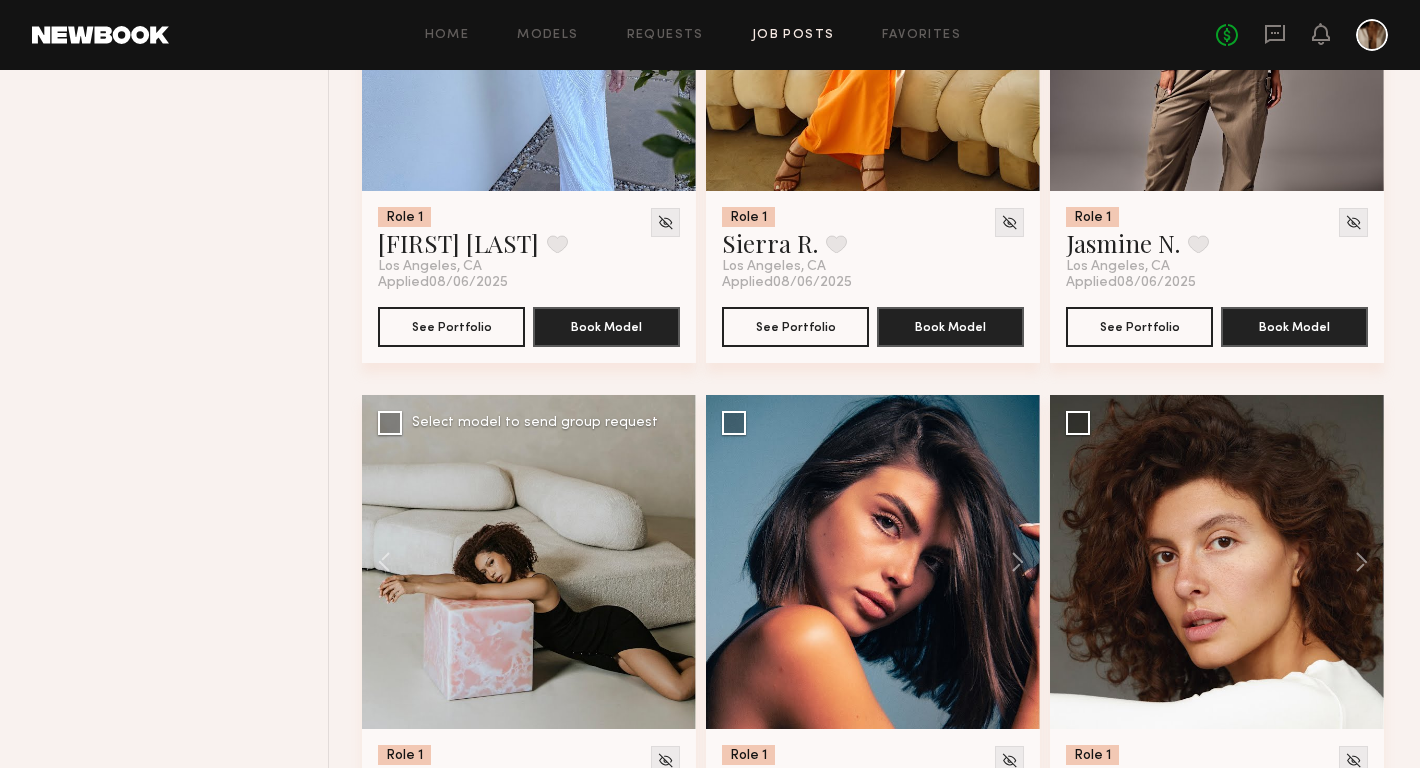 click 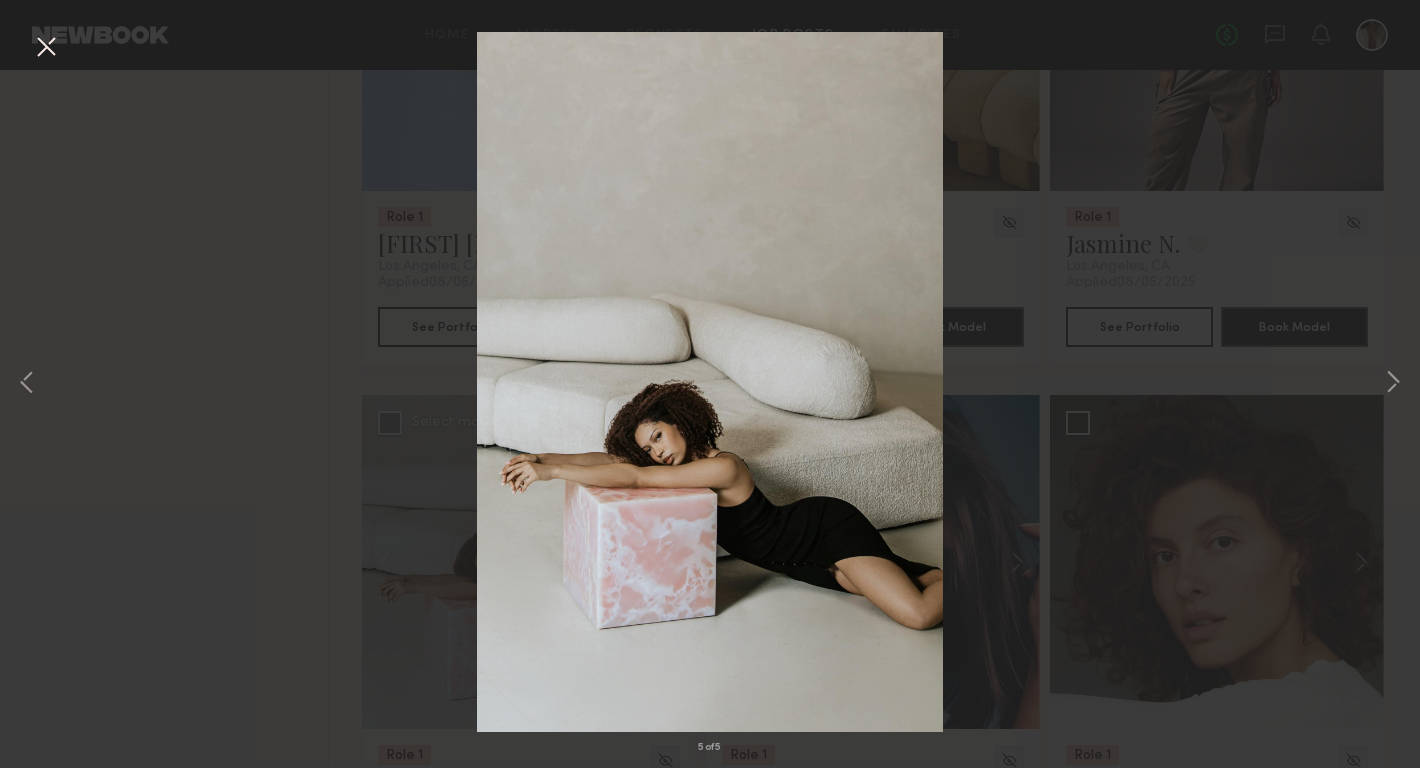 click on "5  of  5" at bounding box center (710, 384) 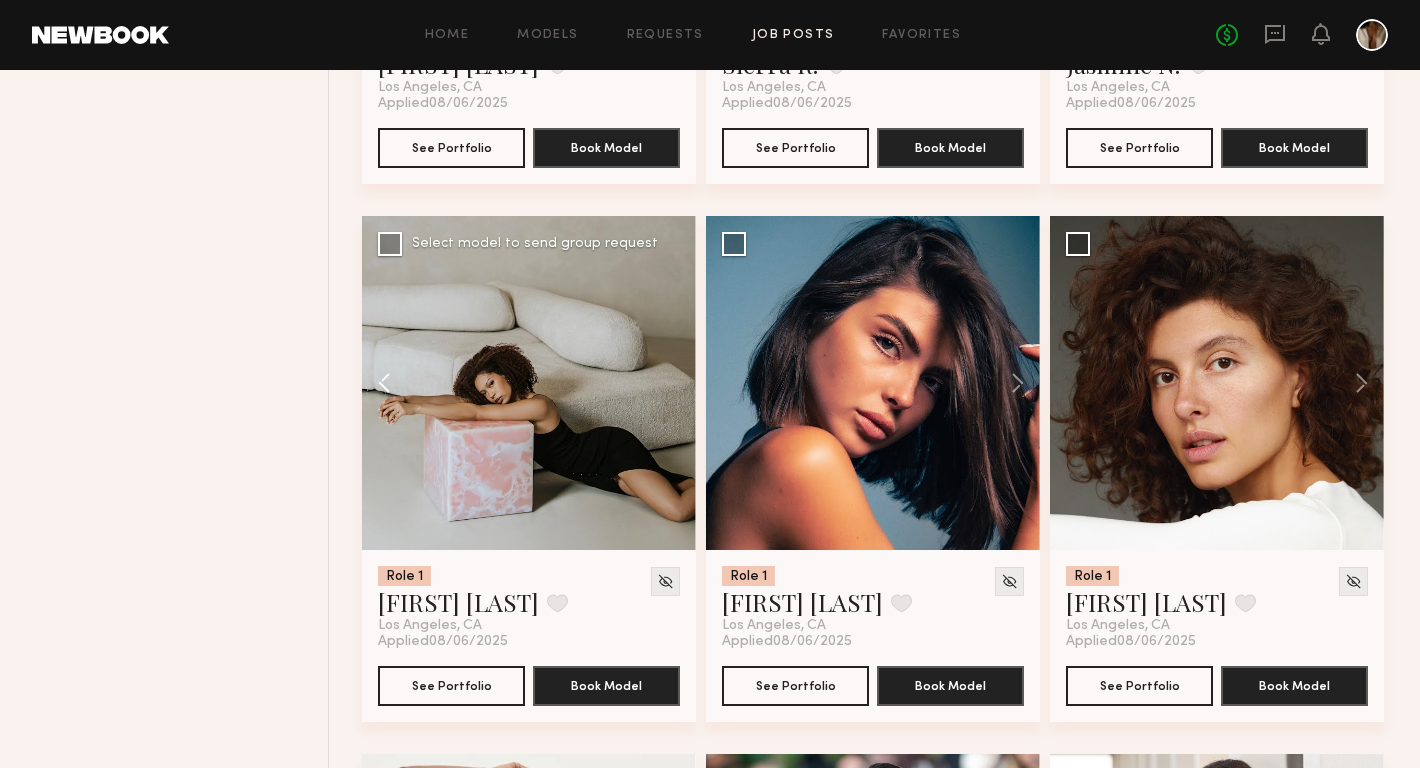 scroll, scrollTop: 2914, scrollLeft: 0, axis: vertical 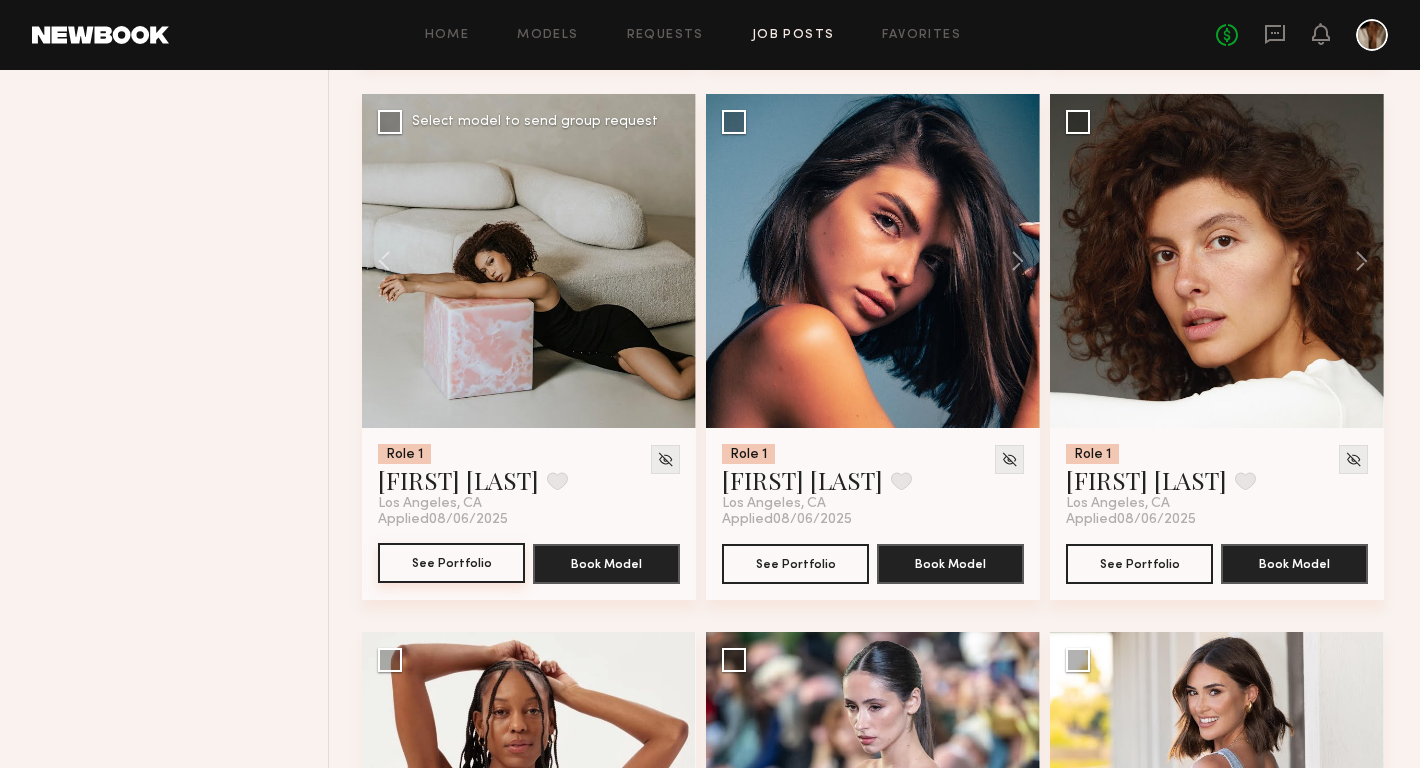 click on "See Portfolio" 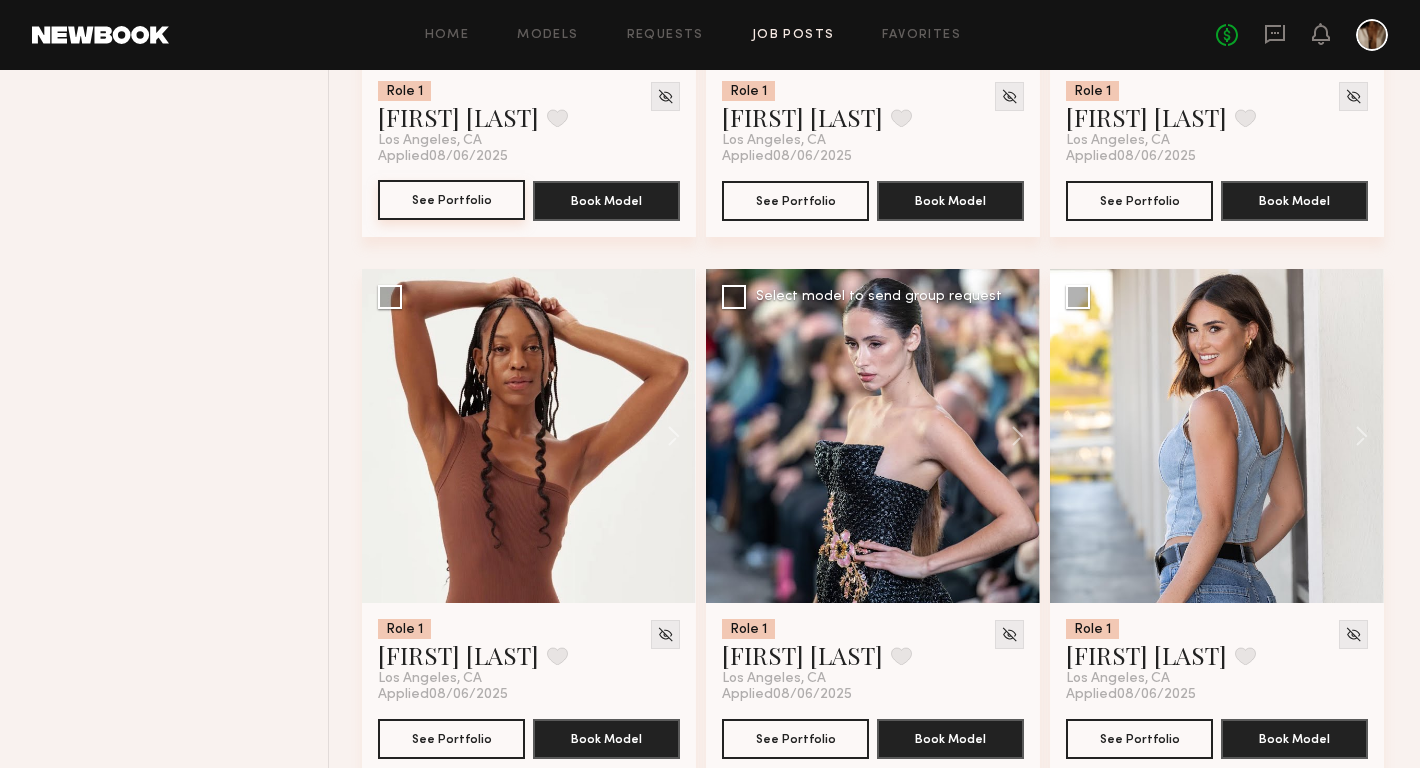 scroll, scrollTop: 3300, scrollLeft: 0, axis: vertical 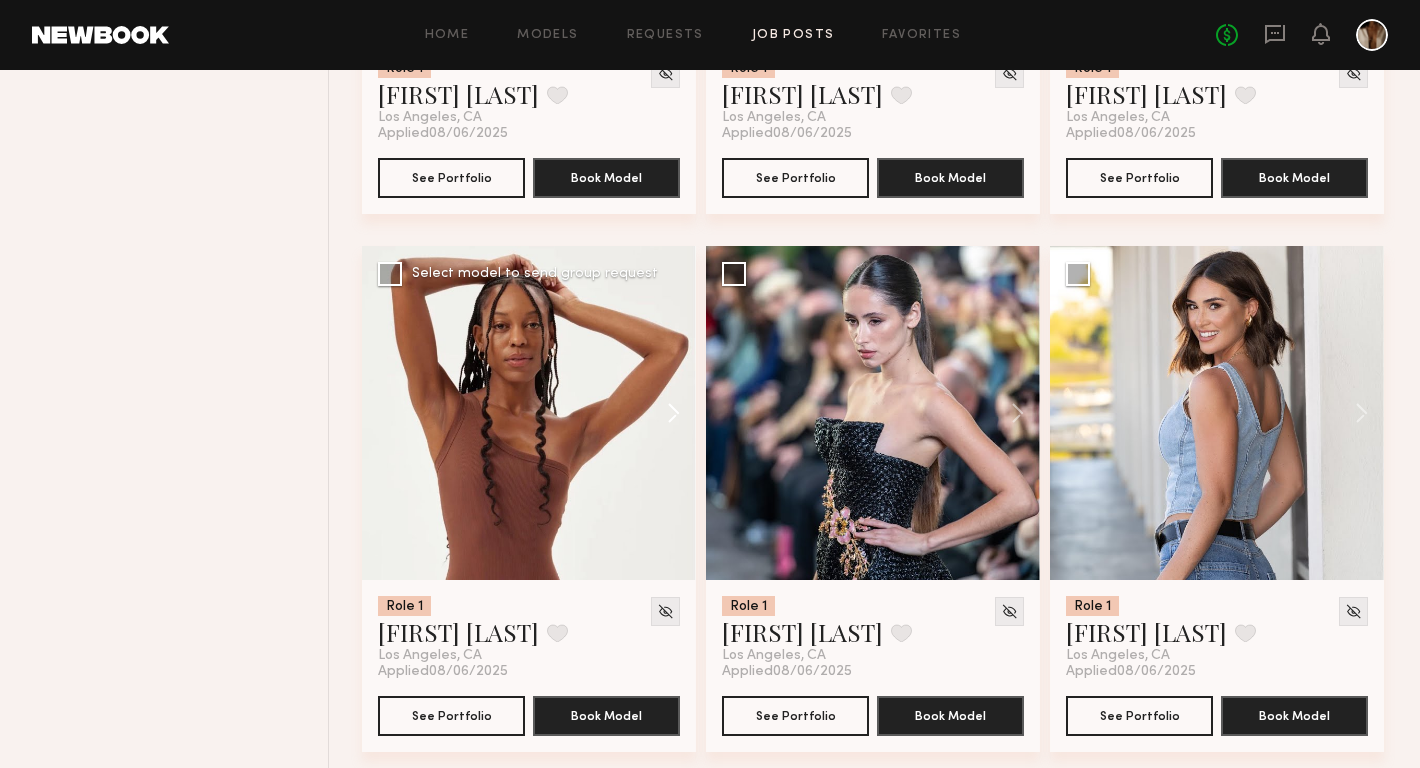 click 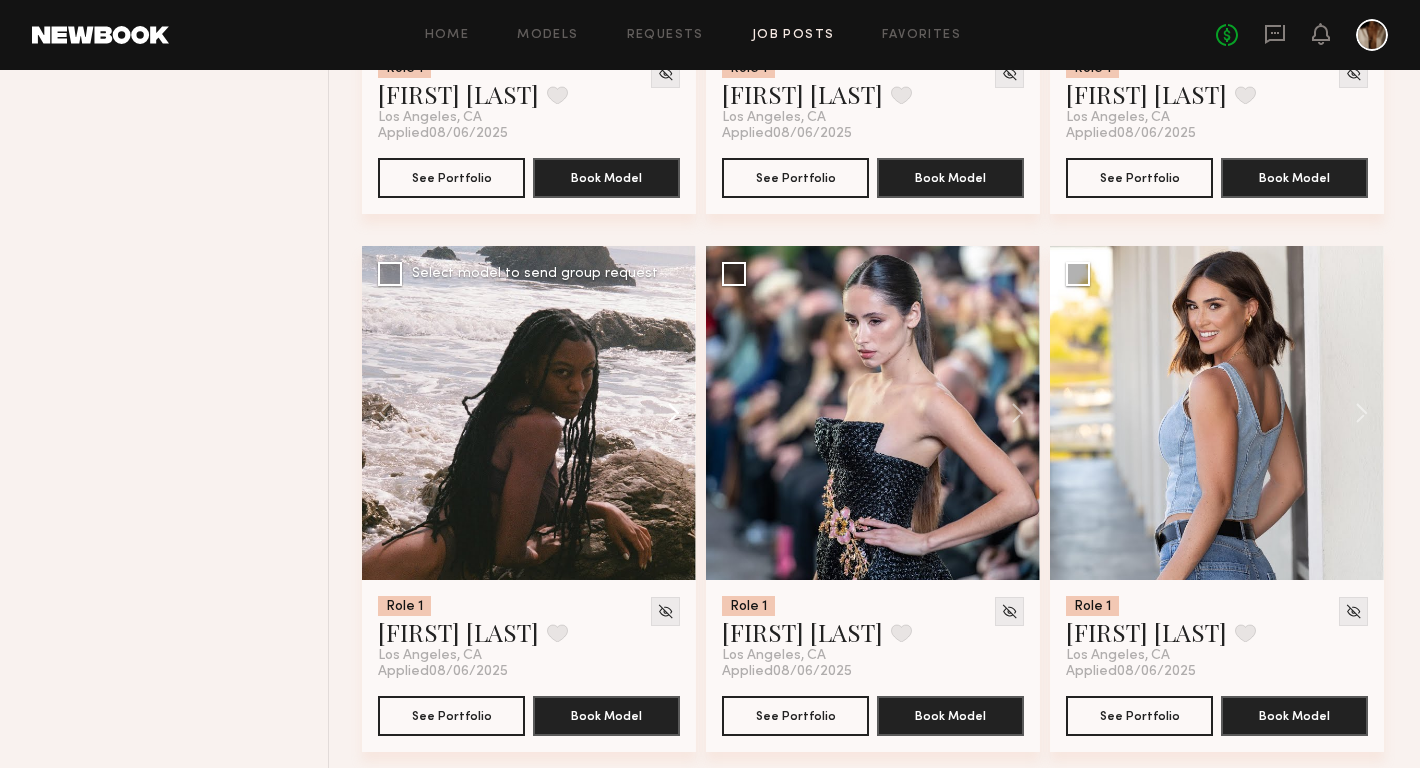 click 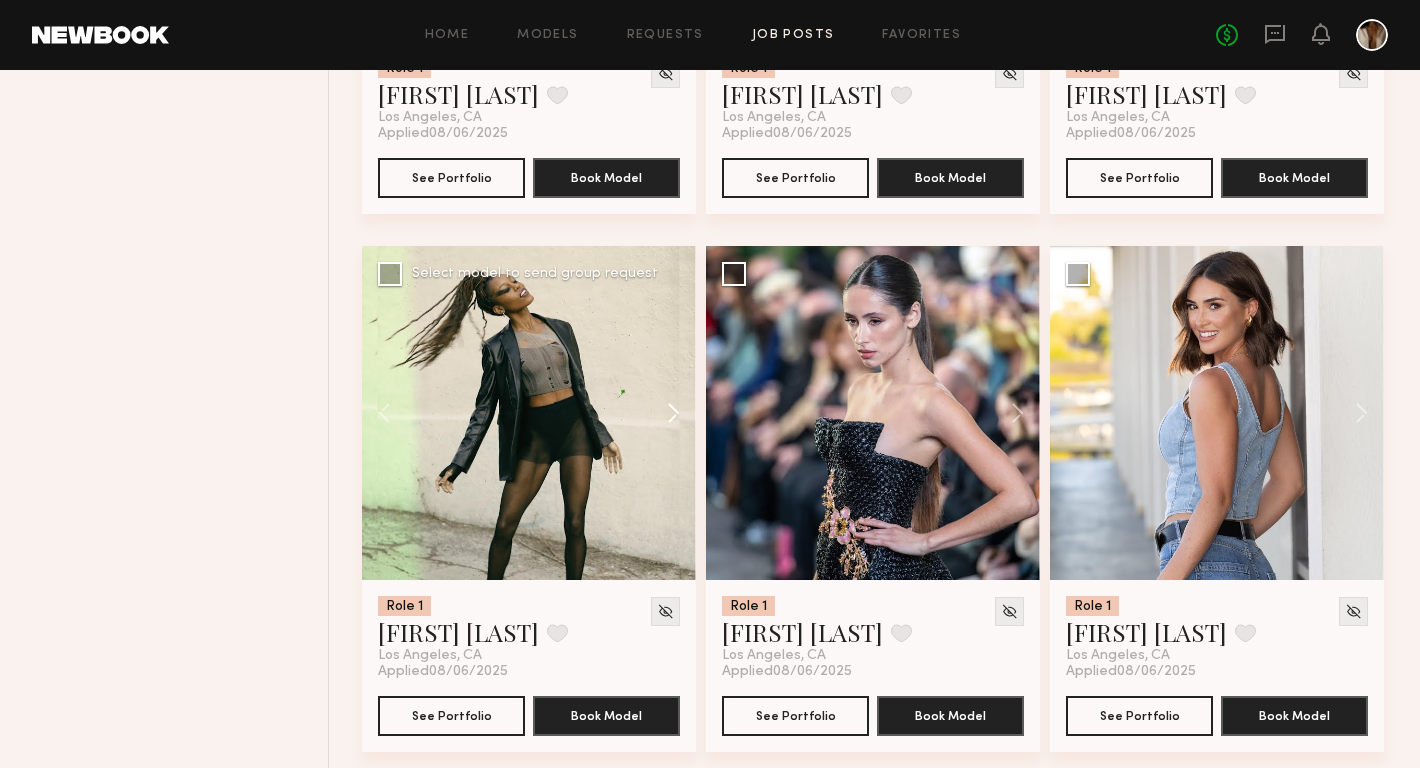 click 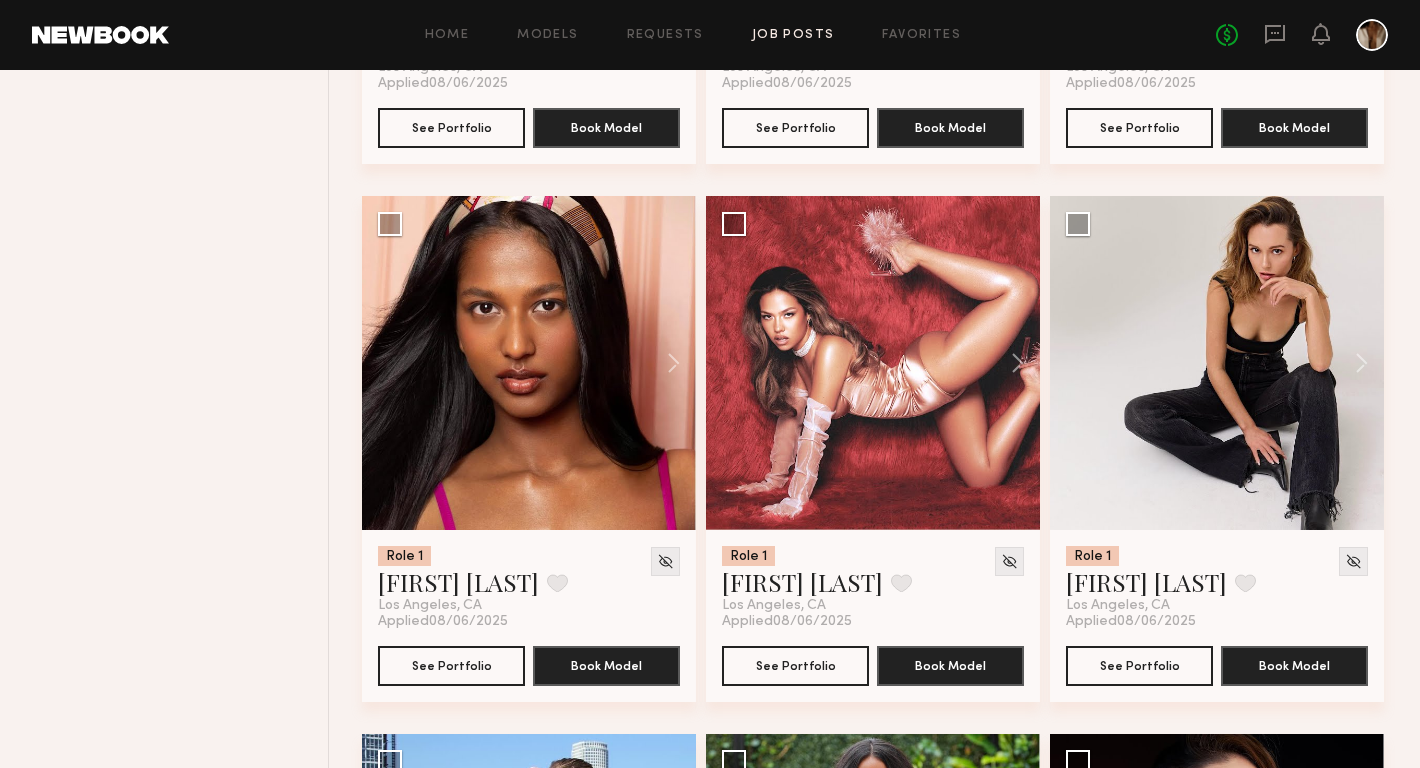 scroll, scrollTop: 3894, scrollLeft: 0, axis: vertical 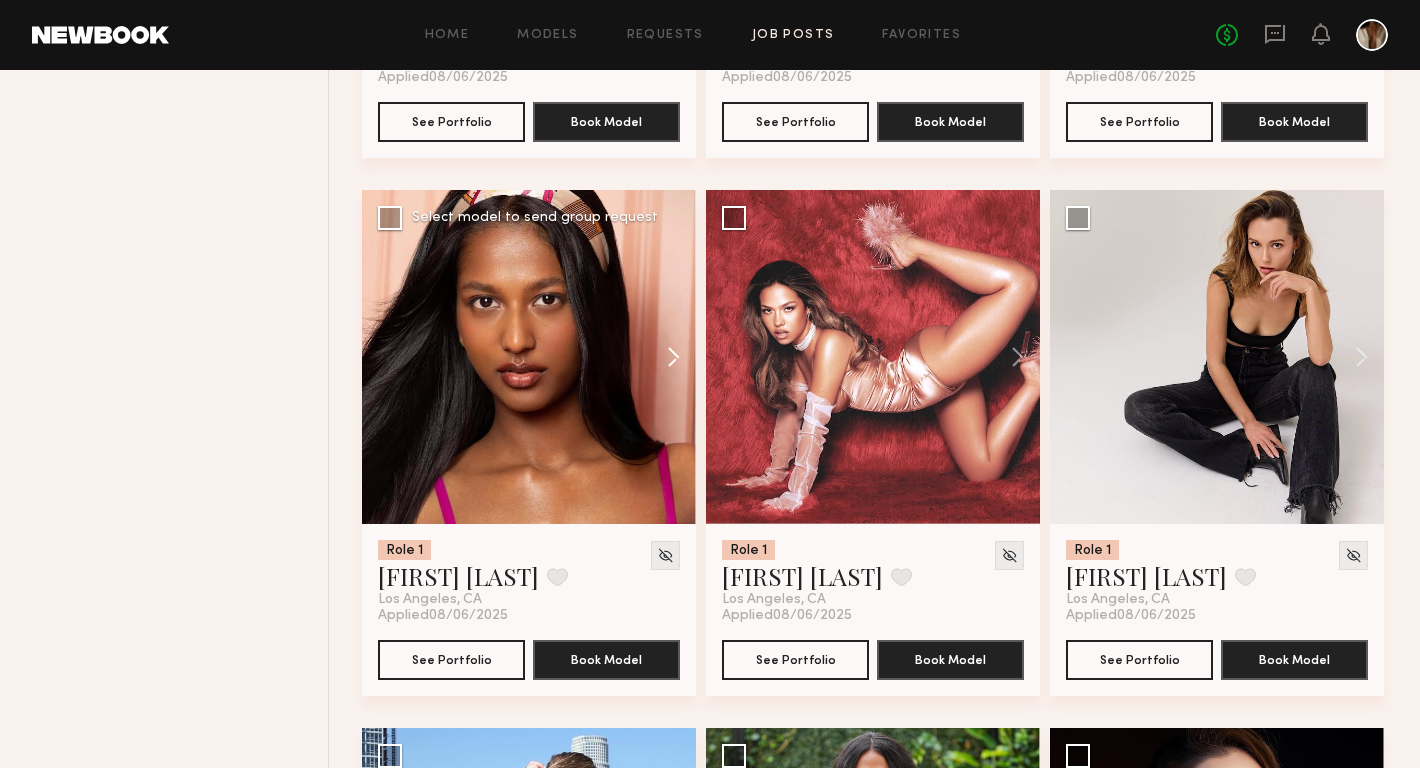 click 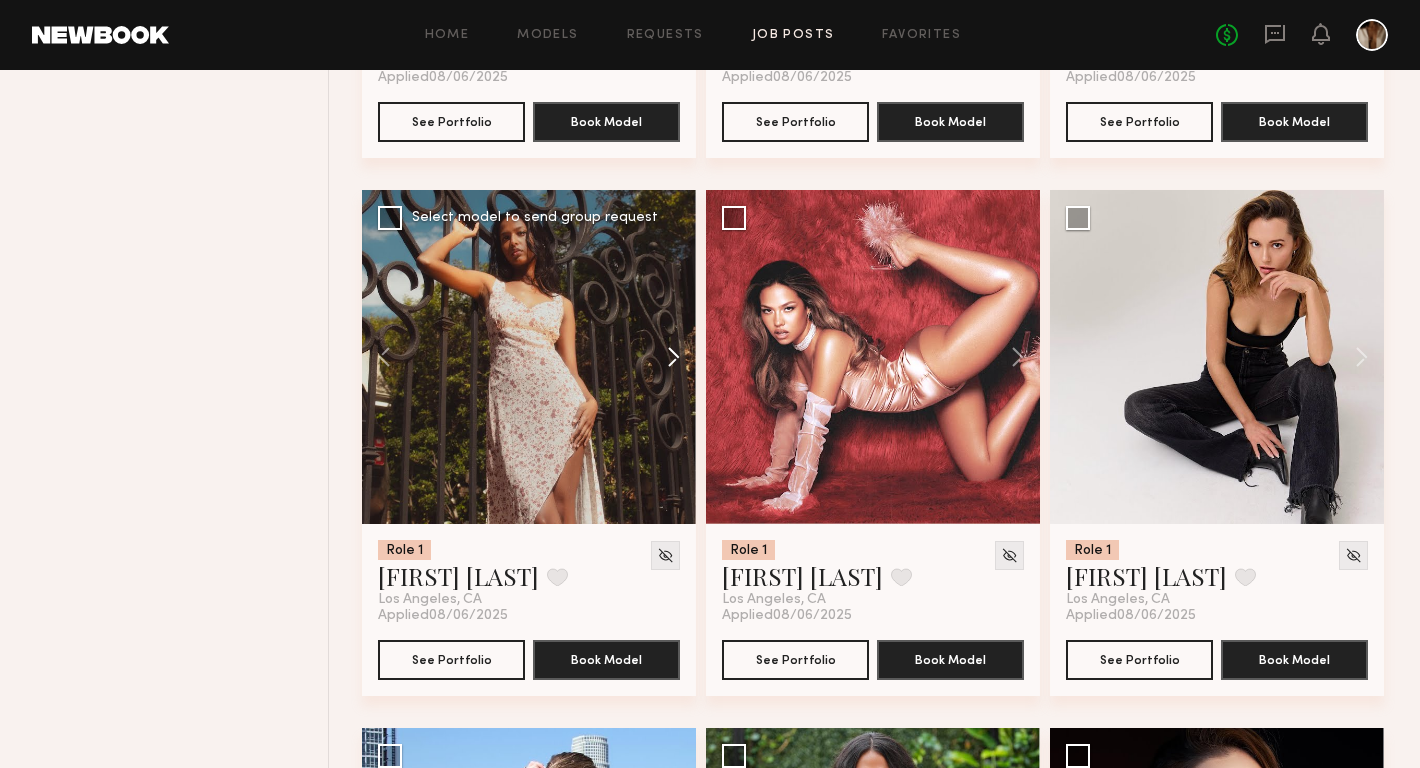 click 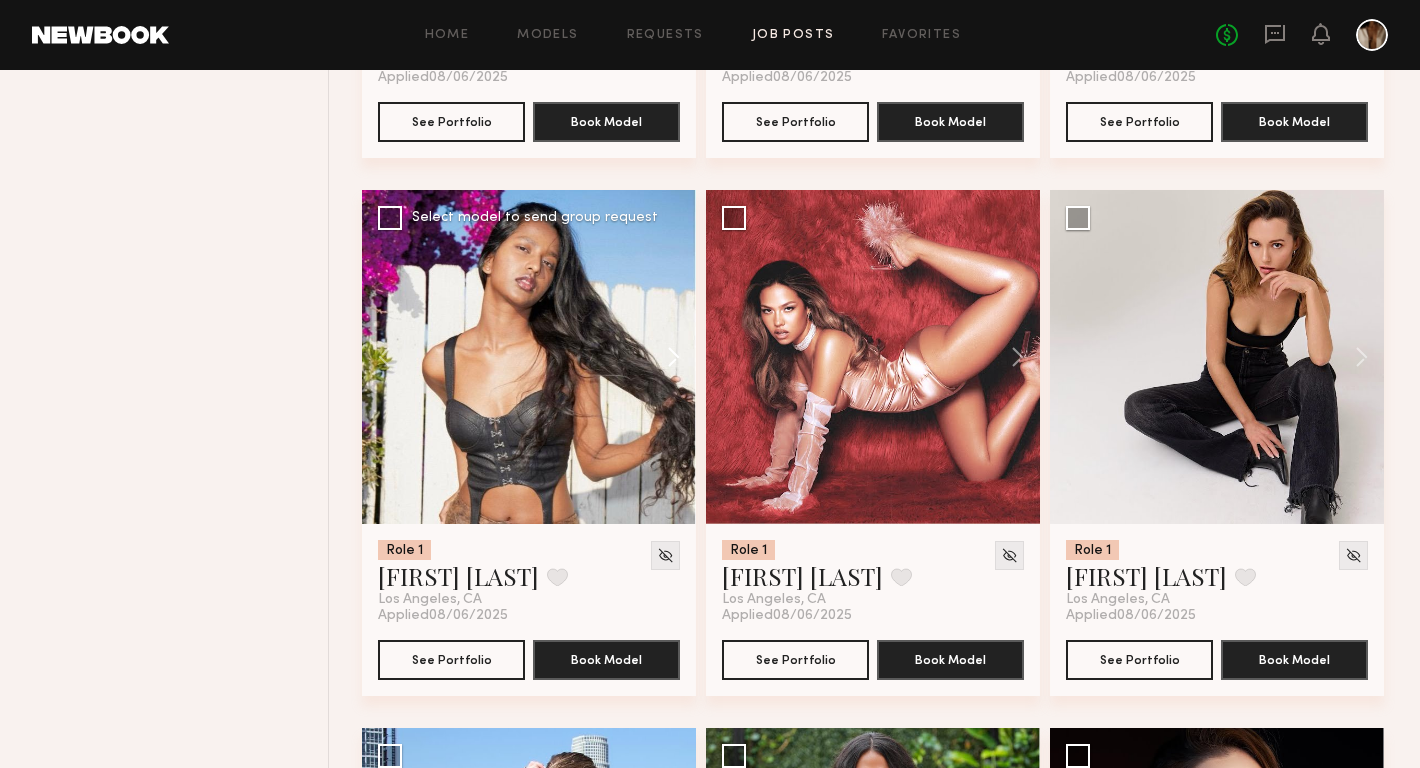 click 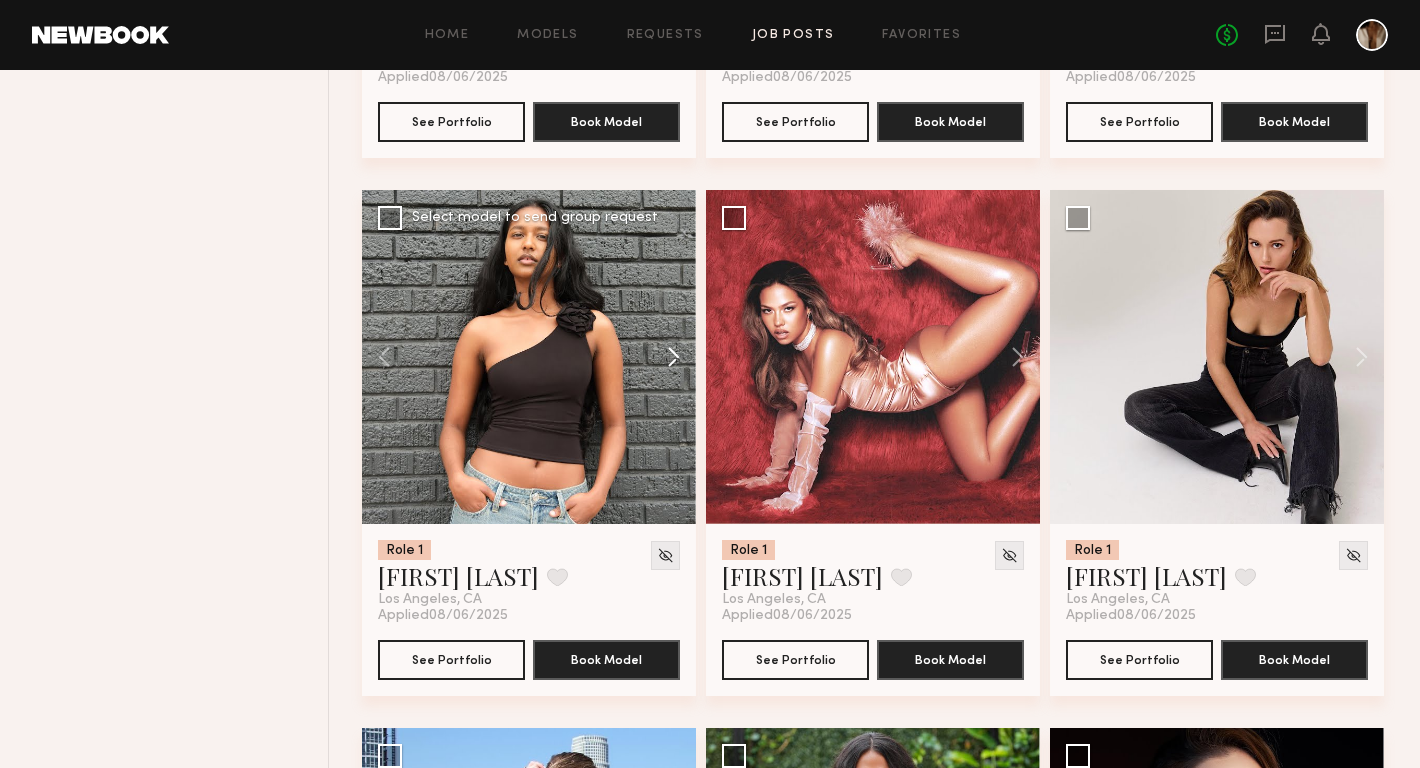 click 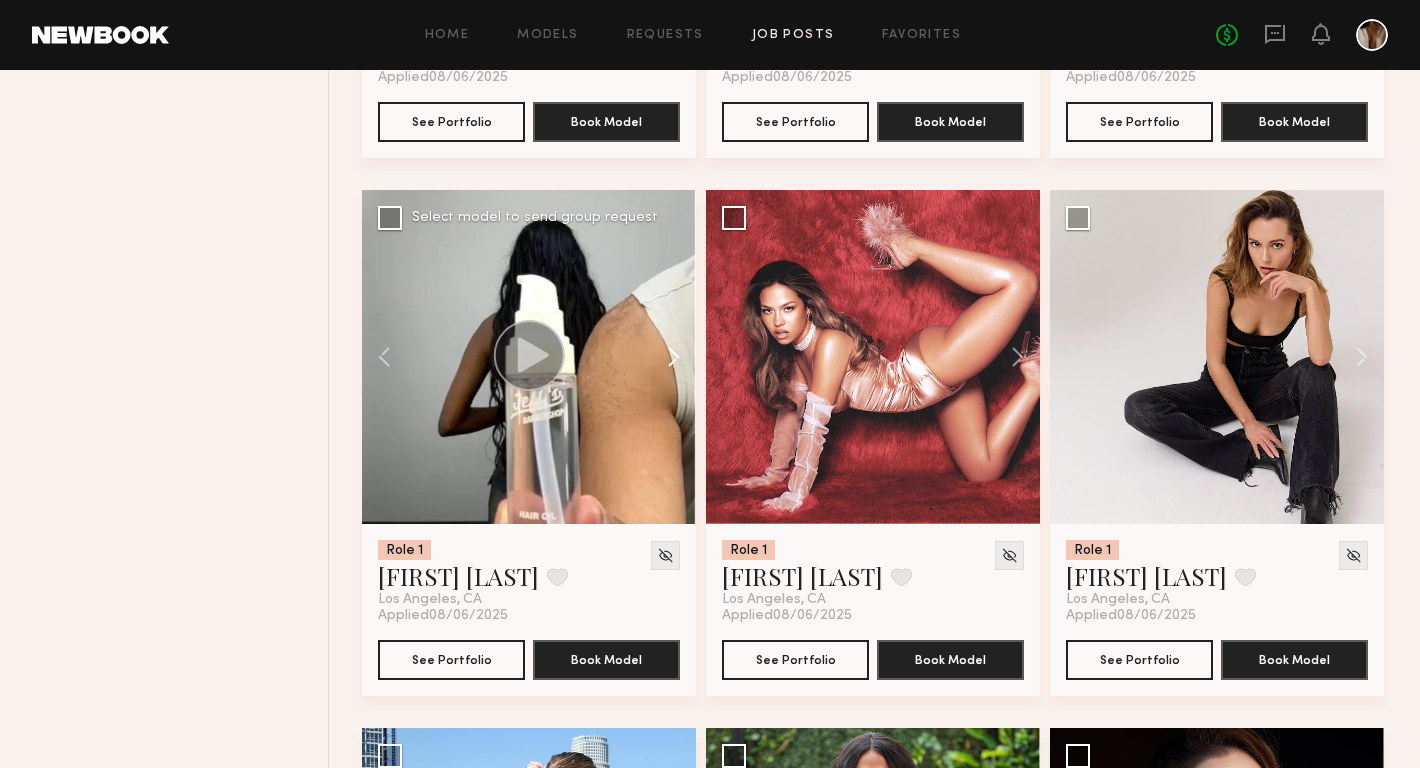 click 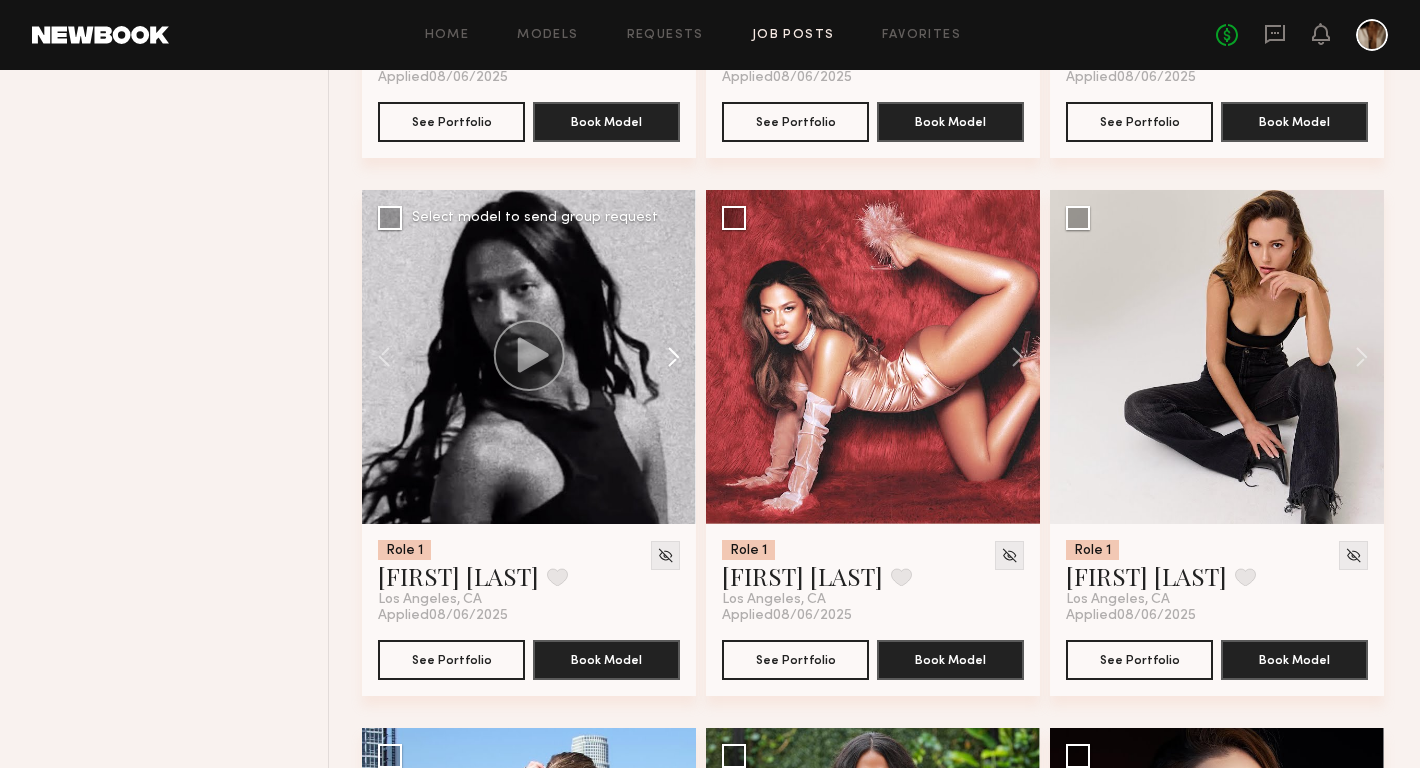 click 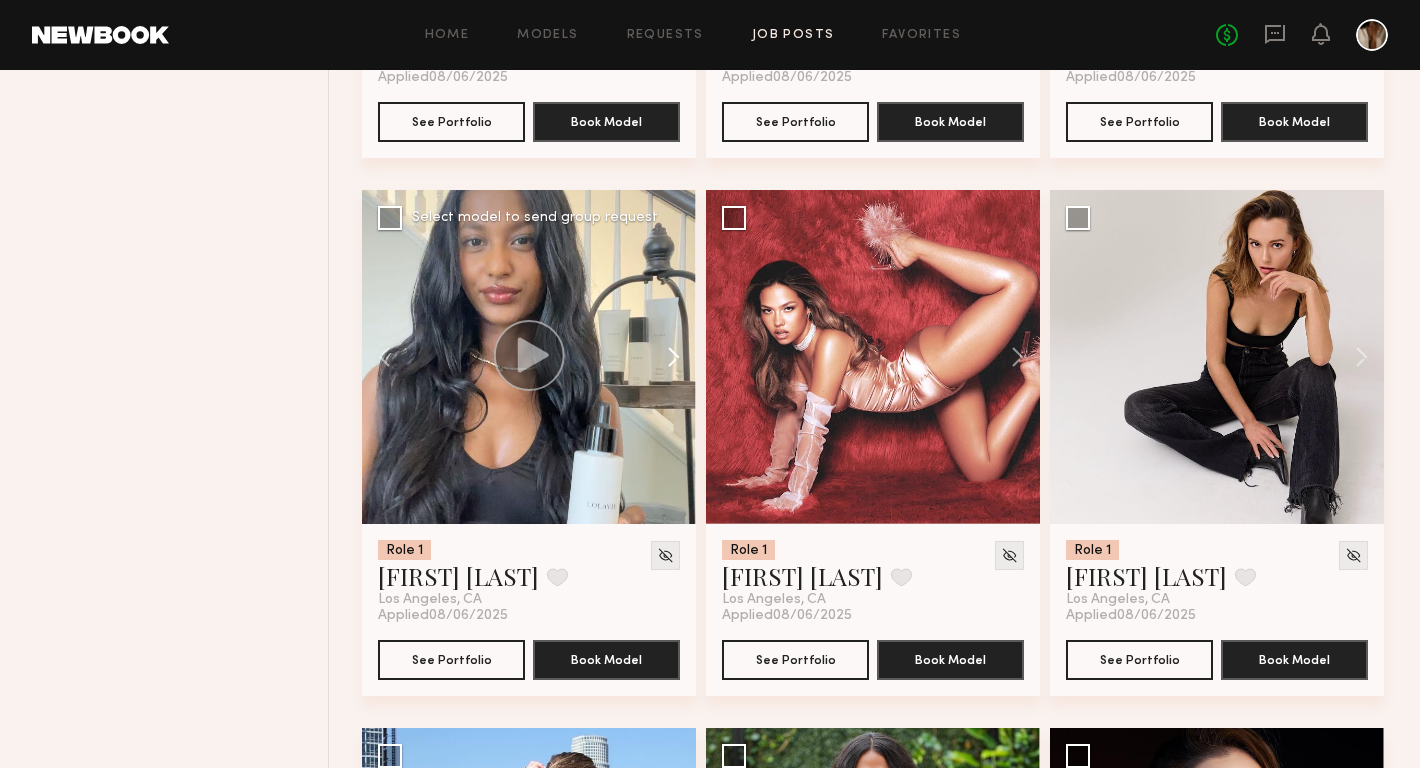 click 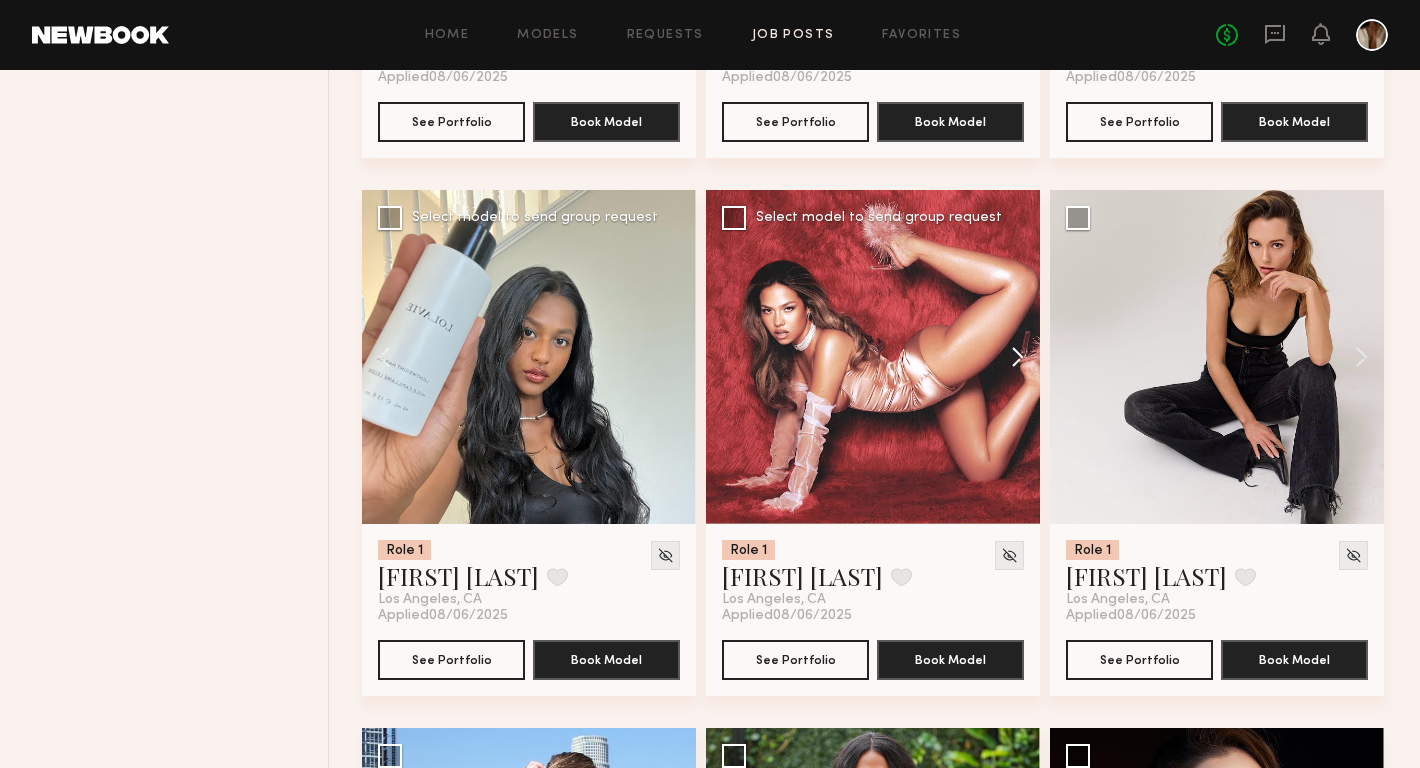 click 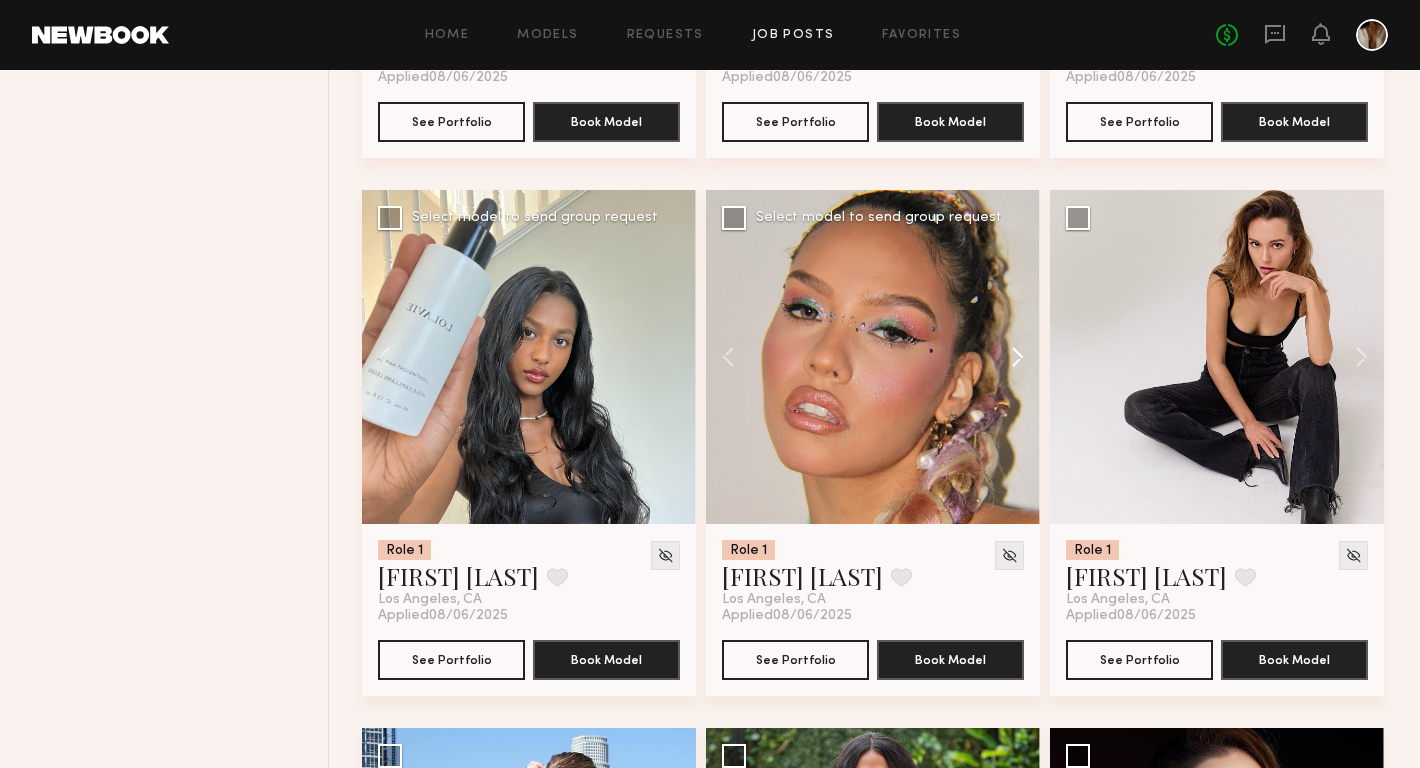 click 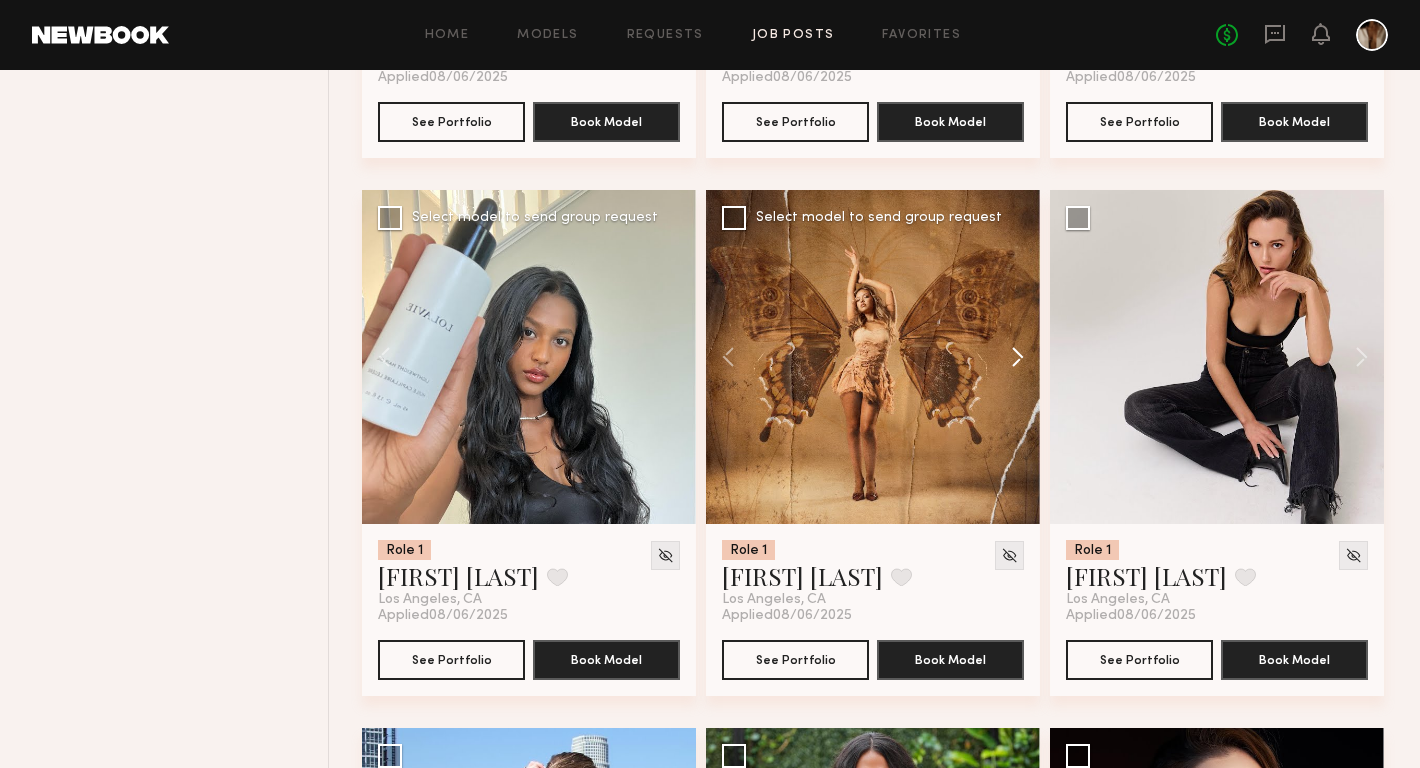 click 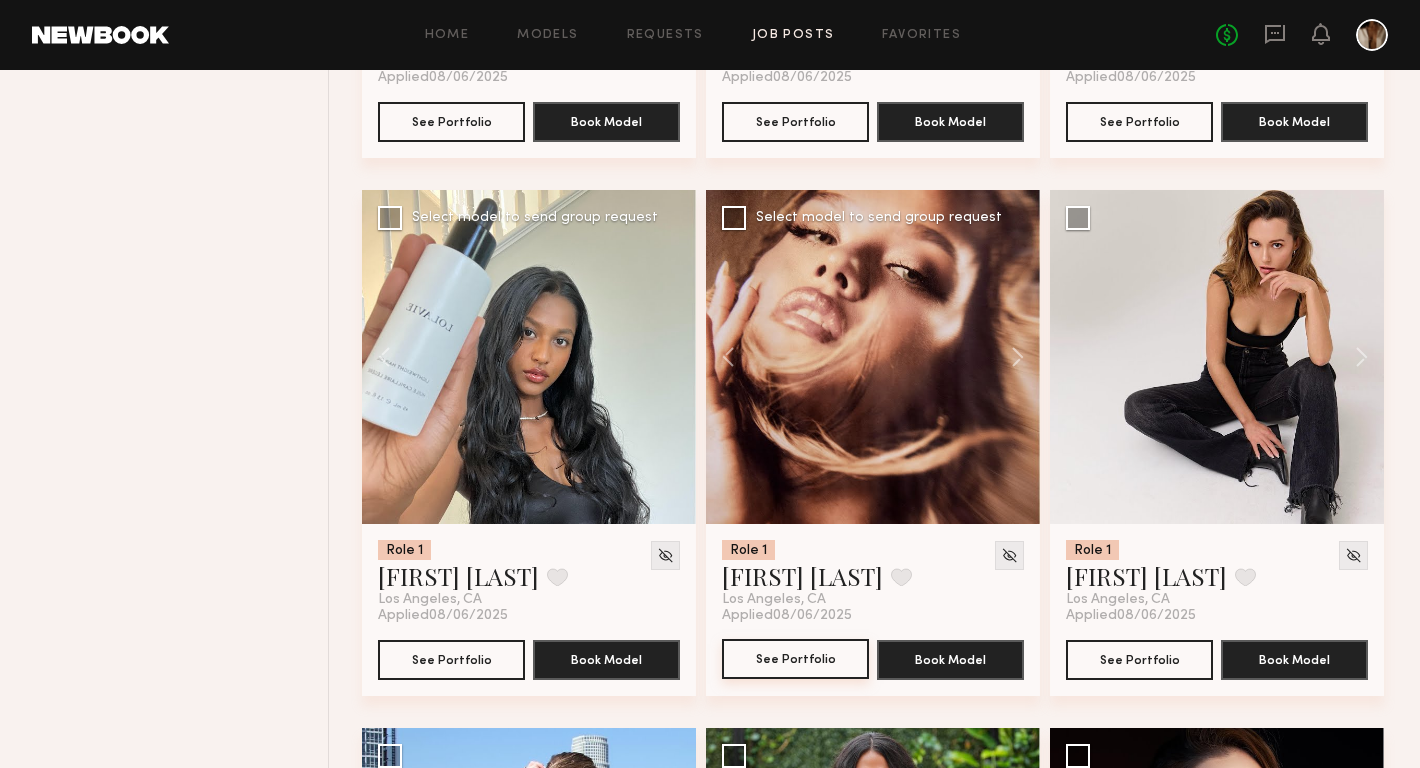 click on "See Portfolio" 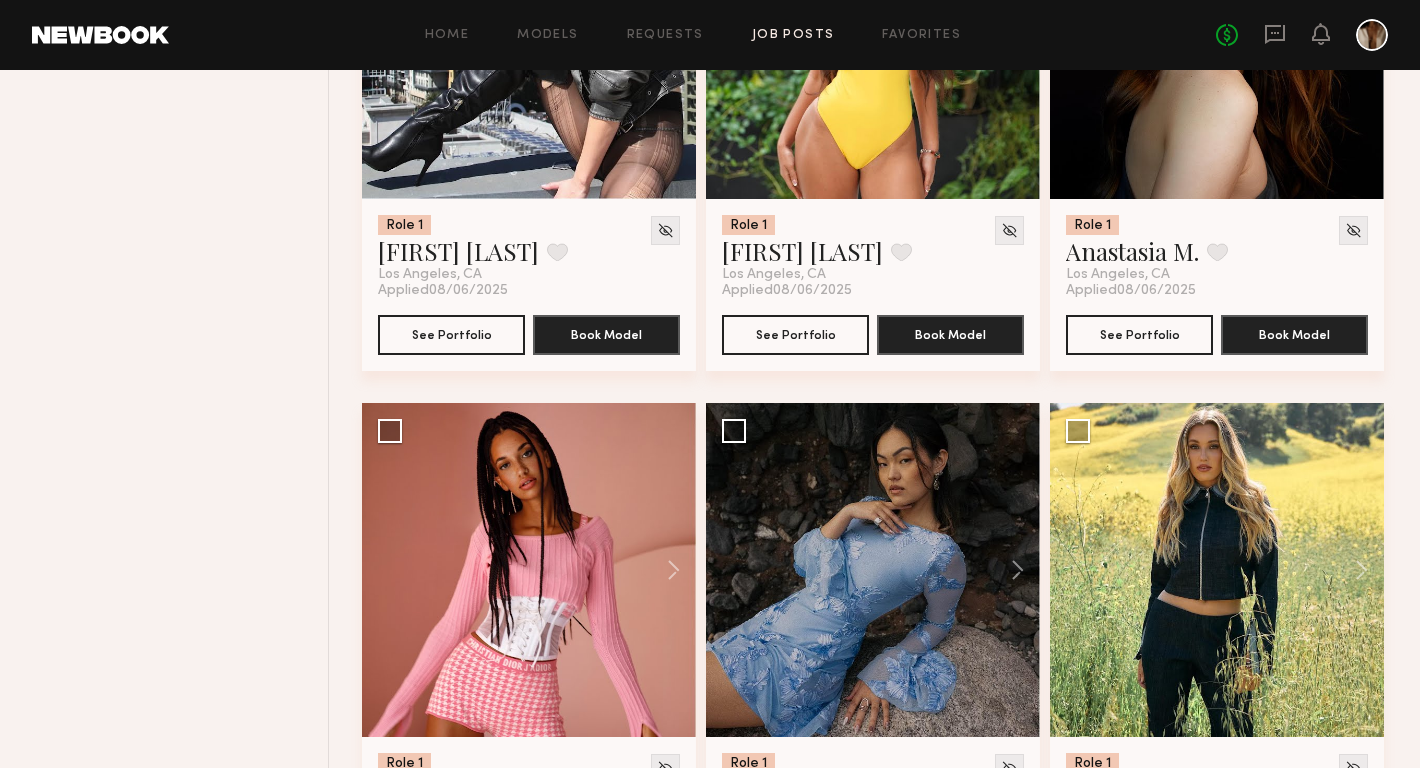 scroll, scrollTop: 4769, scrollLeft: 0, axis: vertical 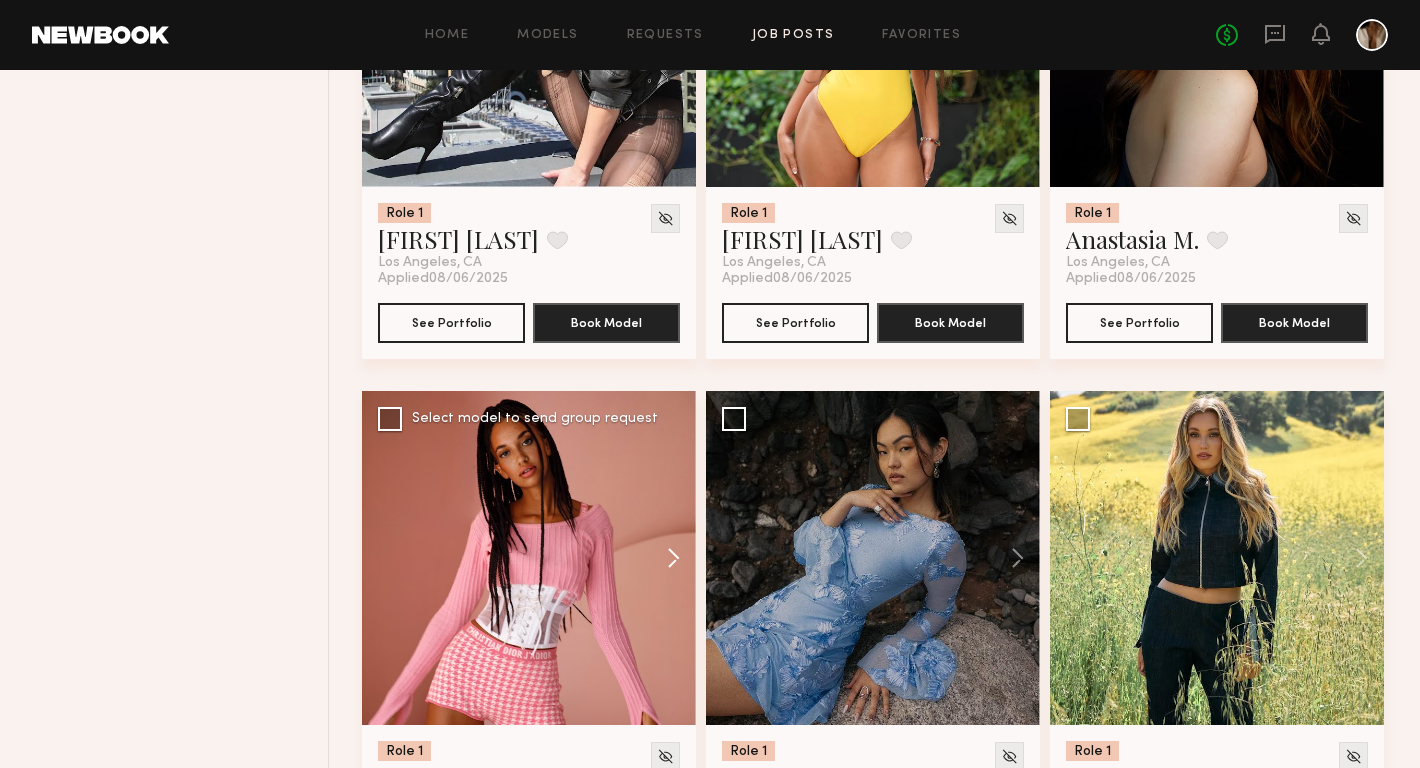 click 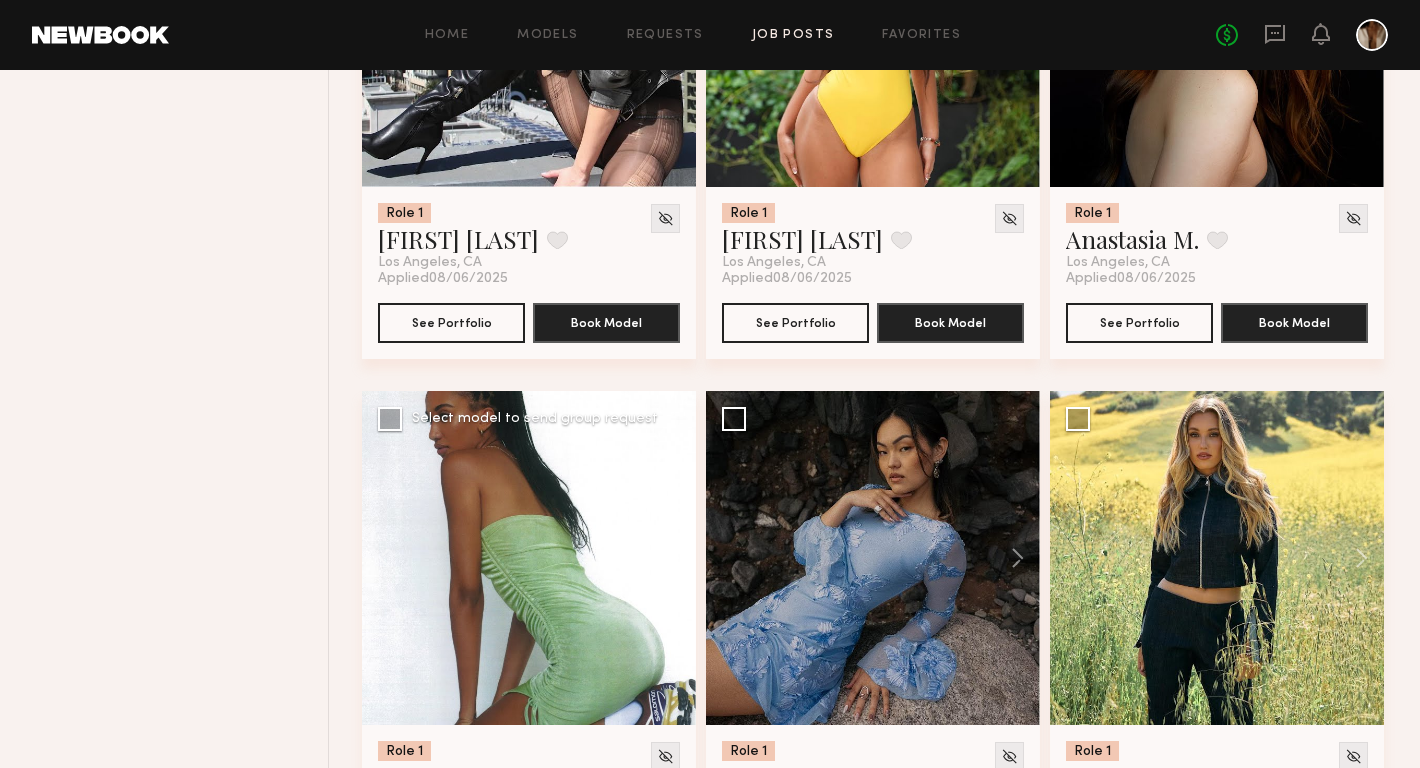 click 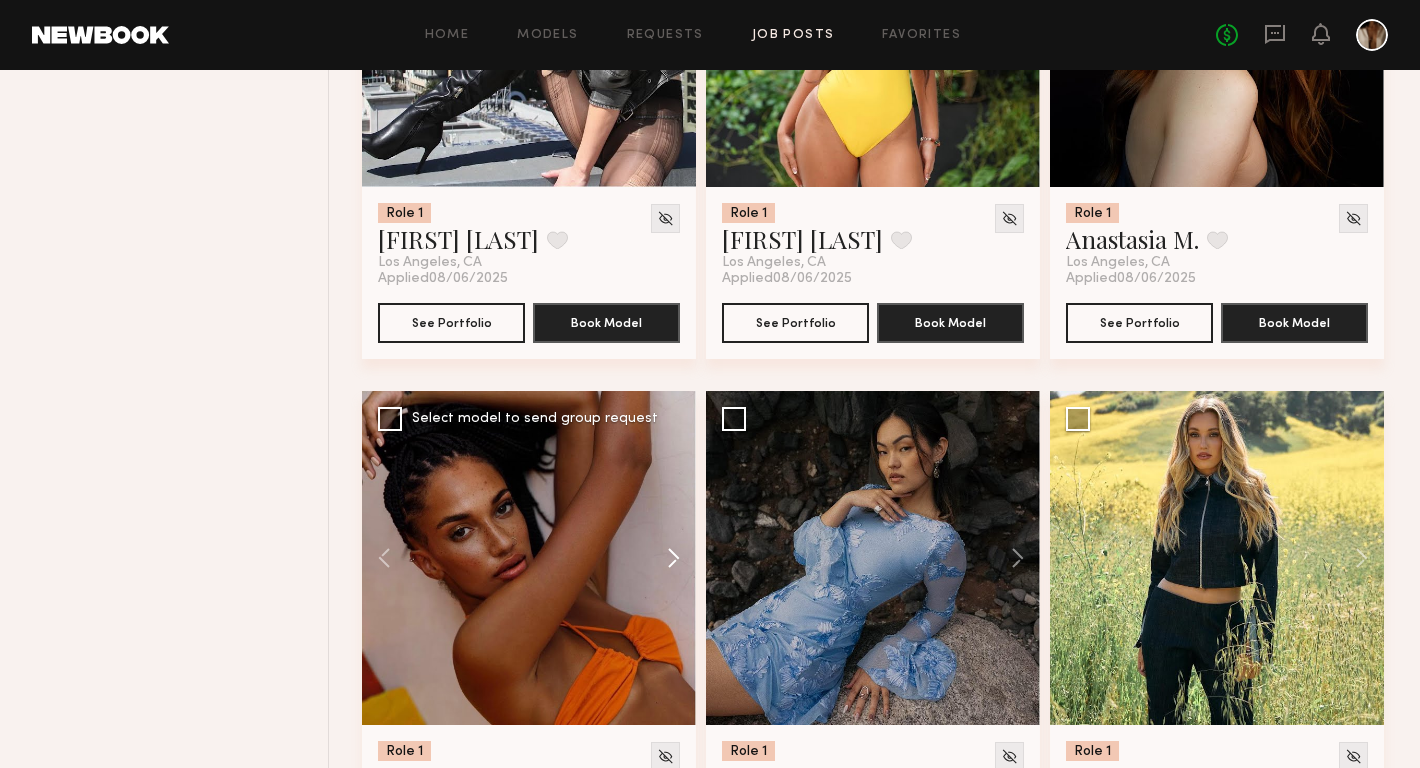 click 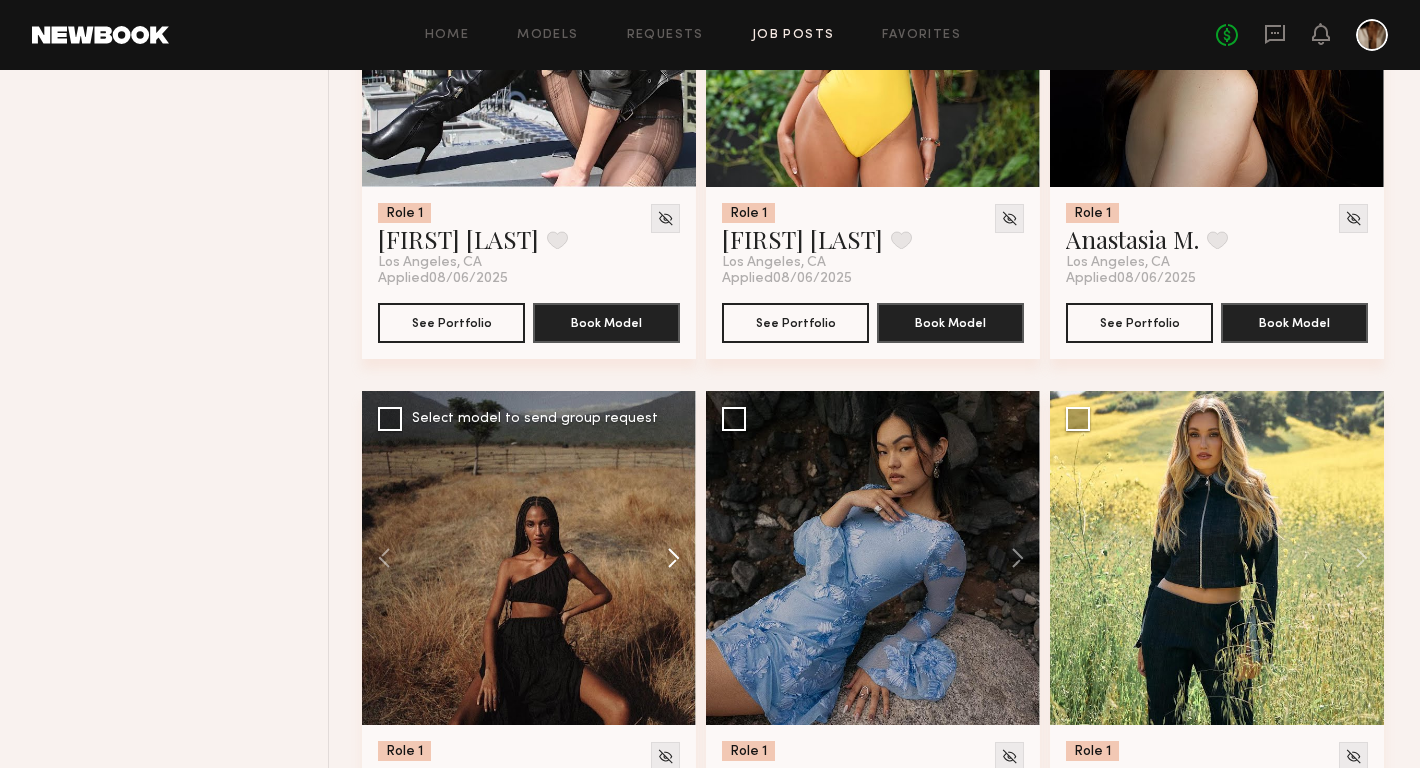 click 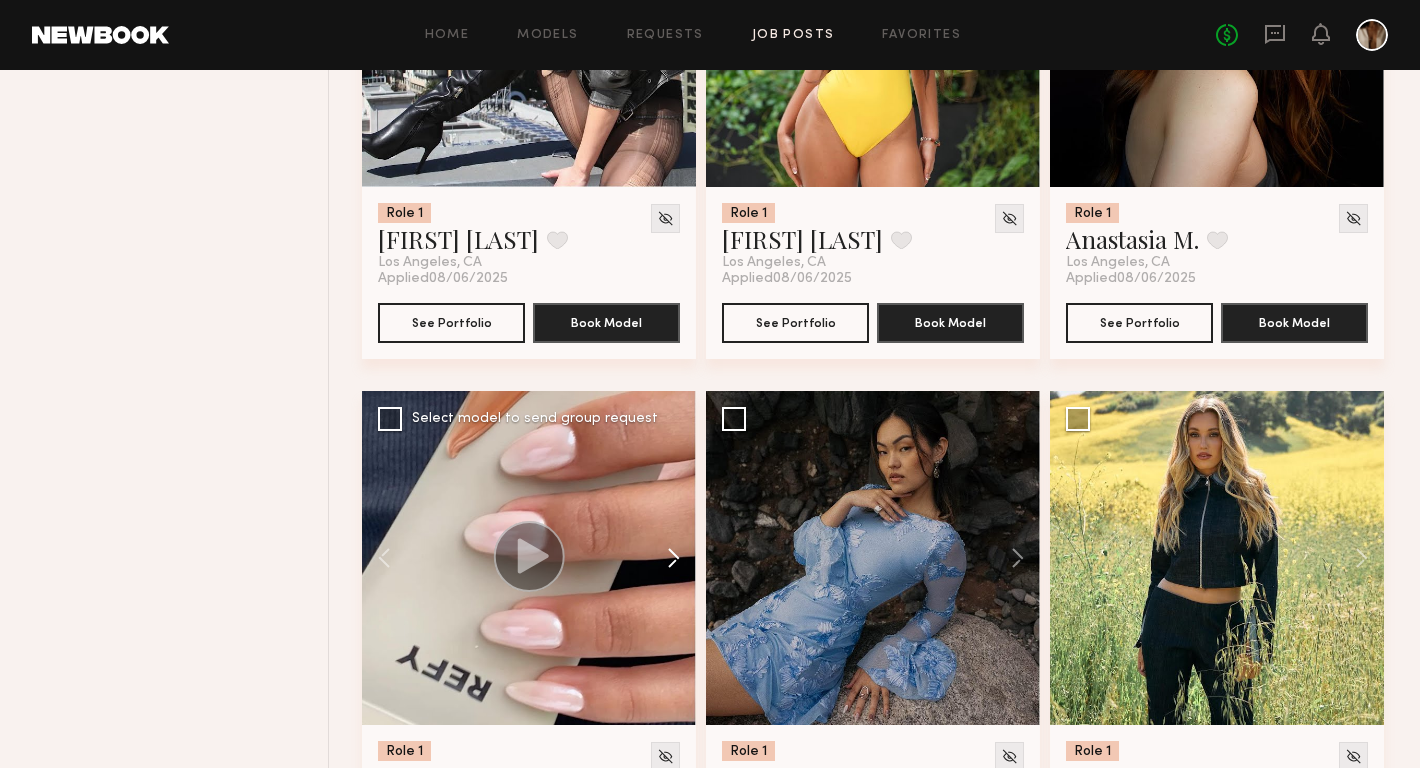 click 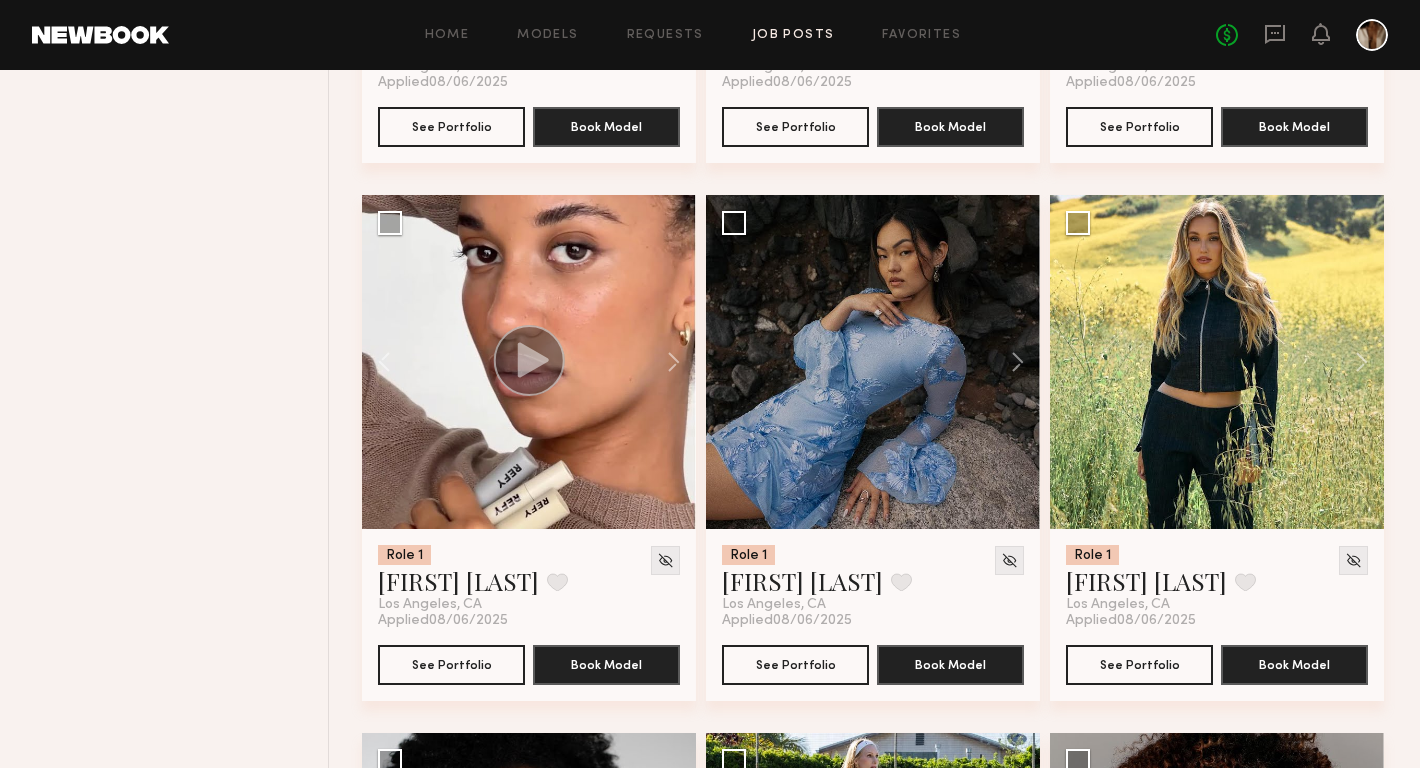 scroll, scrollTop: 4967, scrollLeft: 0, axis: vertical 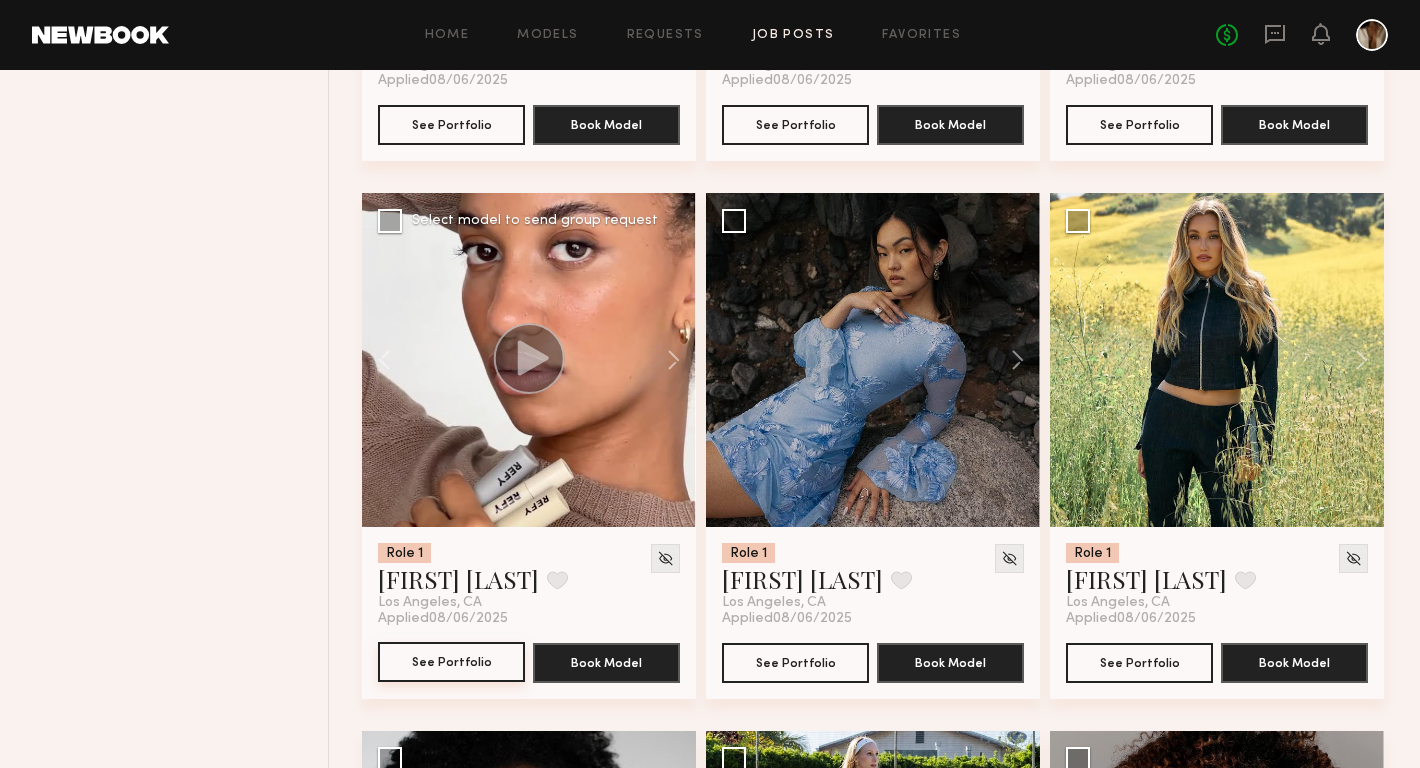 click on "See Portfolio" 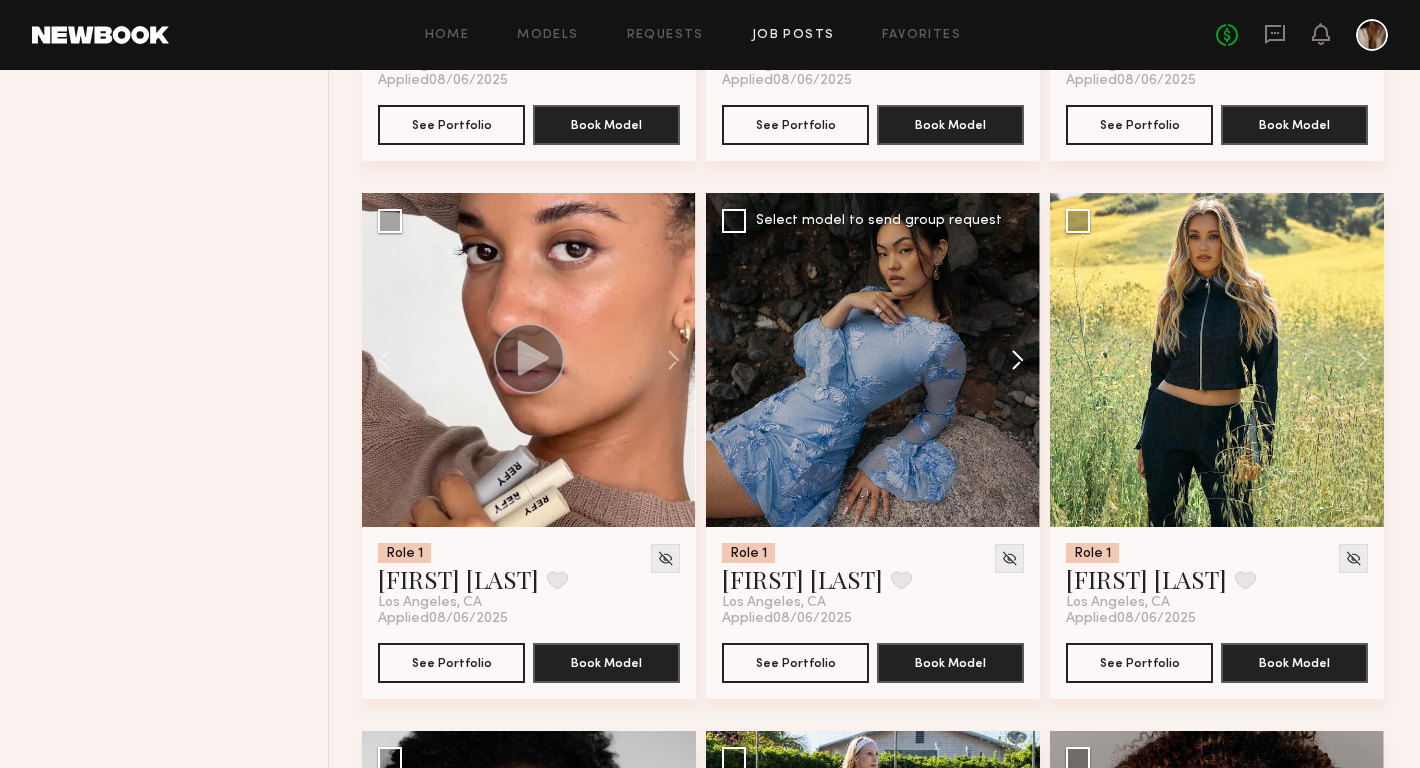 click 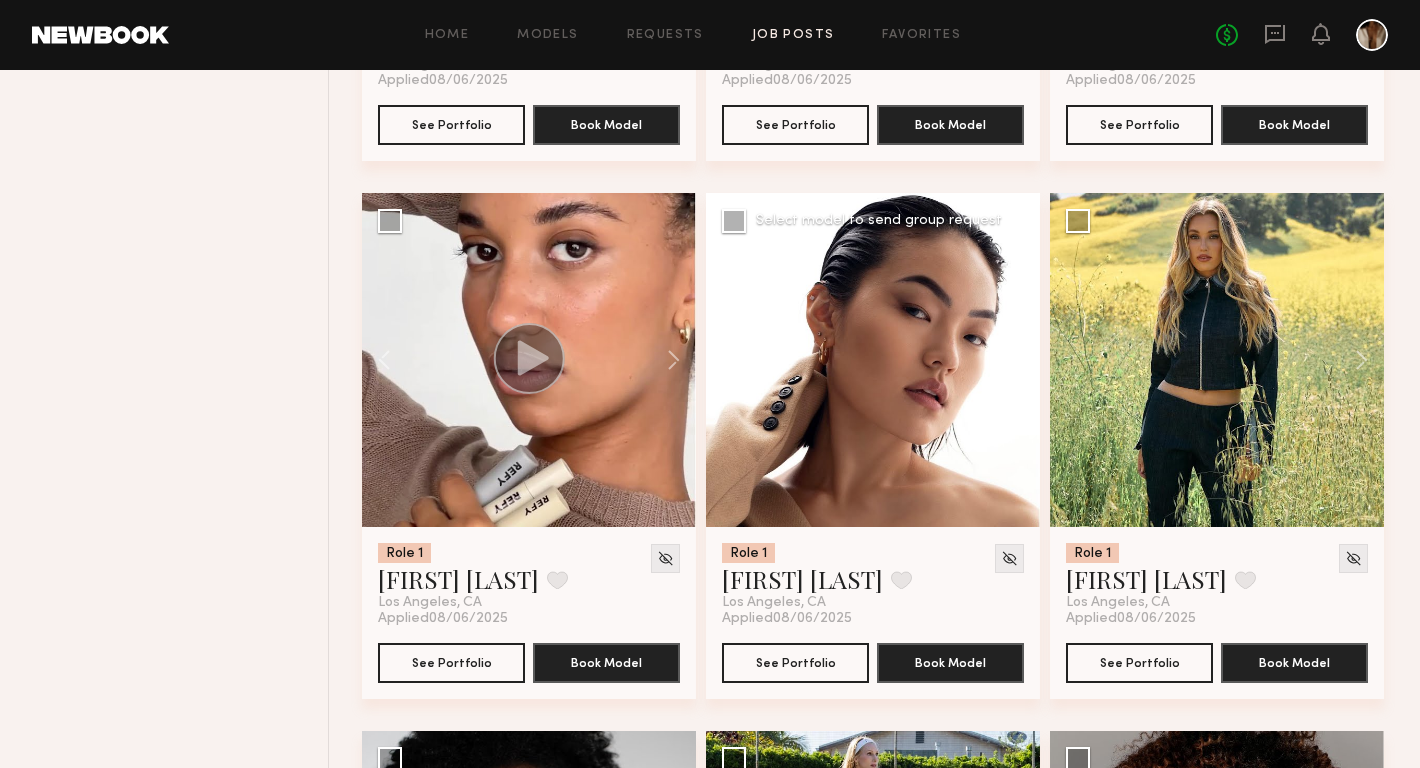 click 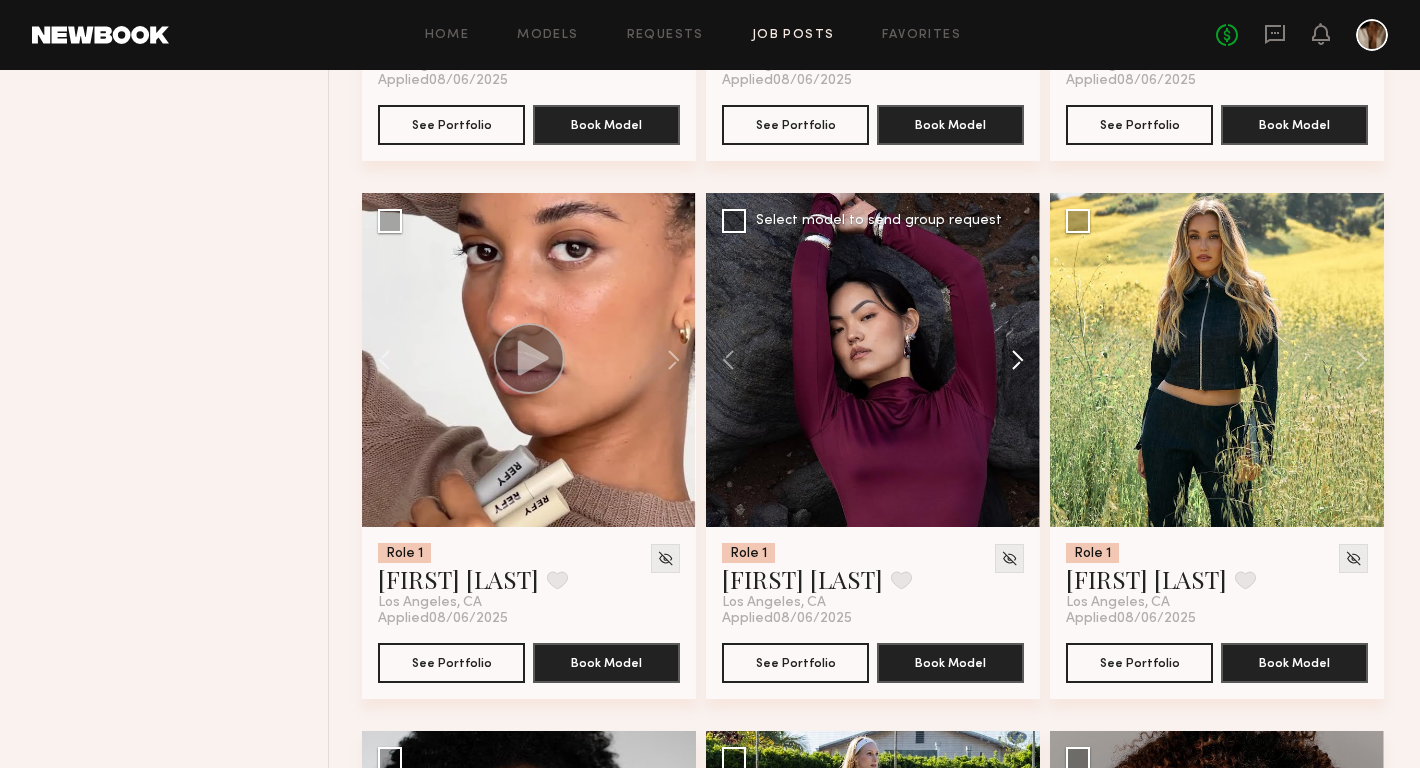 click 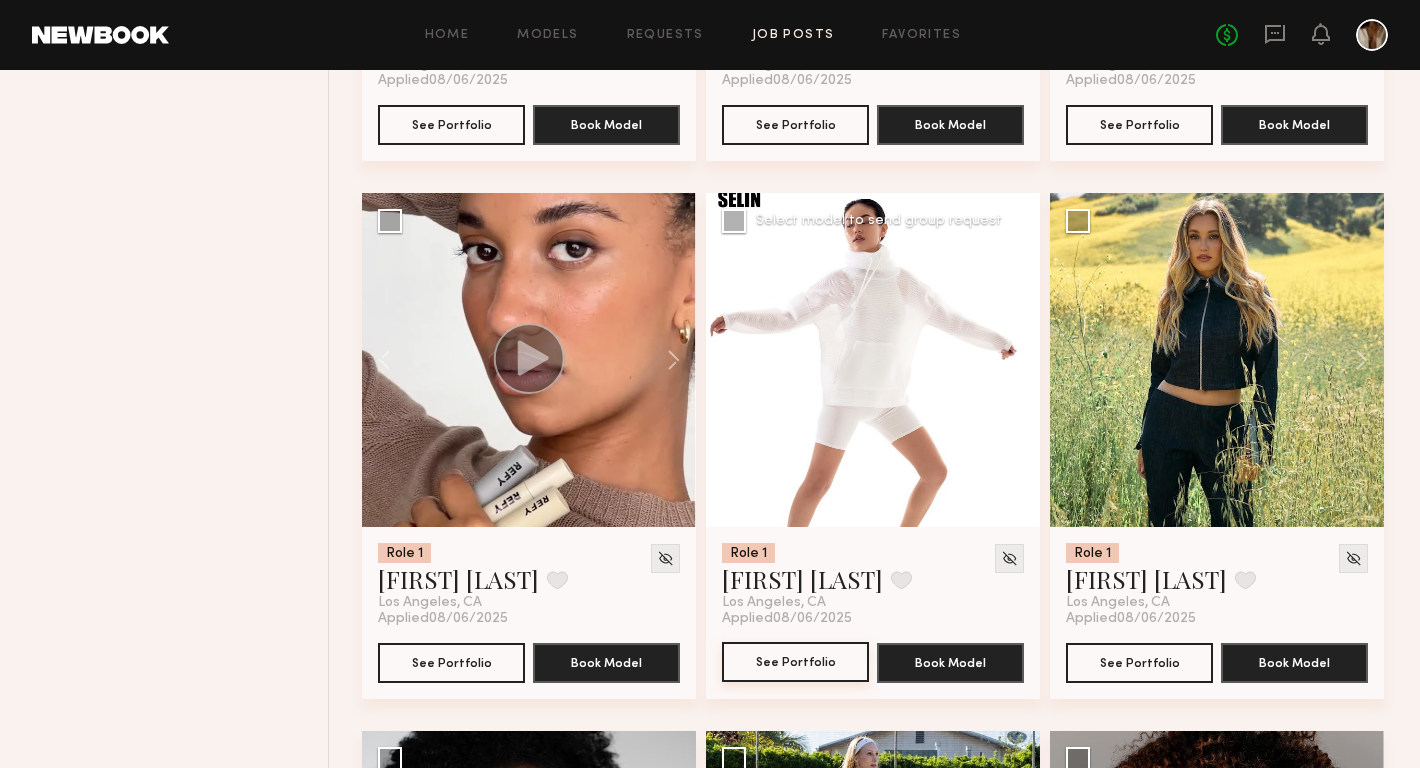 click on "See Portfolio" 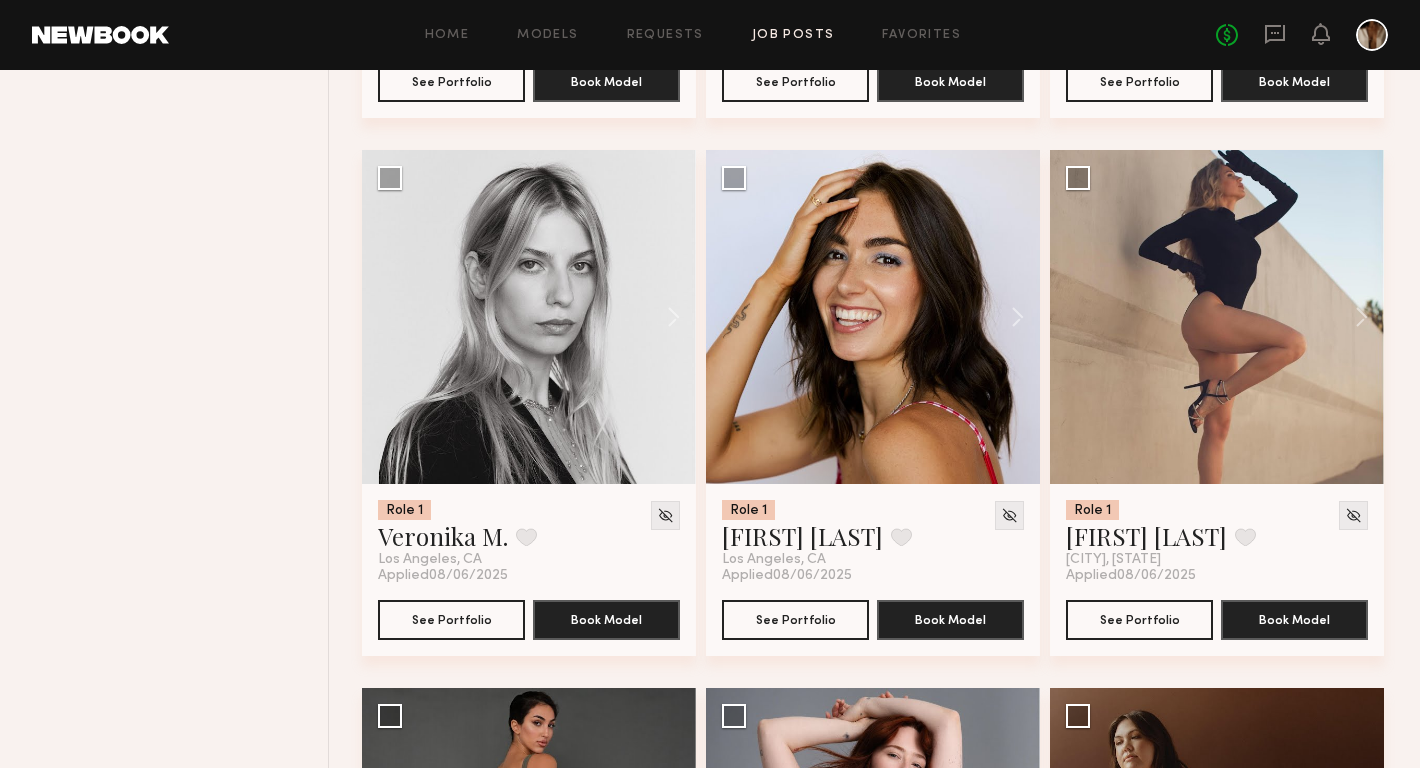 scroll, scrollTop: 6087, scrollLeft: 0, axis: vertical 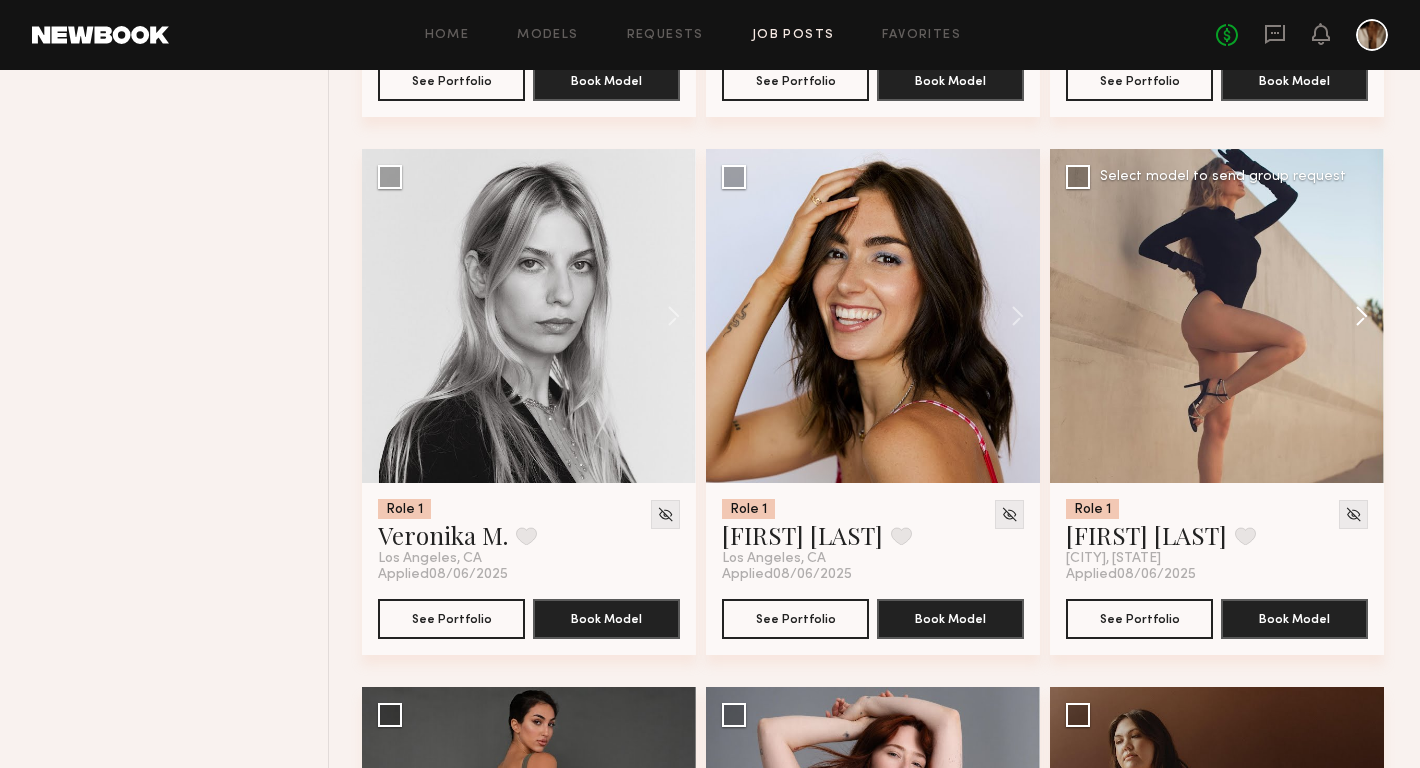 click 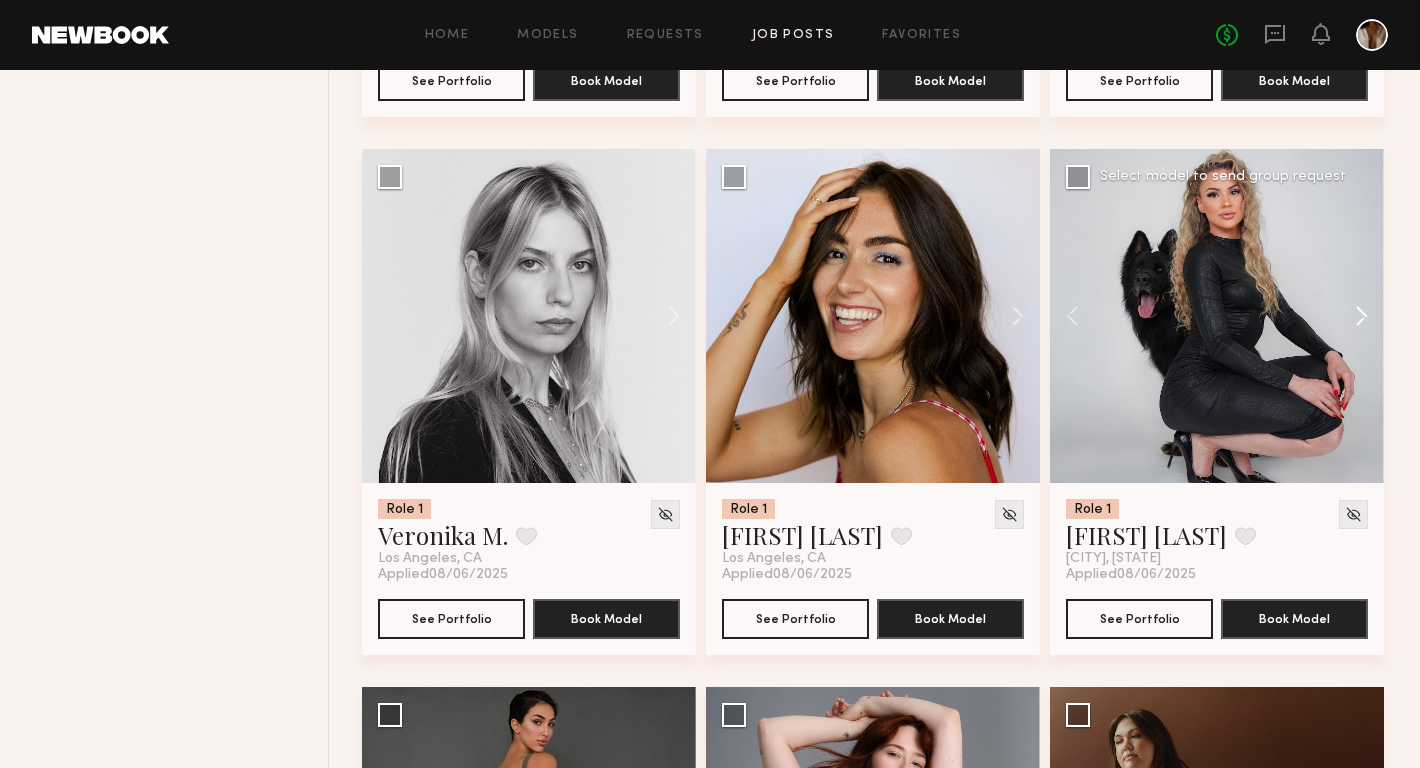 click 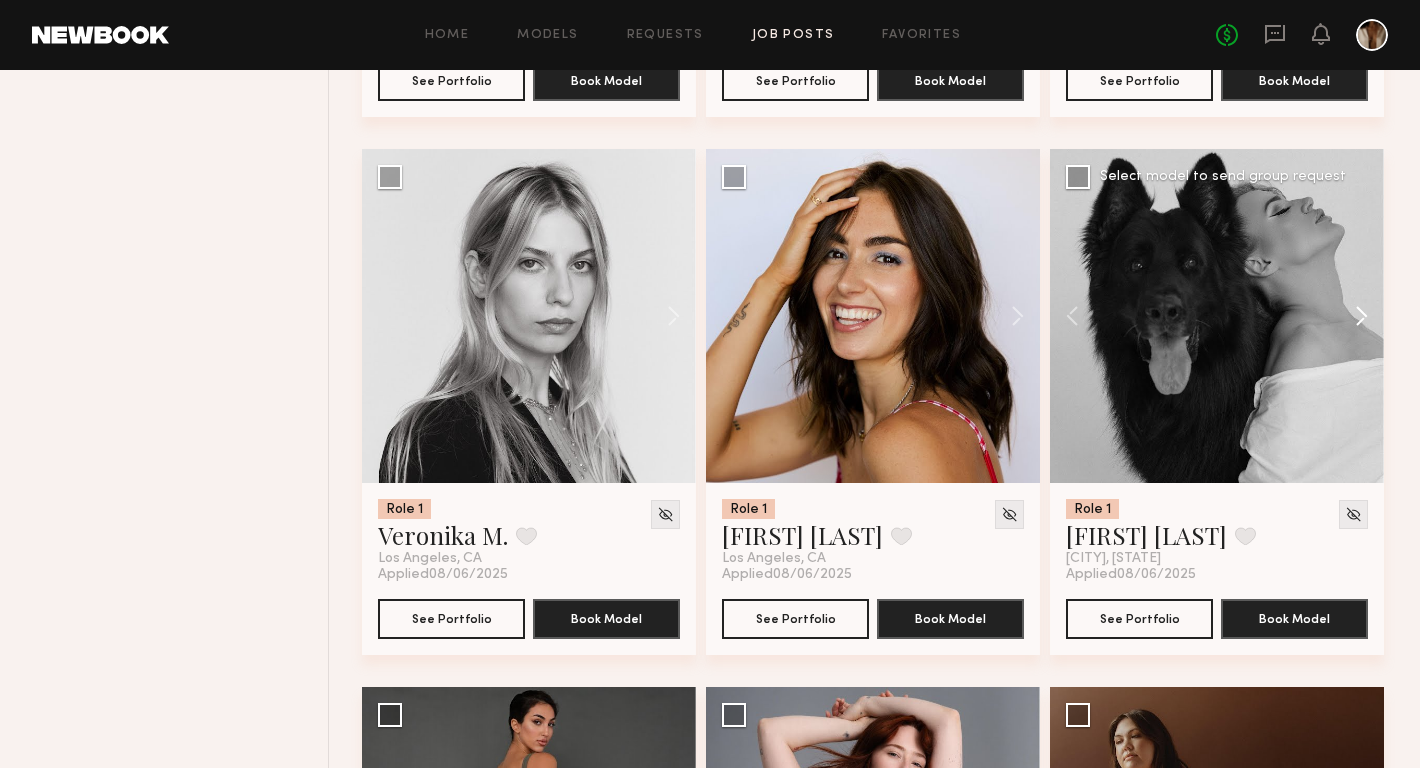 click 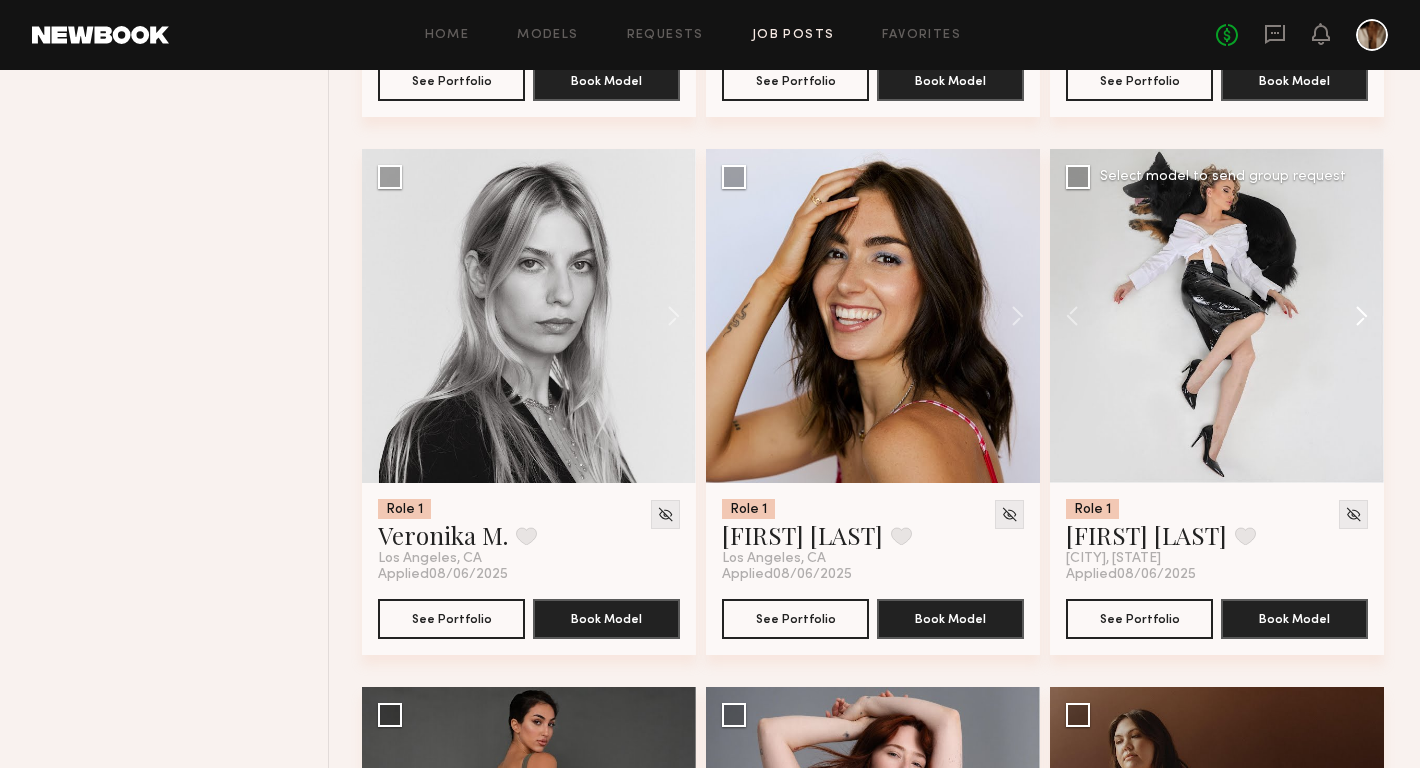 click 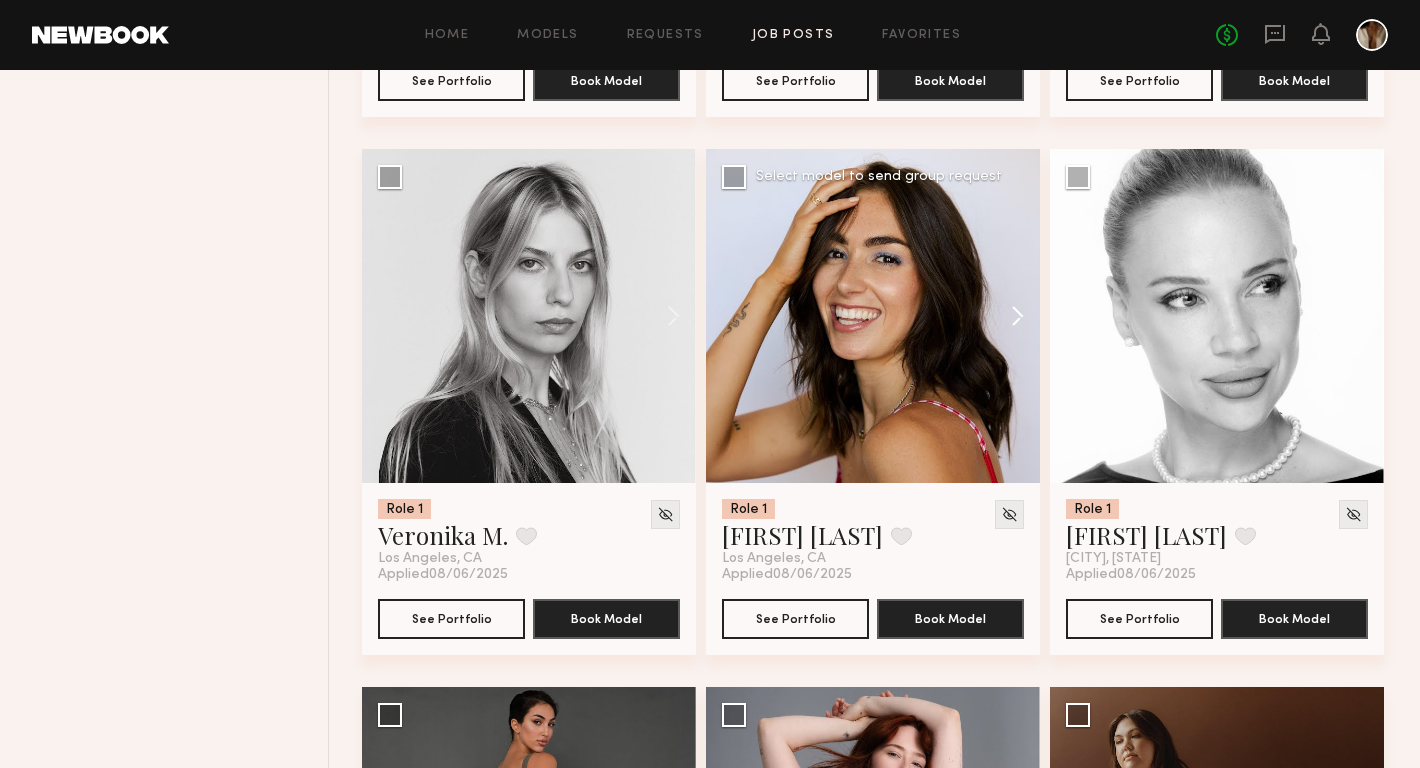 click 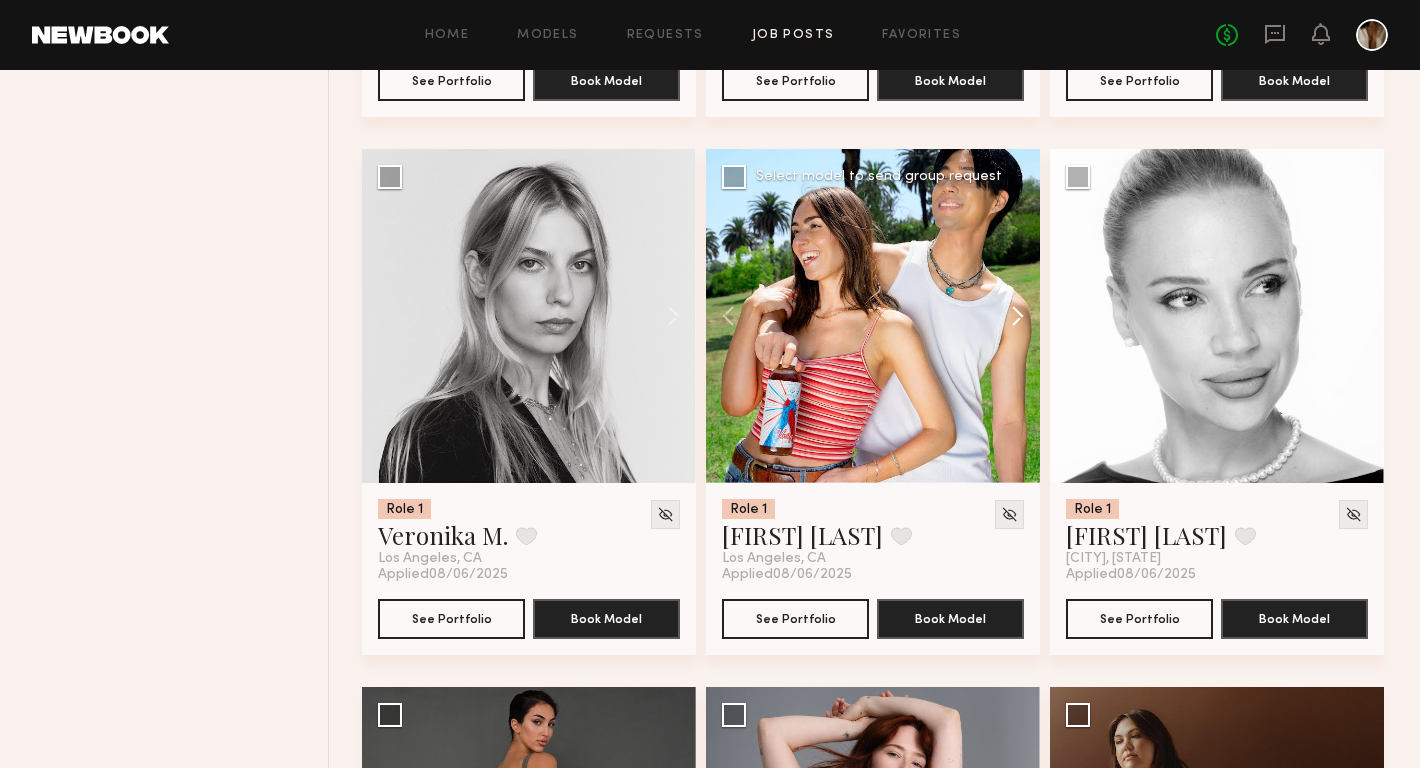 click 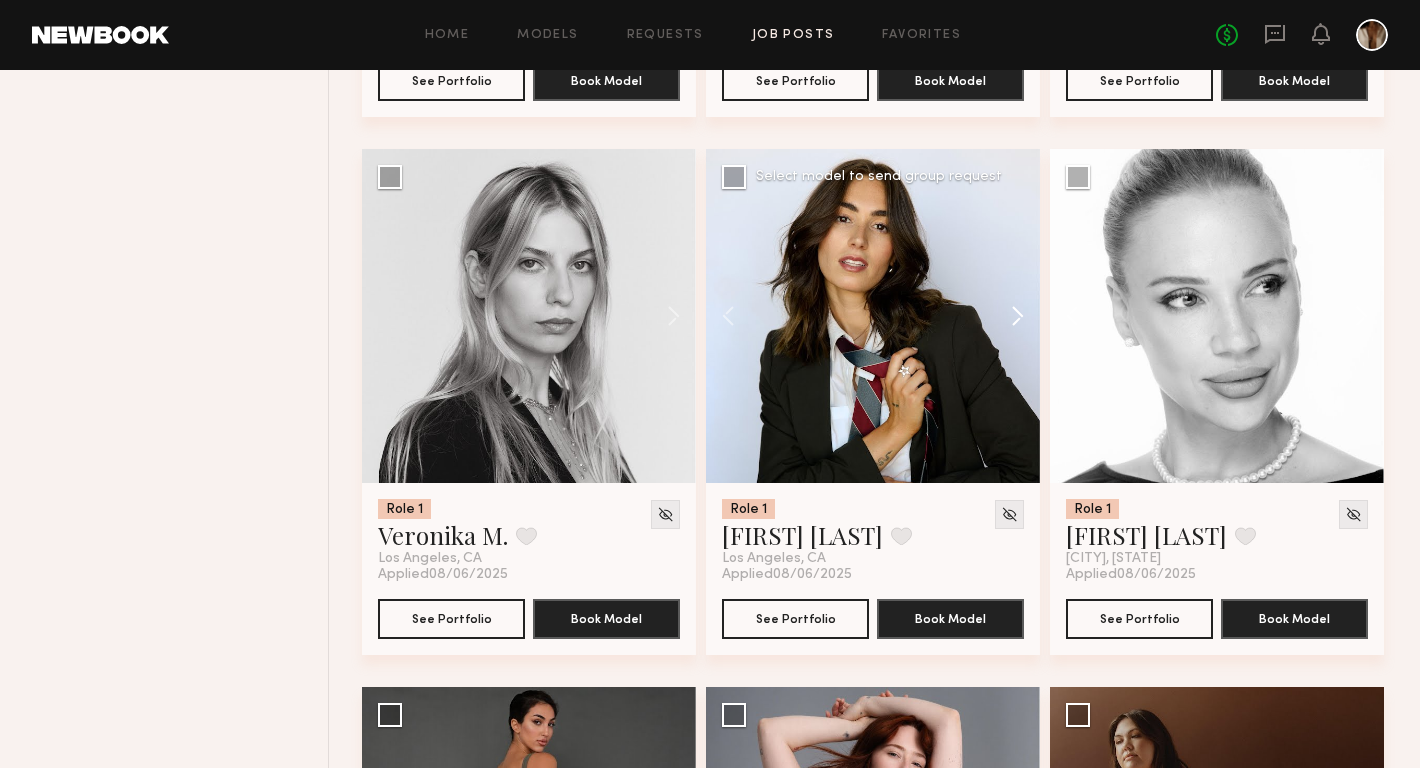 click 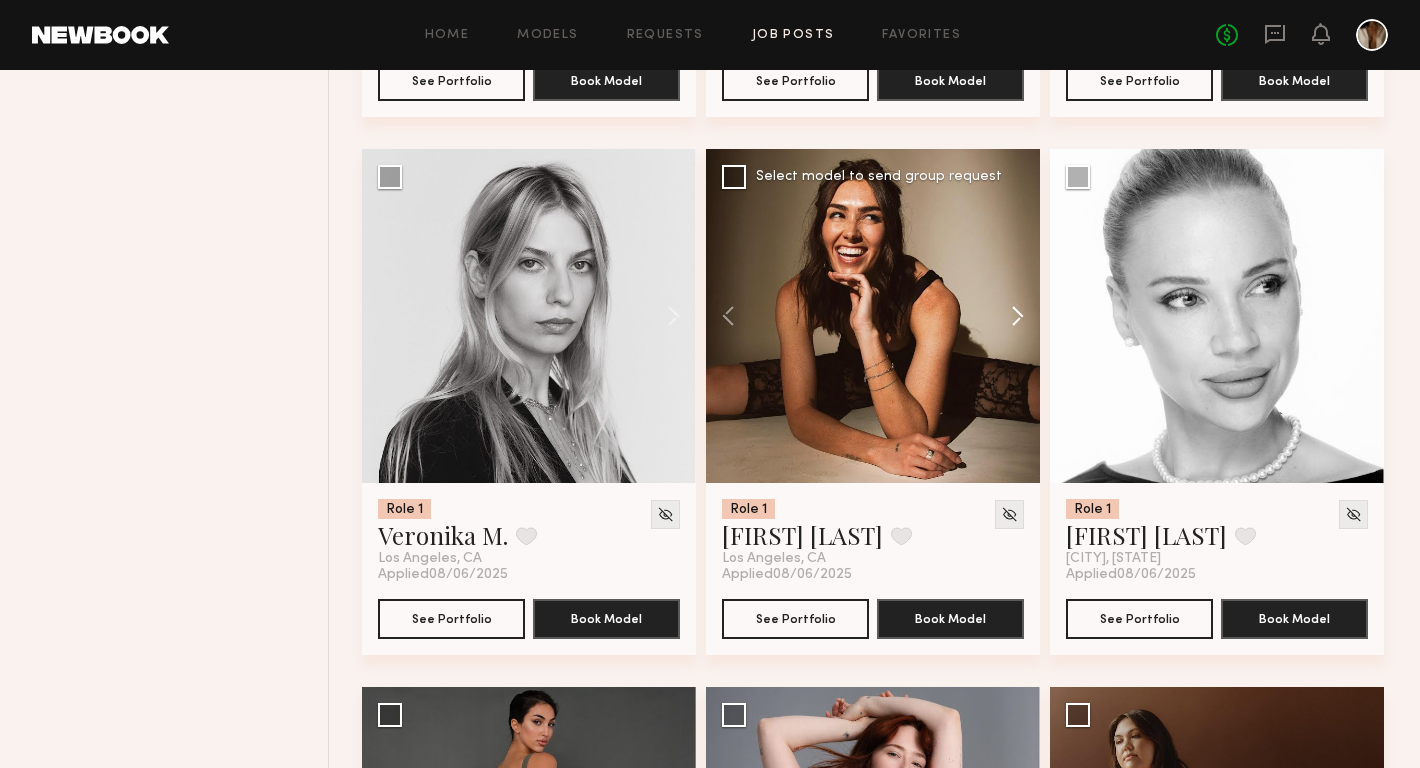 click 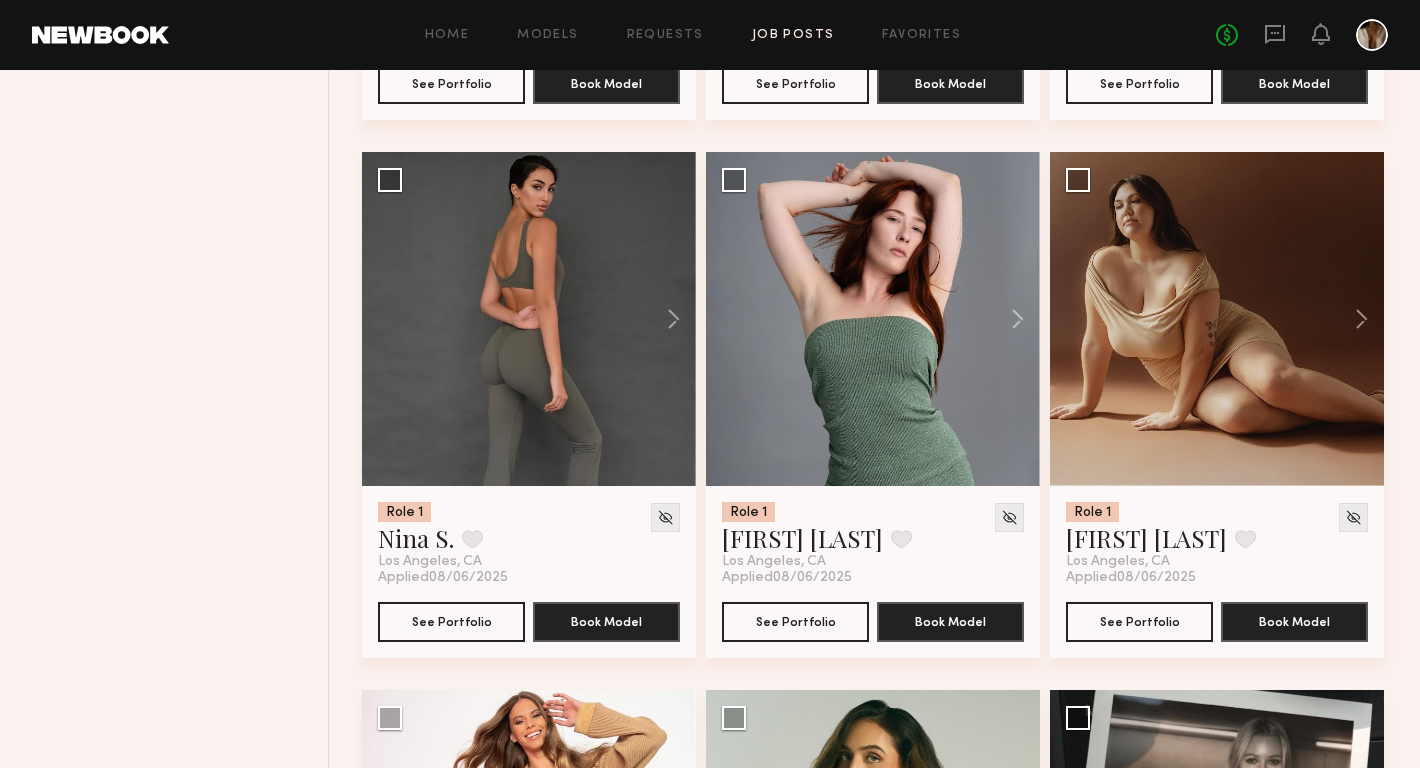 scroll, scrollTop: 6624, scrollLeft: 0, axis: vertical 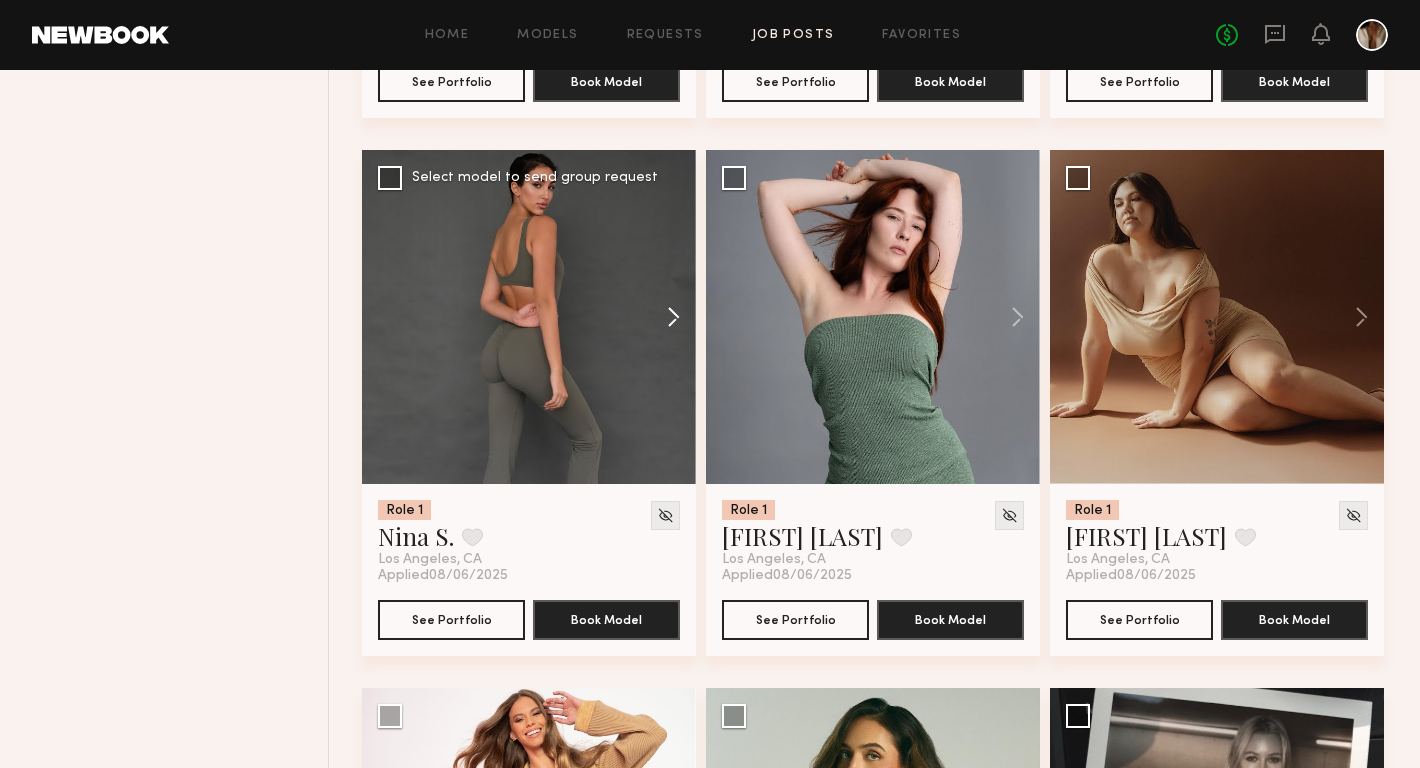 click 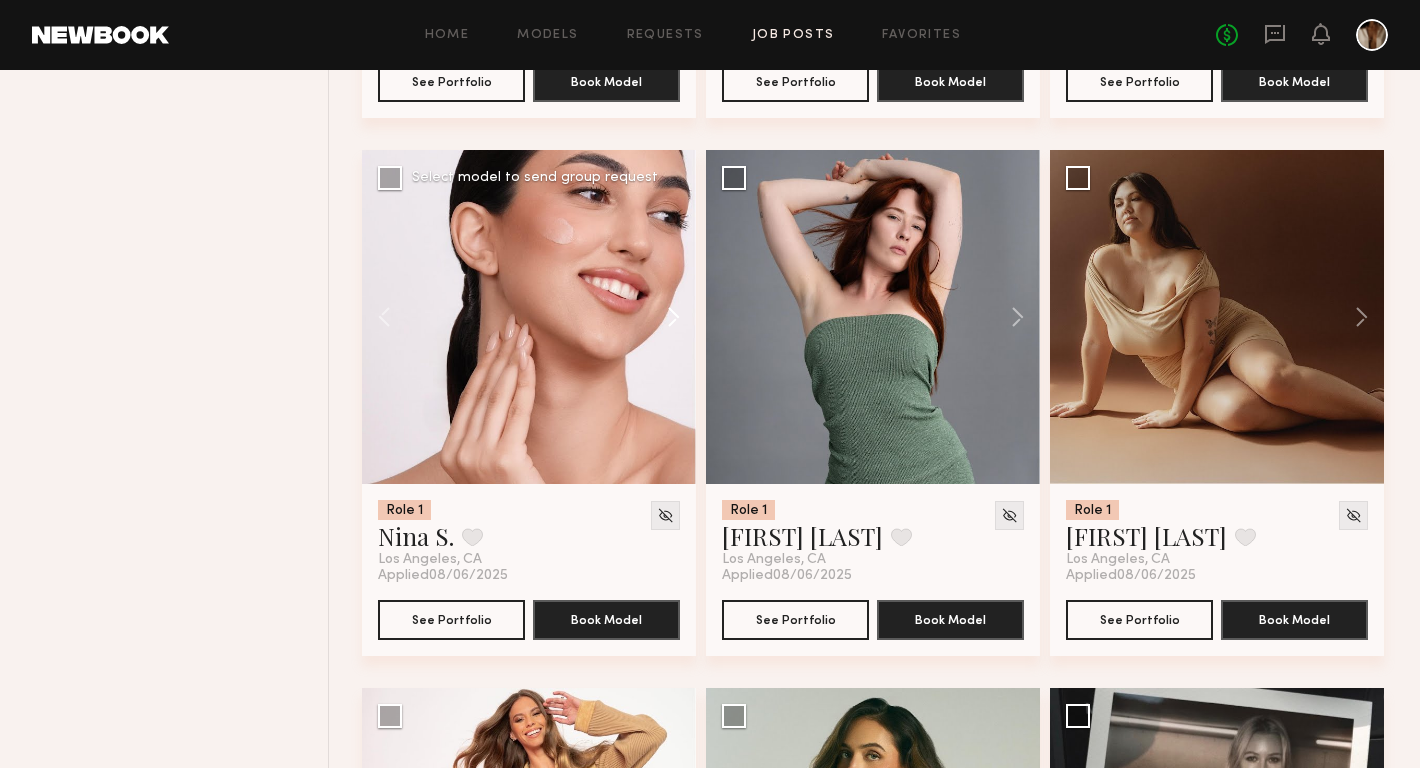 click 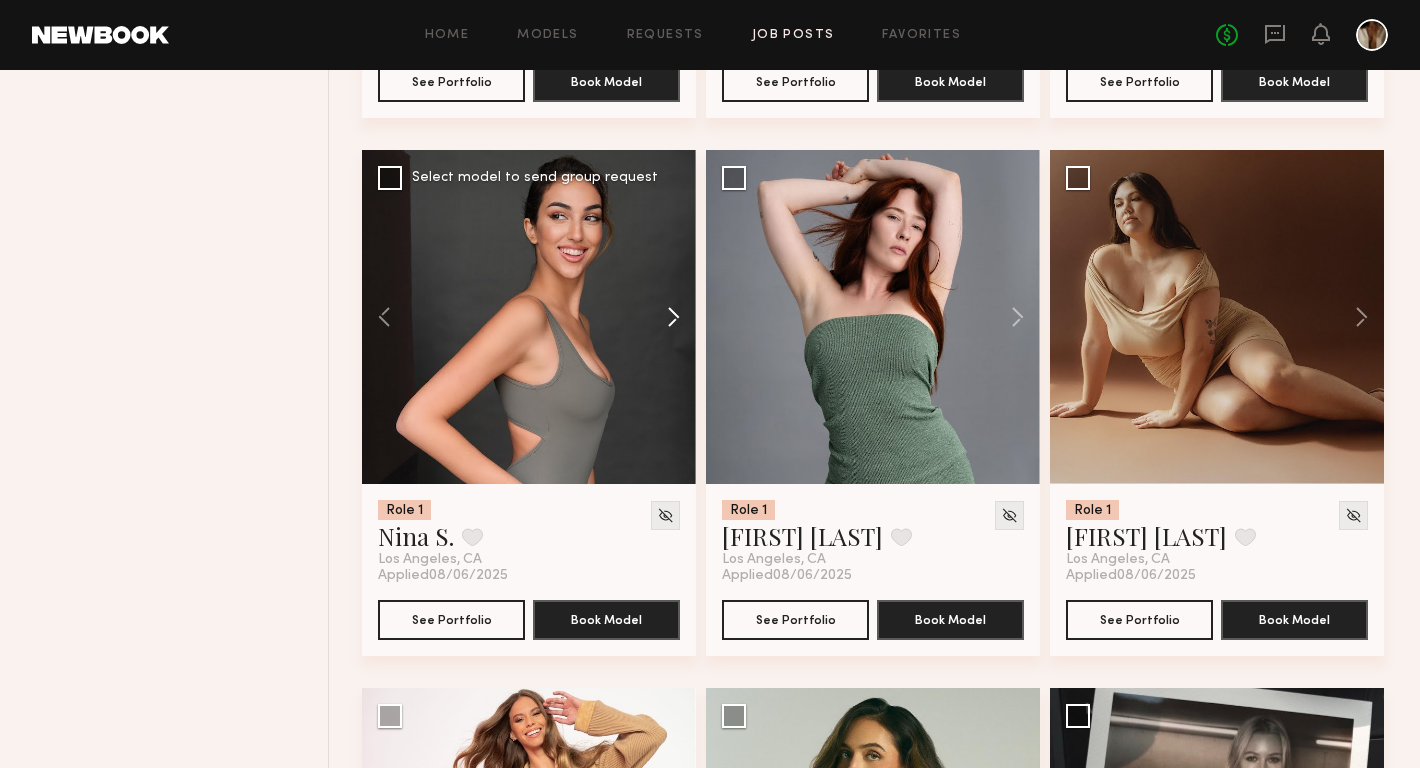click 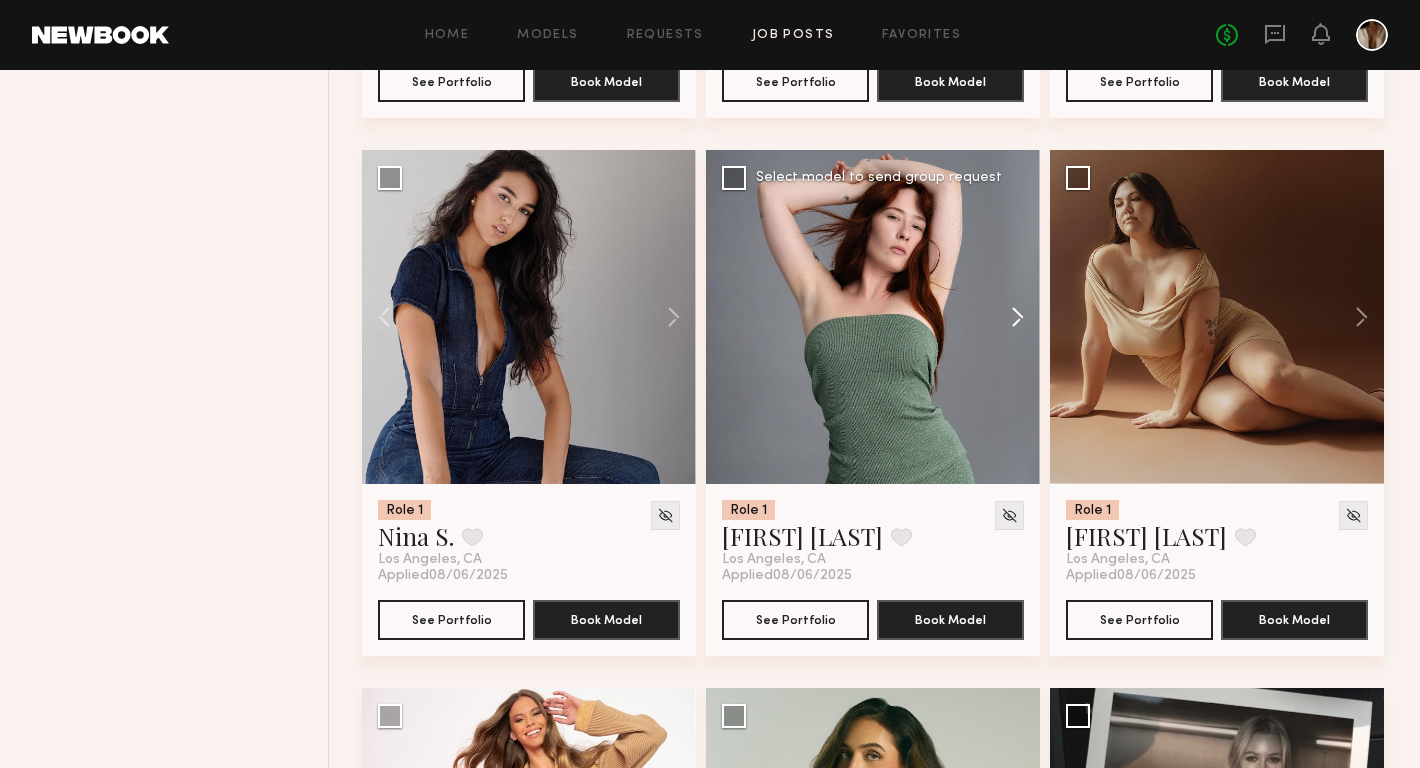 click 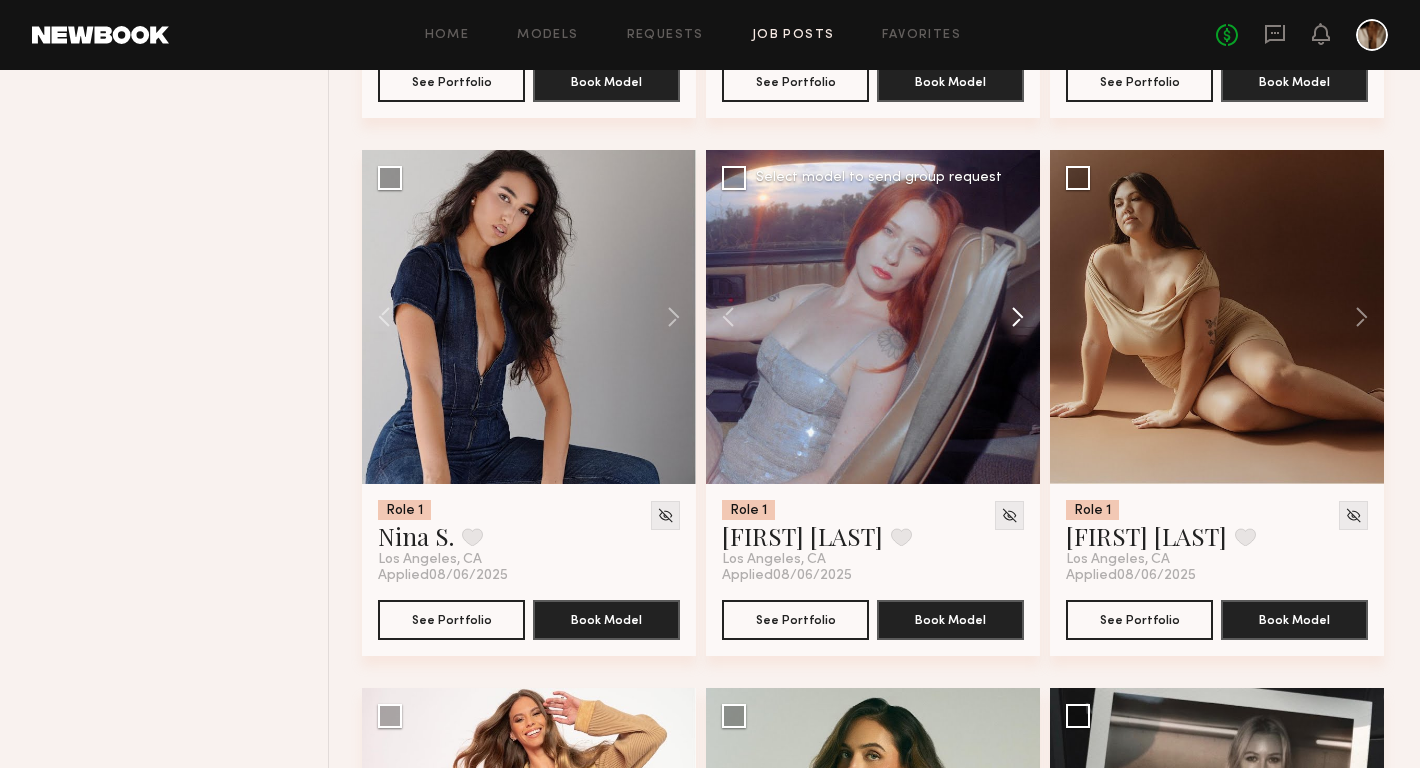 click 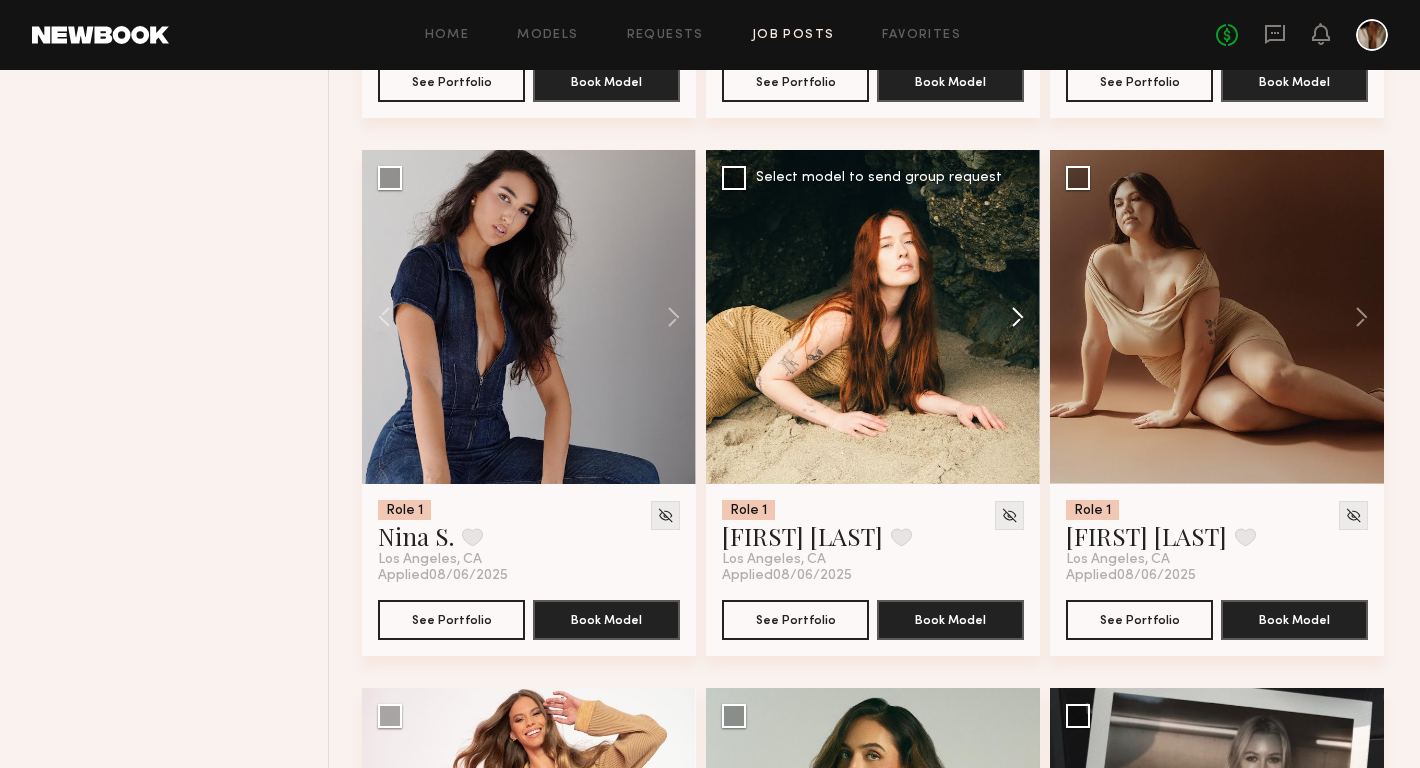 click 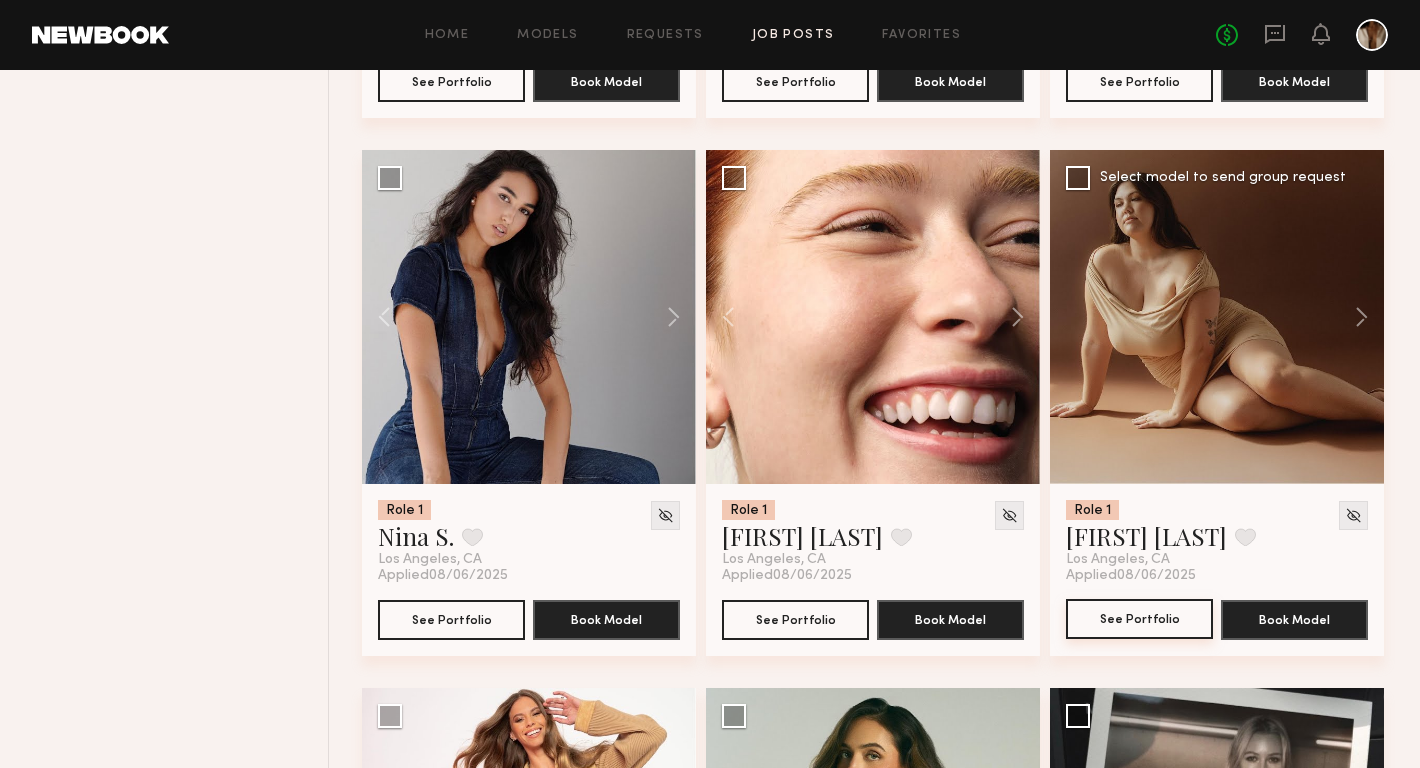click on "See Portfolio" 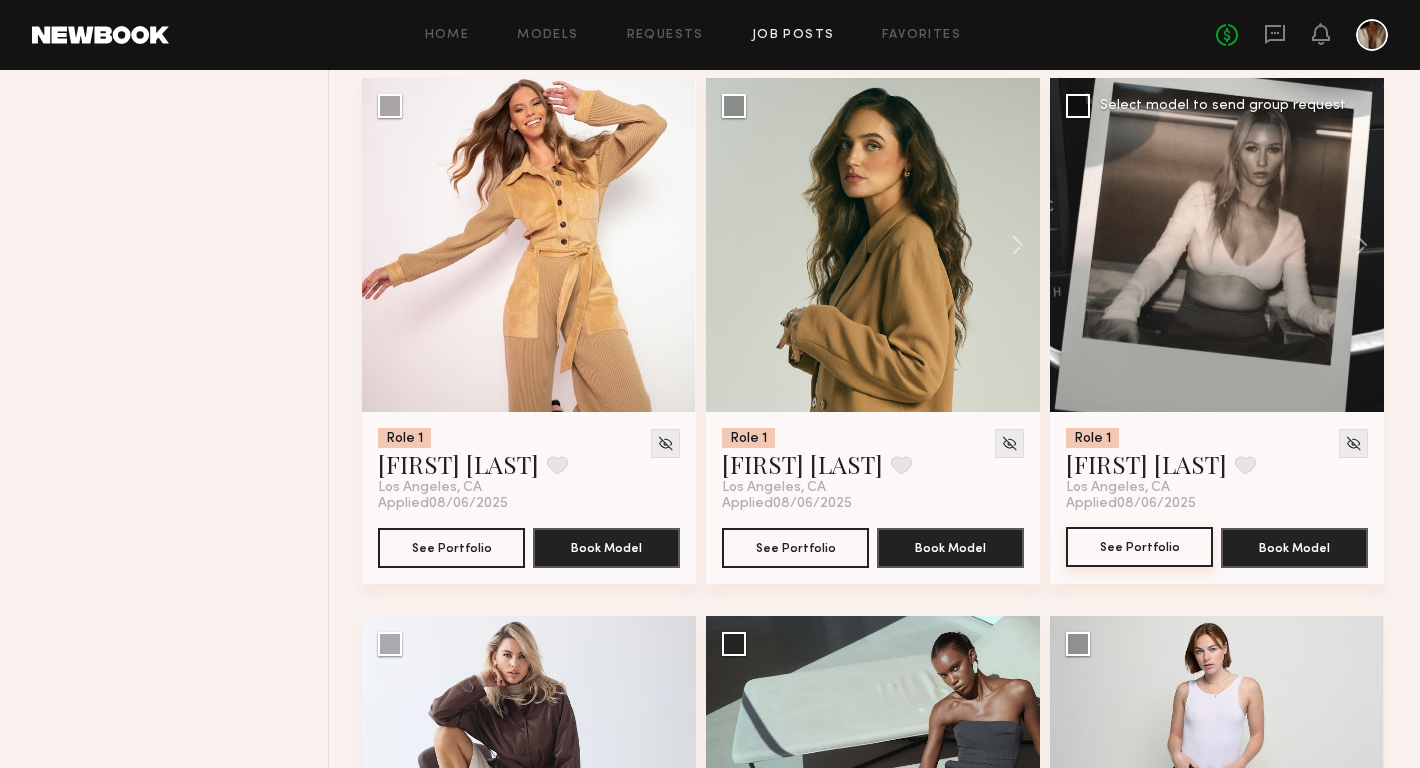 scroll, scrollTop: 7235, scrollLeft: 0, axis: vertical 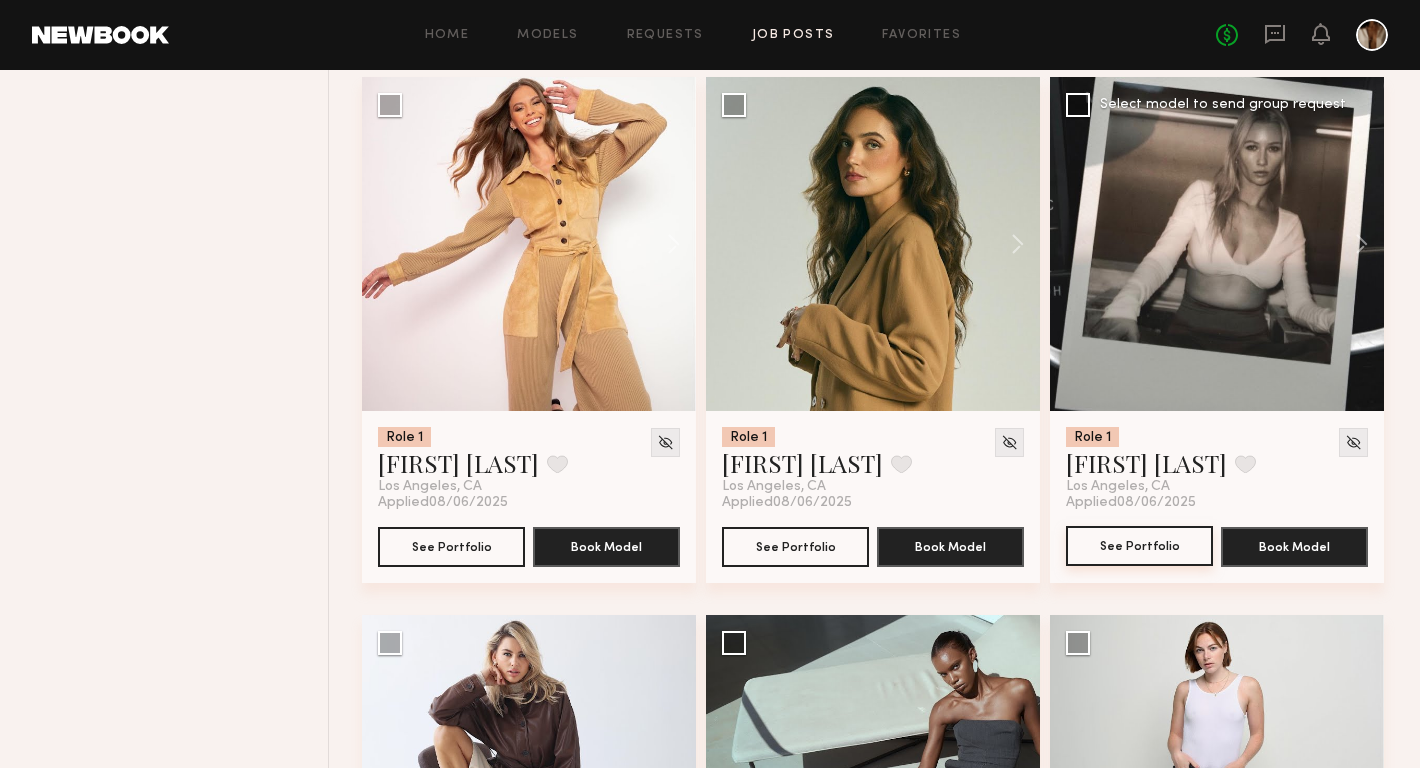 click on "See Portfolio" 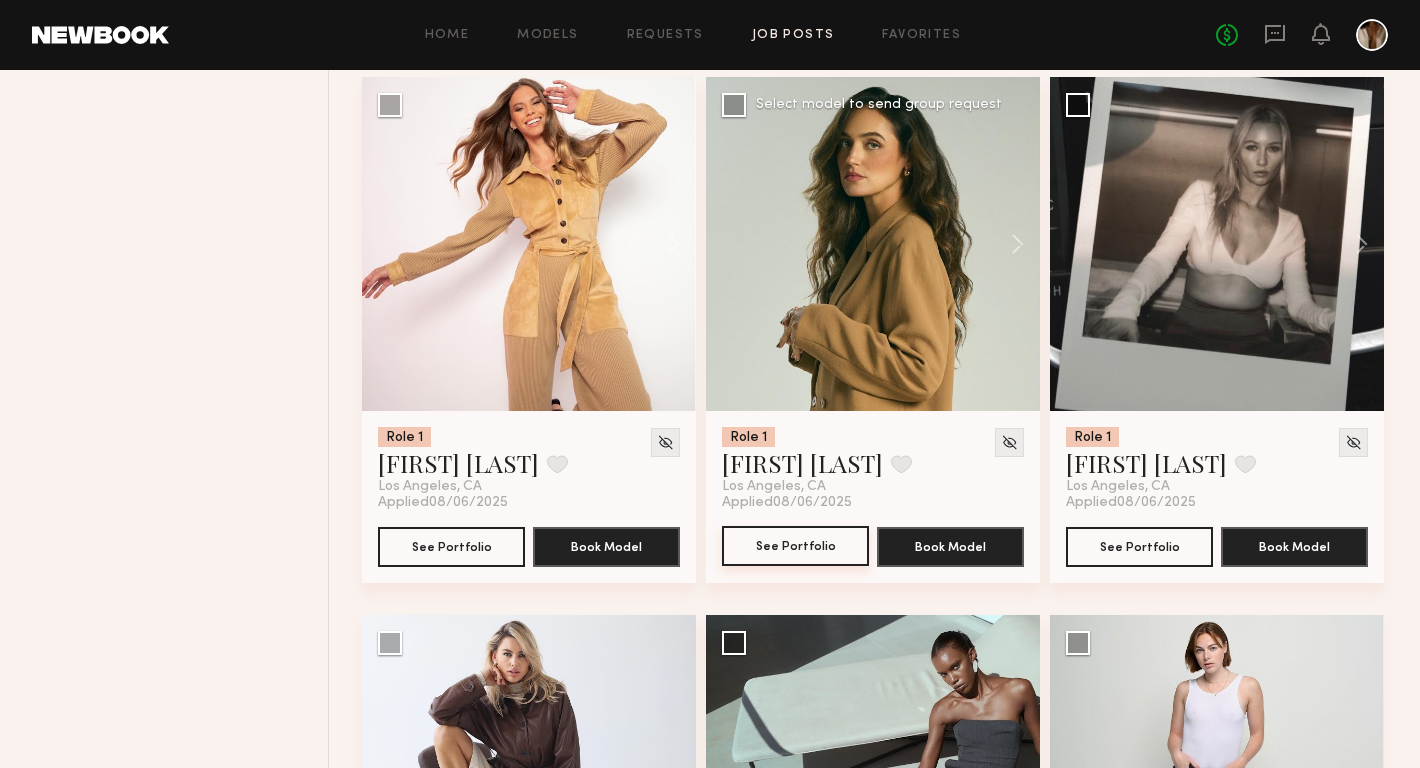 click on "See Portfolio" 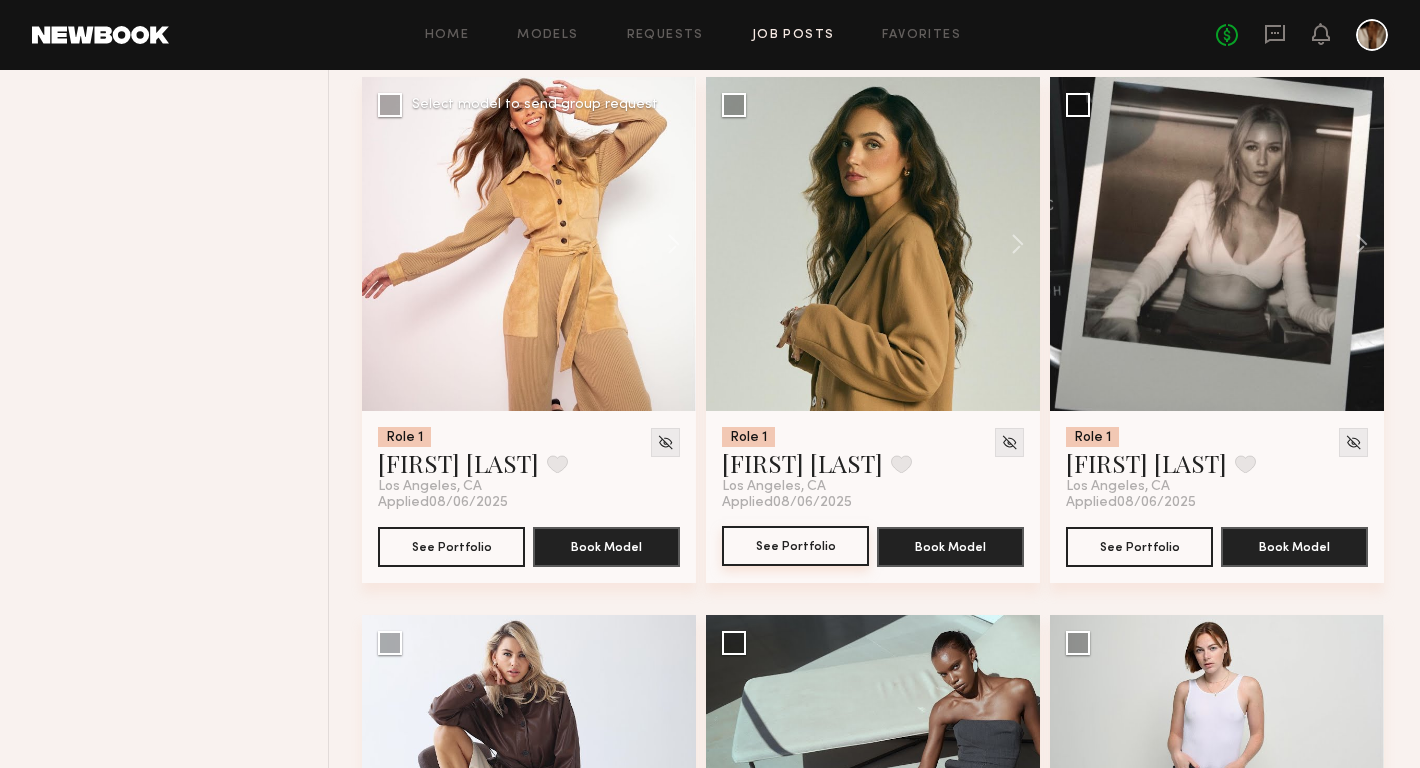 scroll, scrollTop: 7234, scrollLeft: 0, axis: vertical 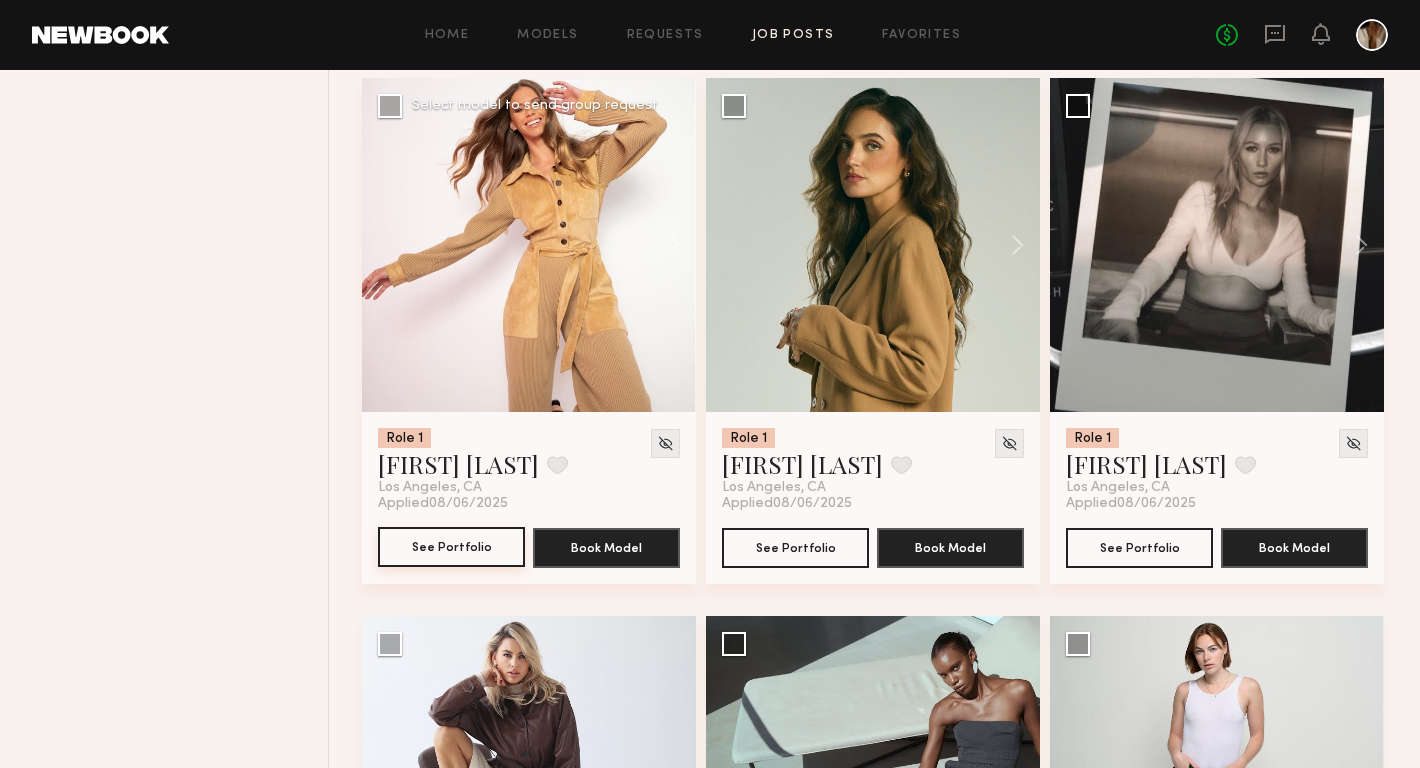 click on "See Portfolio" 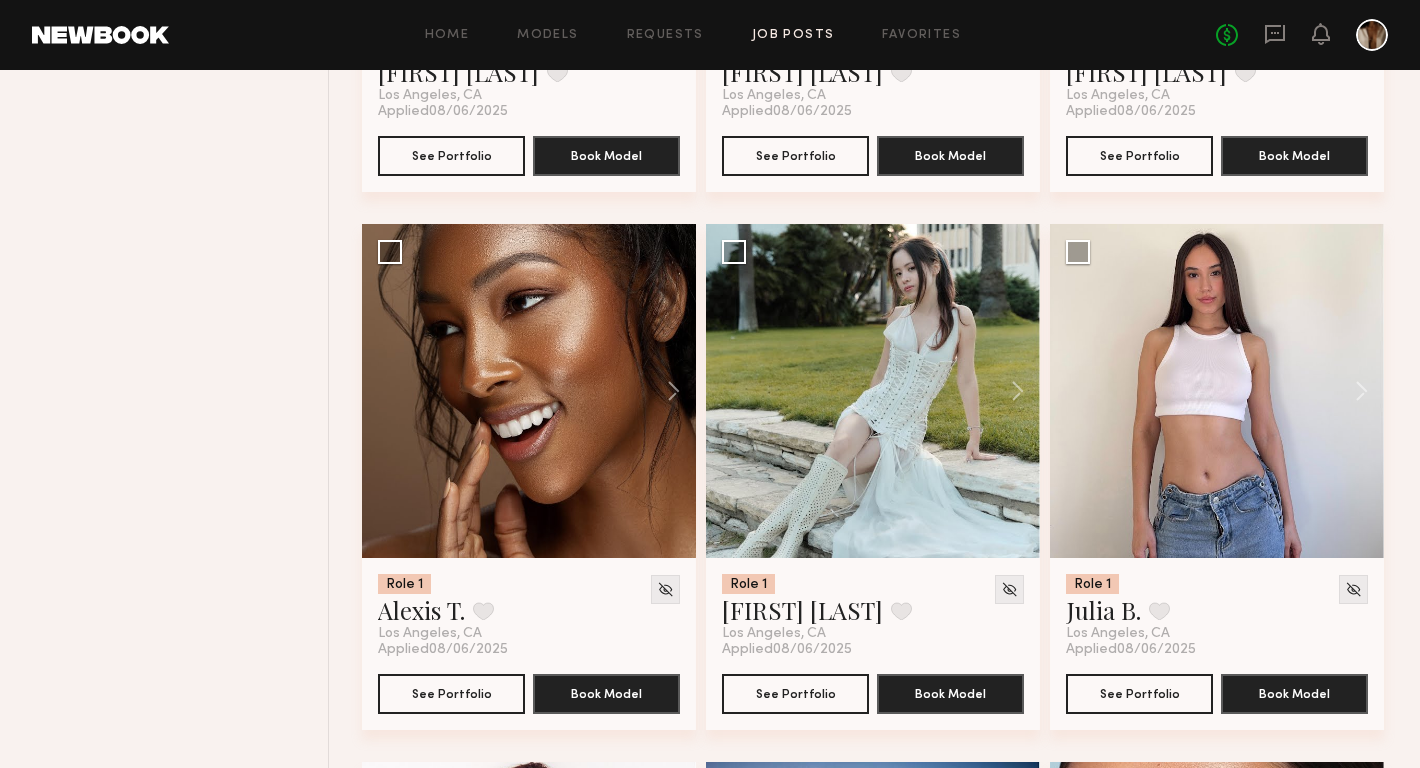 scroll, scrollTop: 8181, scrollLeft: 0, axis: vertical 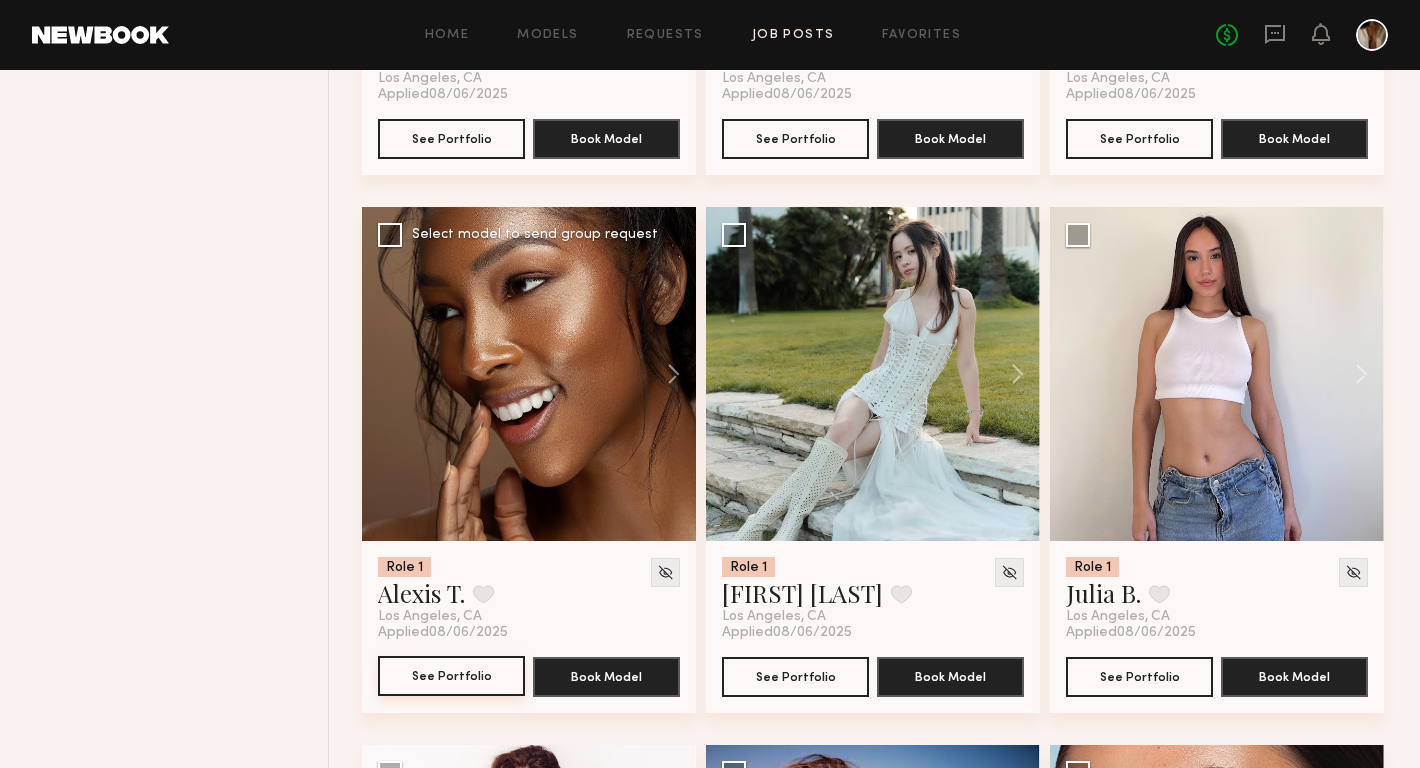 click on "See Portfolio" 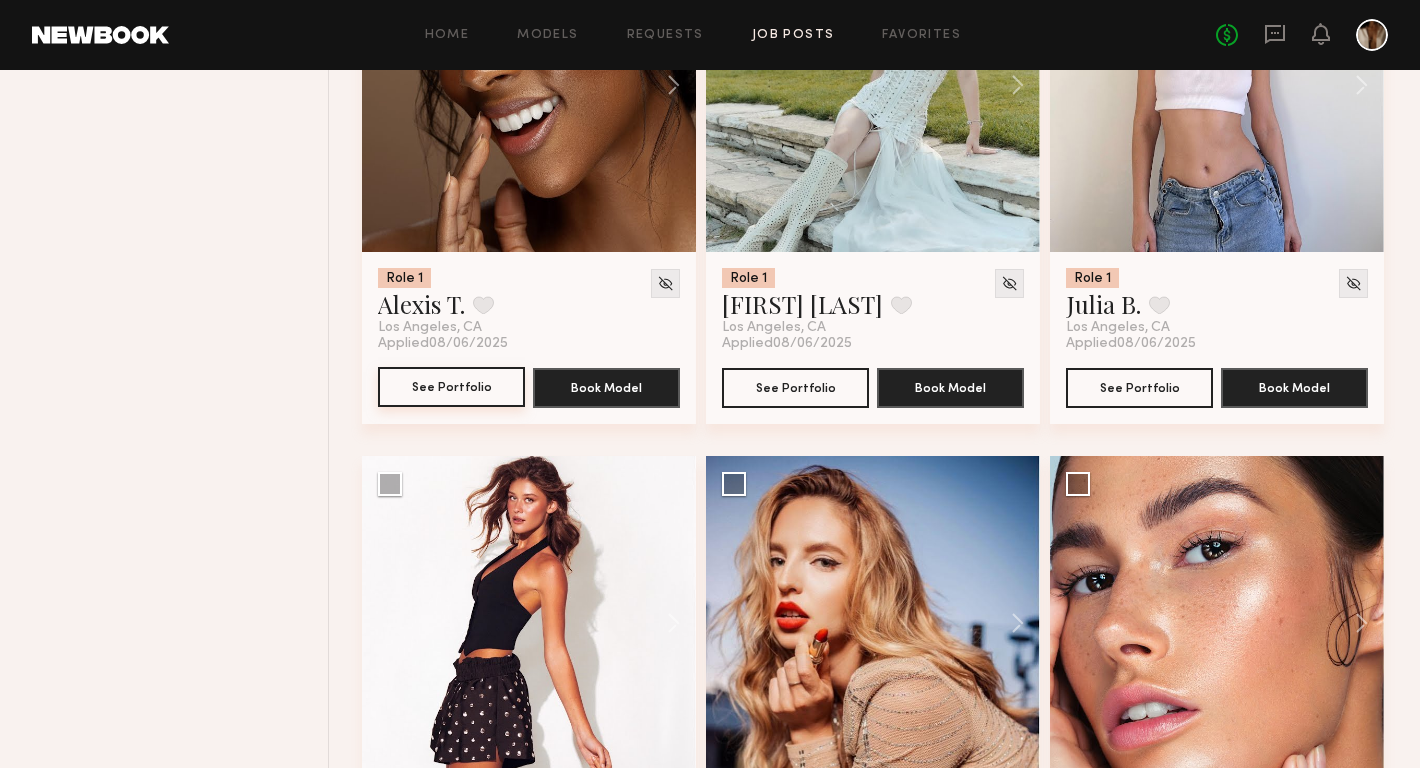 scroll, scrollTop: 8475, scrollLeft: 0, axis: vertical 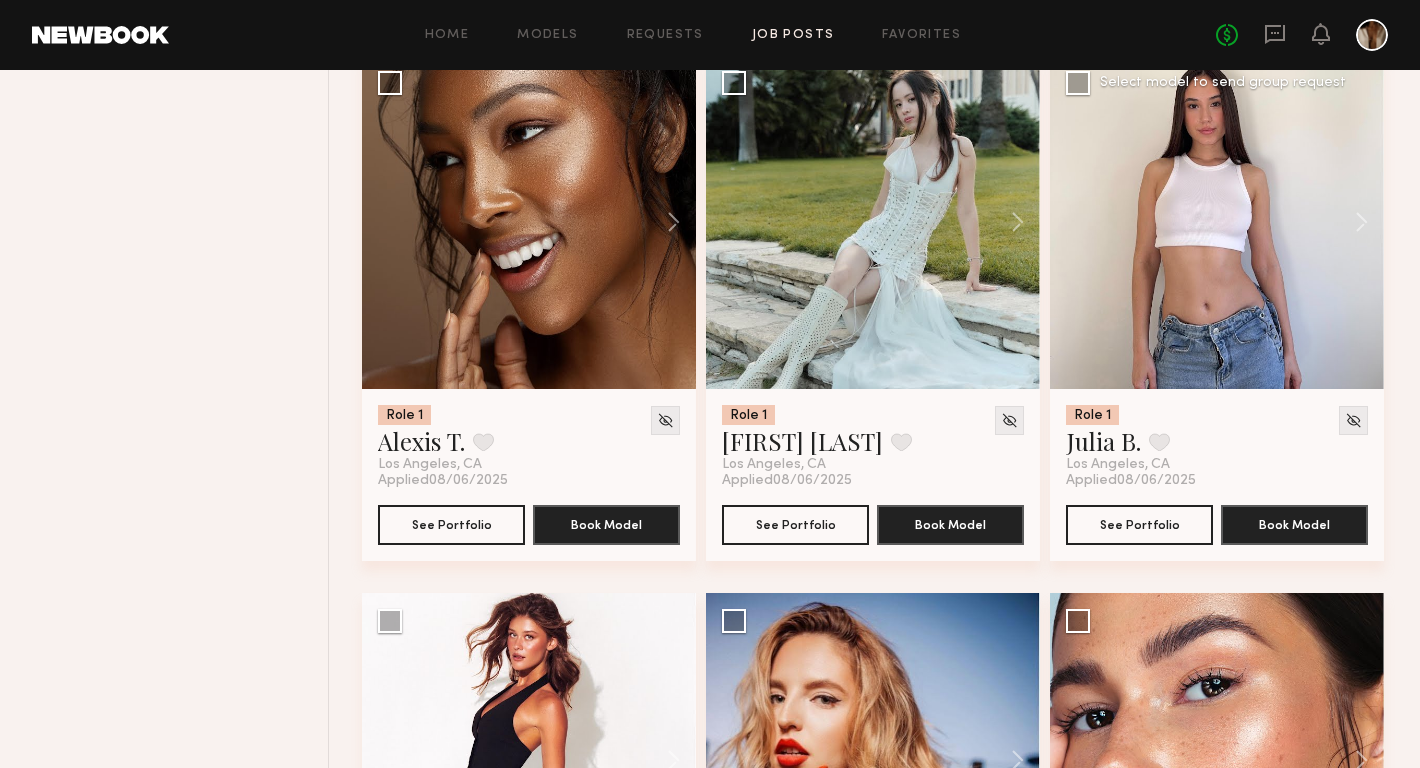 click on "Role 1 Julia B. Favorite Los Angeles, CA Applied  08/06/2025 See Portfolio Book Model" 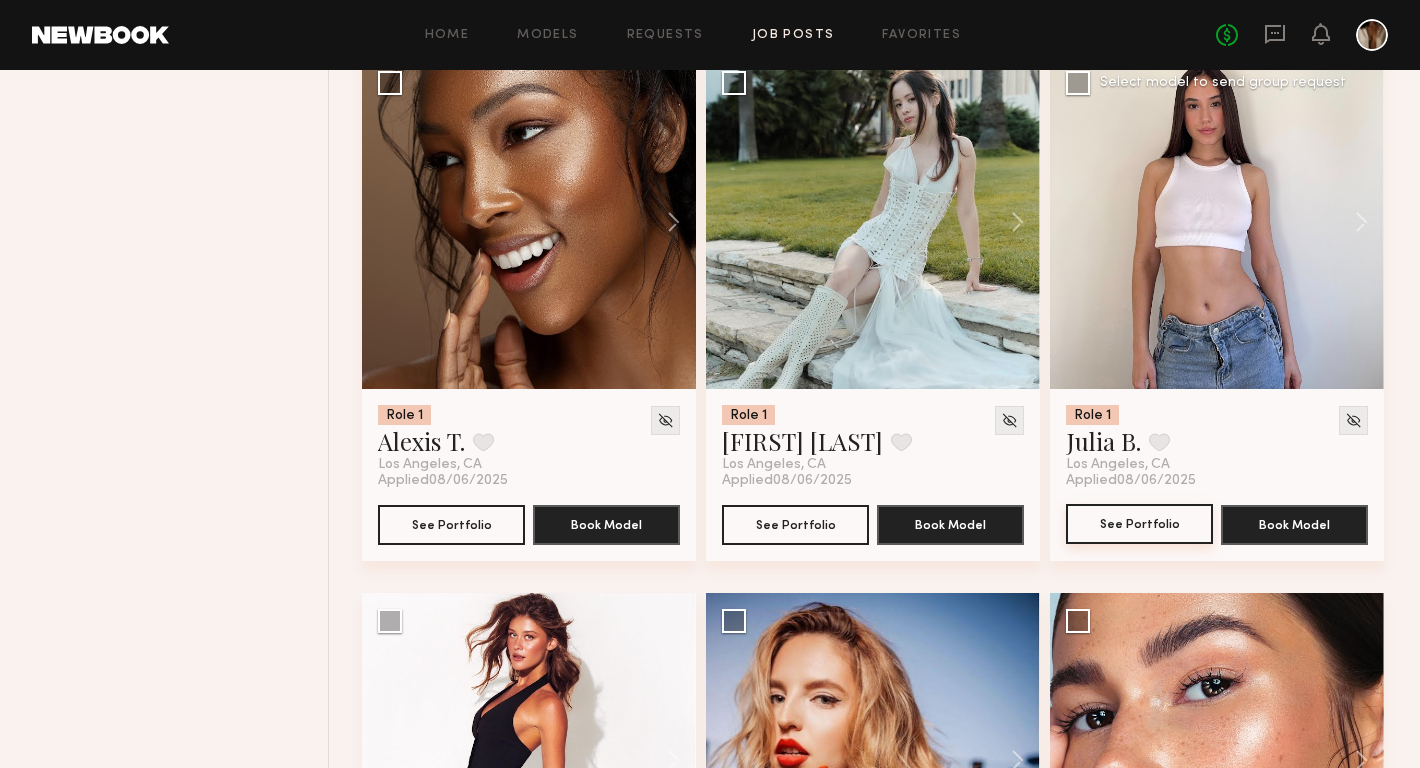 click on "See Portfolio" 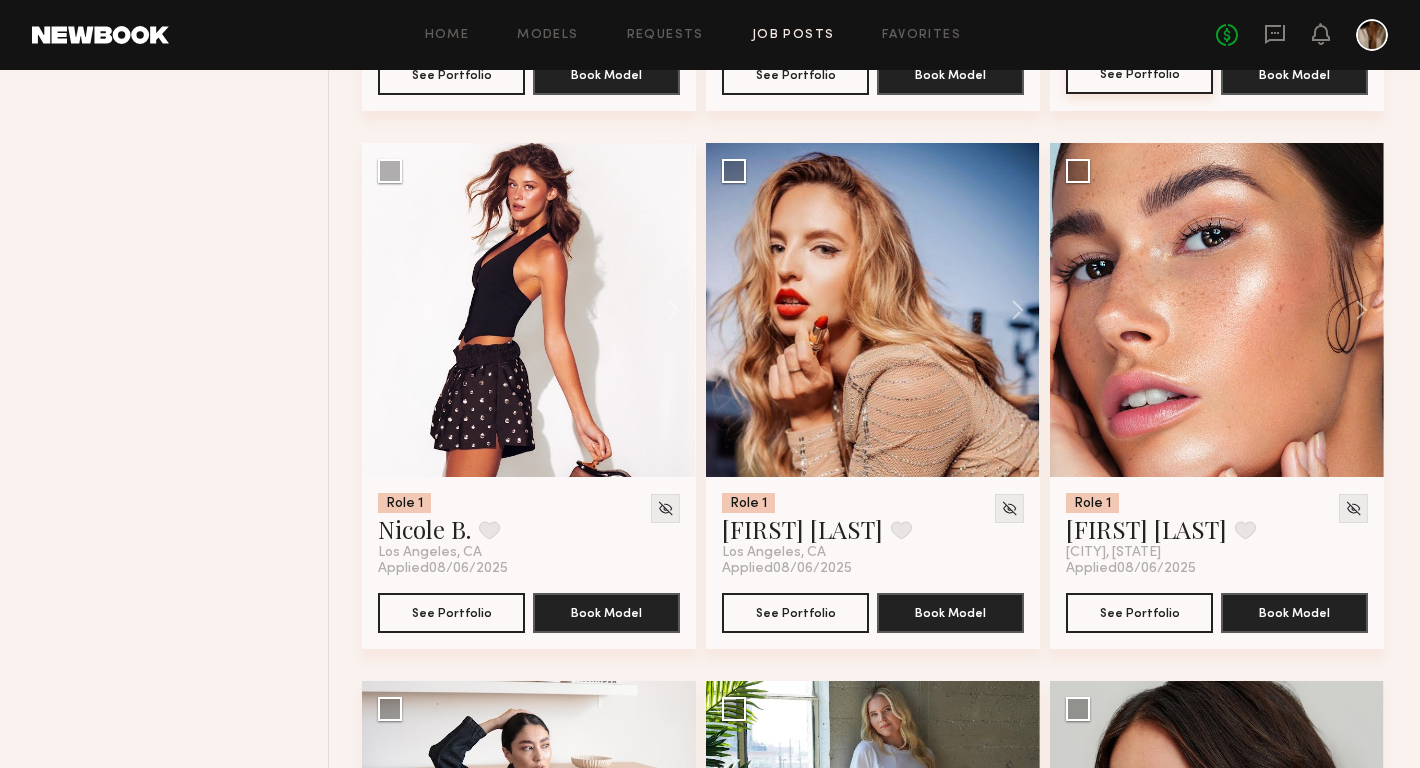 scroll, scrollTop: 8786, scrollLeft: 0, axis: vertical 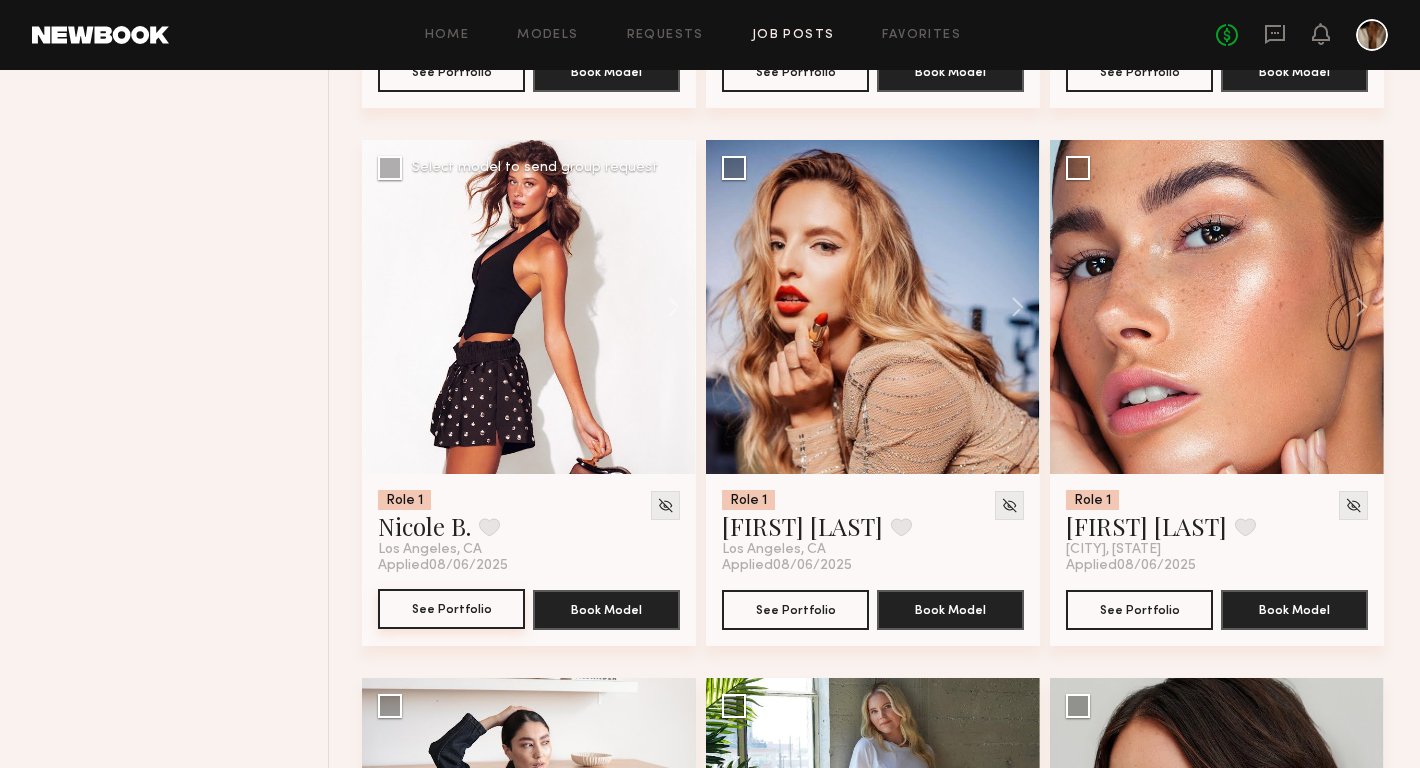 click on "See Portfolio" 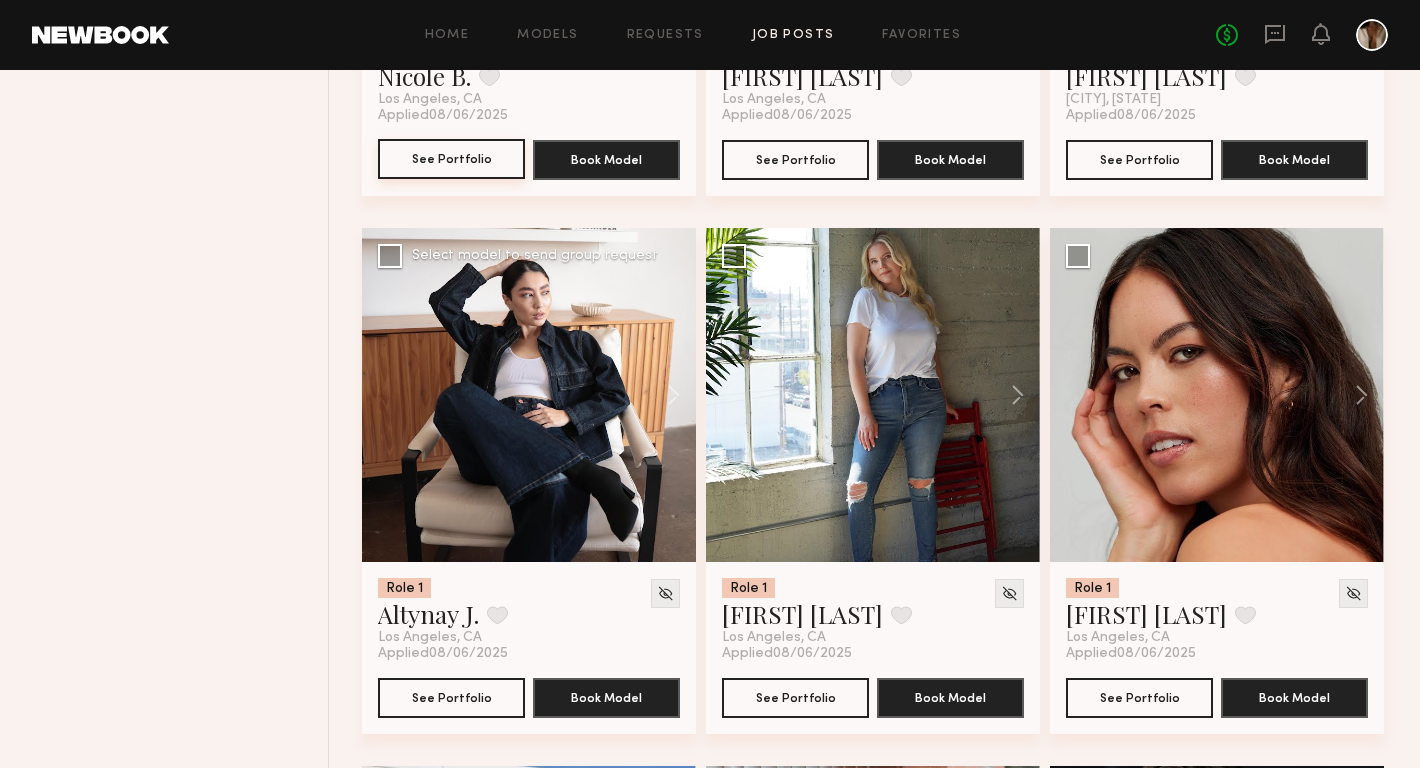 scroll, scrollTop: 9237, scrollLeft: 0, axis: vertical 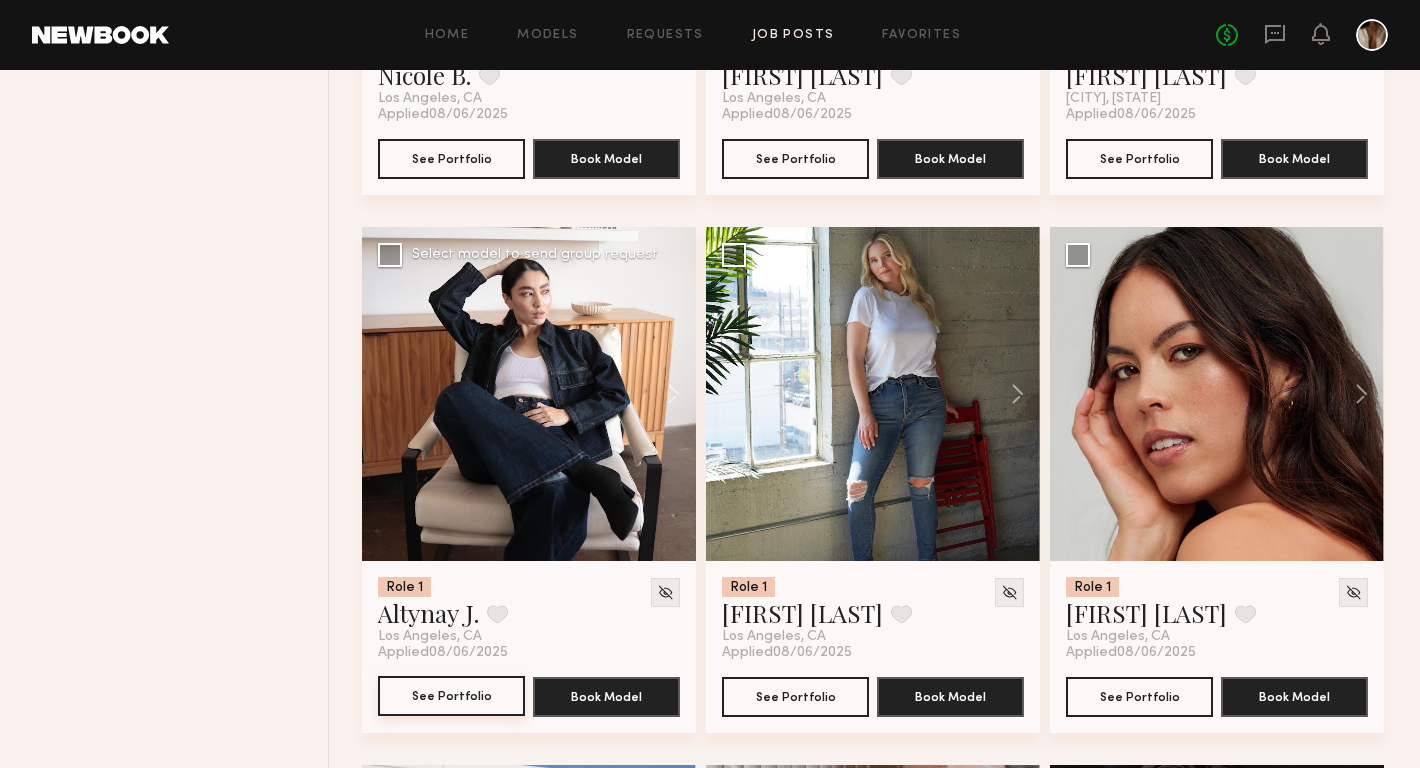 click on "See Portfolio" 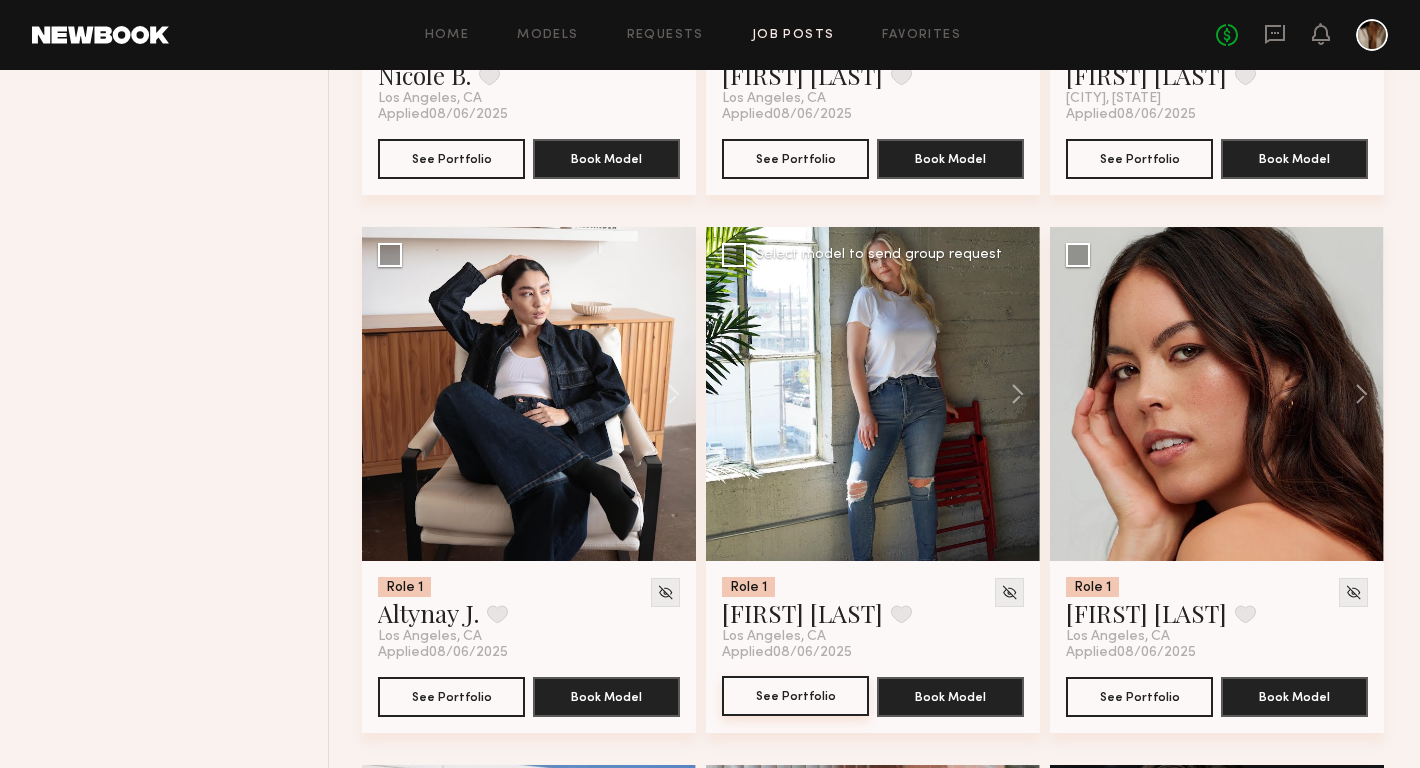 click on "See Portfolio" 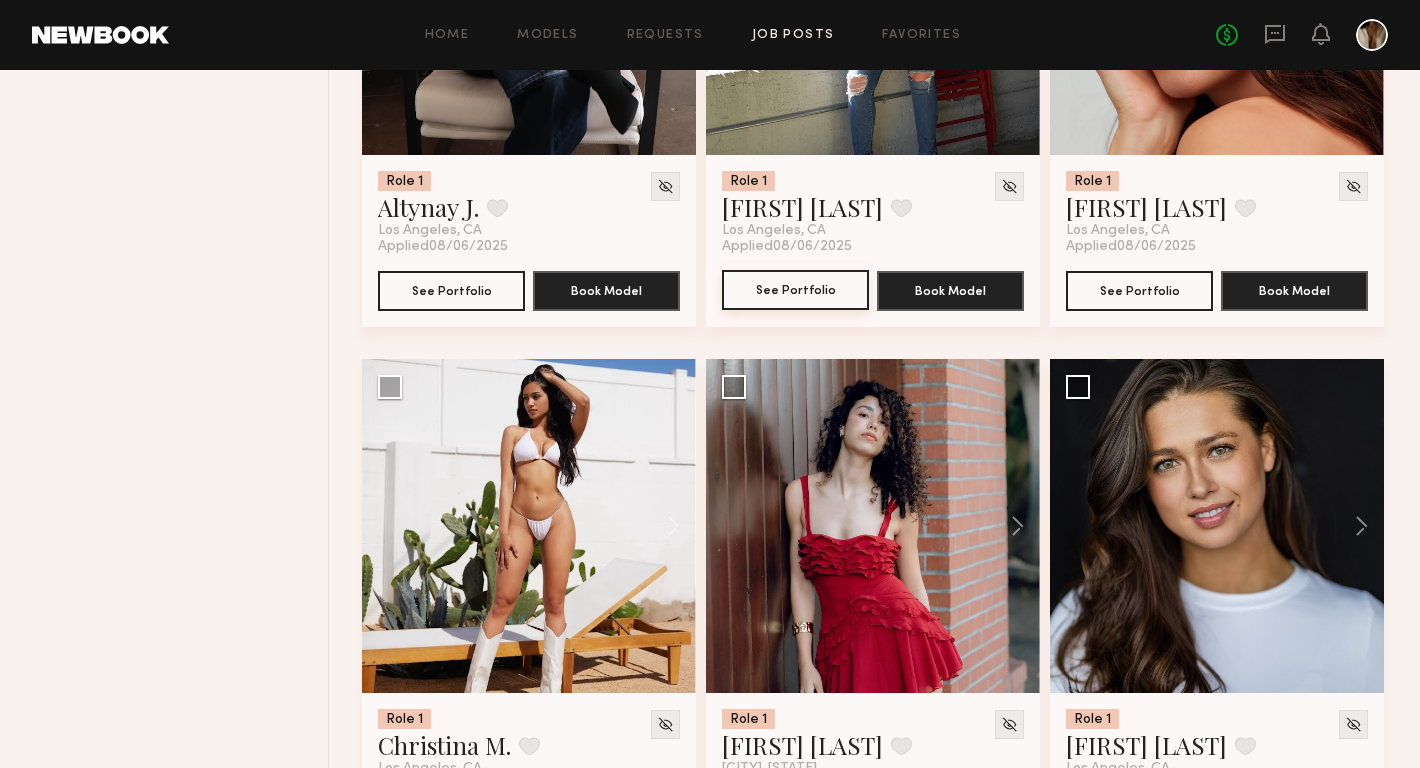 scroll, scrollTop: 9647, scrollLeft: 0, axis: vertical 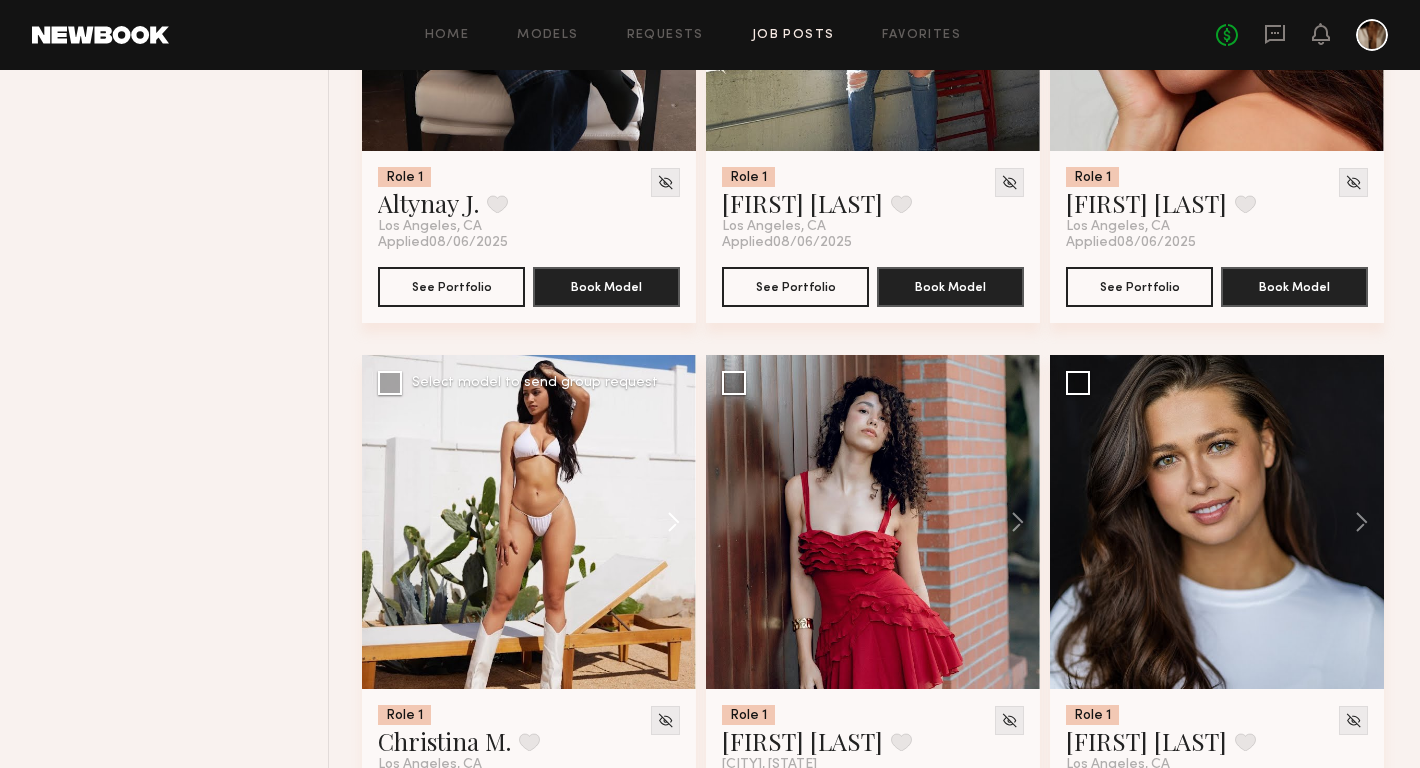 click 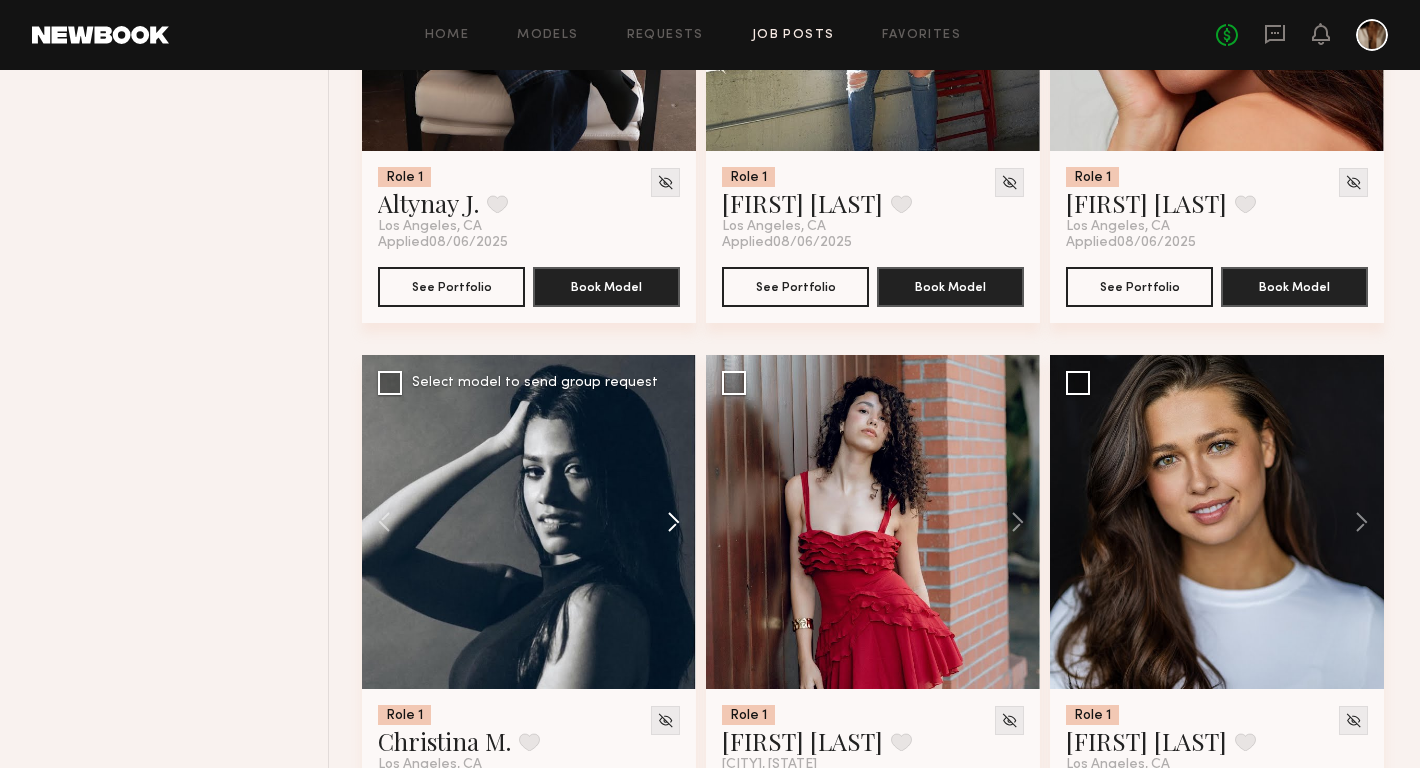 click 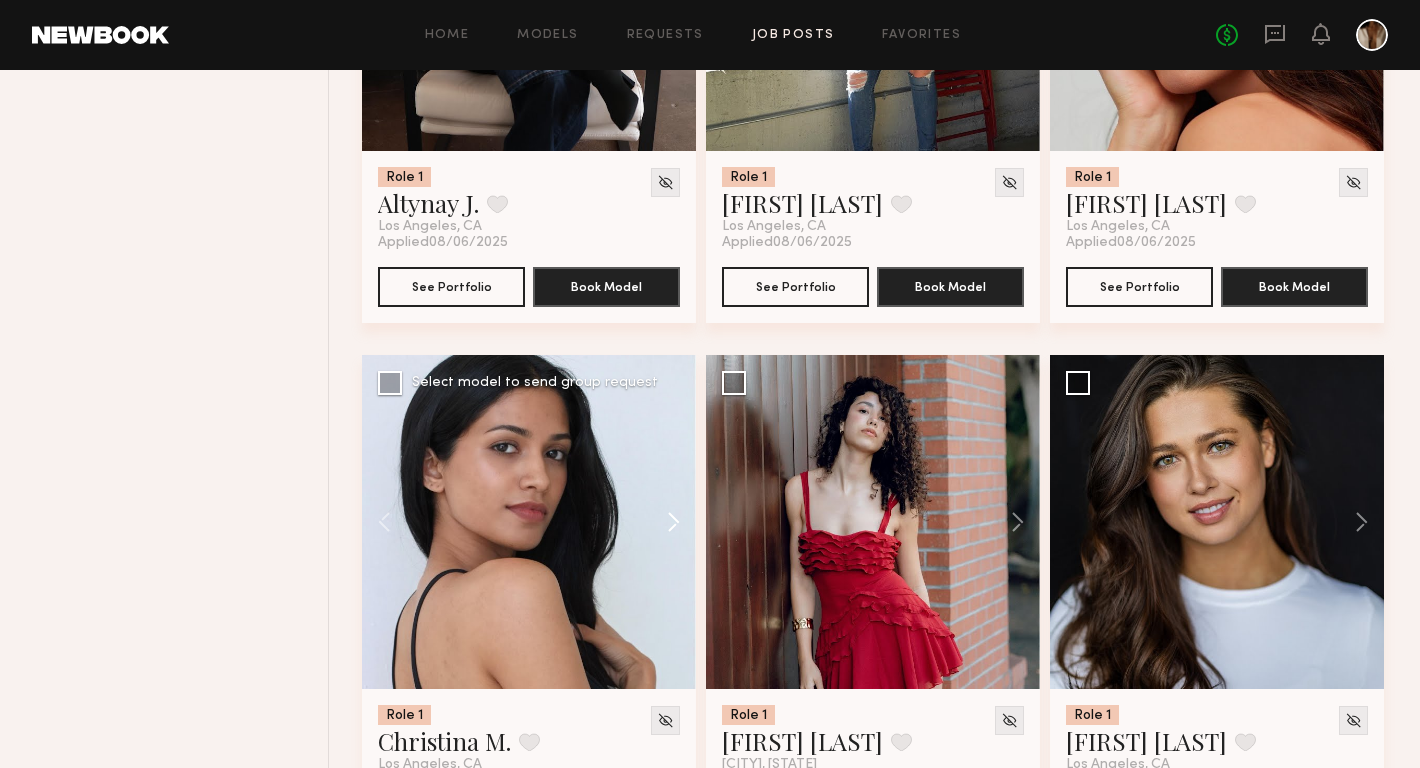 click 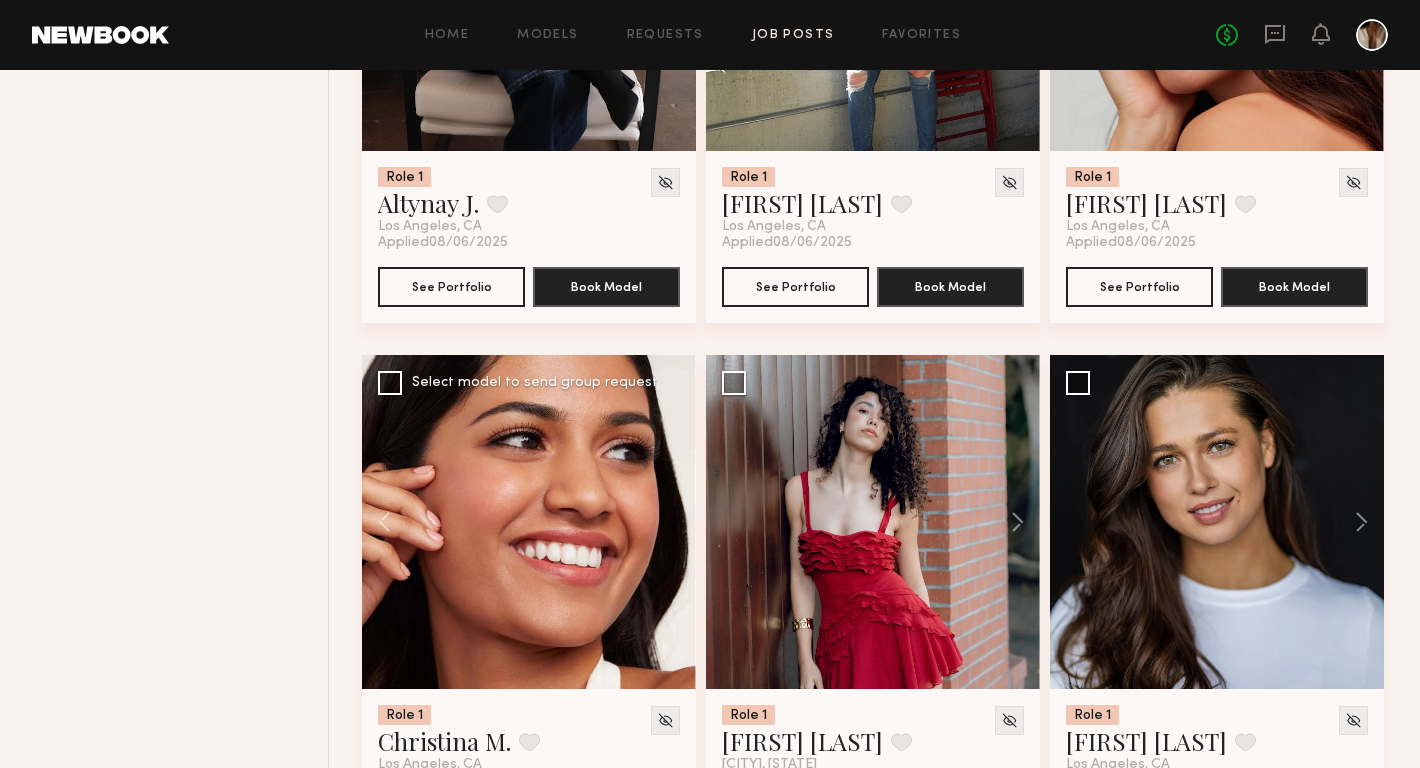 click 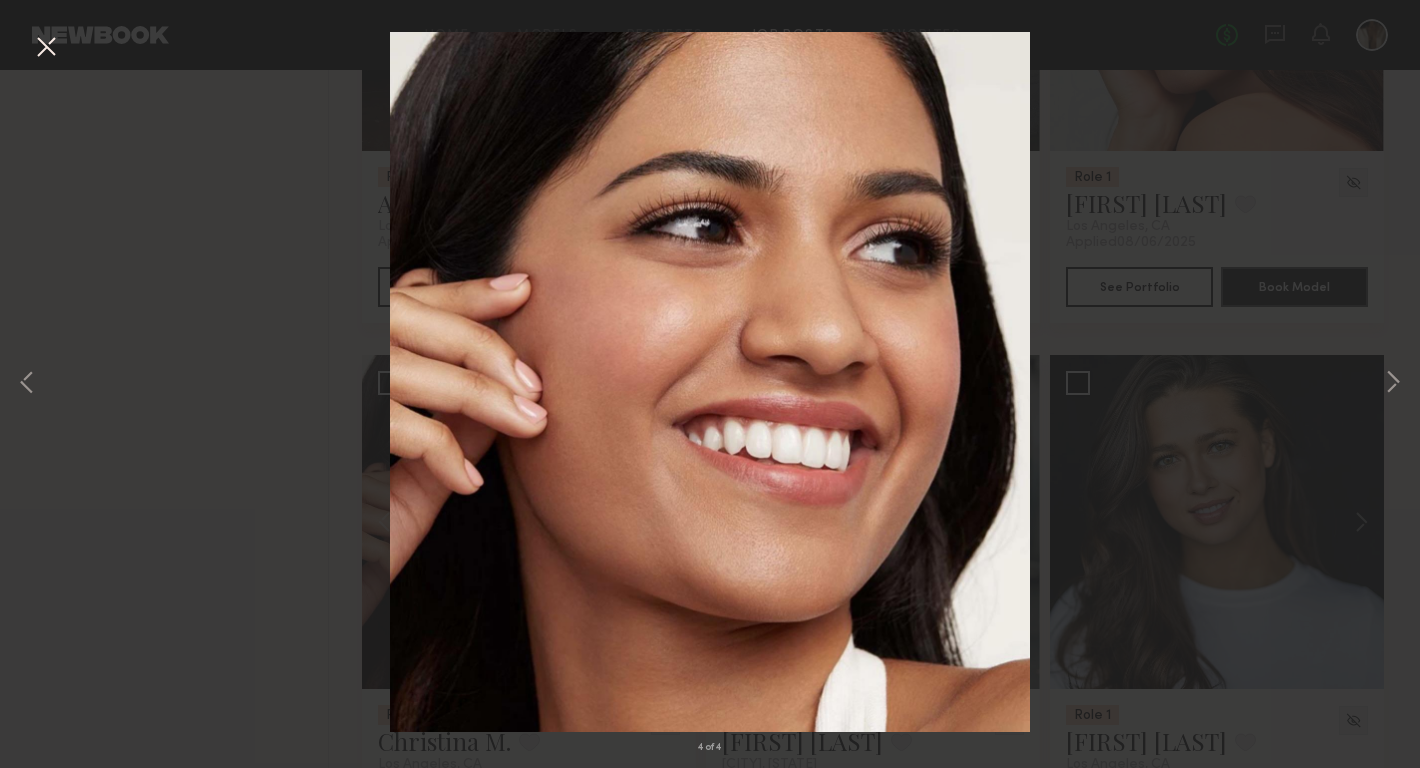 click on "4  of  4" at bounding box center [710, 384] 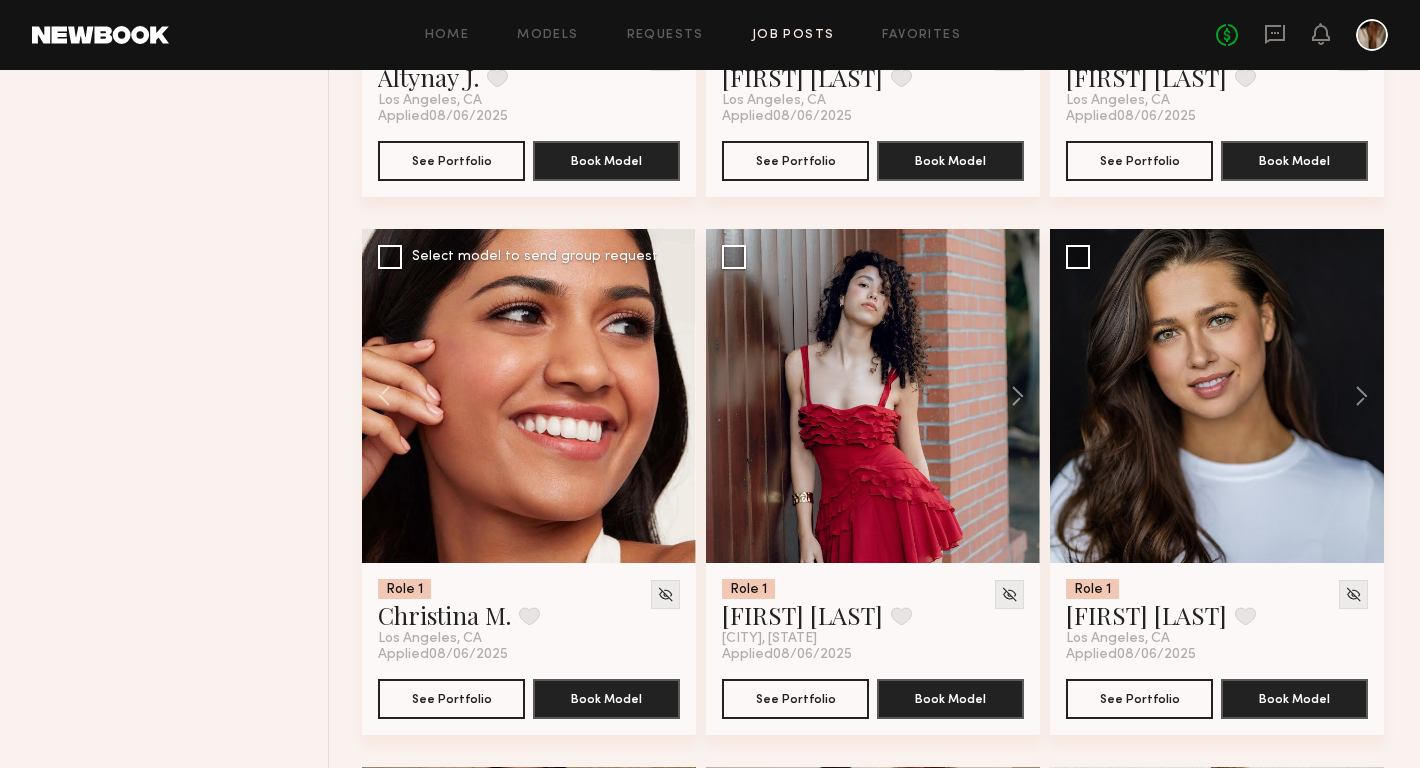 scroll, scrollTop: 9788, scrollLeft: 0, axis: vertical 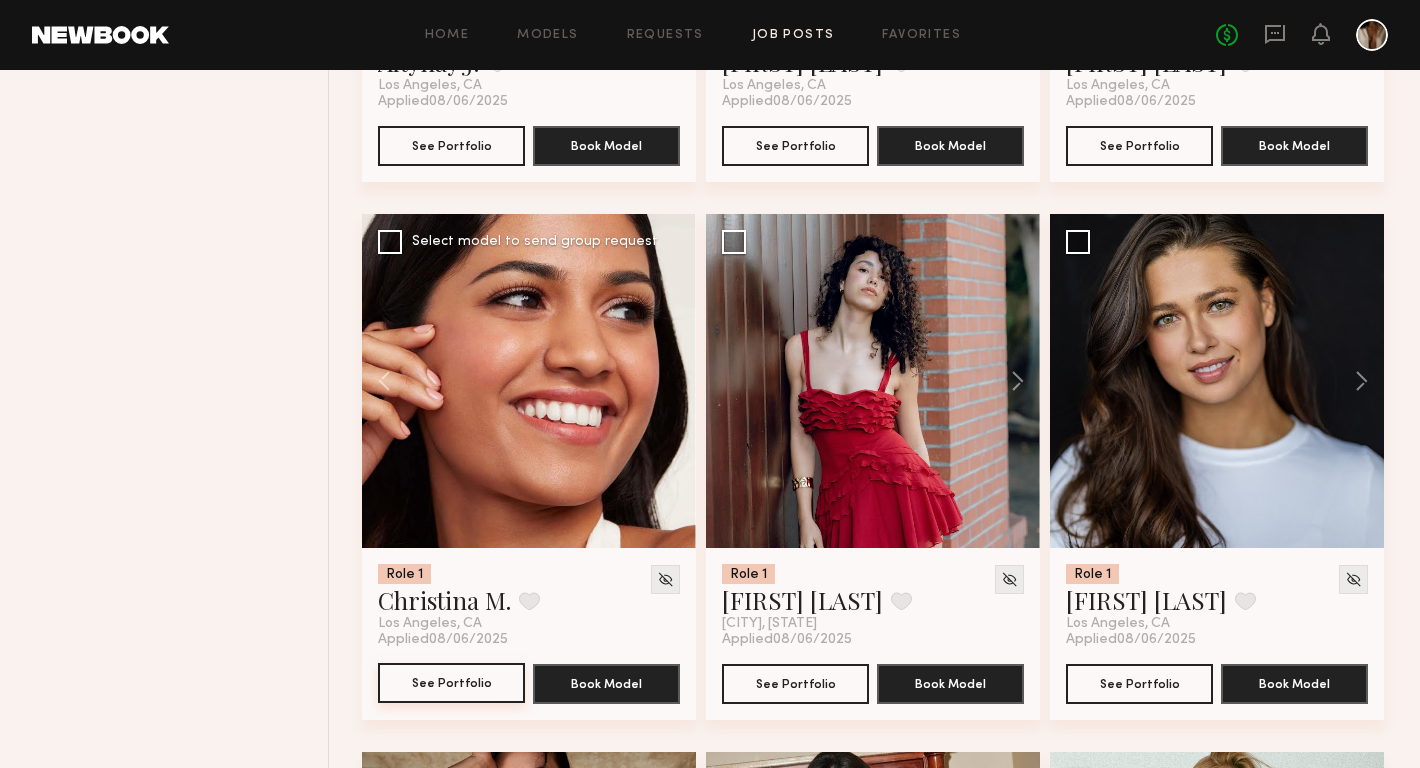 click on "See Portfolio" 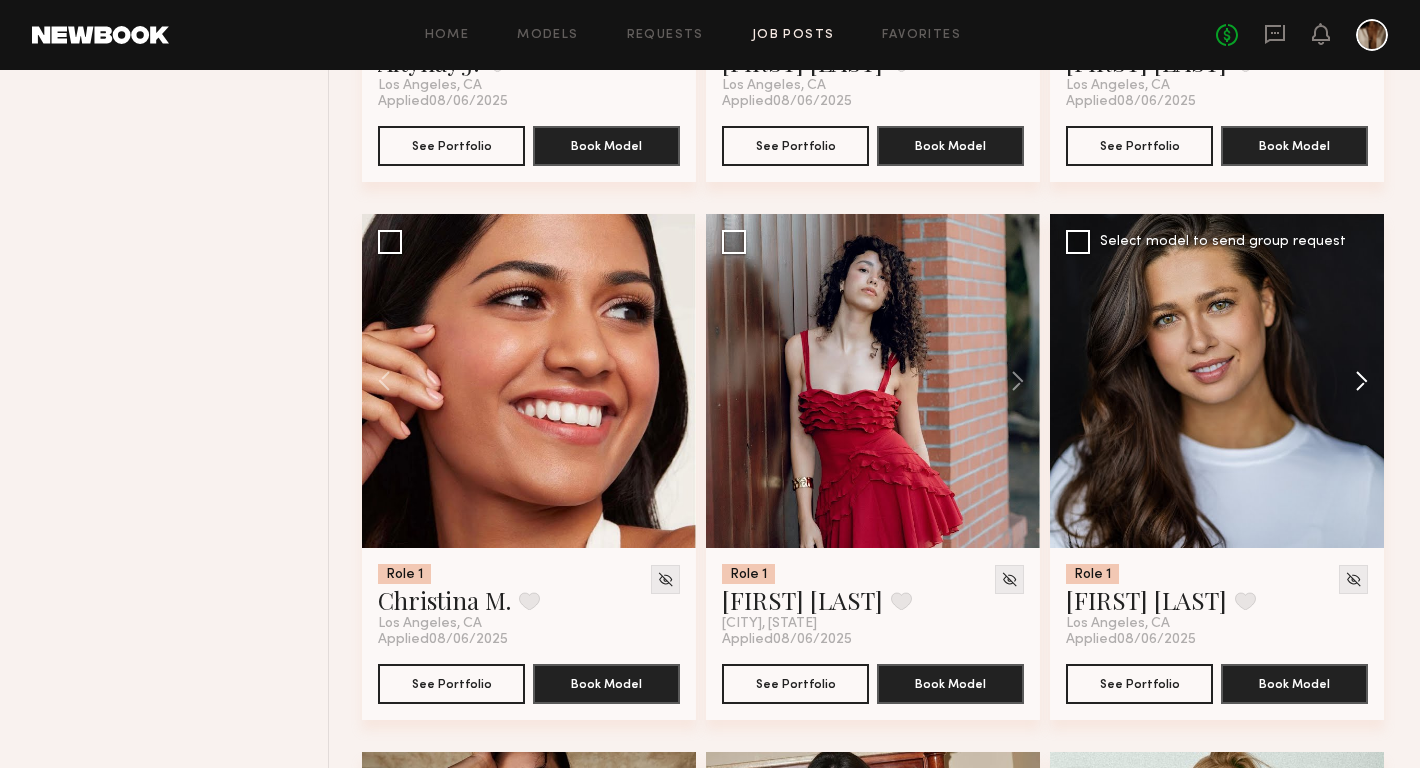 click 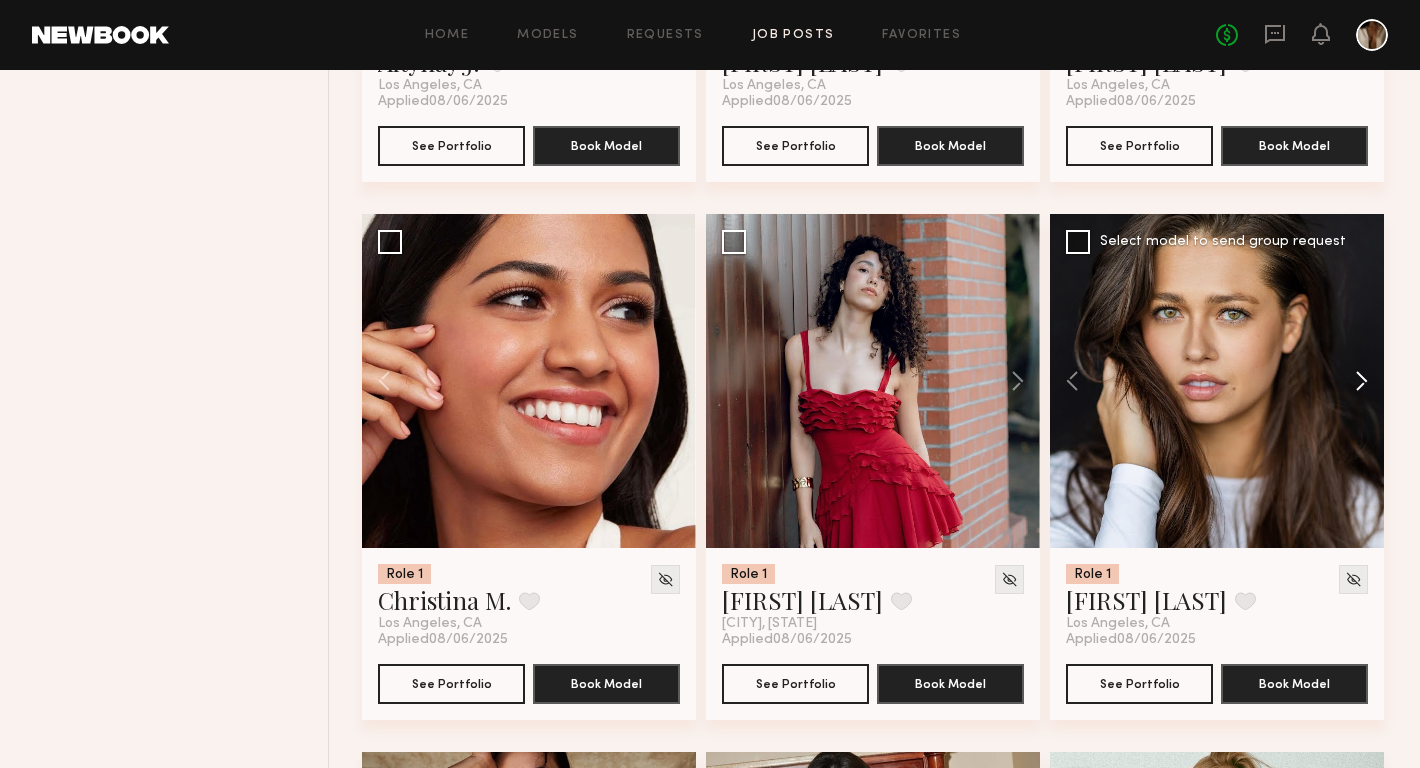 click 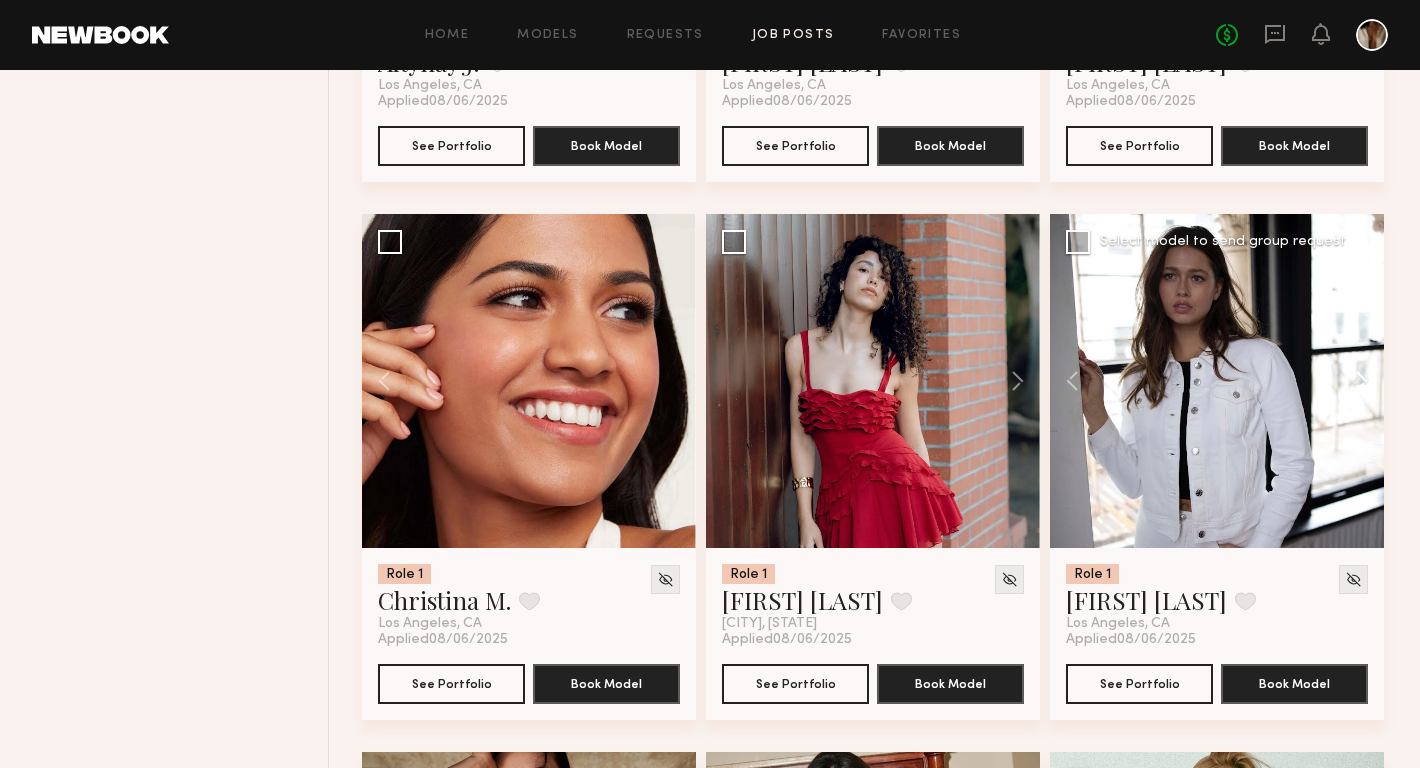 click 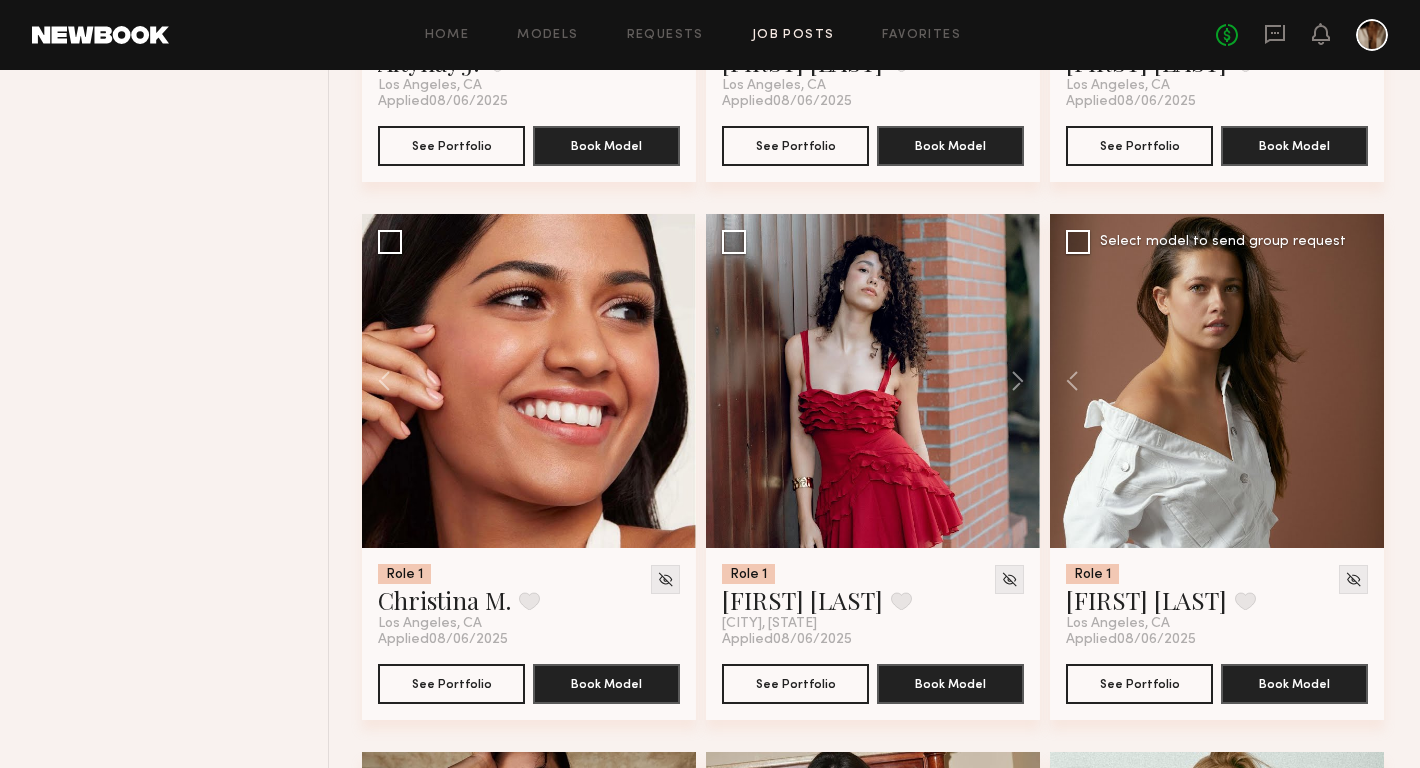 click 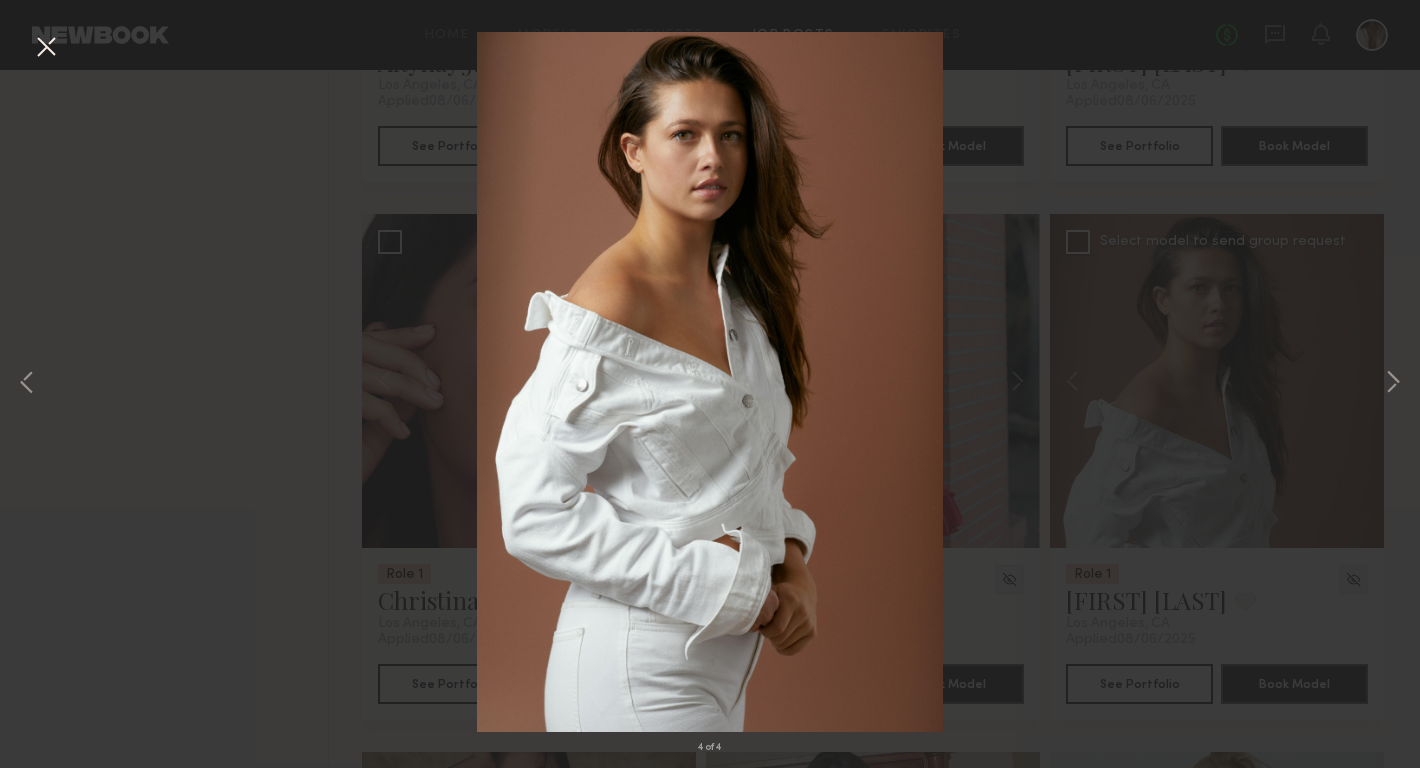 click on "4  of  4" at bounding box center [710, 384] 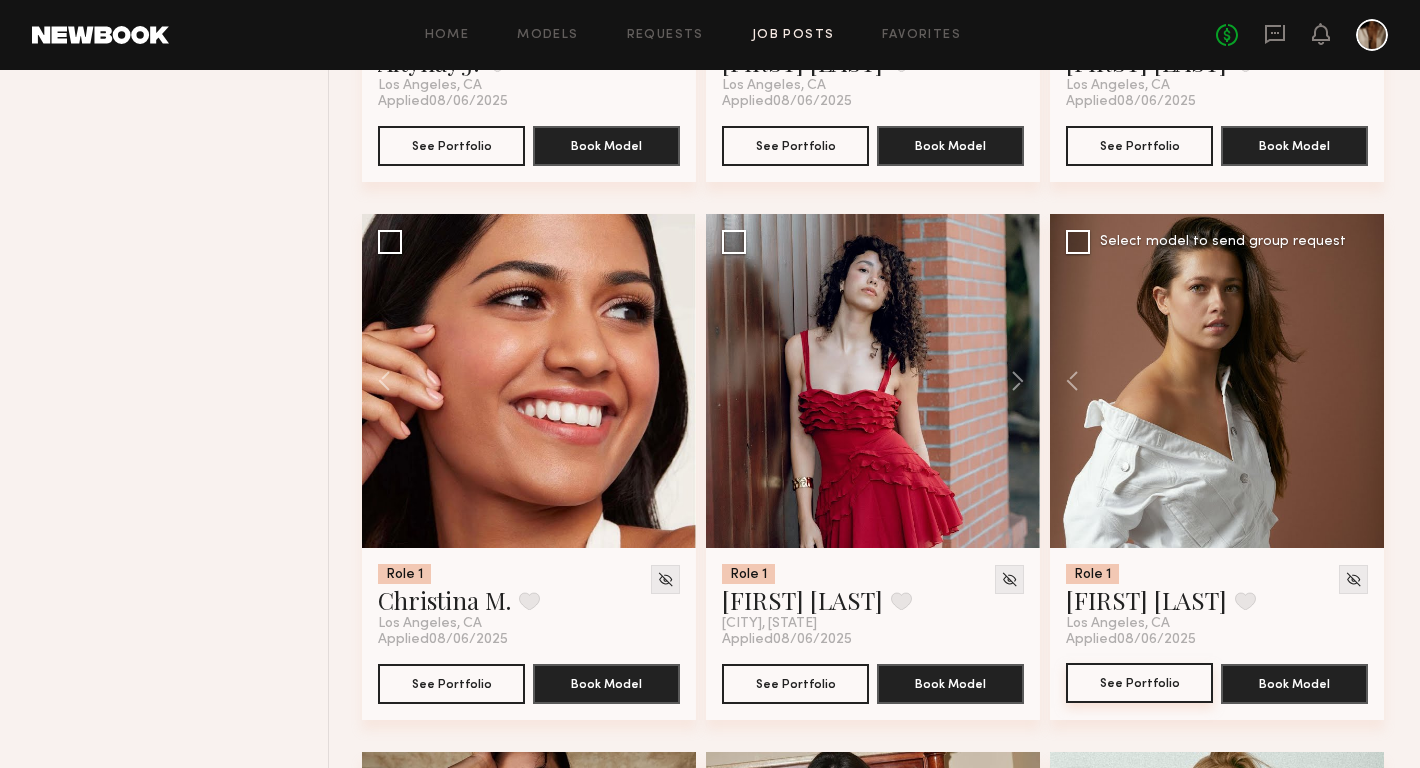 click on "See Portfolio" 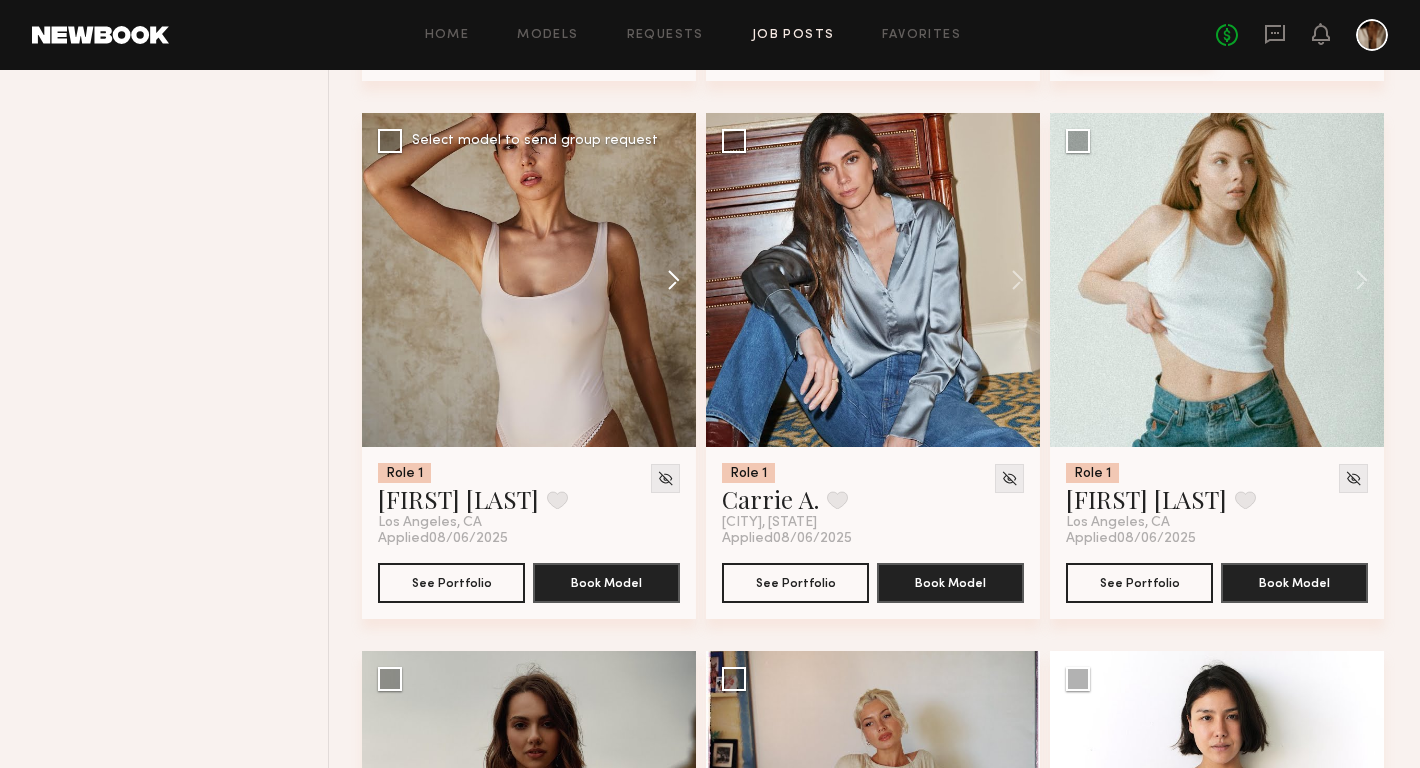scroll, scrollTop: 10422, scrollLeft: 0, axis: vertical 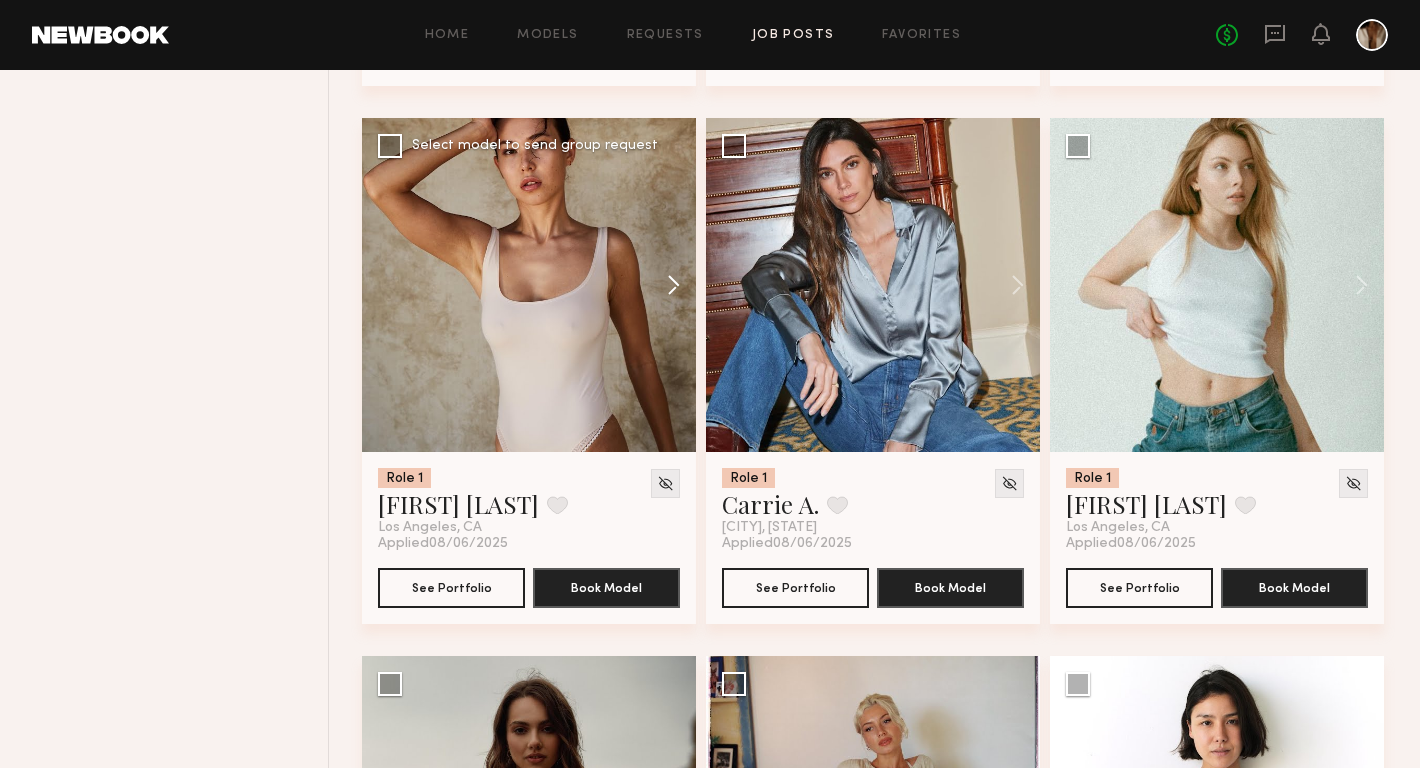 click 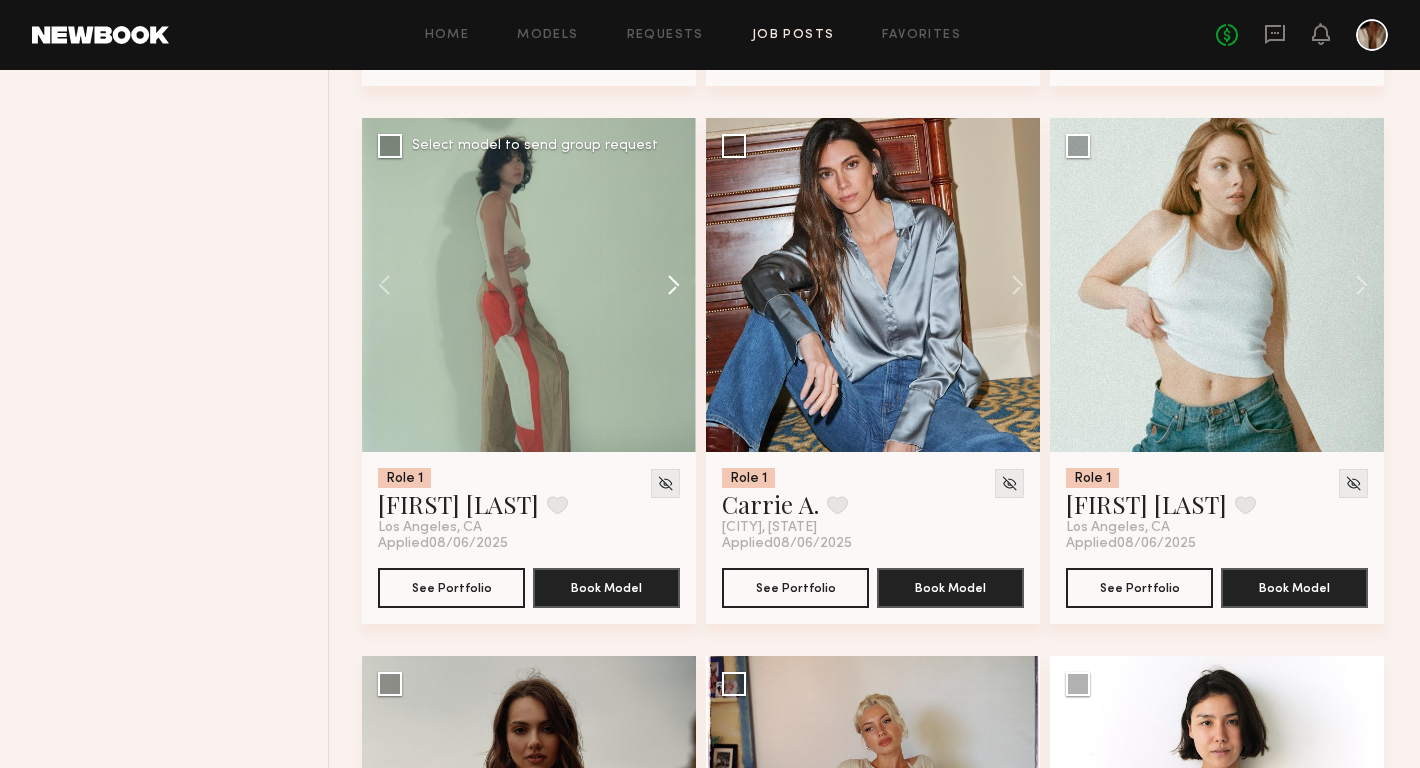 click 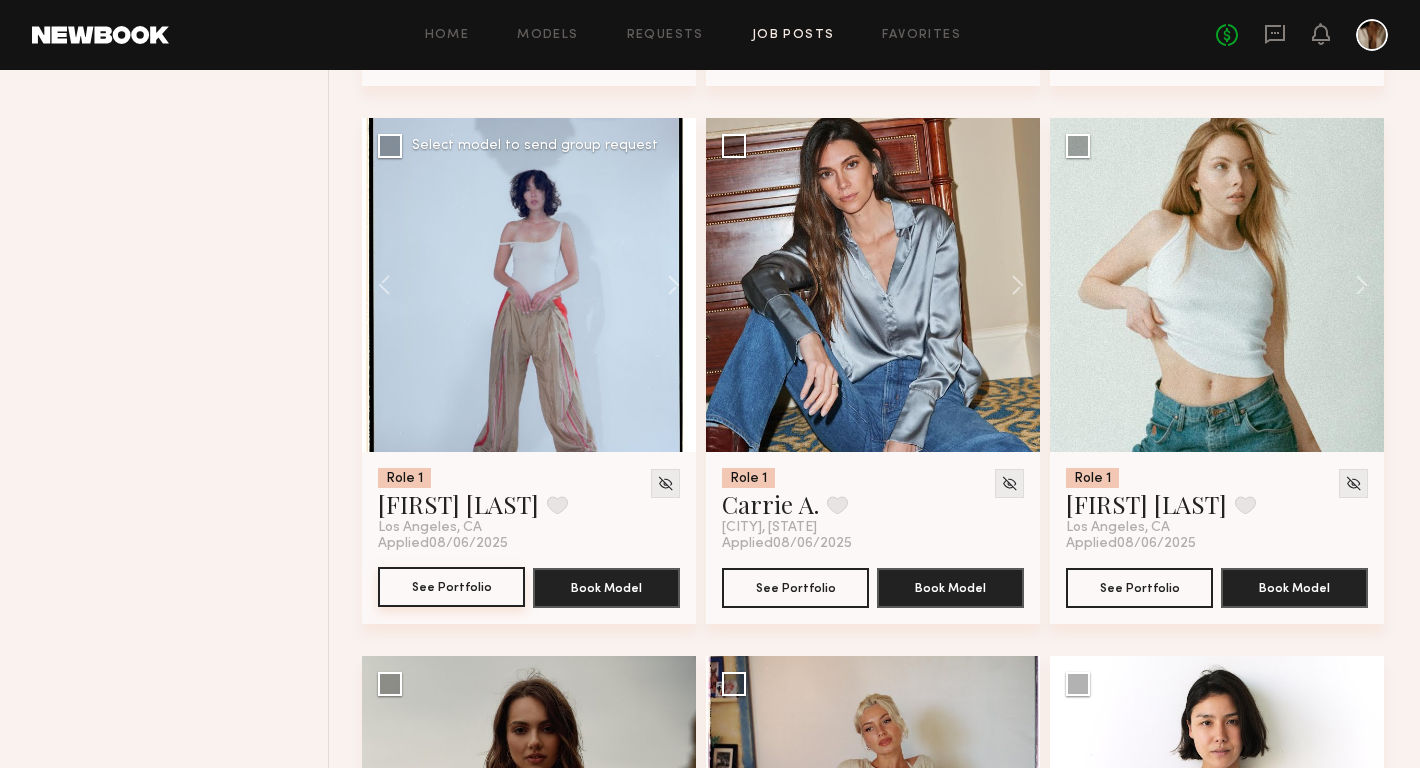 click on "See Portfolio" 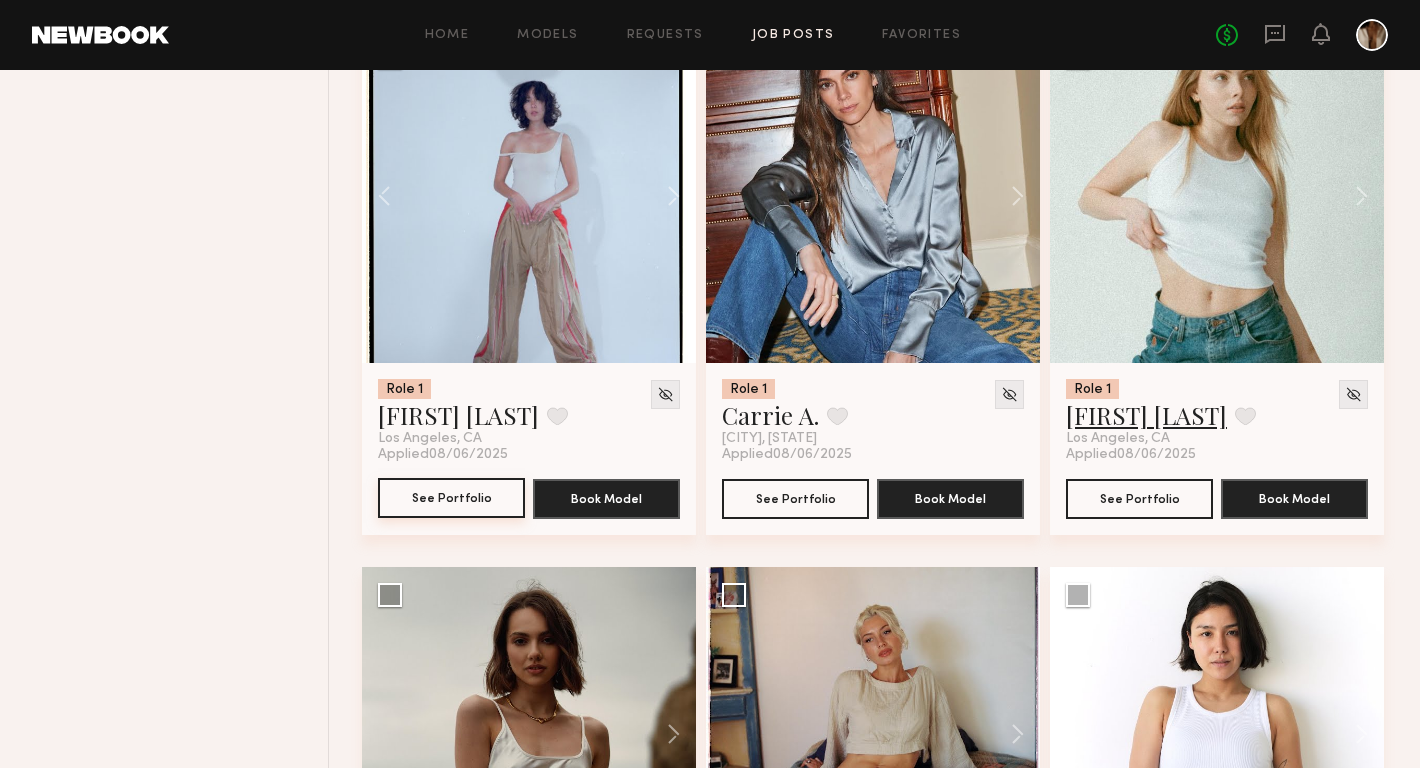 scroll, scrollTop: 10510, scrollLeft: 0, axis: vertical 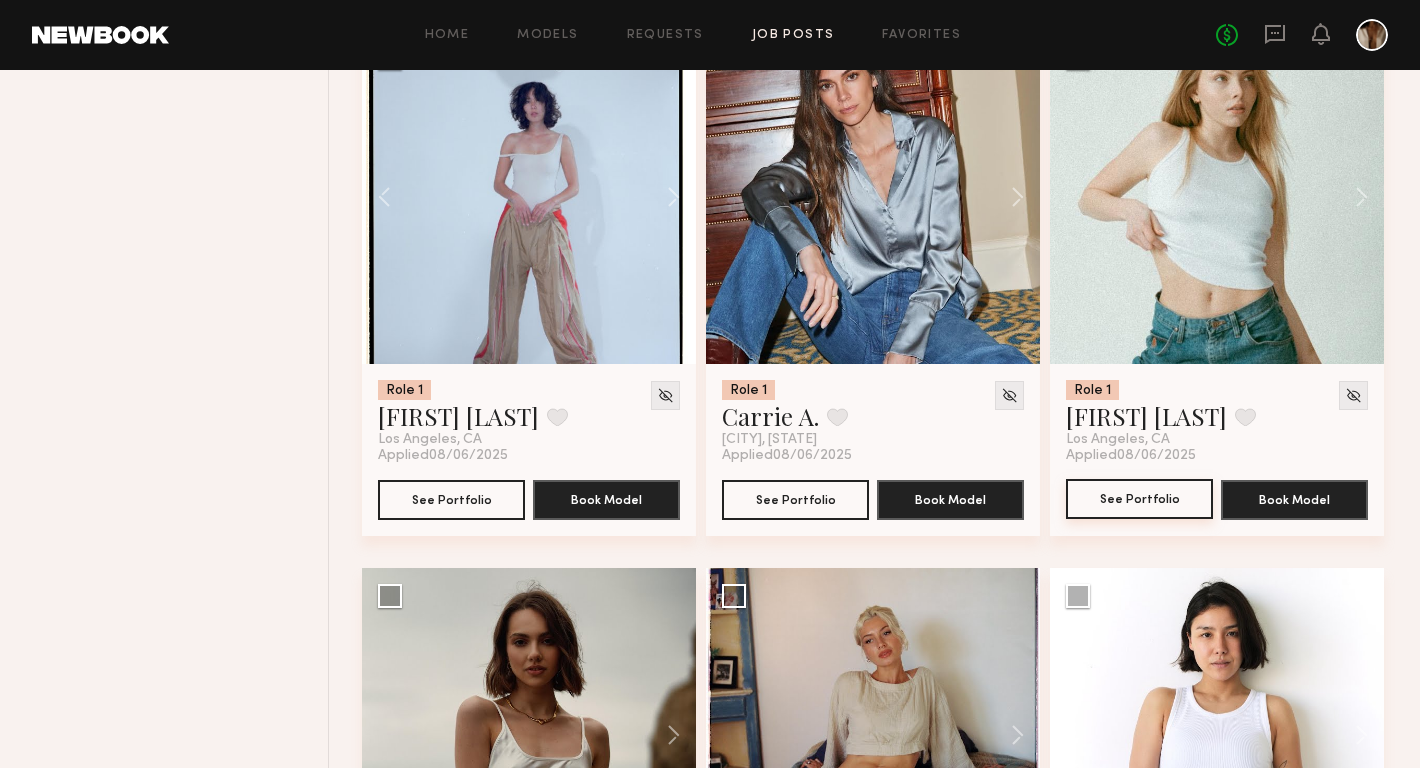 click on "See Portfolio" 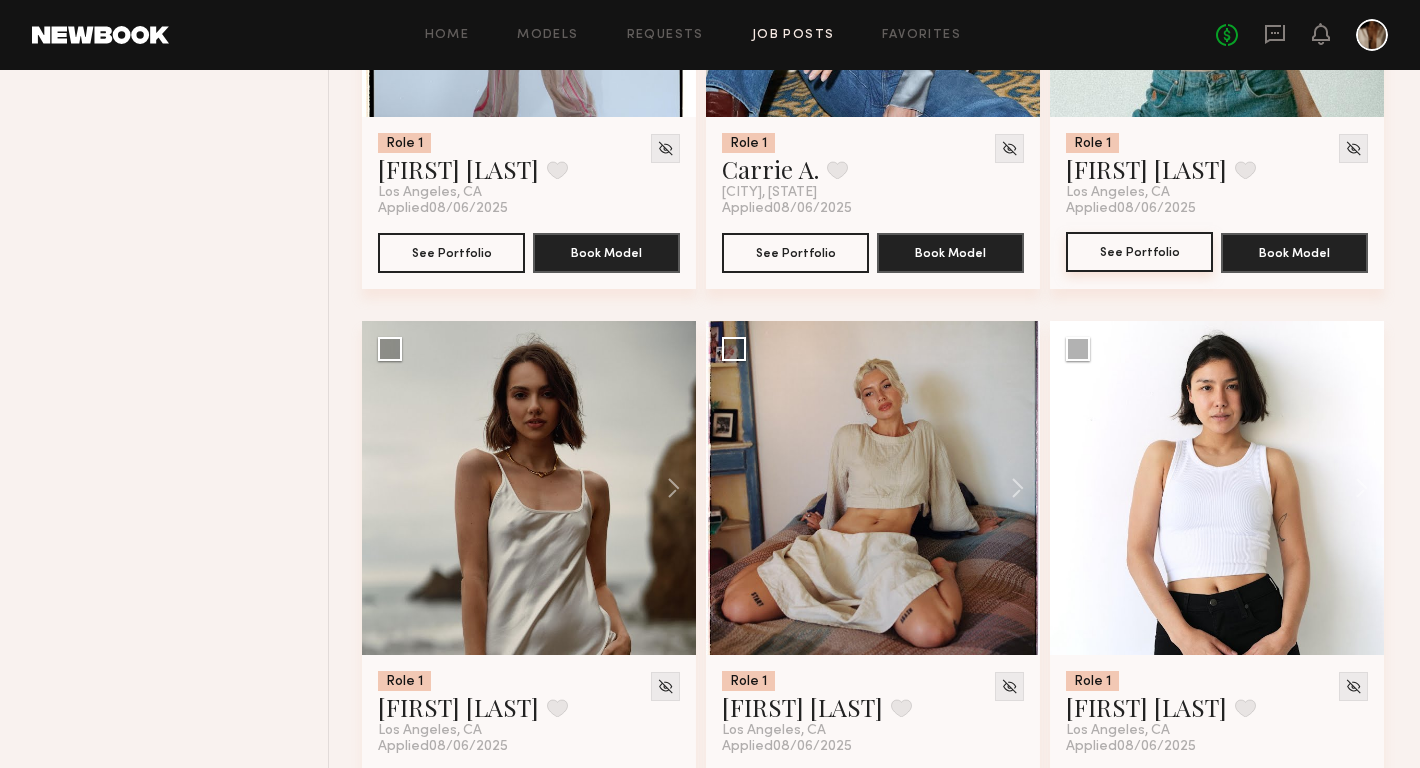 scroll, scrollTop: 10826, scrollLeft: 0, axis: vertical 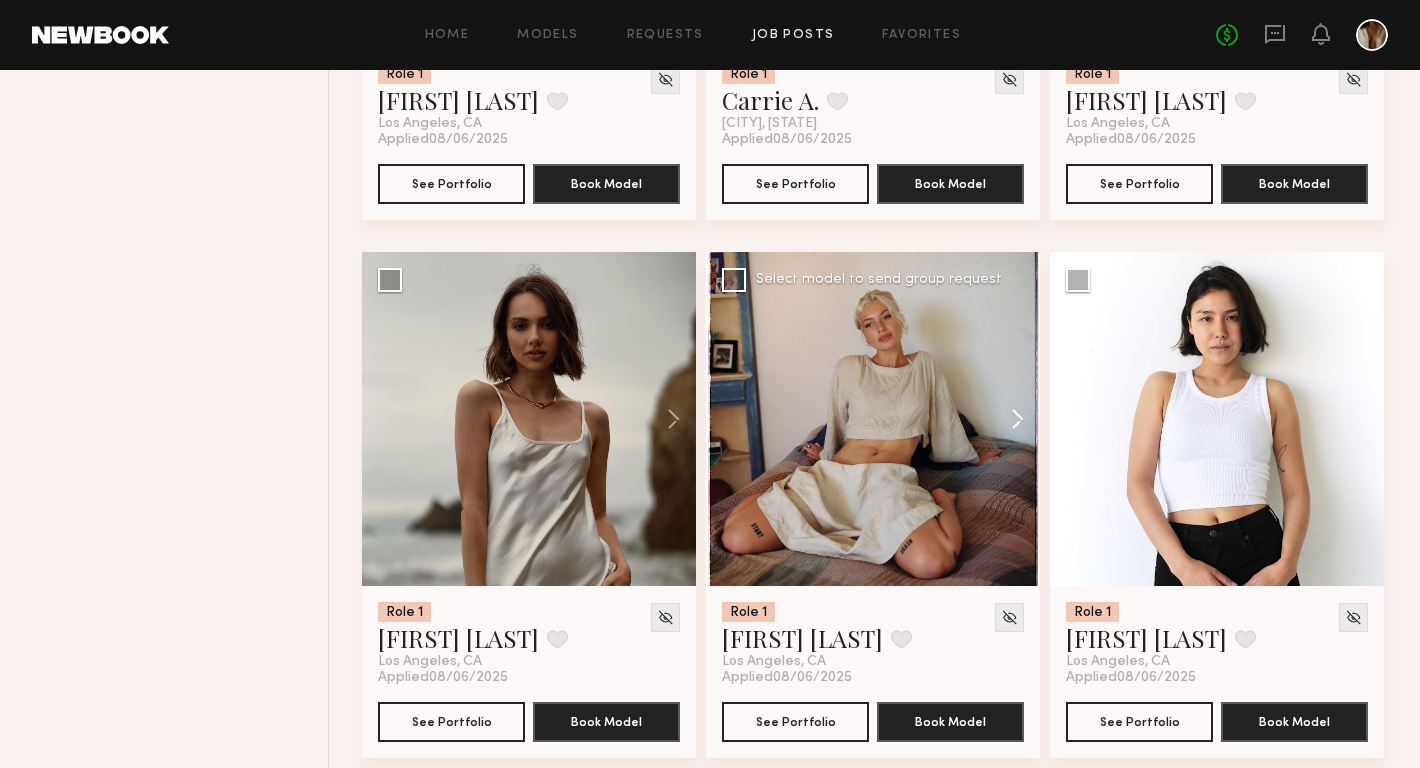 click 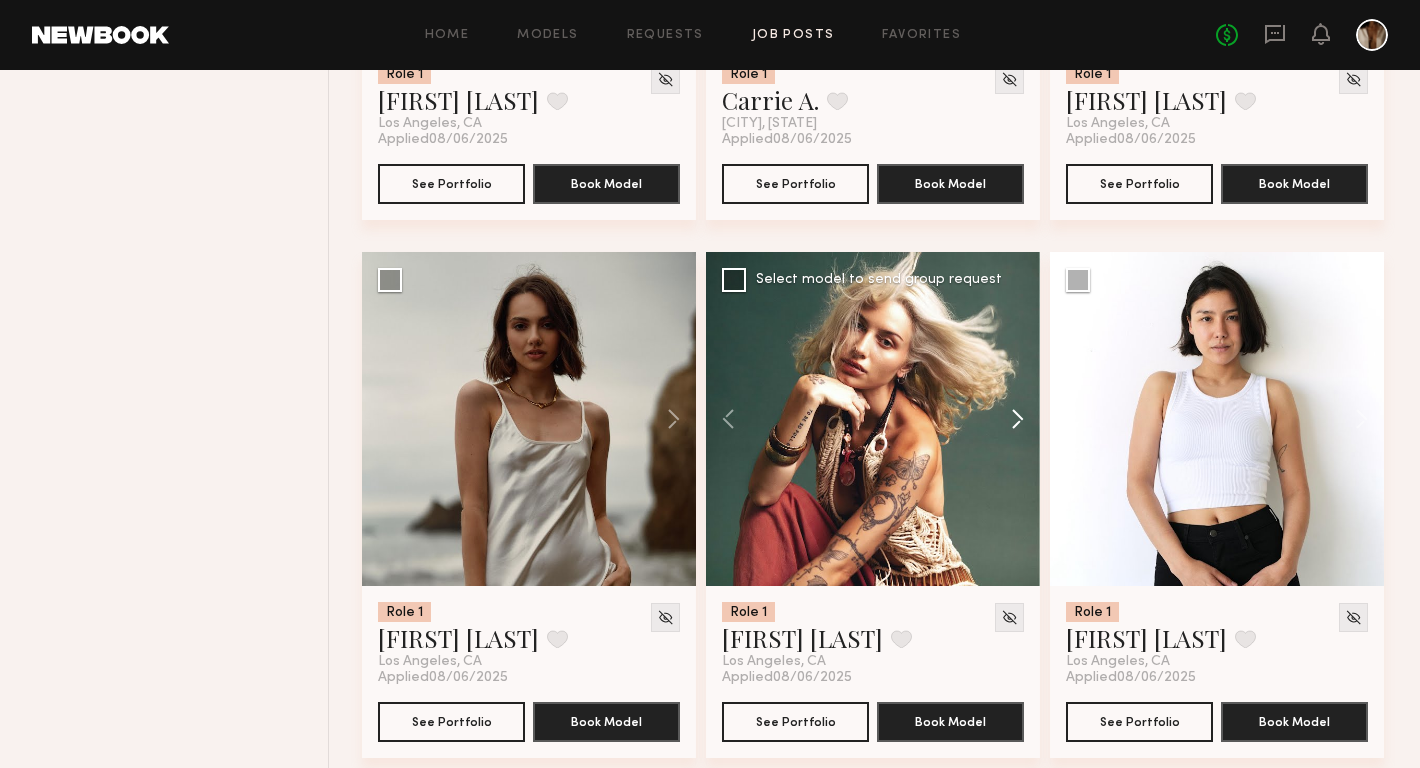click 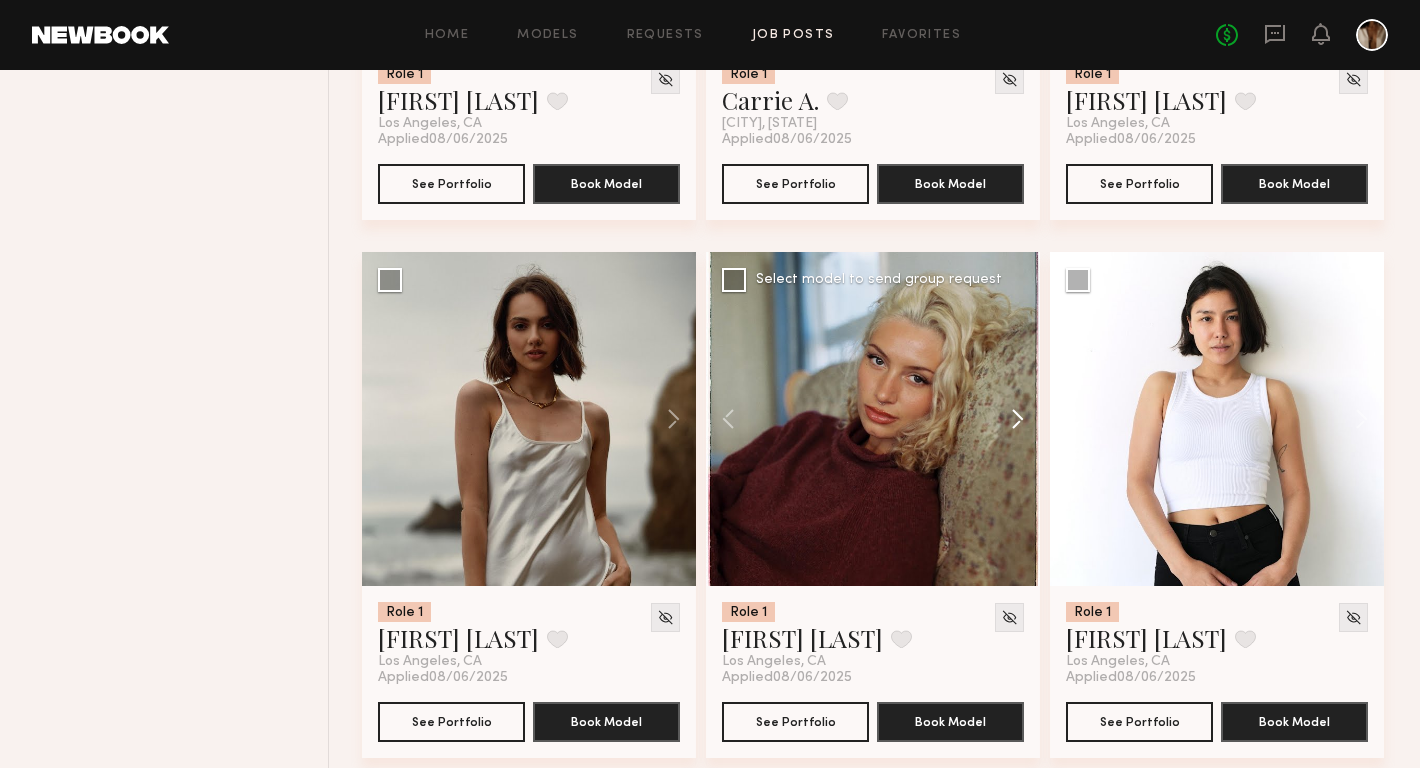 click 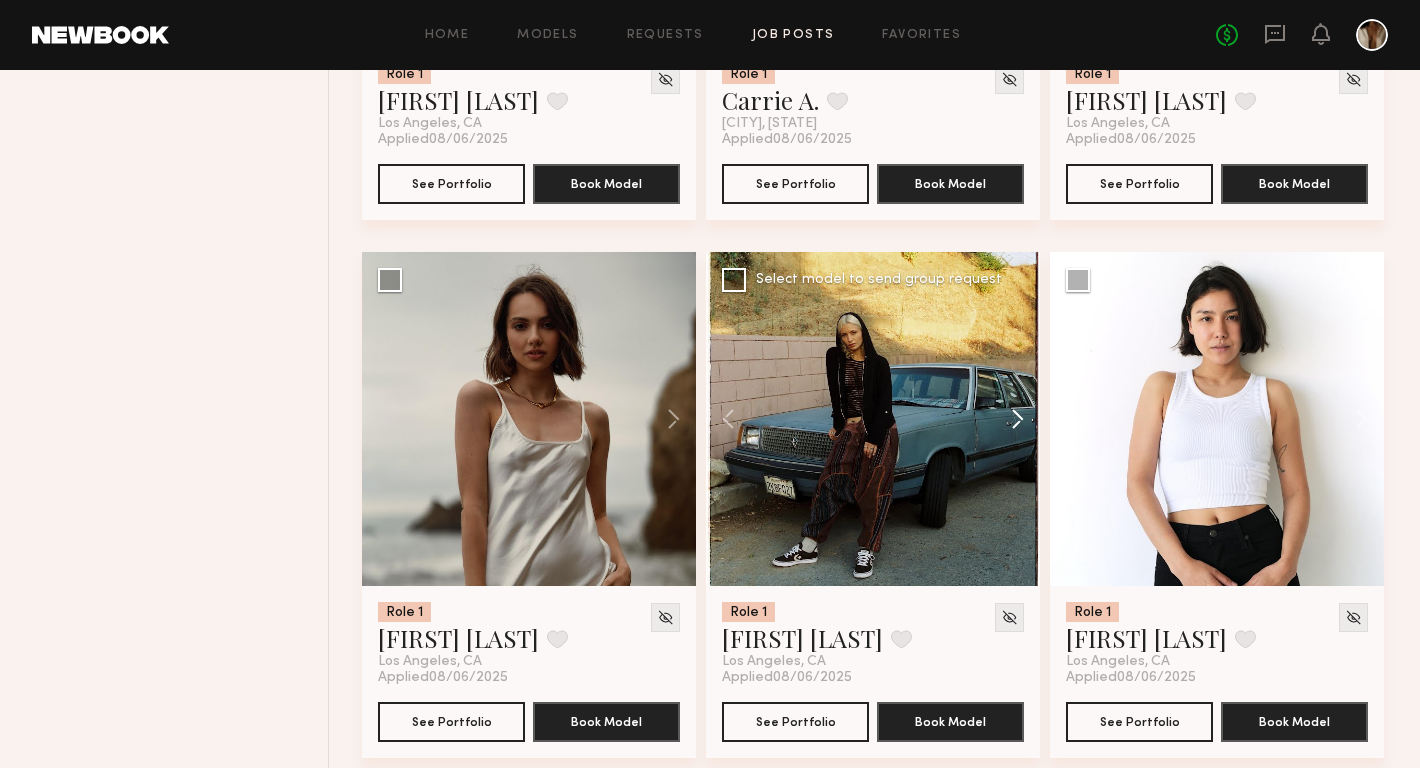 click 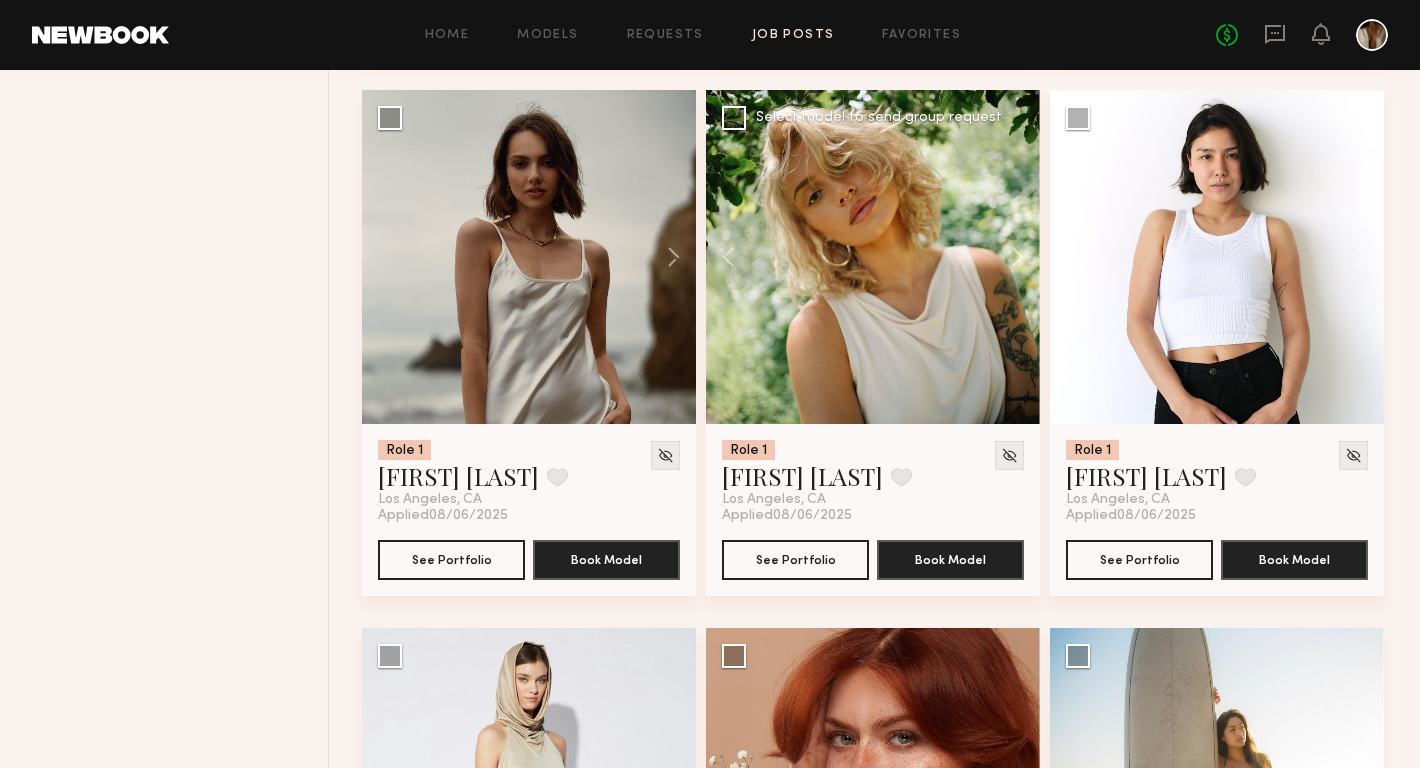 scroll, scrollTop: 11014, scrollLeft: 0, axis: vertical 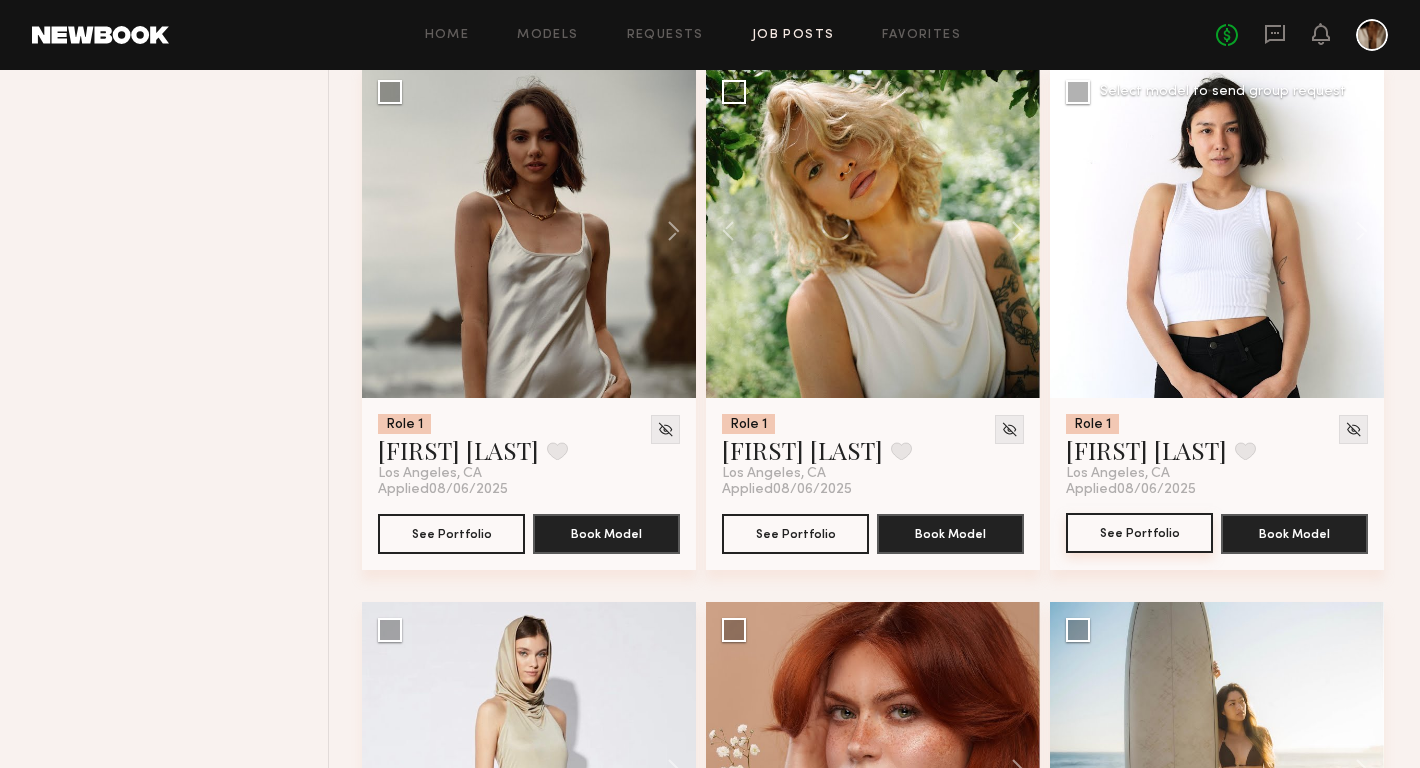 click on "See Portfolio" 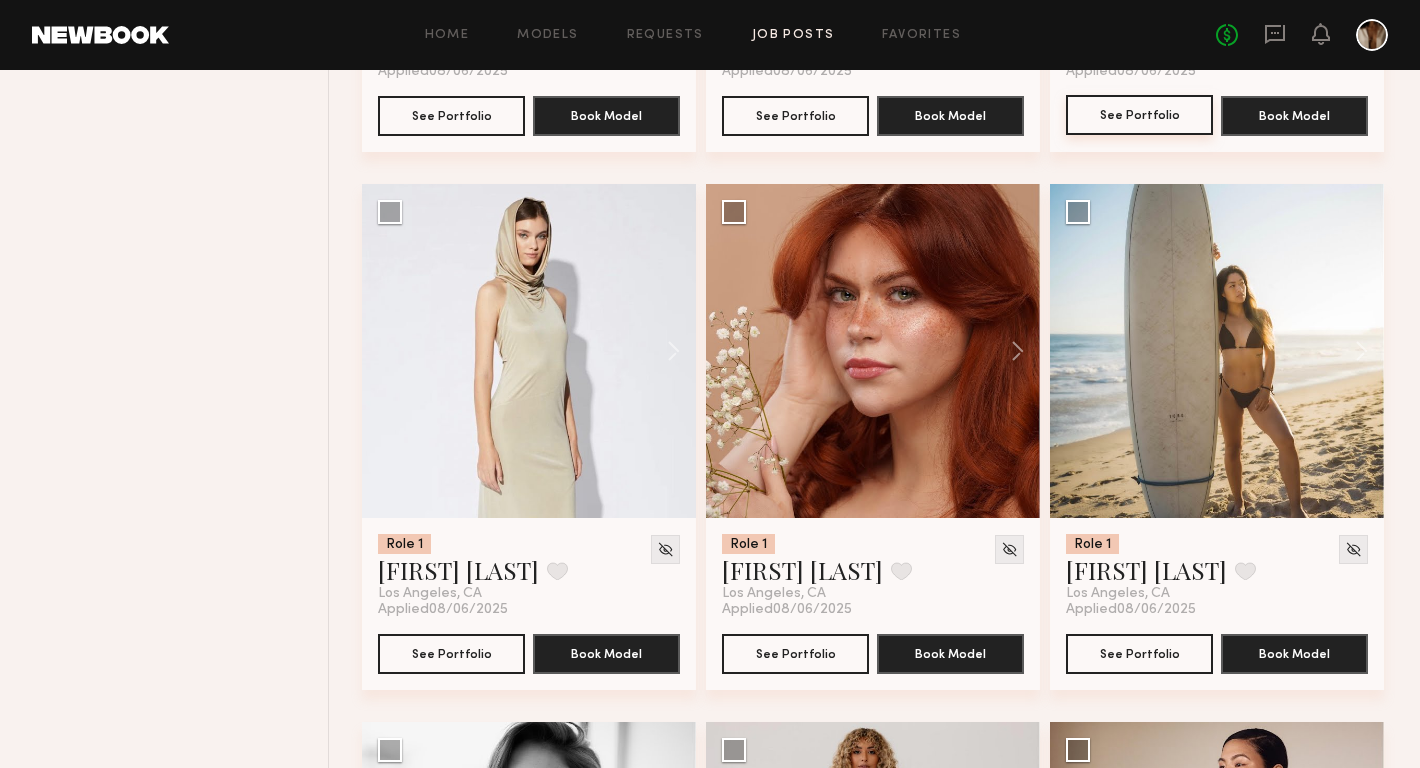 scroll, scrollTop: 11433, scrollLeft: 0, axis: vertical 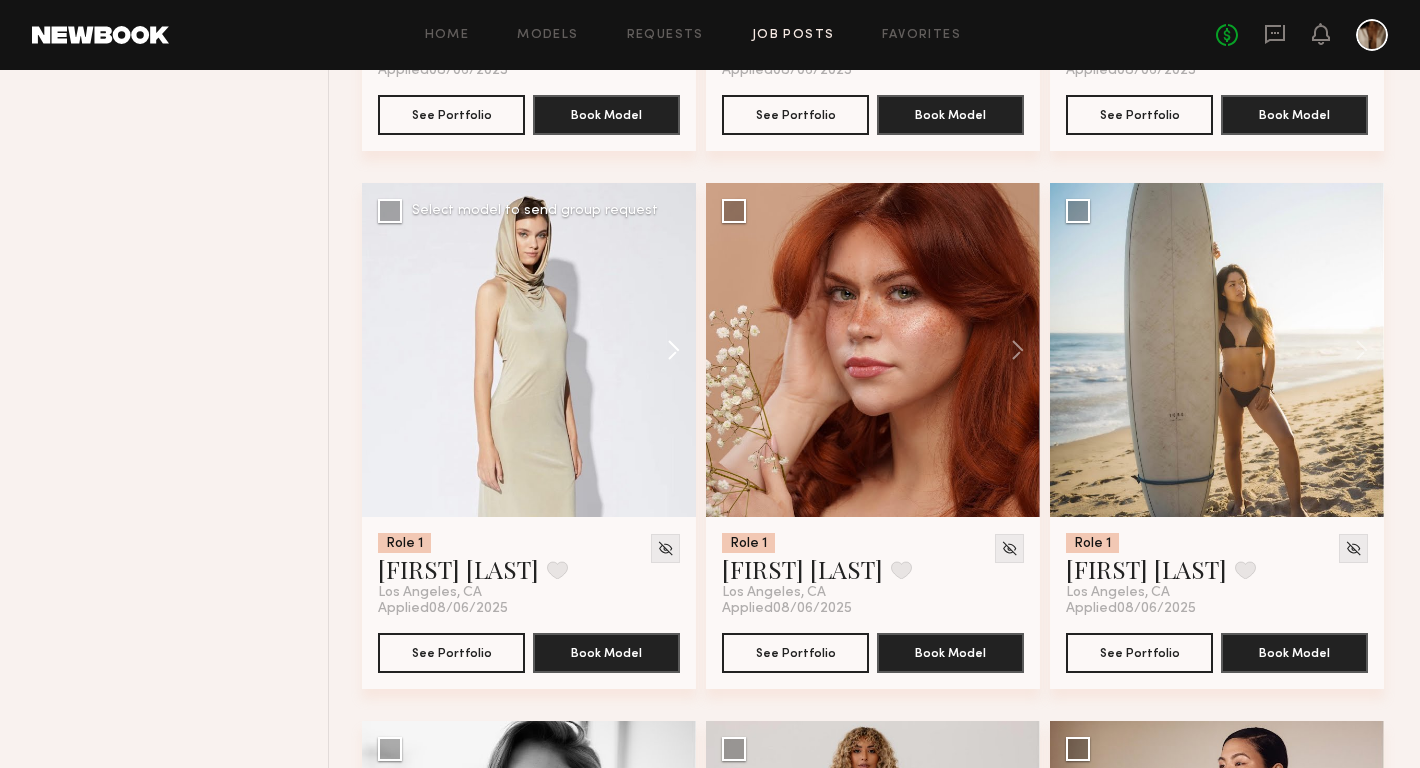 click 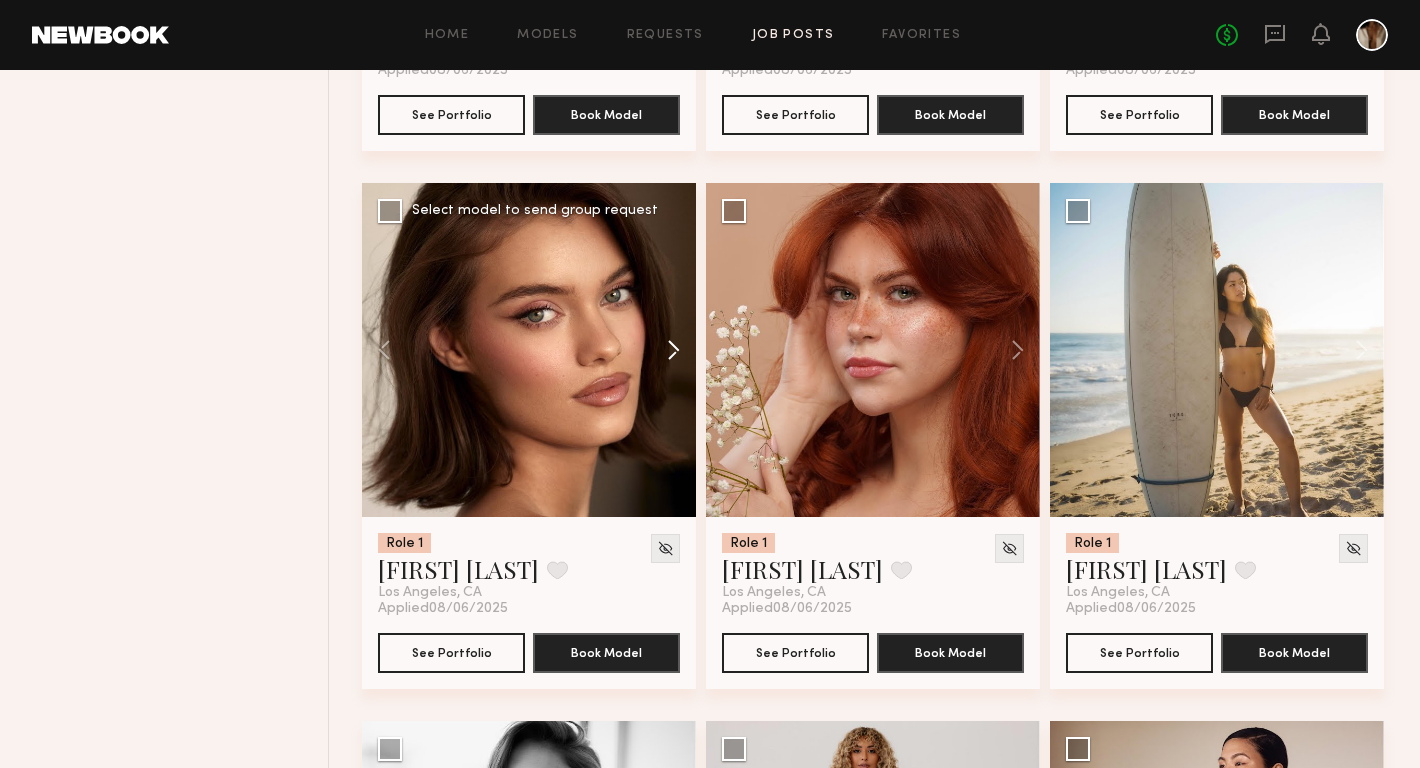 click 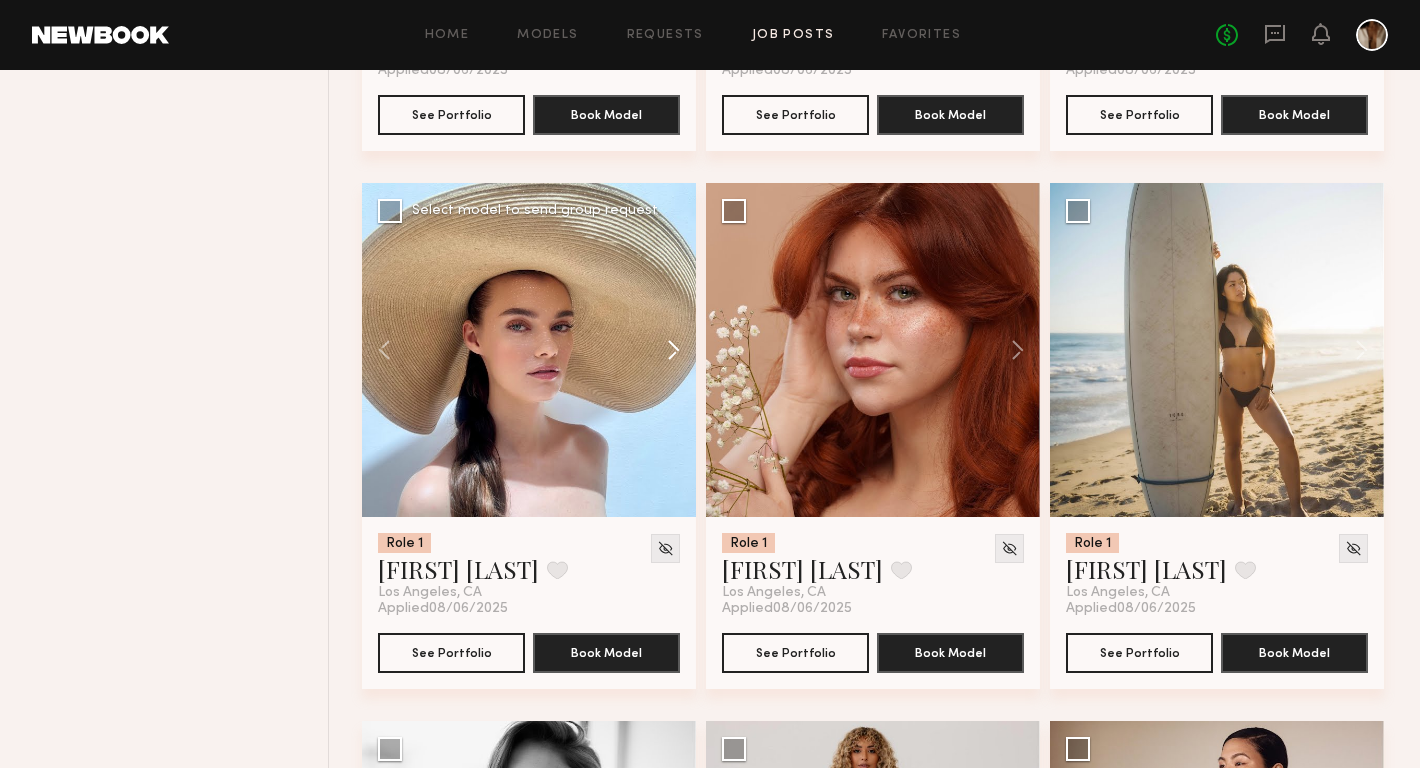 click 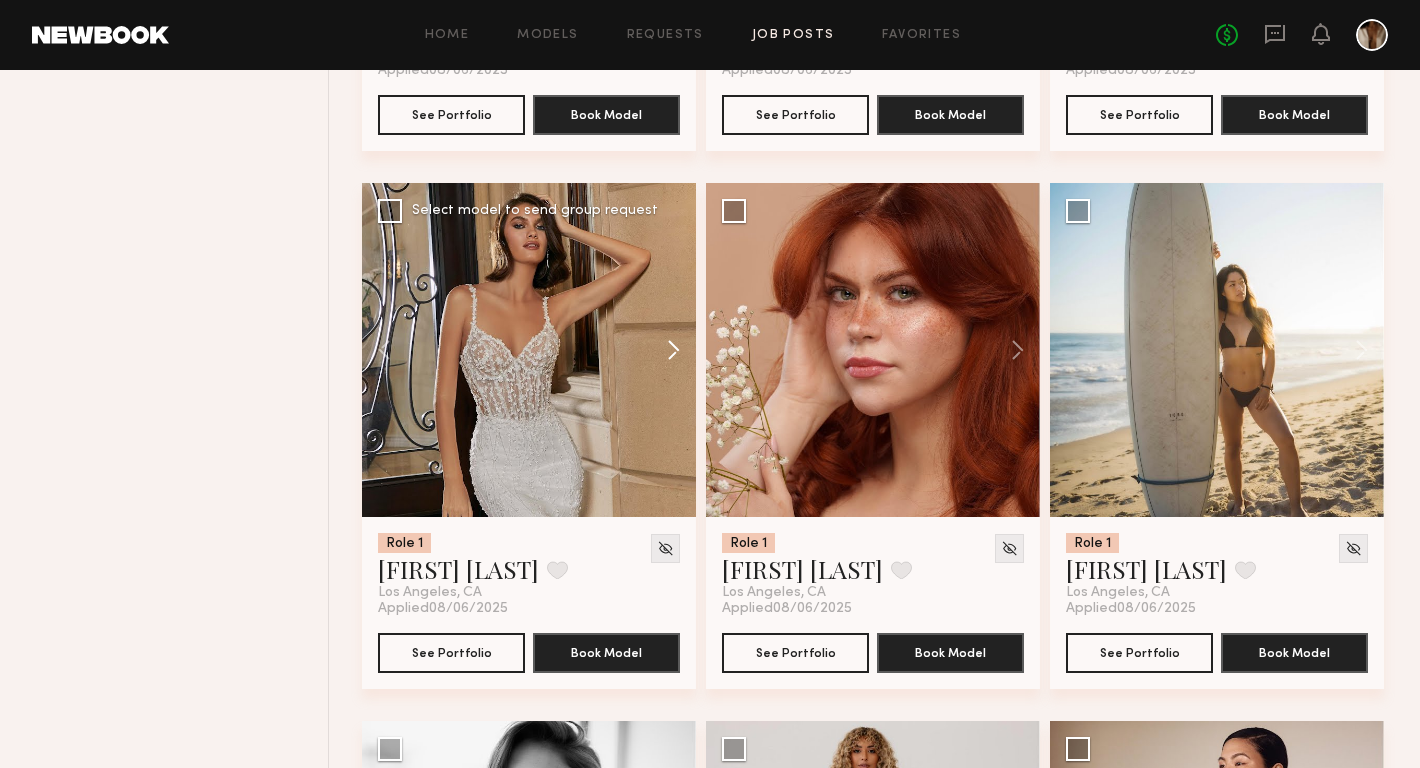 click 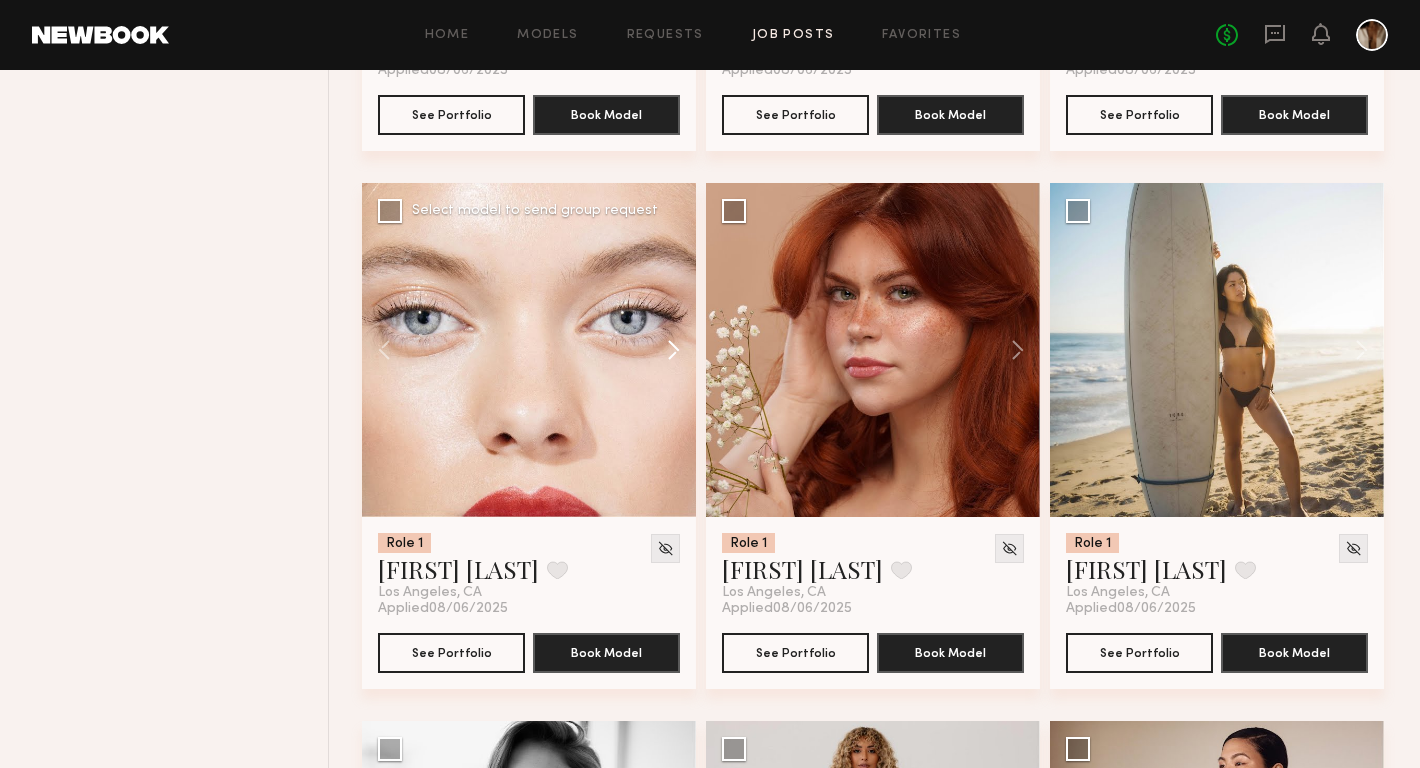 click 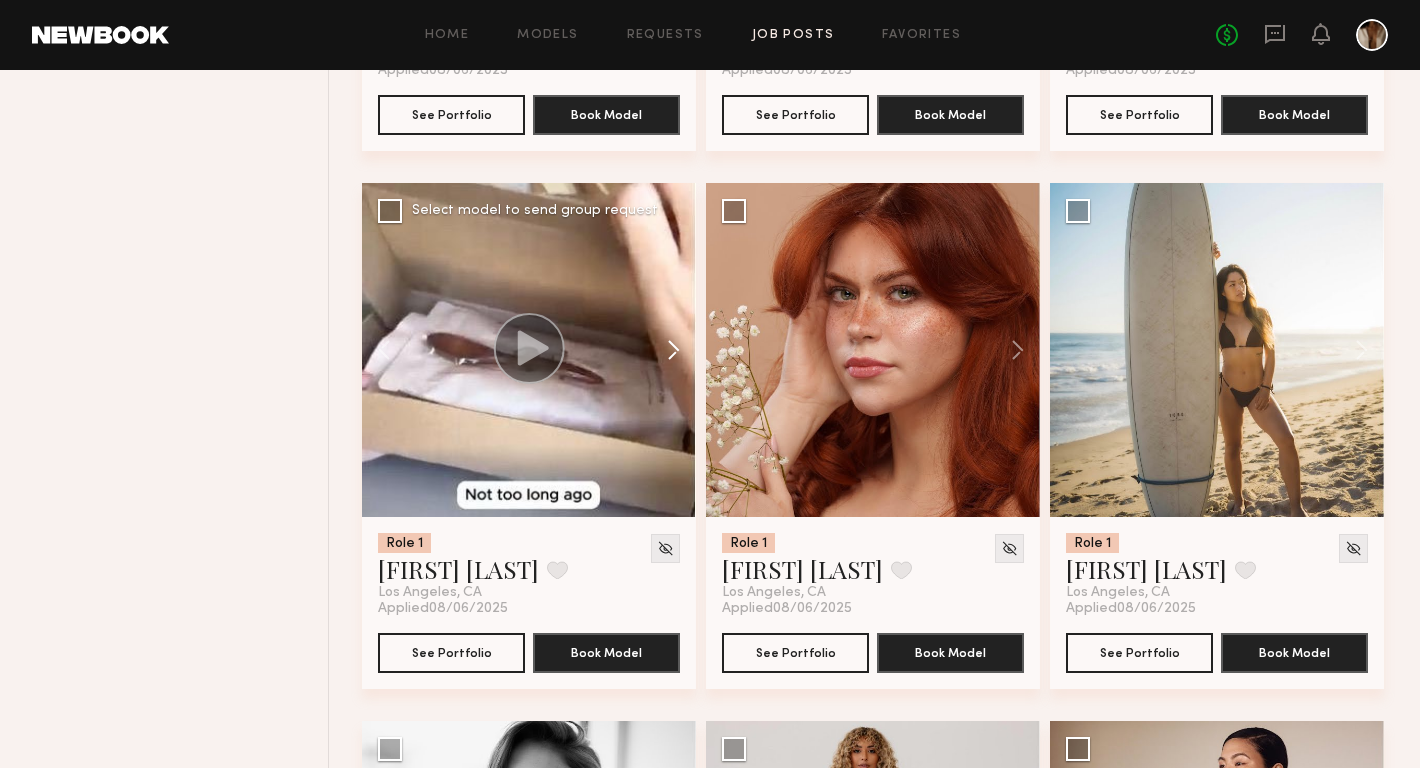 click 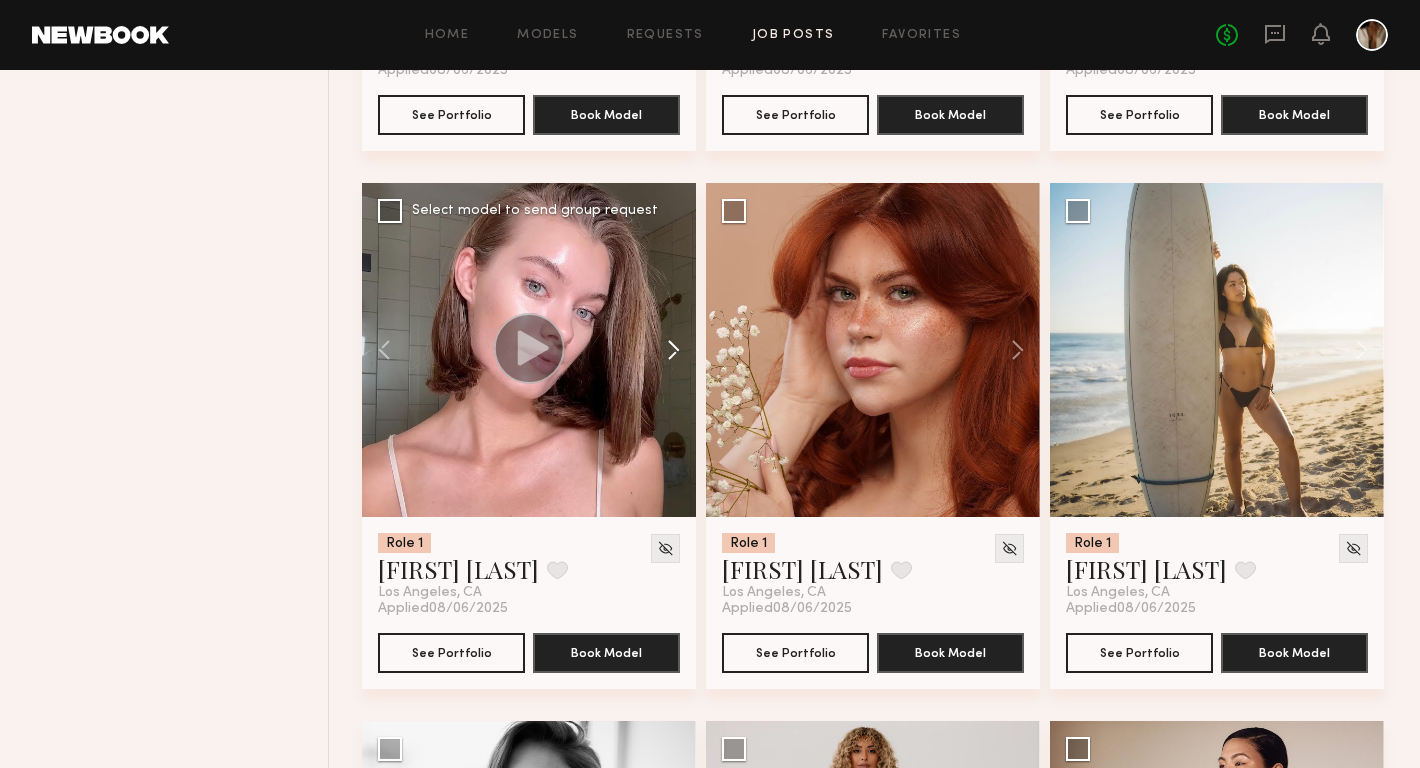 click 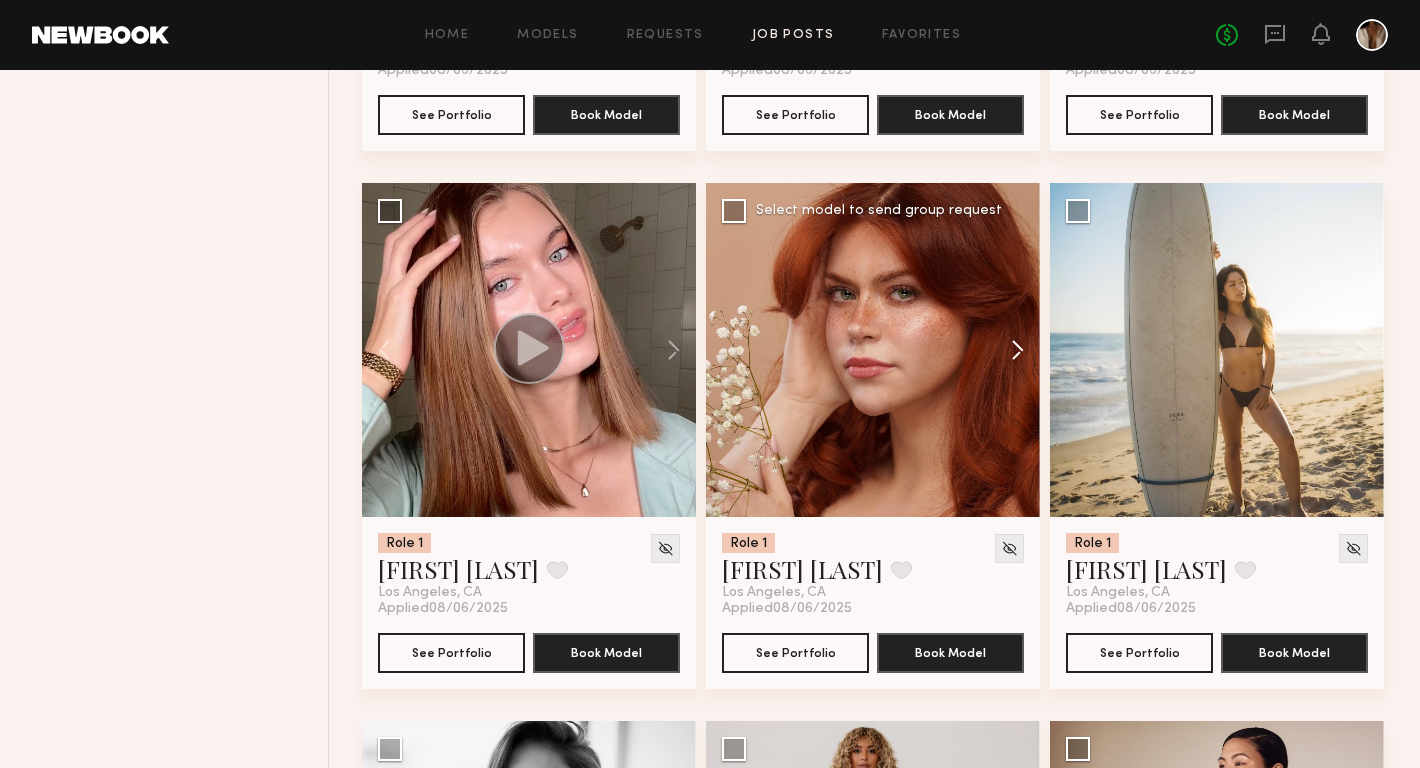 click 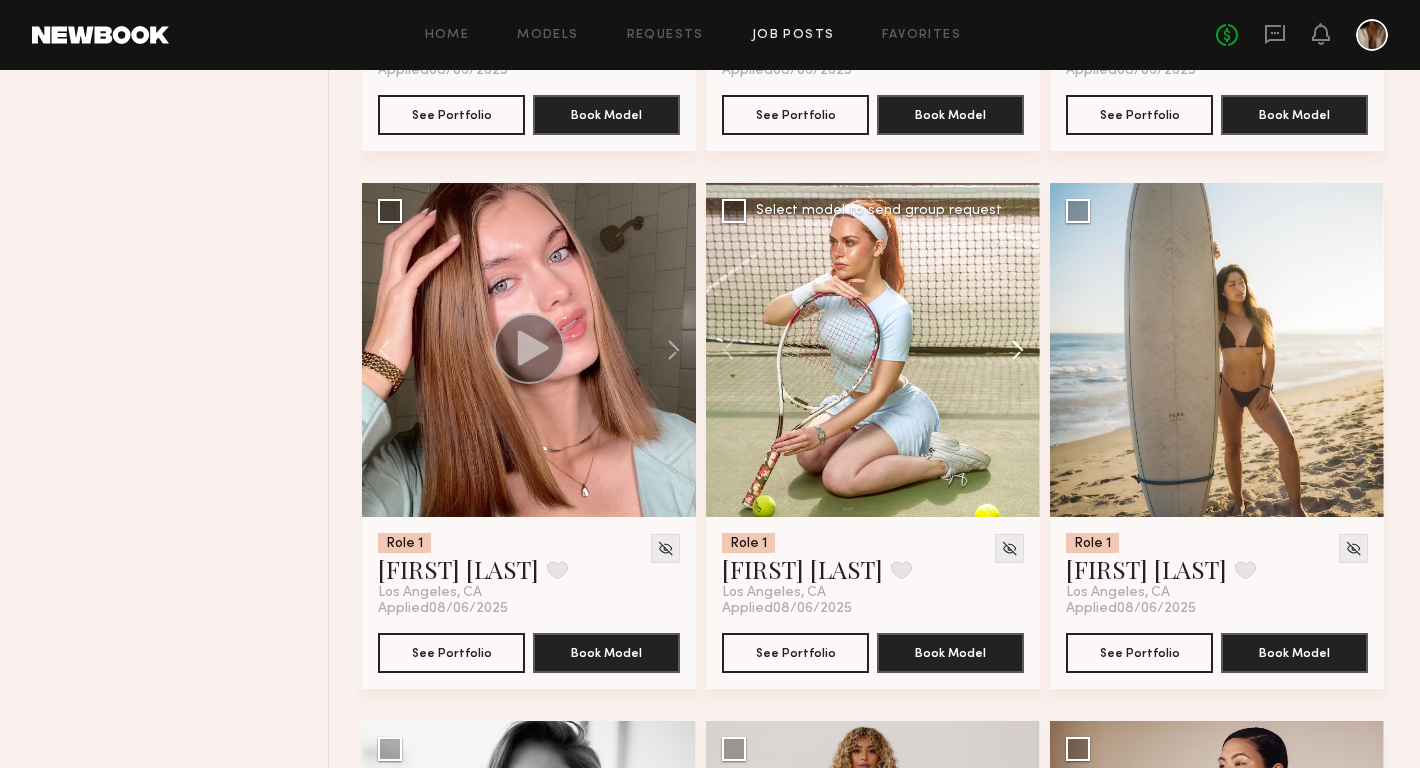 click 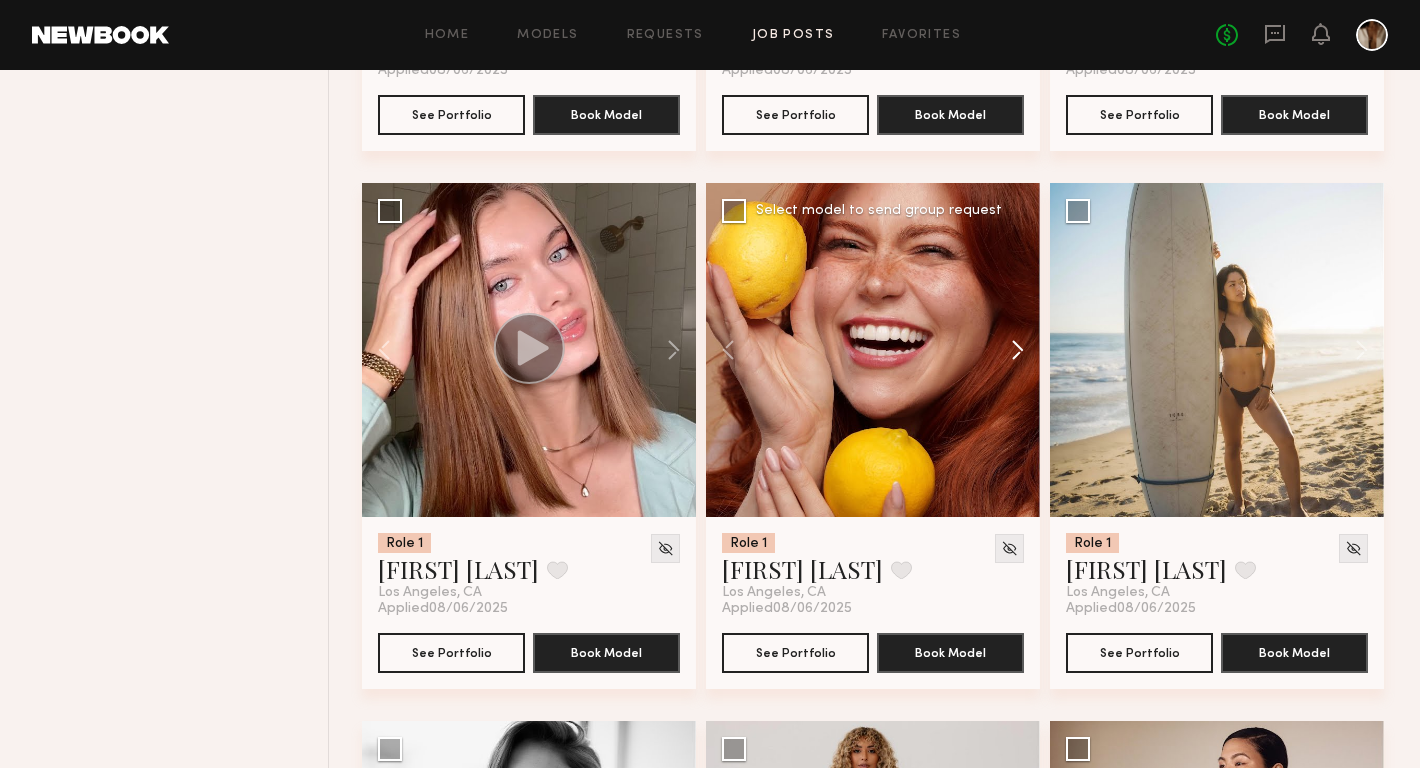 click 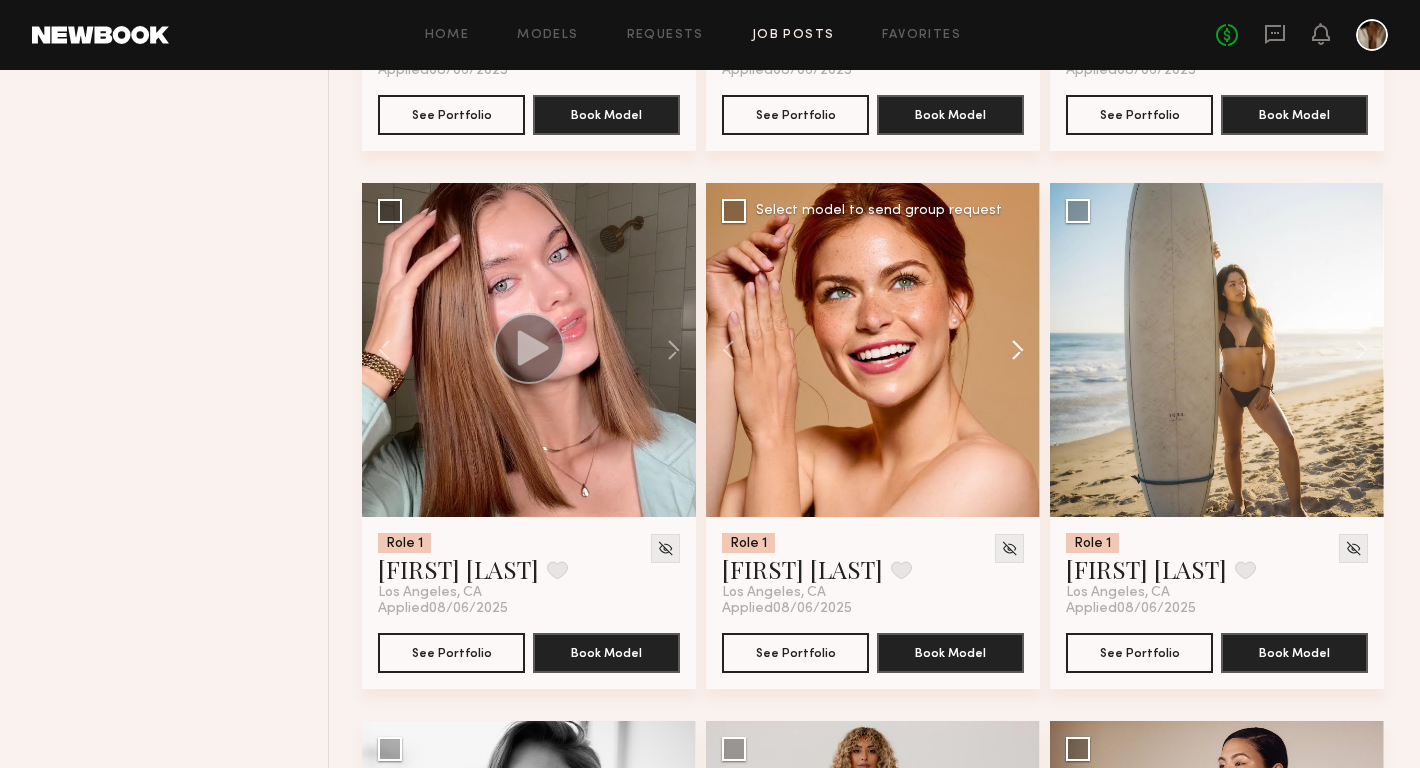 click 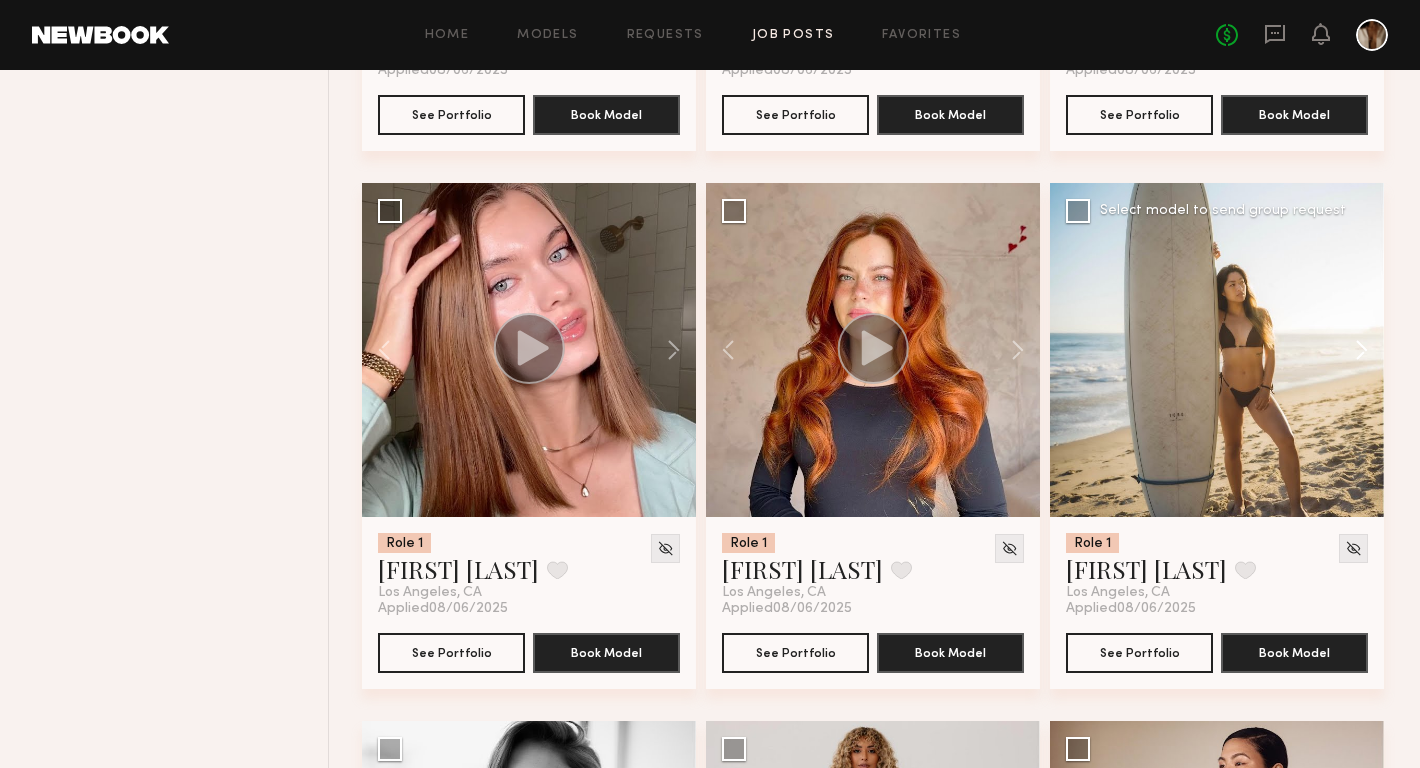 click 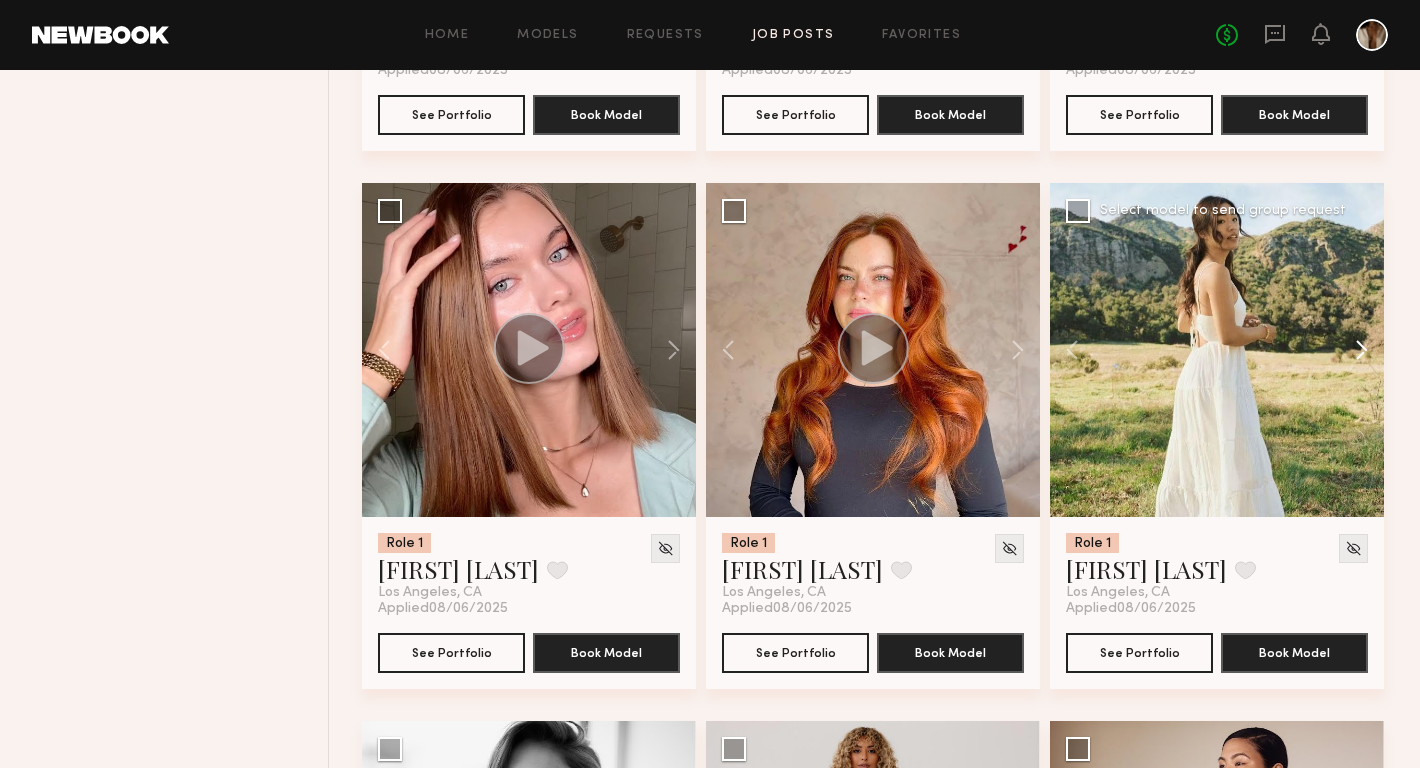 click 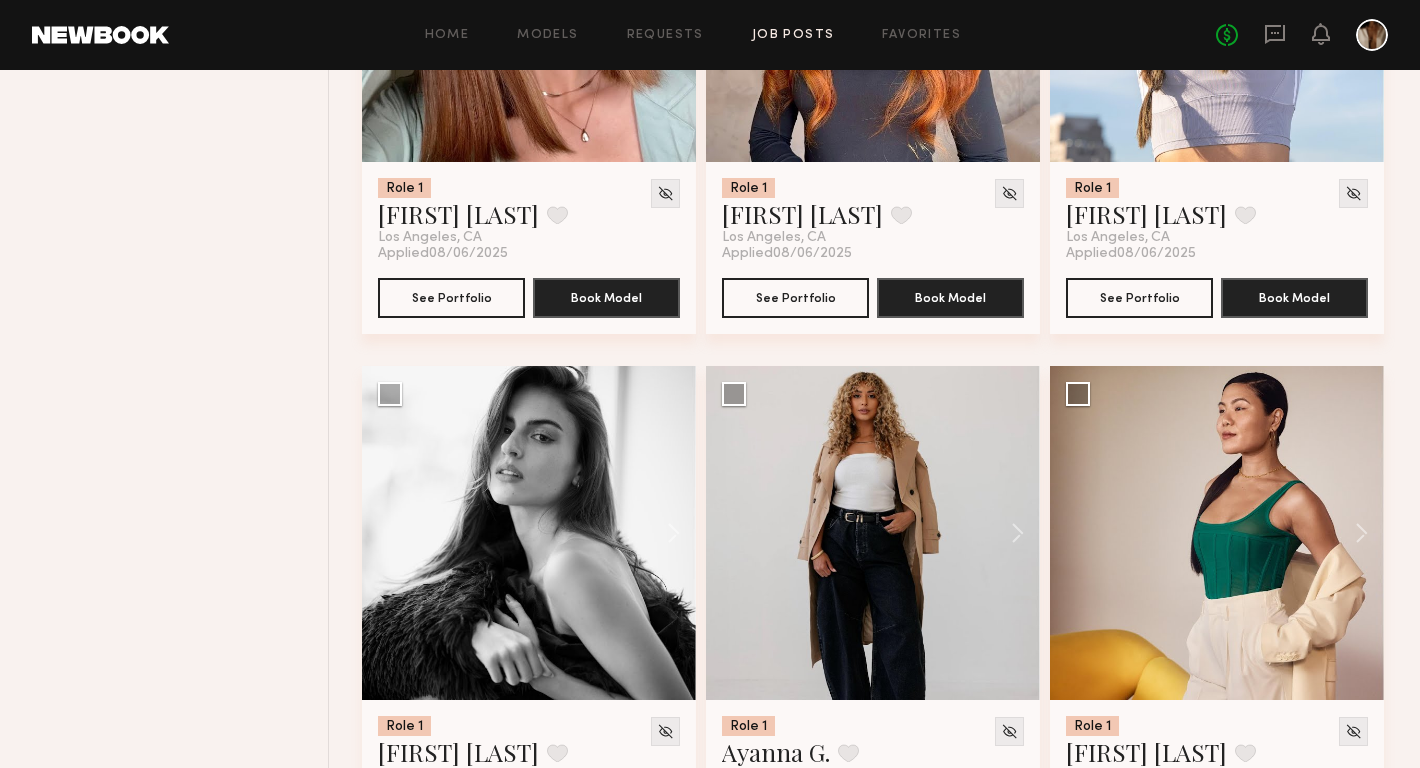 scroll, scrollTop: 11792, scrollLeft: 0, axis: vertical 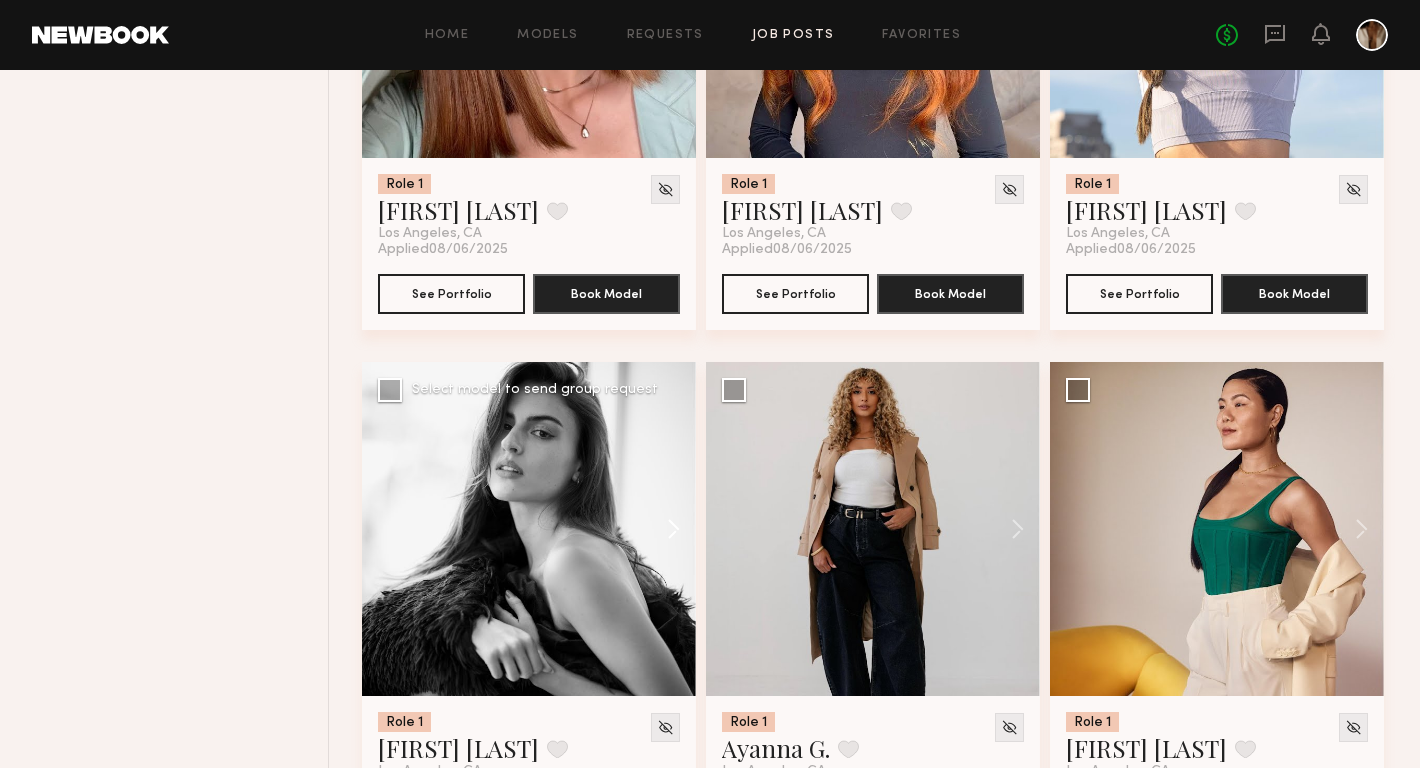 click 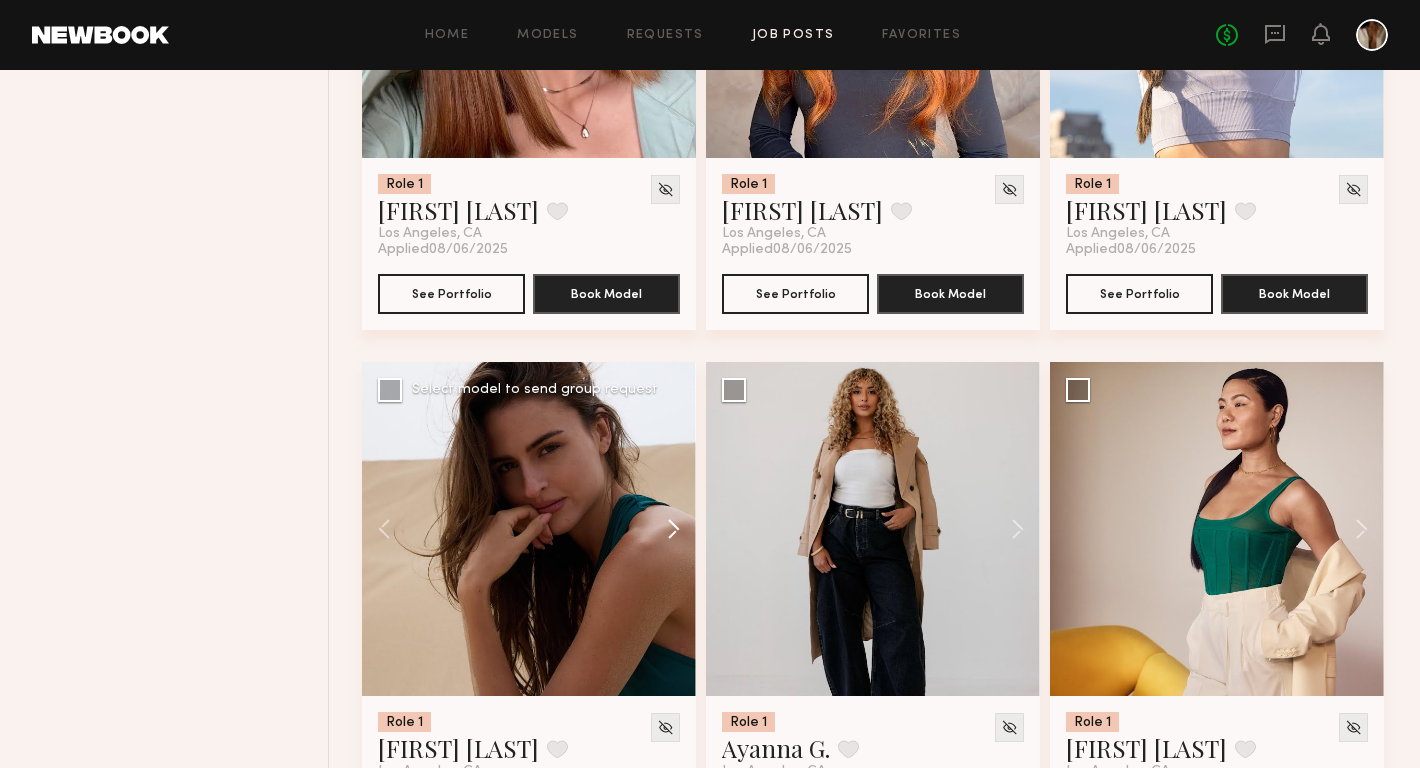 click 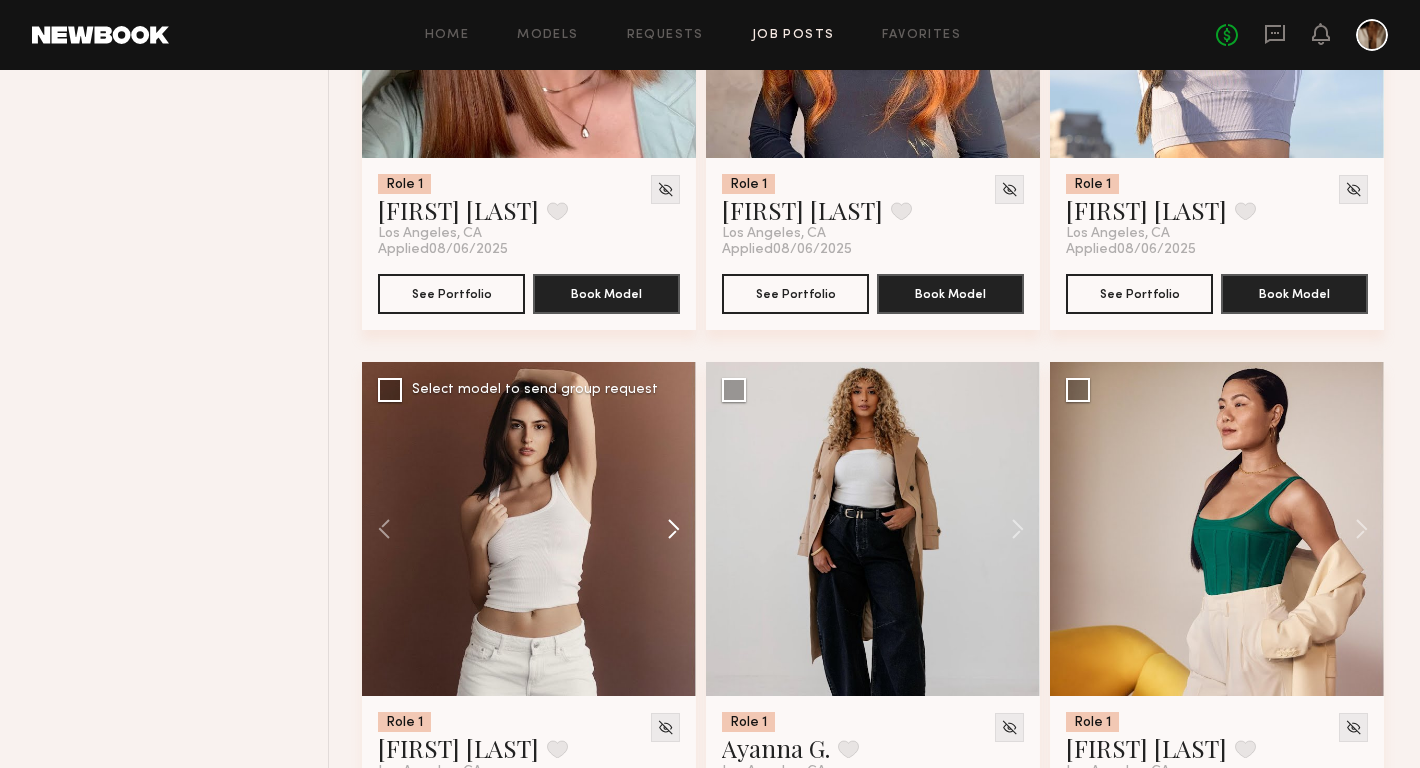 click 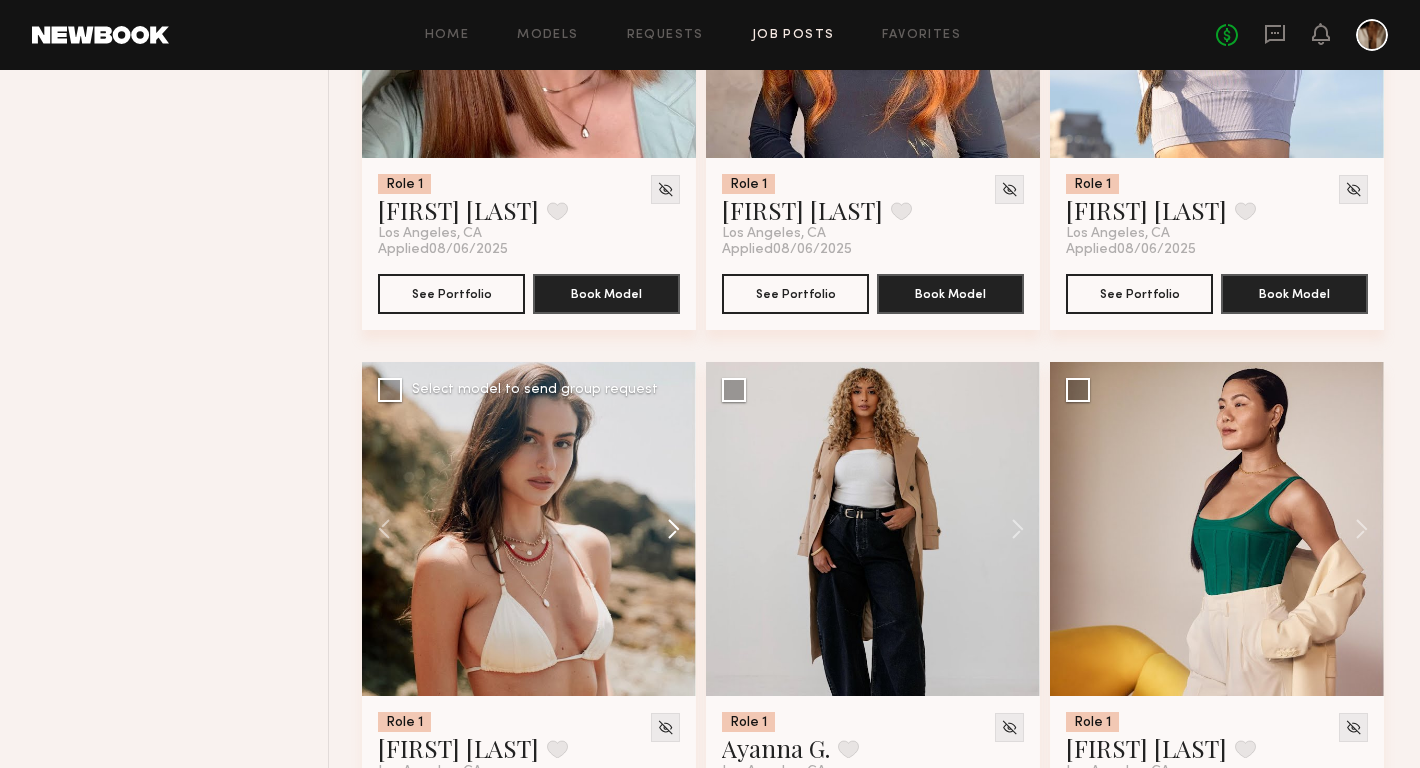 click 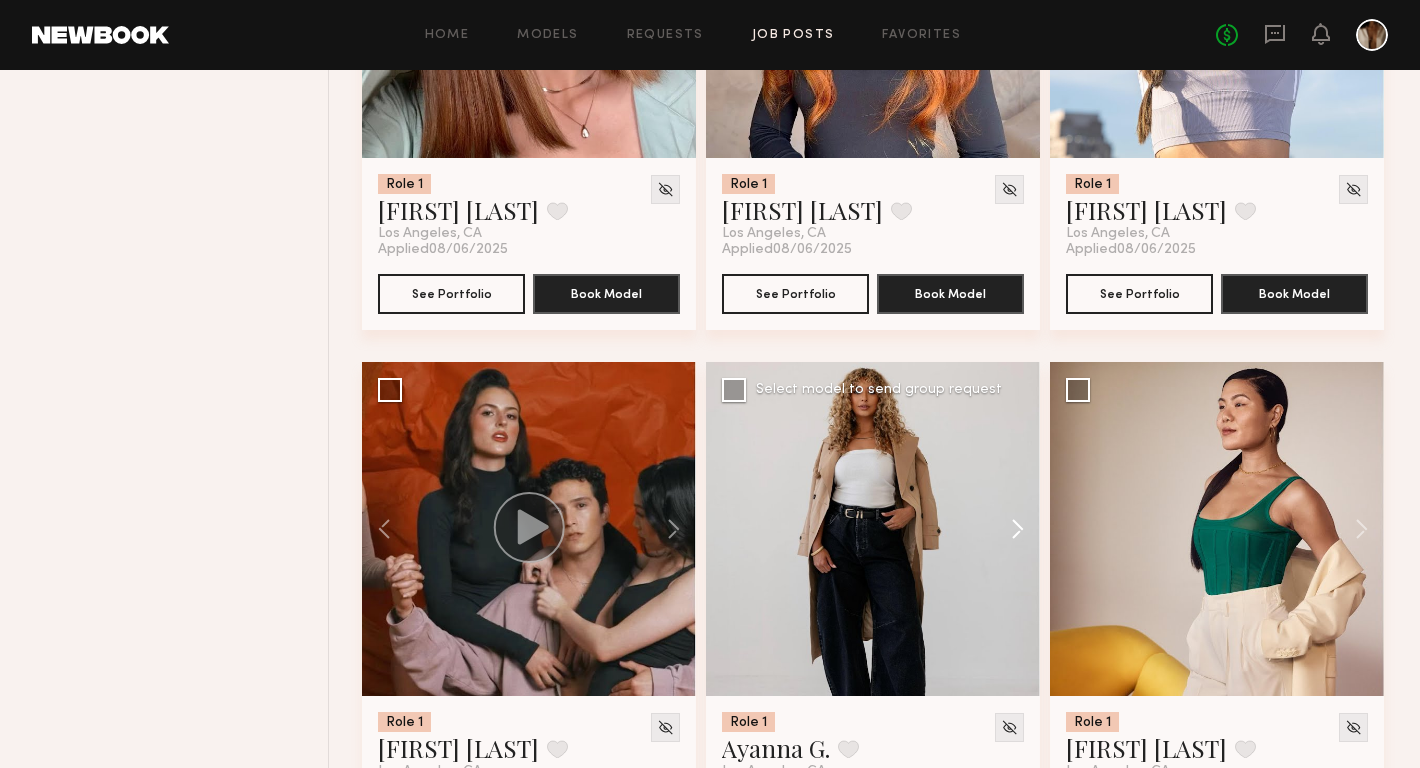 click 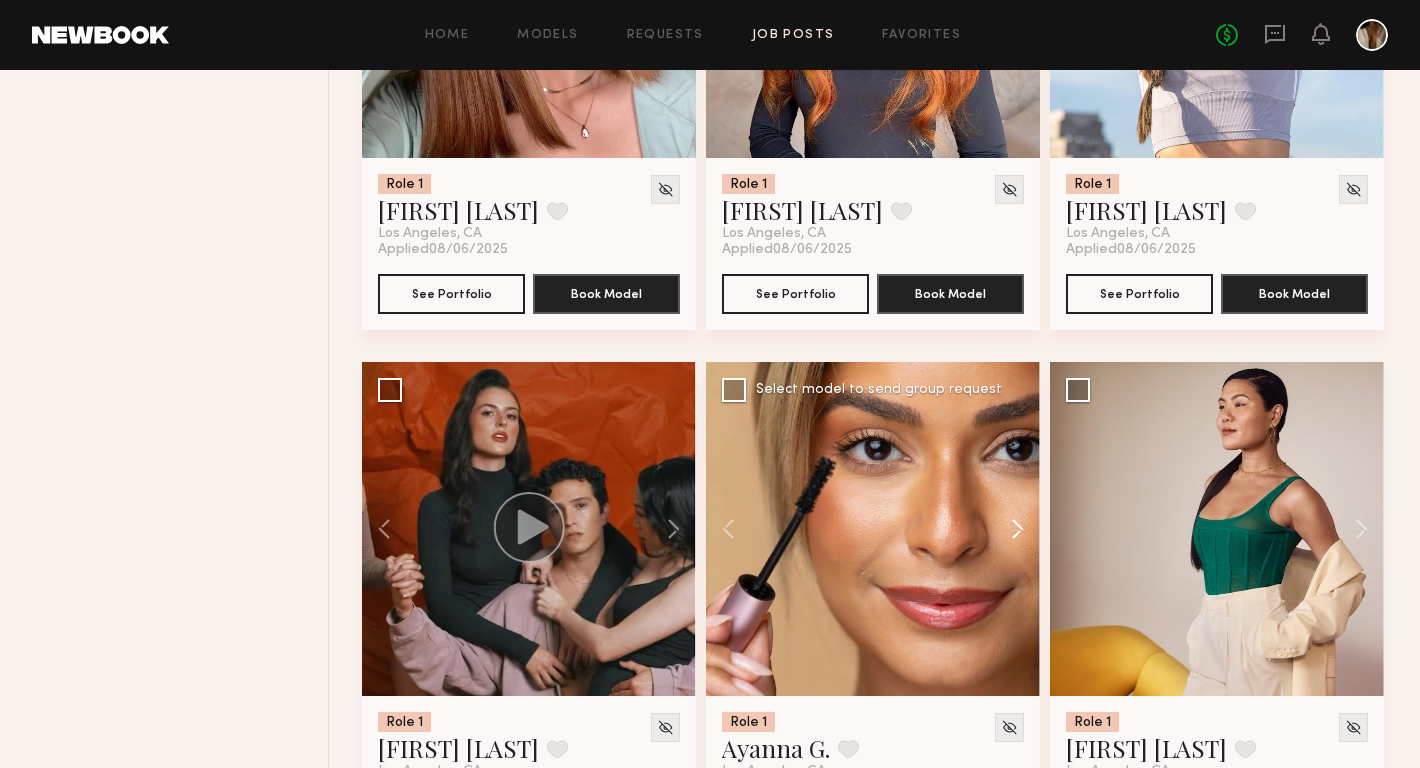 click 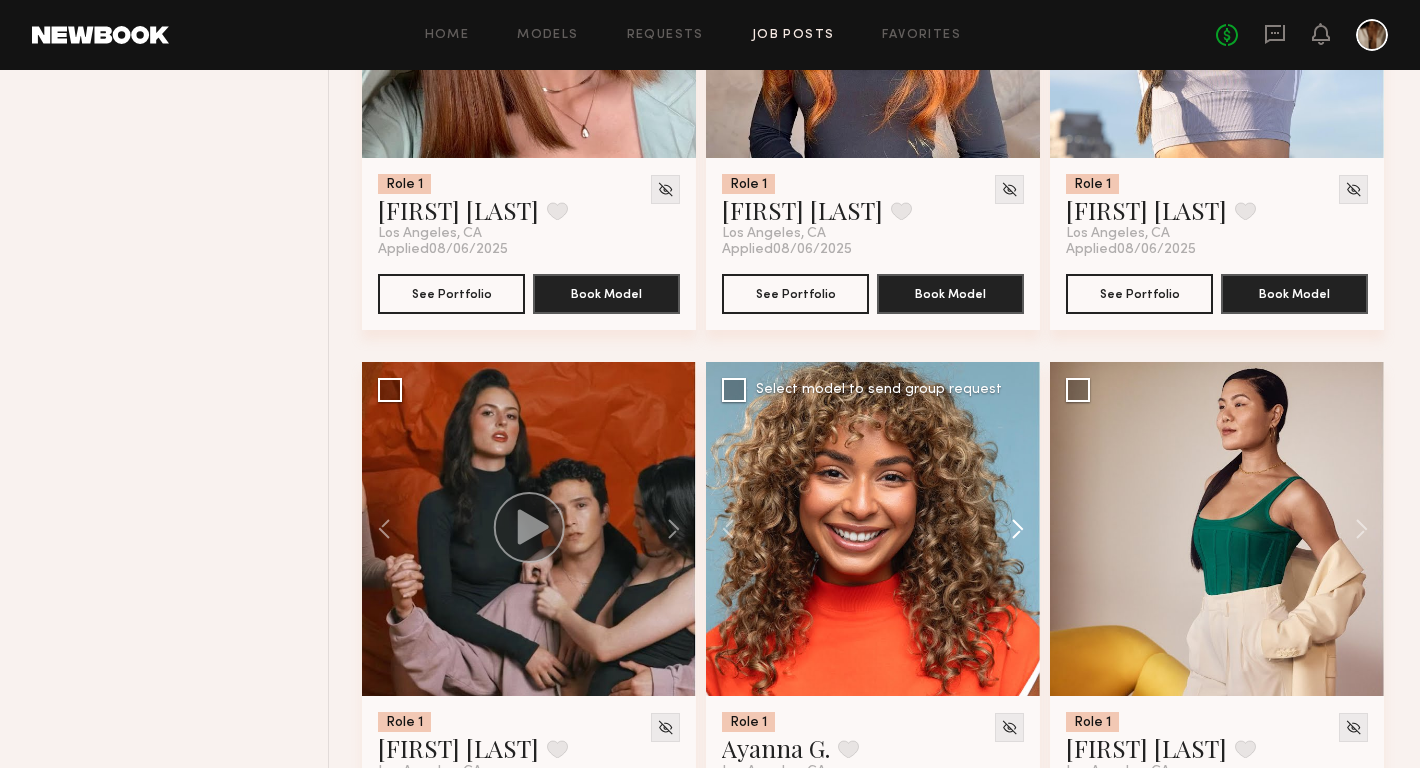 click 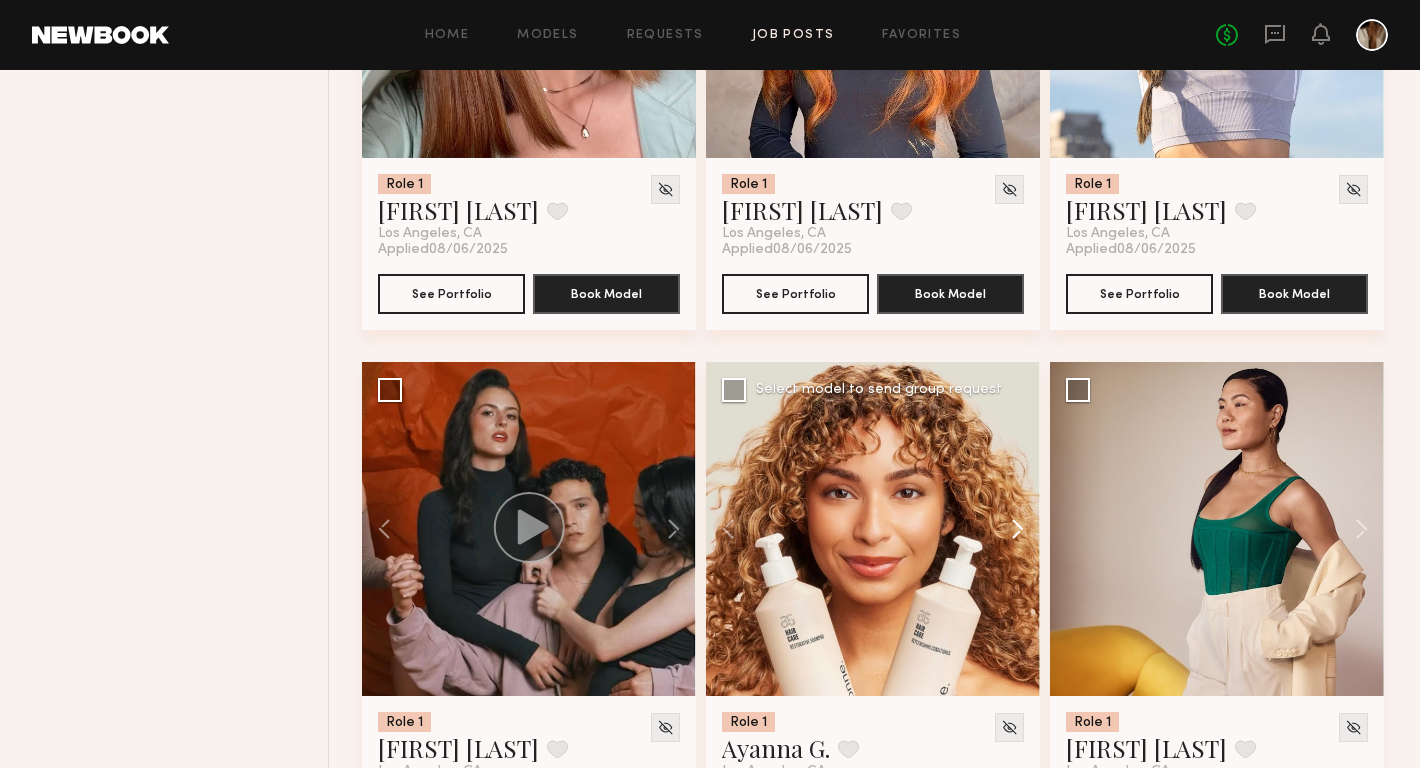 click 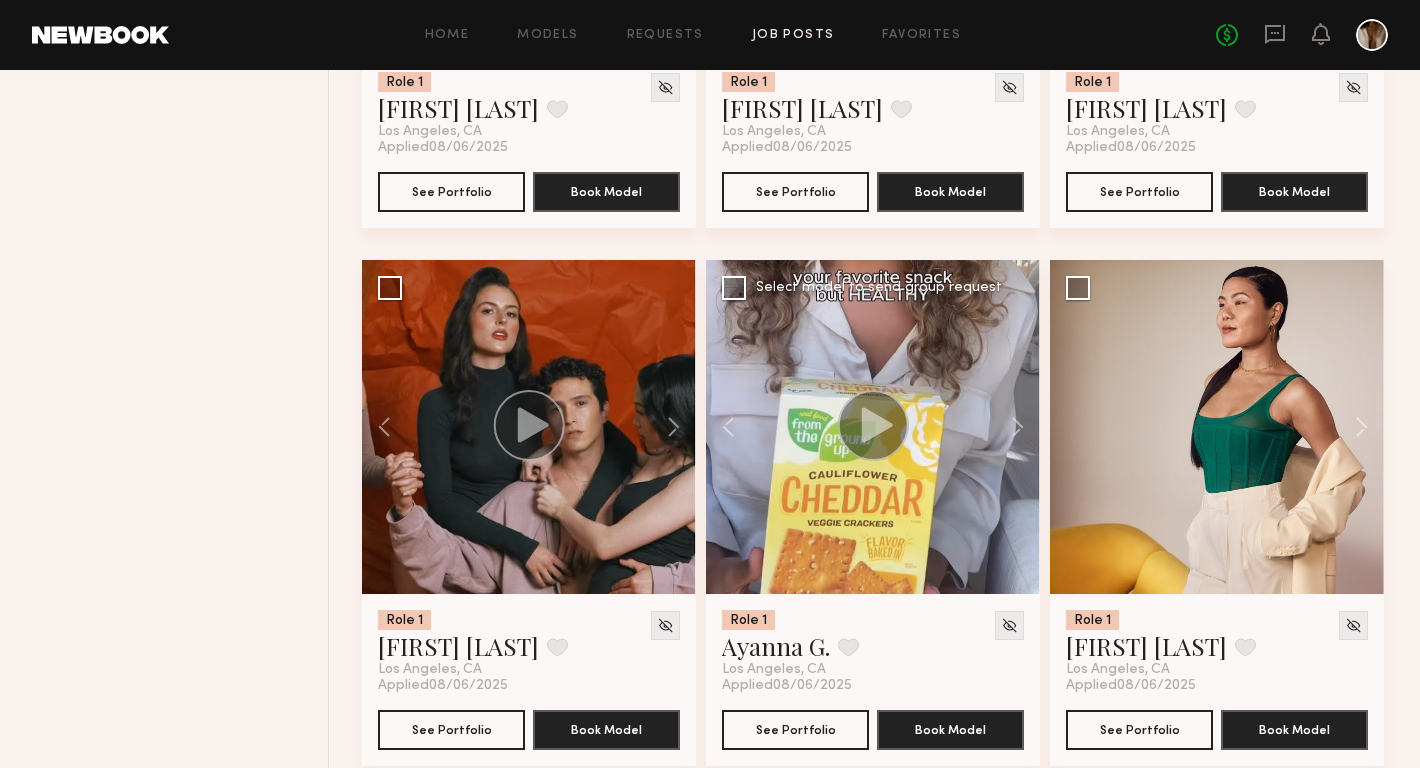 scroll, scrollTop: 11903, scrollLeft: 0, axis: vertical 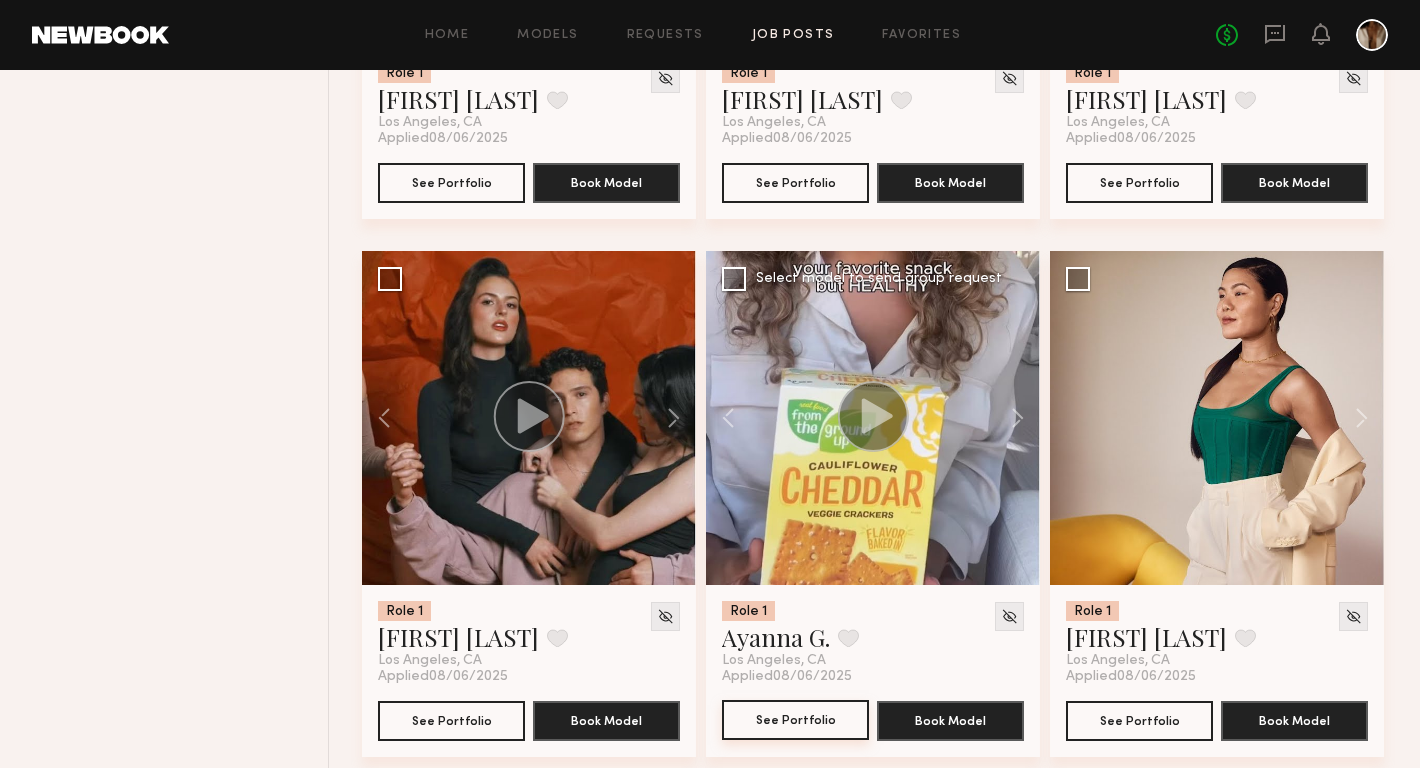 click on "See Portfolio" 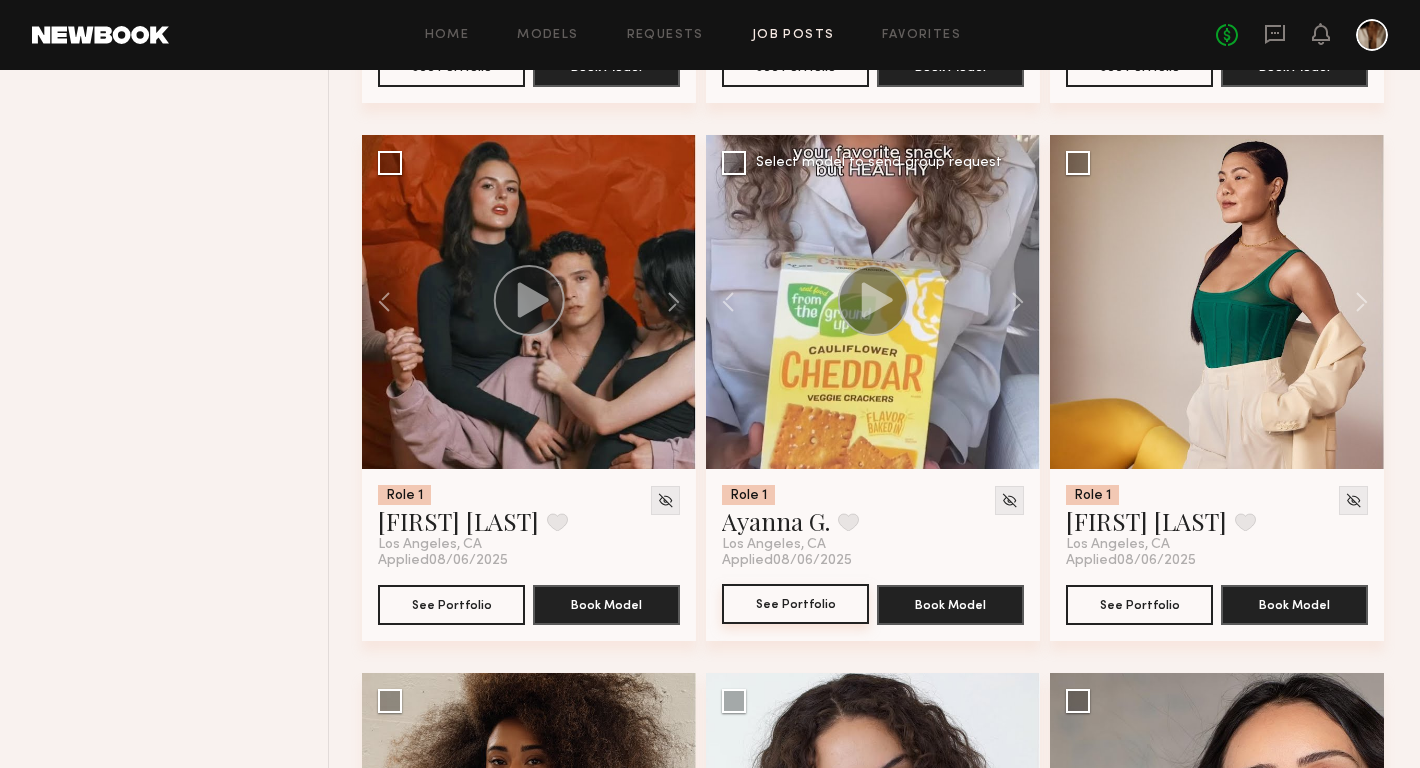 scroll, scrollTop: 12020, scrollLeft: 0, axis: vertical 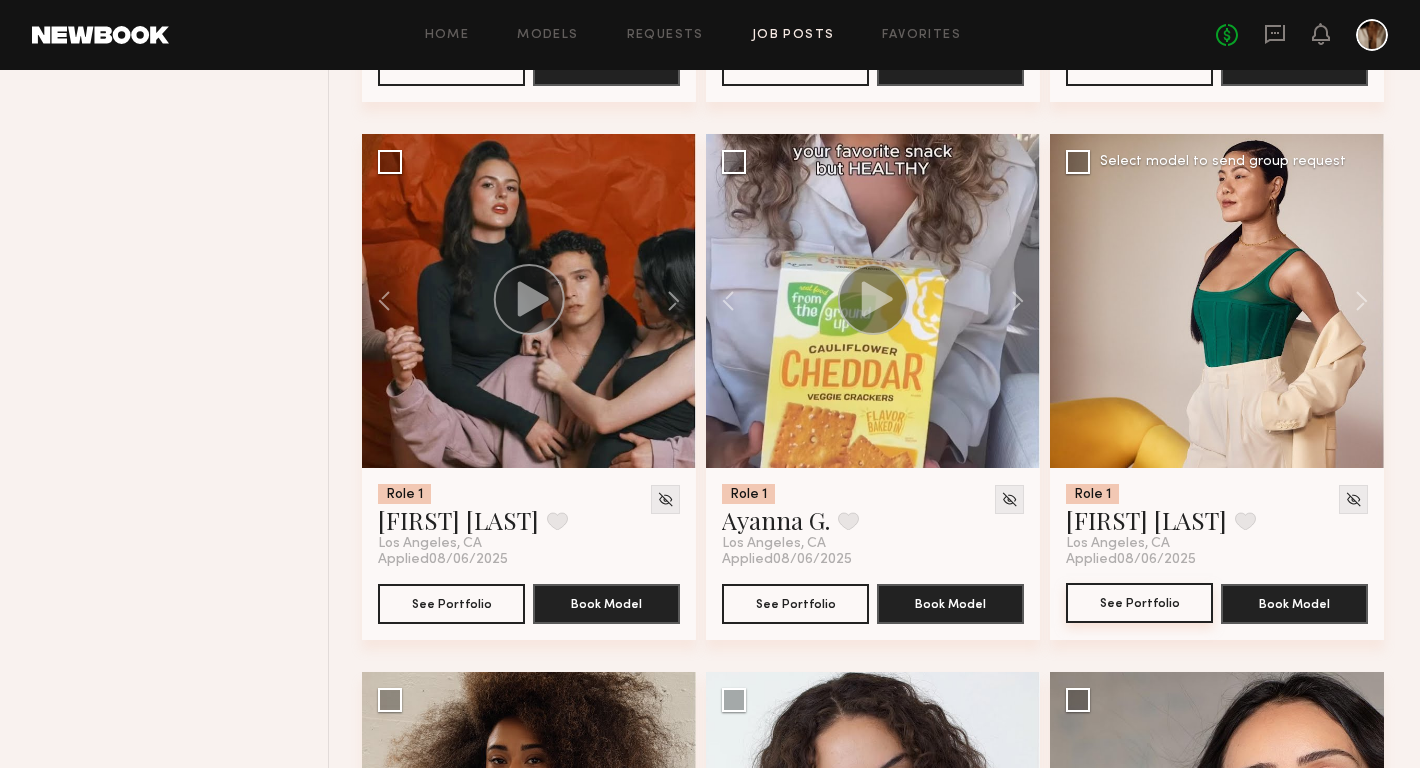 click on "See Portfolio" 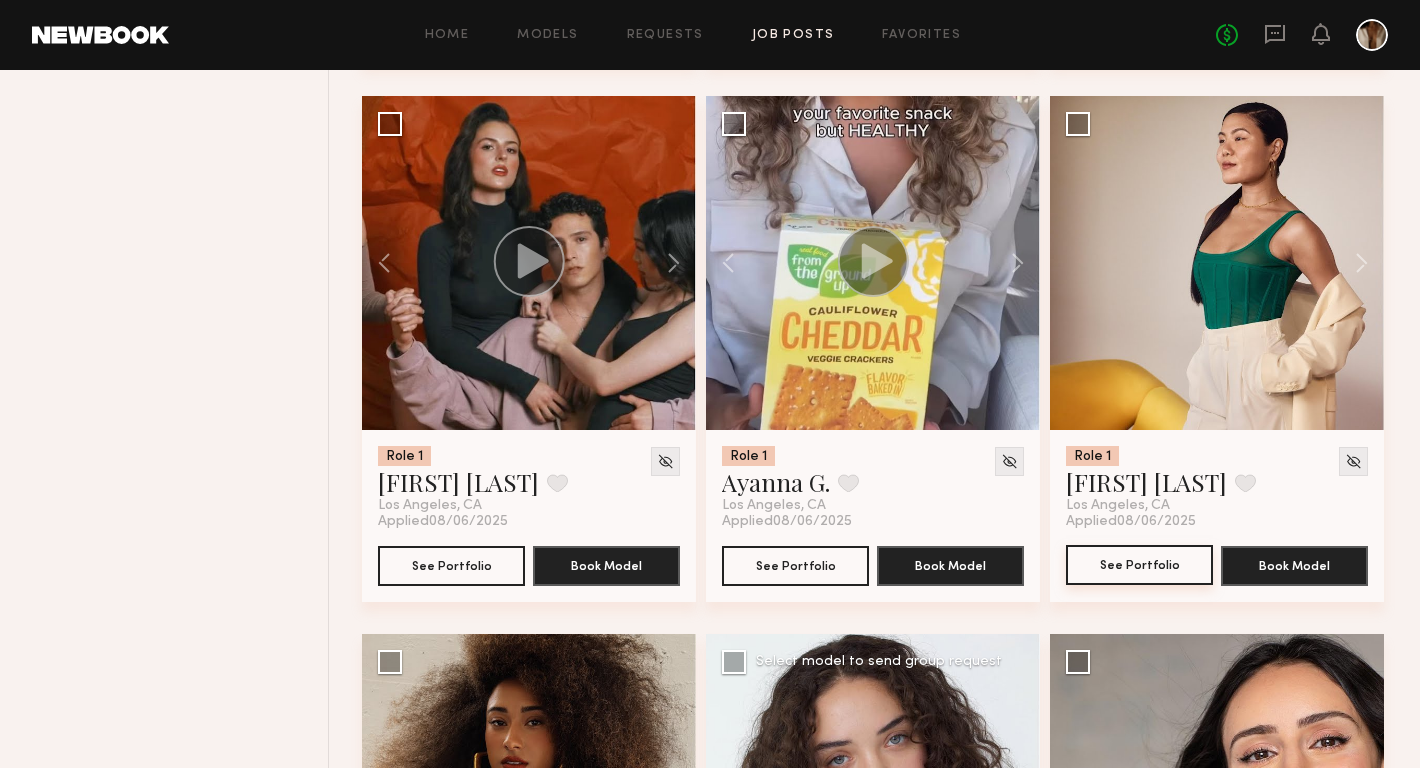 scroll, scrollTop: 12055, scrollLeft: 0, axis: vertical 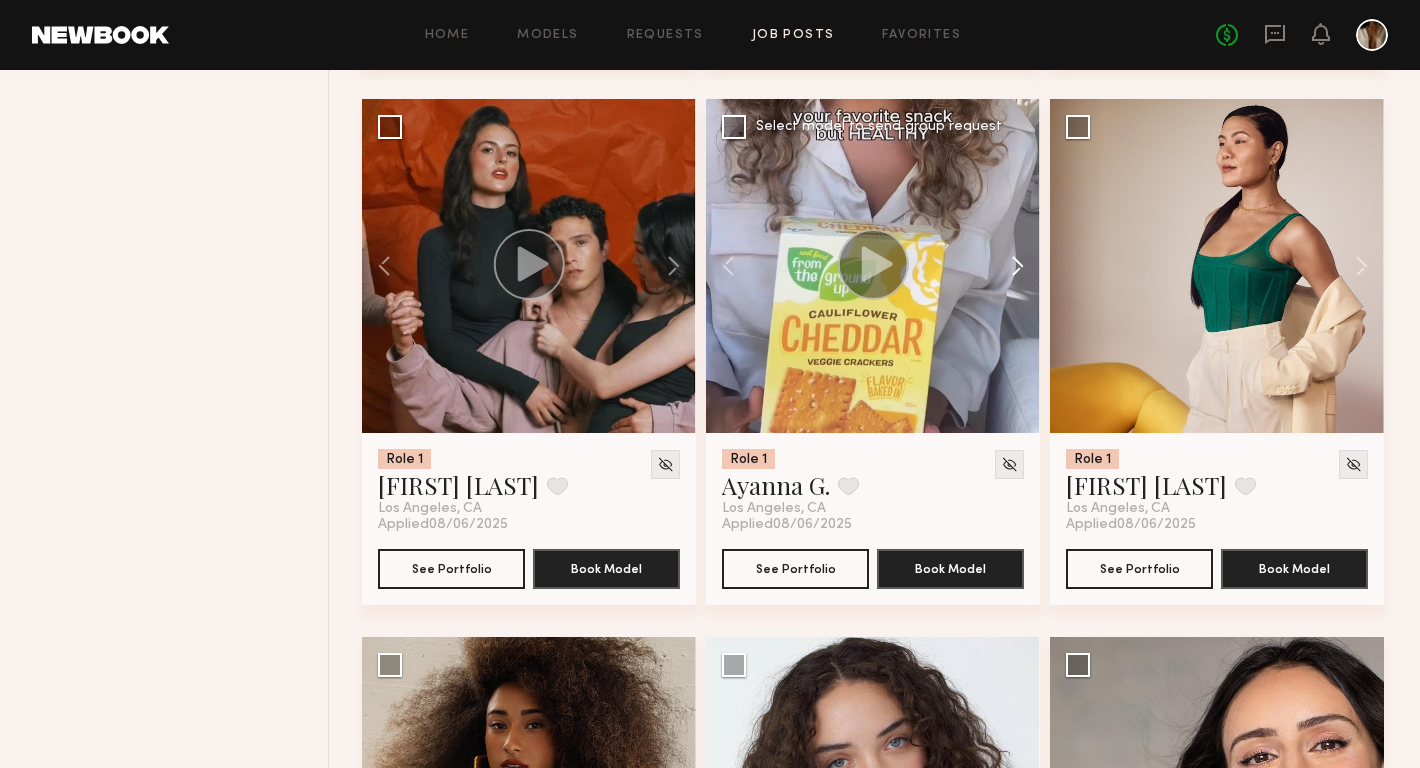 click 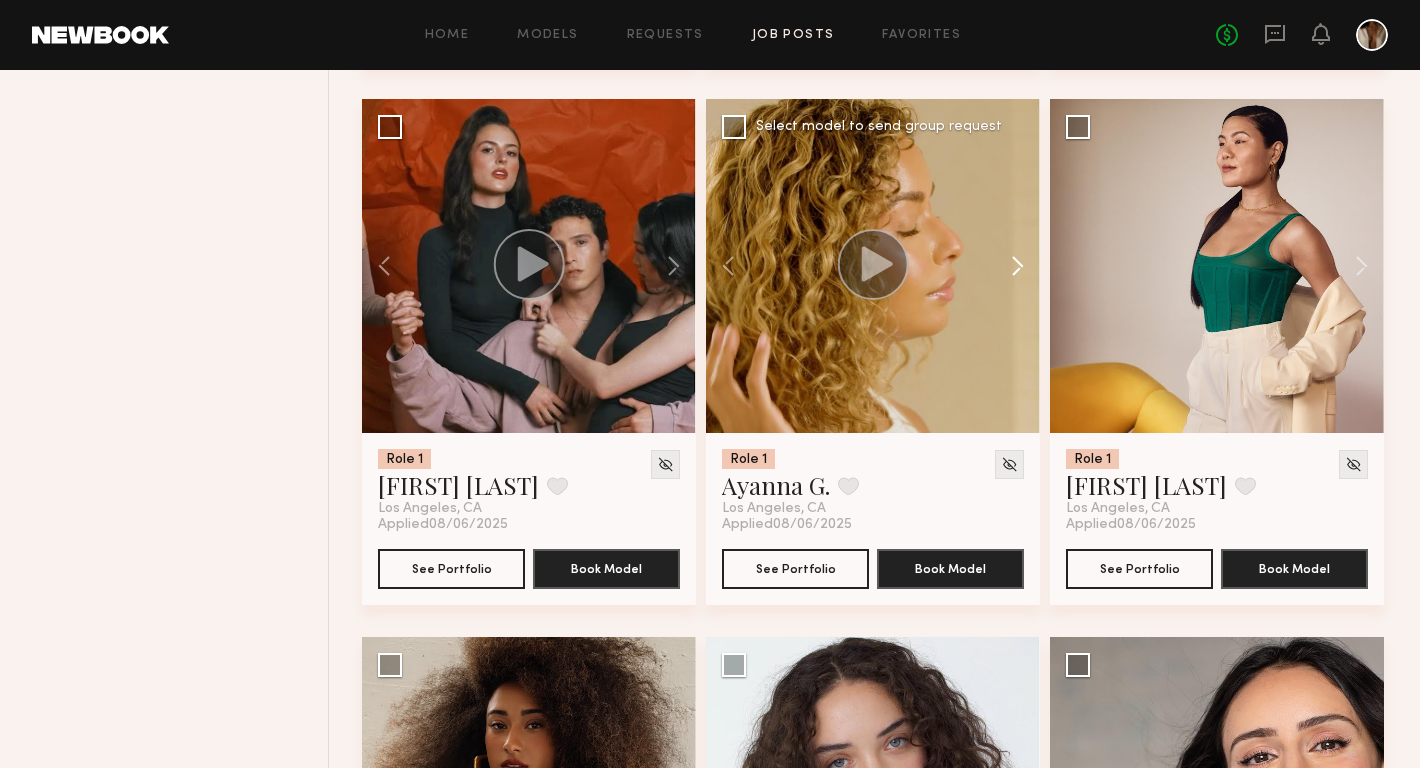 click 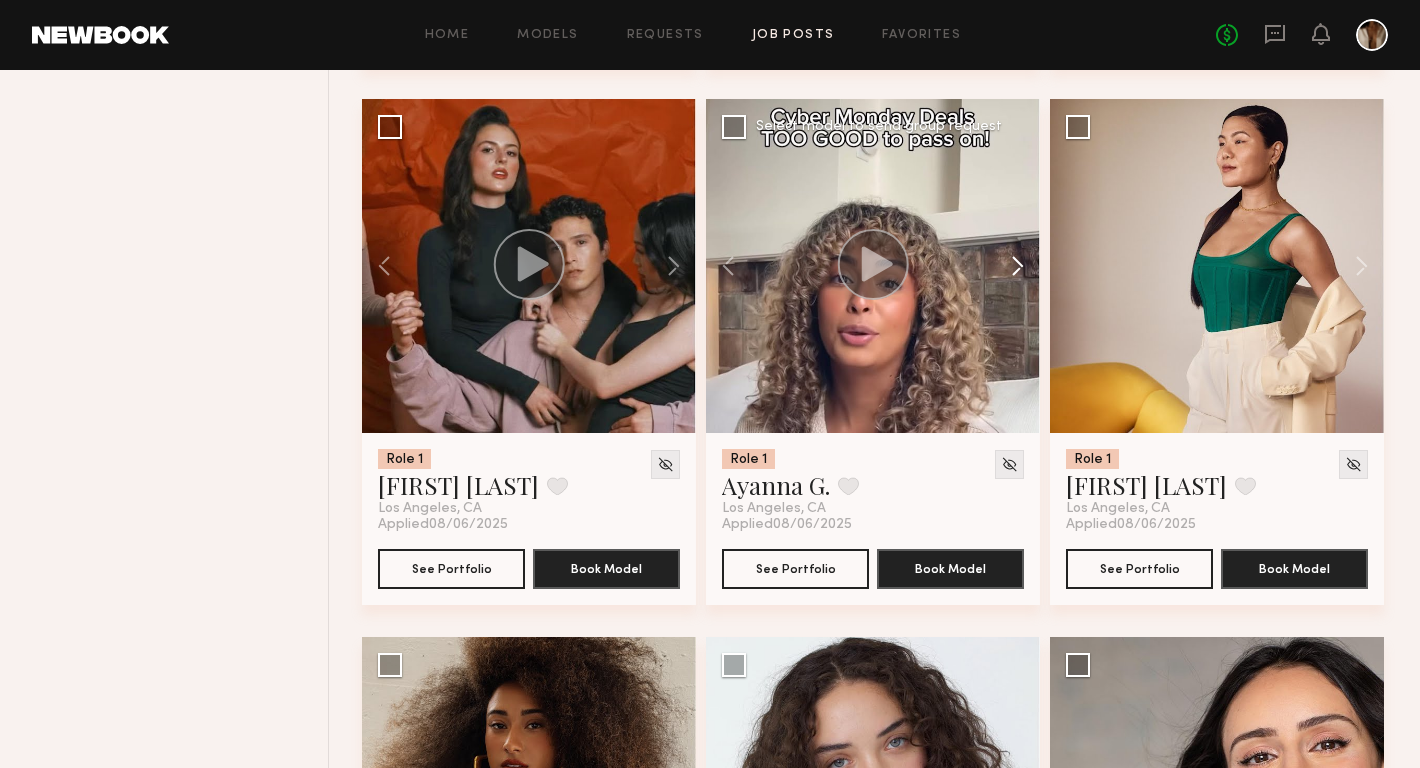 click 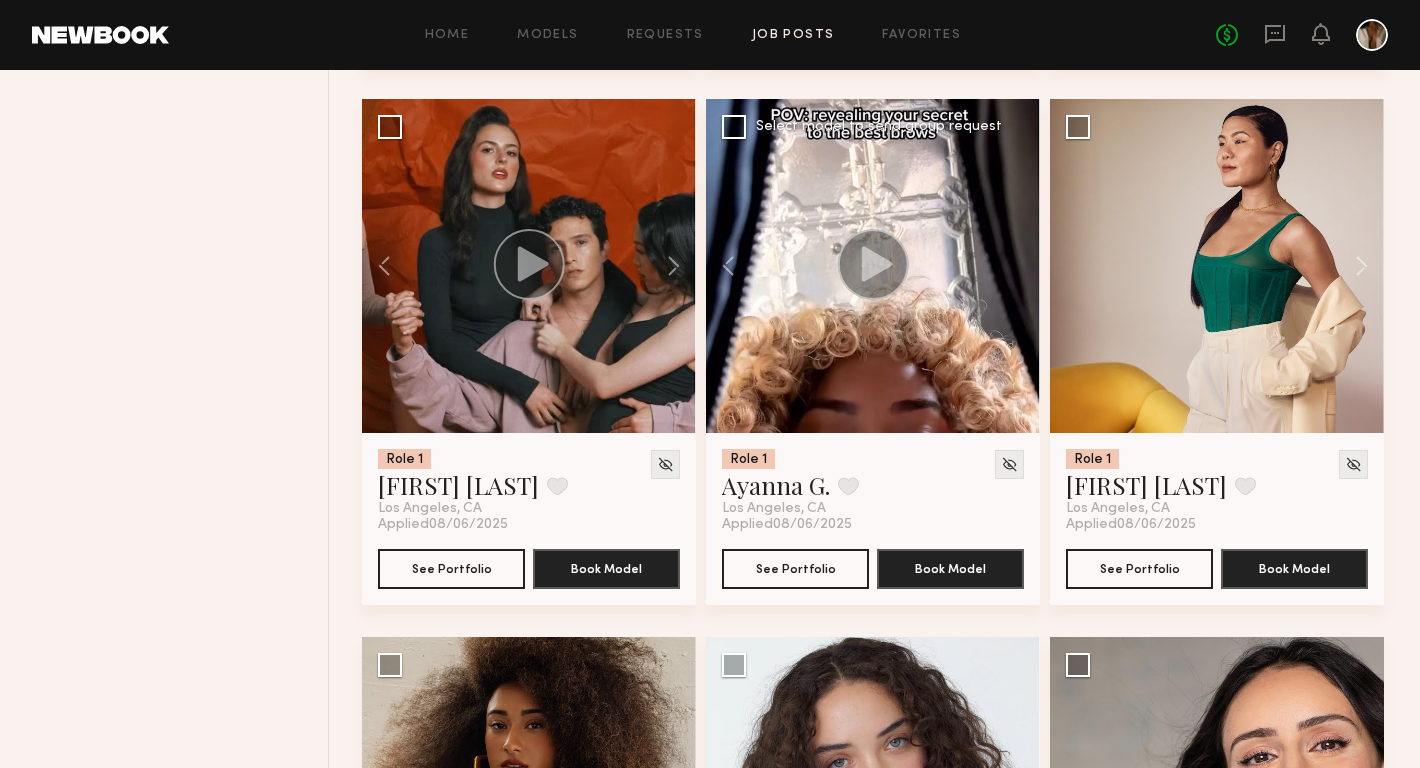 click 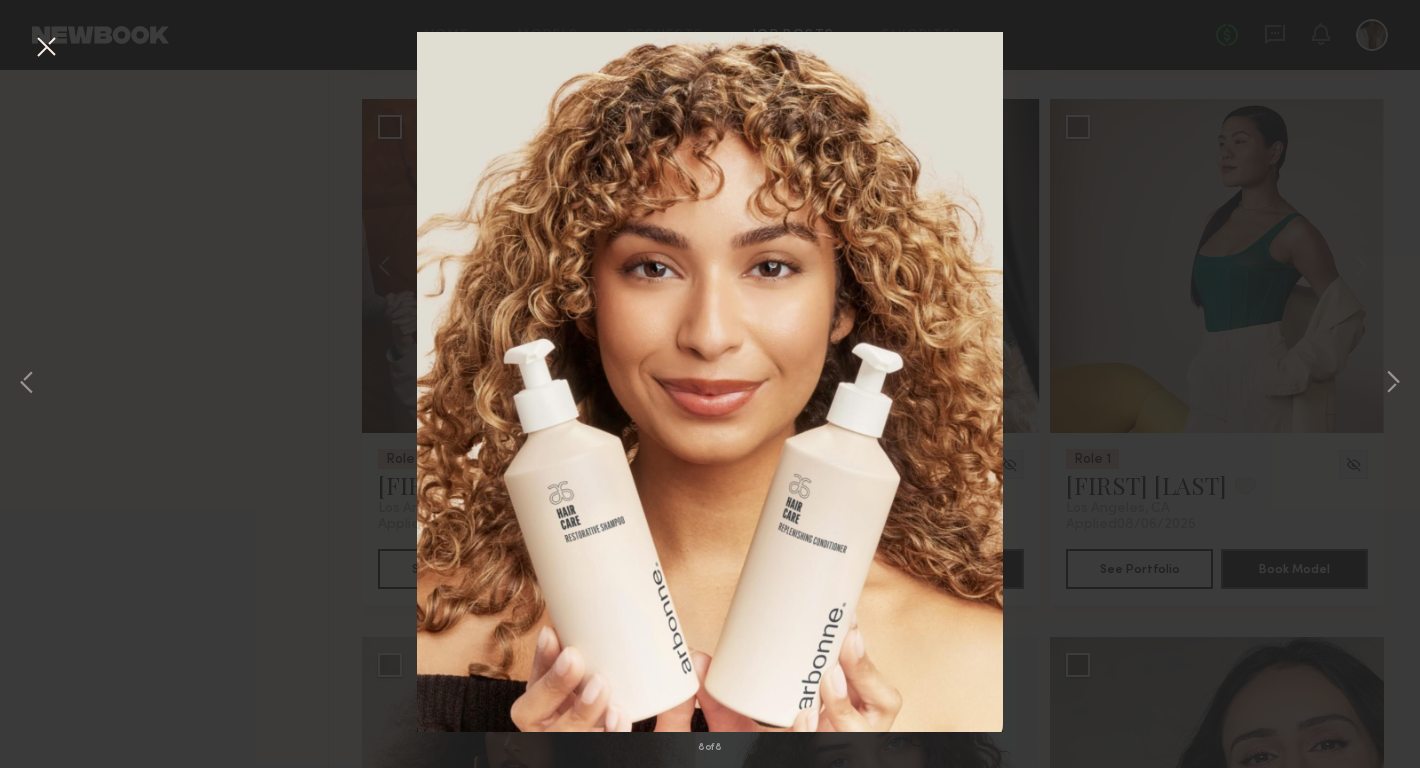 click on "8  of  8" at bounding box center [710, 384] 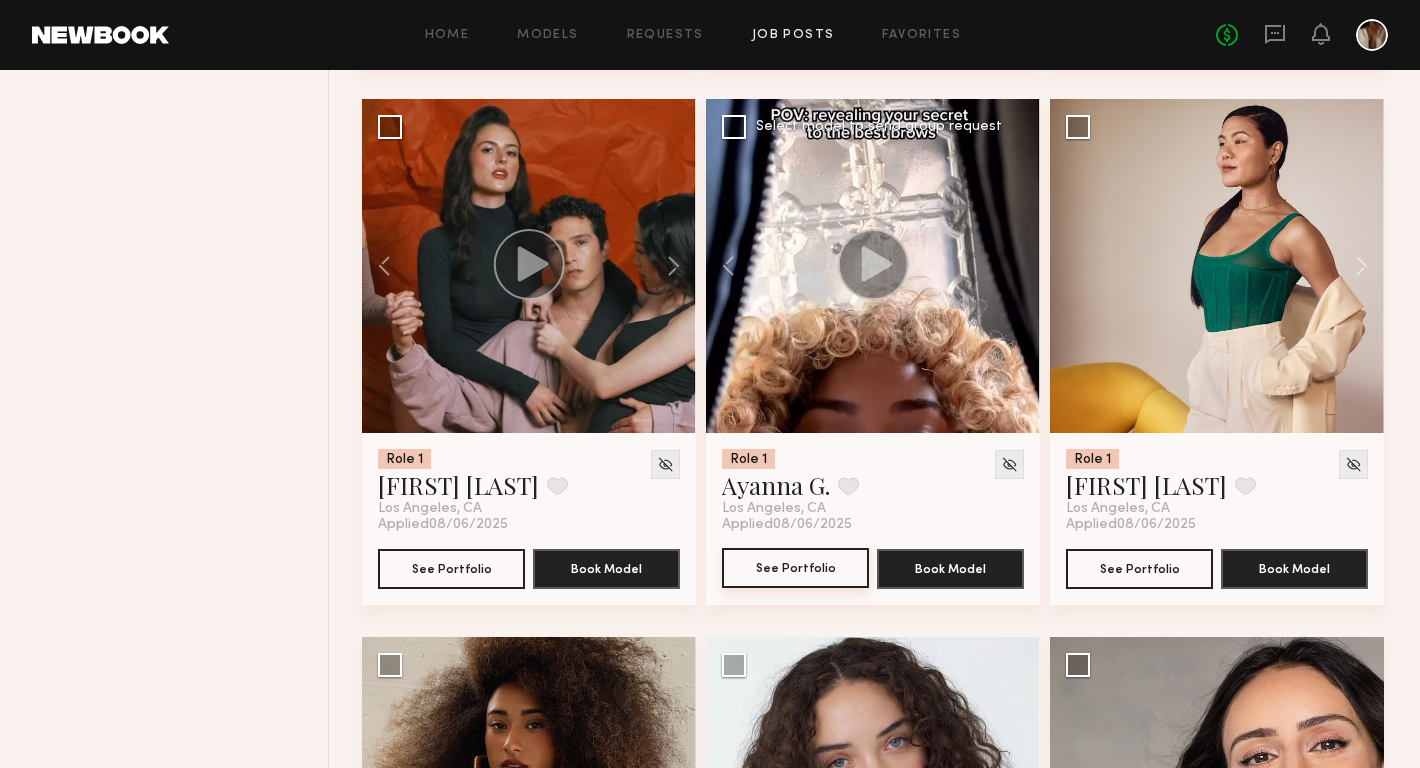 click on "See Portfolio" 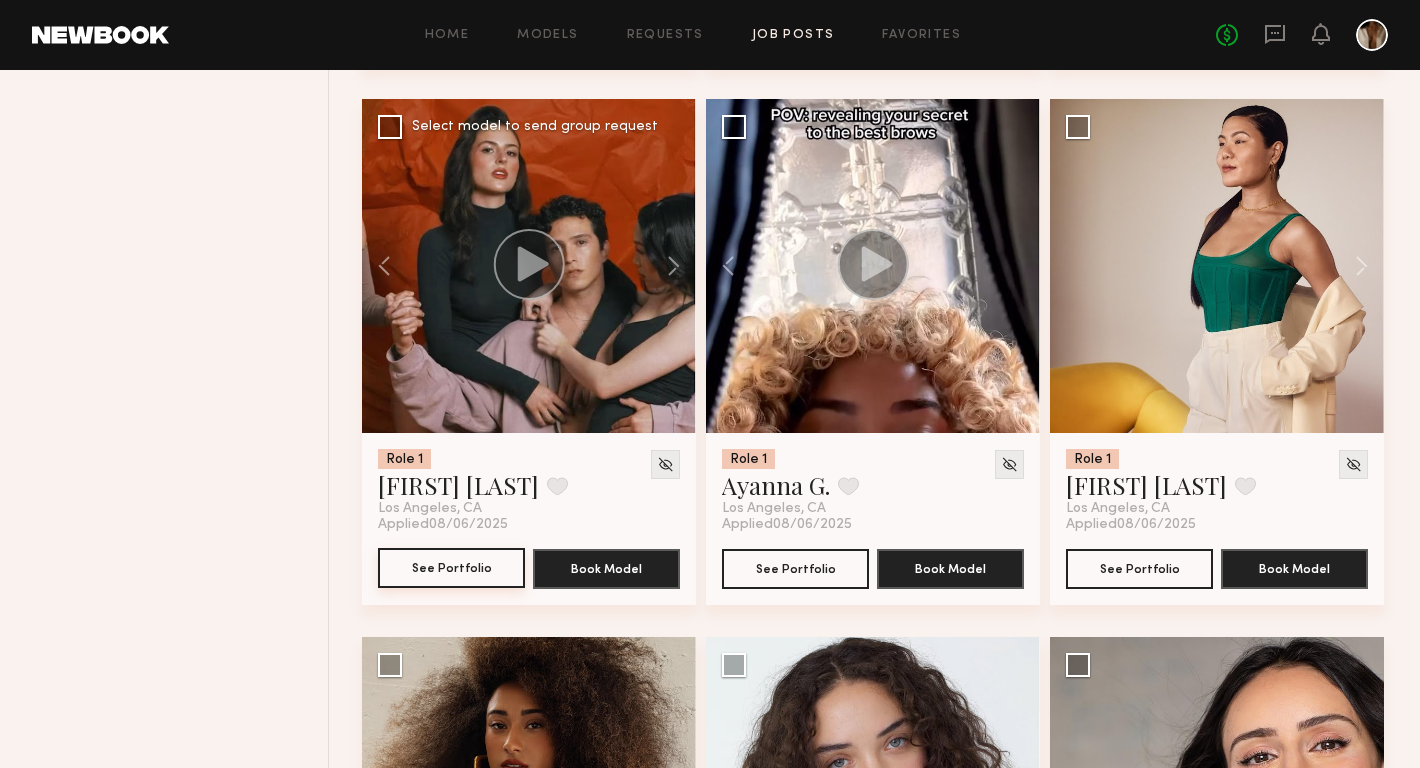click on "See Portfolio" 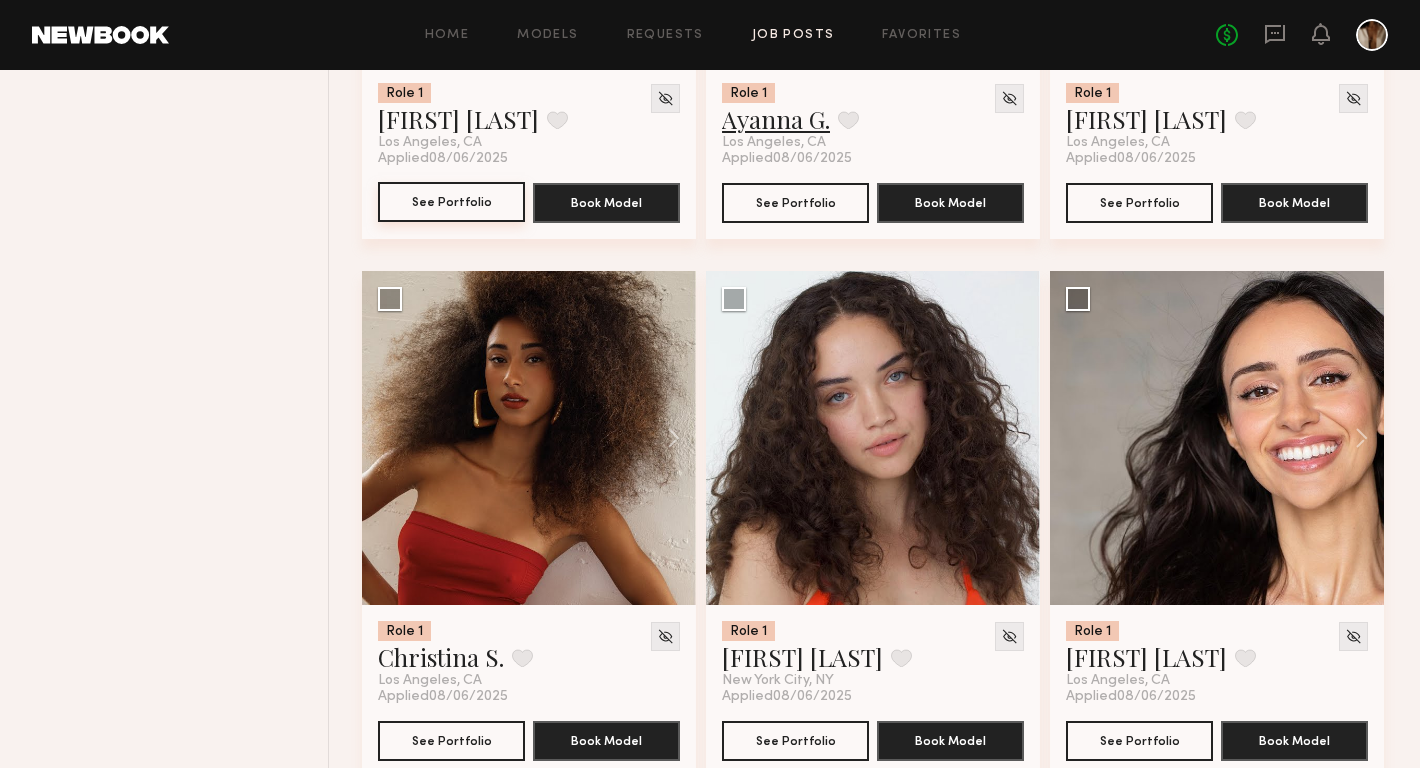 scroll, scrollTop: 12444, scrollLeft: 0, axis: vertical 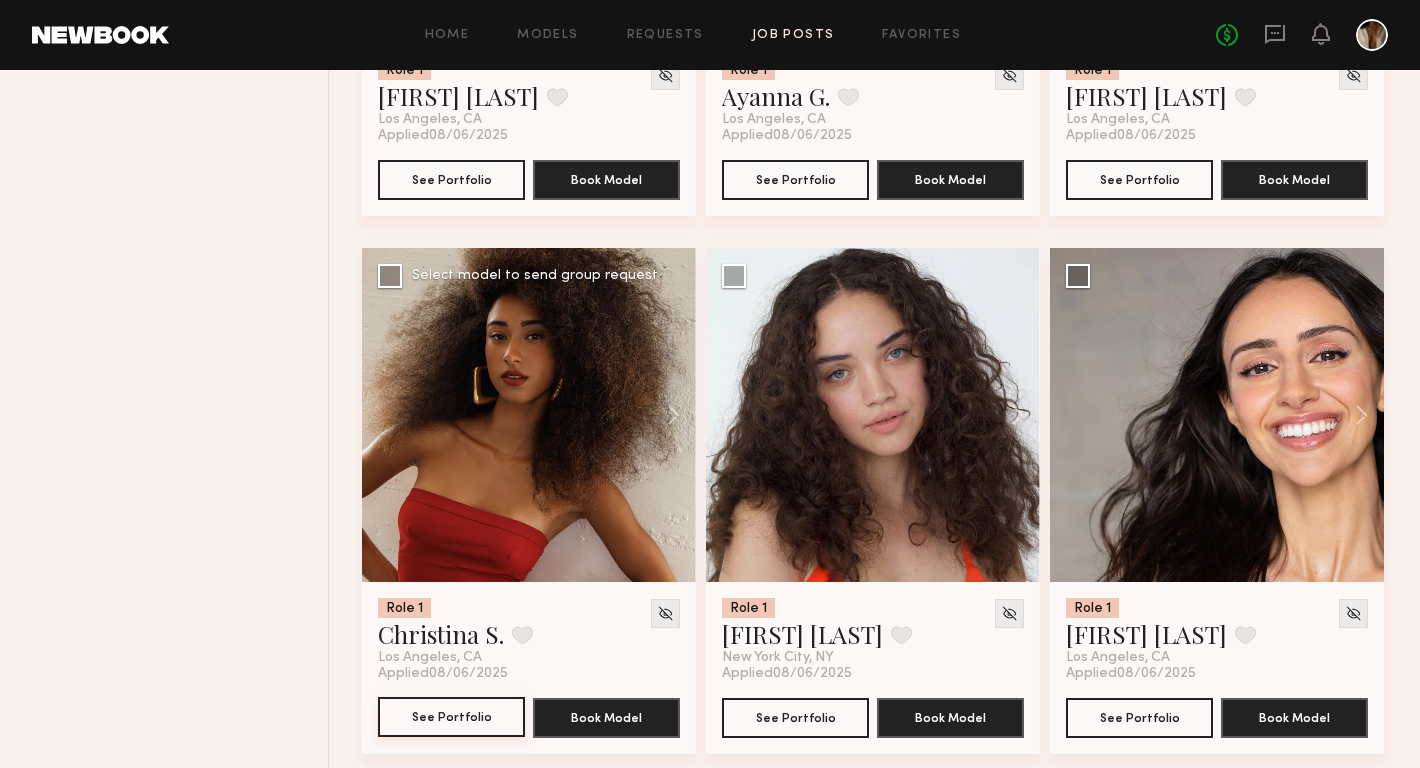 click on "See Portfolio" 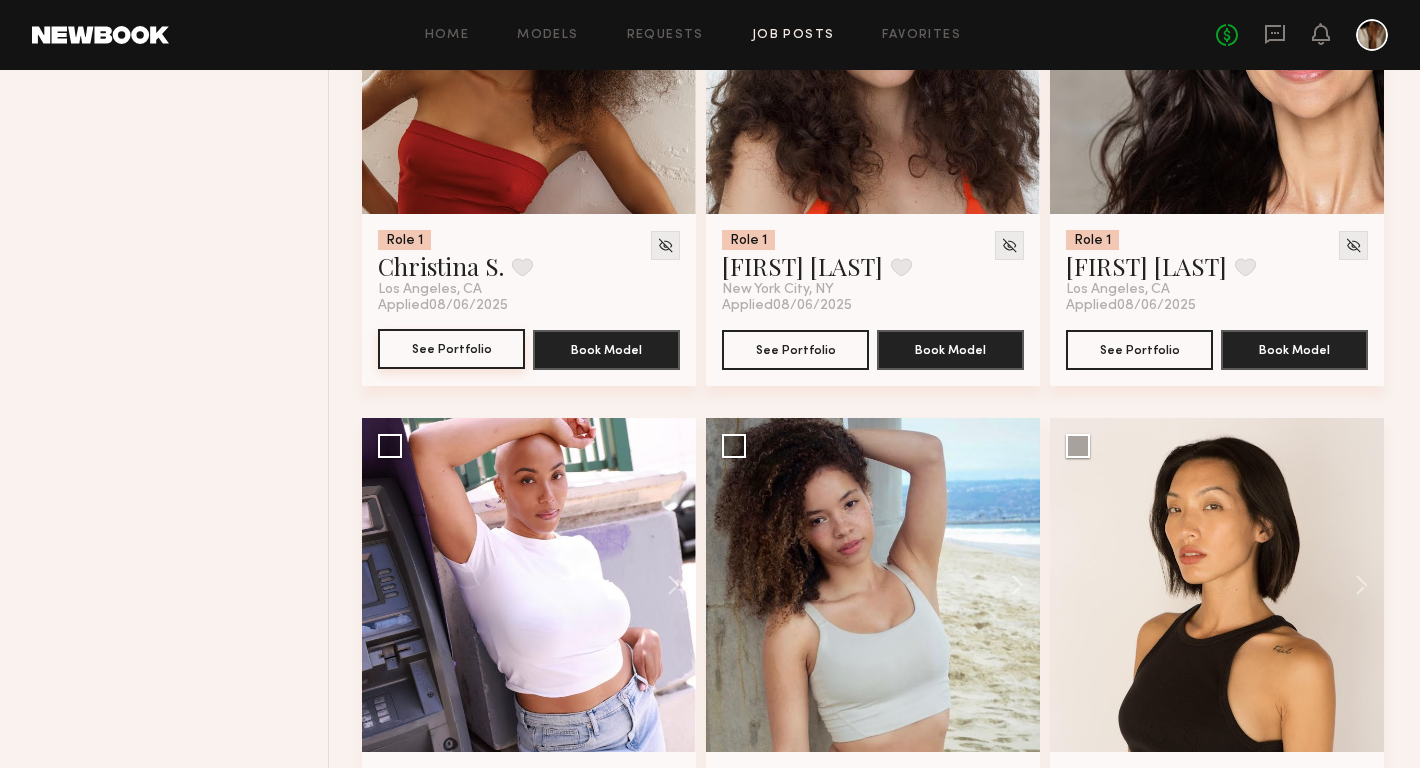 scroll, scrollTop: 13000, scrollLeft: 0, axis: vertical 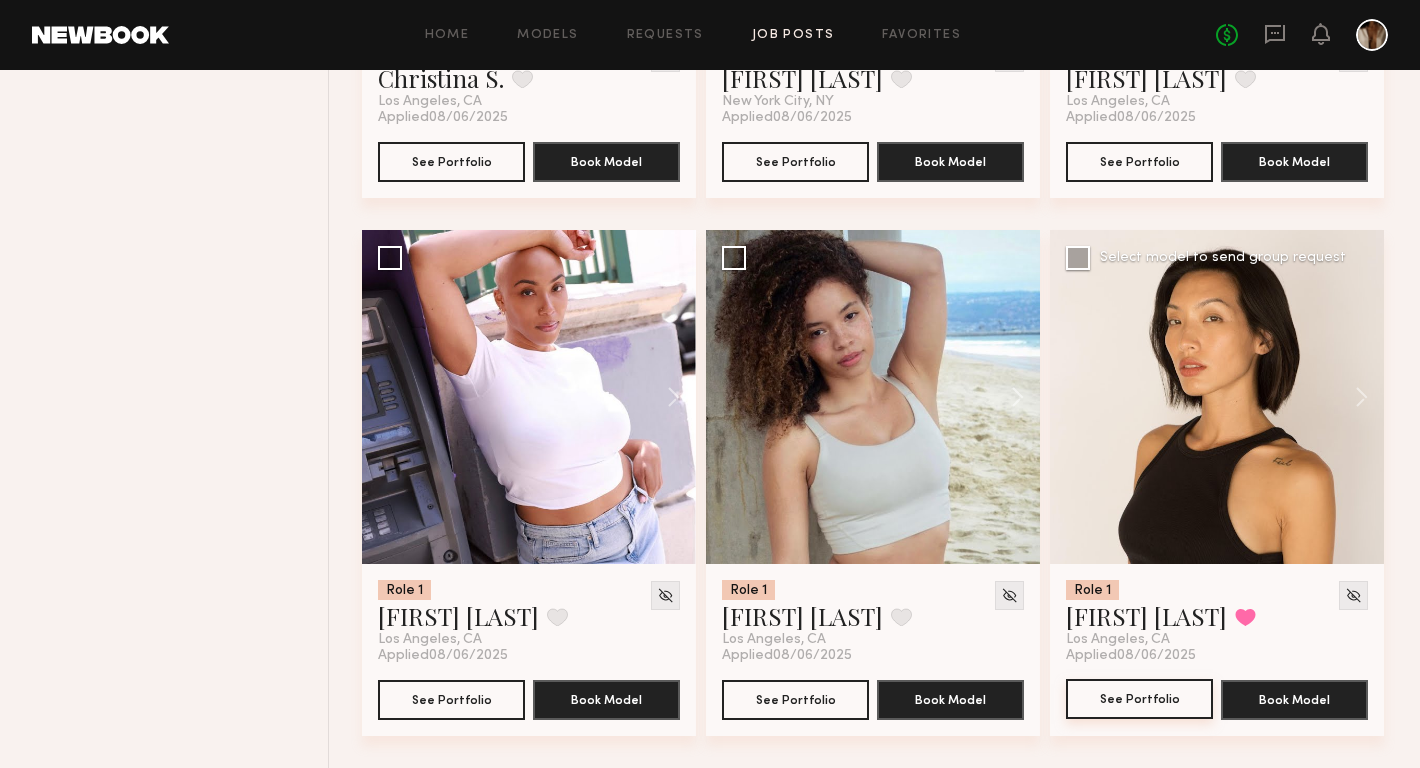click on "See Portfolio" 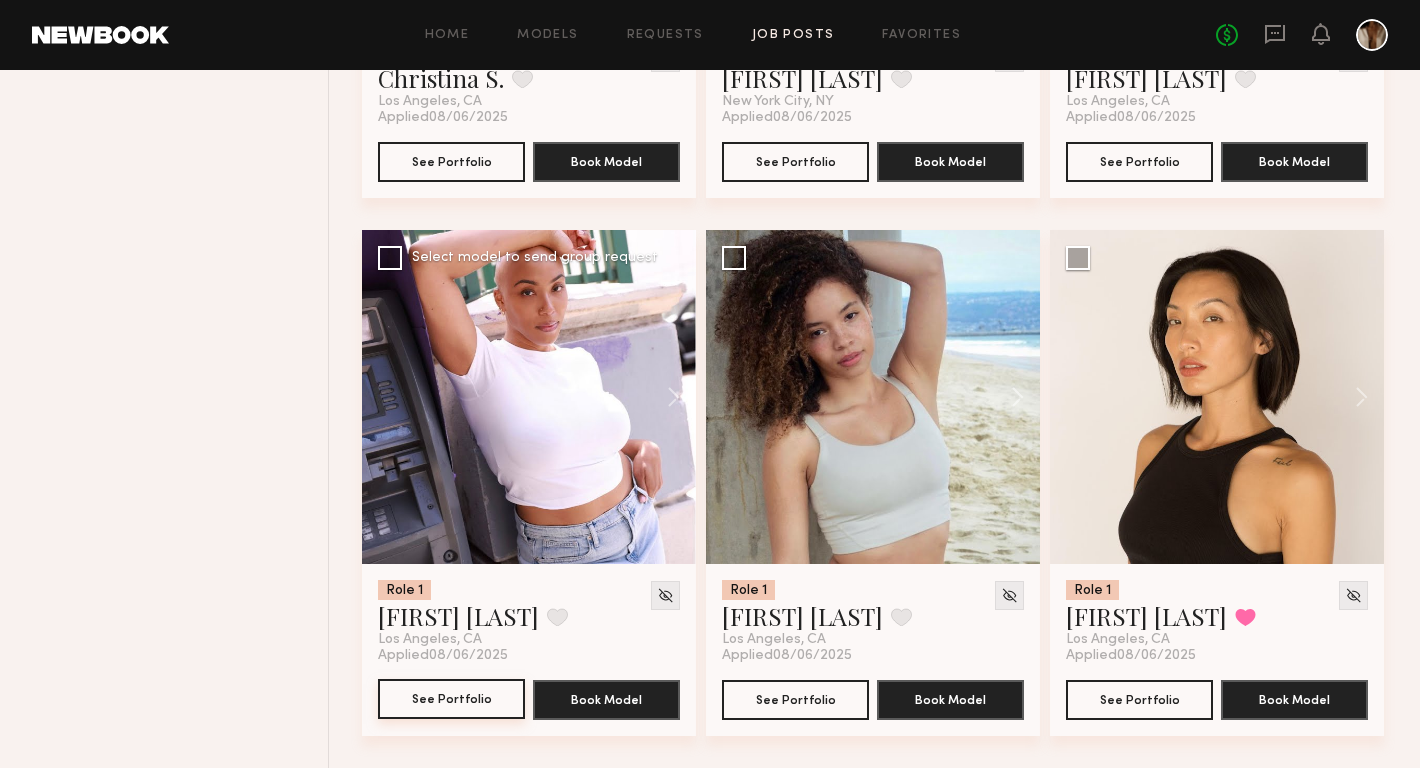 click on "See Portfolio" 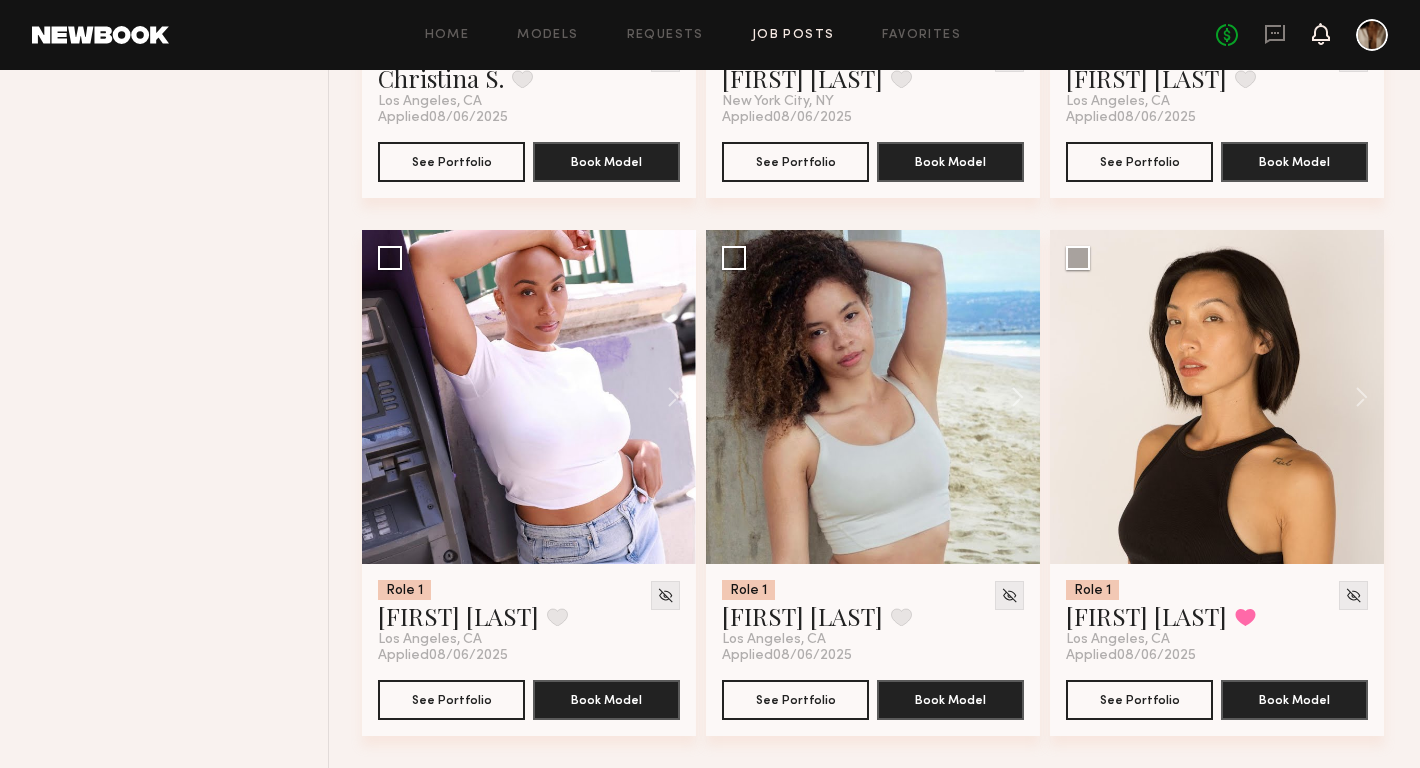 click 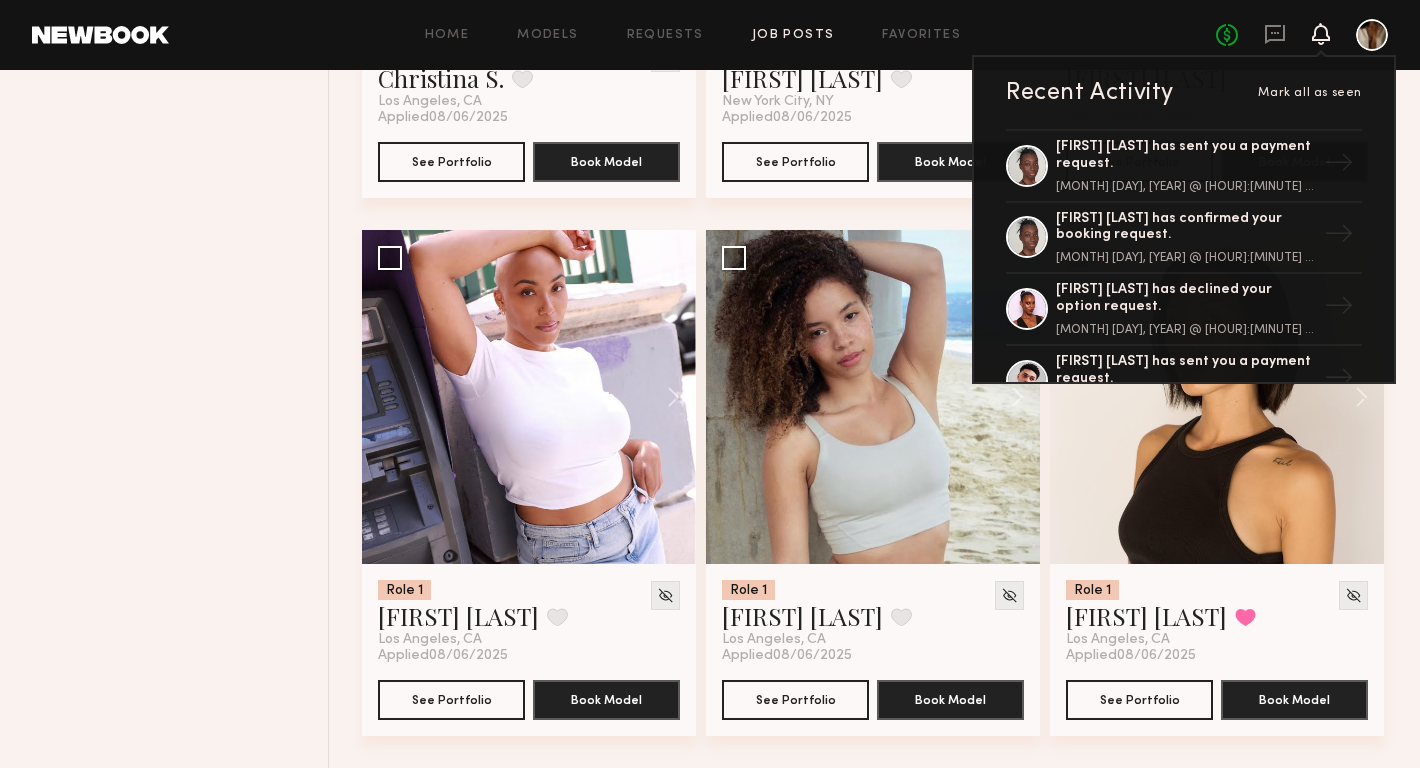 click on "Filter Applications Showing  75   models Experienced Talent we've deemed to have ample paid, professional modeling experience 49 New Faces Talent we've deemed to be in the early stages of their professional careers 26 Order By Newest to Oldest Newest to Oldest Oldest to Newest Show Less Requested Talent Models you have reached out to with requests 1 Best Matches Models shown below match all requirements specified in your job post 23 Other Submissions Models shown below have applied to this job but do not match all requirements specified in your job posting 51 Role 1 Female, 23–30, Black/ African American, Hispanic / Latino, Asian, Multiracial 75 Show Hidden Talent you've removed from consideration 0" 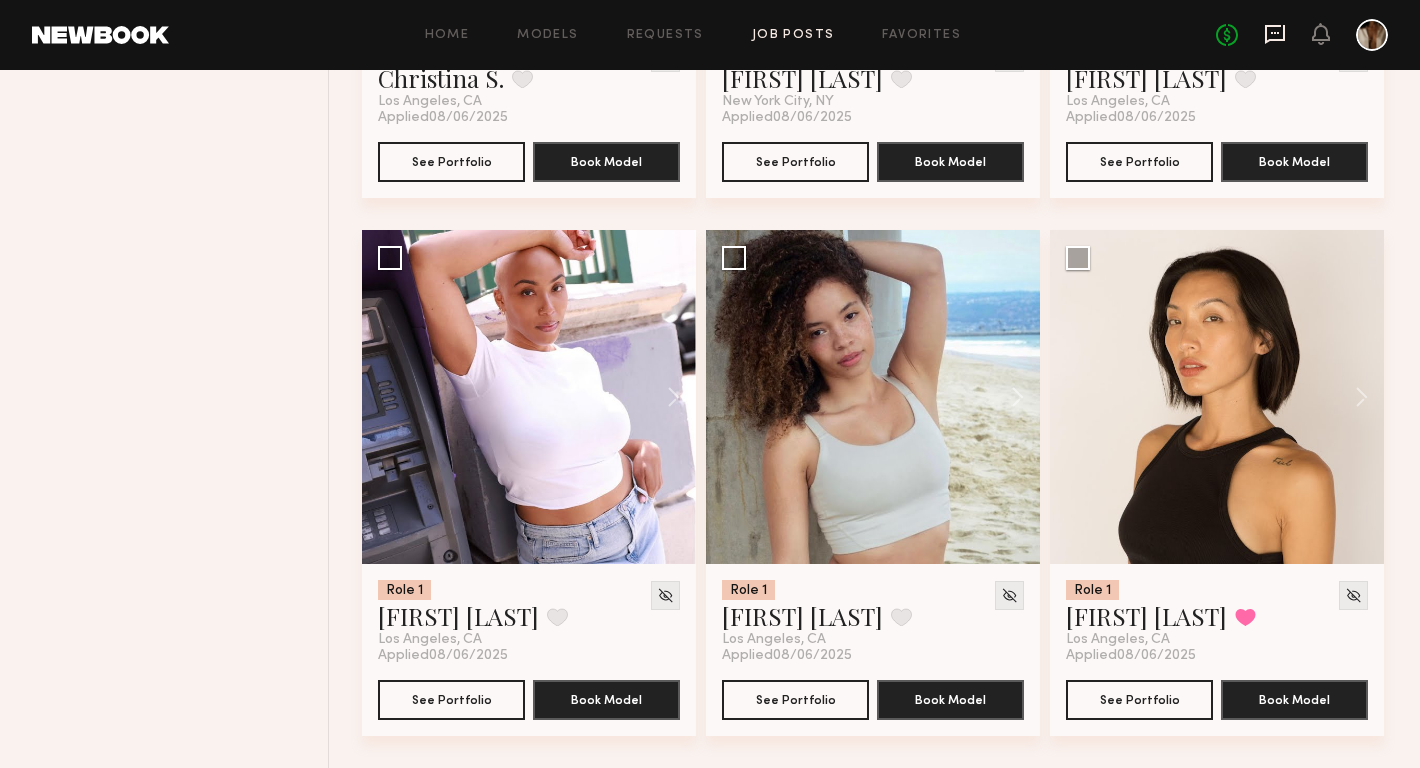 click 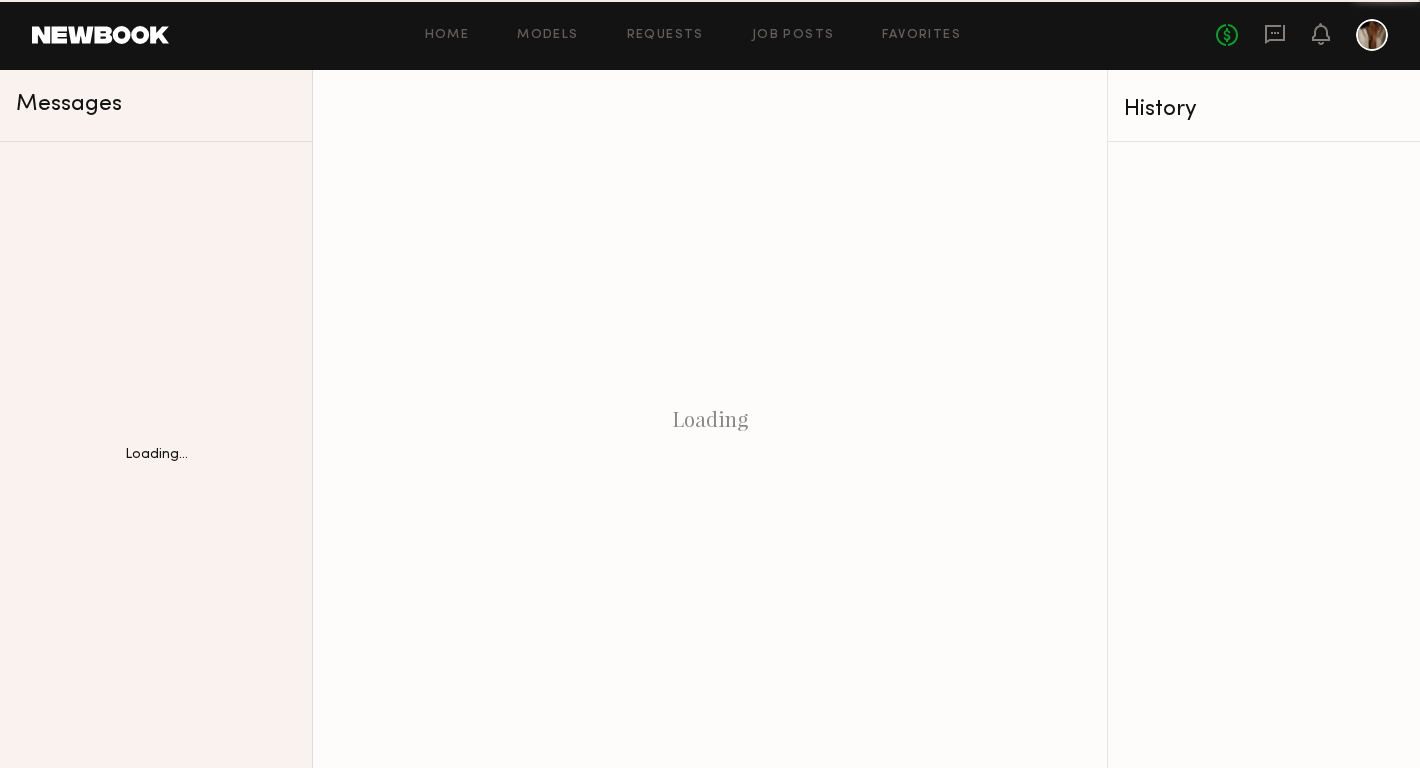 scroll, scrollTop: 0, scrollLeft: 0, axis: both 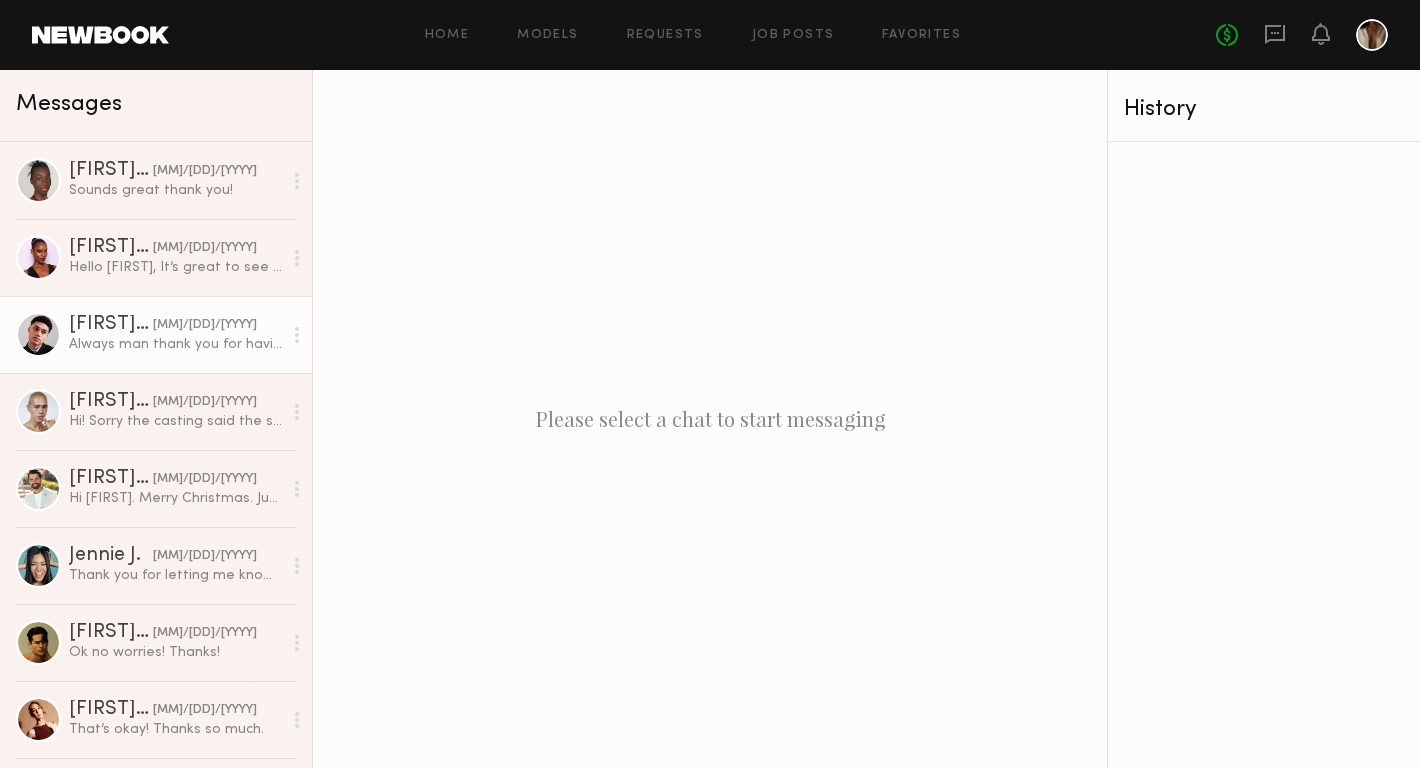 click on "Kjay W." 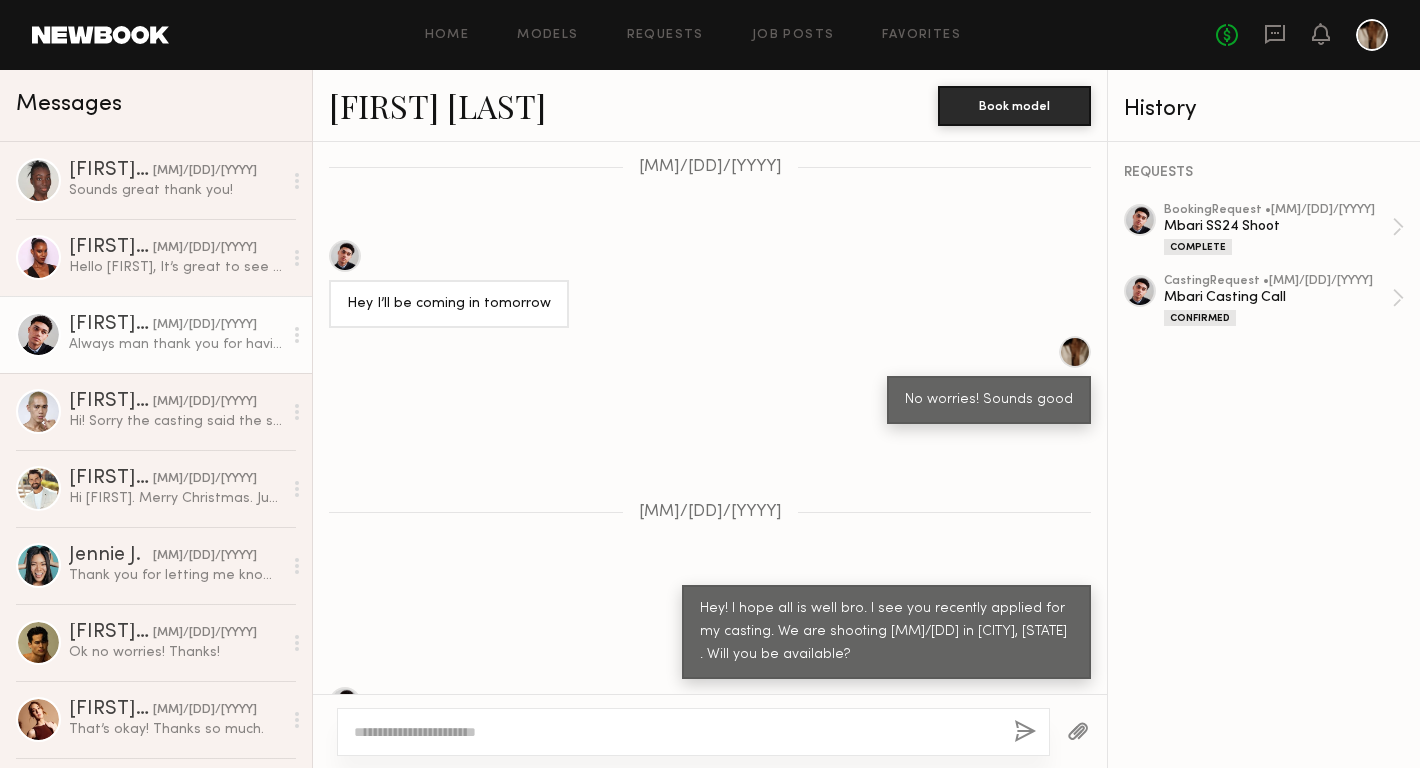 scroll, scrollTop: 1567, scrollLeft: 0, axis: vertical 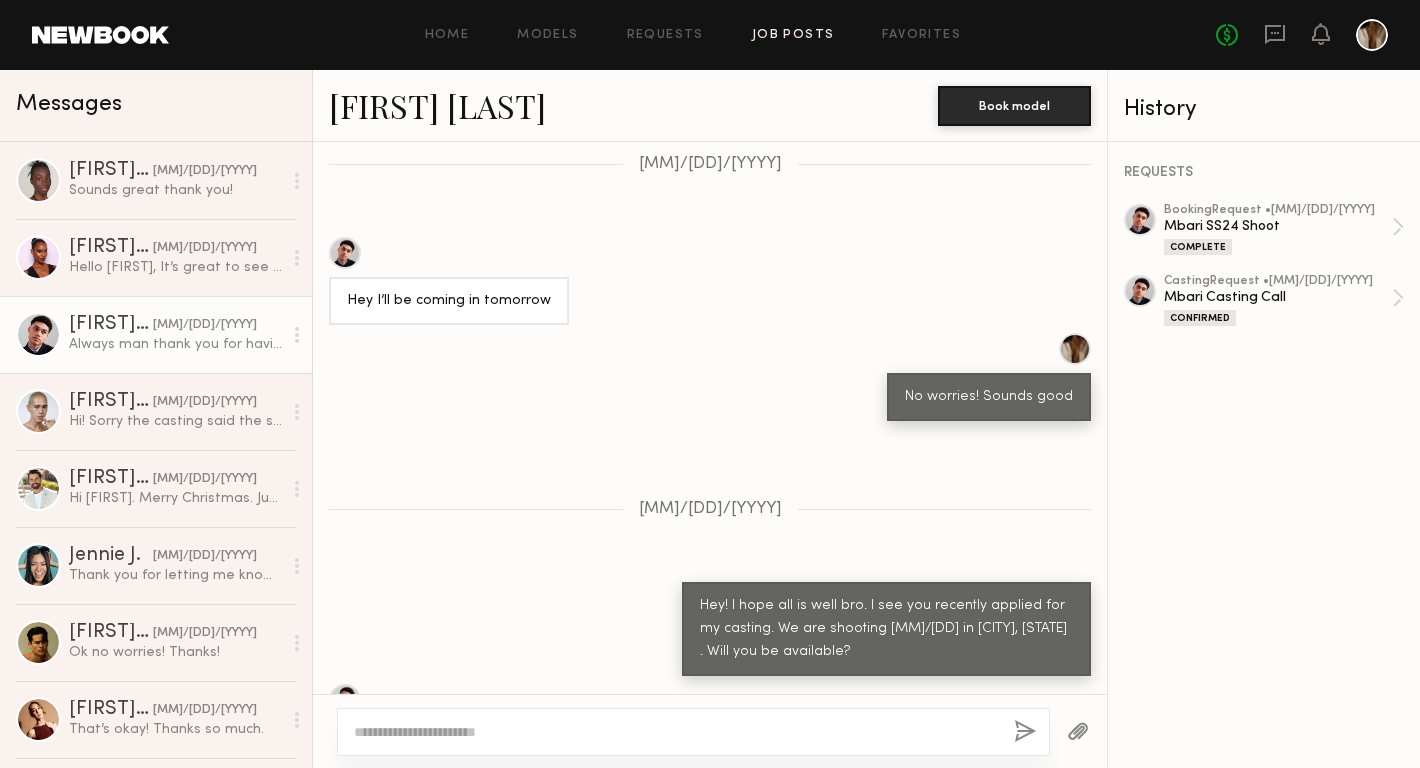 click on "Job Posts" 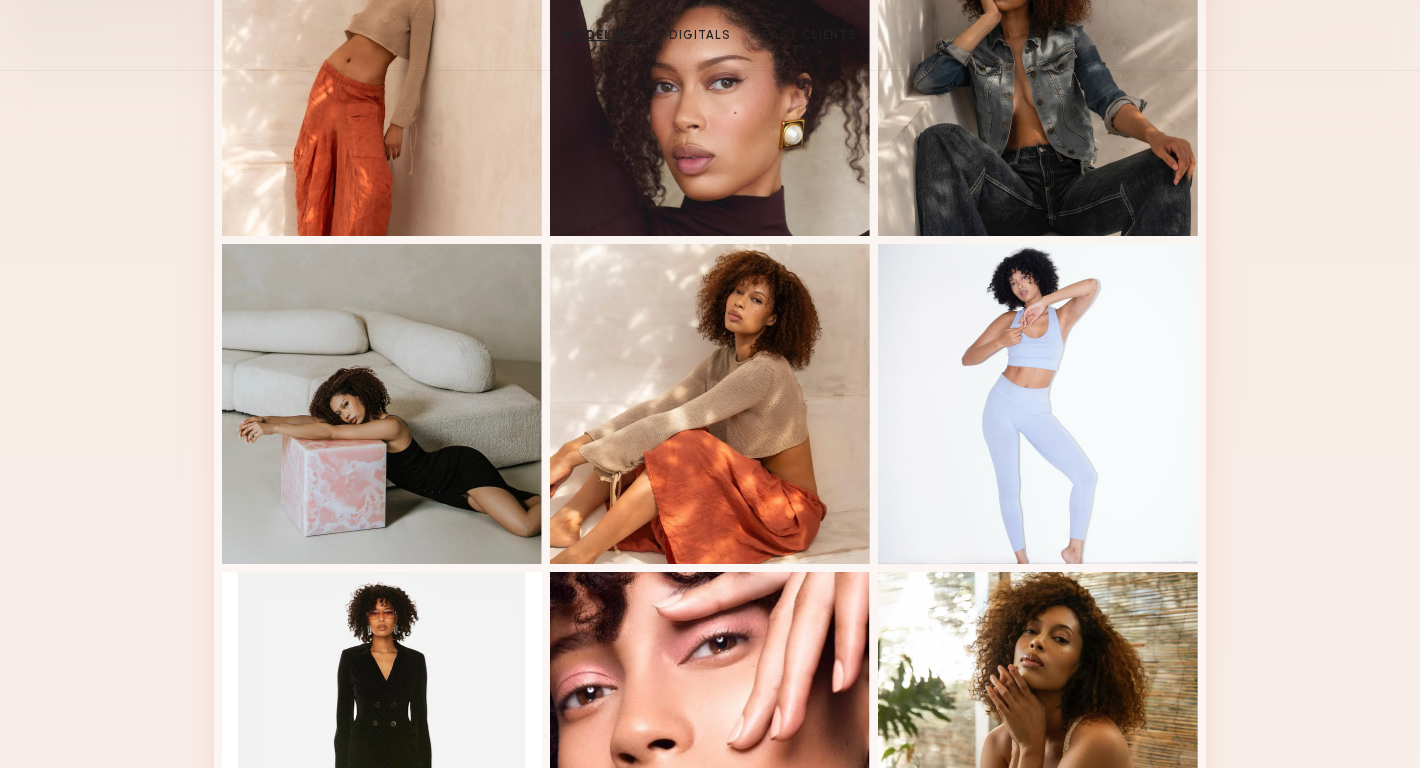 scroll, scrollTop: 0, scrollLeft: 0, axis: both 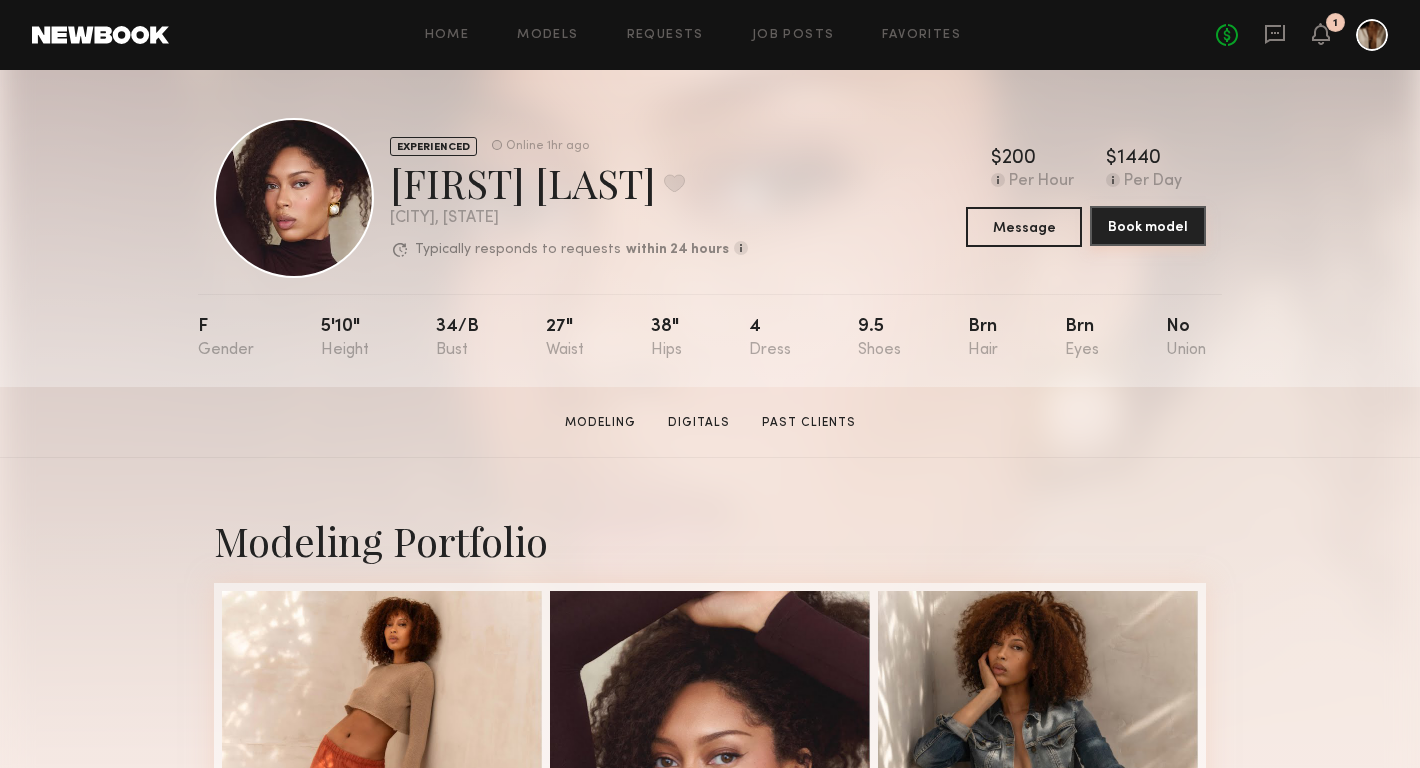 click on "Book model" 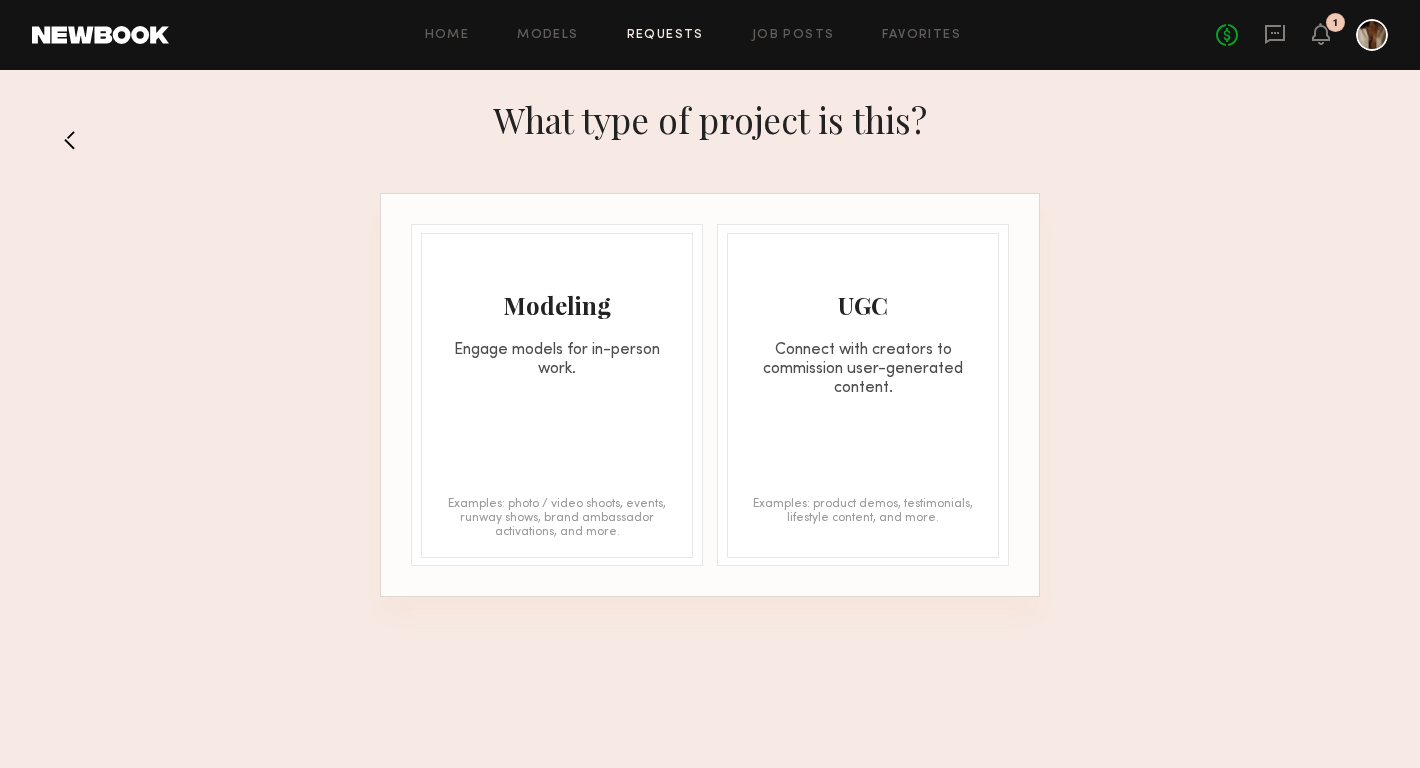 click on "Engage models for in-person work." 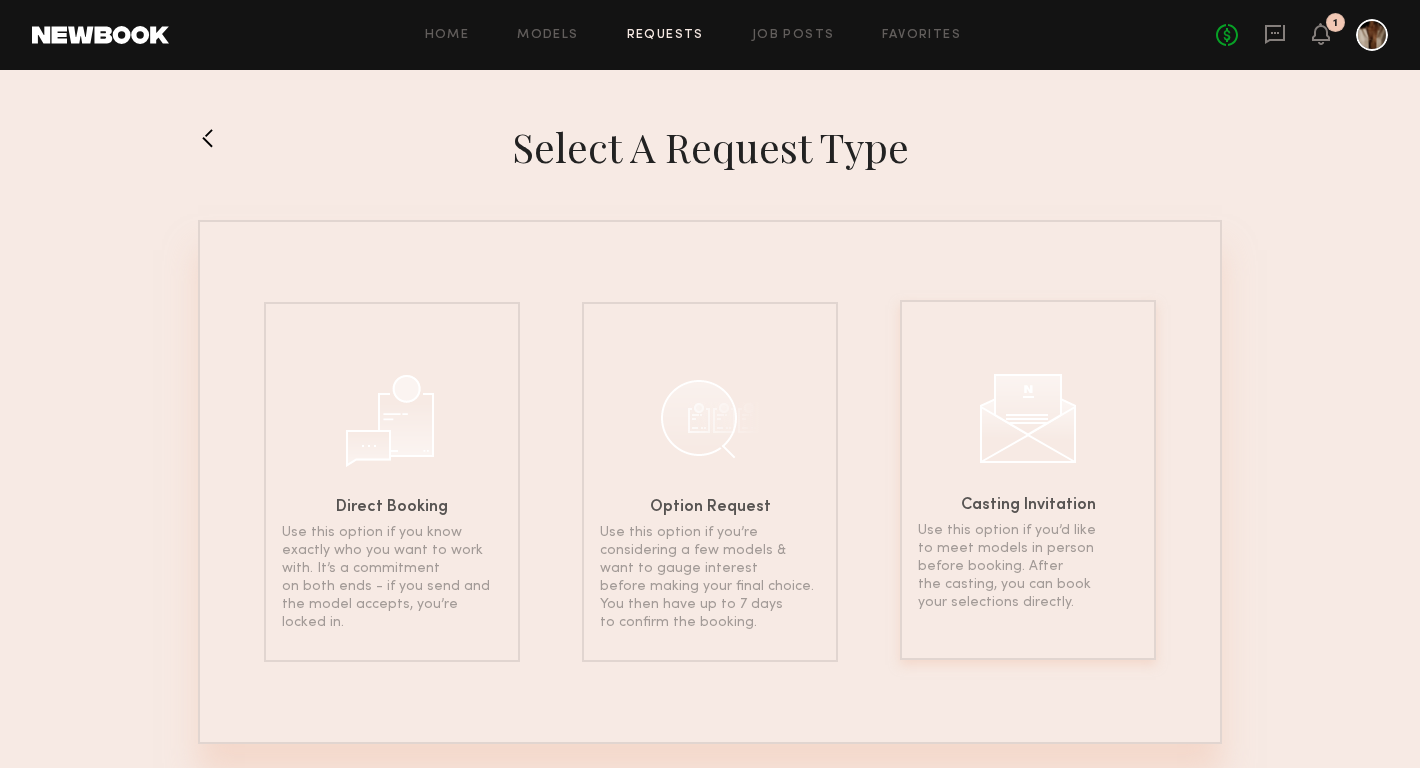 click 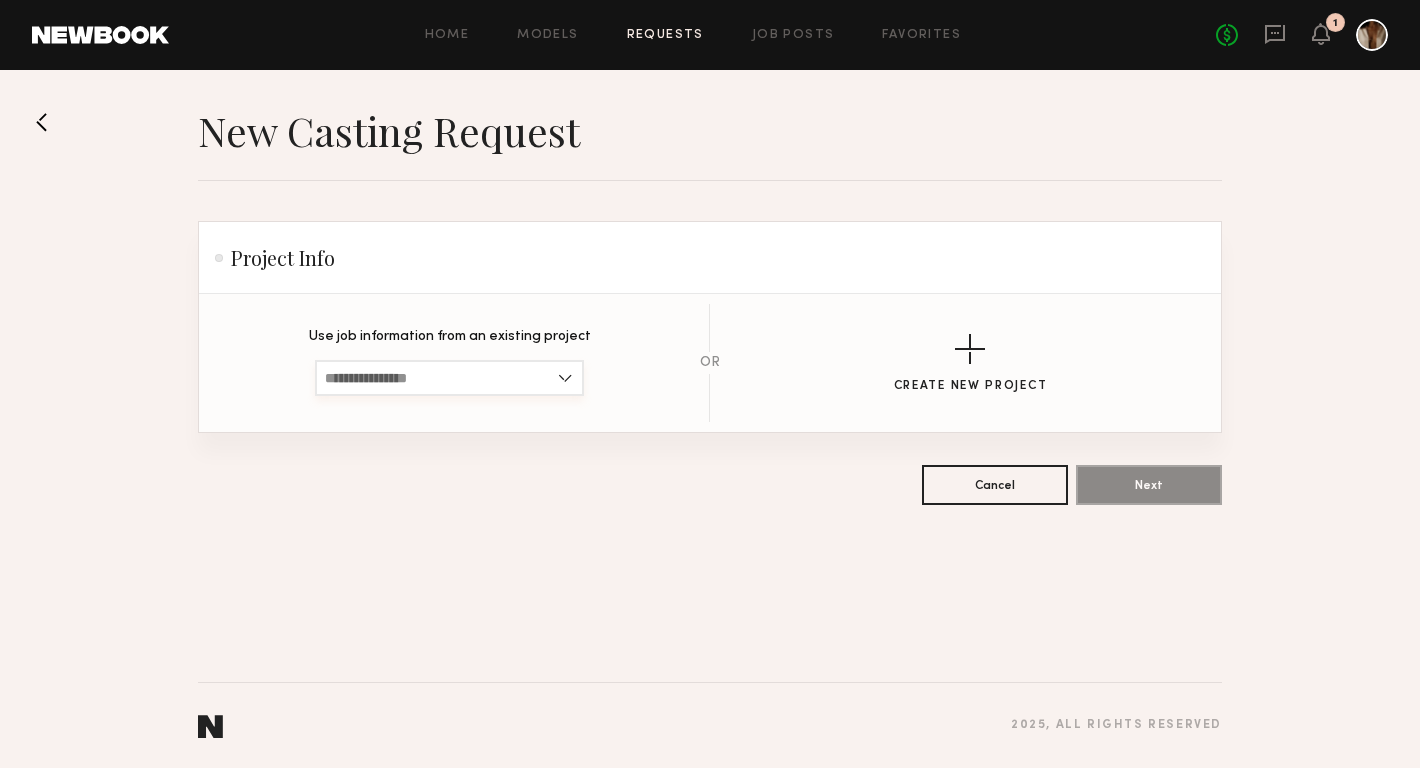 click at bounding box center (449, 378) 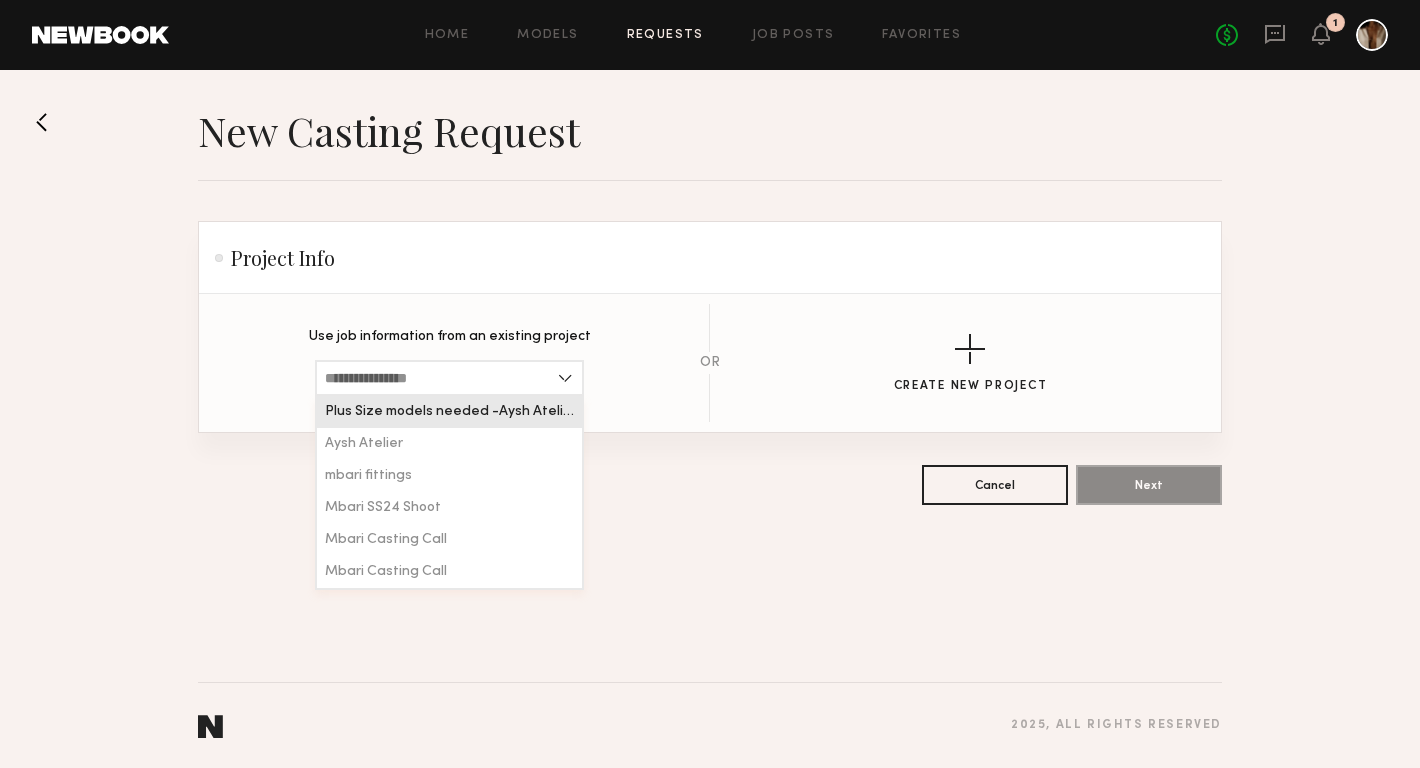 click on "Plus Size models needed -Aysh Atelier" 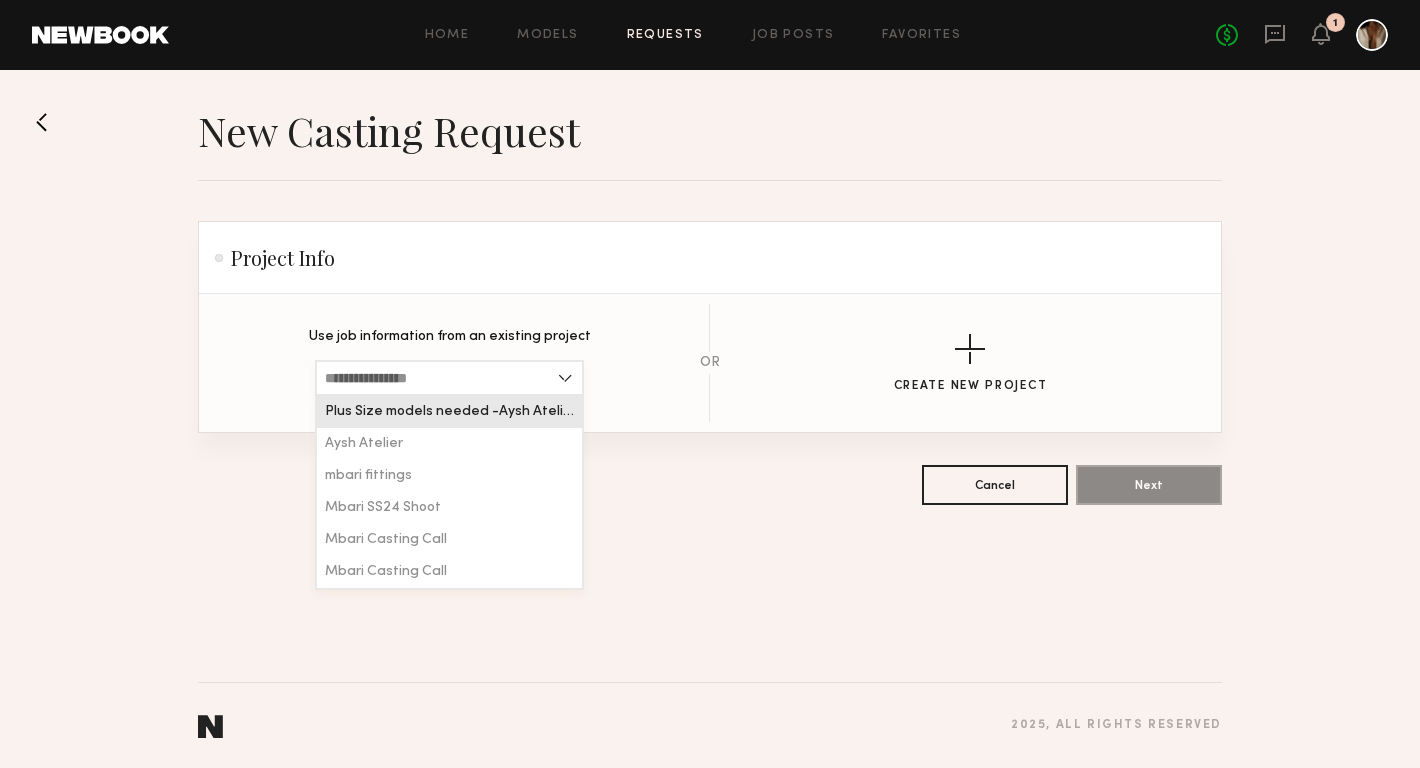 type on "**********" 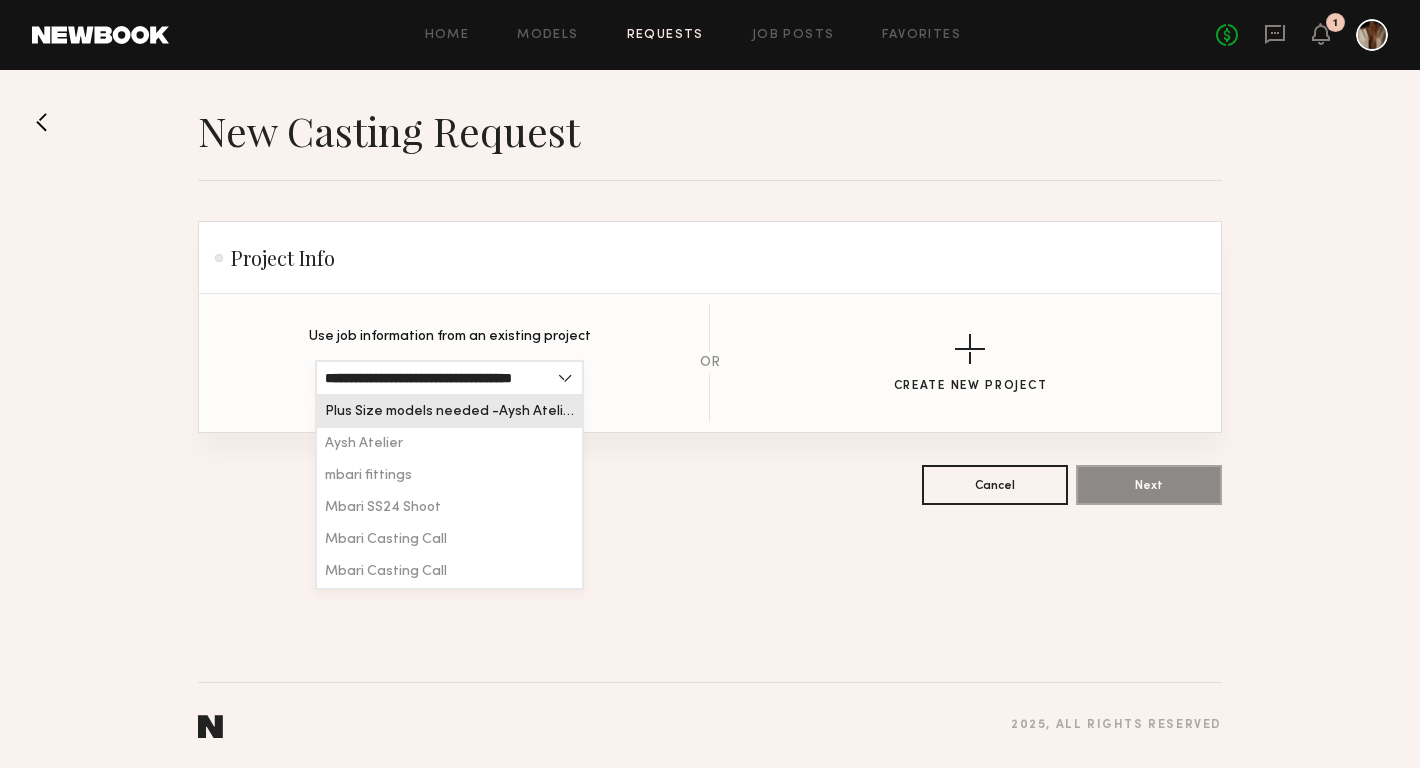 scroll, scrollTop: 0, scrollLeft: 17, axis: horizontal 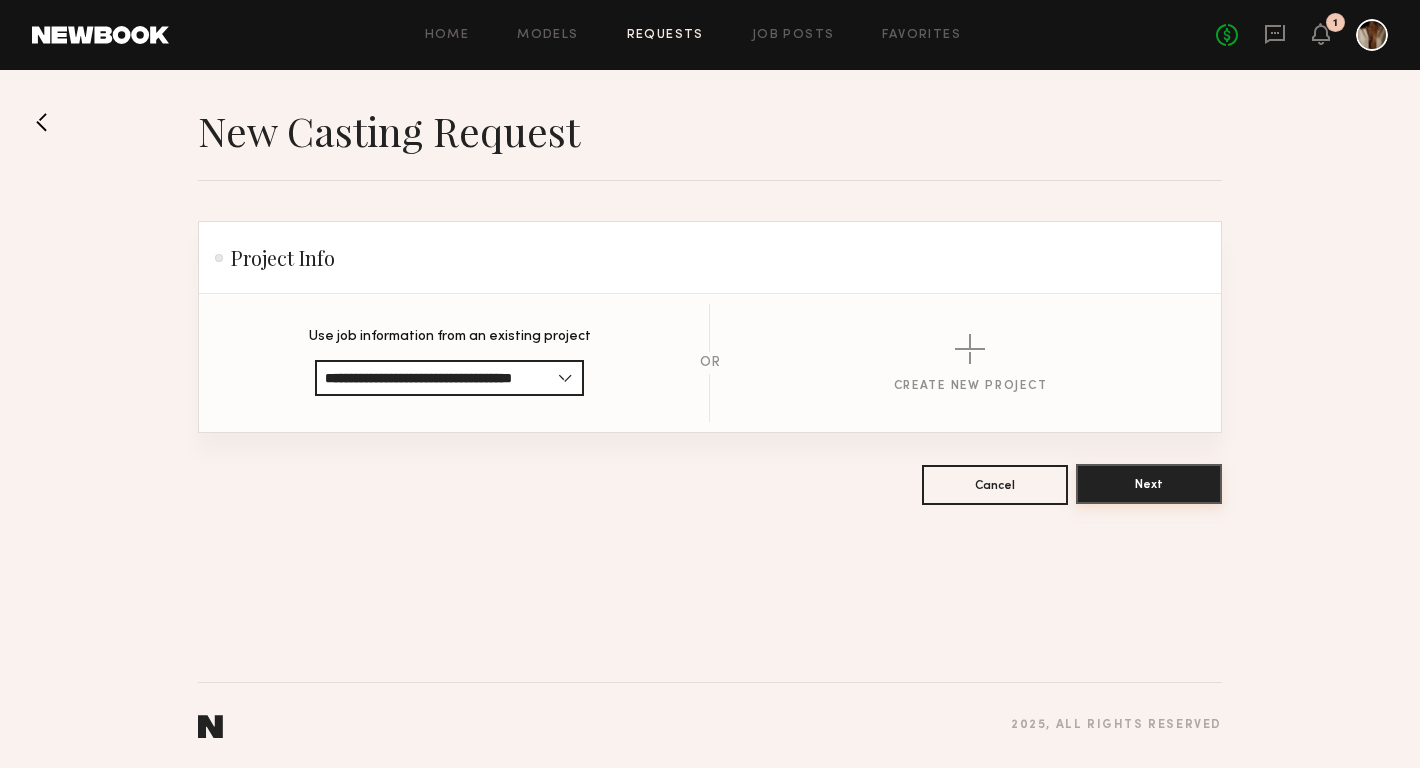 click on "Next" 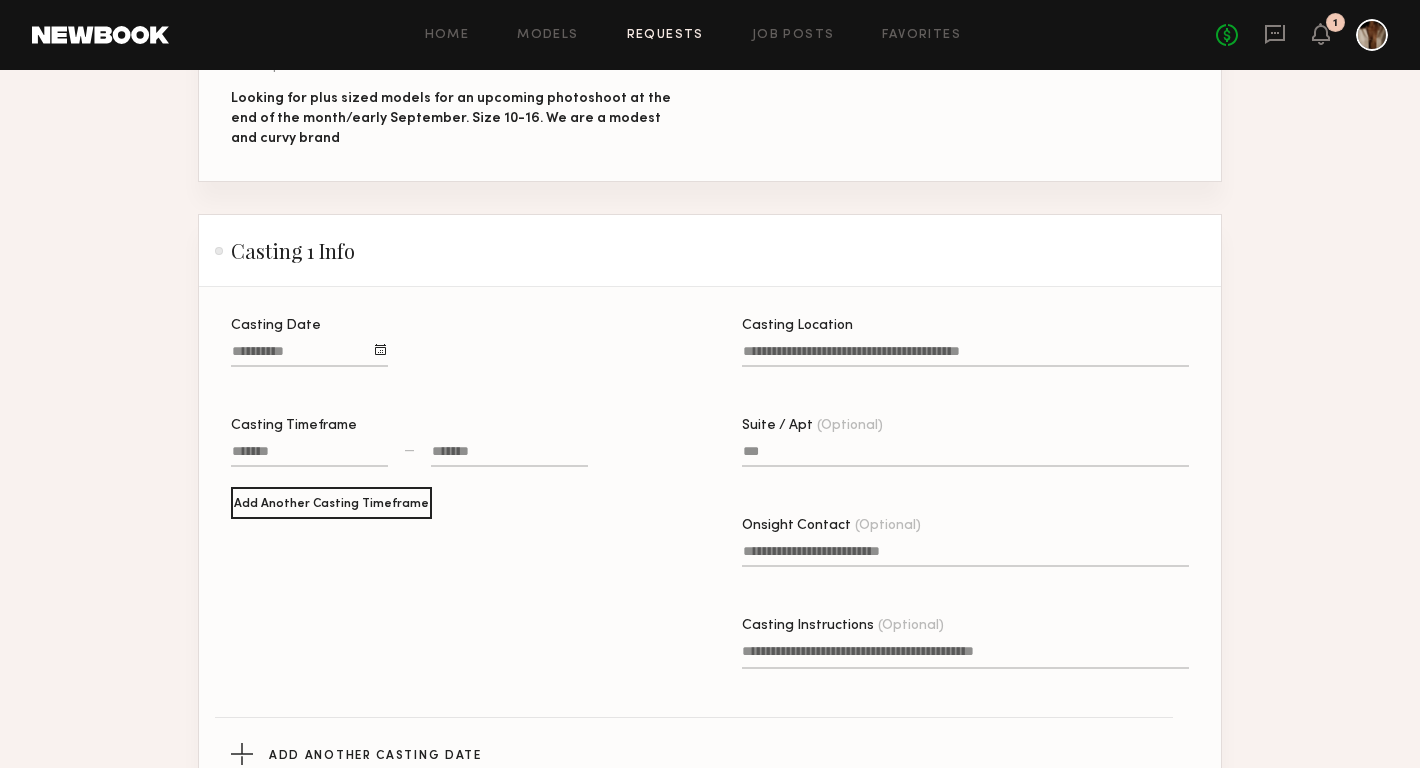 scroll, scrollTop: 404, scrollLeft: 0, axis: vertical 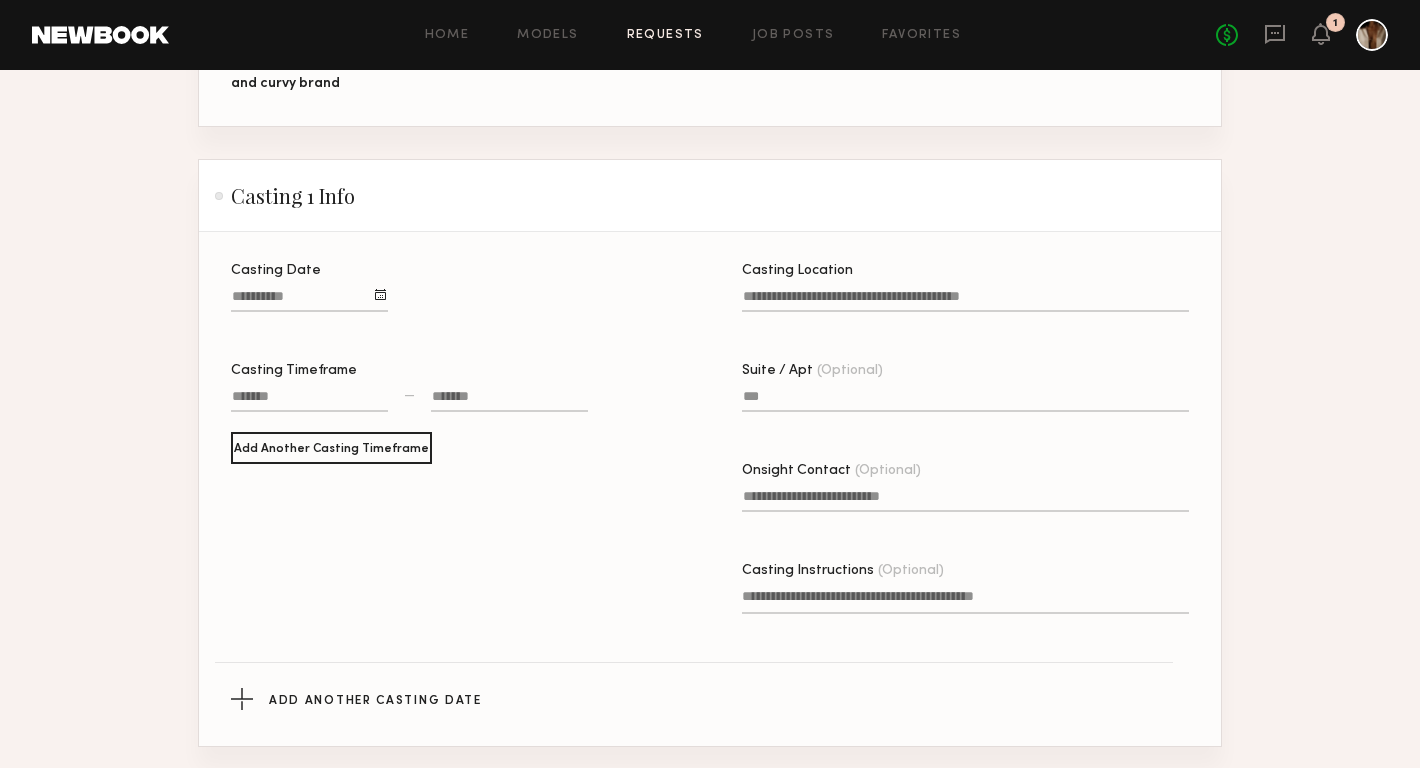 click on "Casting Date" at bounding box center (309, 300) 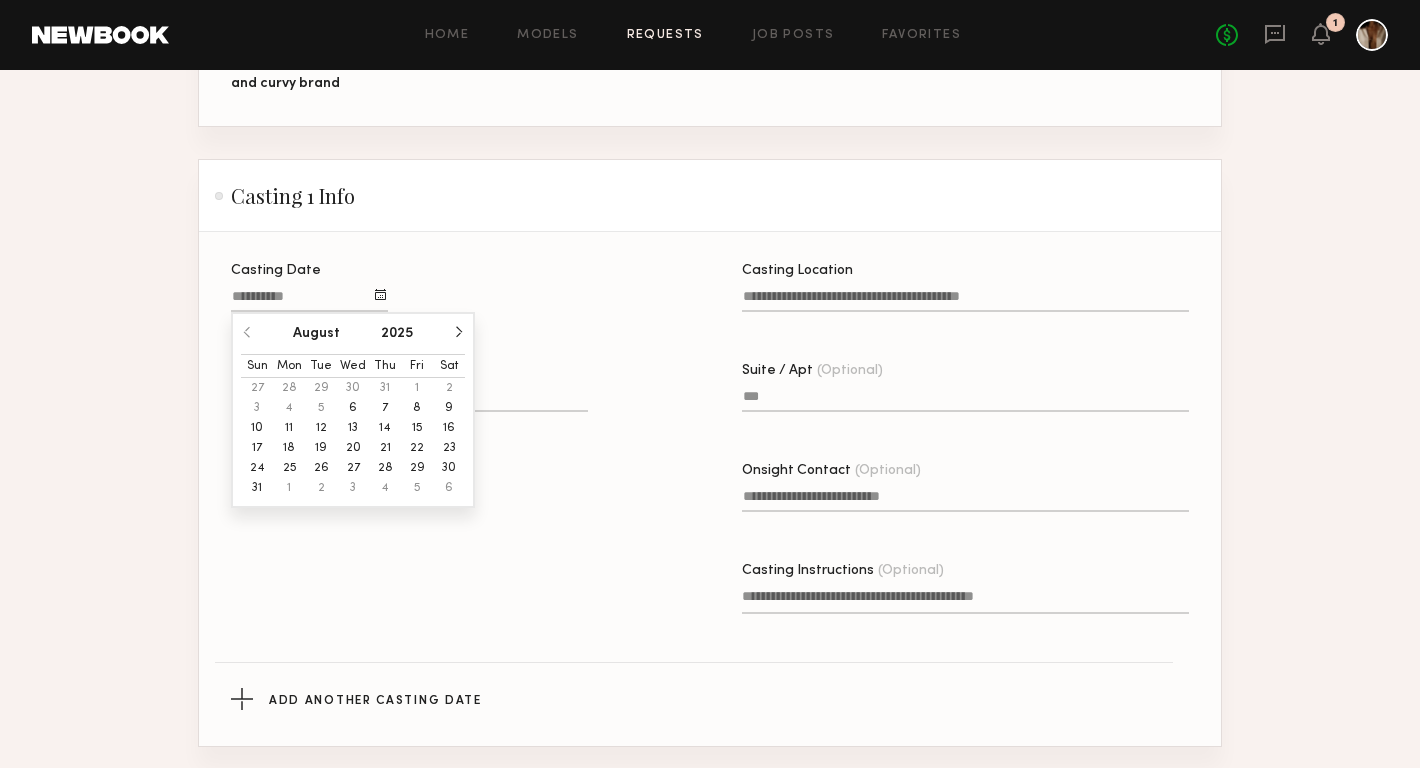 click on "7" 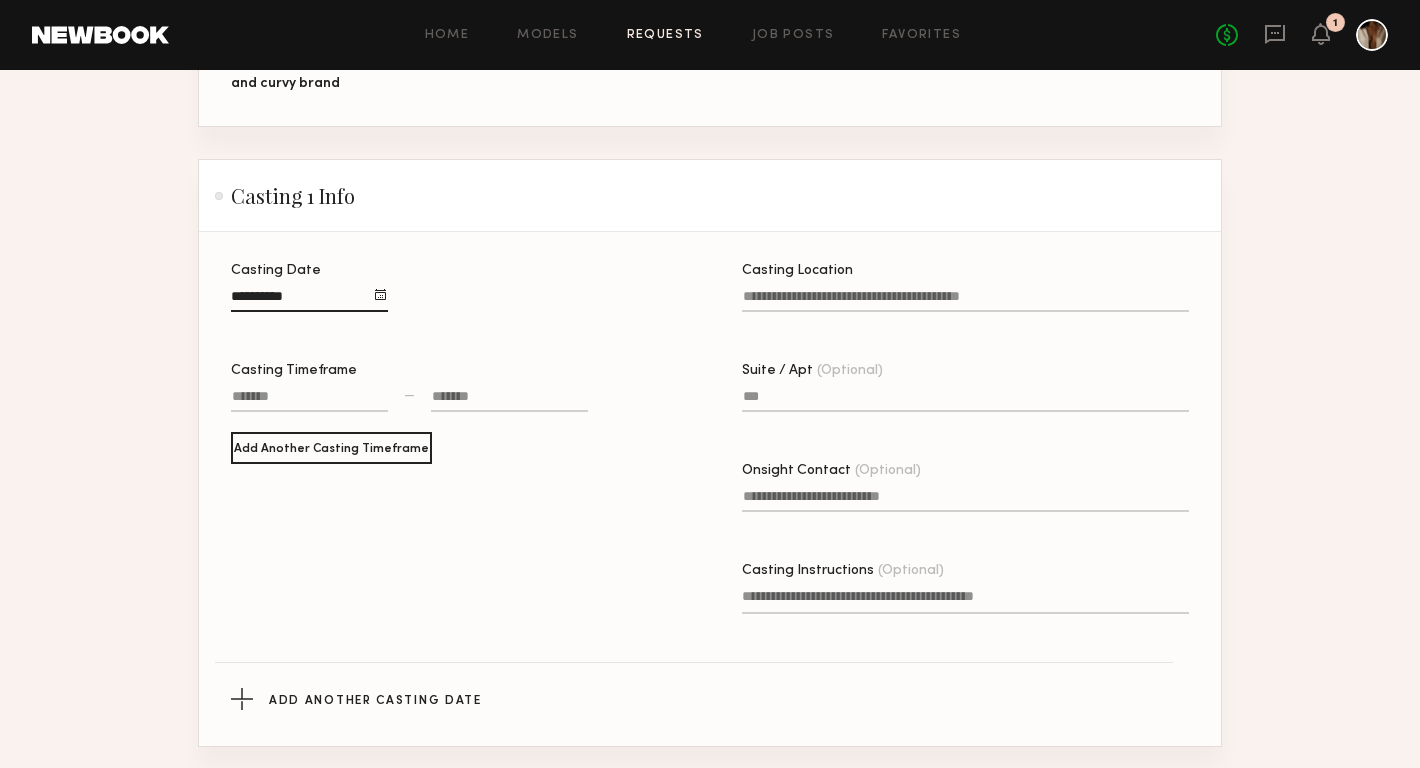 click 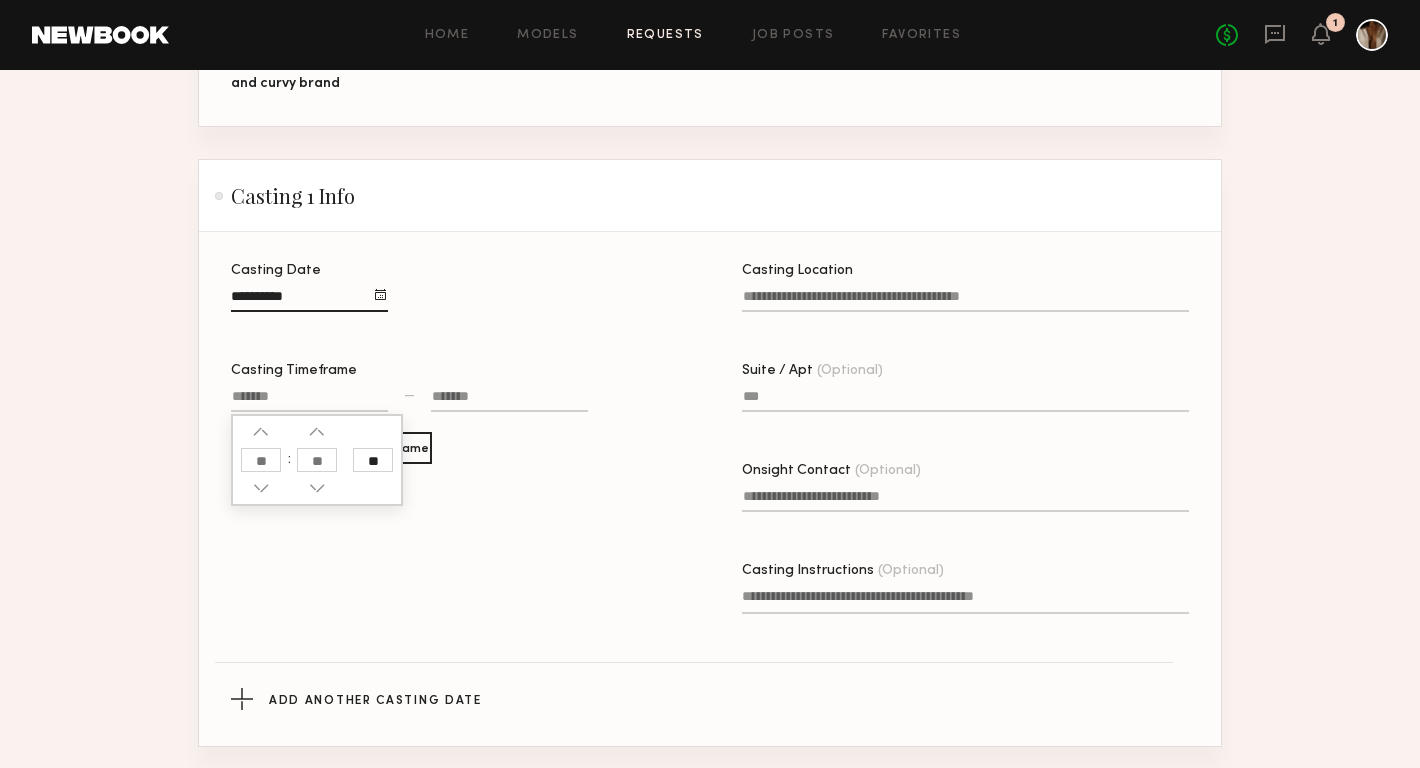click 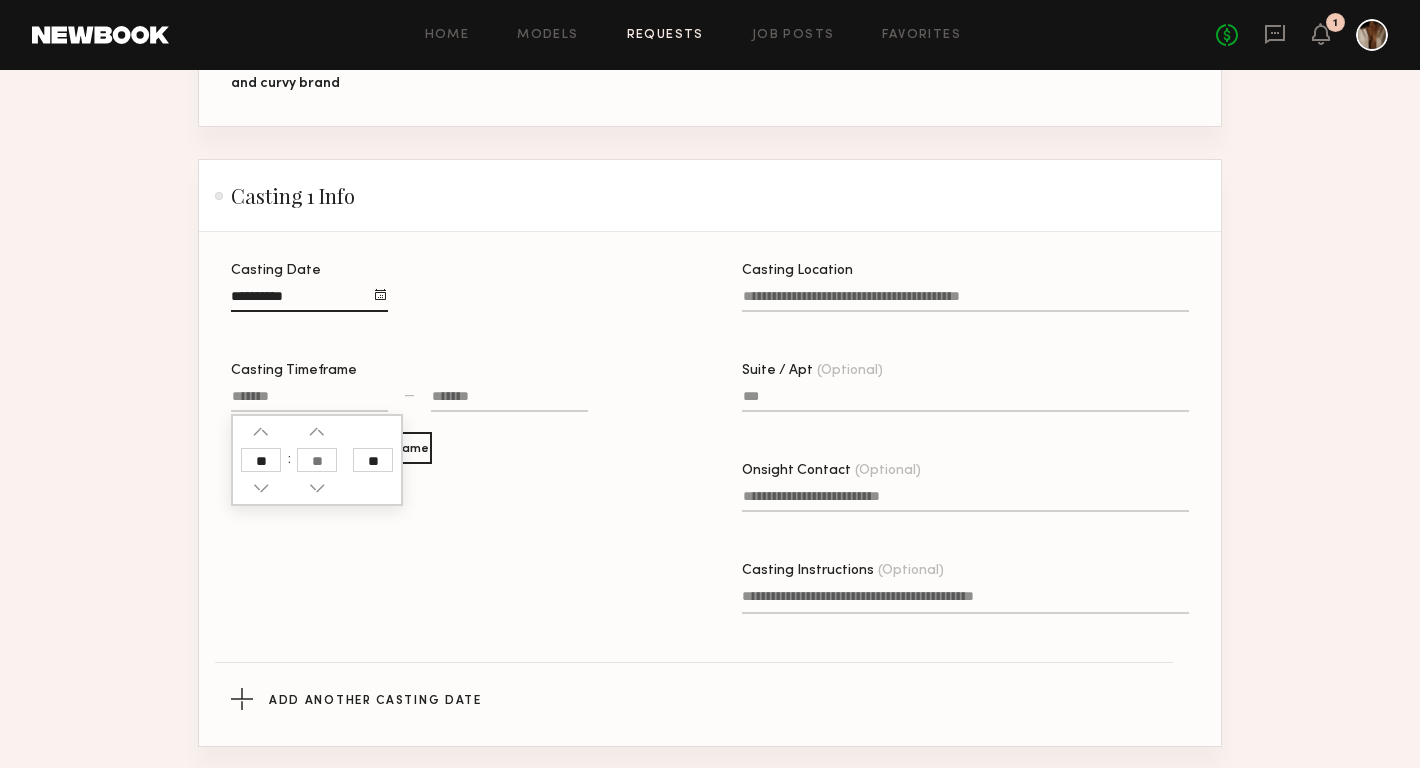 type on "**" 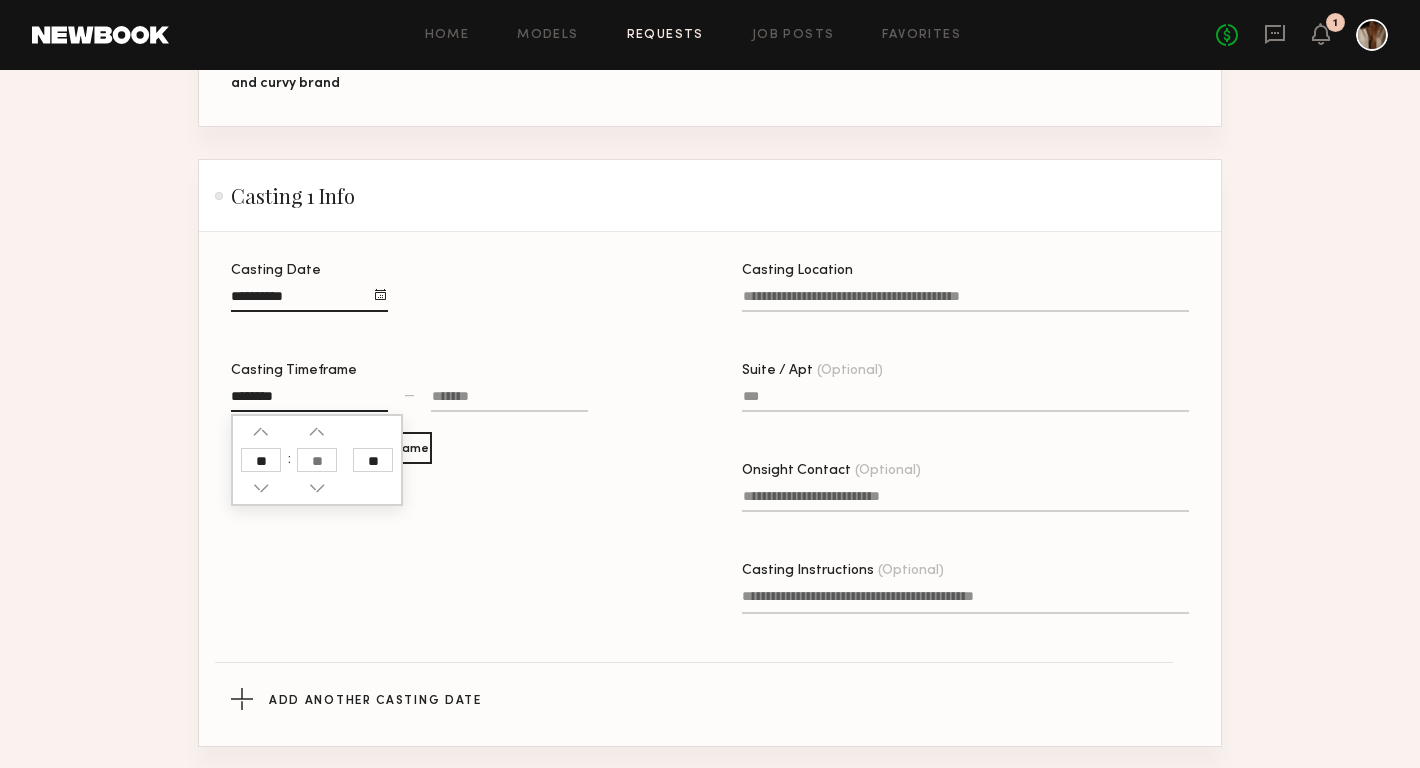 click 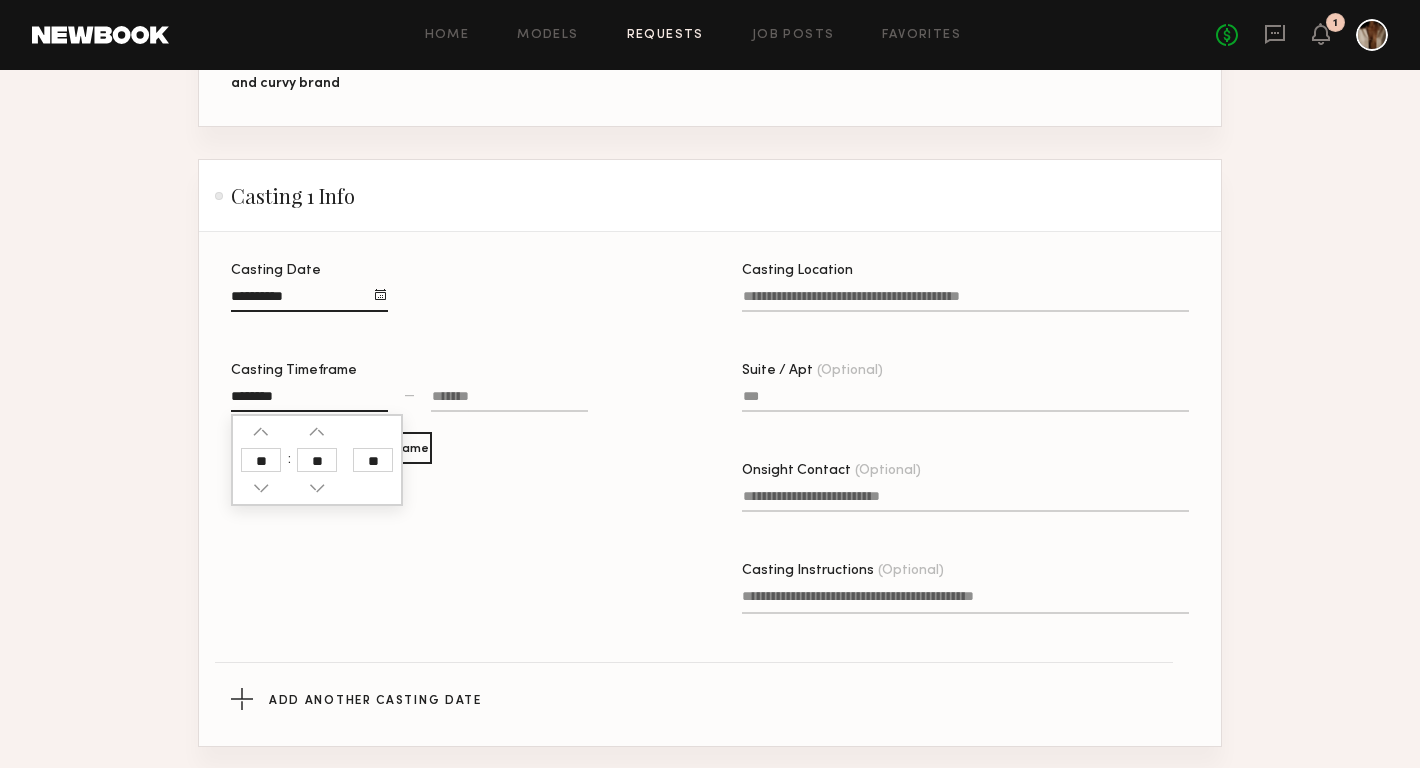 click on "**" 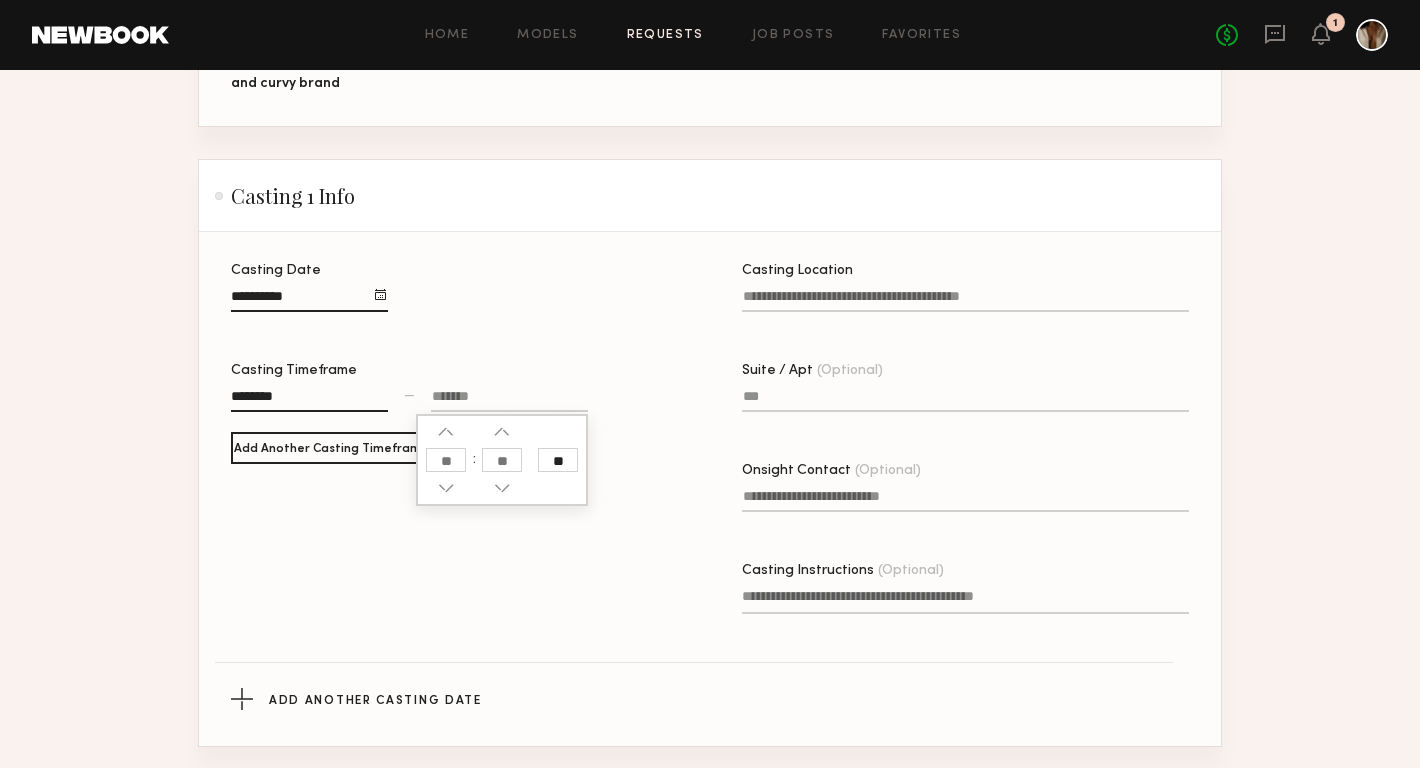 click 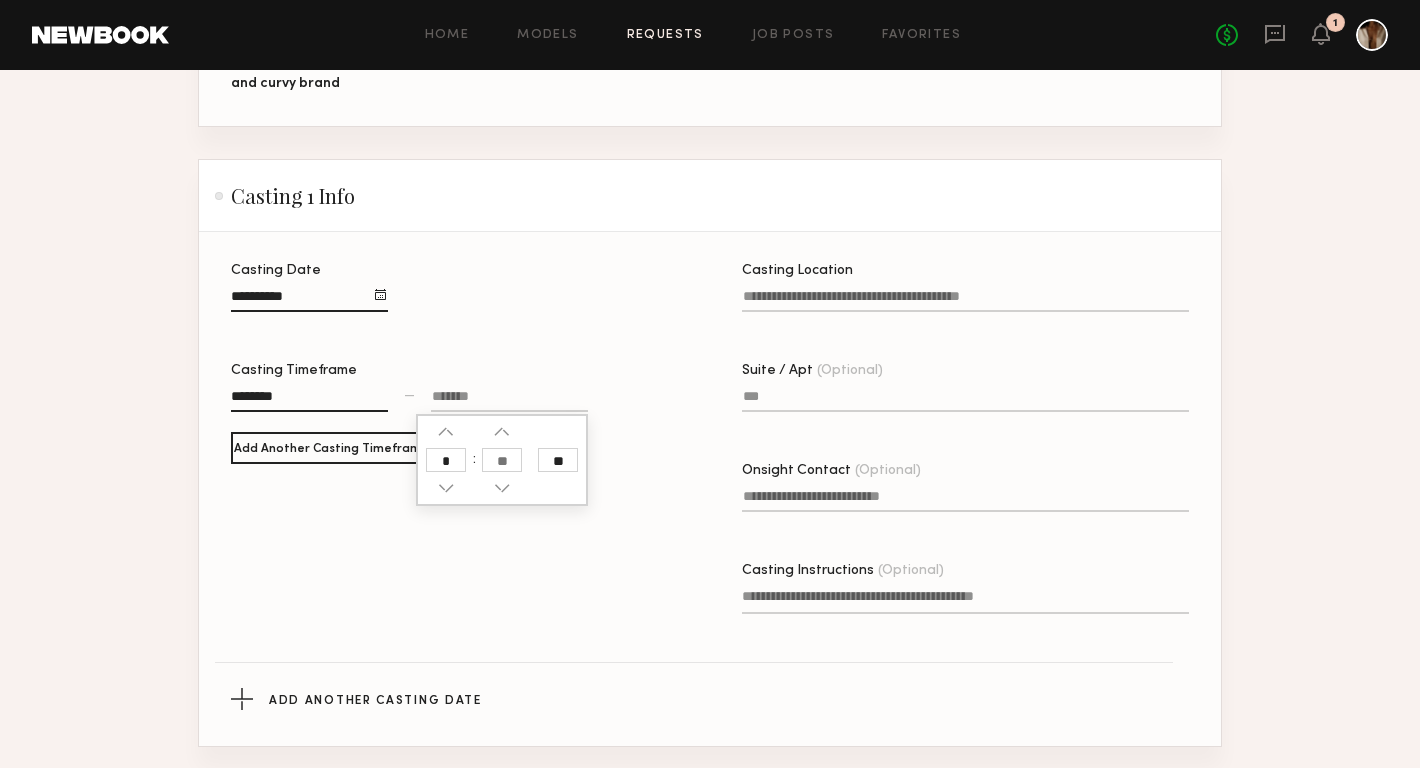 type on "*" 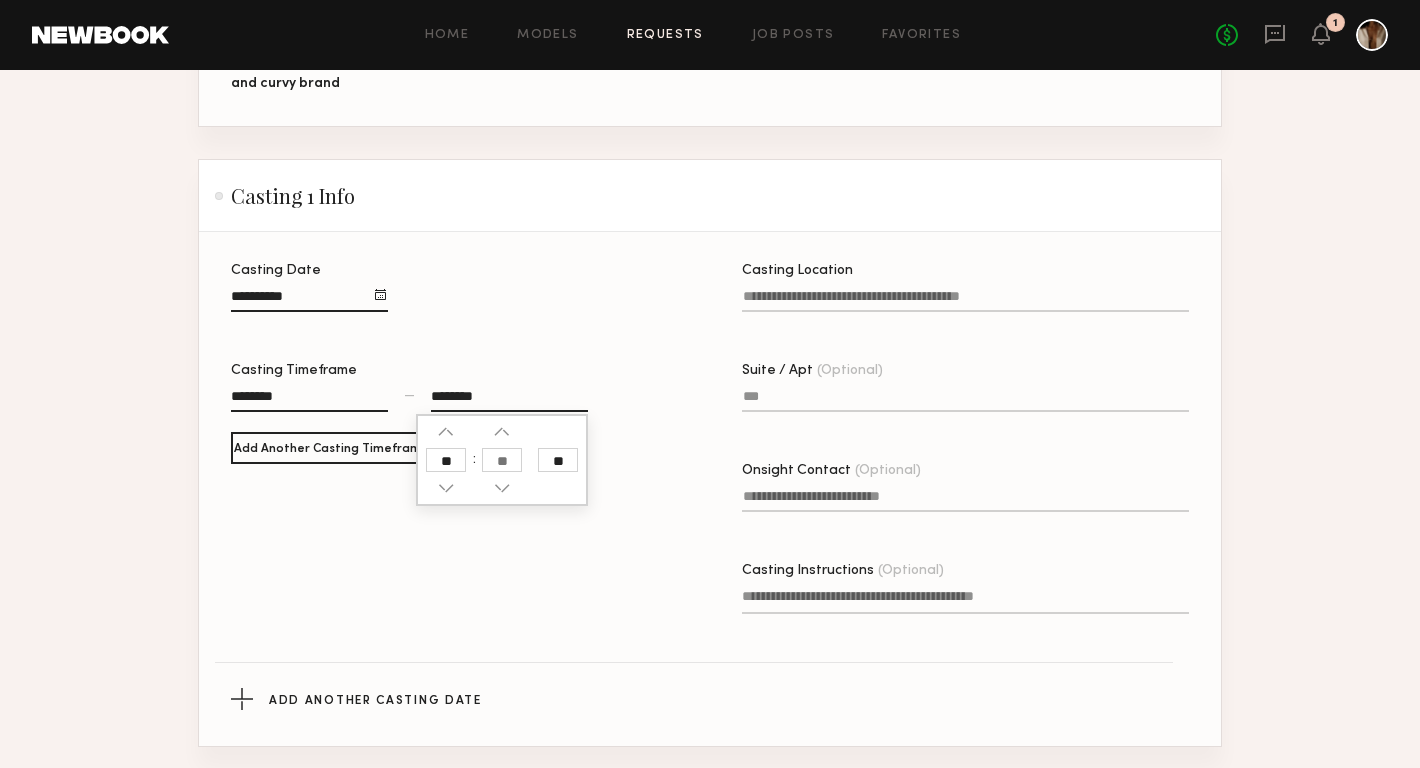 click 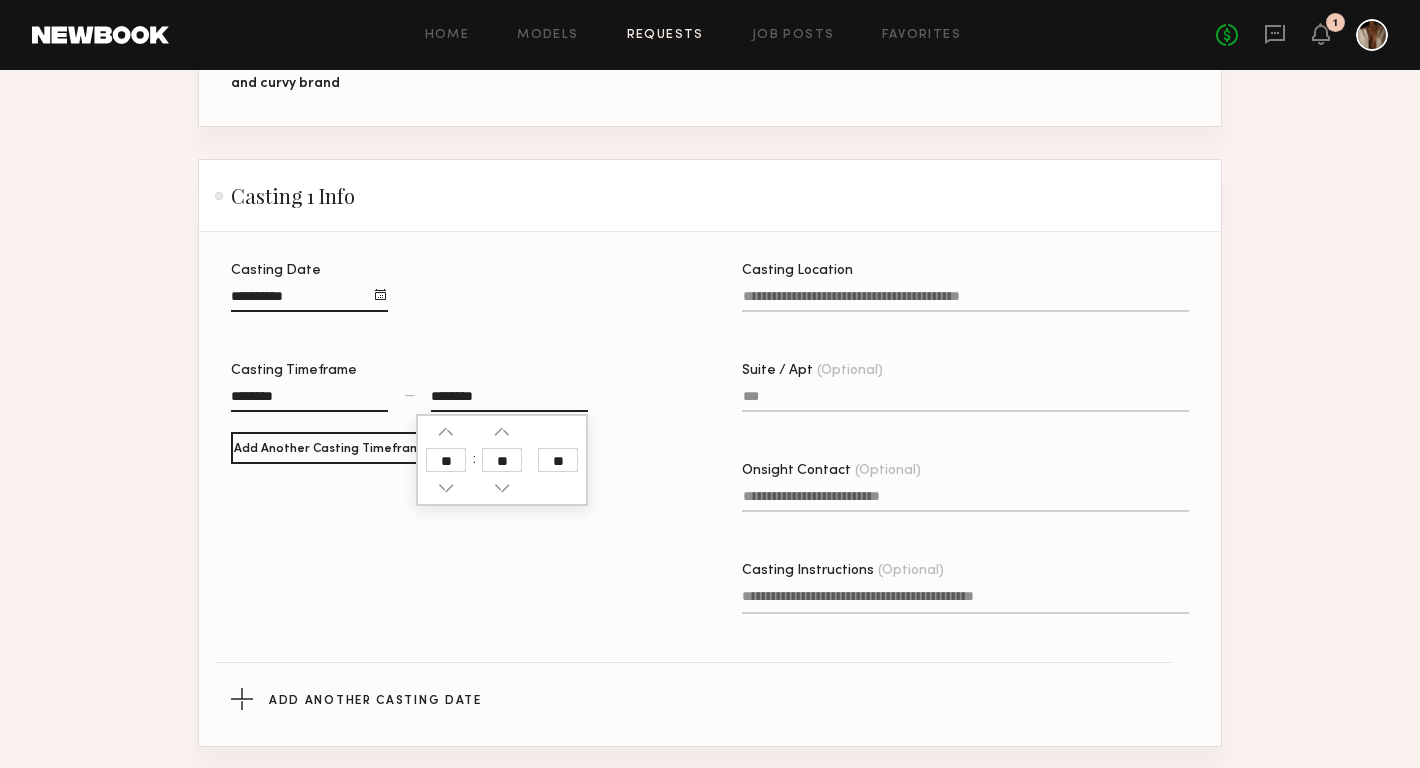 click on "**" 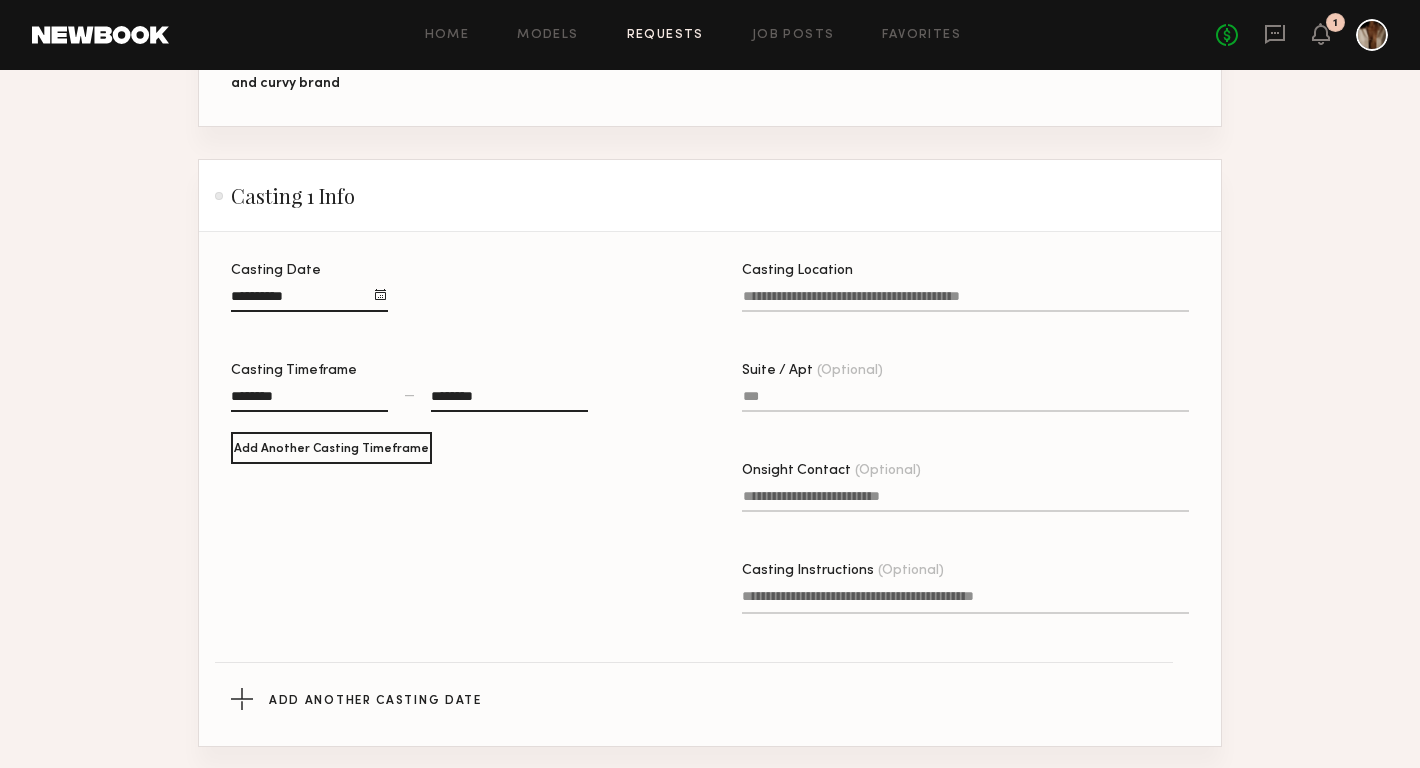 click on "Casting Location" 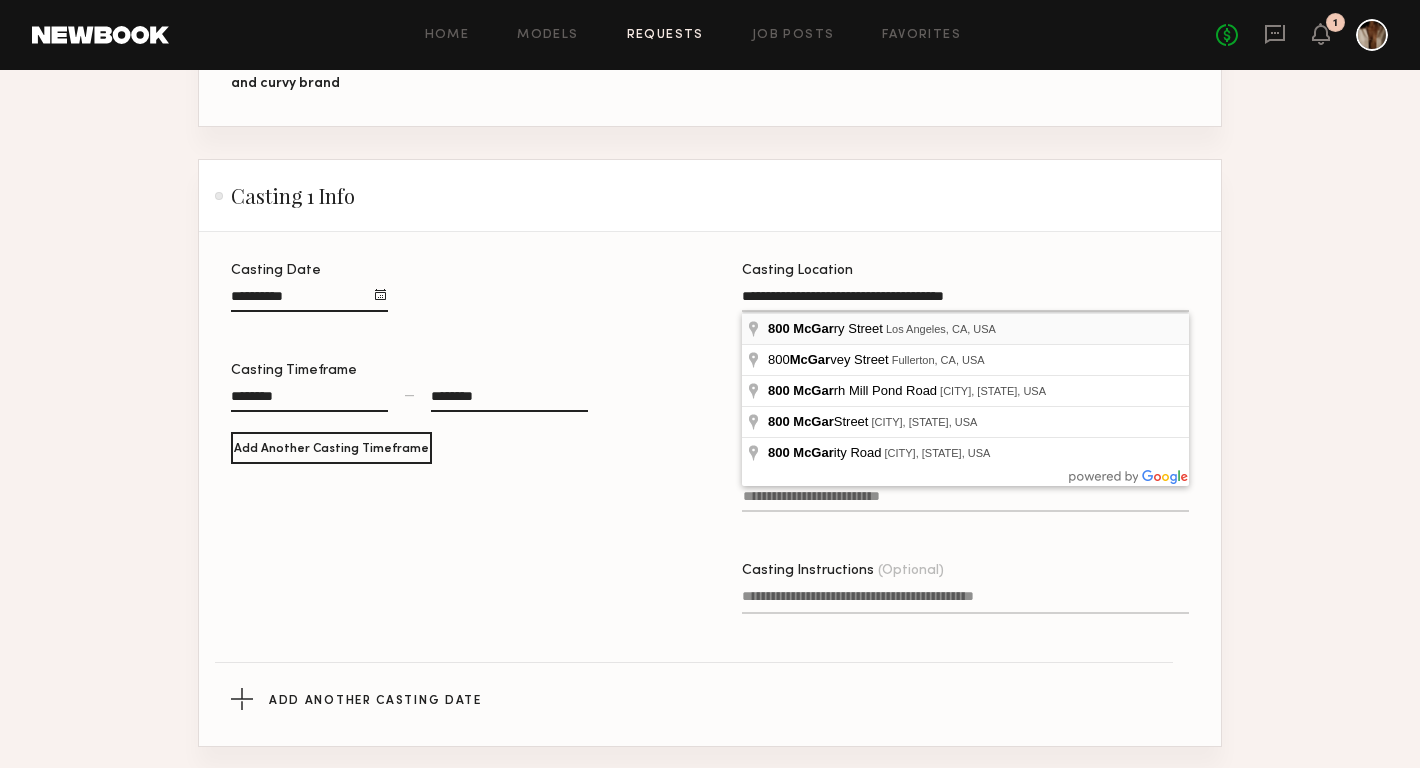type on "**********" 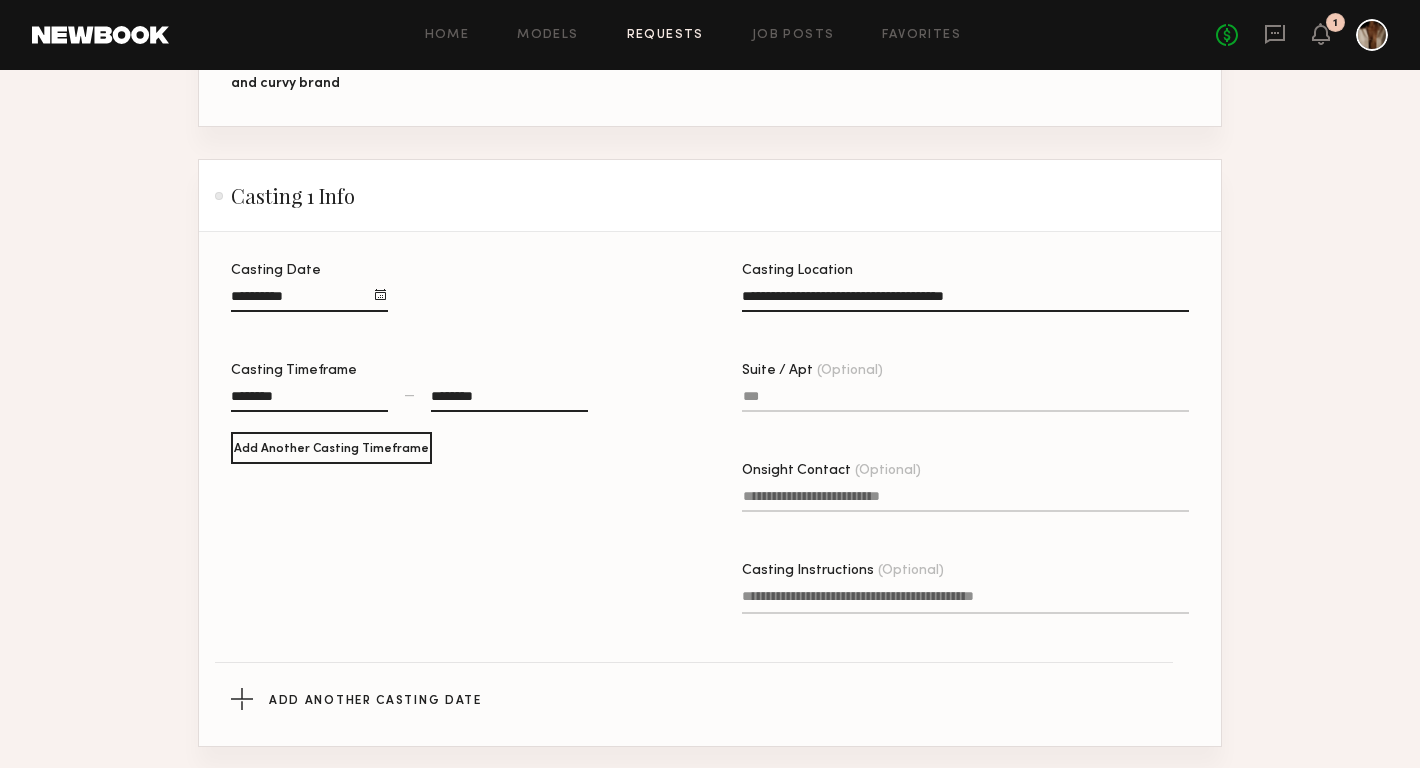 click on "Suite / Apt (Optional)" 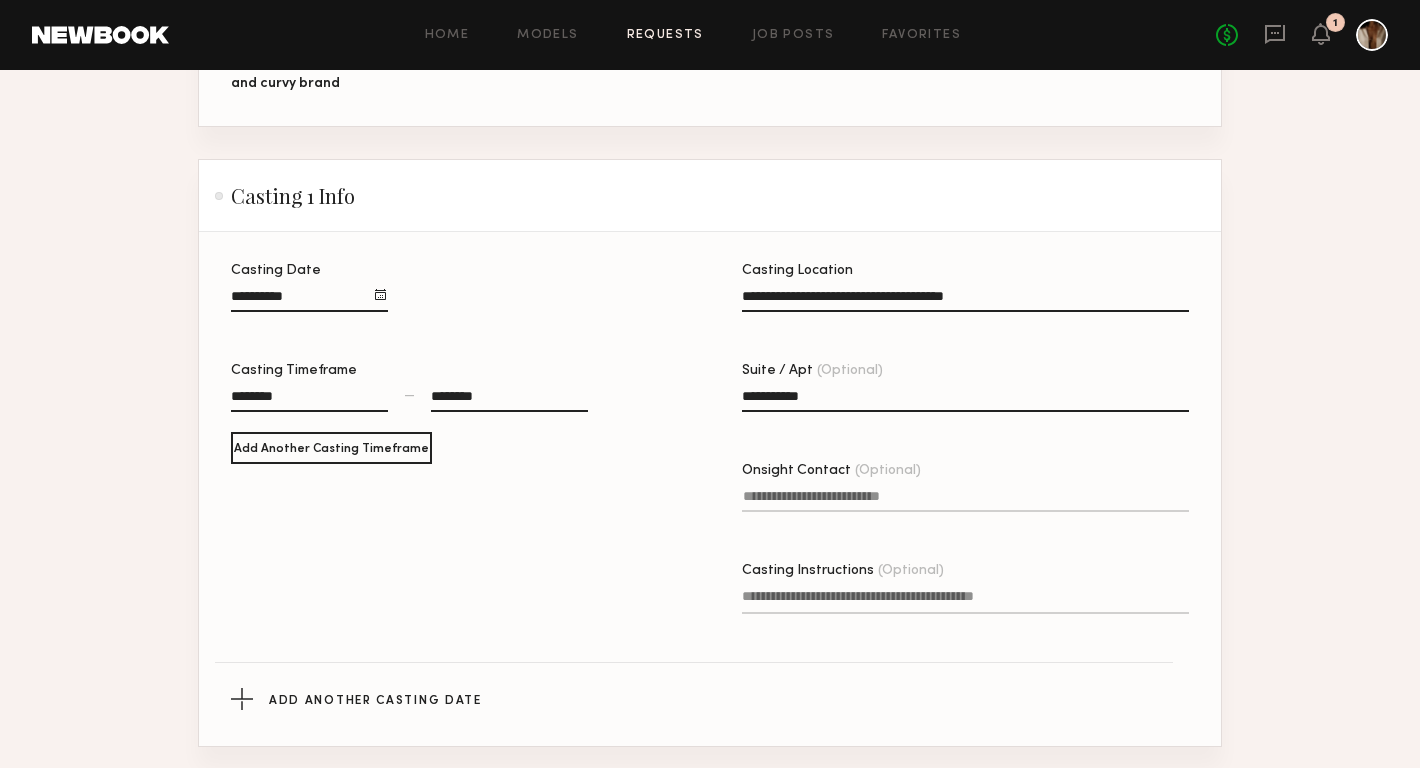 type on "**********" 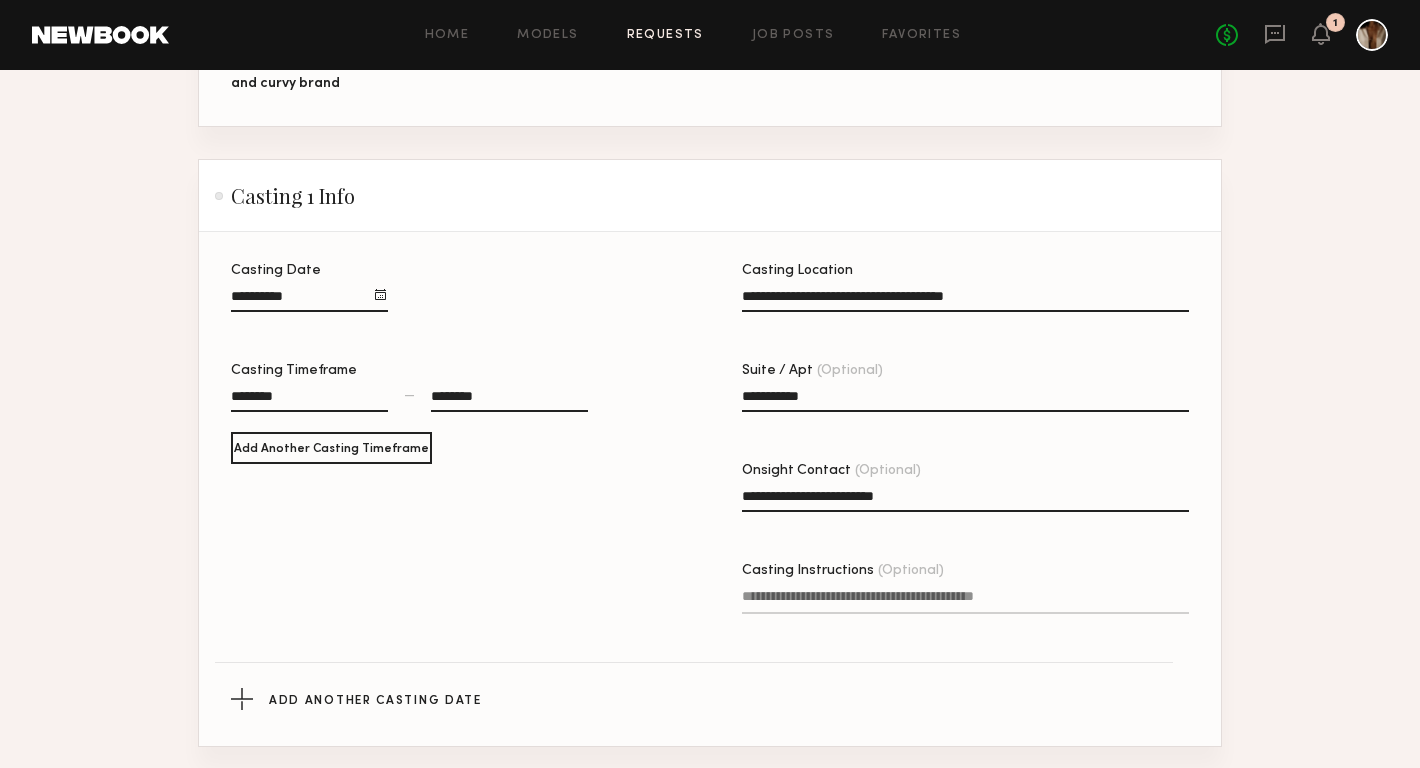 type on "**********" 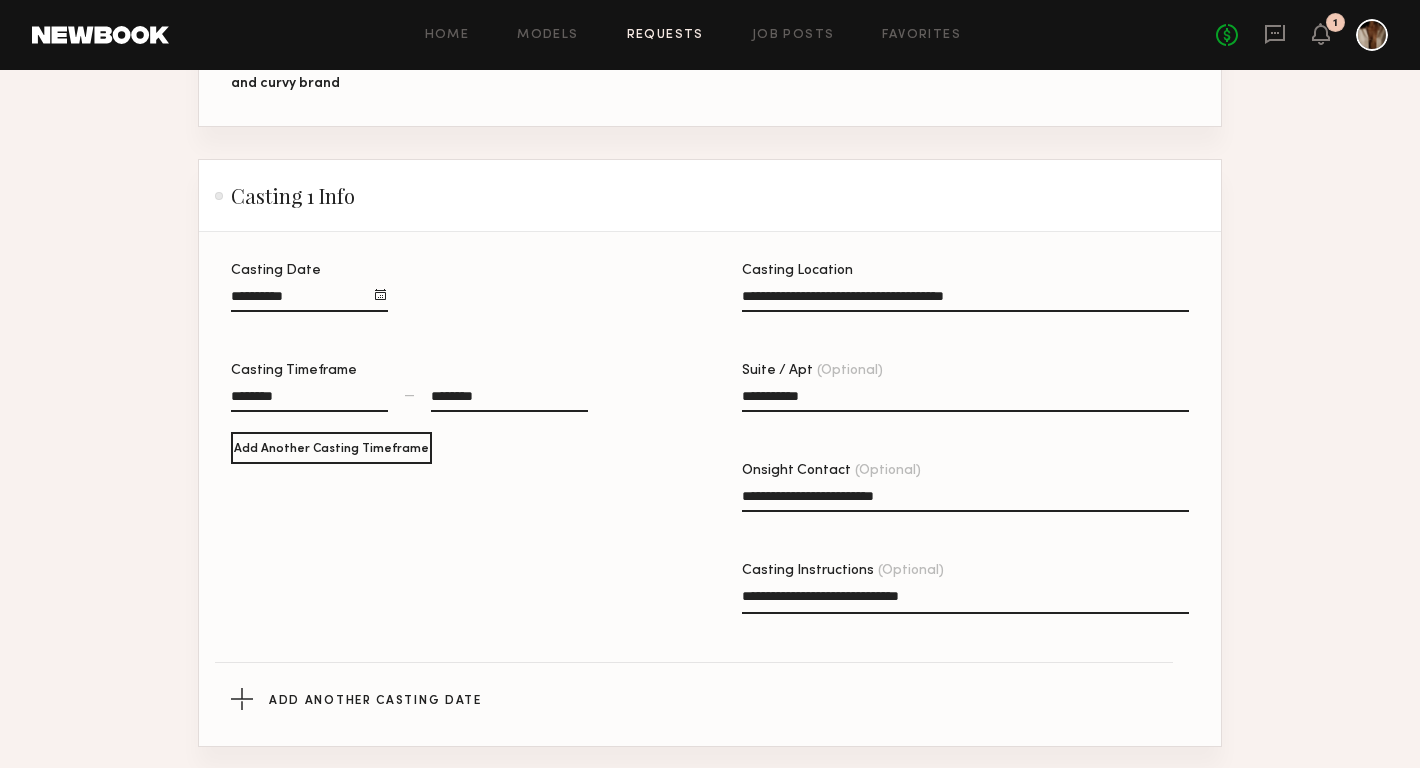 type on "**********" 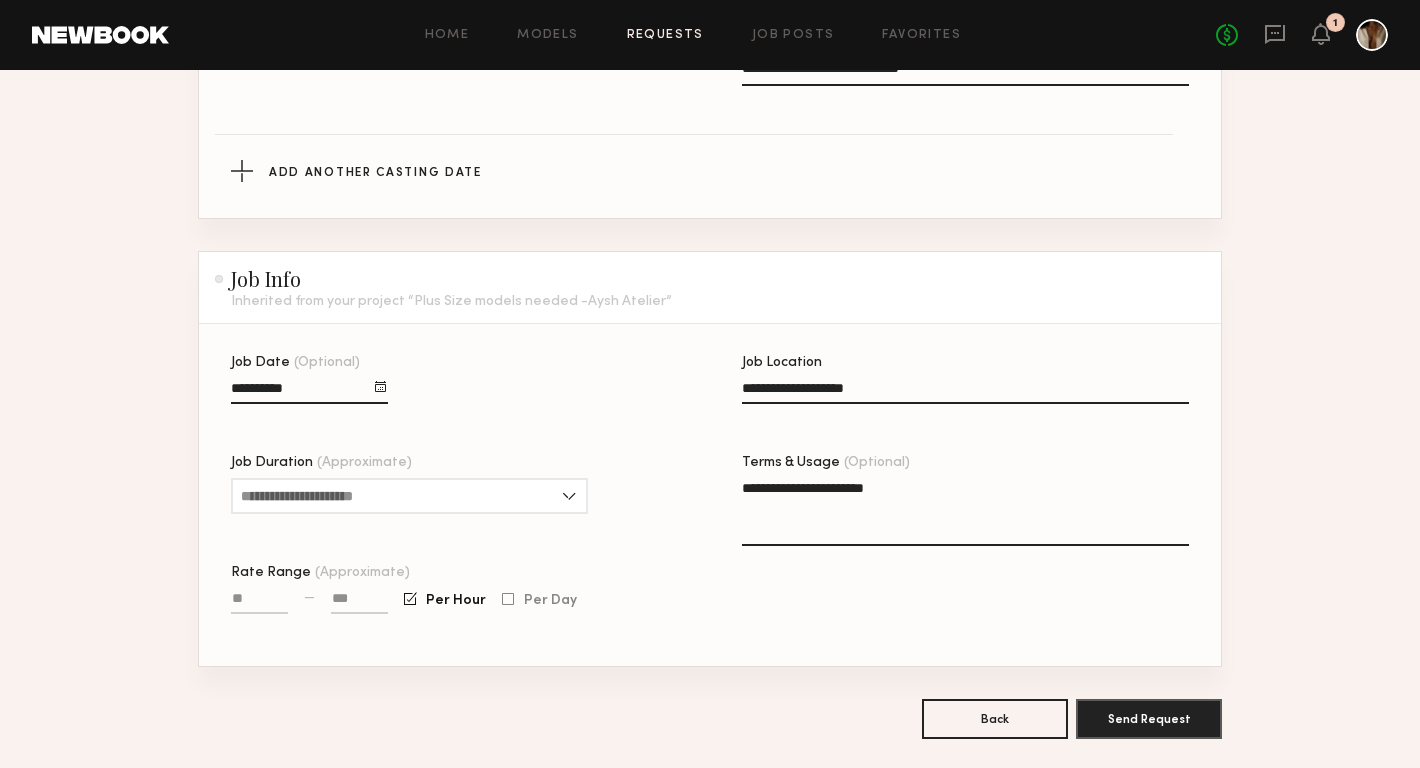 scroll, scrollTop: 970, scrollLeft: 0, axis: vertical 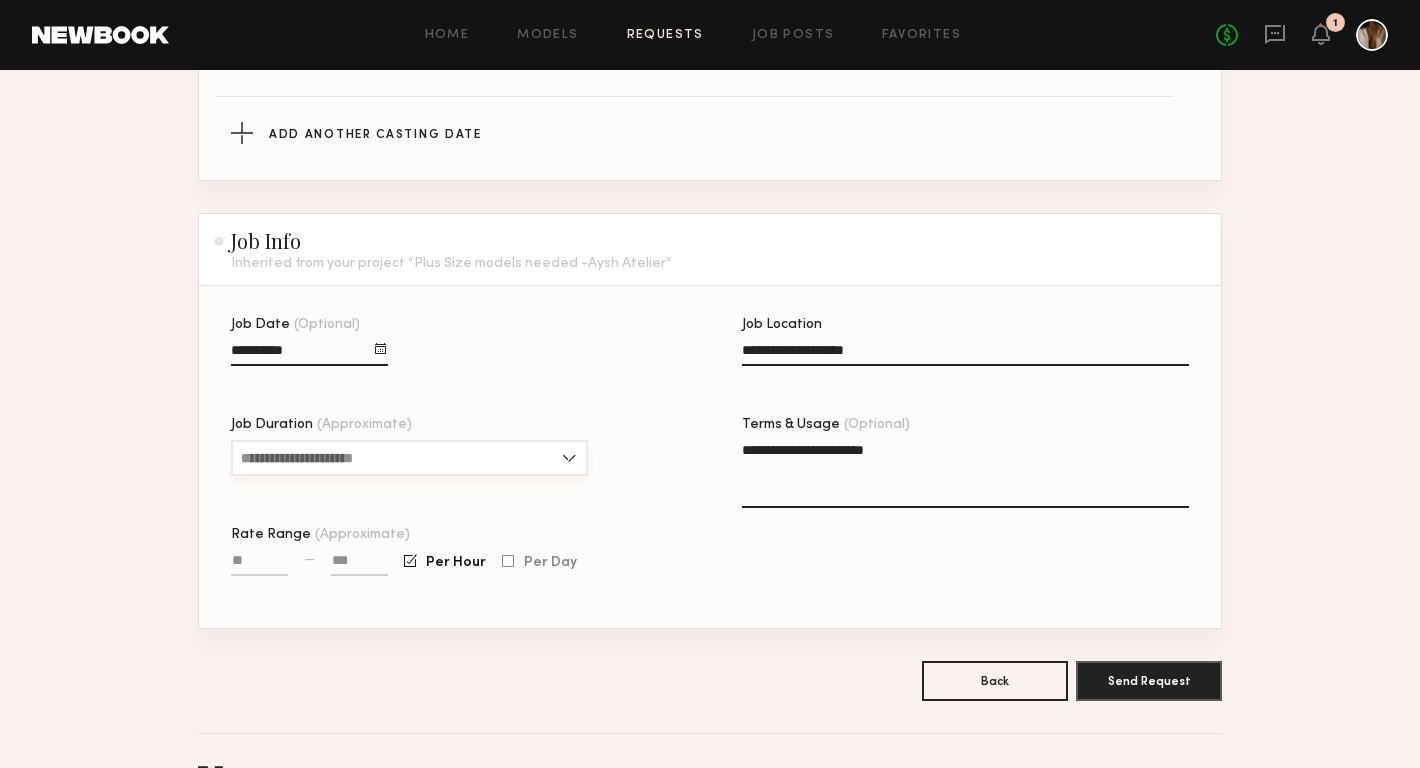 click on "Job Duration (Approximate)" at bounding box center (409, 458) 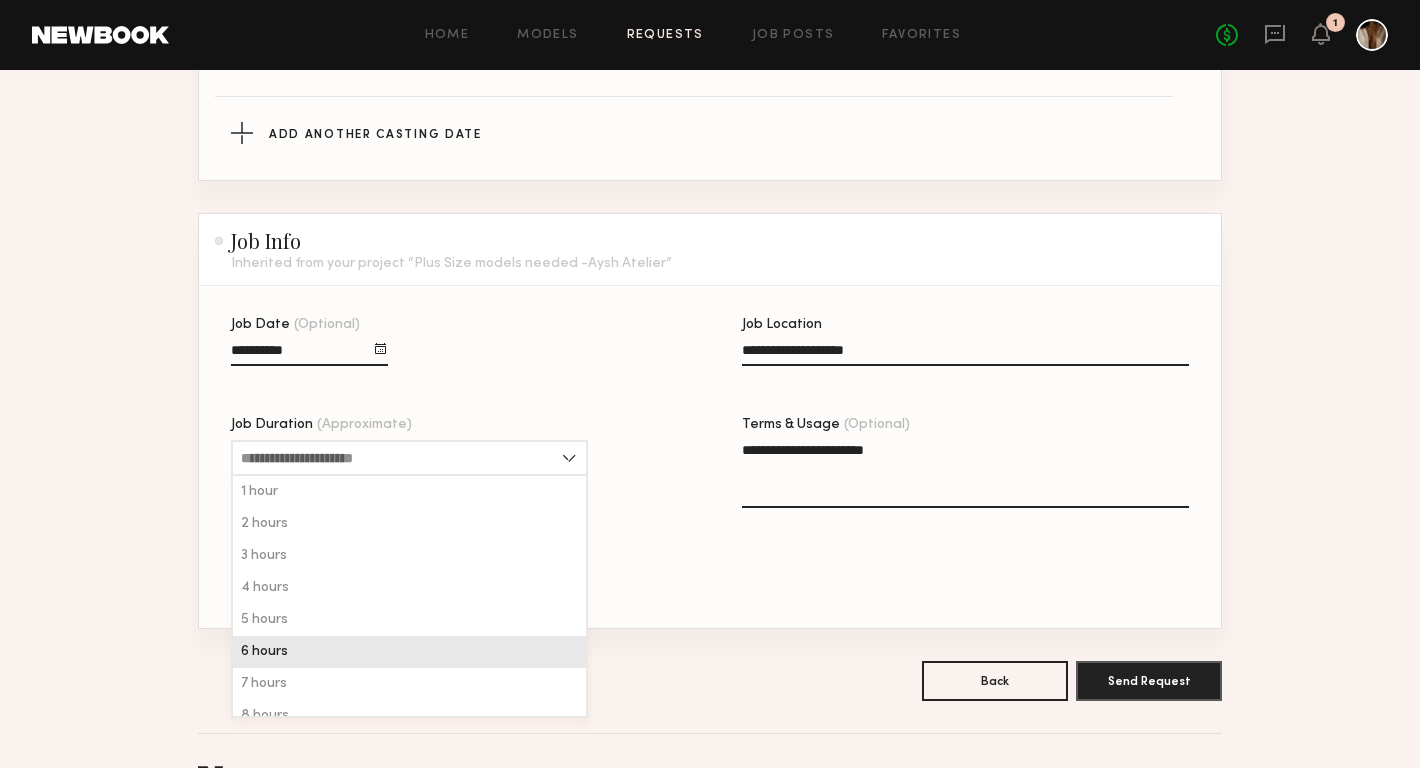 click on "6 hours" 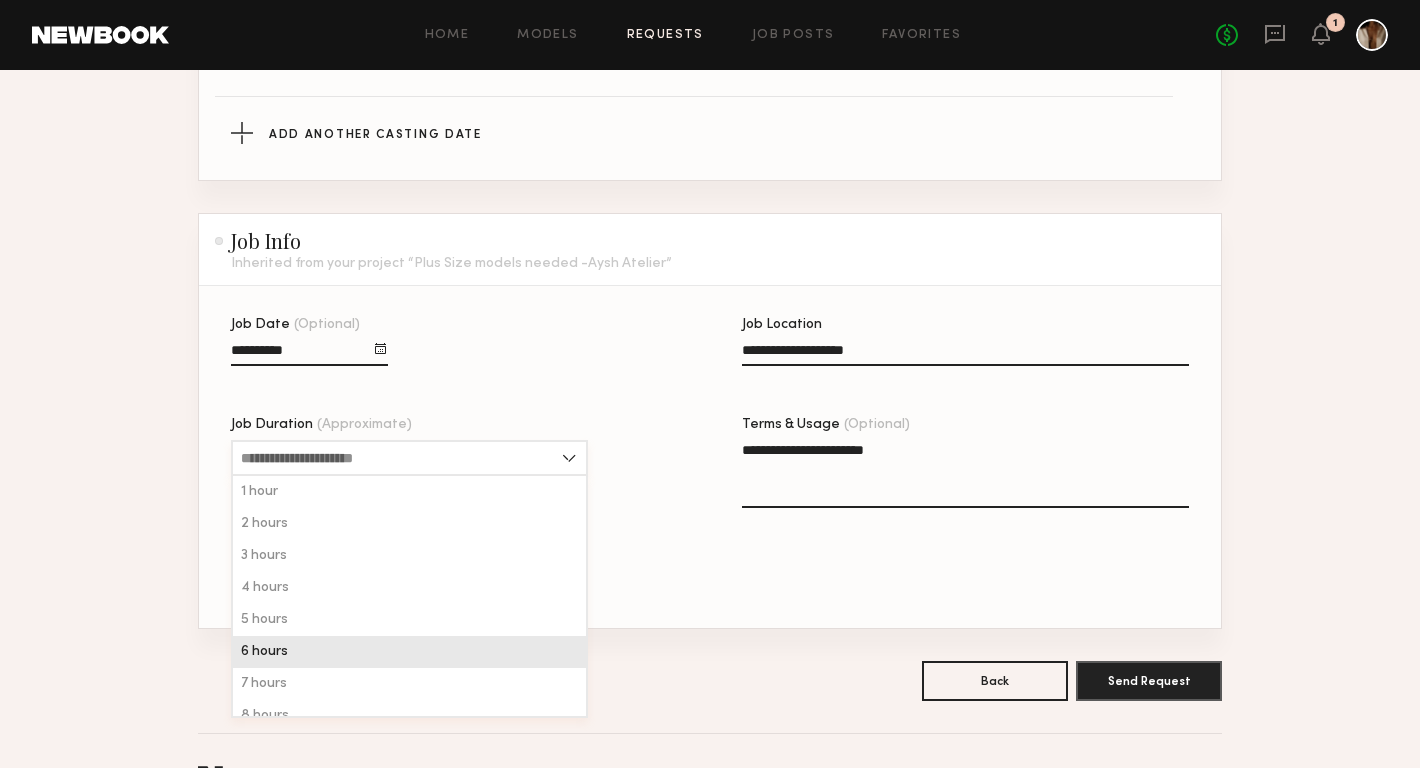 type on "*******" 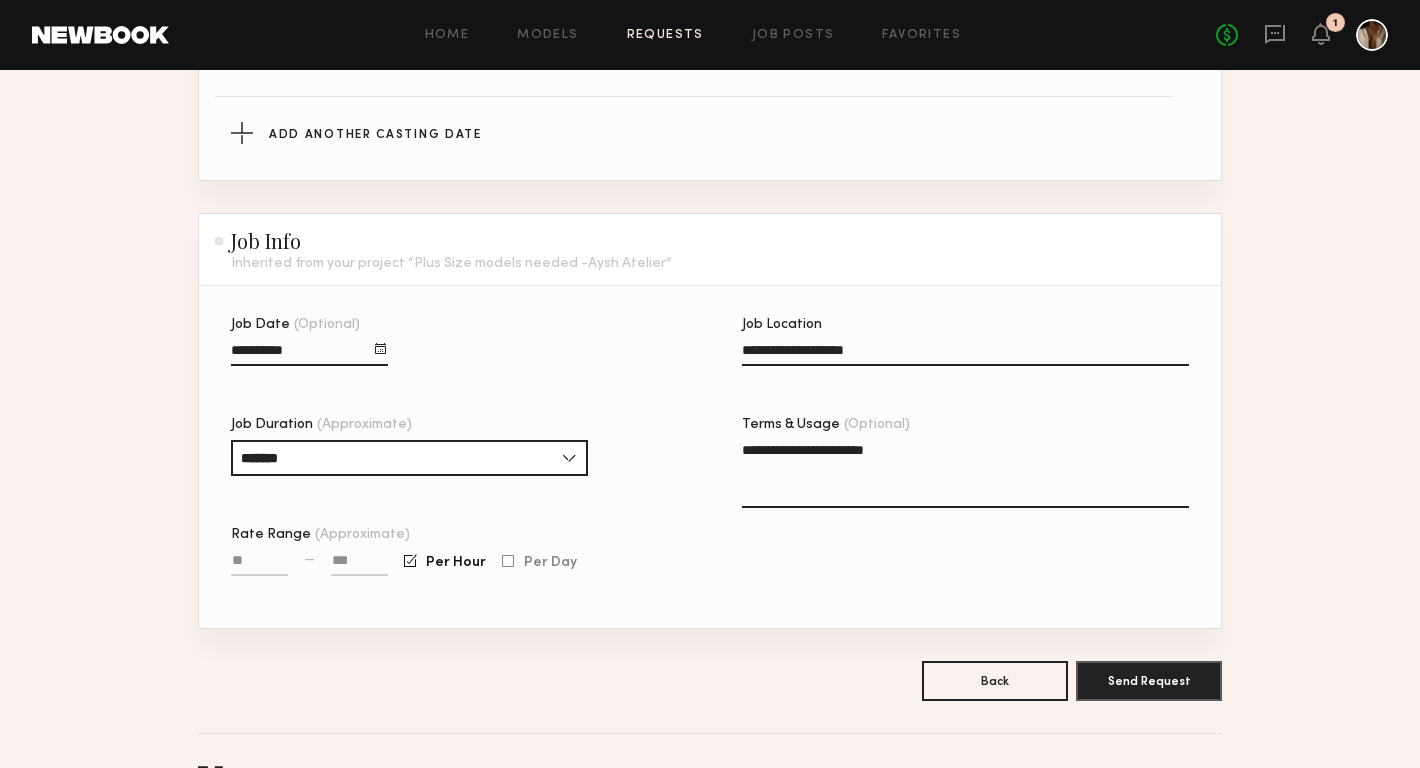 click on "Rate Range (Approximate)" at bounding box center [259, 564] 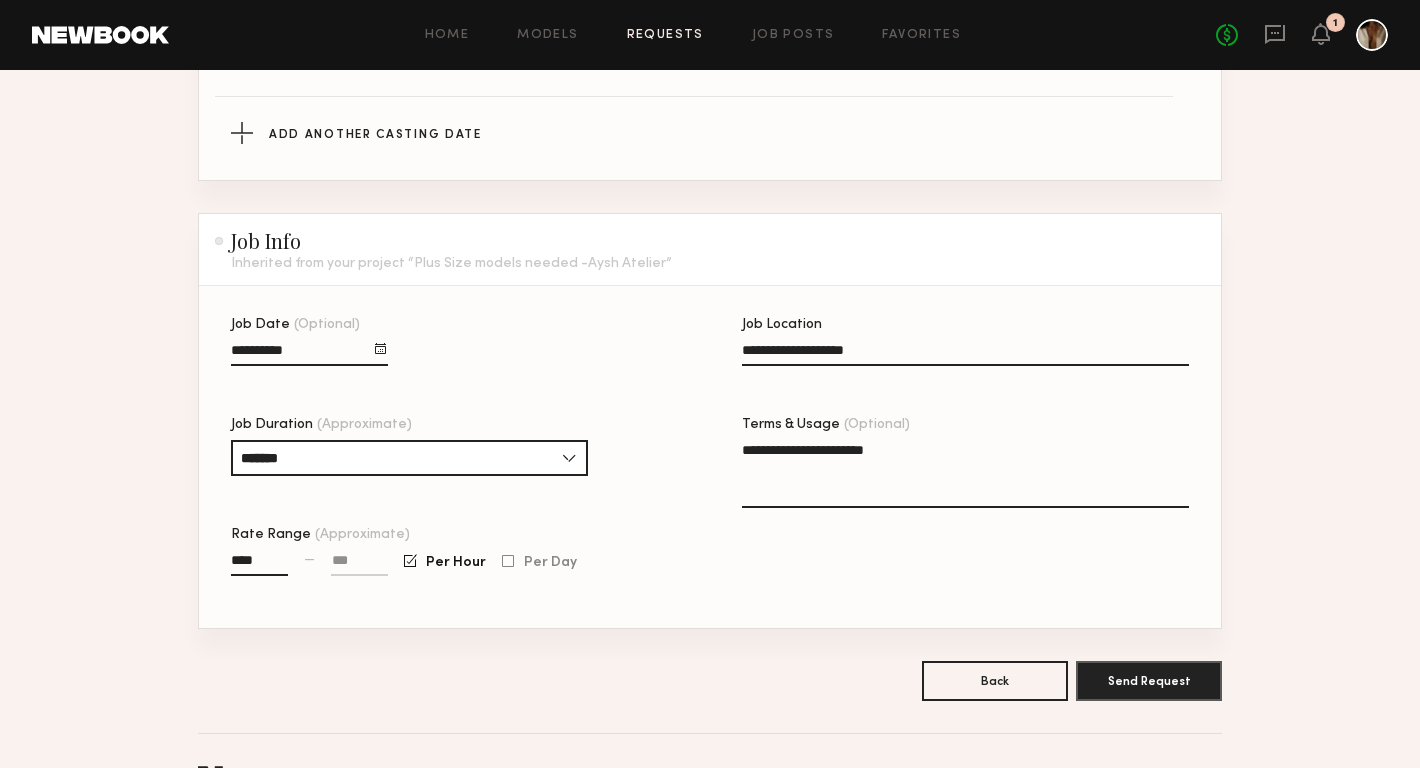 type on "****" 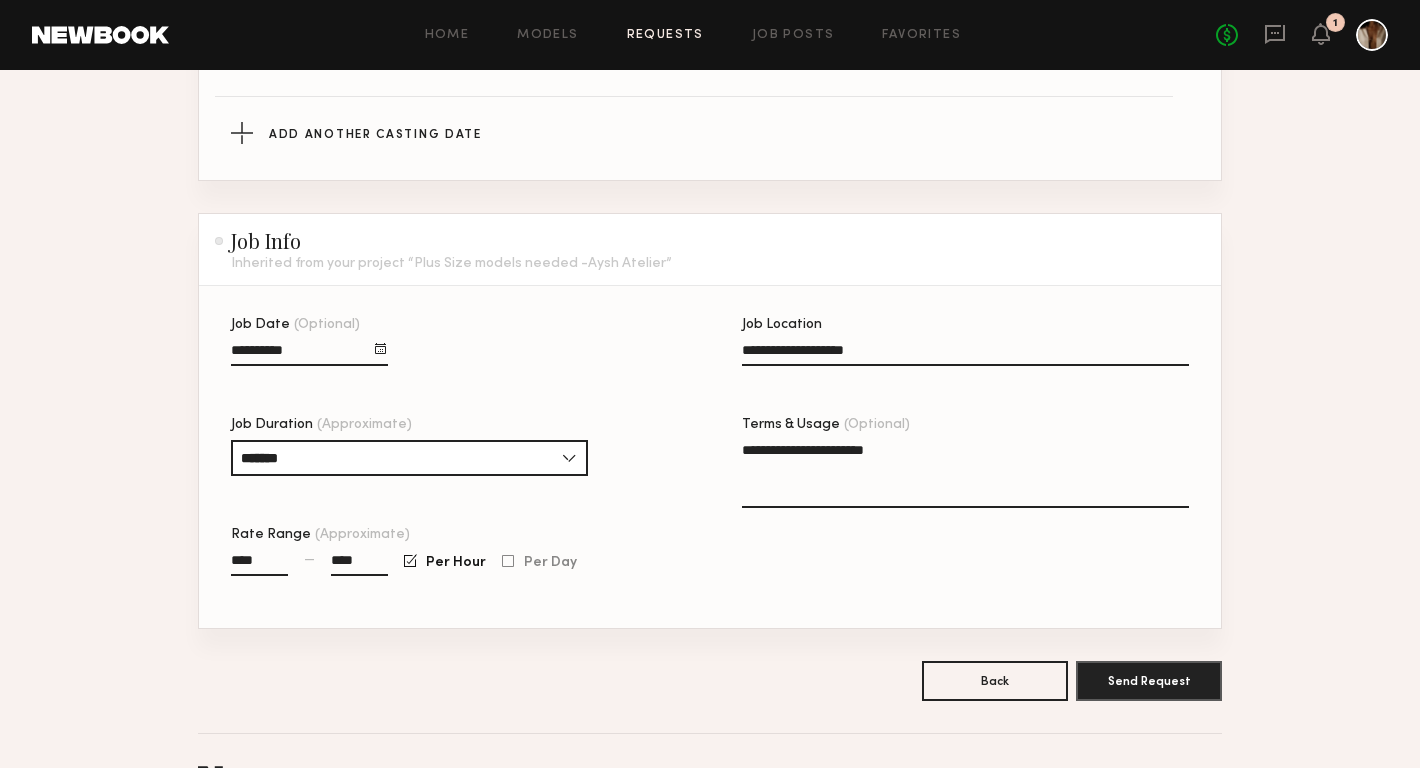 type on "****" 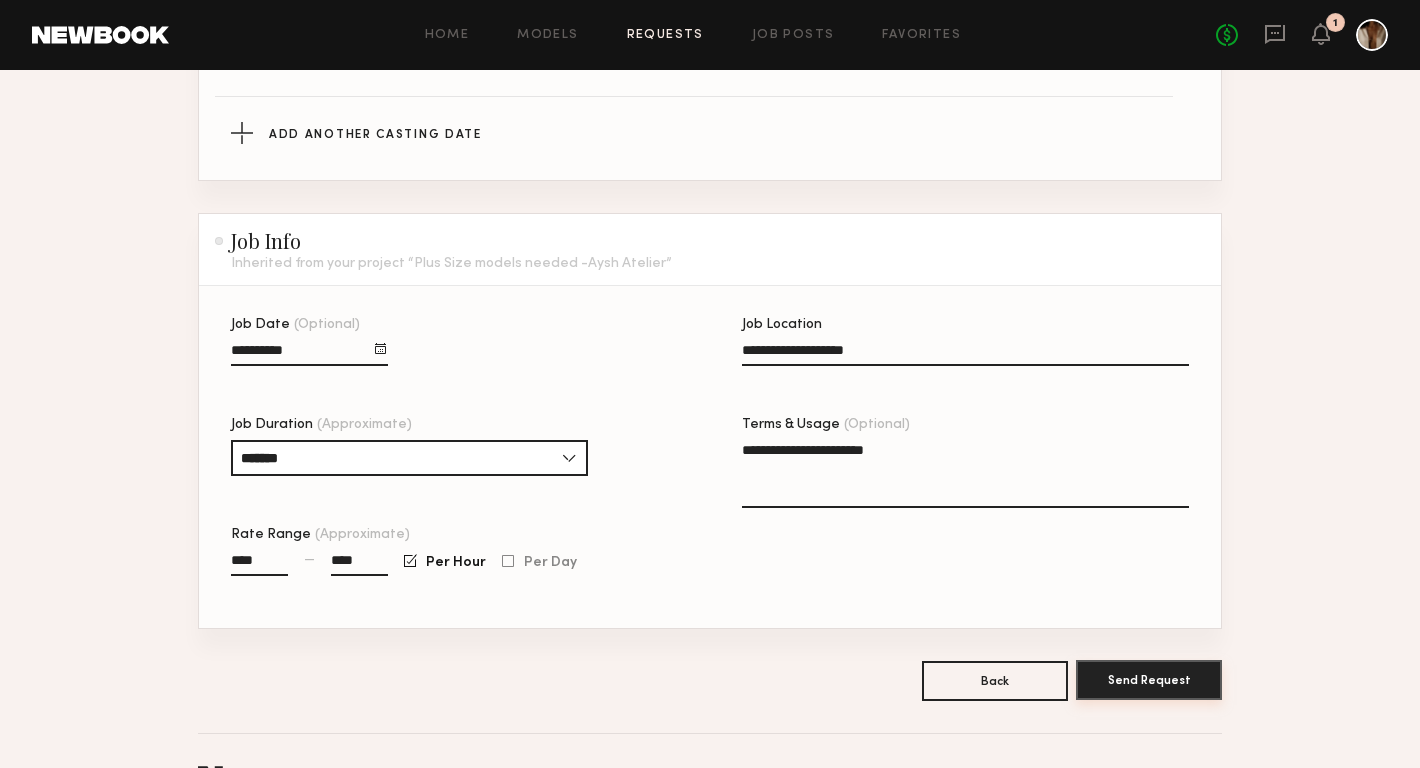 click on "Send Request" 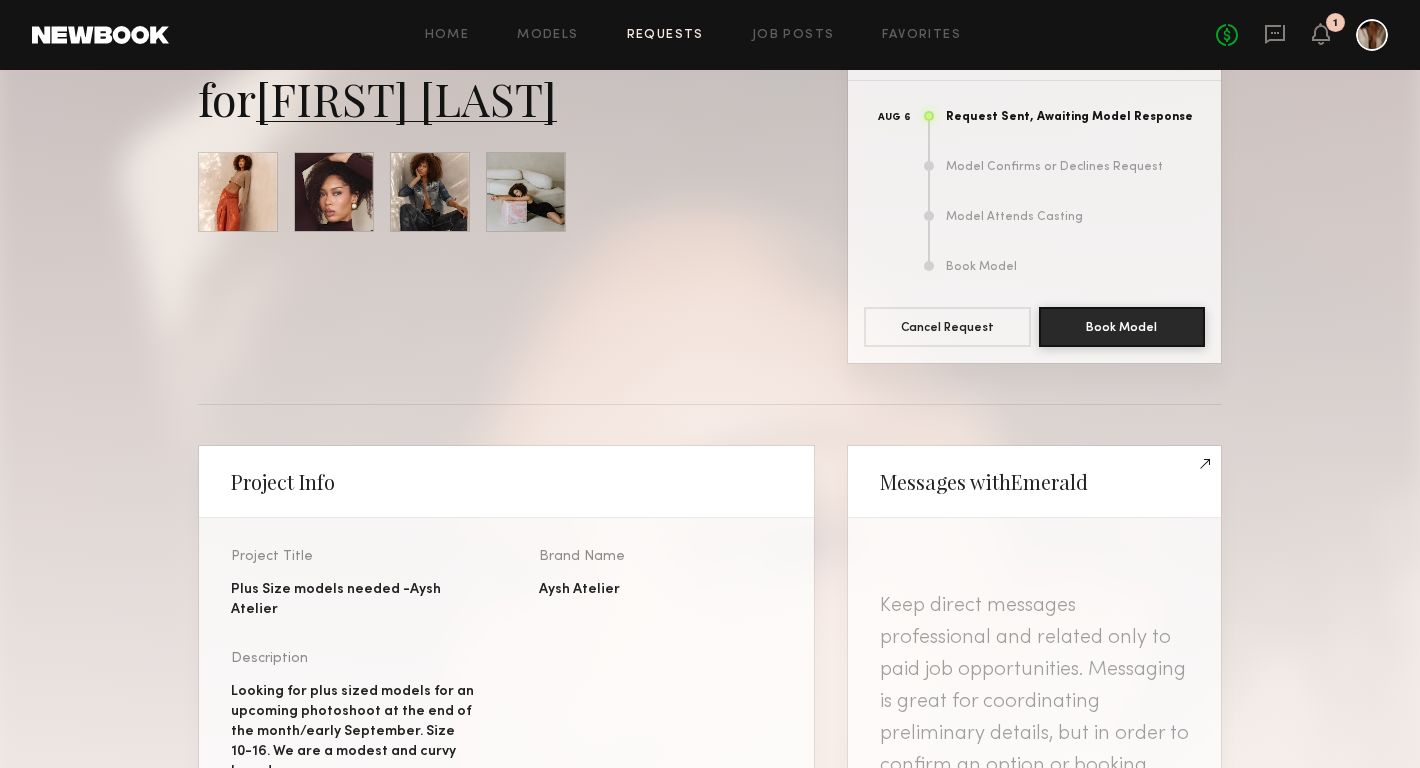 scroll, scrollTop: 112, scrollLeft: 0, axis: vertical 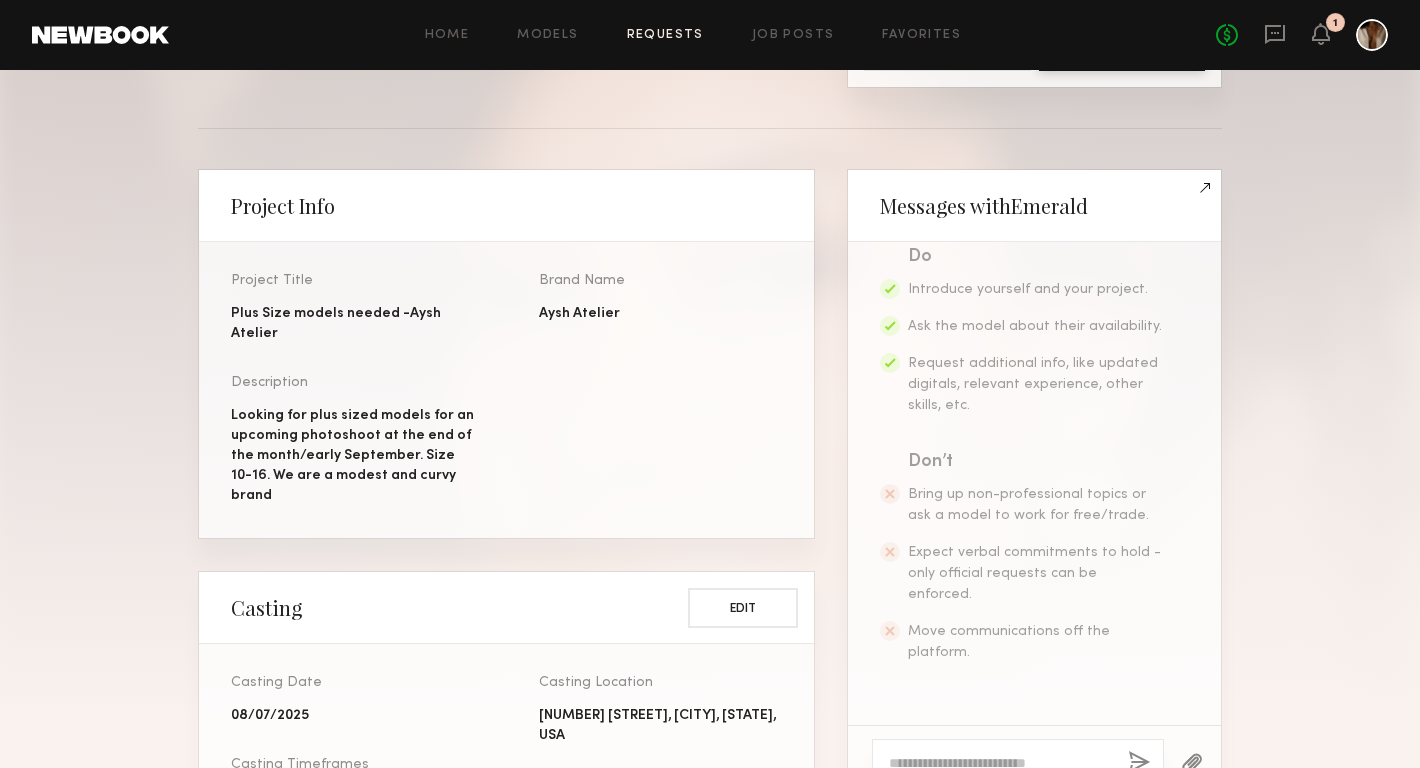 click on "Plus Size models needed -Aysh Atelier" 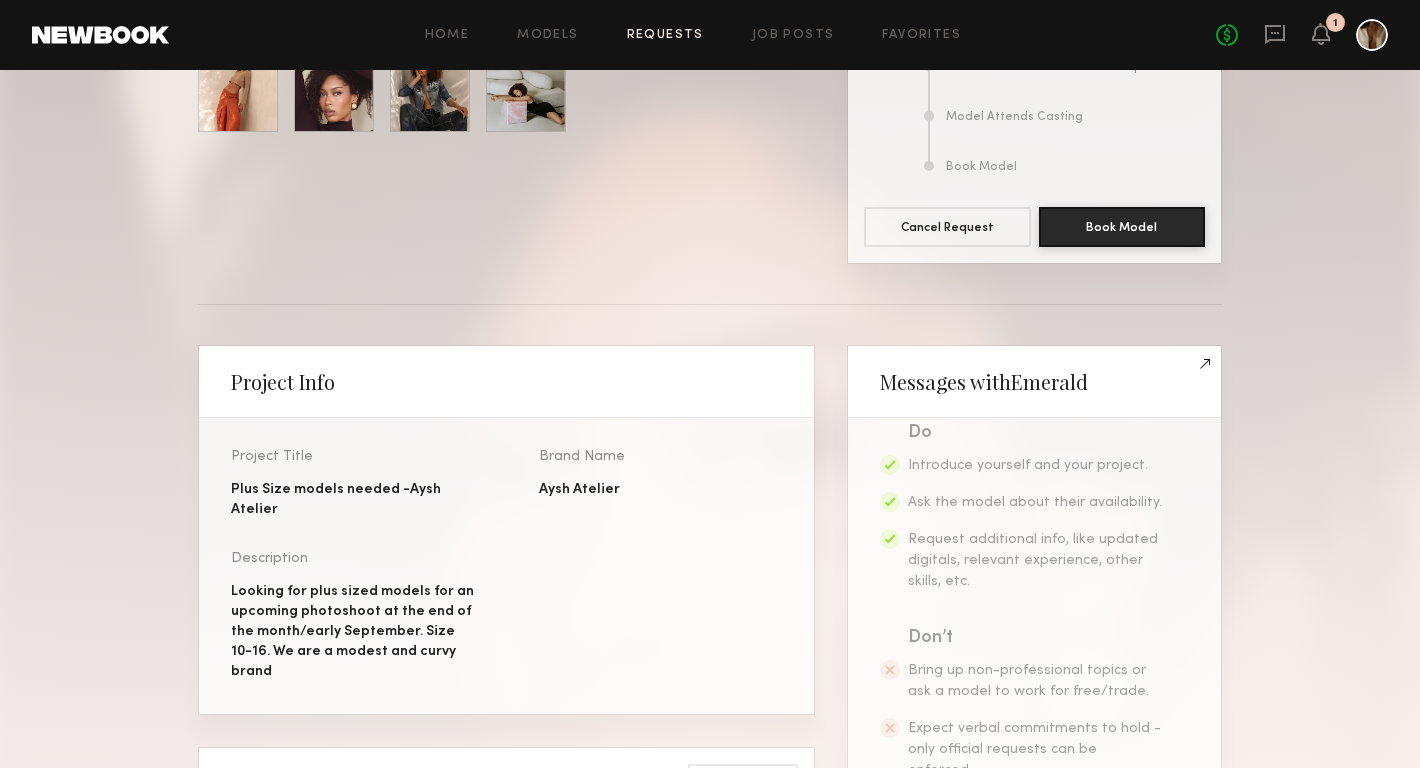 scroll, scrollTop: 0, scrollLeft: 0, axis: both 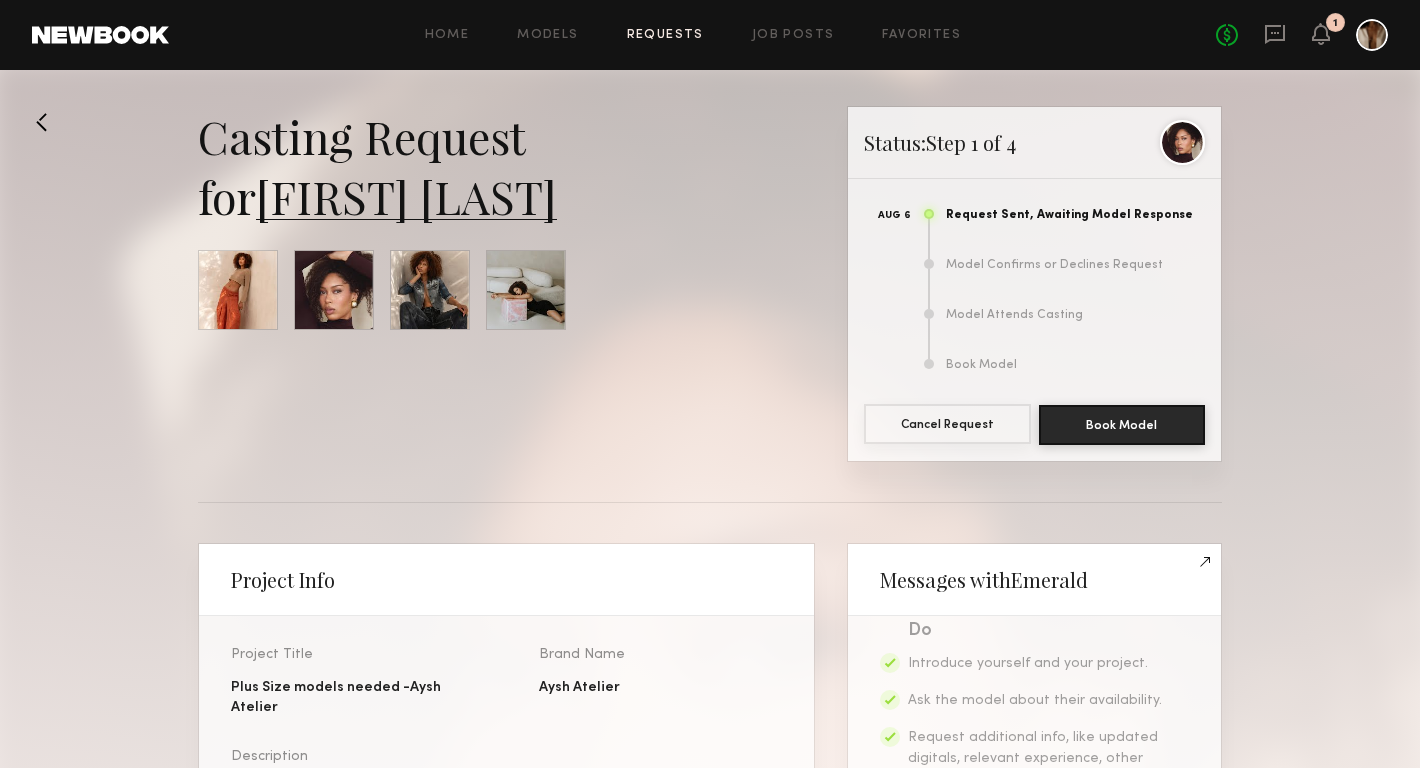 click on "Cancel Request" 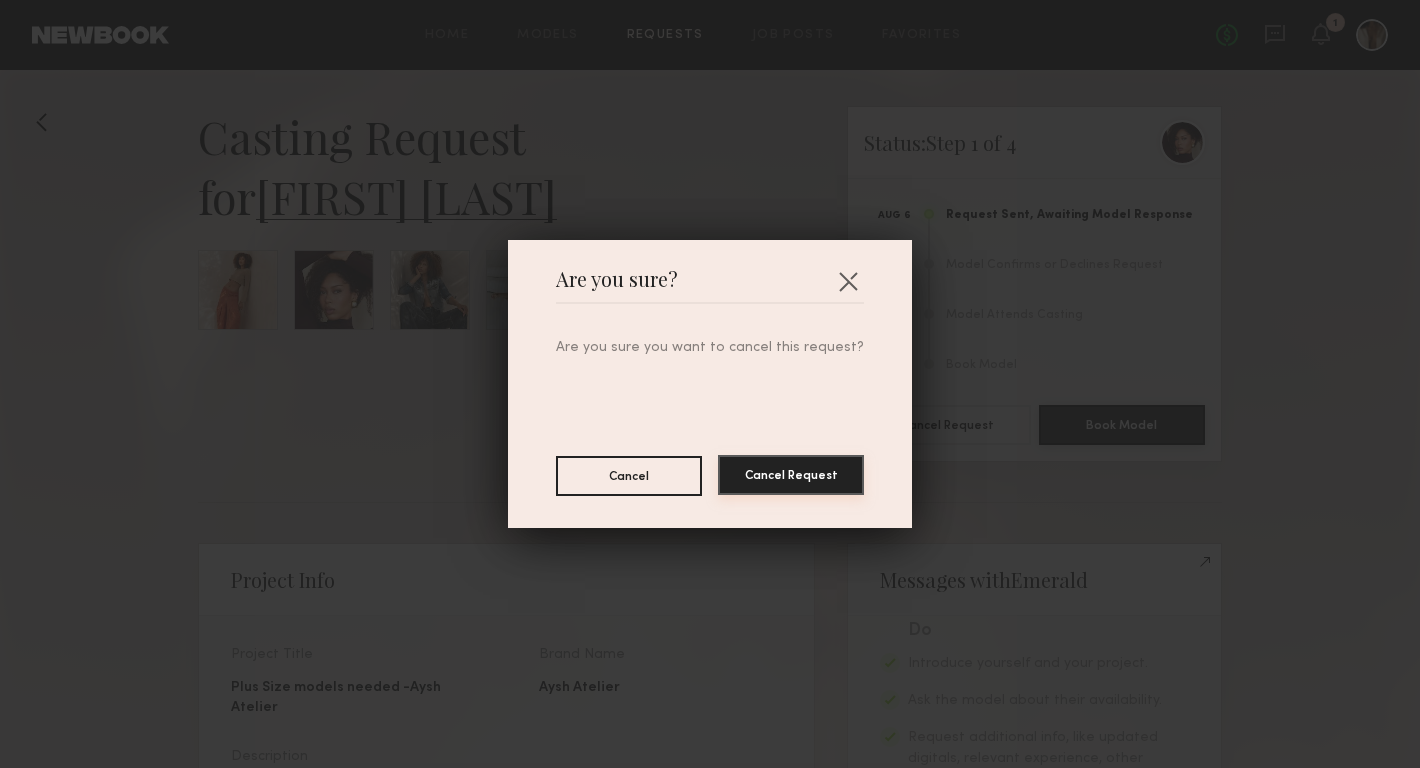 click on "Cancel Request" at bounding box center (791, 475) 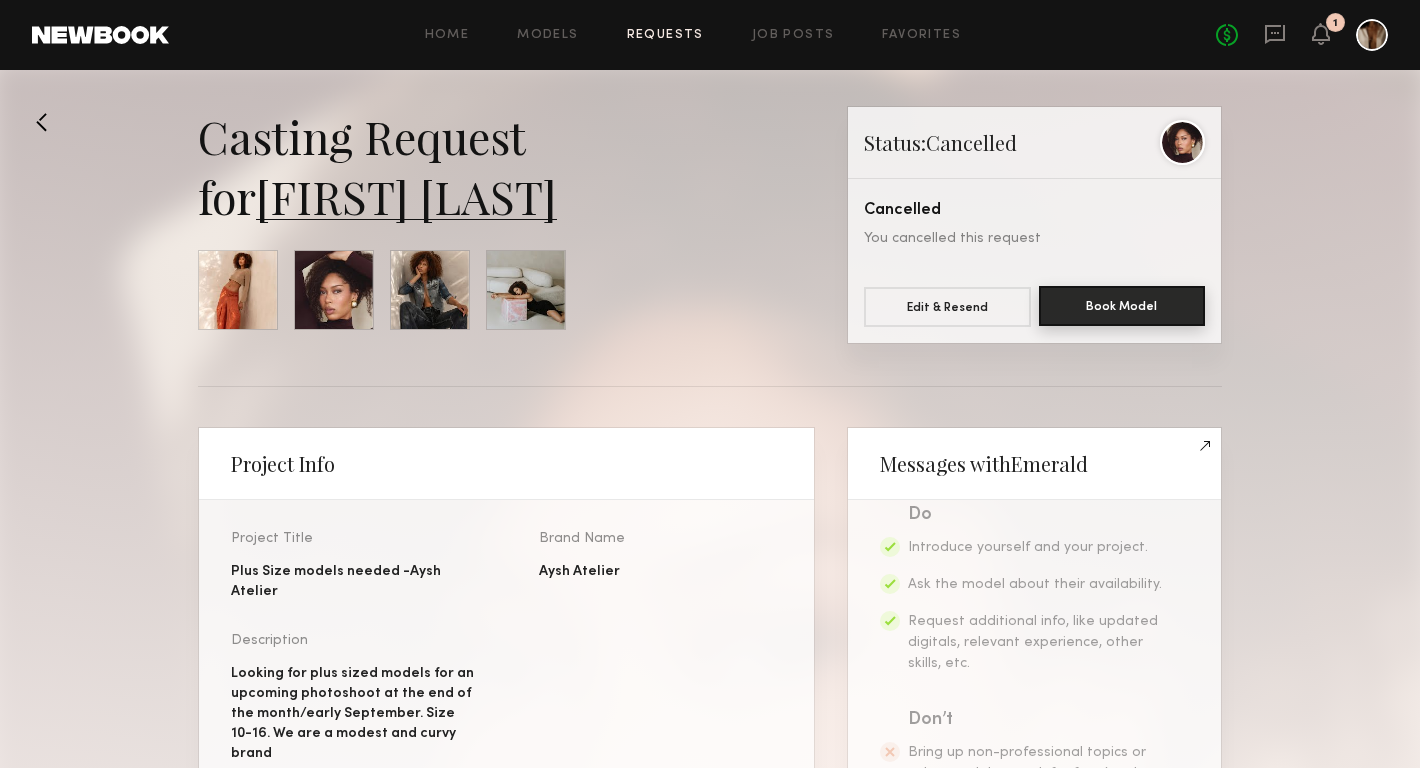 click on "Book Model" 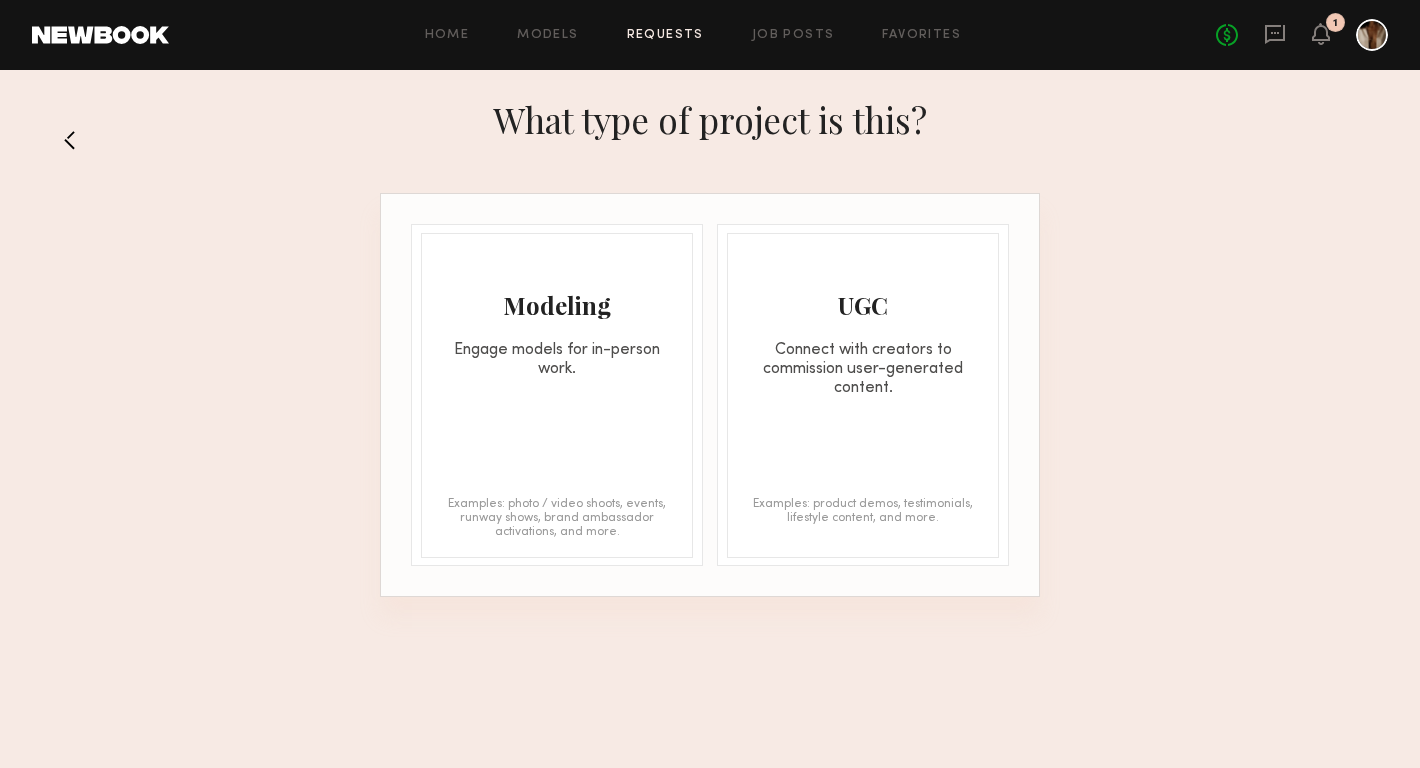 click on "Engage models for in-person work." 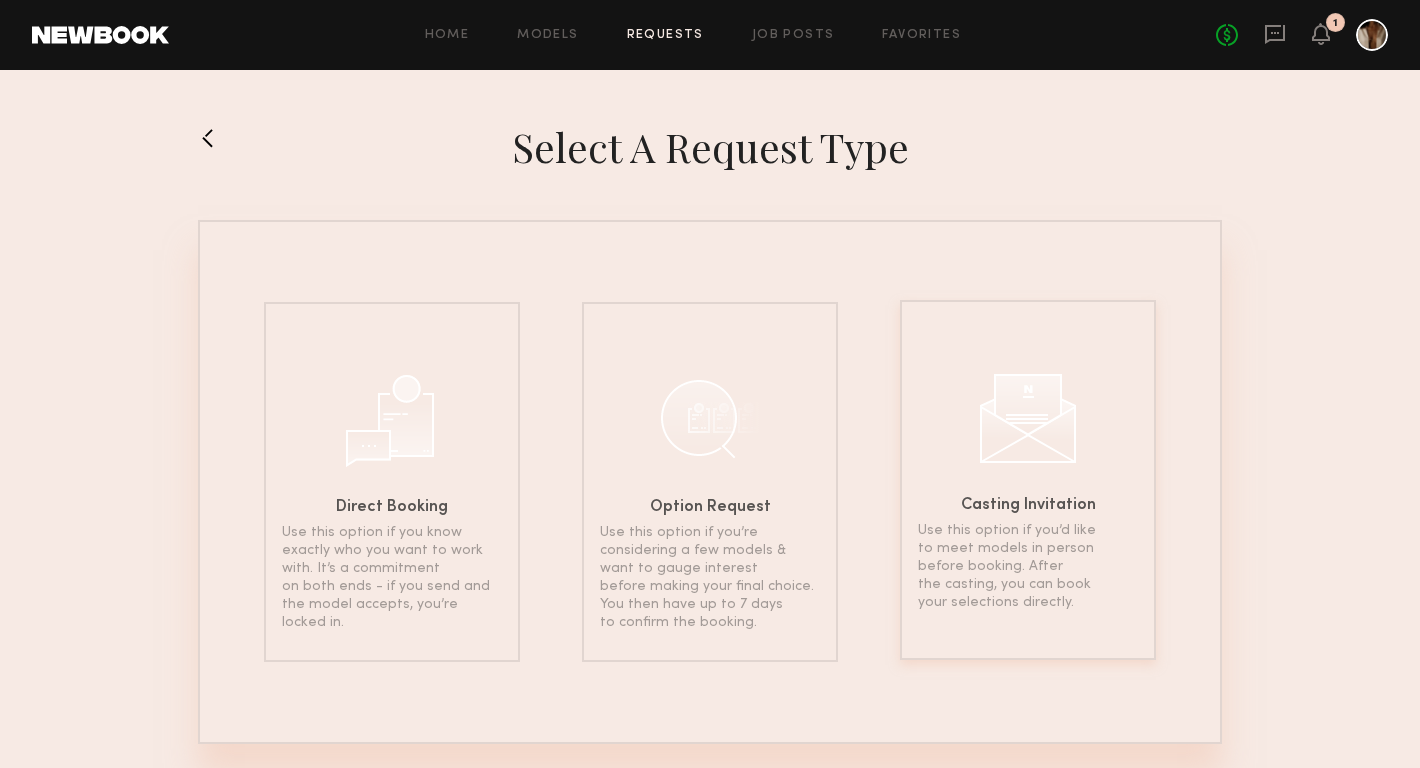 click 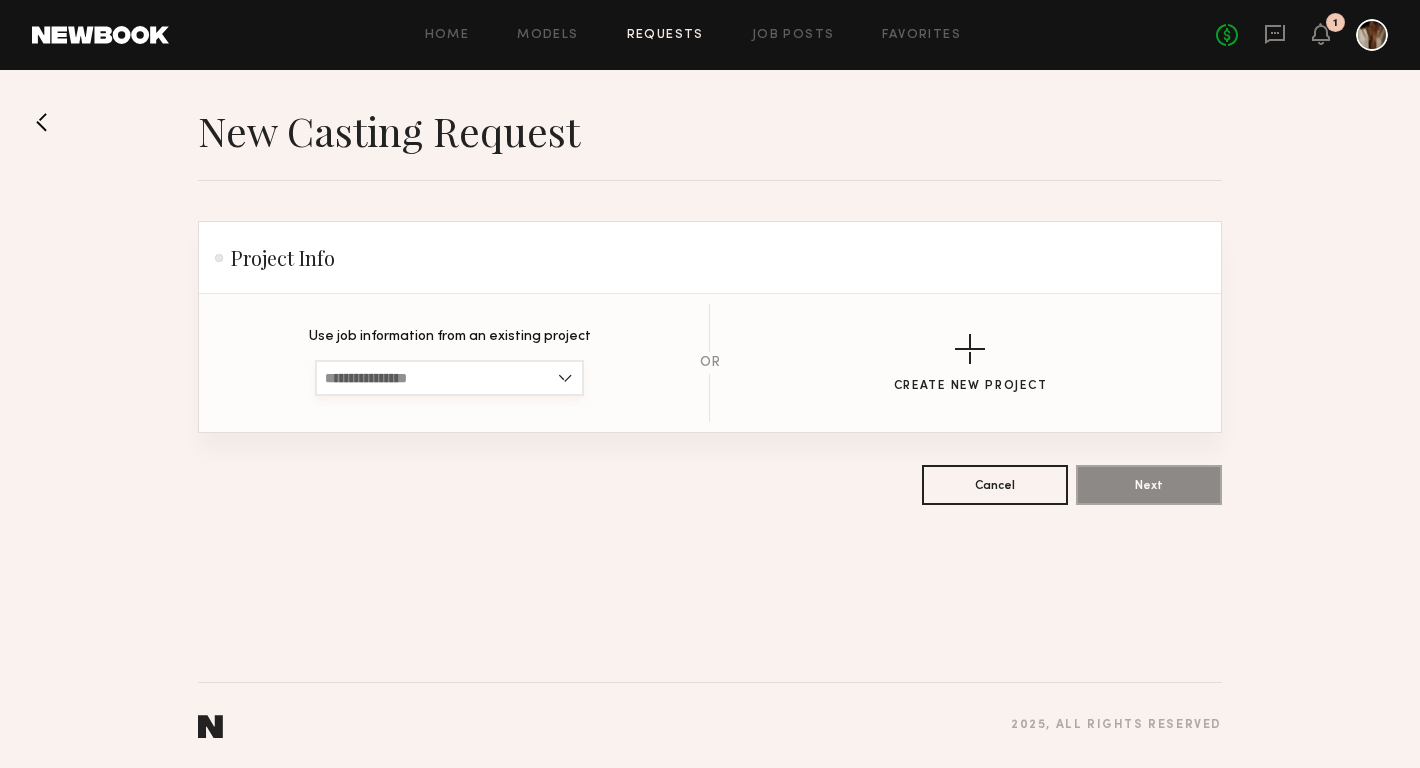 click at bounding box center [449, 378] 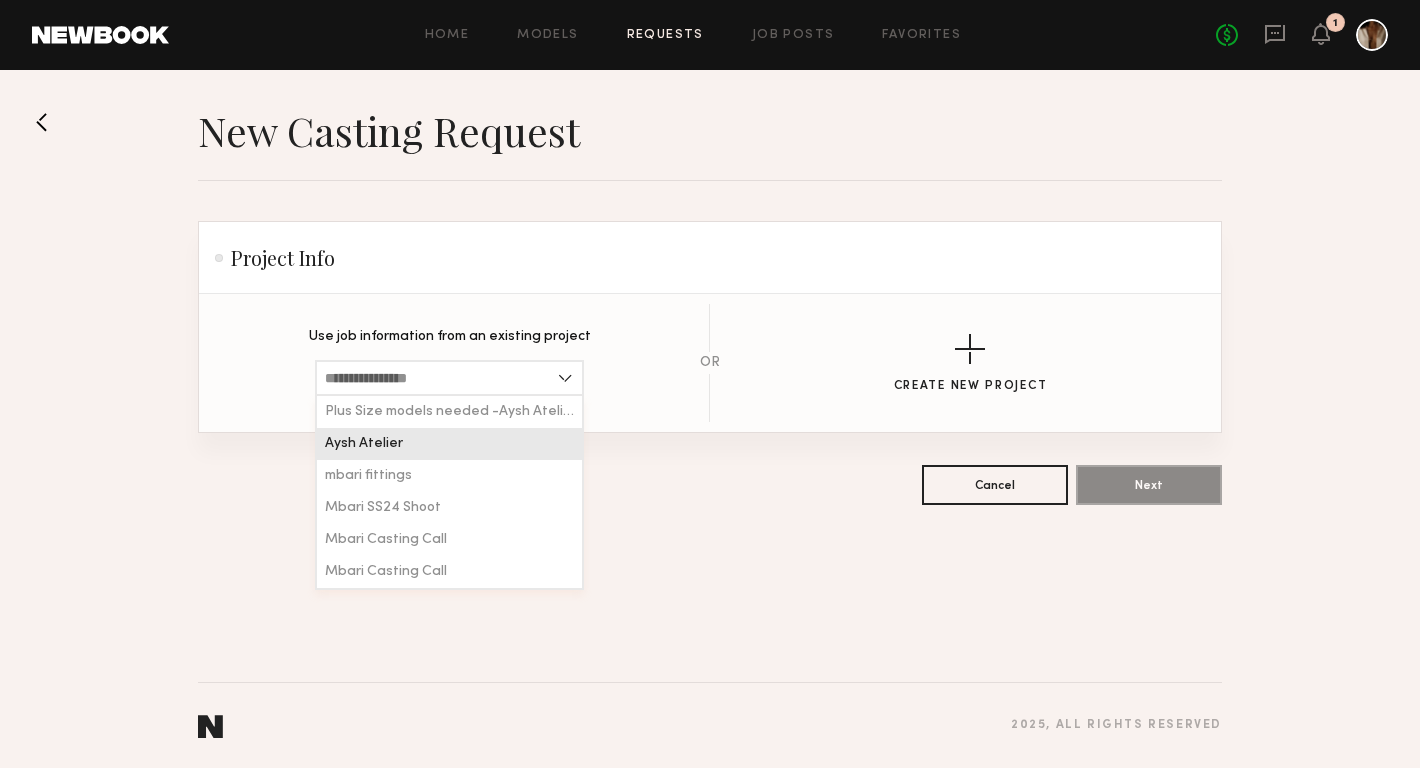 click on "Aysh Atelier" 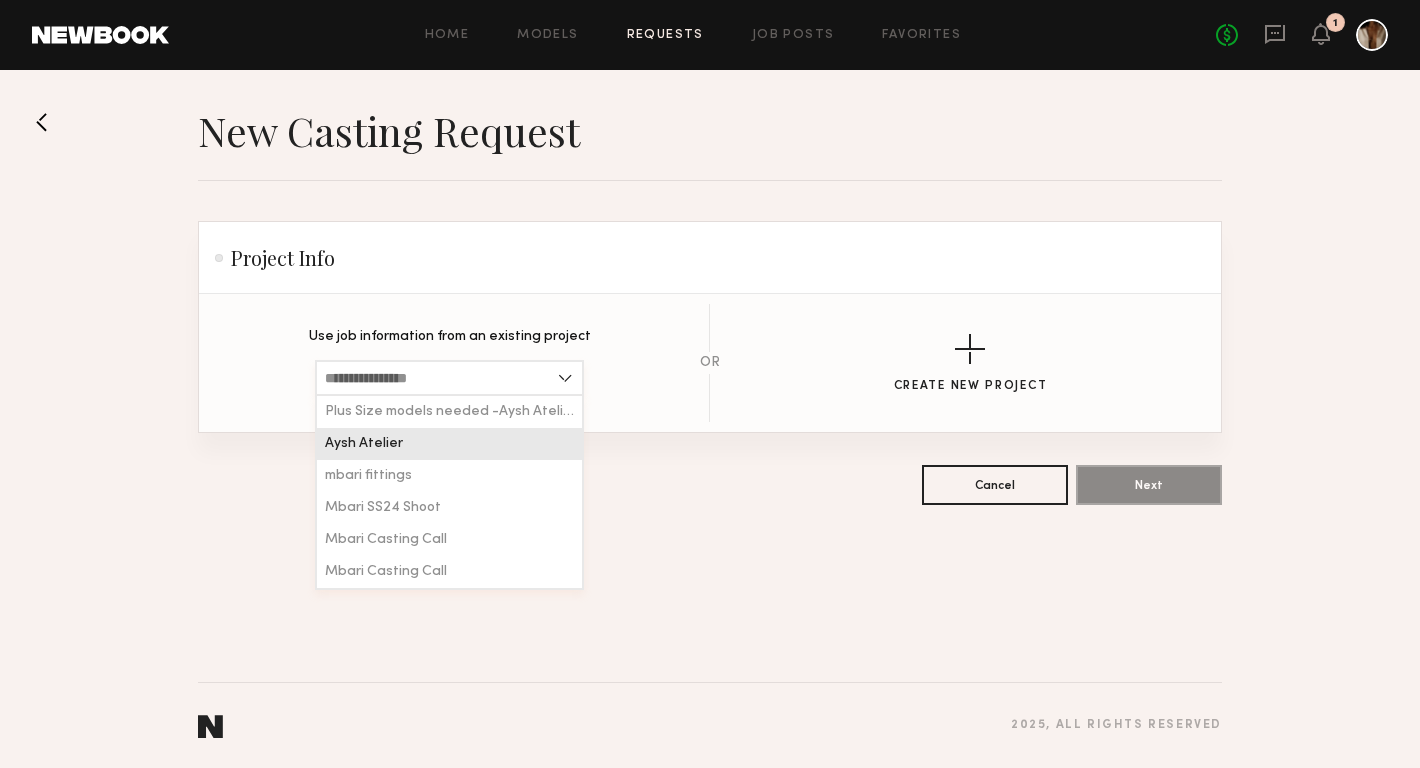 type on "**********" 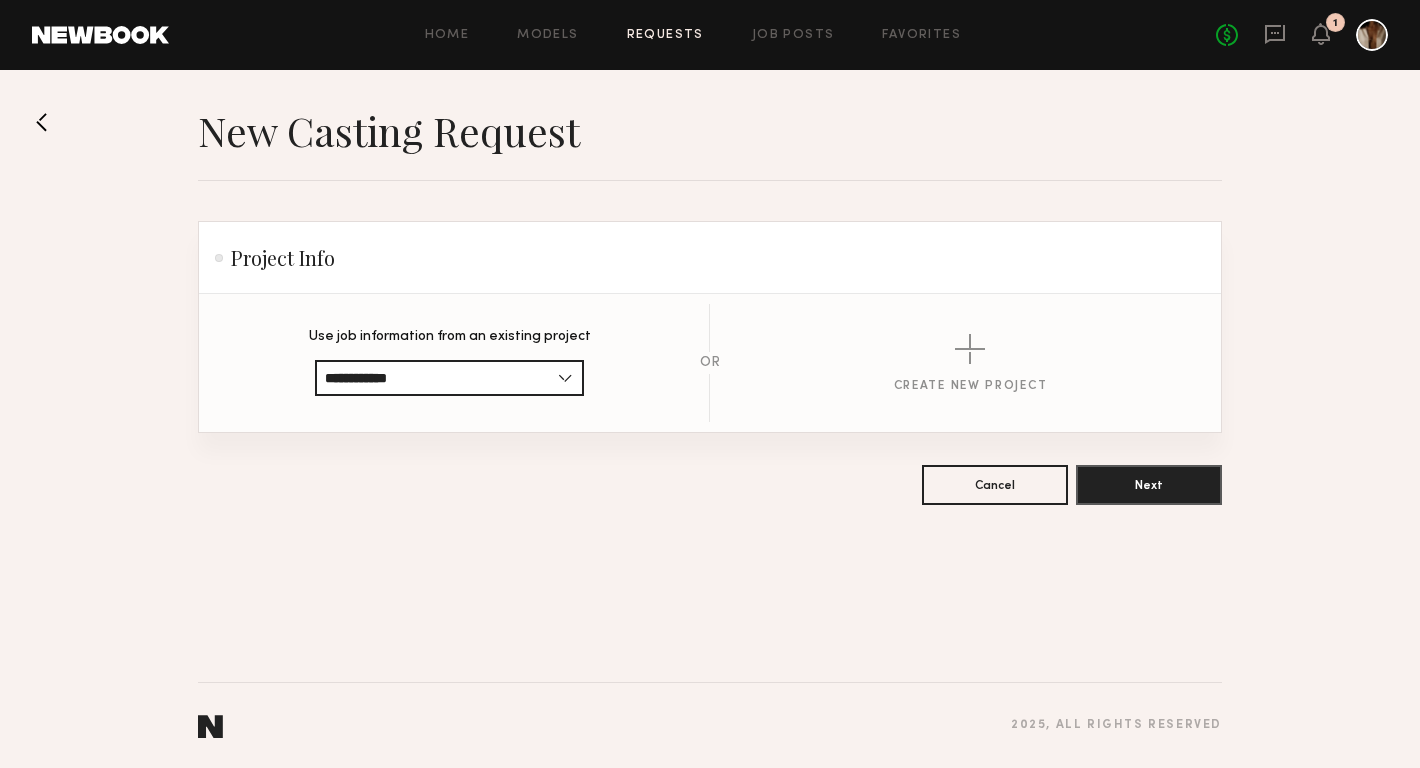 click on "Cancel Next" 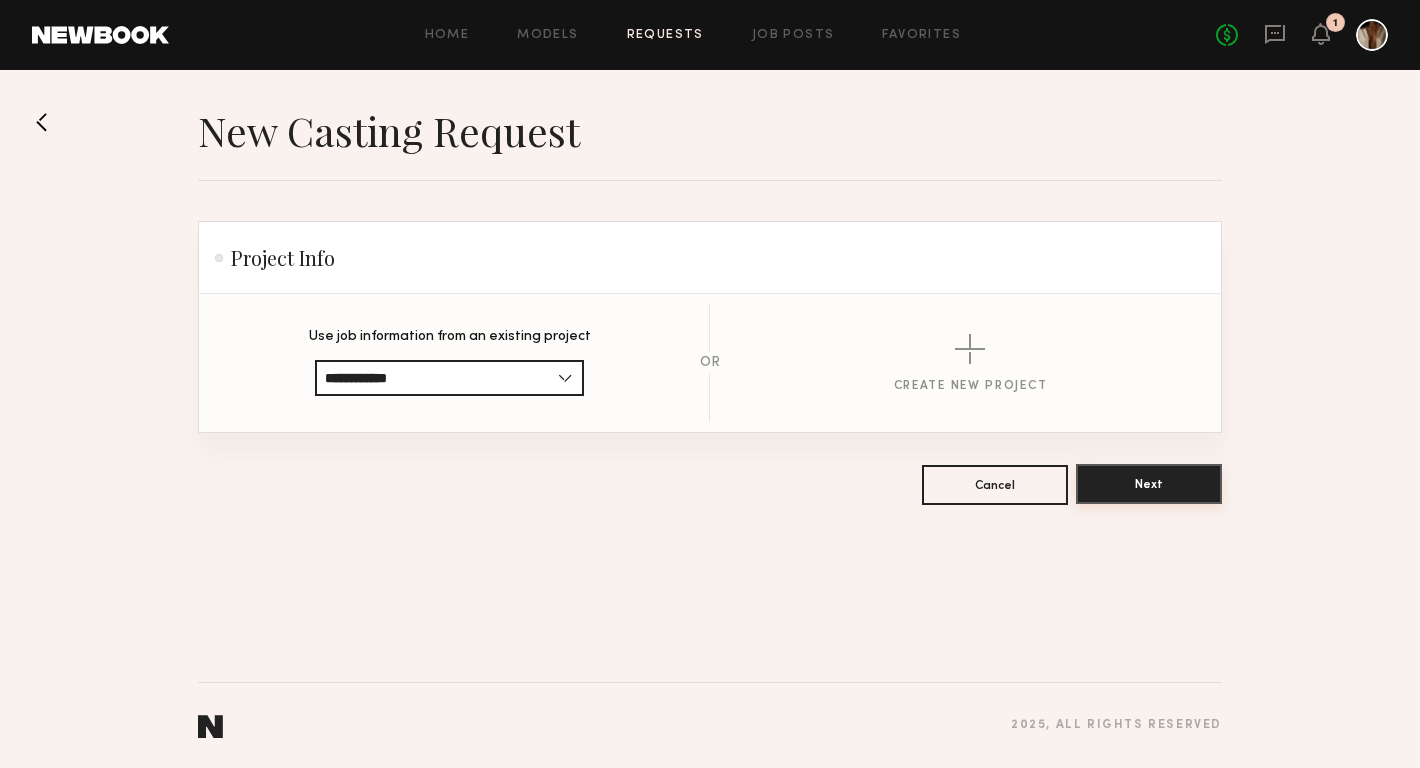 click on "Next" 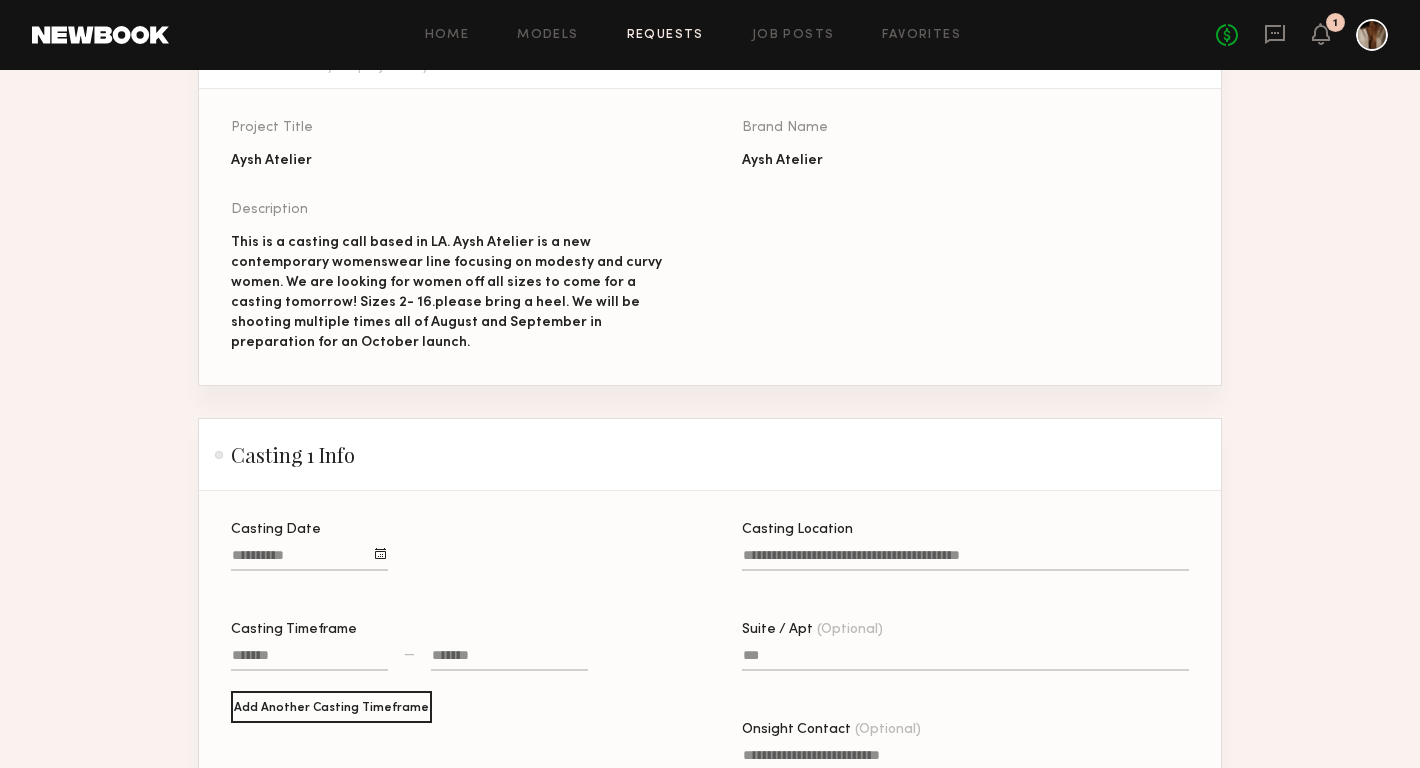 scroll, scrollTop: 457, scrollLeft: 0, axis: vertical 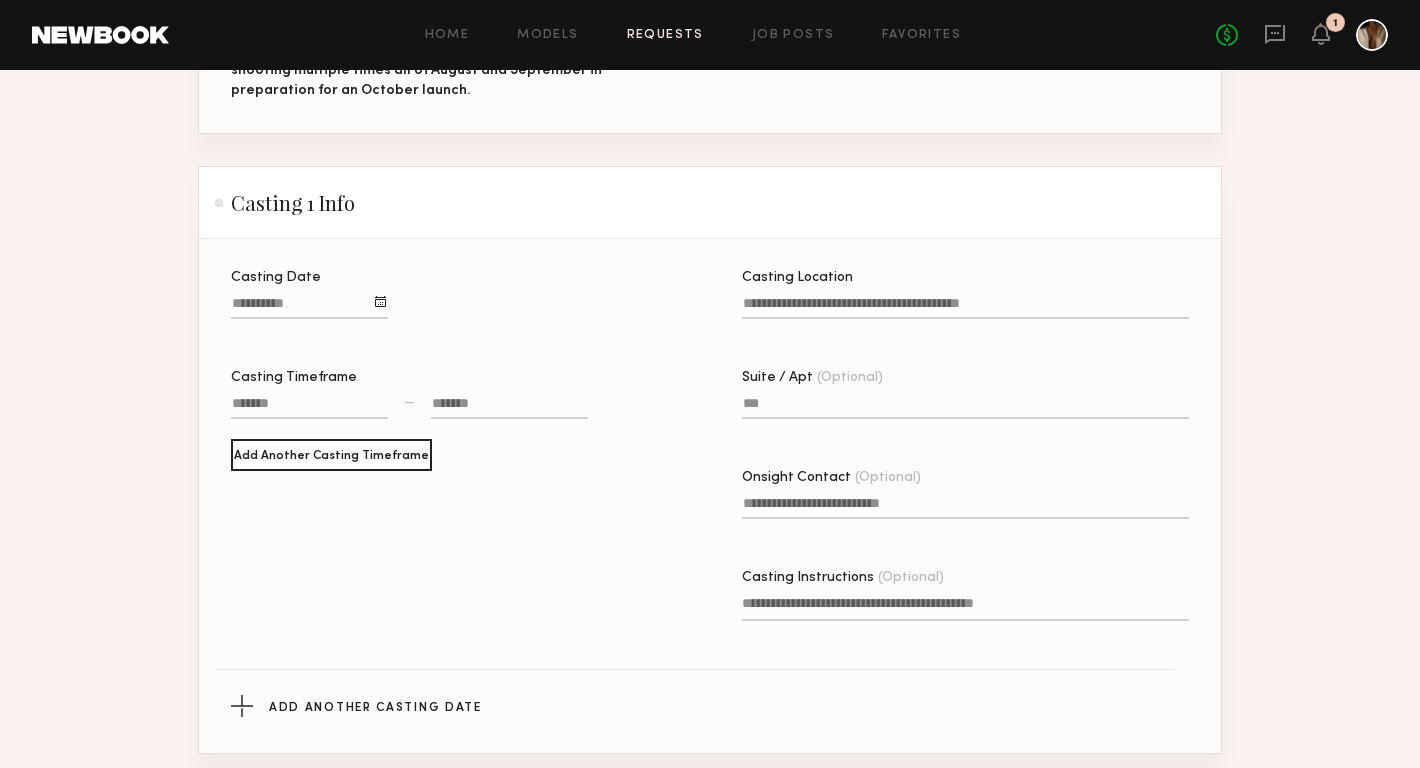 click on "Casting Date" at bounding box center [309, 307] 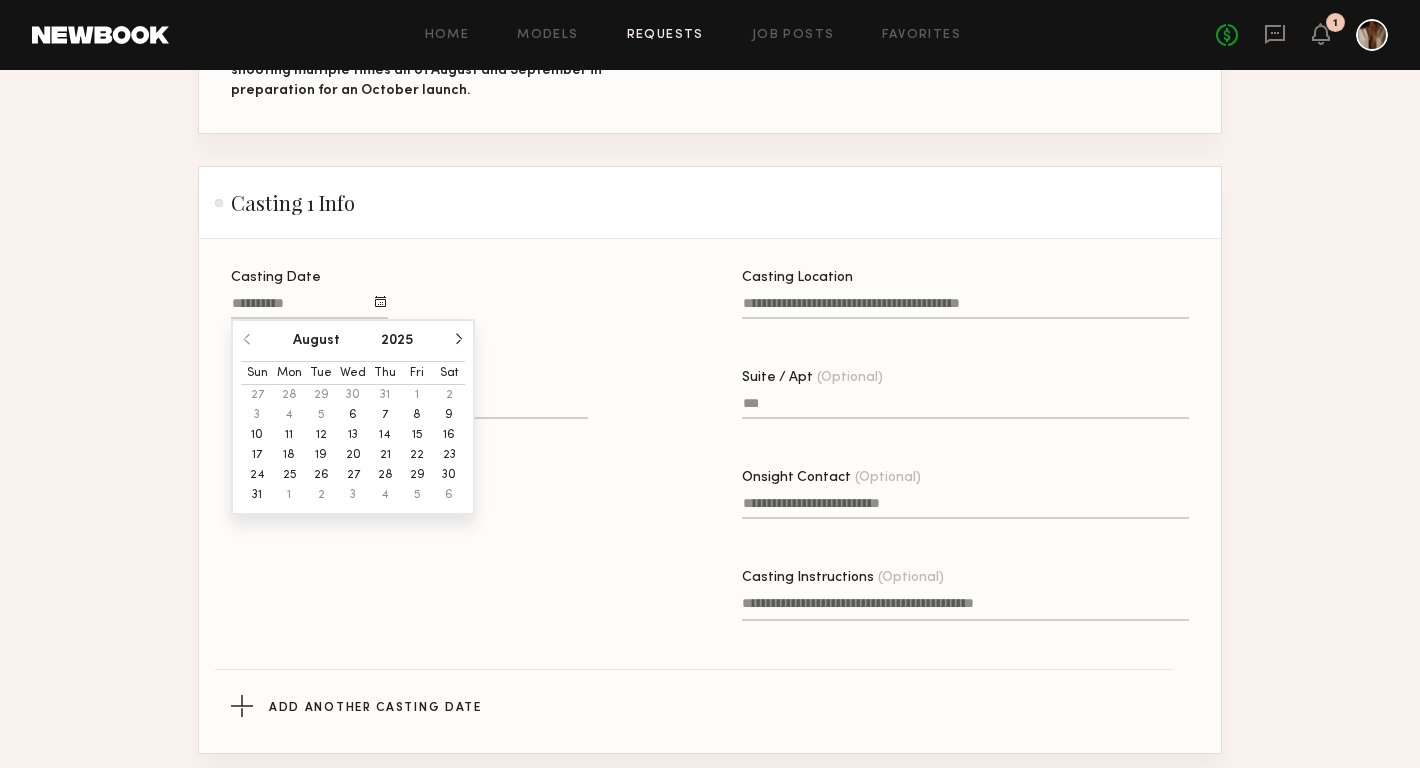 click on "7" 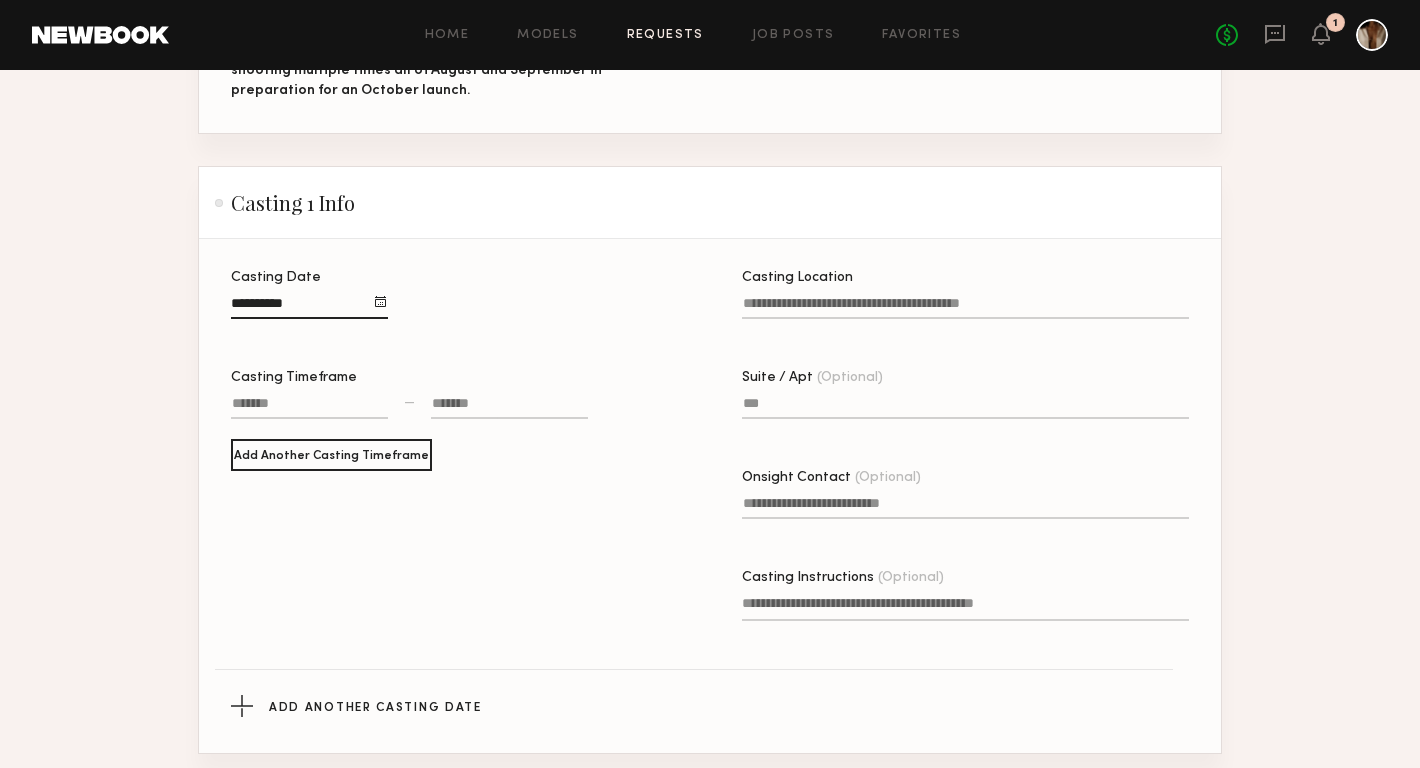 click on "Casting Timeframe —" 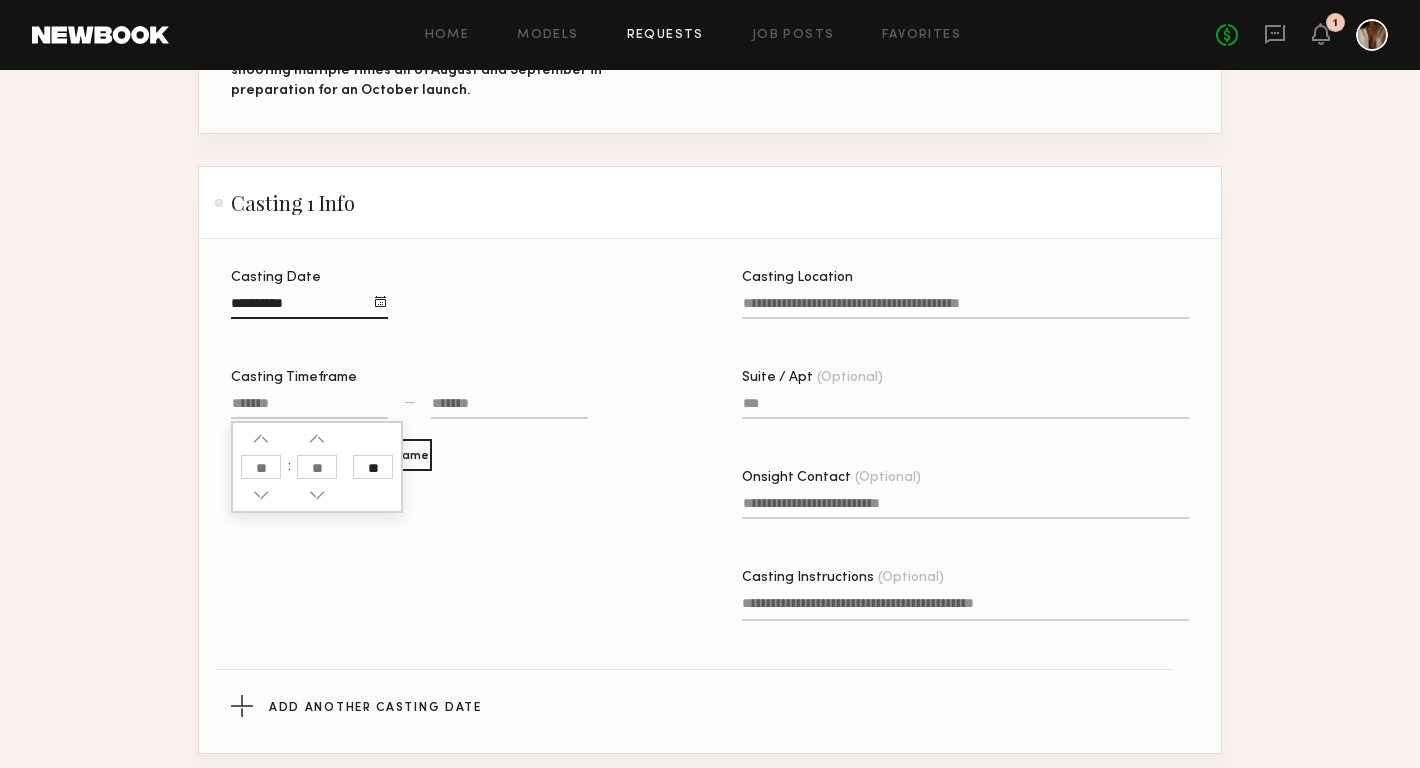 click 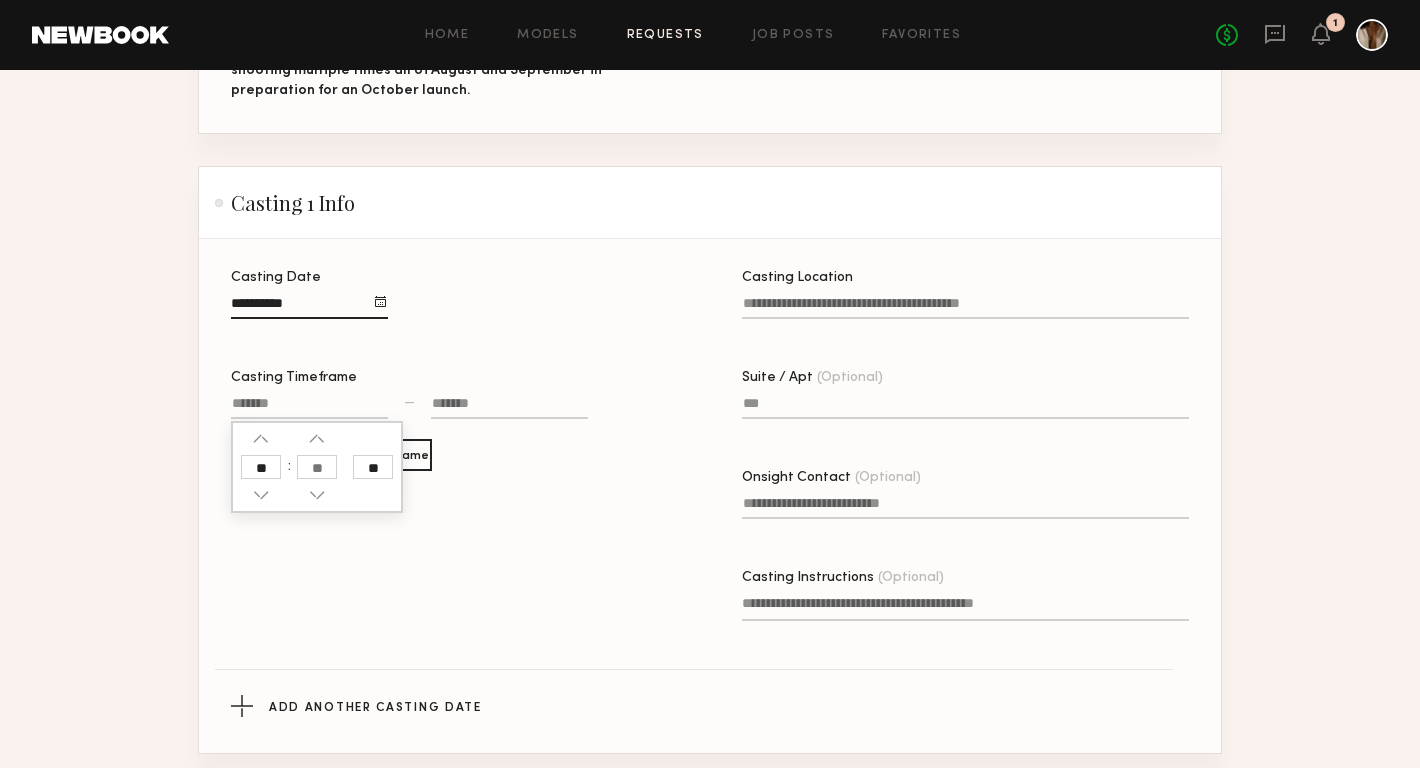 type on "**" 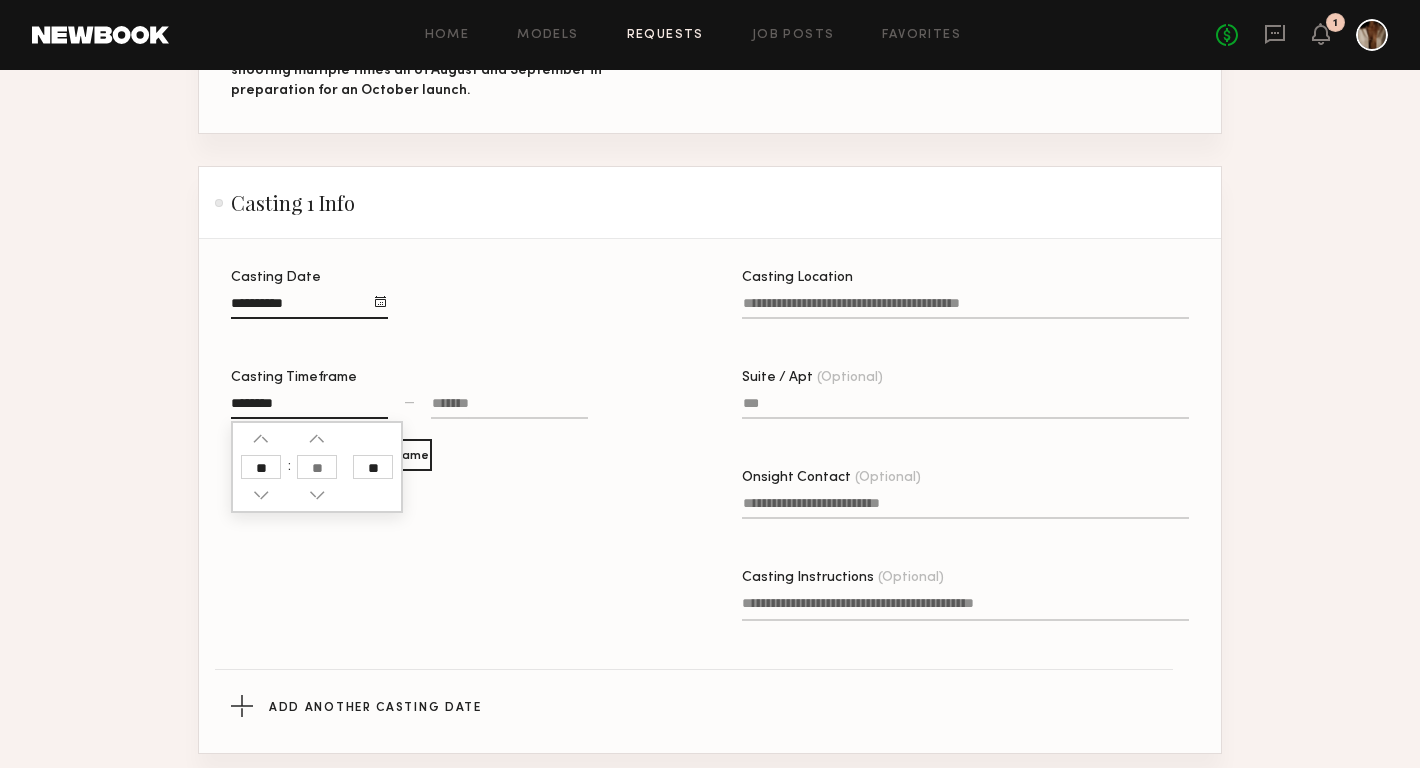 click 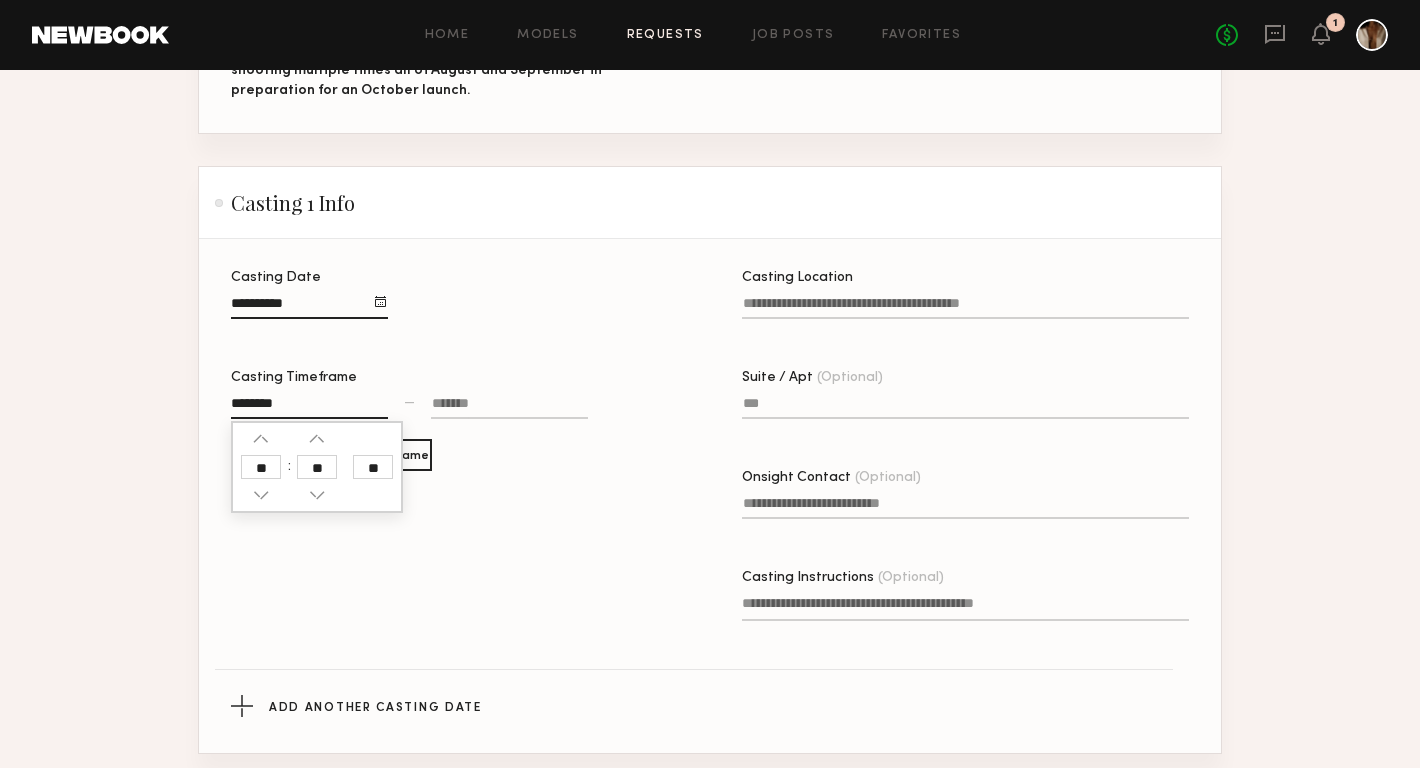click on "**" 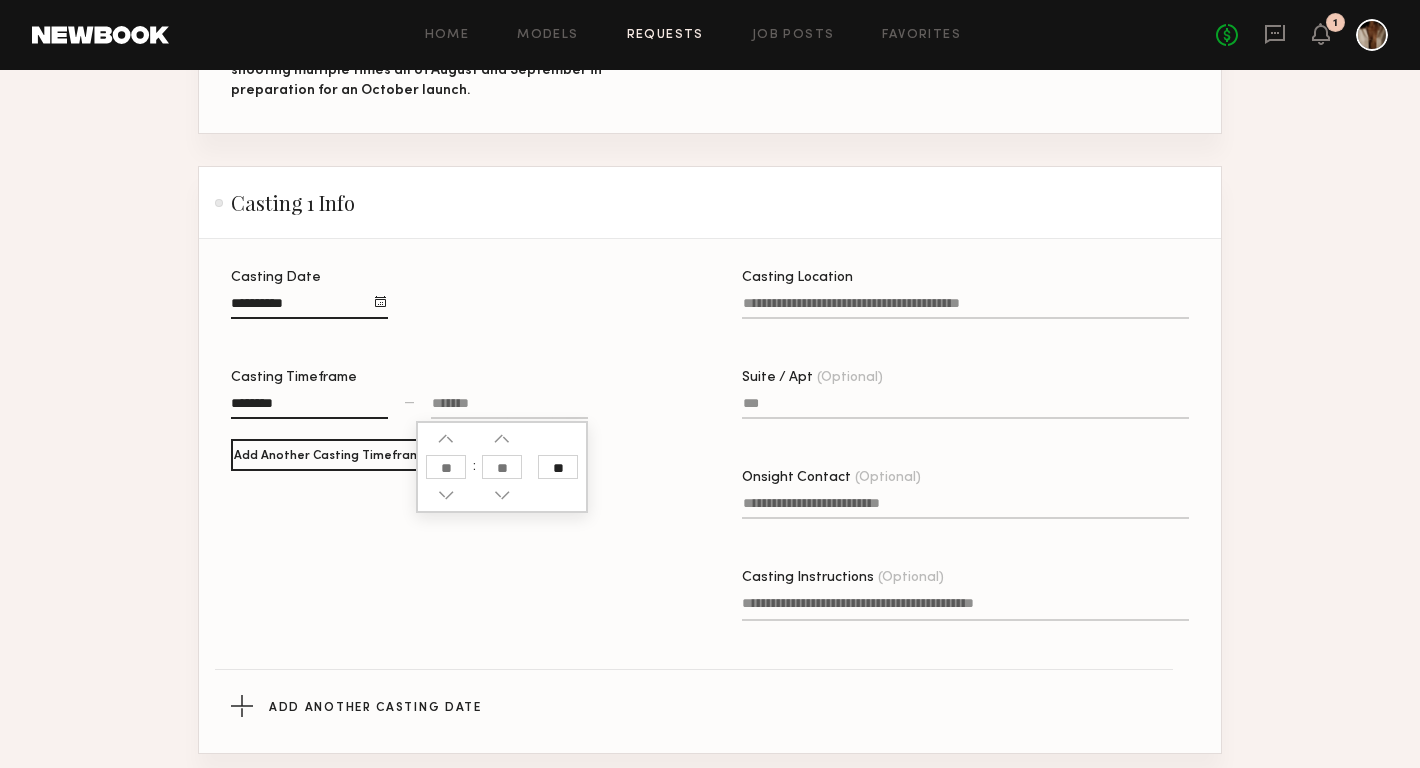 click 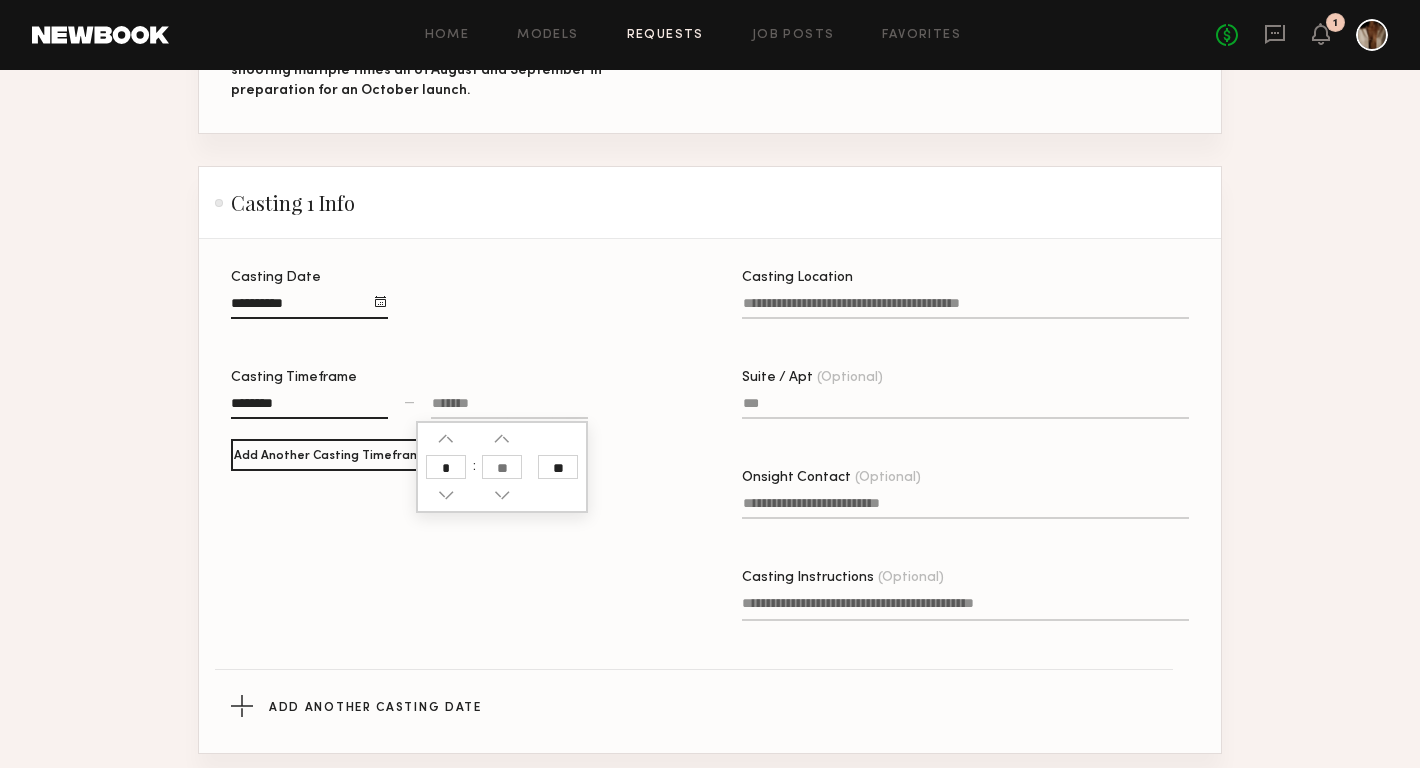 type on "*" 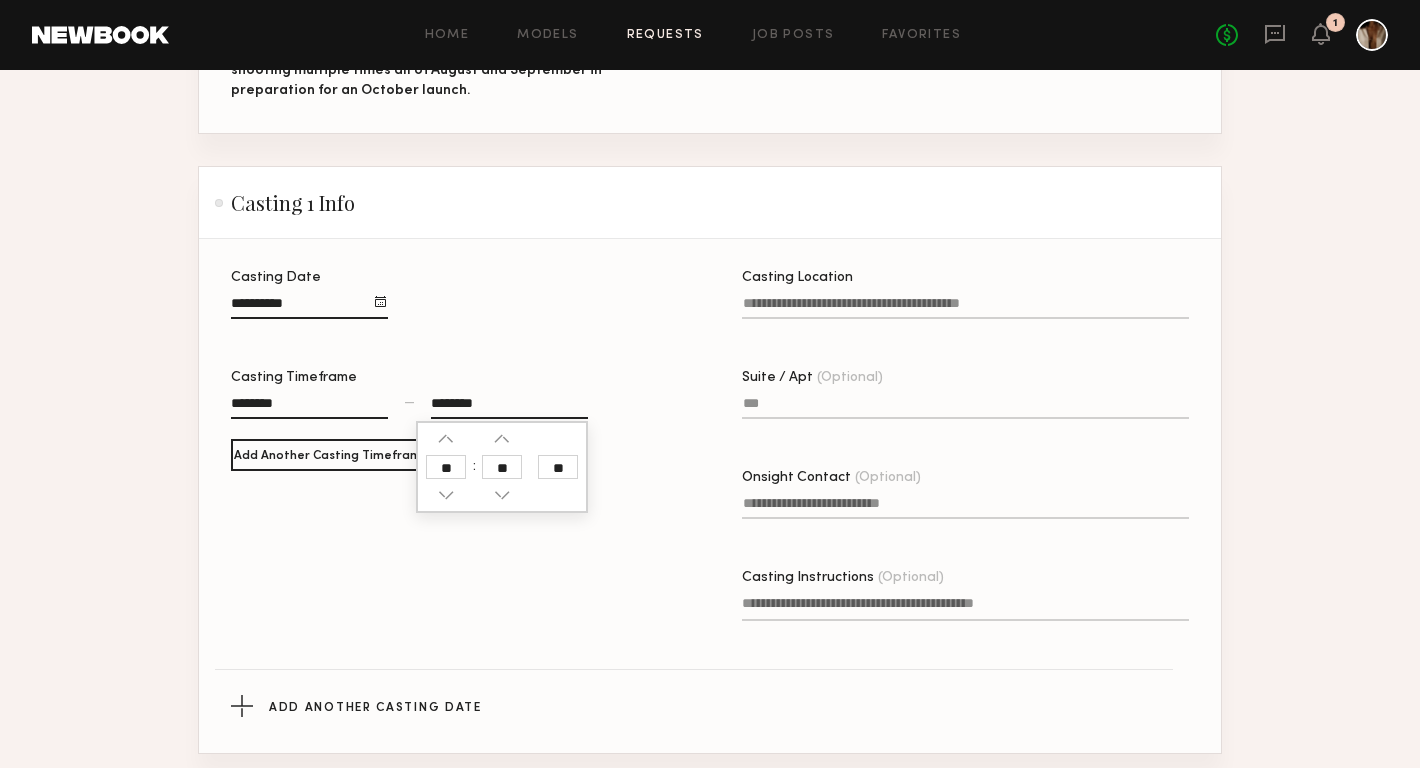 click 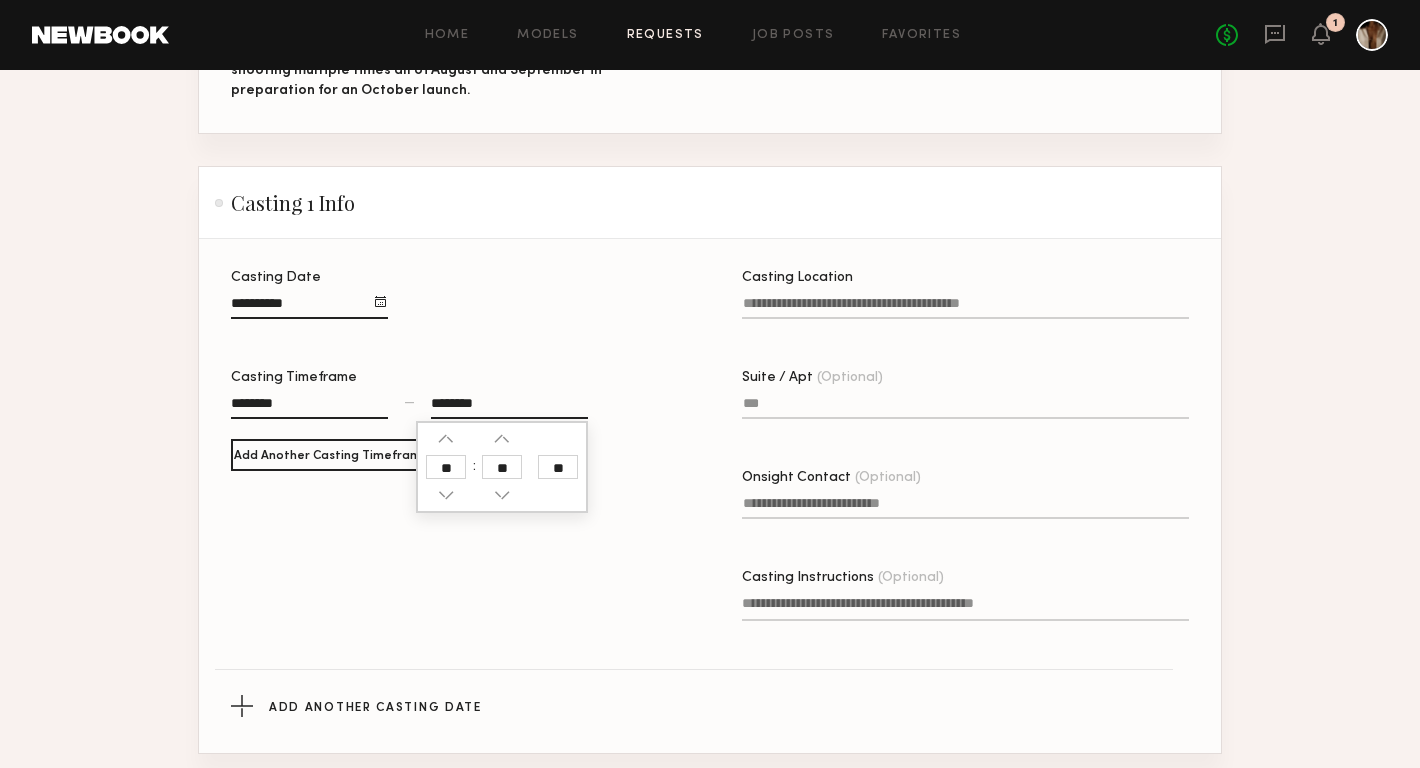 click on "**" 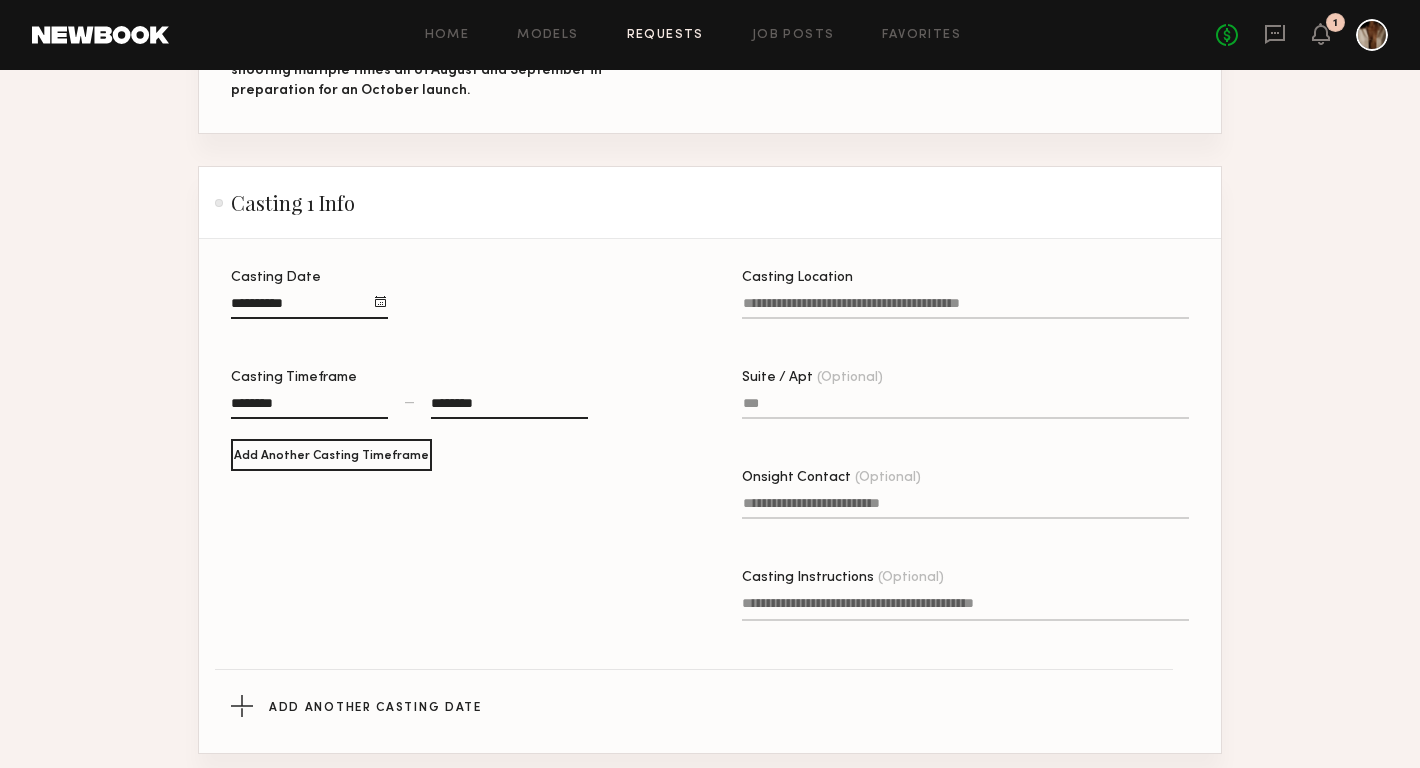 click on "Casting Location" 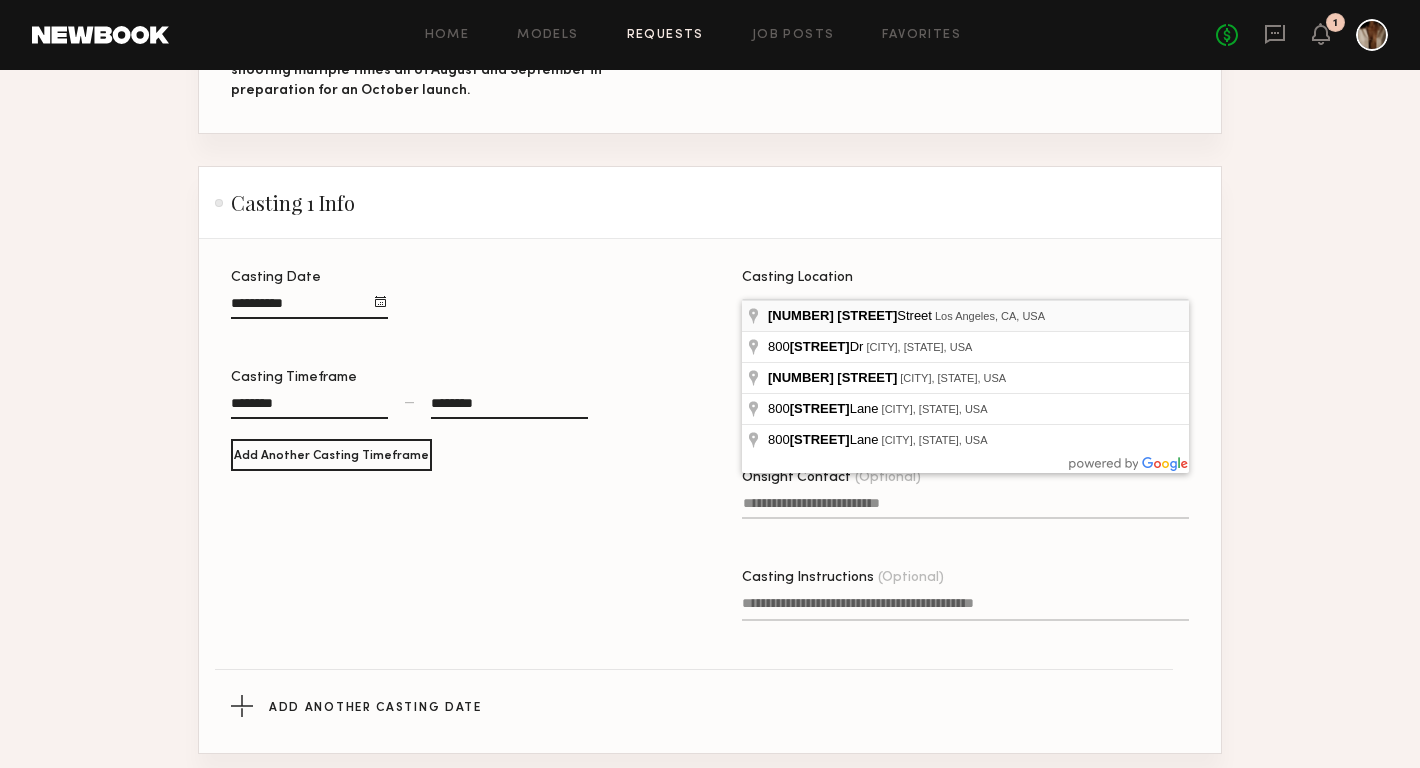 type on "**********" 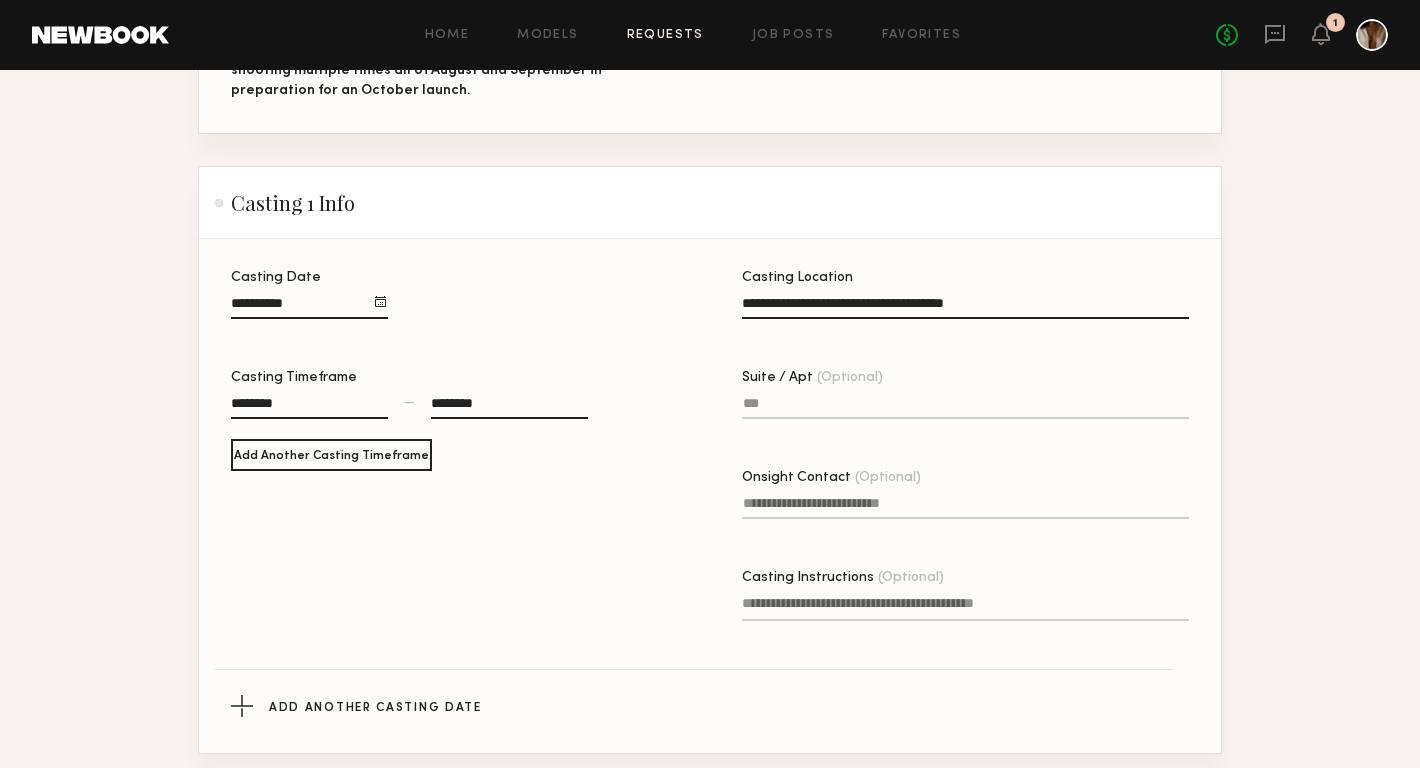 click on "Suite / Apt (Optional)" 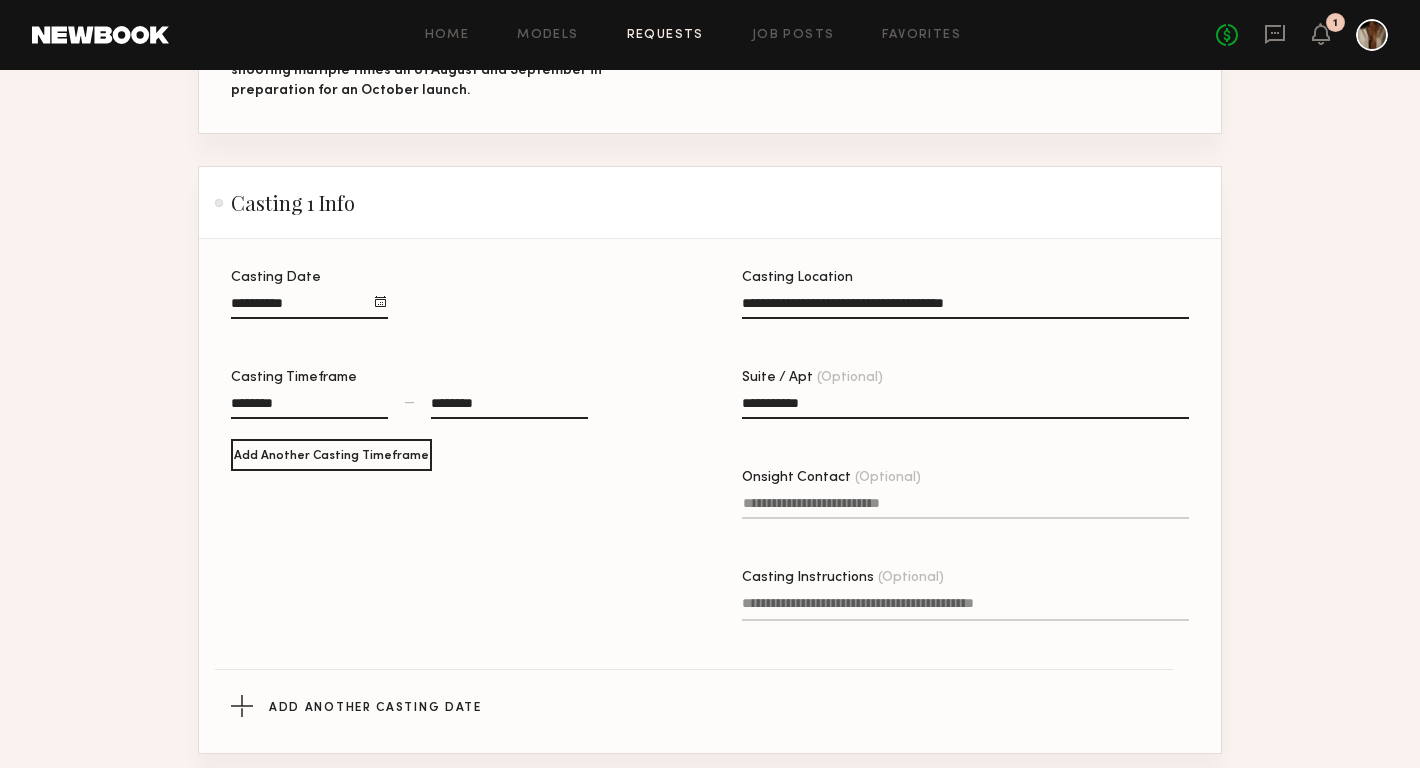 type on "**********" 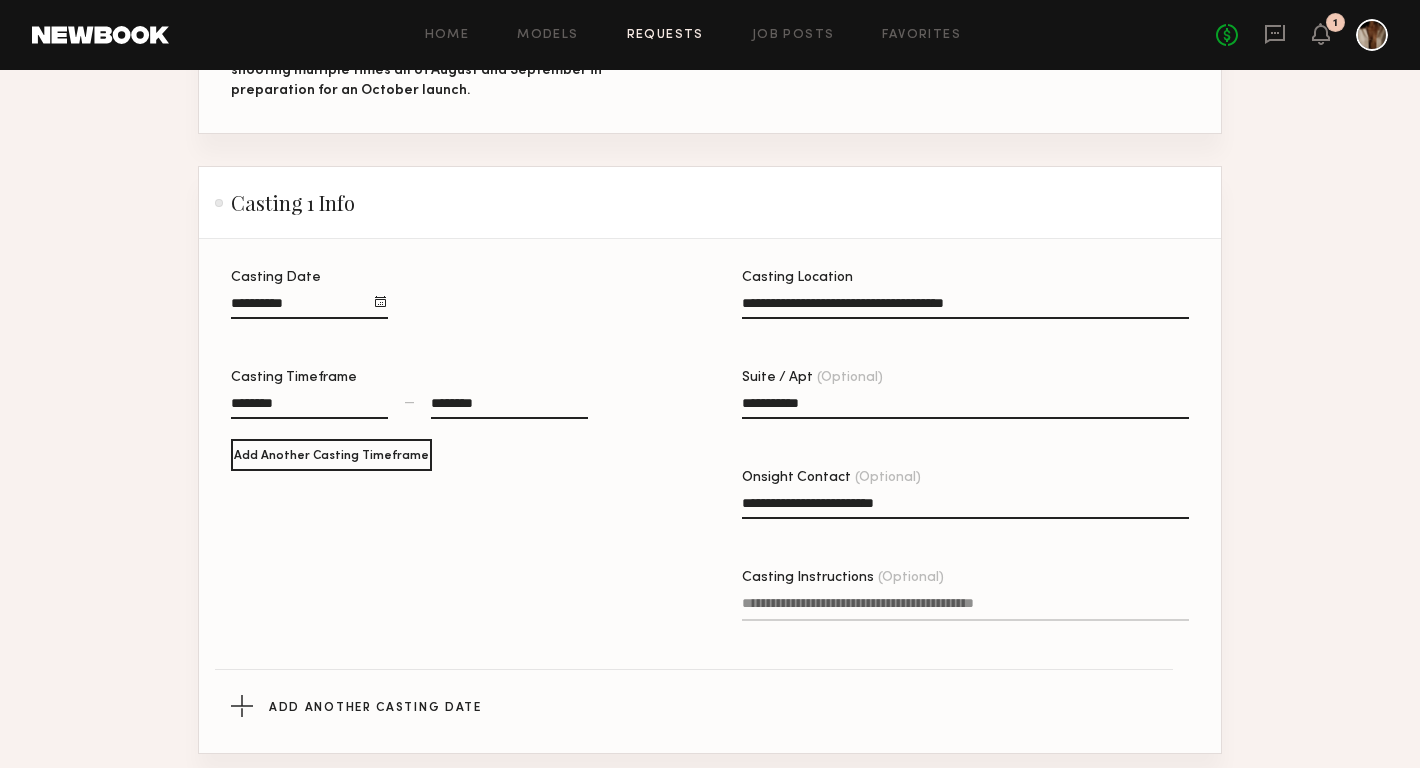 type on "**********" 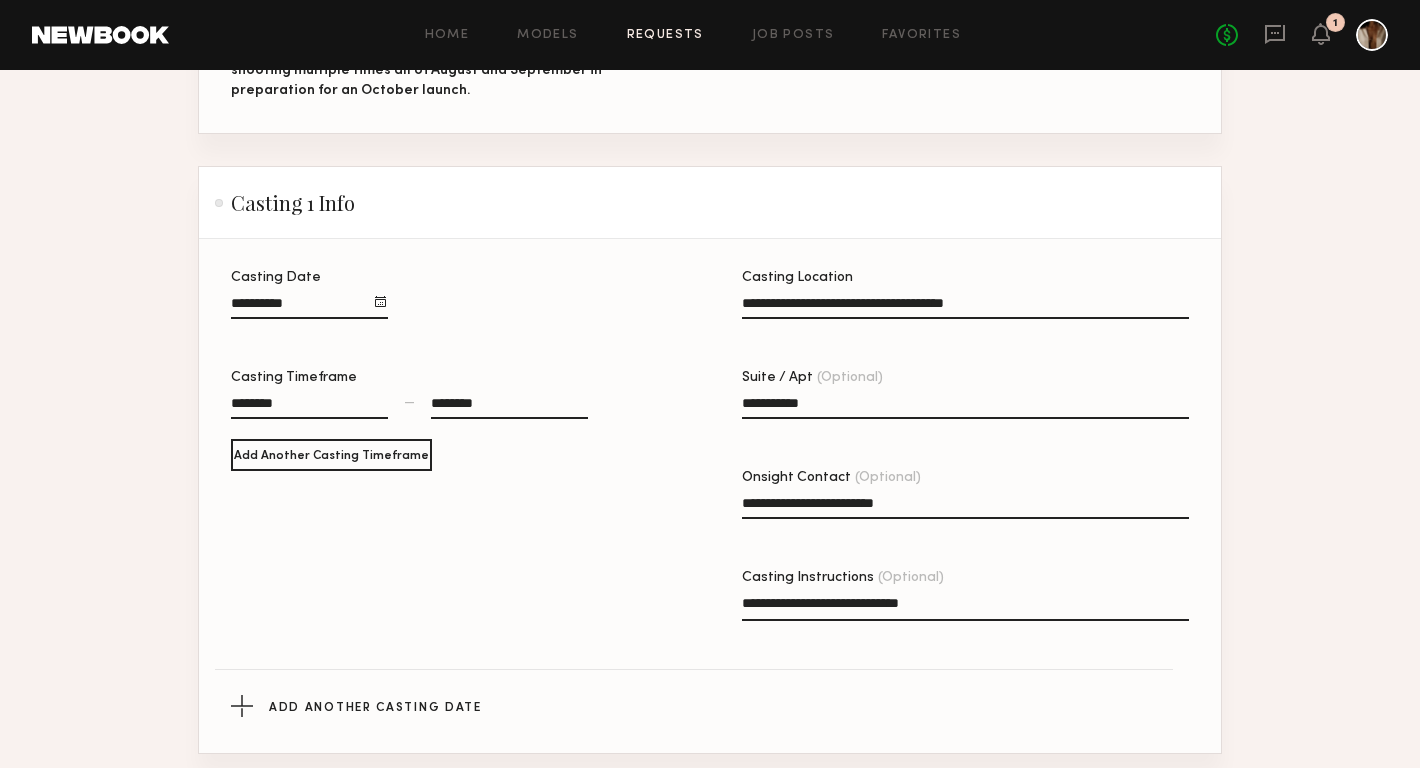 type on "**********" 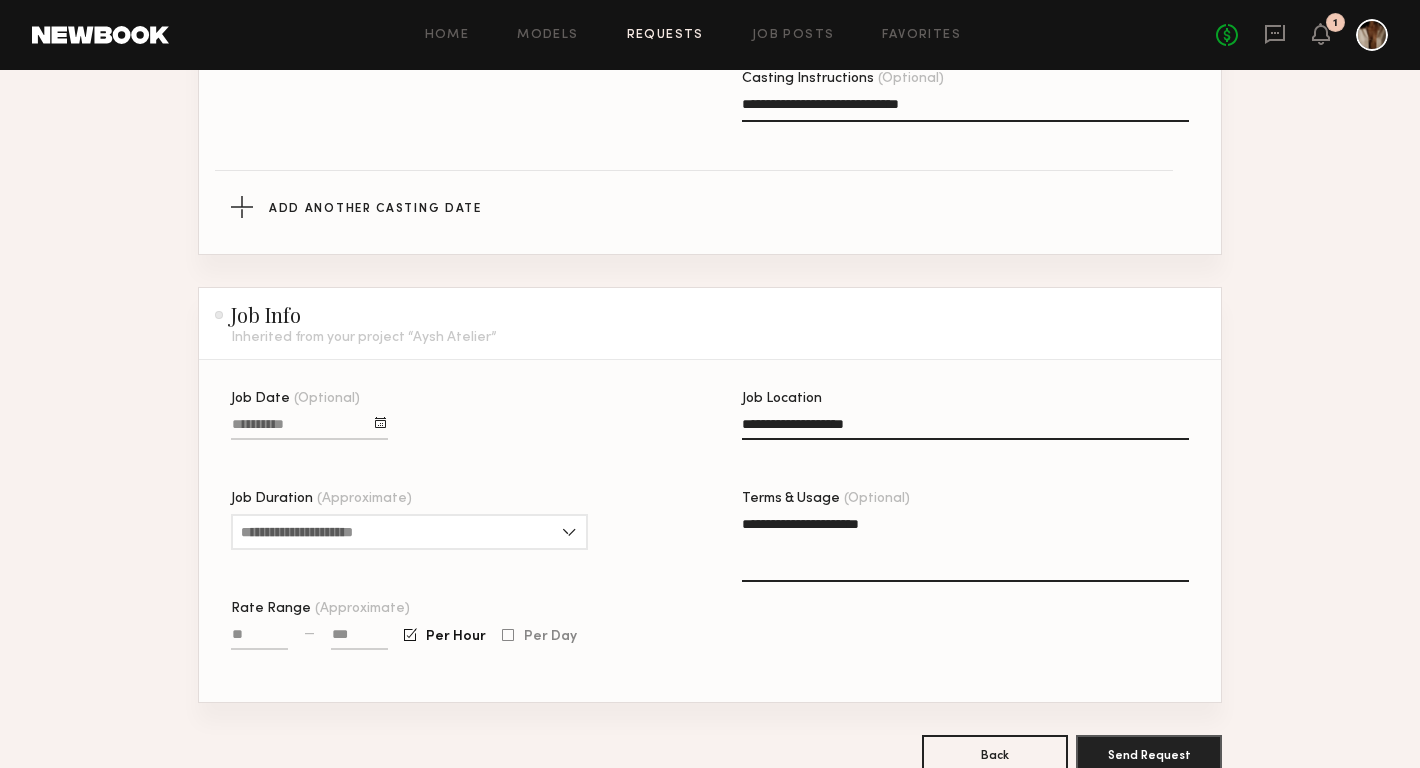 scroll, scrollTop: 957, scrollLeft: 0, axis: vertical 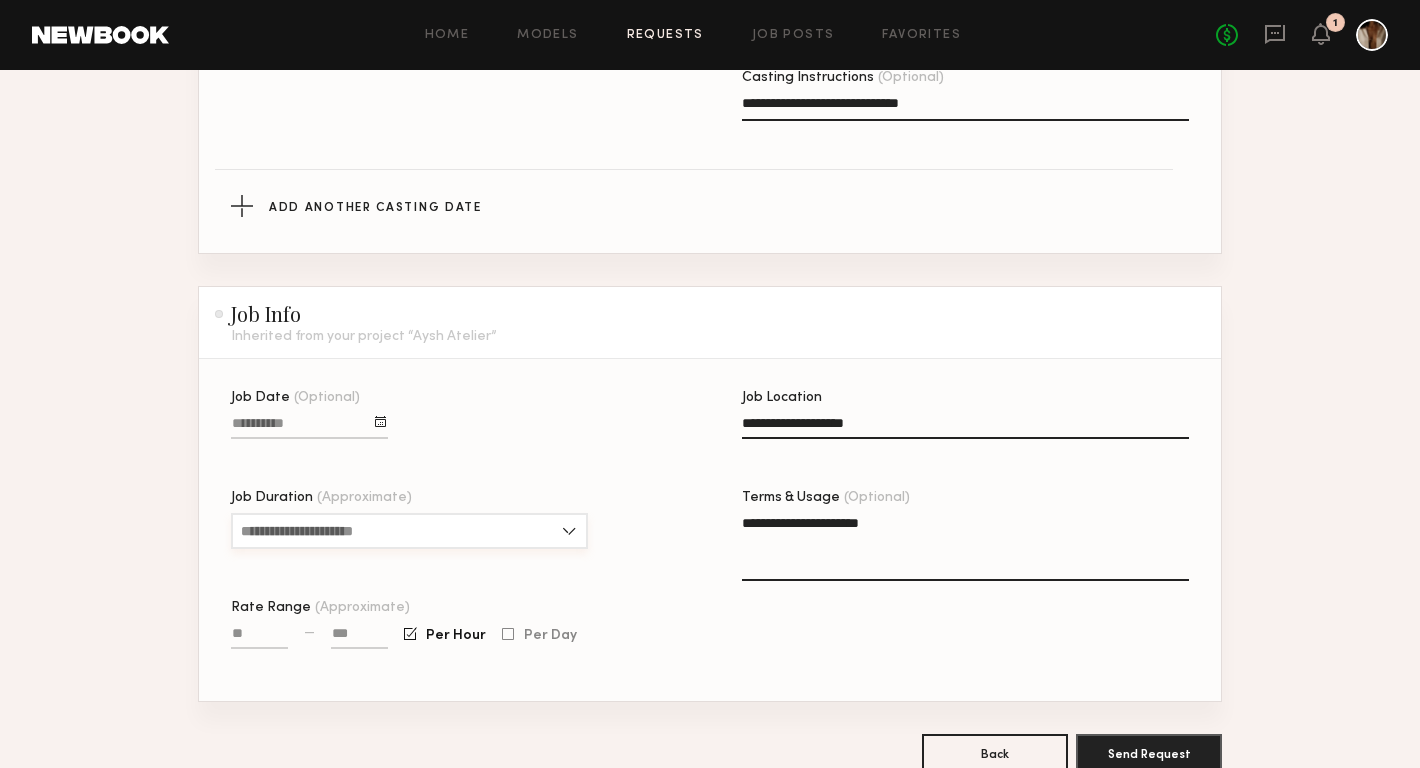 click on "Job Duration (Approximate)" at bounding box center [409, 531] 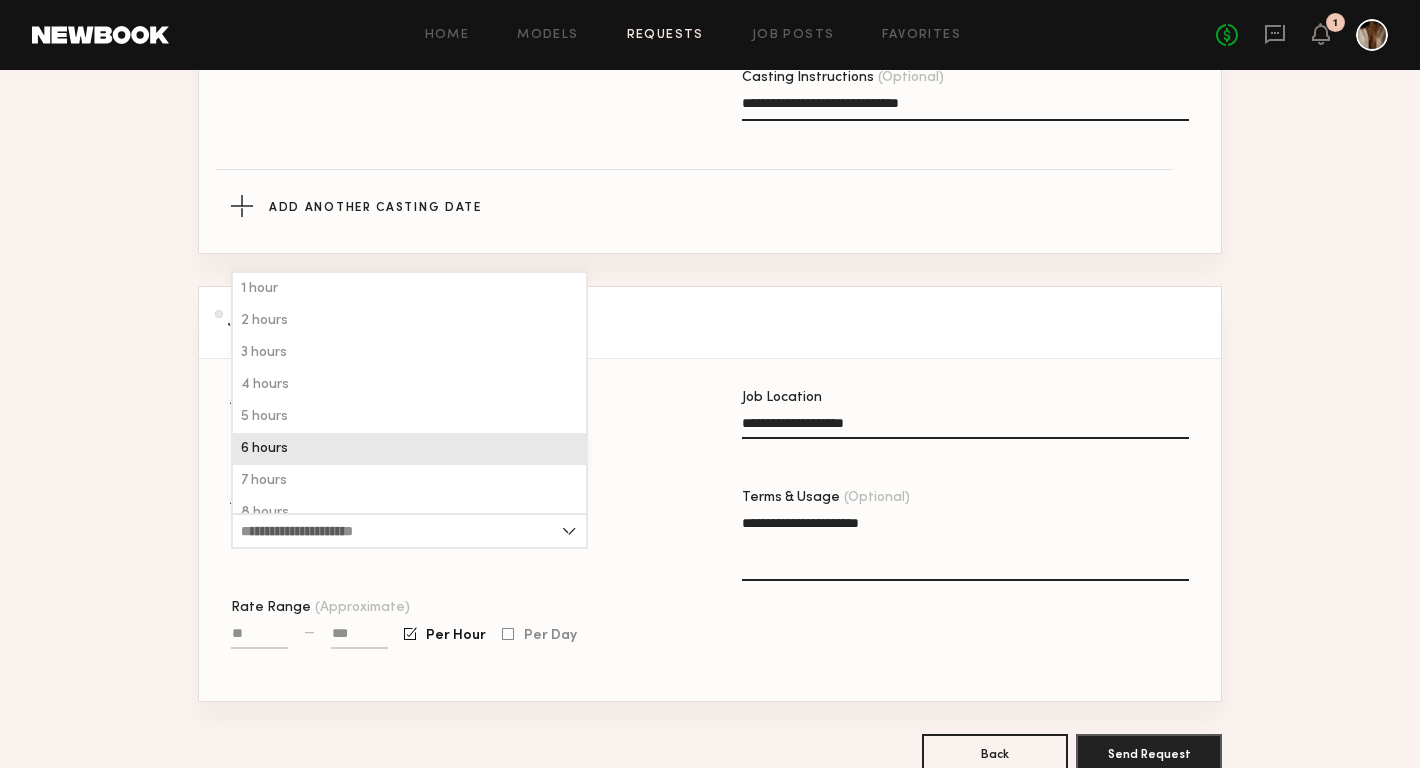 click on "6 hours" 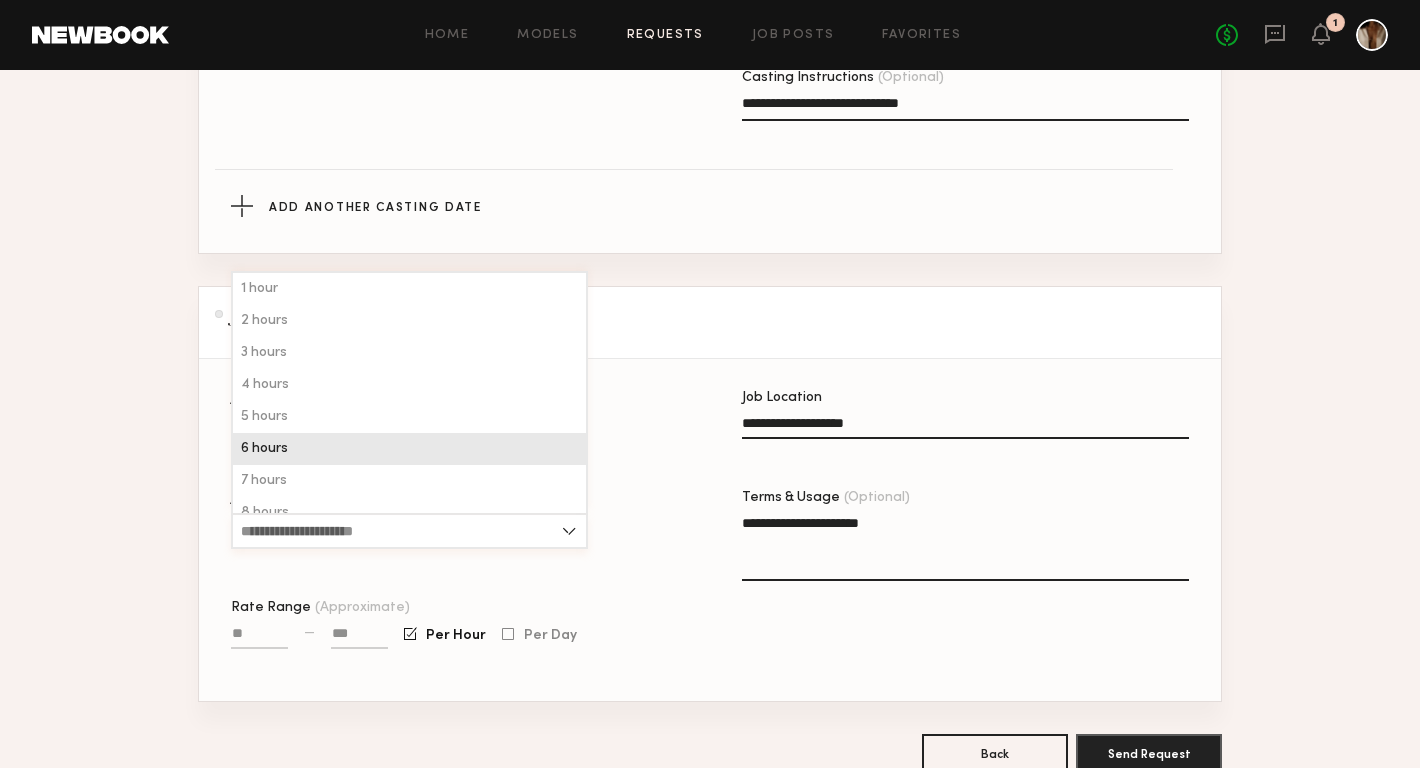 type on "*******" 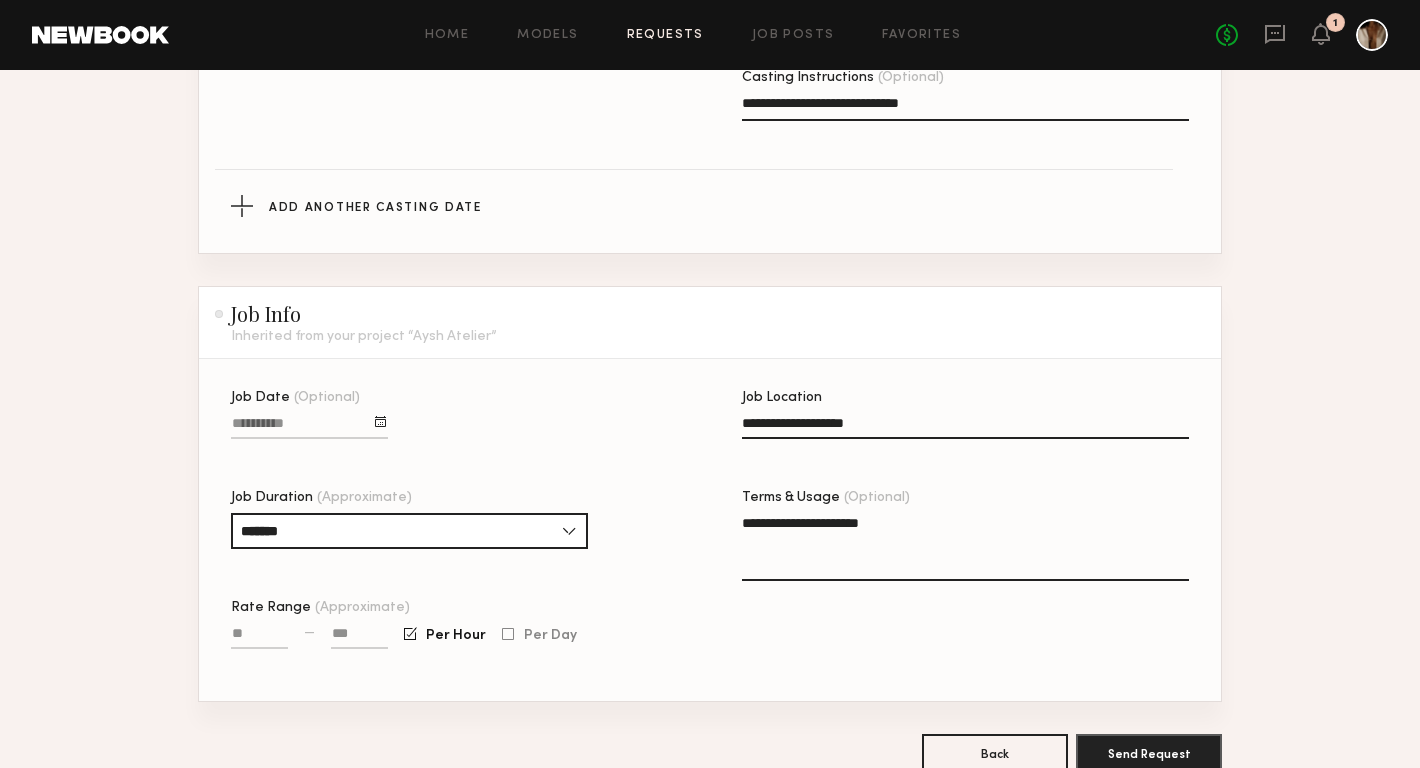 click on "Rate Range (Approximate)" at bounding box center [259, 637] 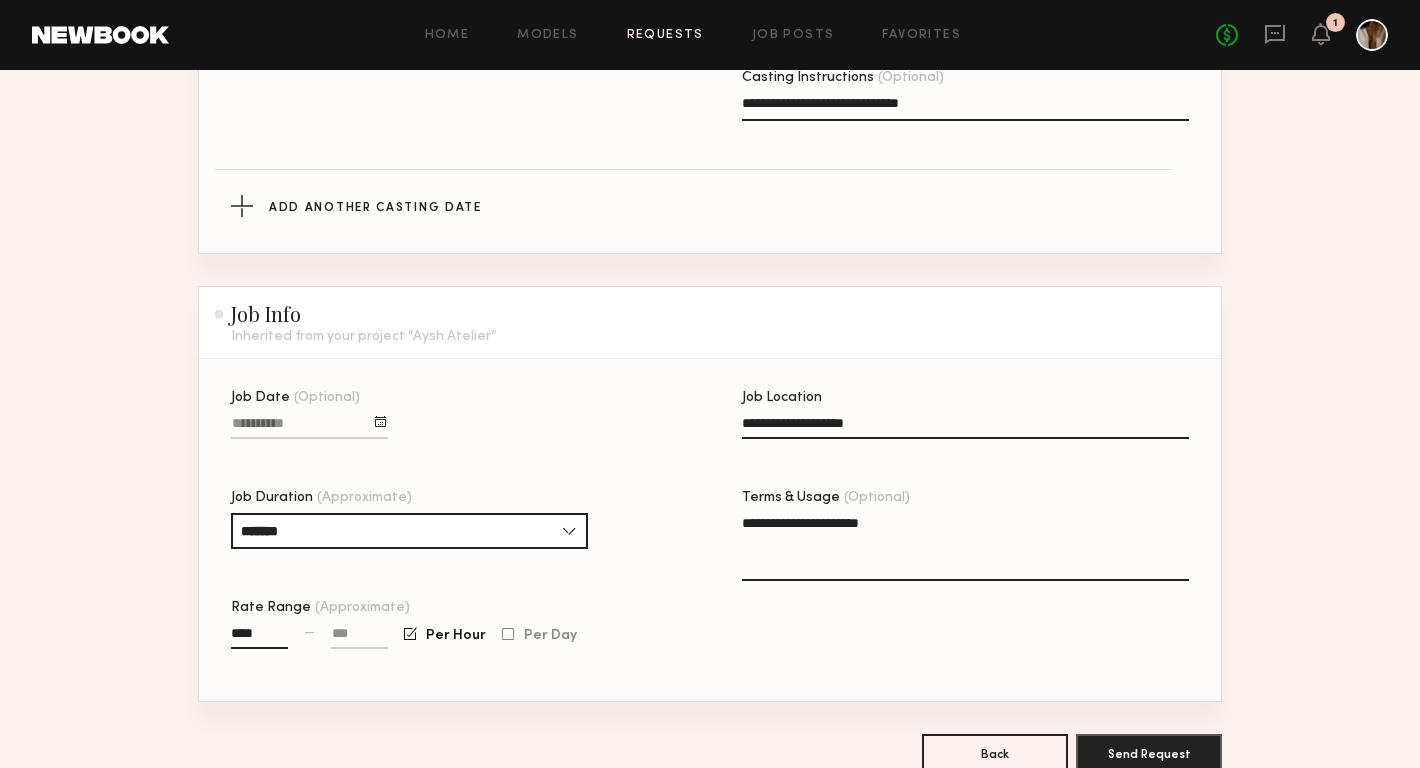 type on "****" 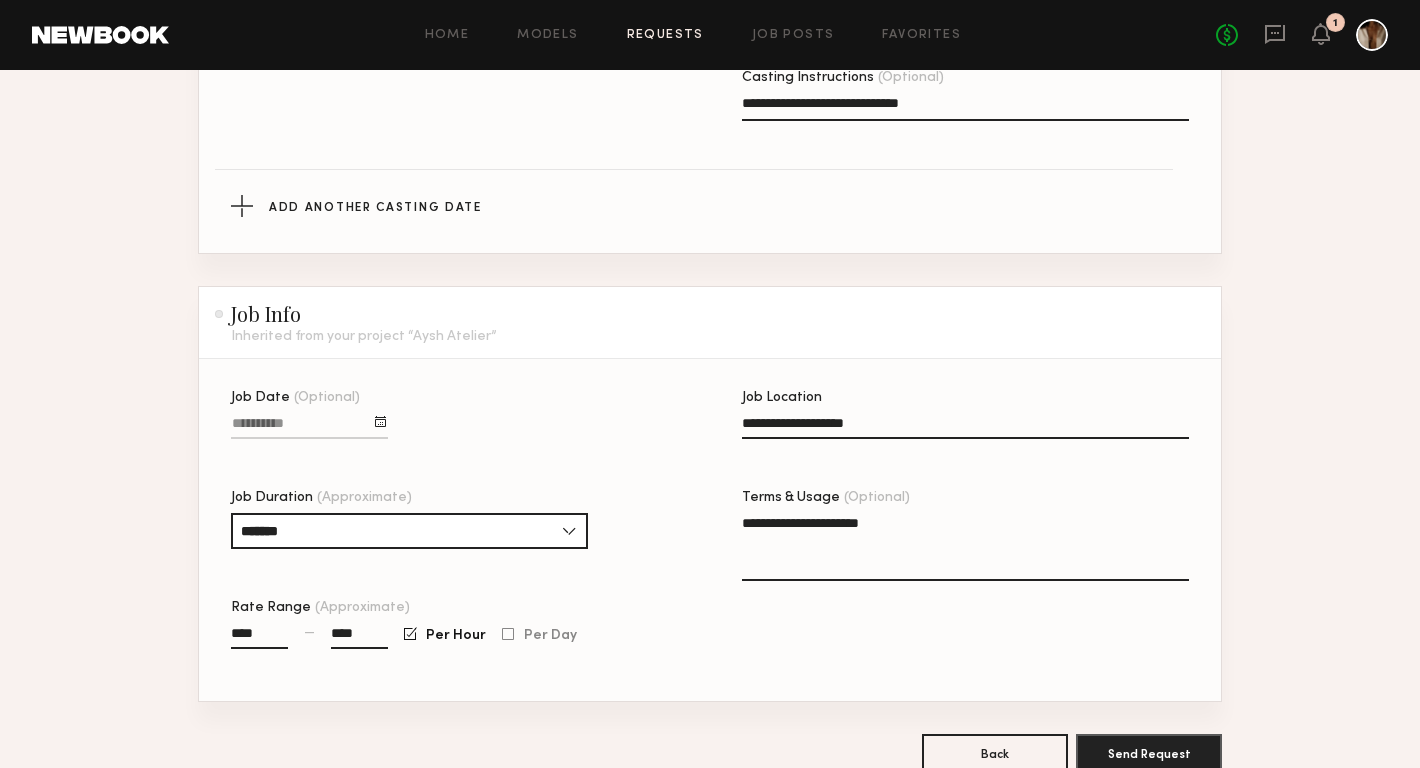 type on "****" 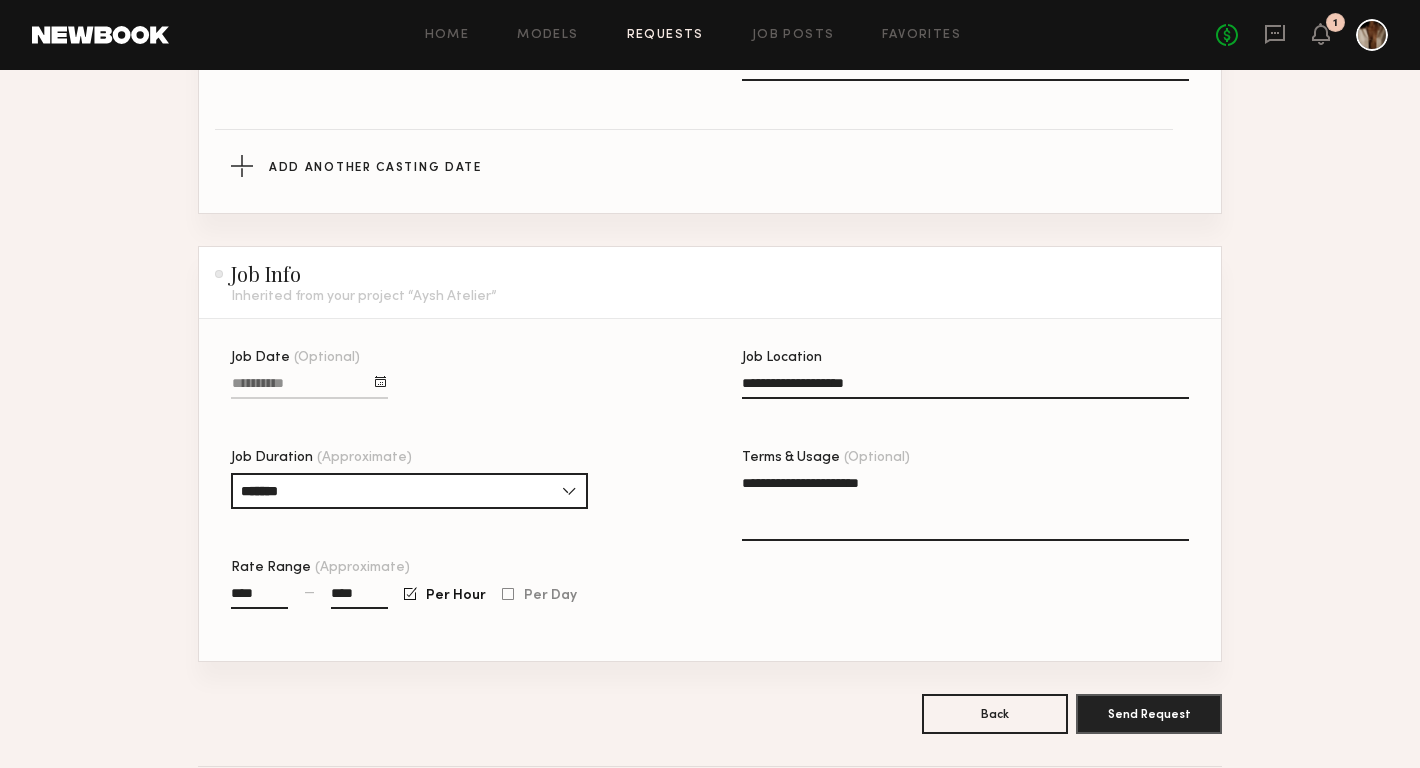 scroll, scrollTop: 1027, scrollLeft: 0, axis: vertical 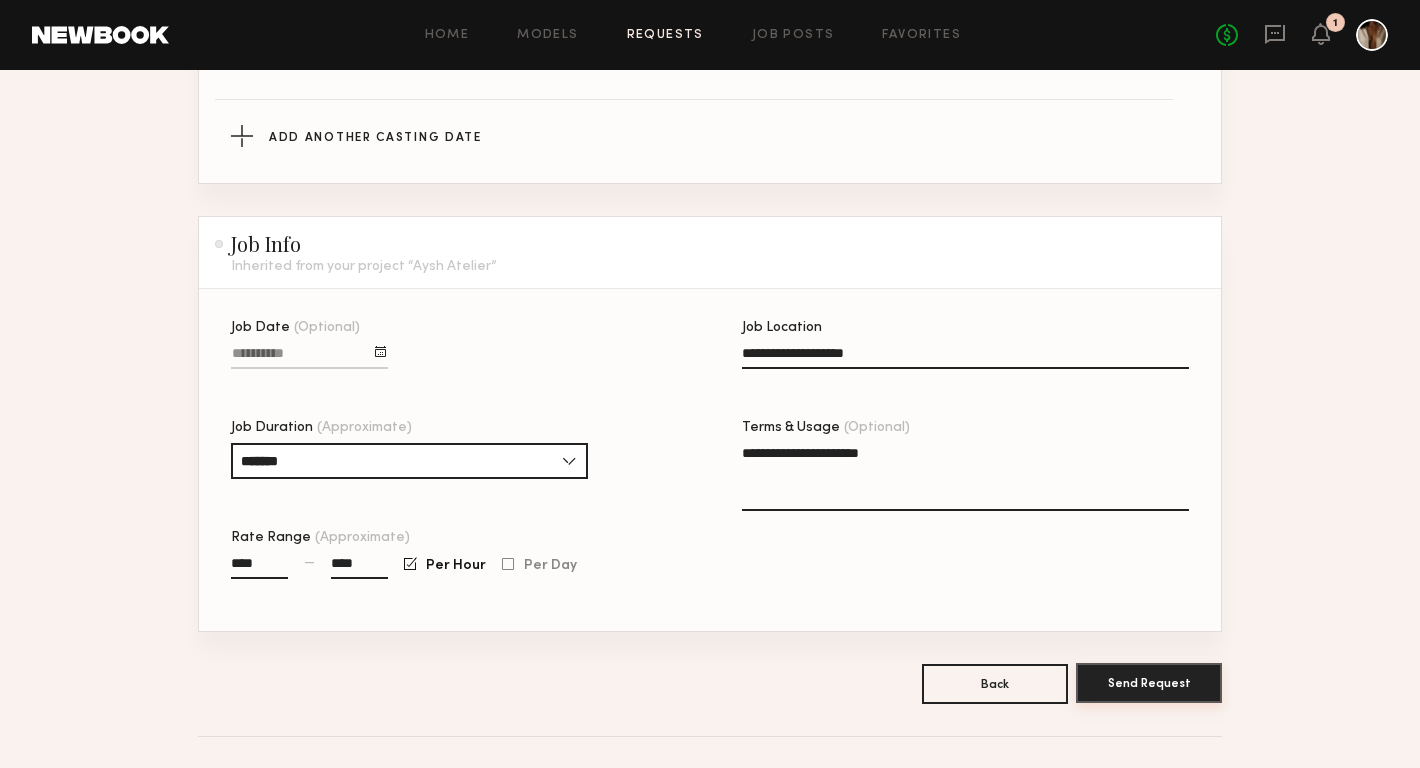 click on "Send Request" 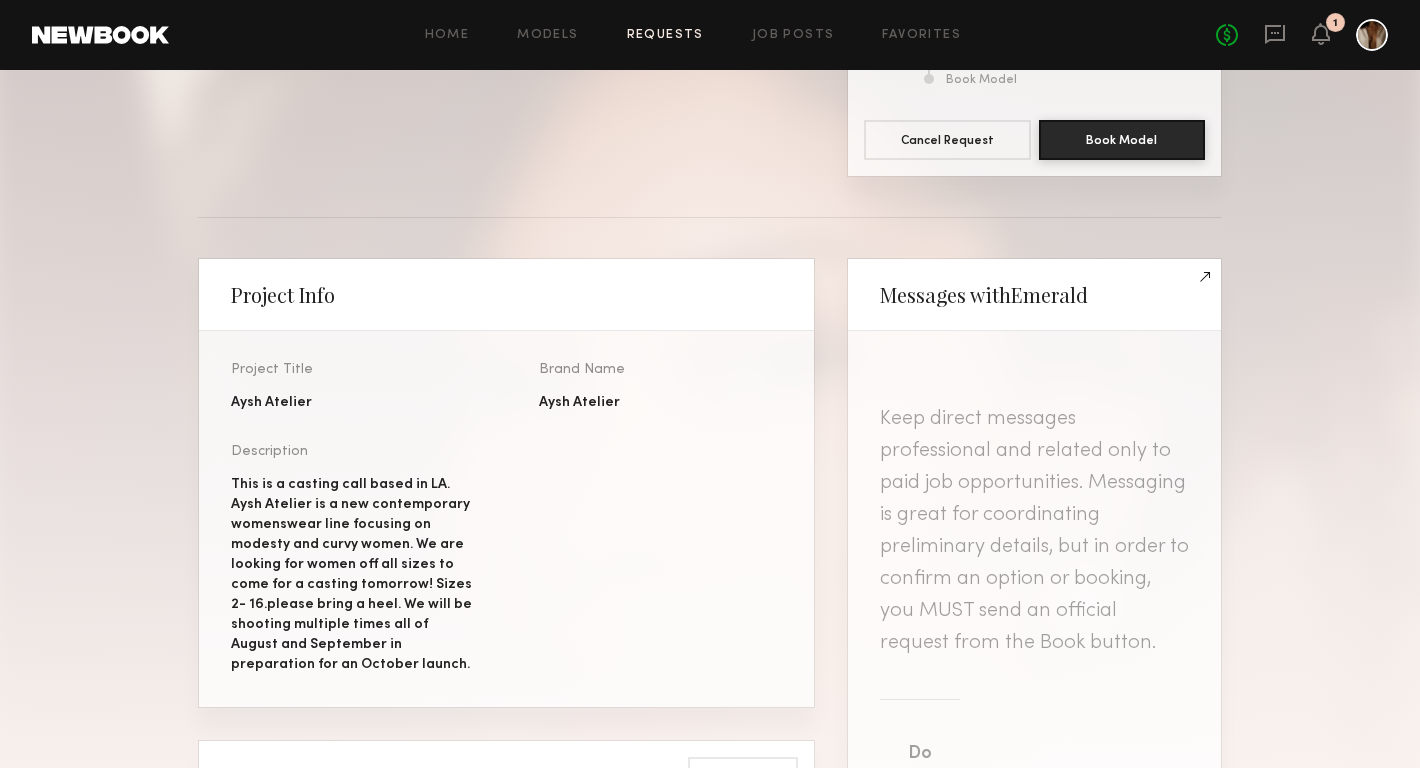 scroll, scrollTop: 294, scrollLeft: 0, axis: vertical 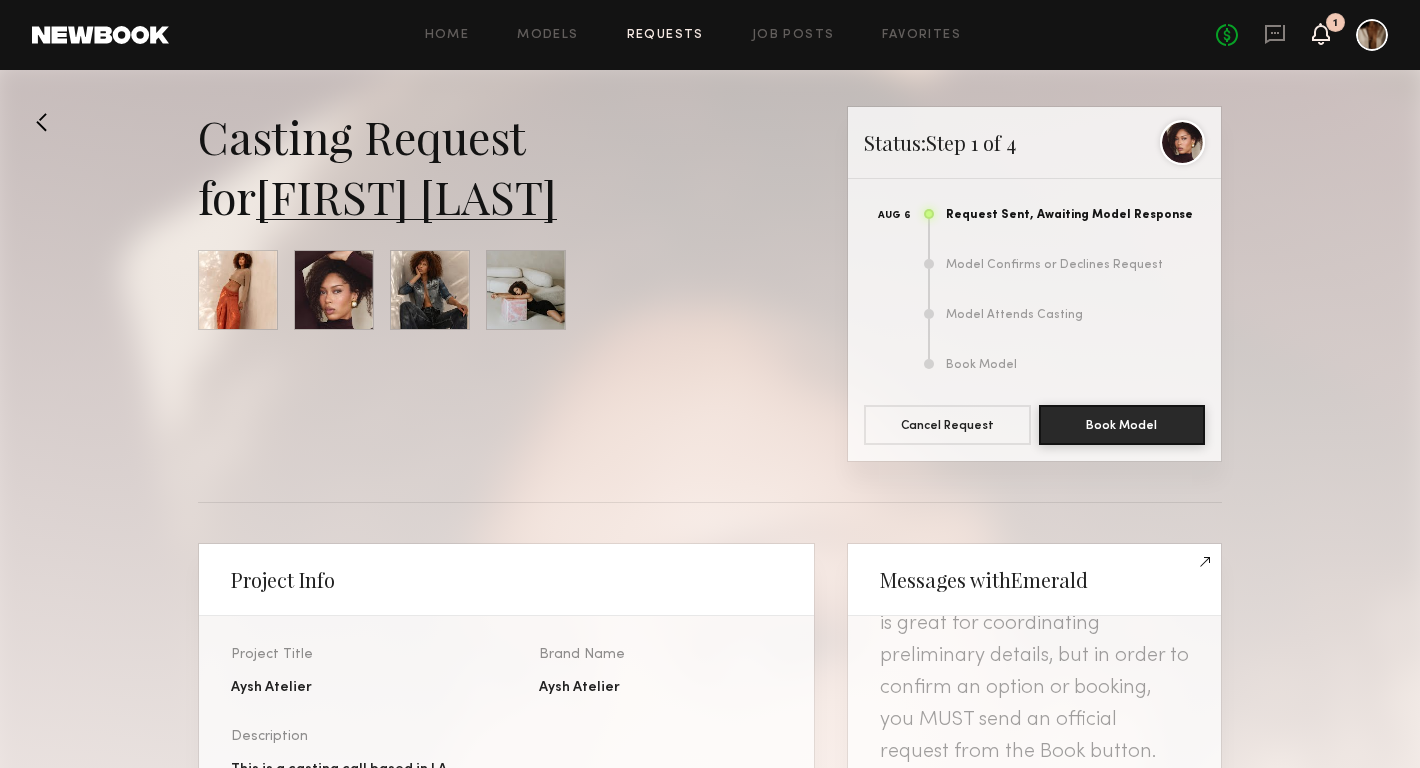 click 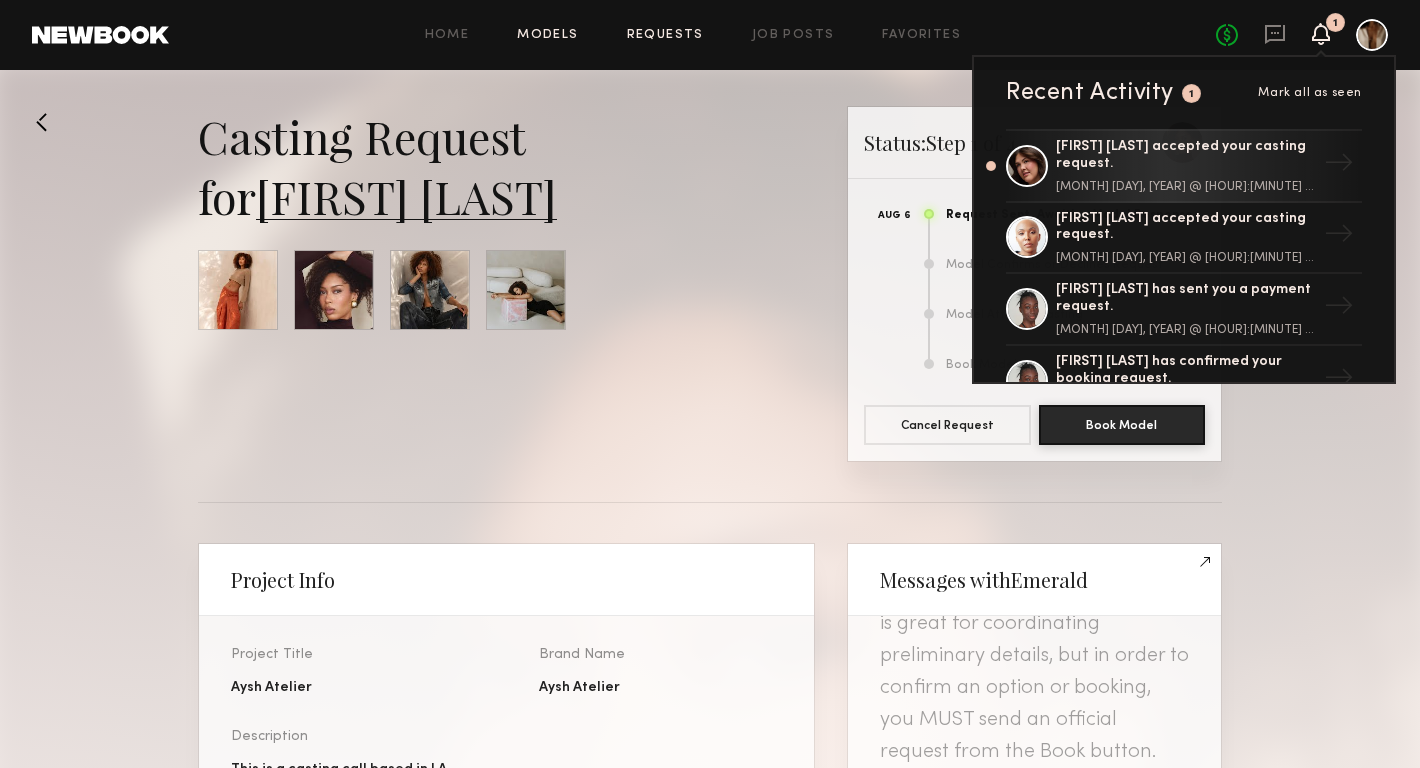 click on "Models" 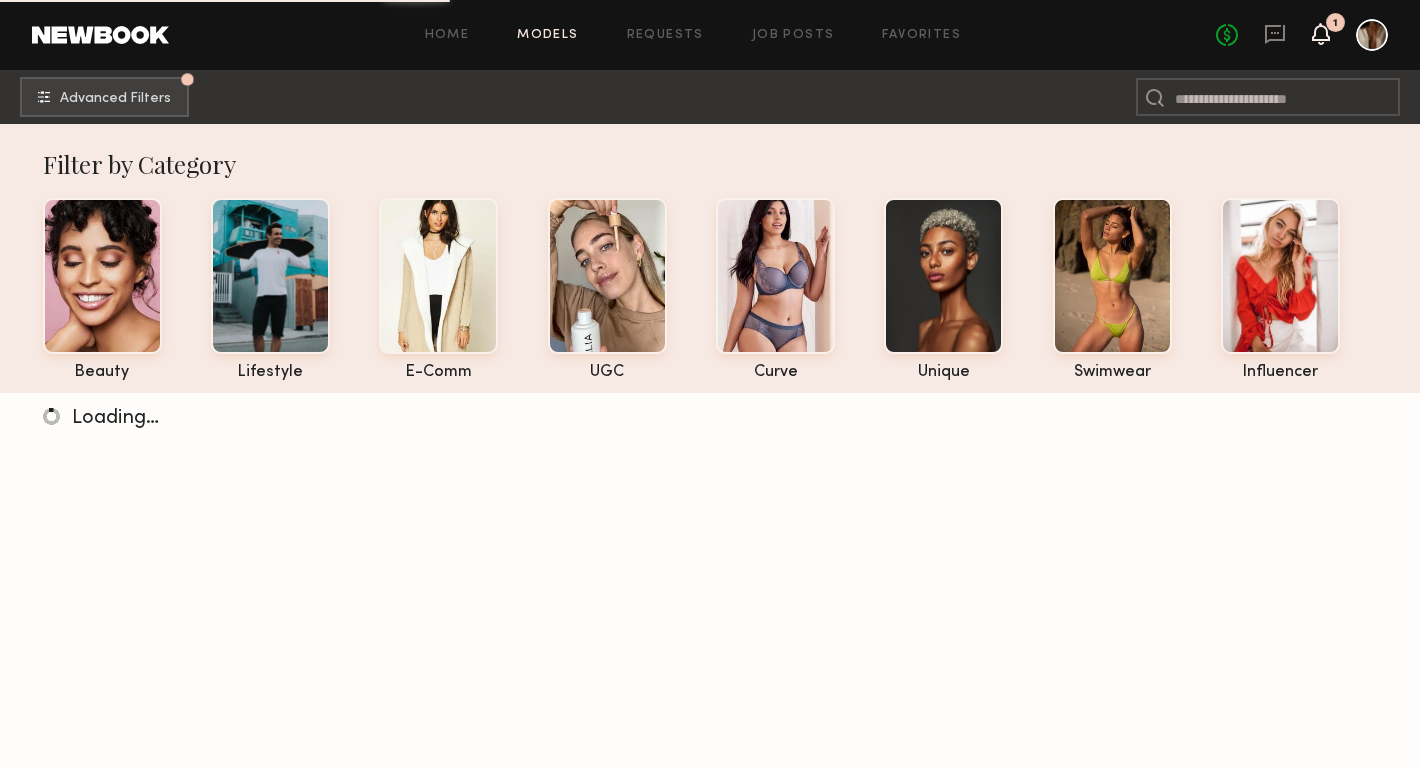 click 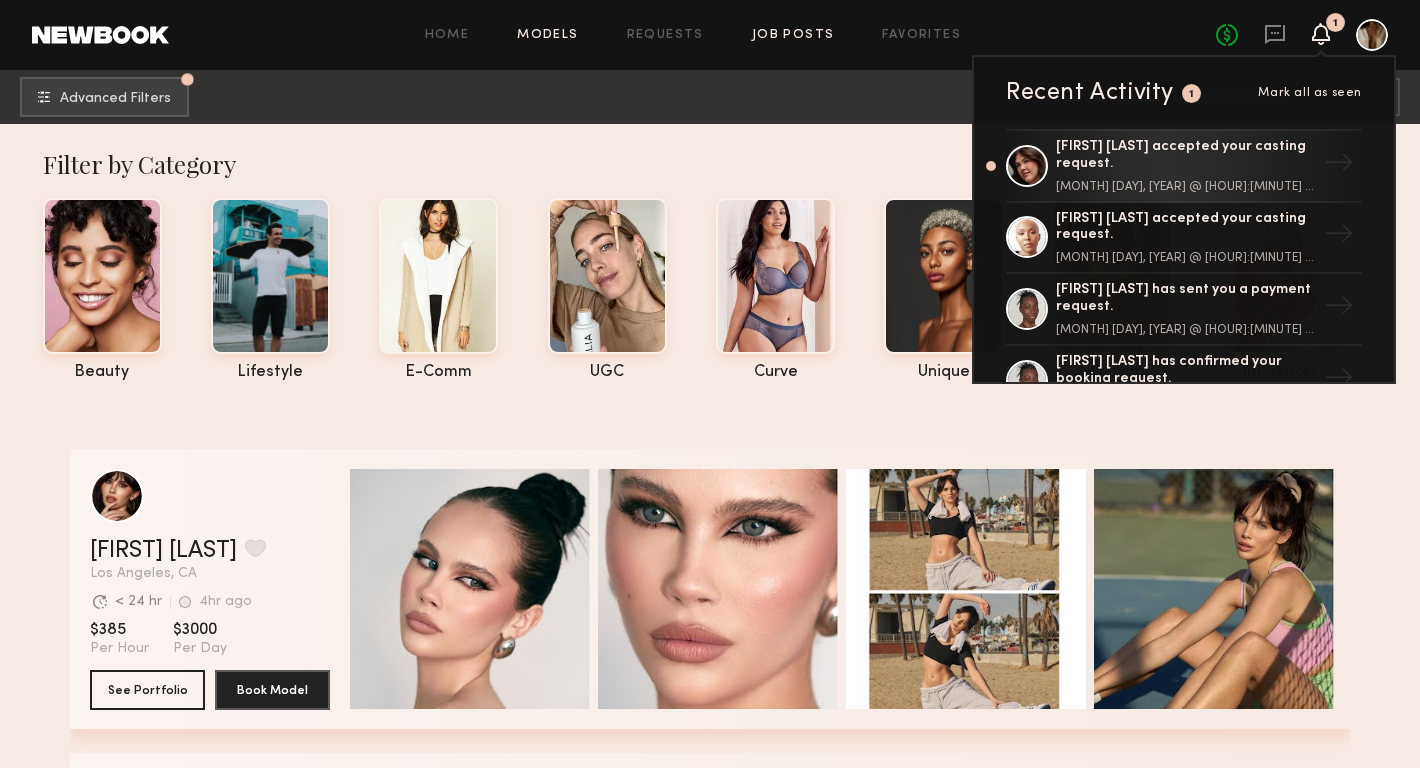 click on "Job Posts" 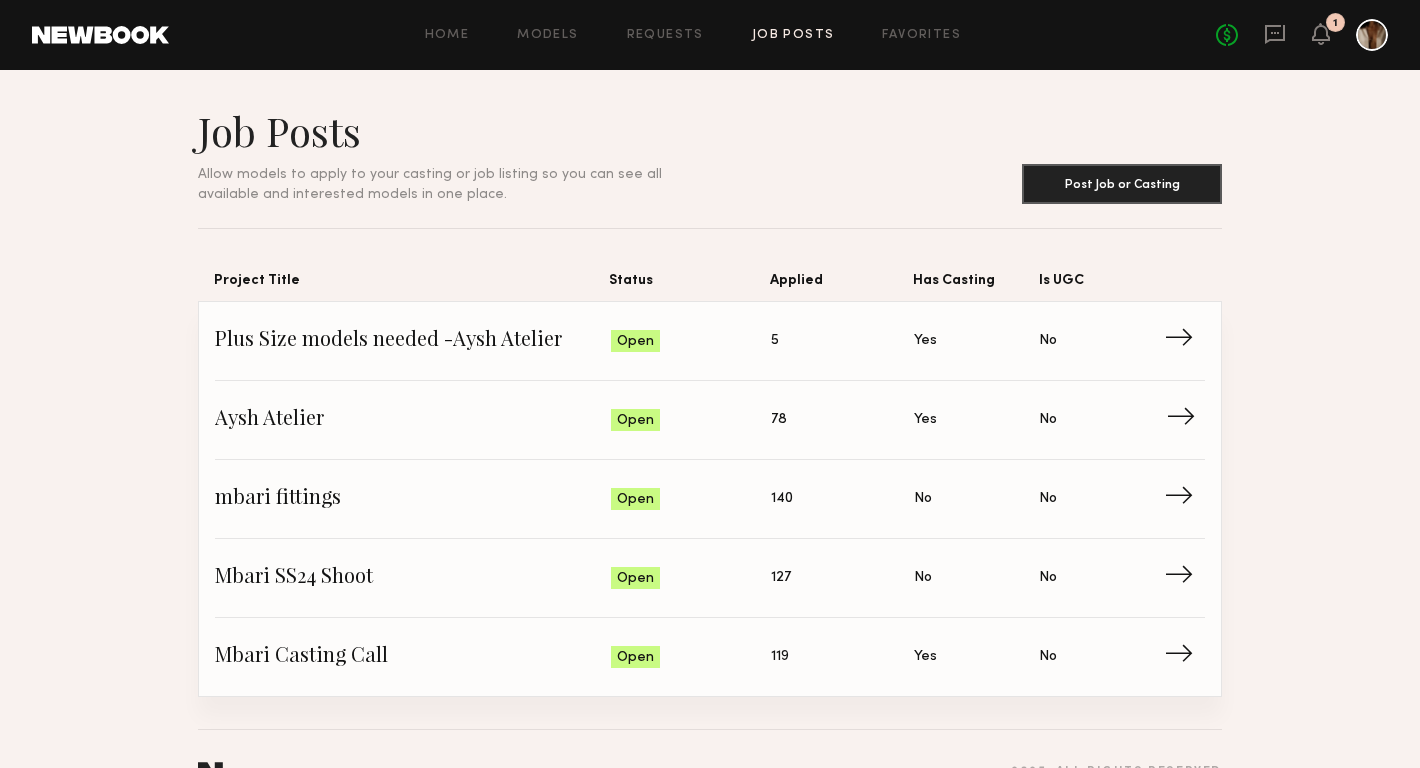 click on "78" 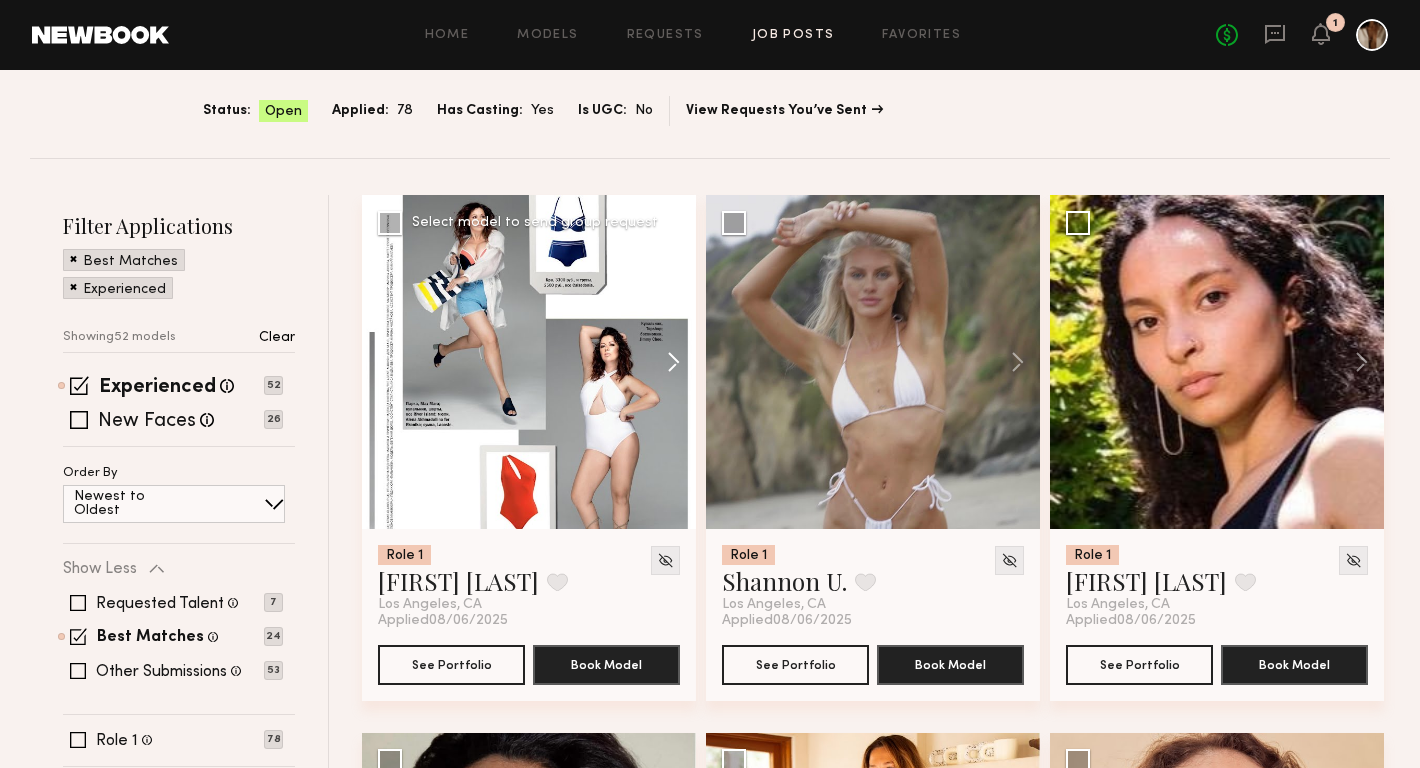scroll, scrollTop: 124, scrollLeft: 0, axis: vertical 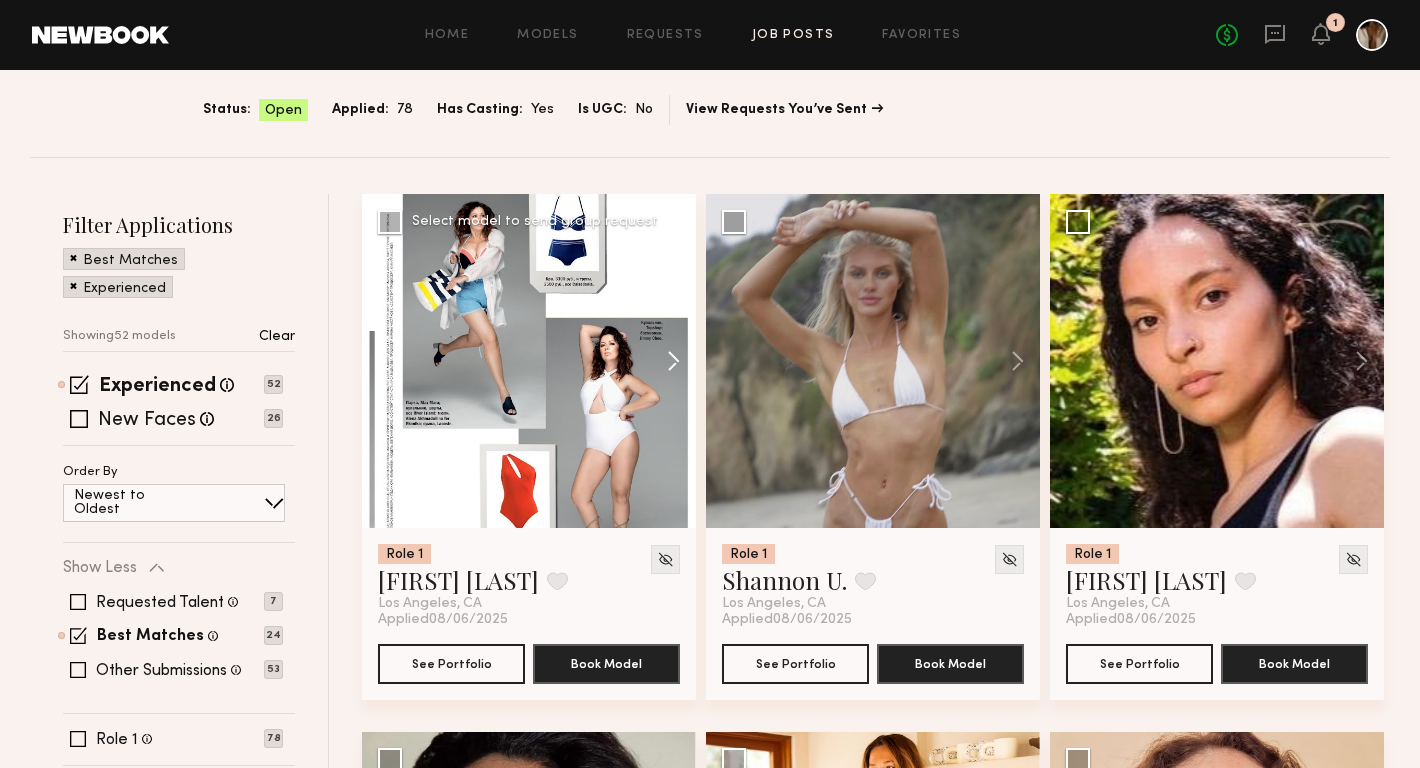 click 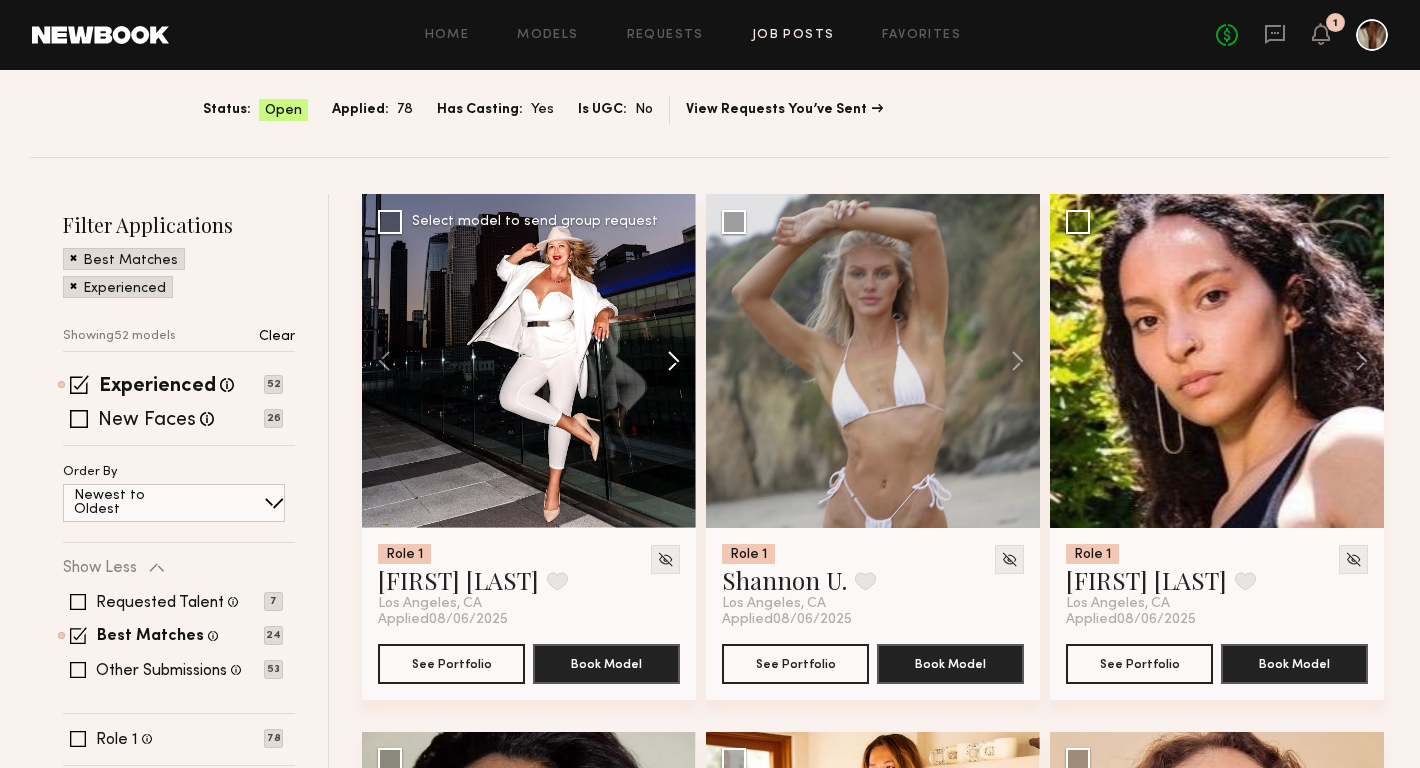 click 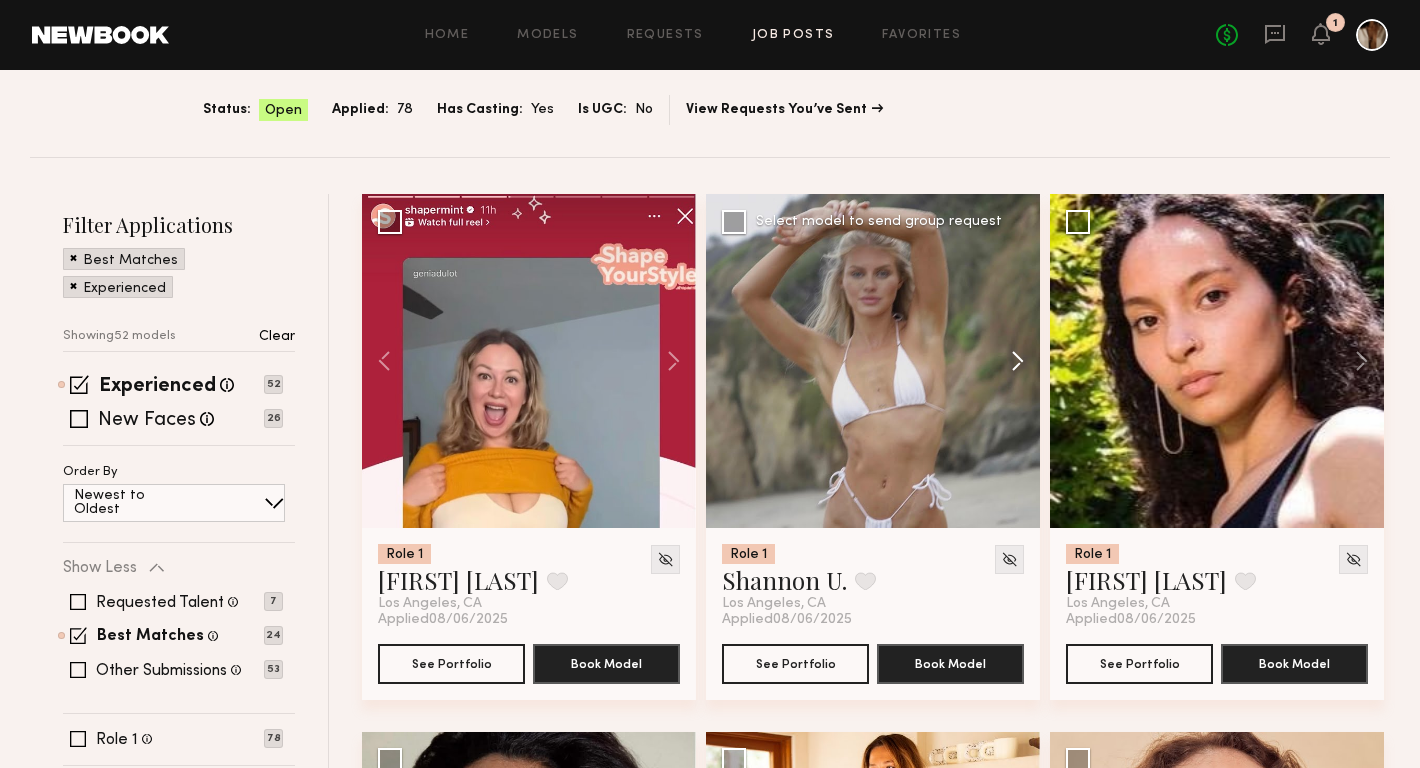 click 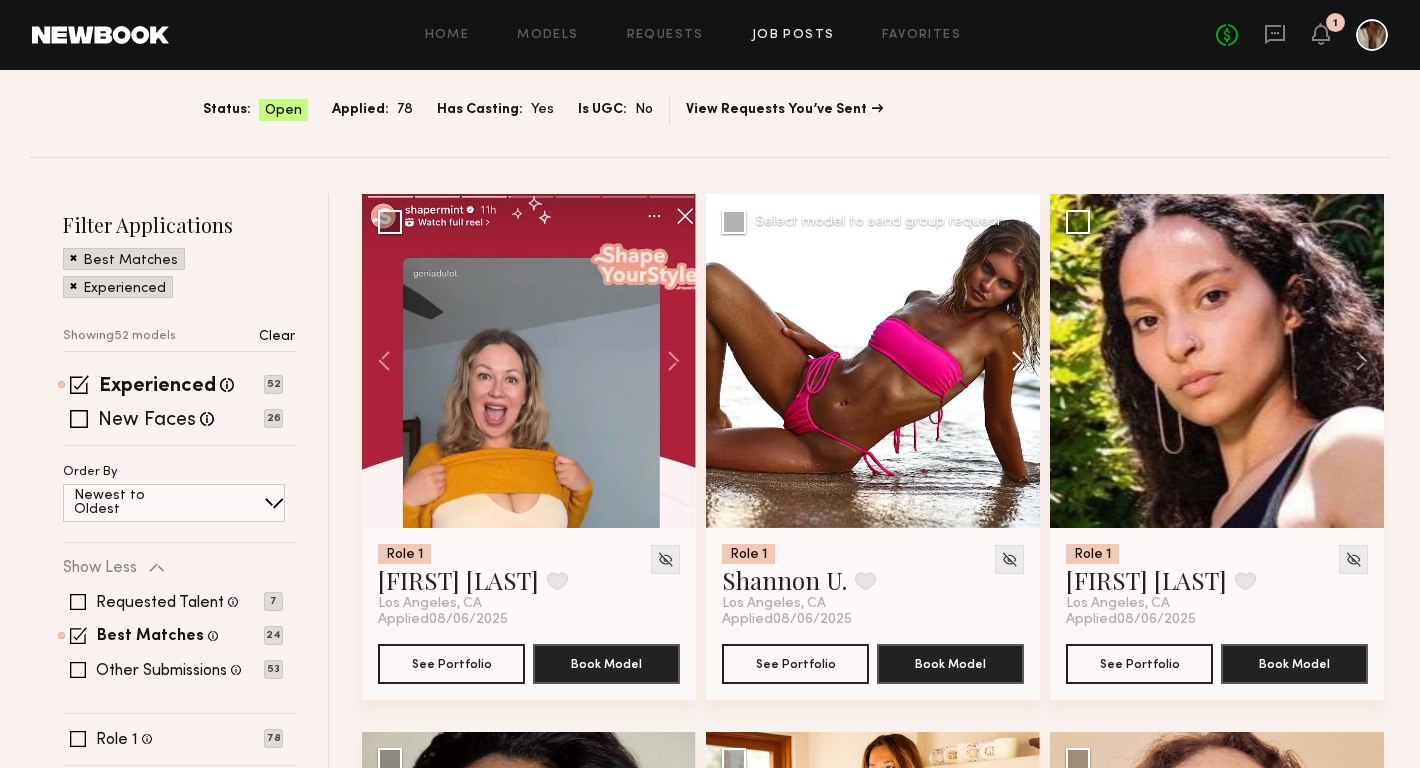 click 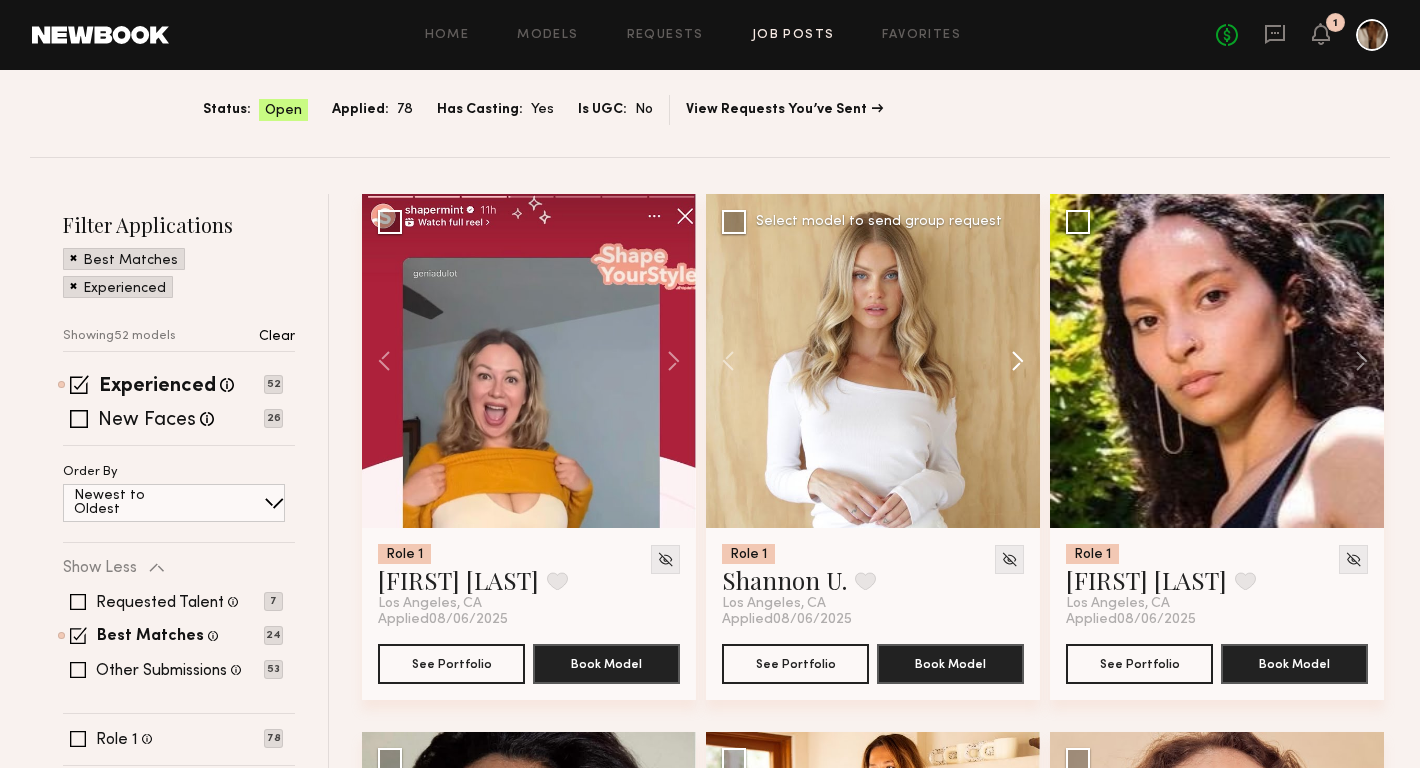 click 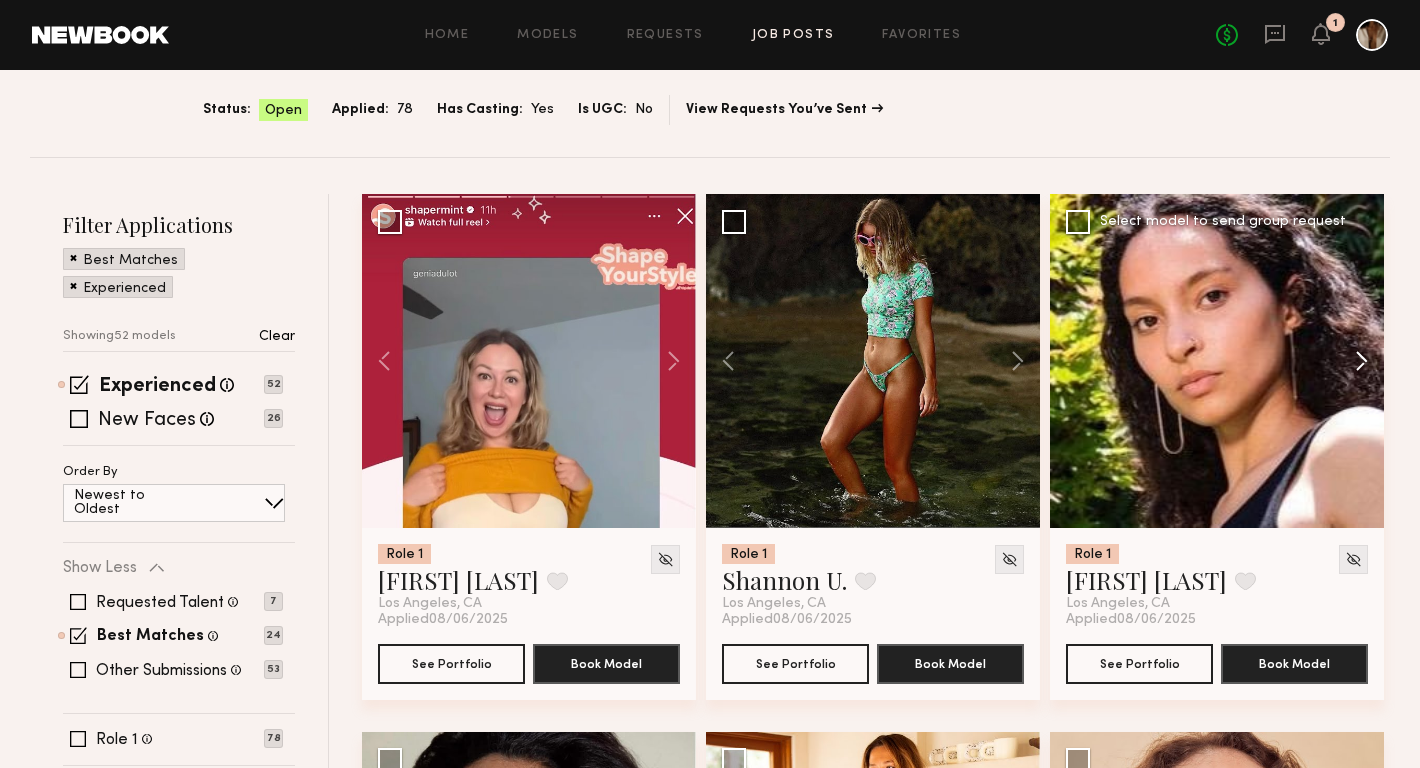 click 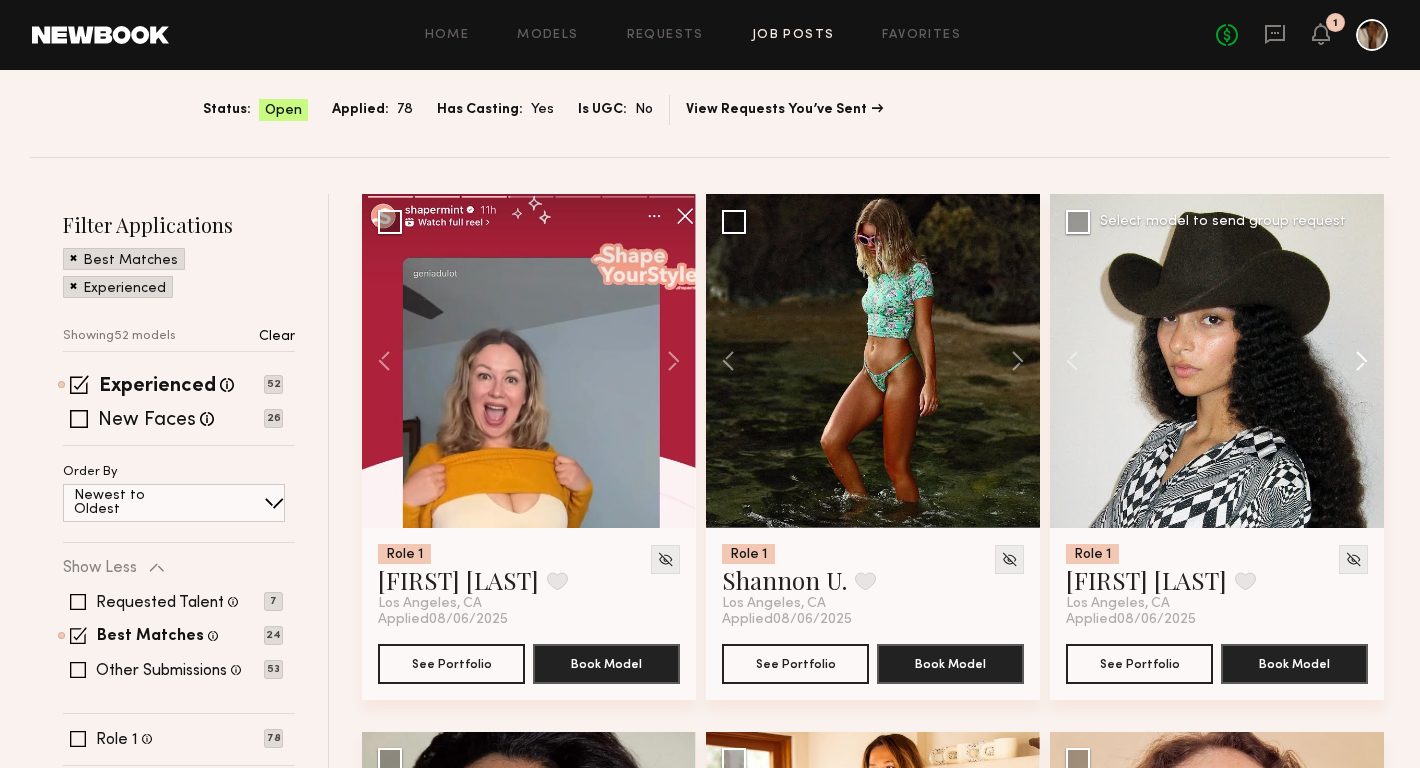 click 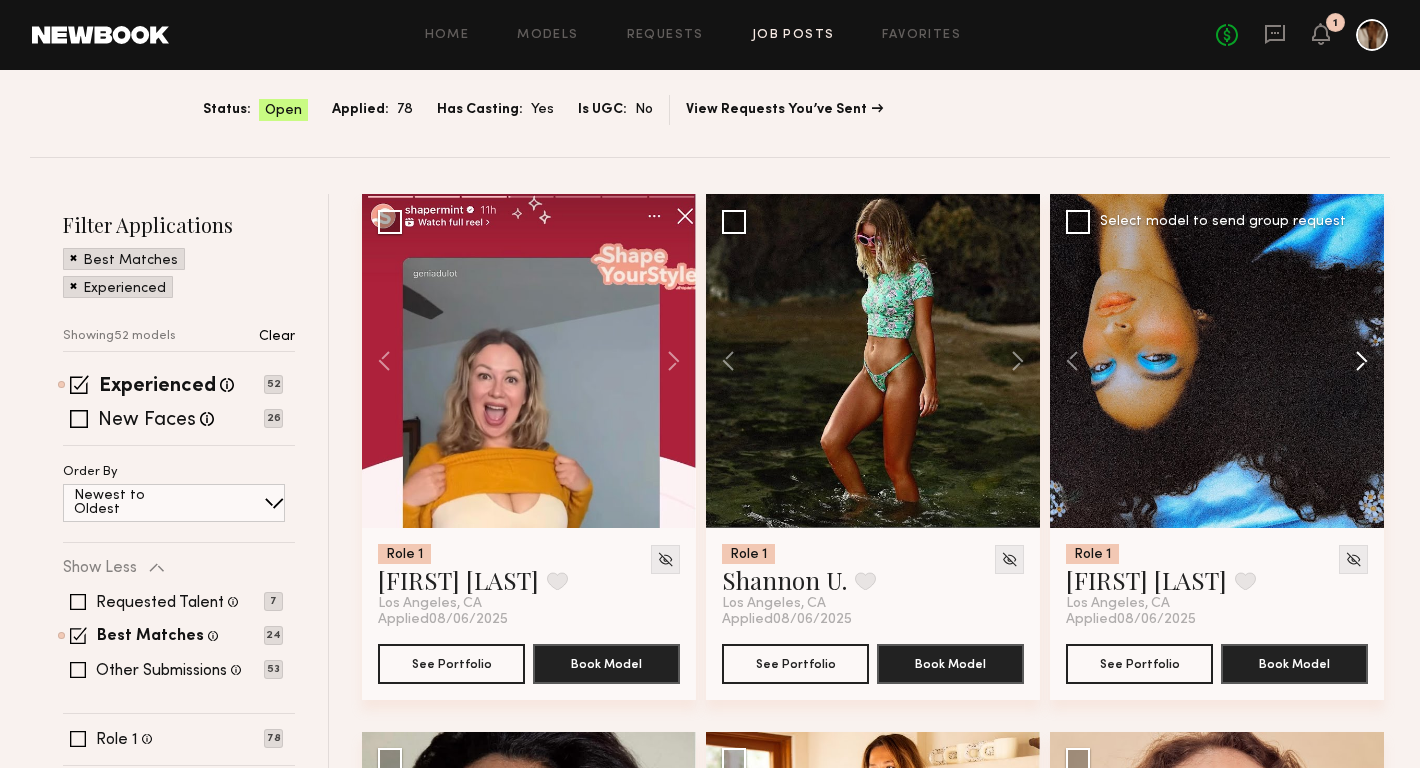 click 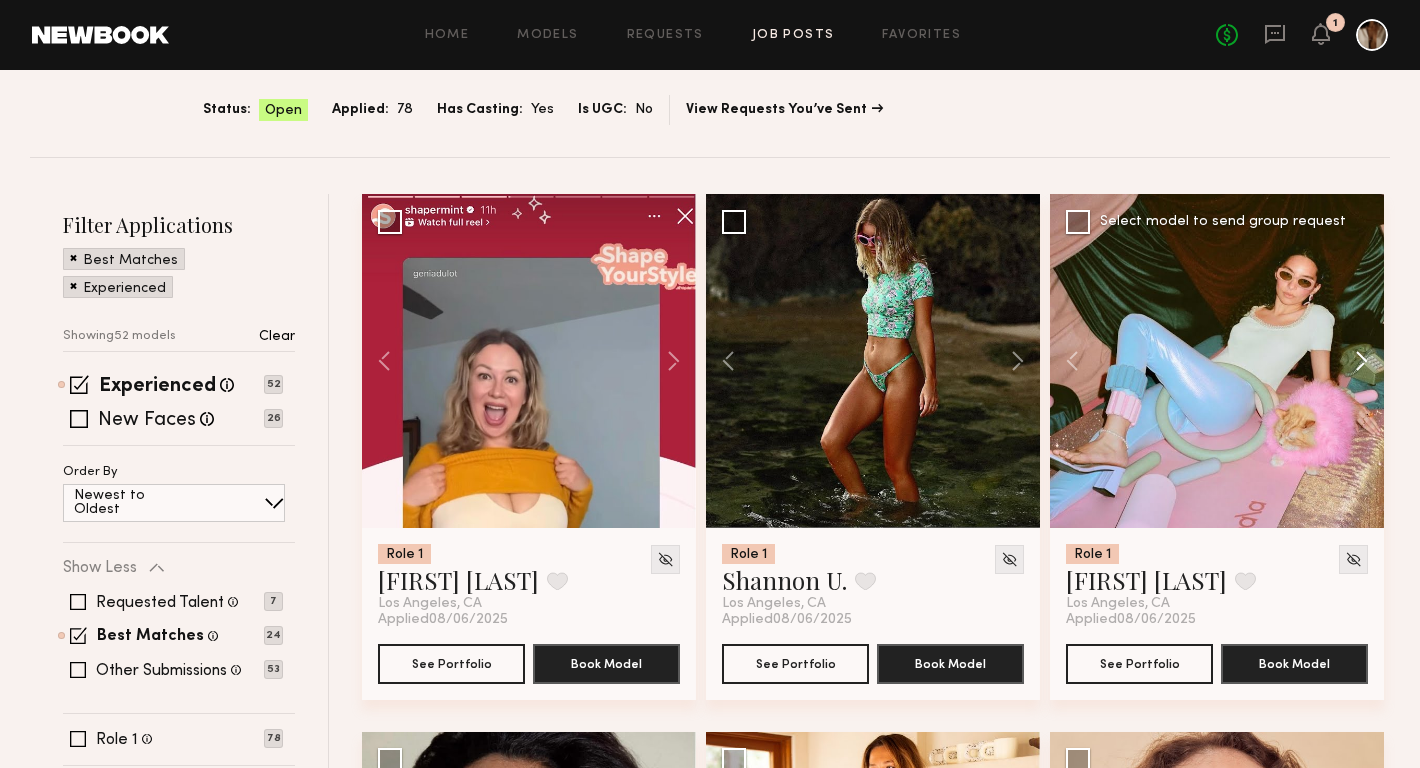 click 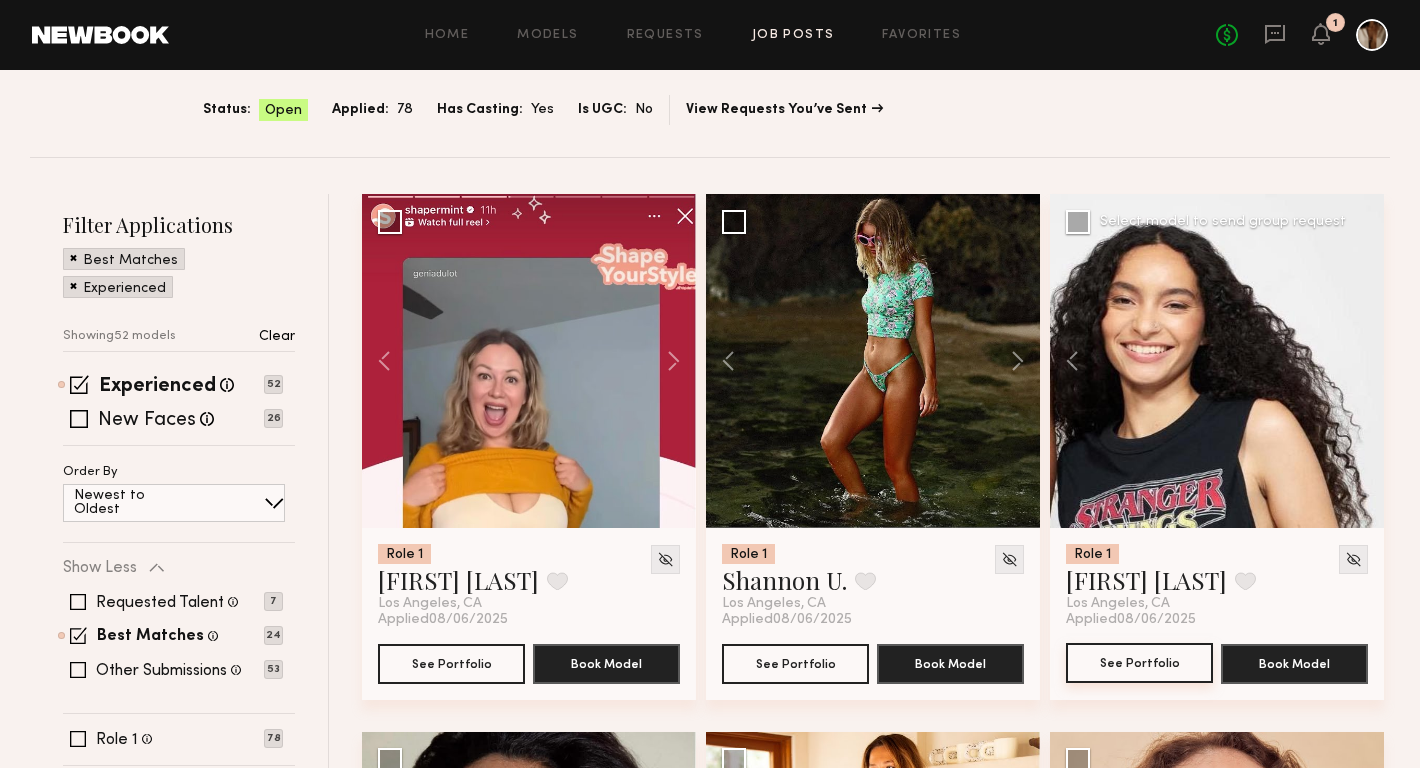 click on "See Portfolio" 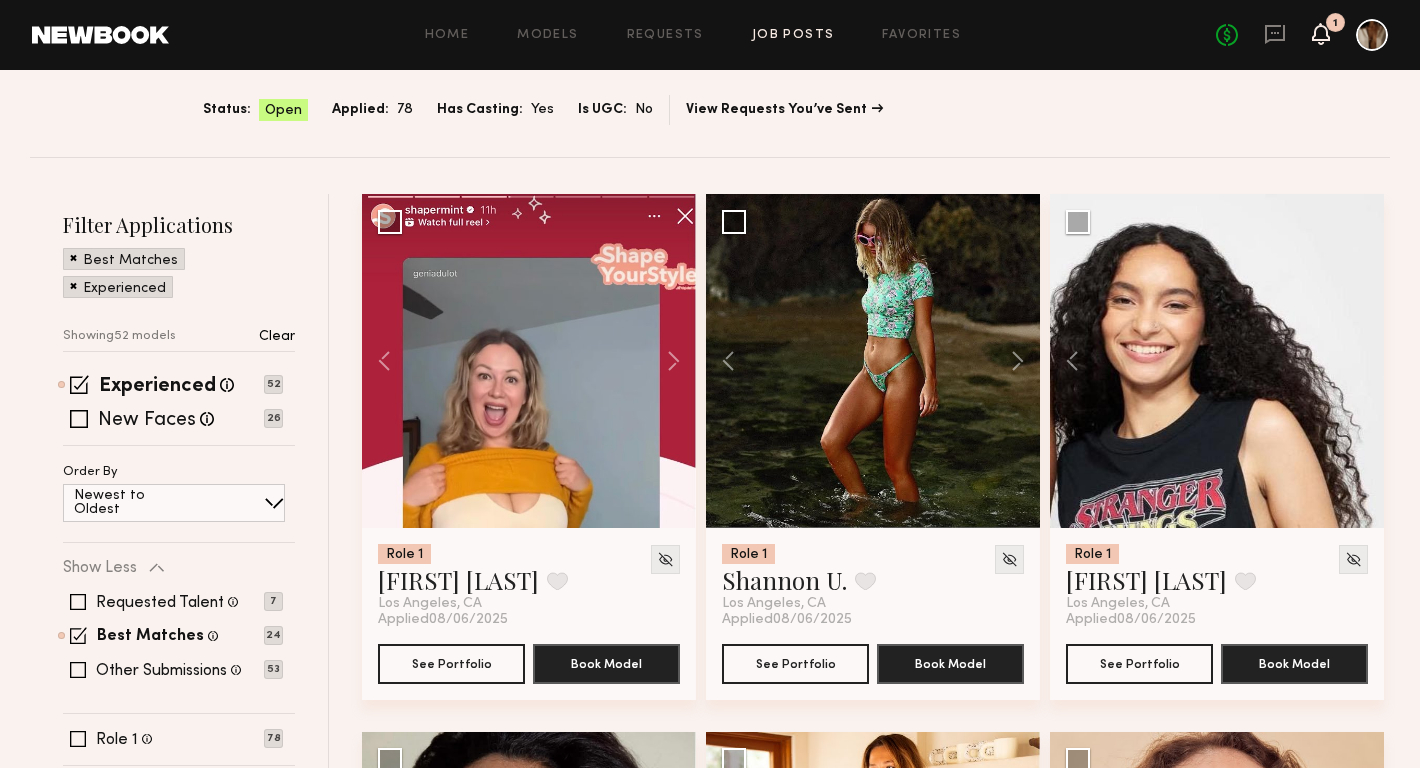 click 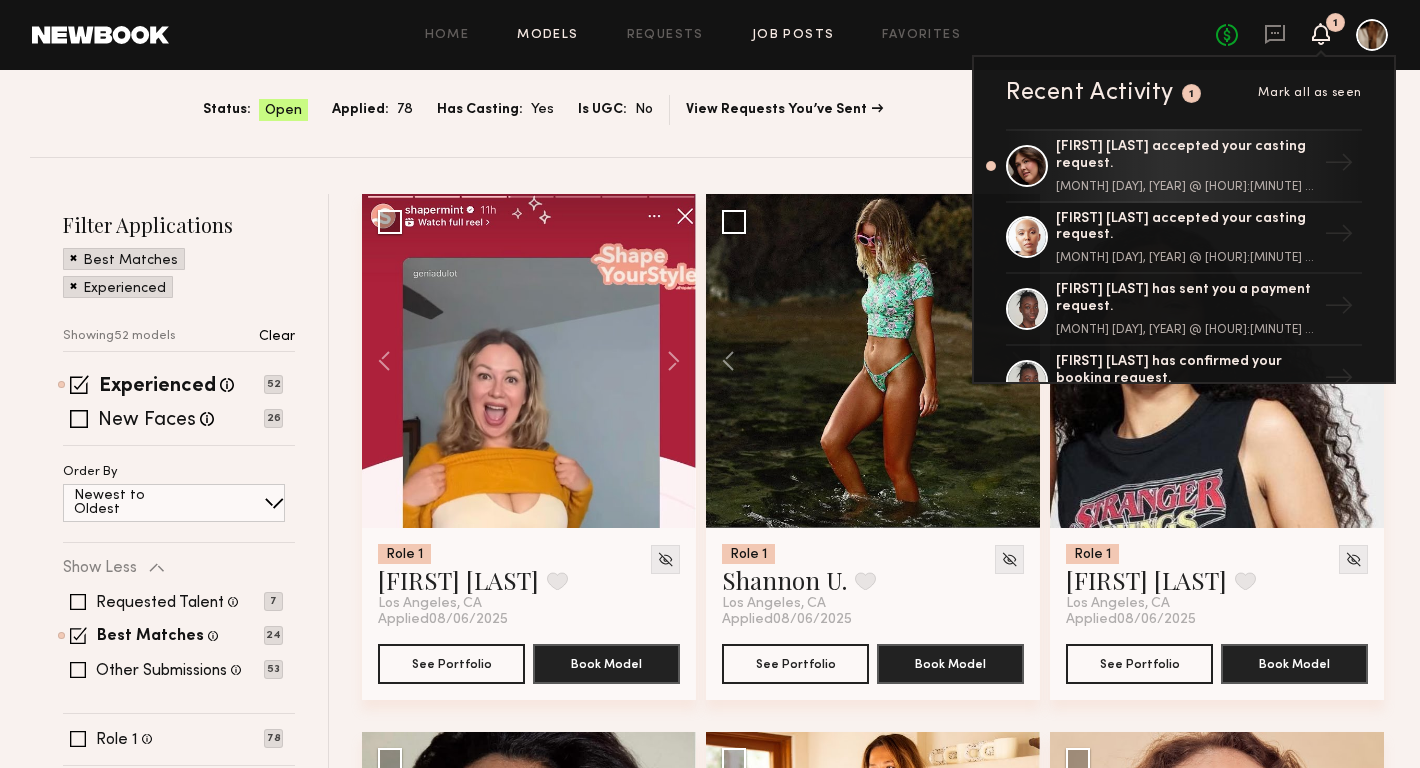 click on "Models" 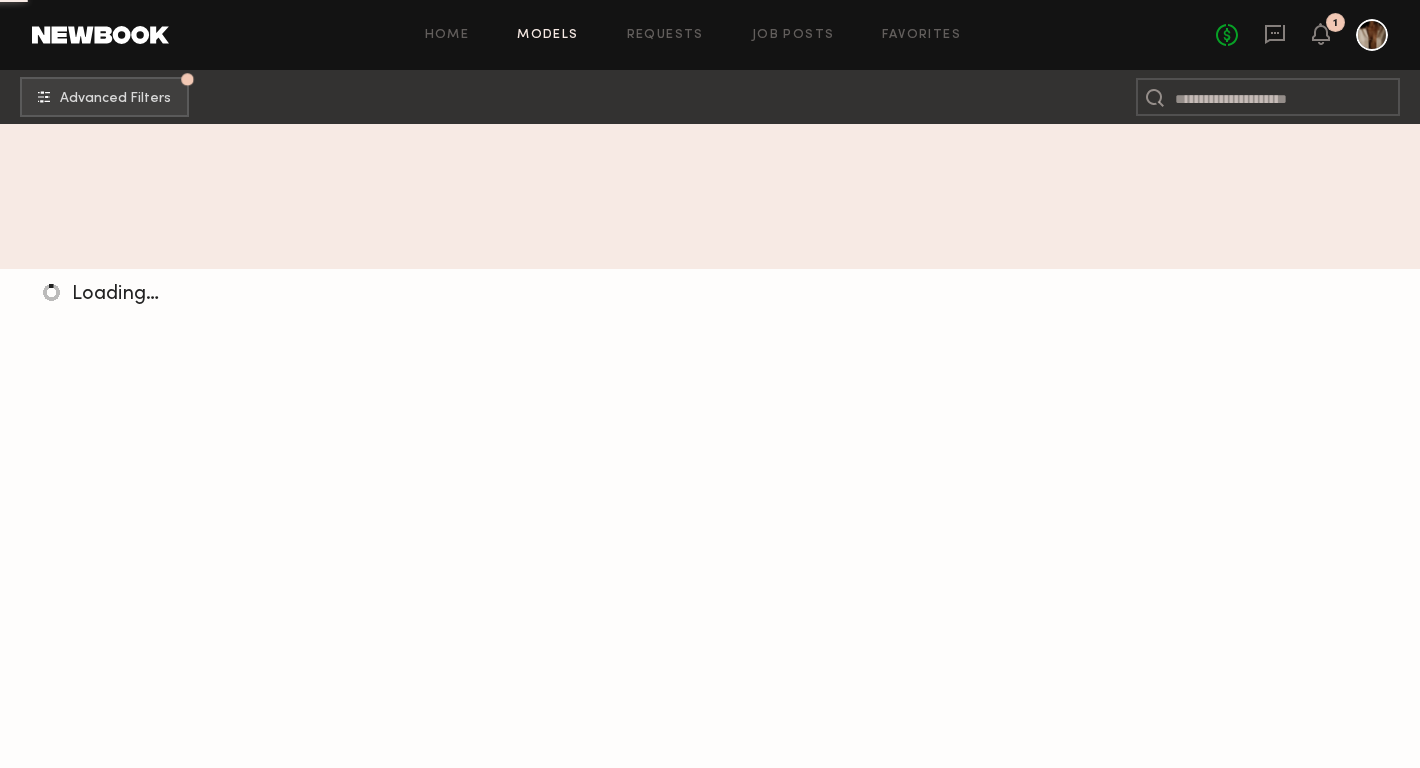 scroll, scrollTop: 0, scrollLeft: 0, axis: both 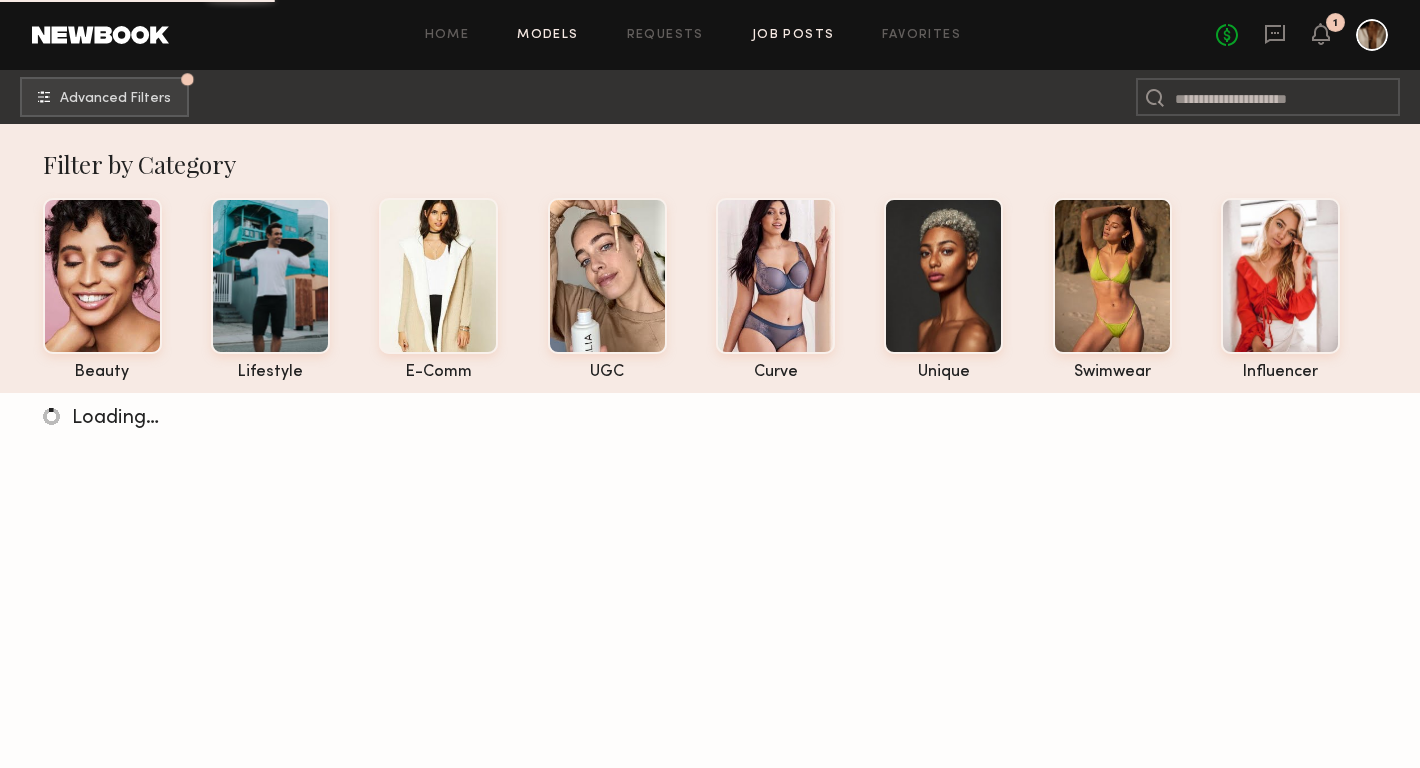 click on "Job Posts" 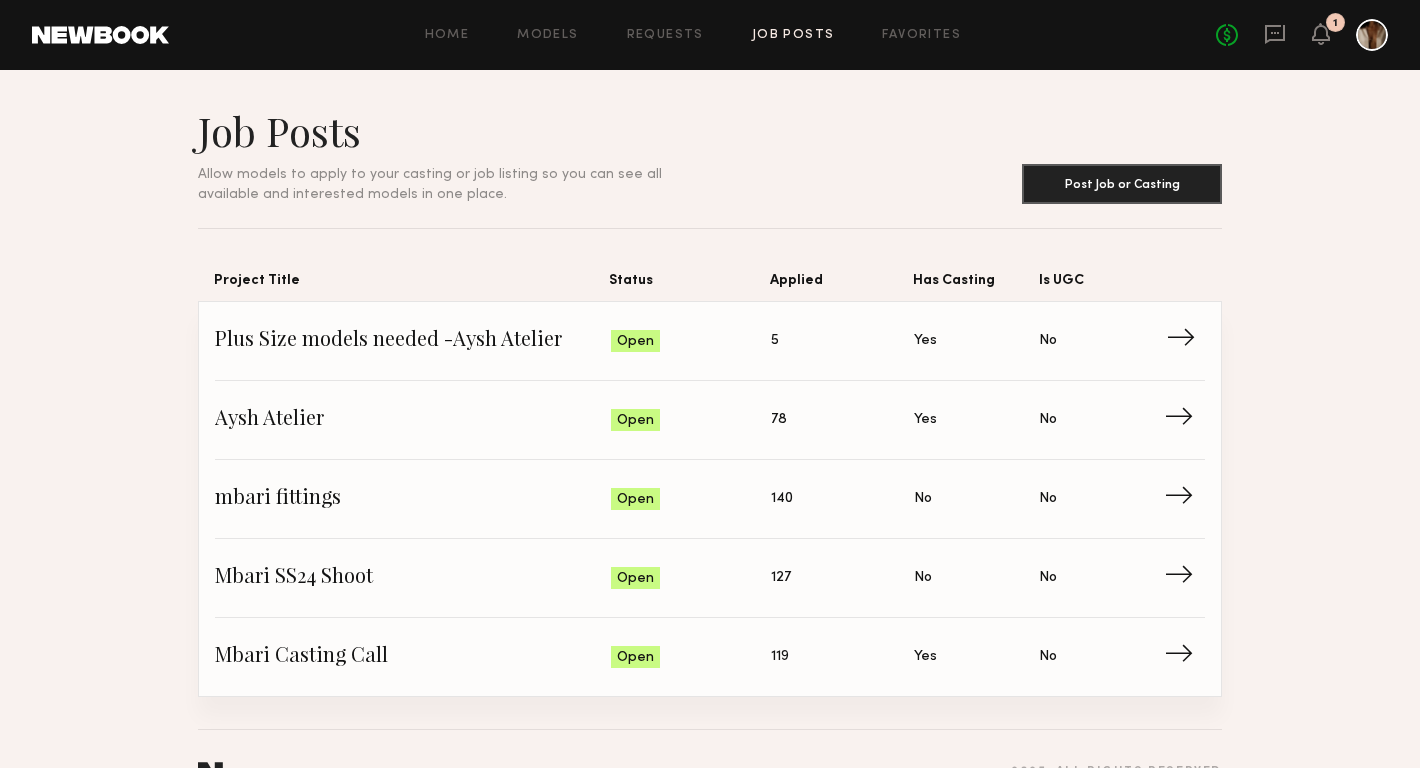 click on "Applied: 5" 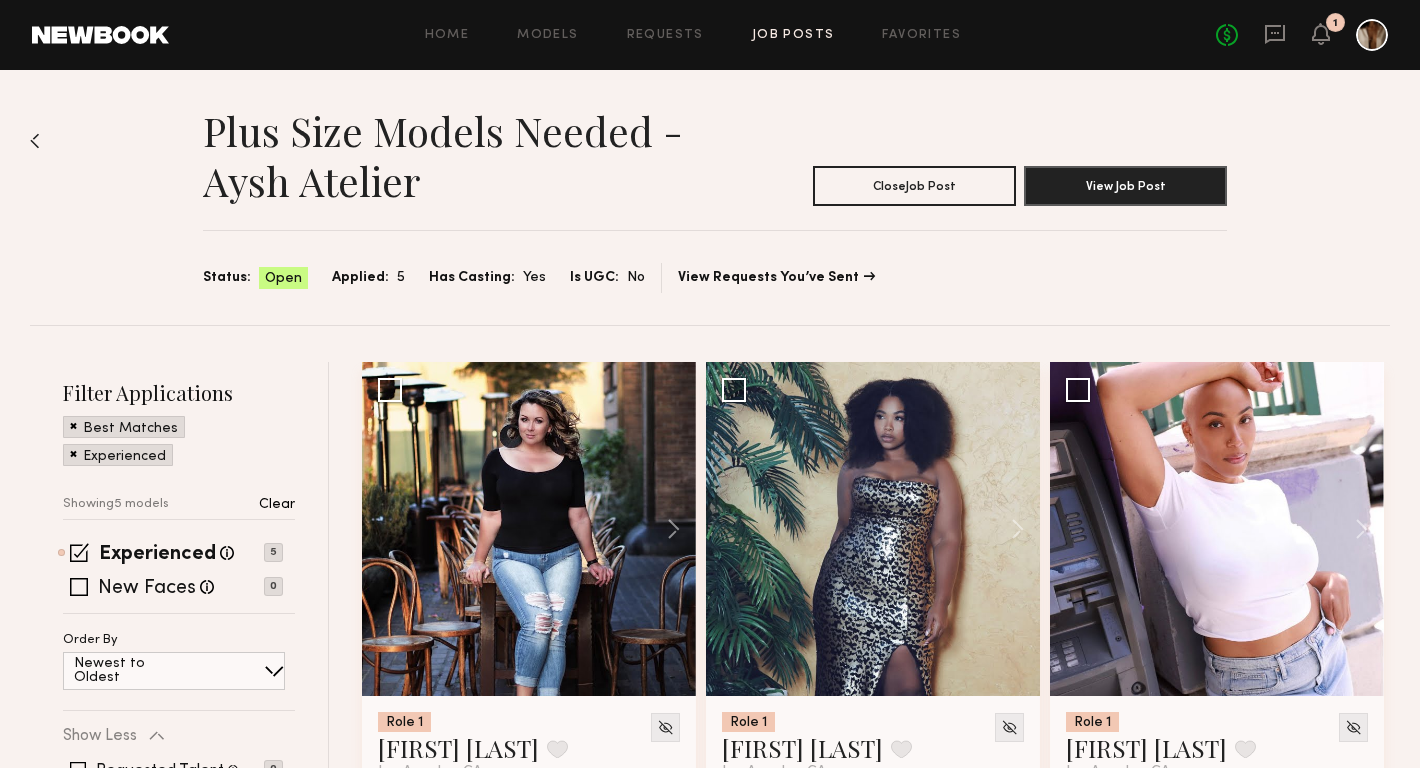 click on "Job Posts" 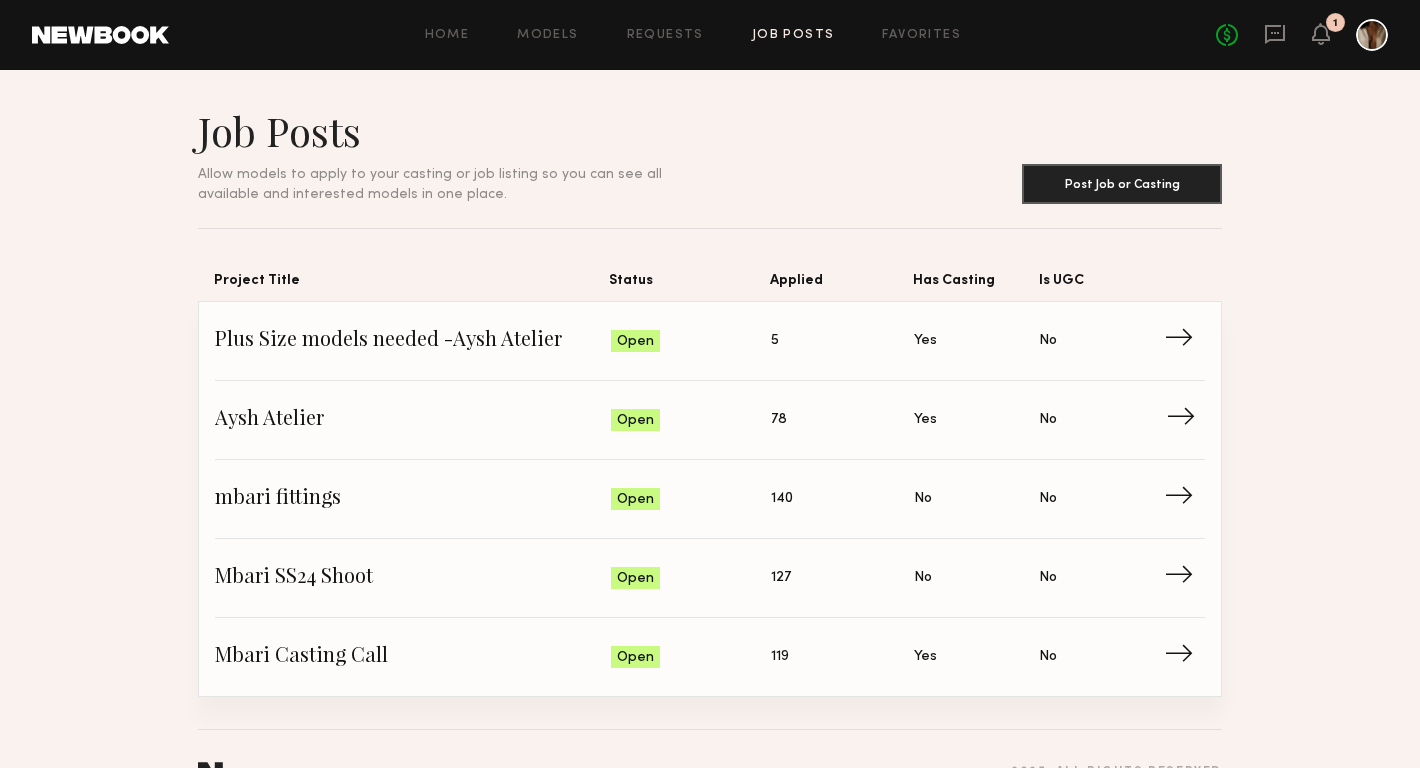 click on "78" 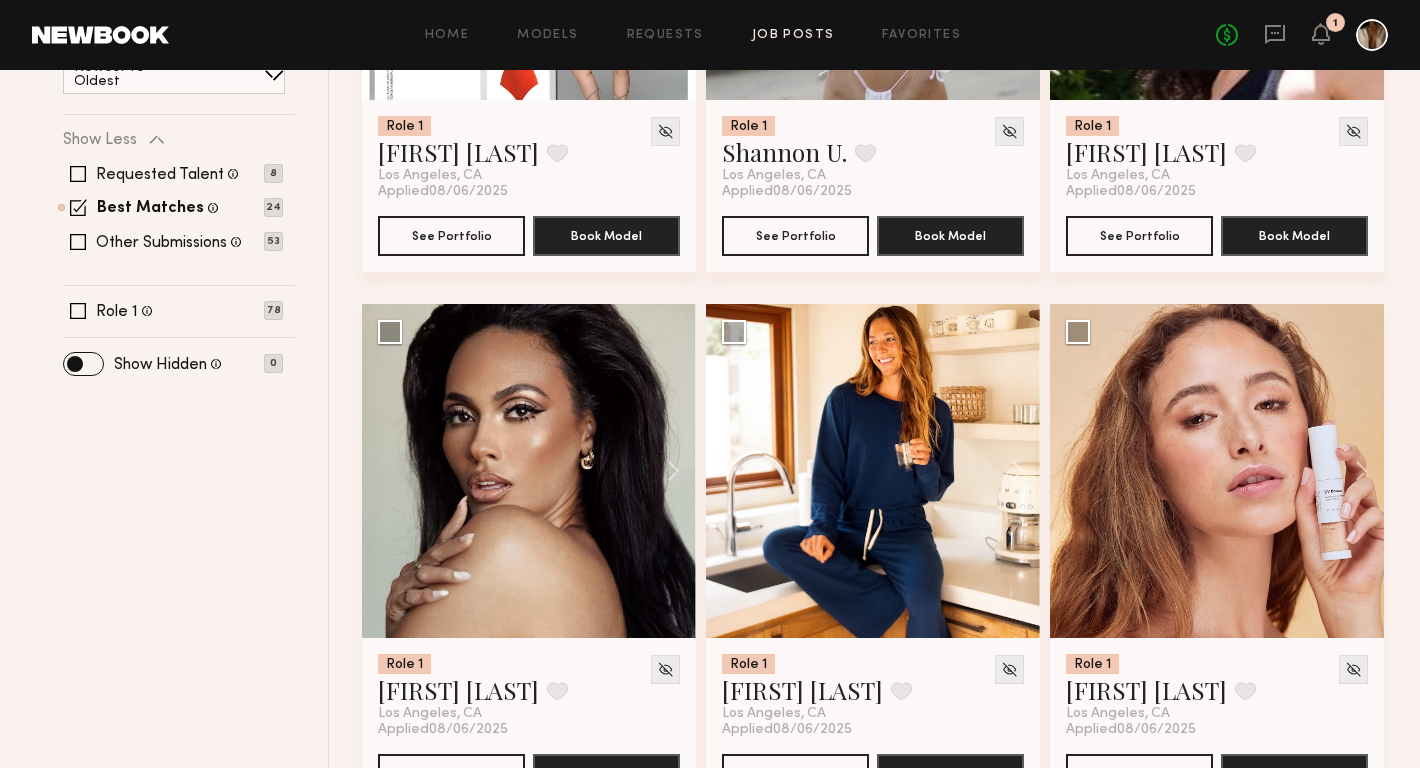 scroll, scrollTop: 564, scrollLeft: 0, axis: vertical 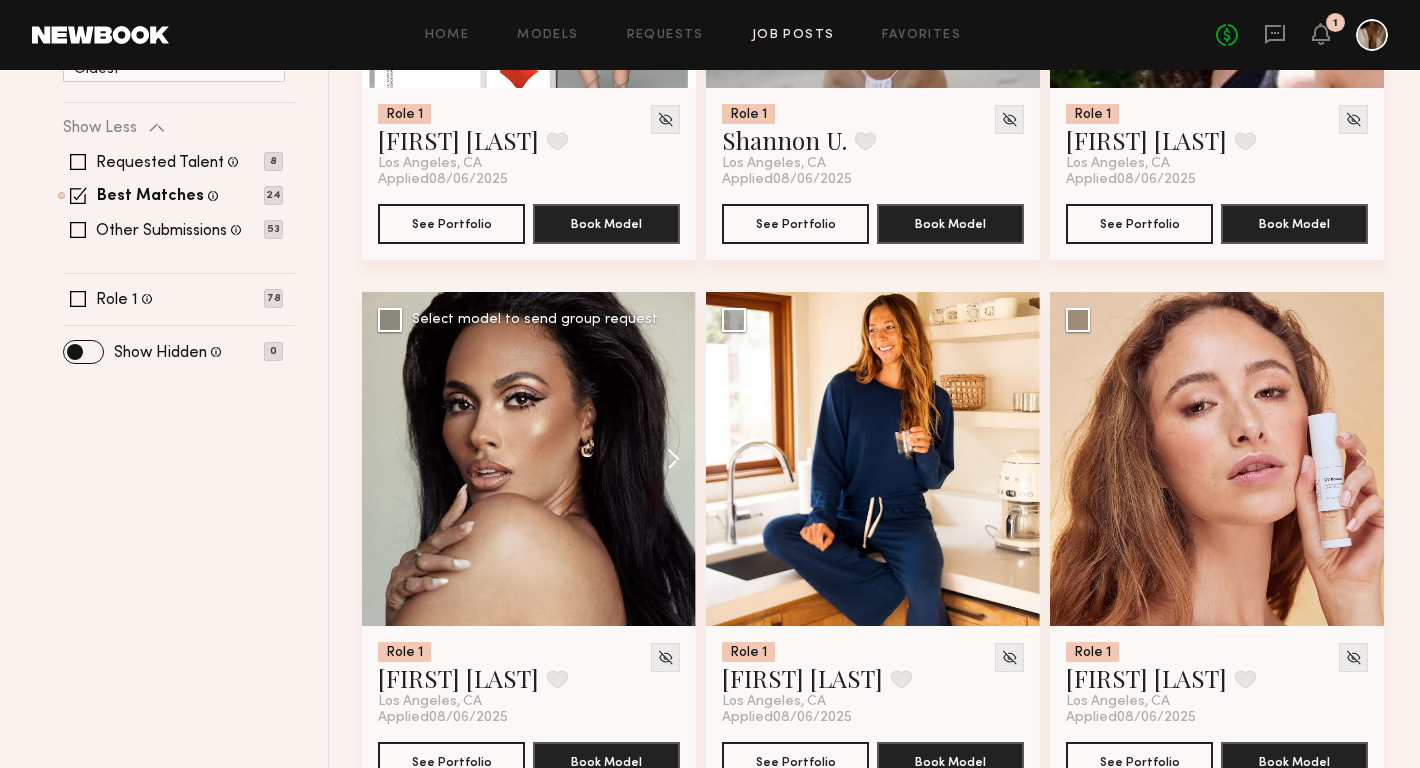 click 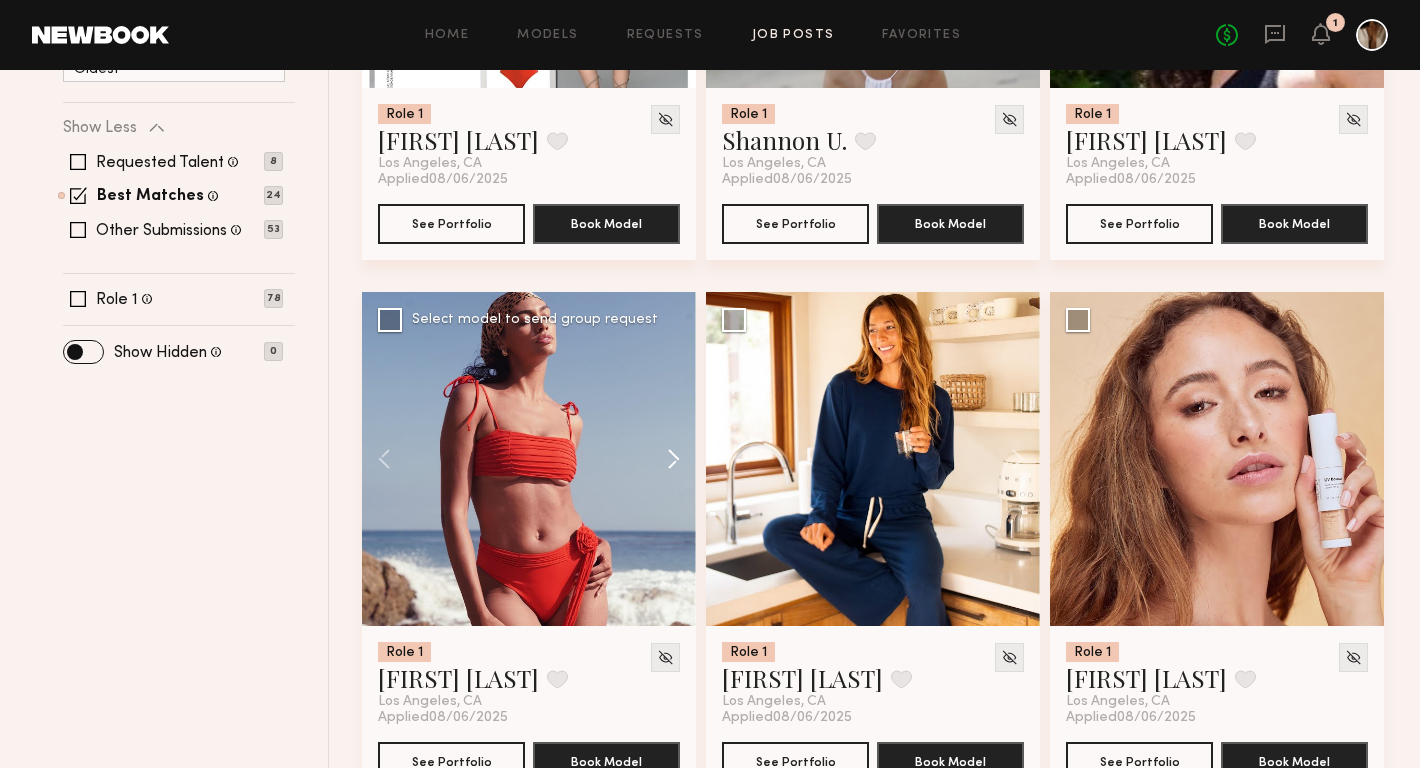 click 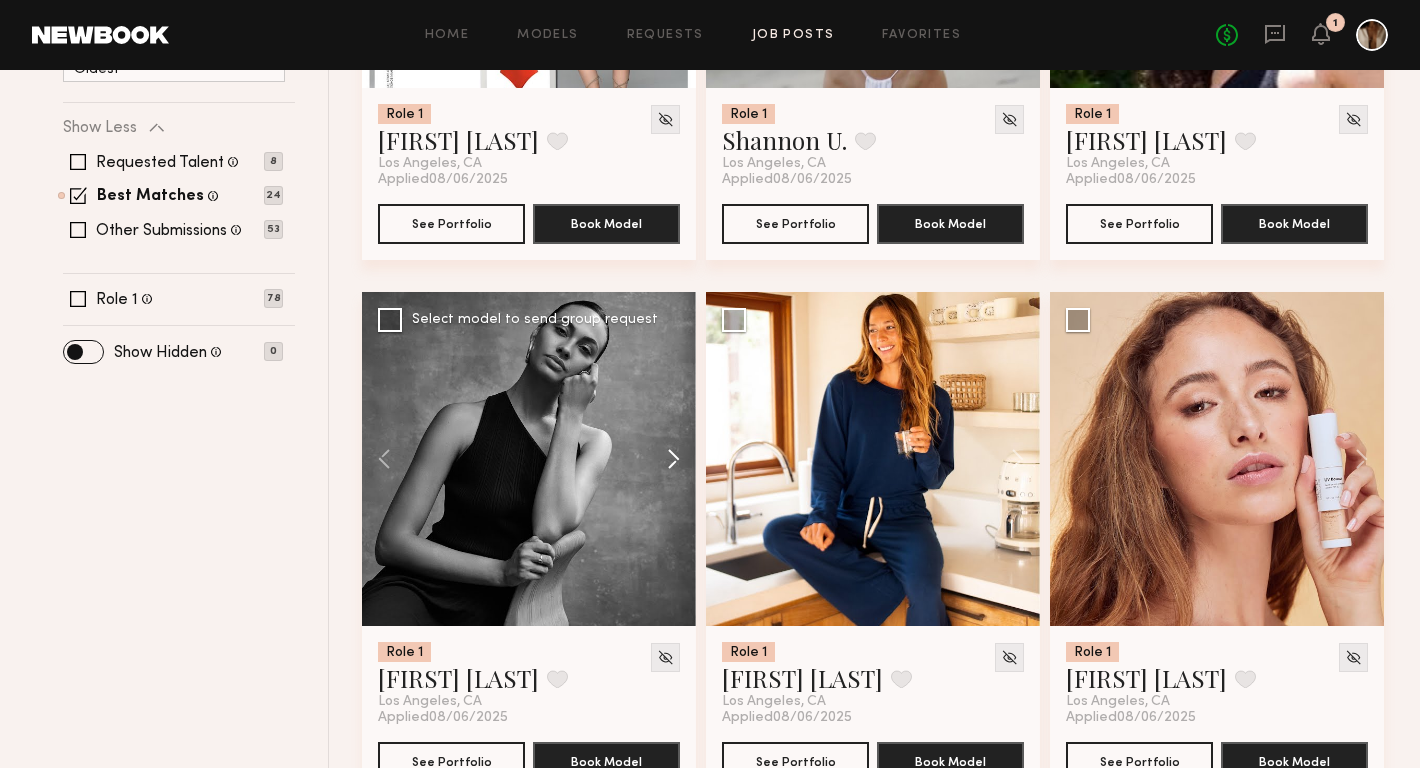click 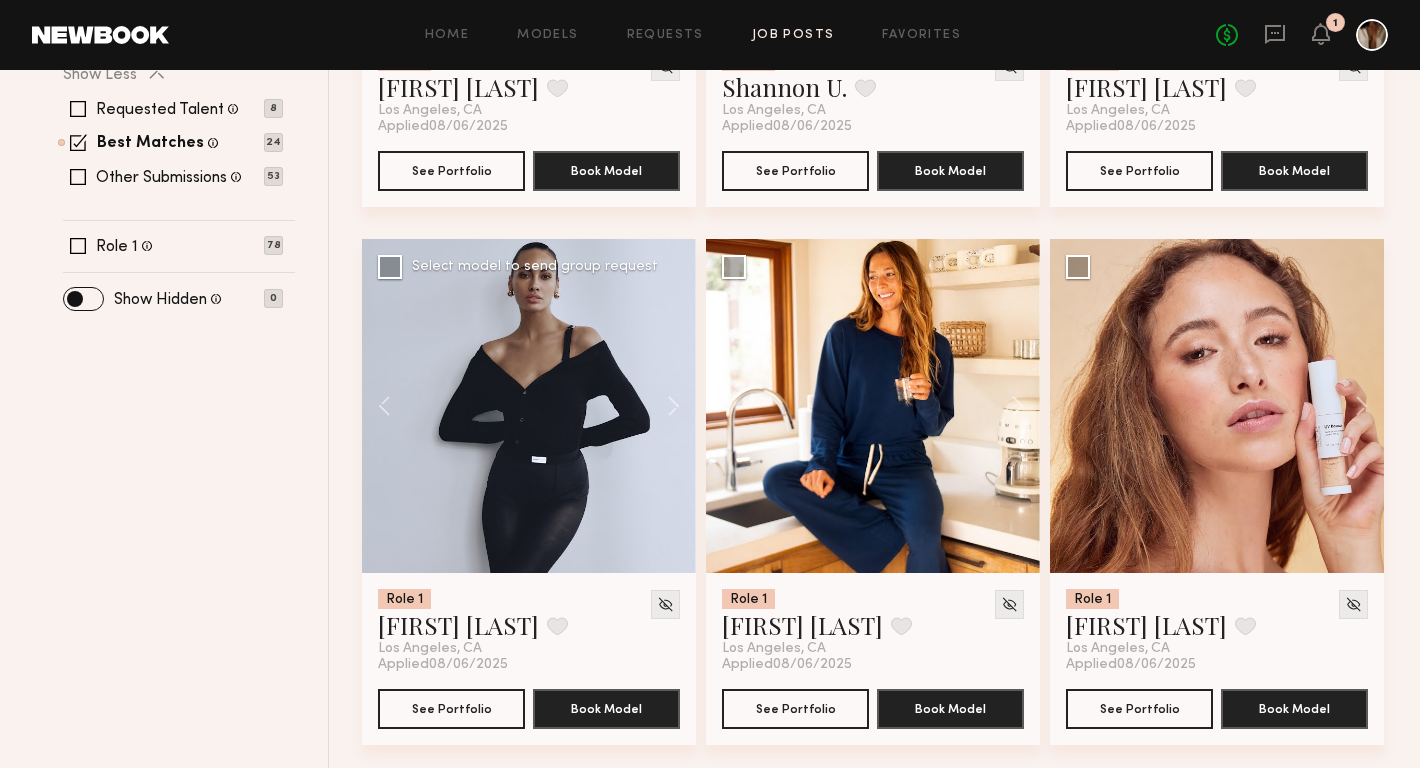 scroll, scrollTop: 632, scrollLeft: 0, axis: vertical 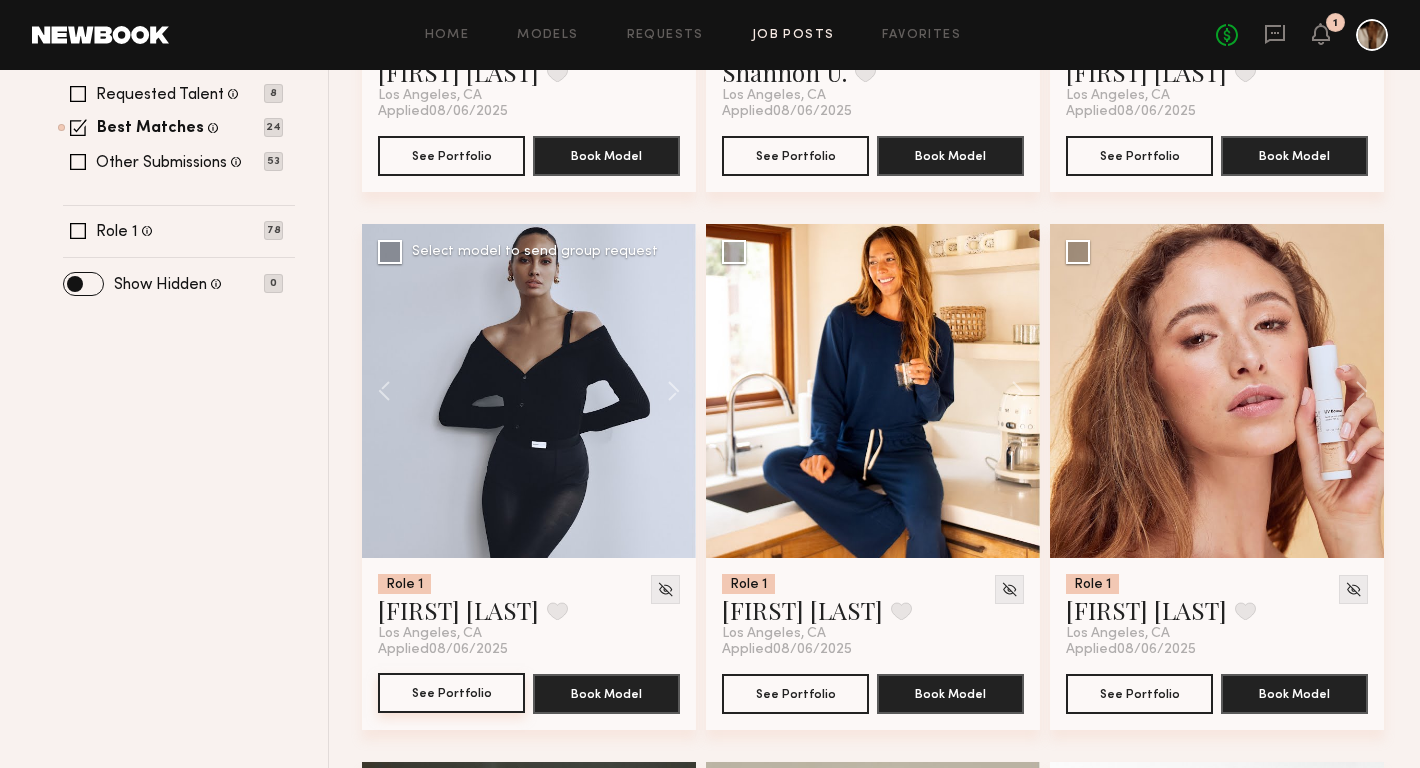 click on "See Portfolio" 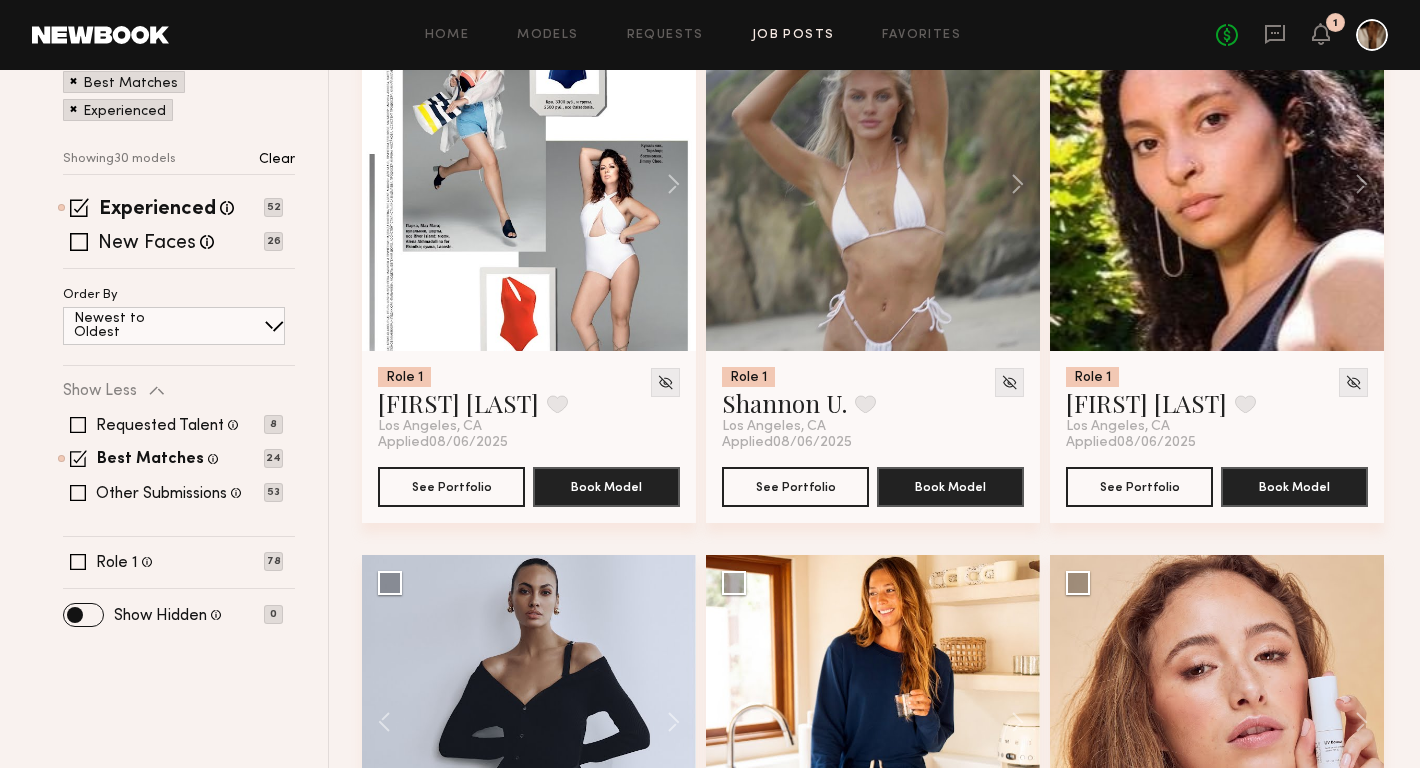 scroll, scrollTop: 0, scrollLeft: 0, axis: both 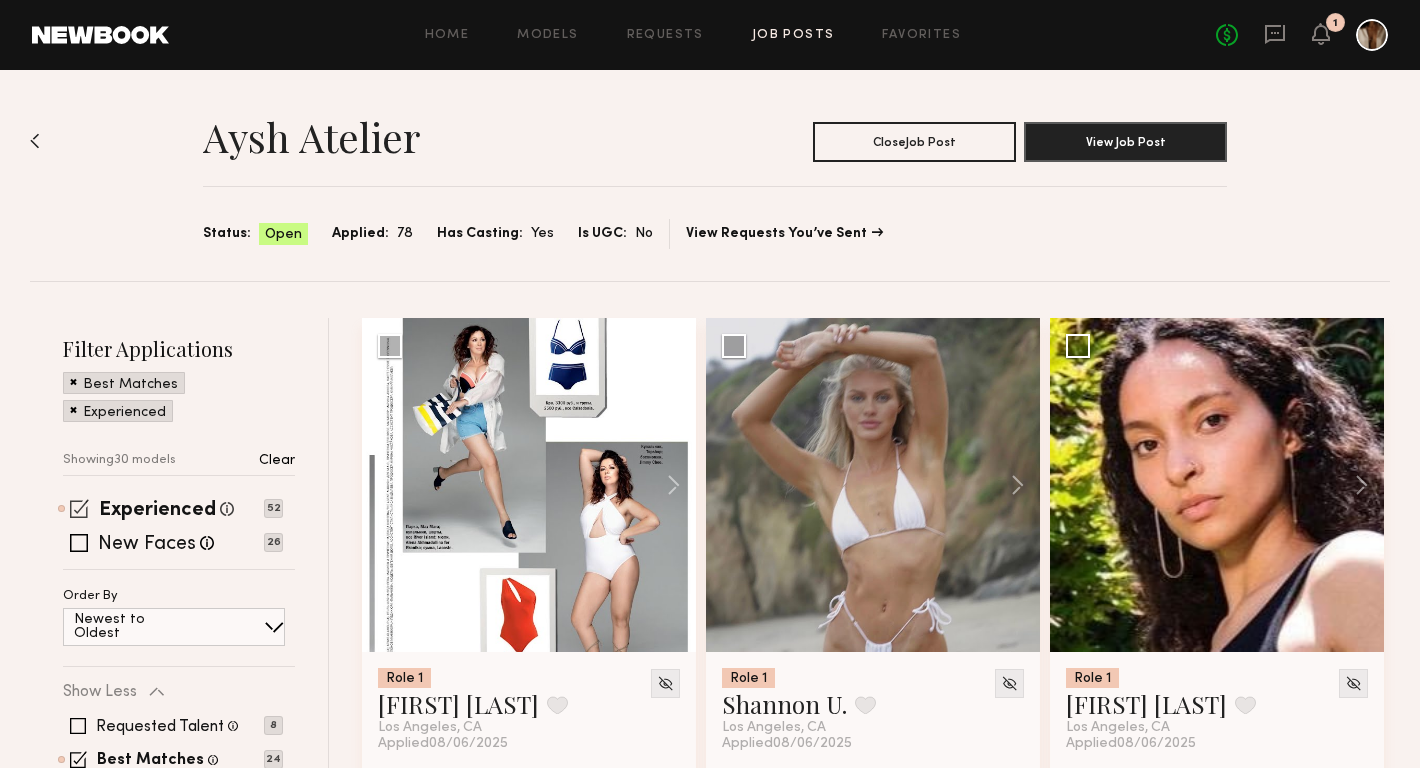 click 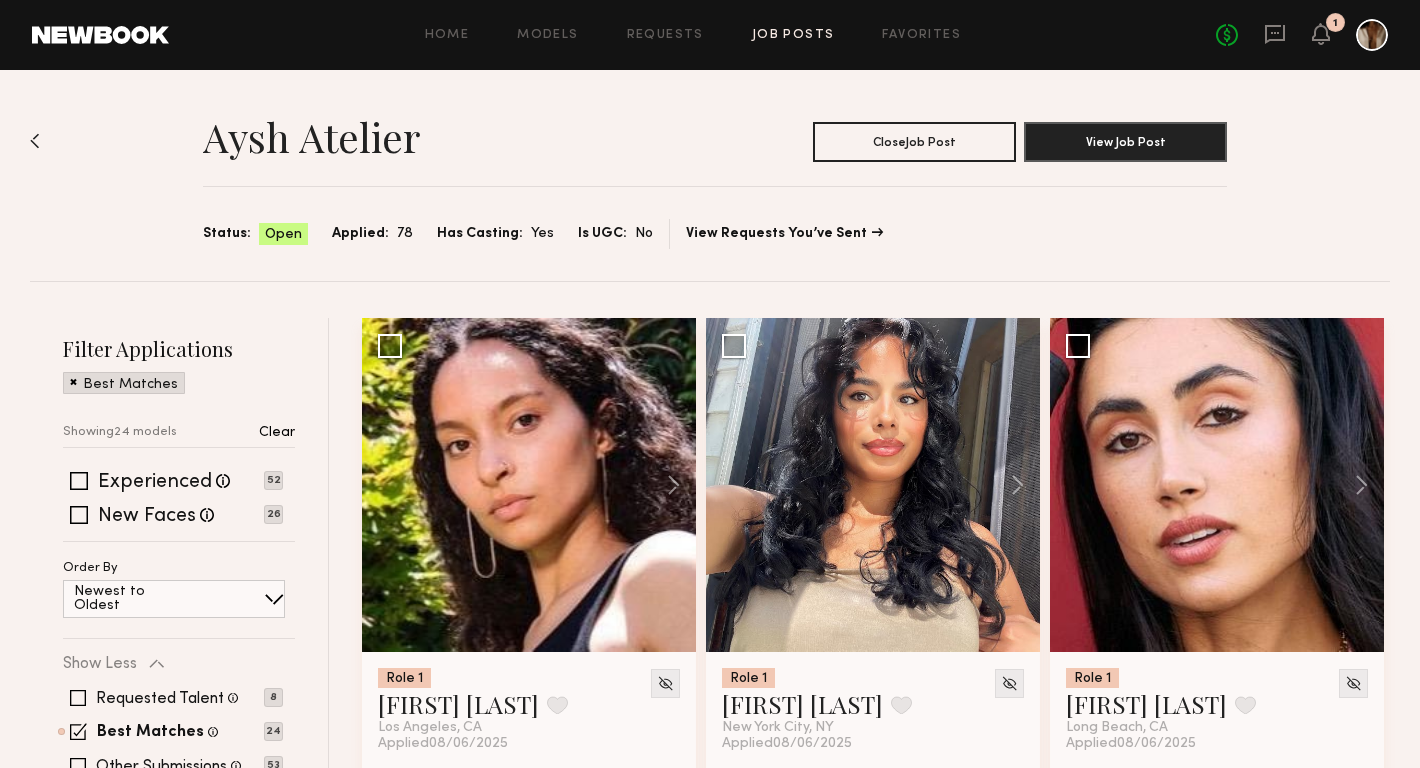 click 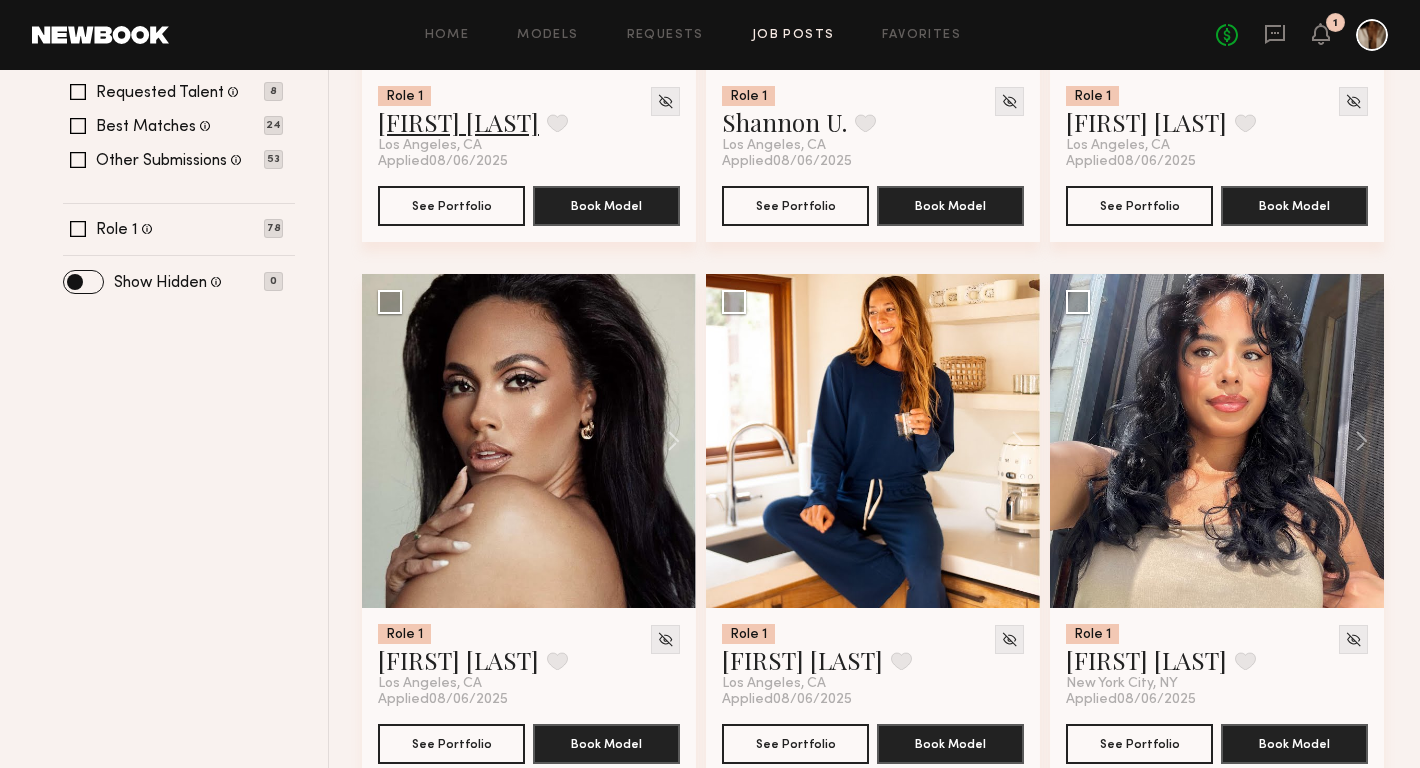 scroll, scrollTop: 640, scrollLeft: 0, axis: vertical 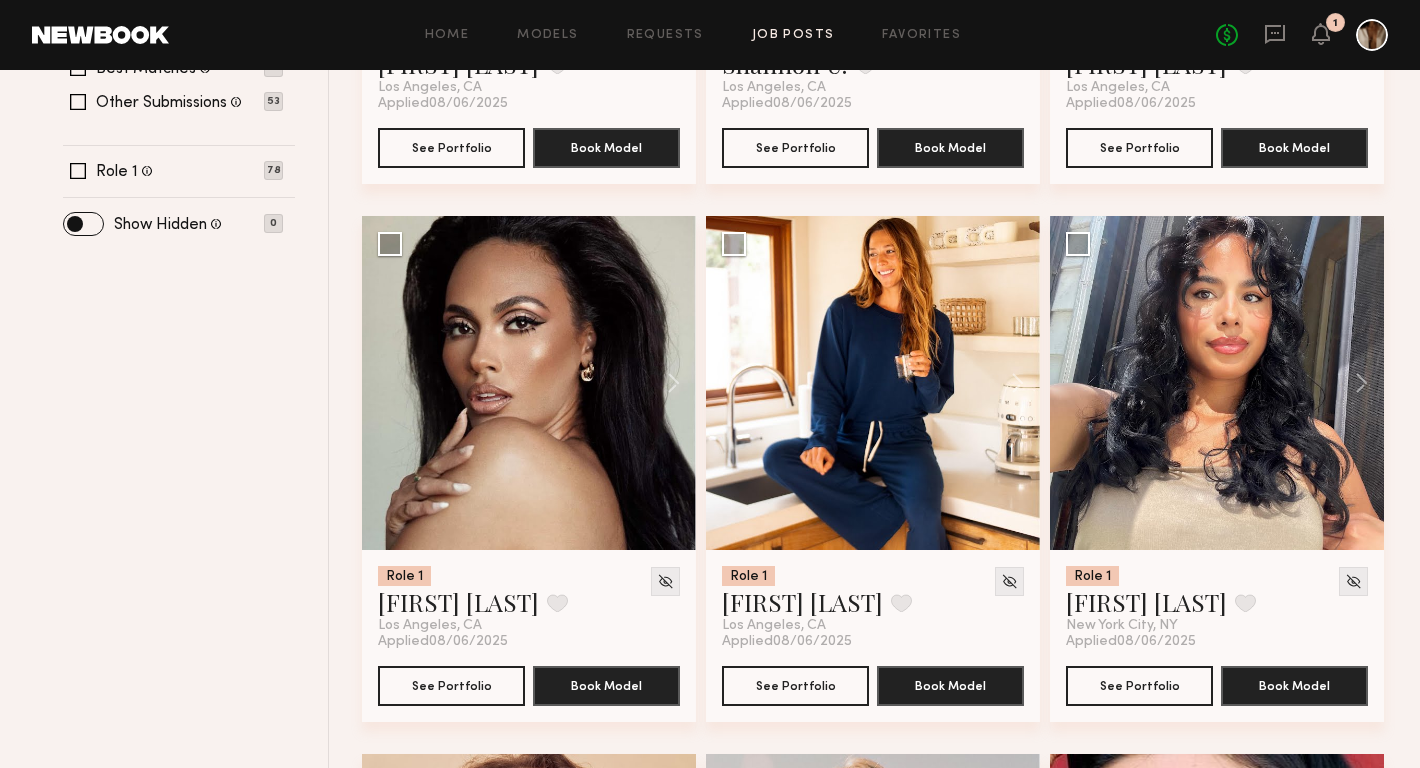 click on "No fees up to $5,000 1" 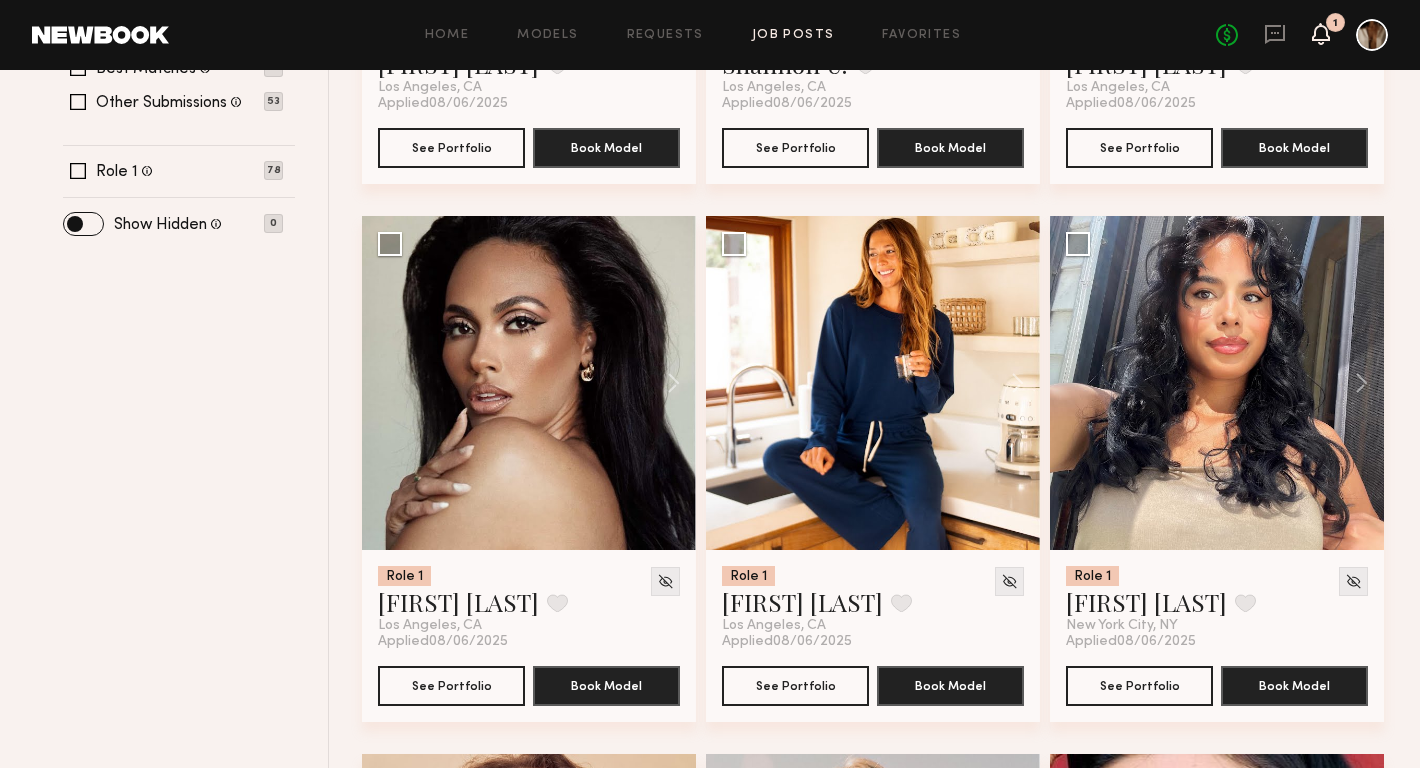 click 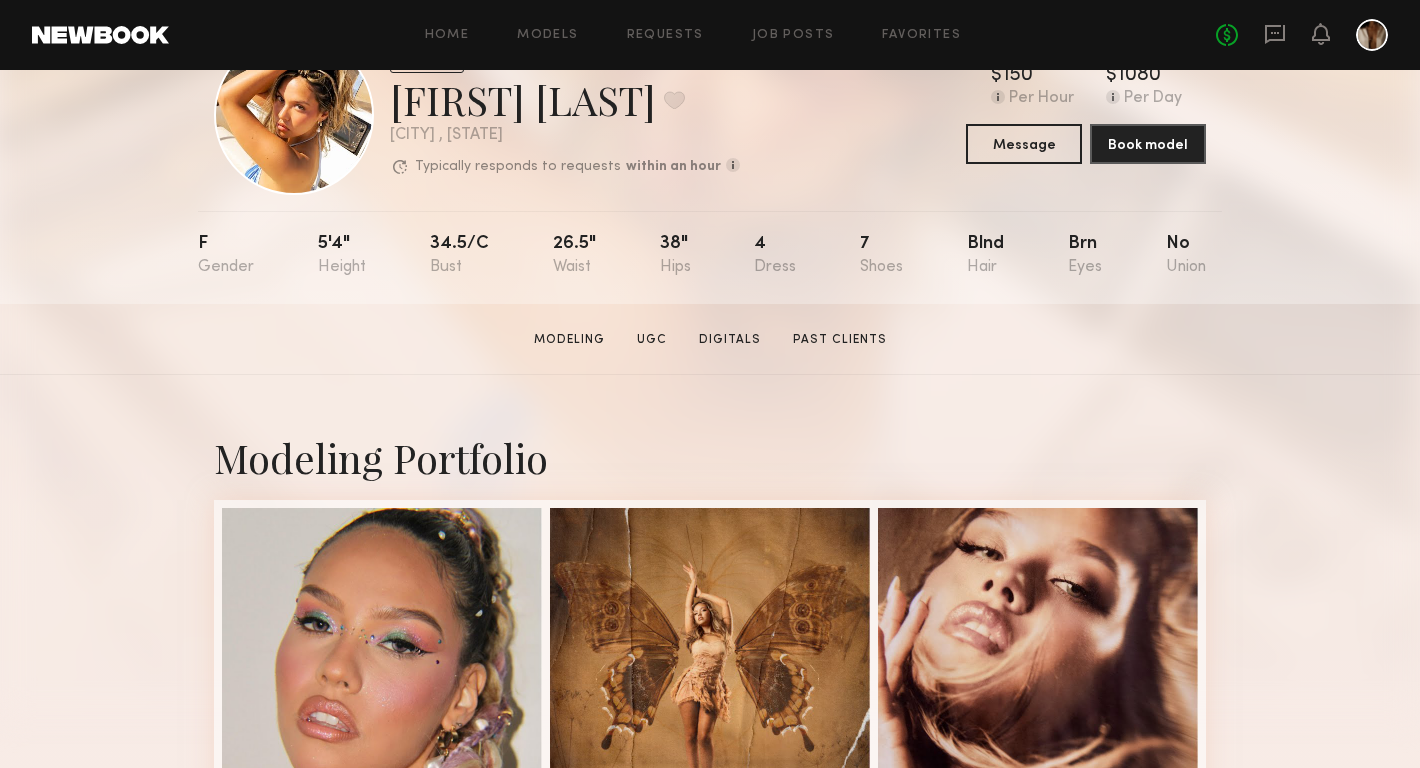 scroll, scrollTop: 0, scrollLeft: 0, axis: both 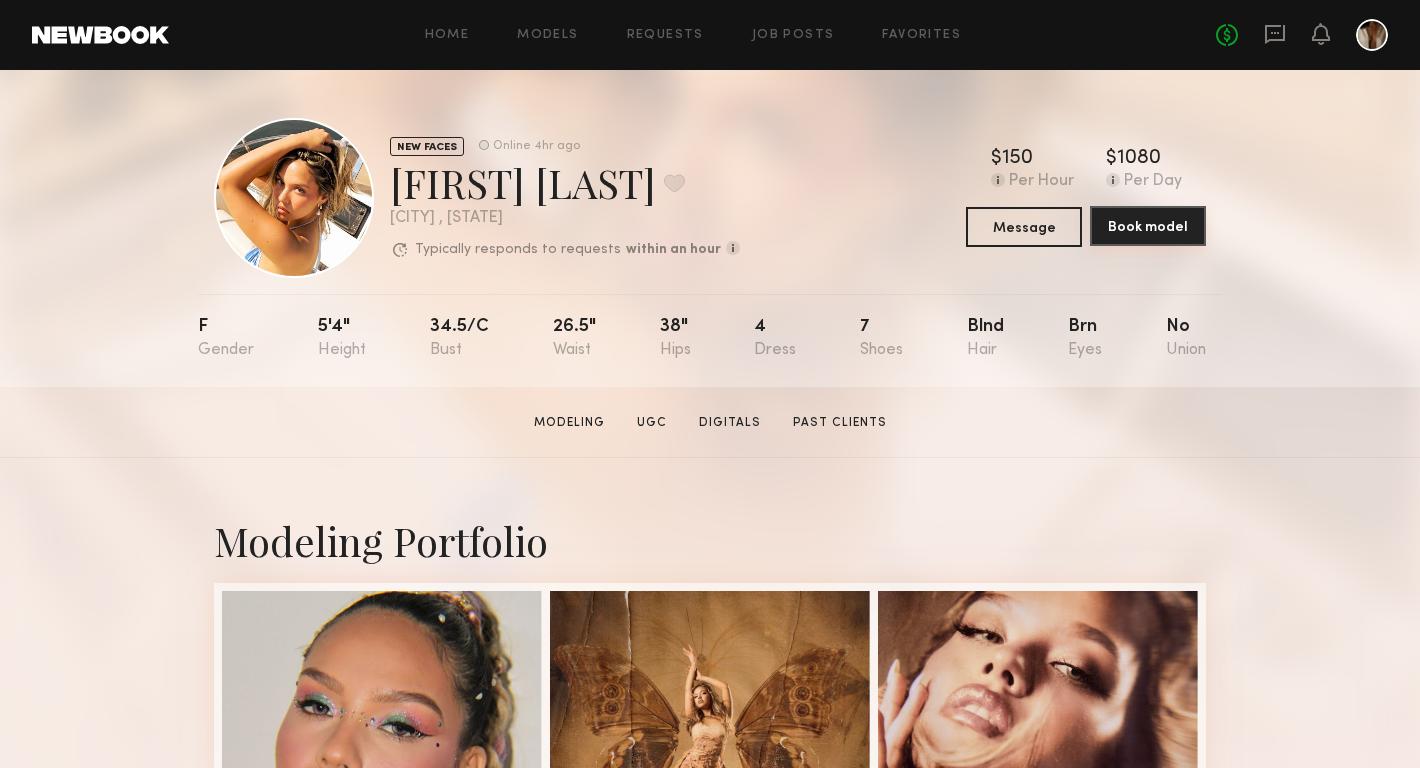 click on "Book model" 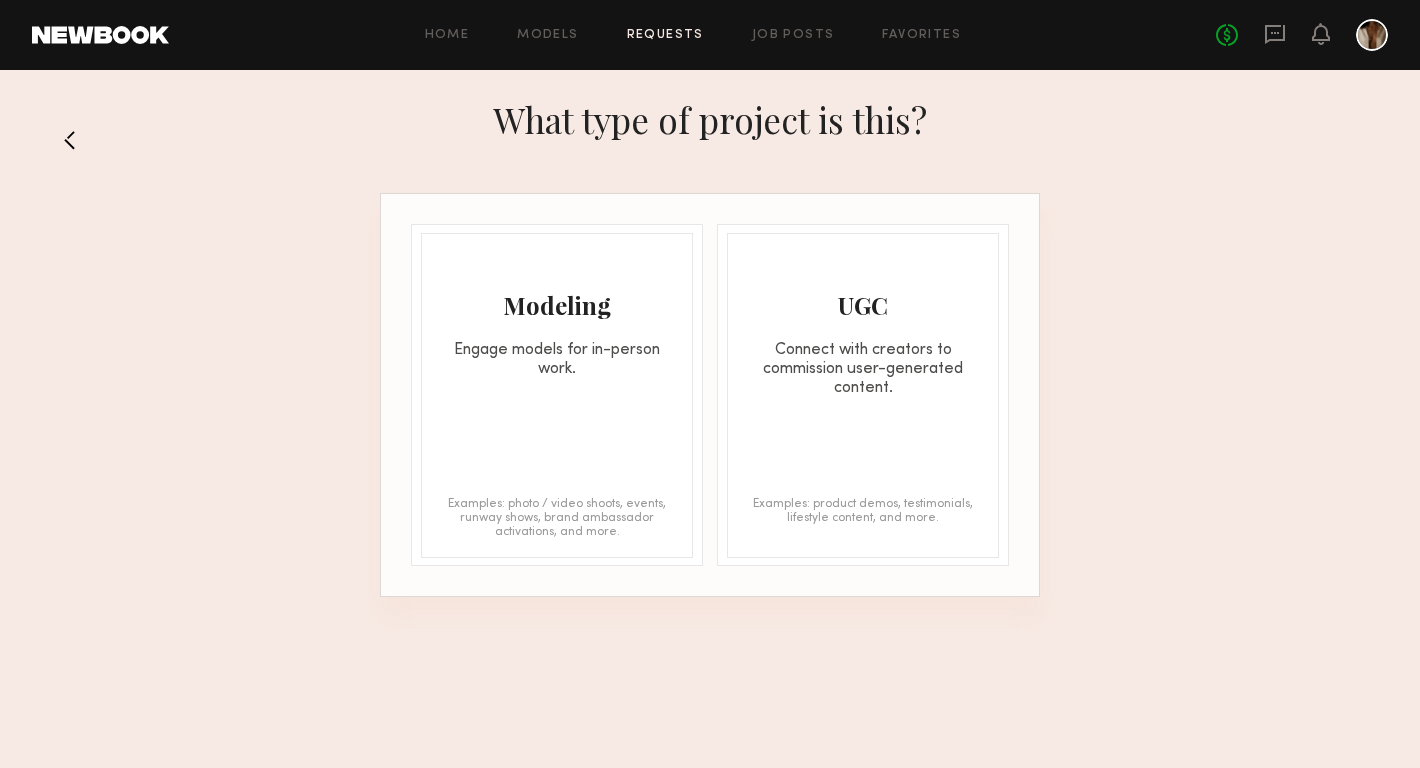 click on "Modeling Engage models for in-person work. Examples: photo / video shoots, events, runway shows, brand ambassador activations, and more." 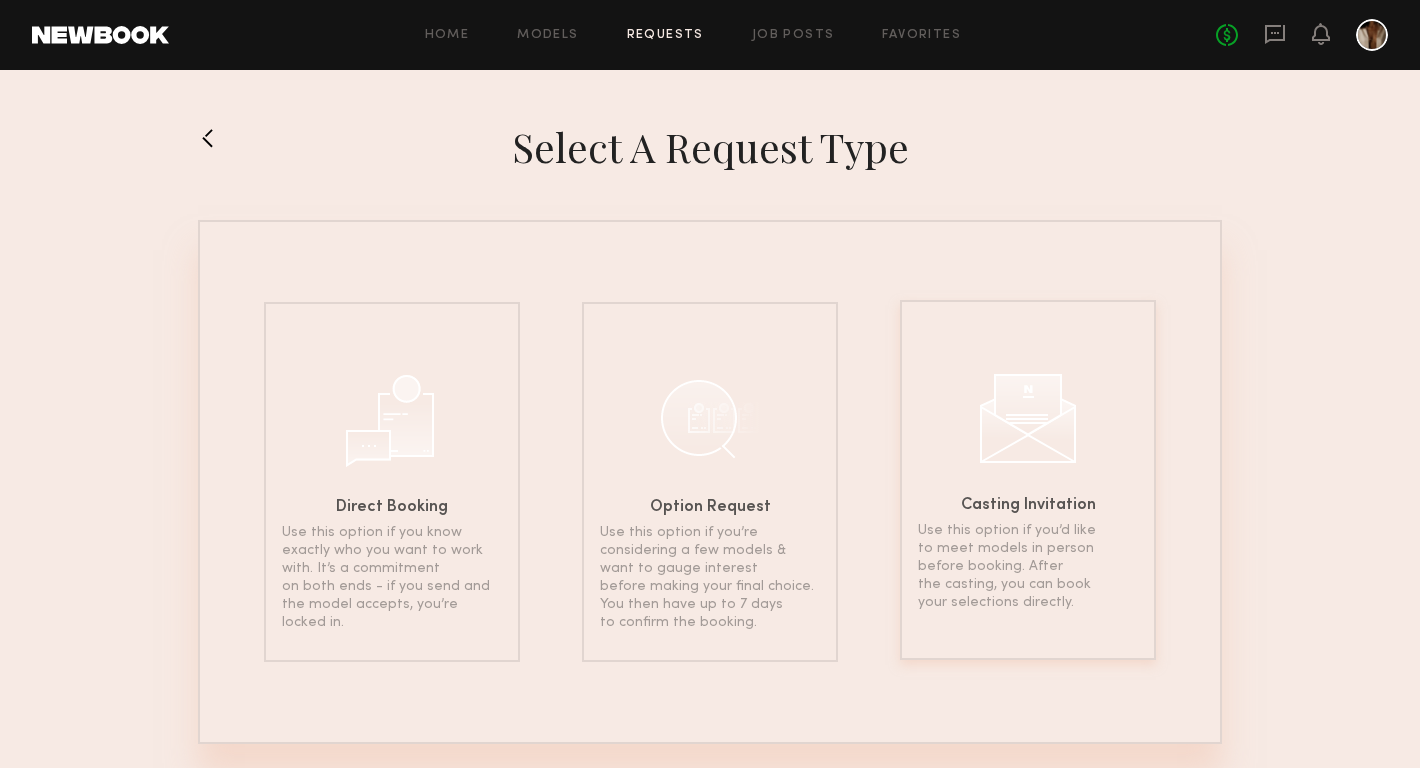 click 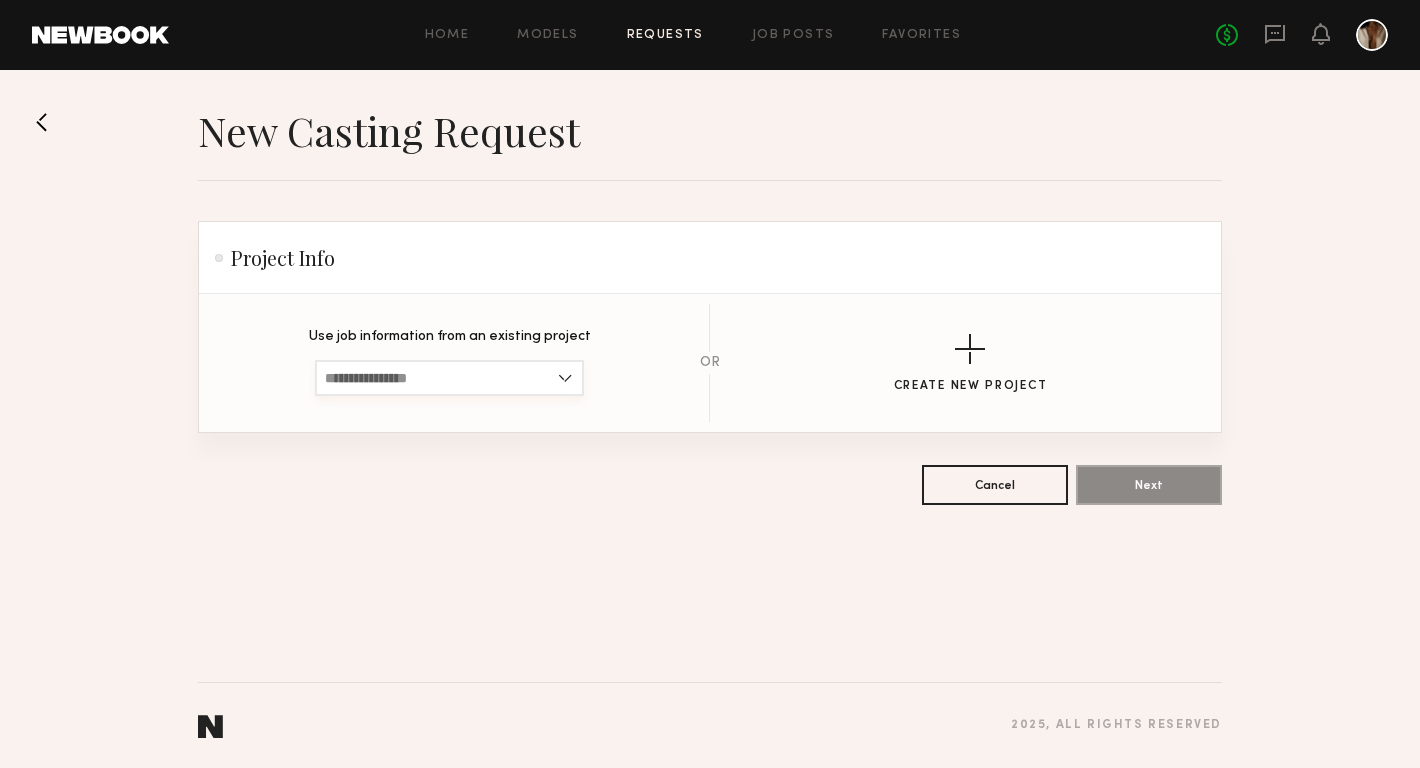 click at bounding box center [449, 378] 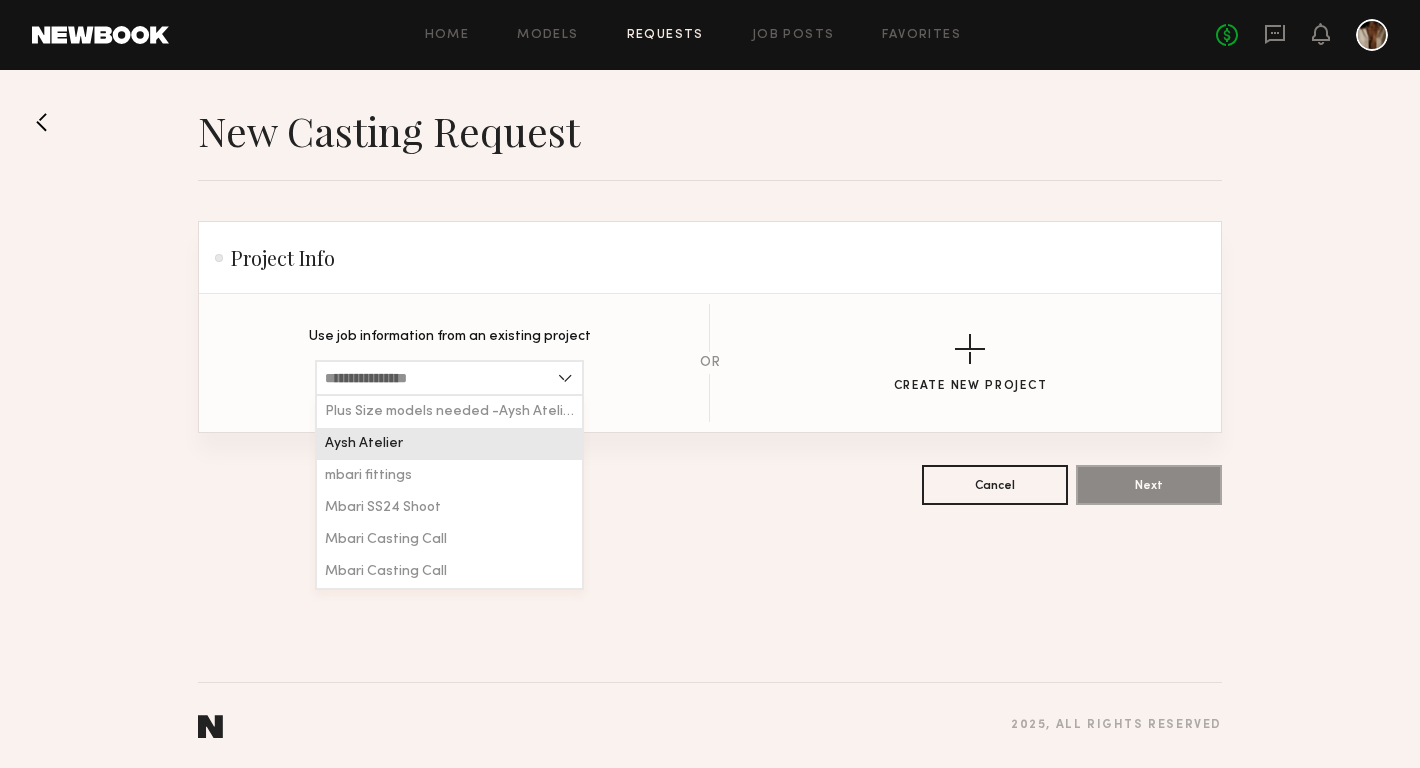 click on "Aysh Atelier" 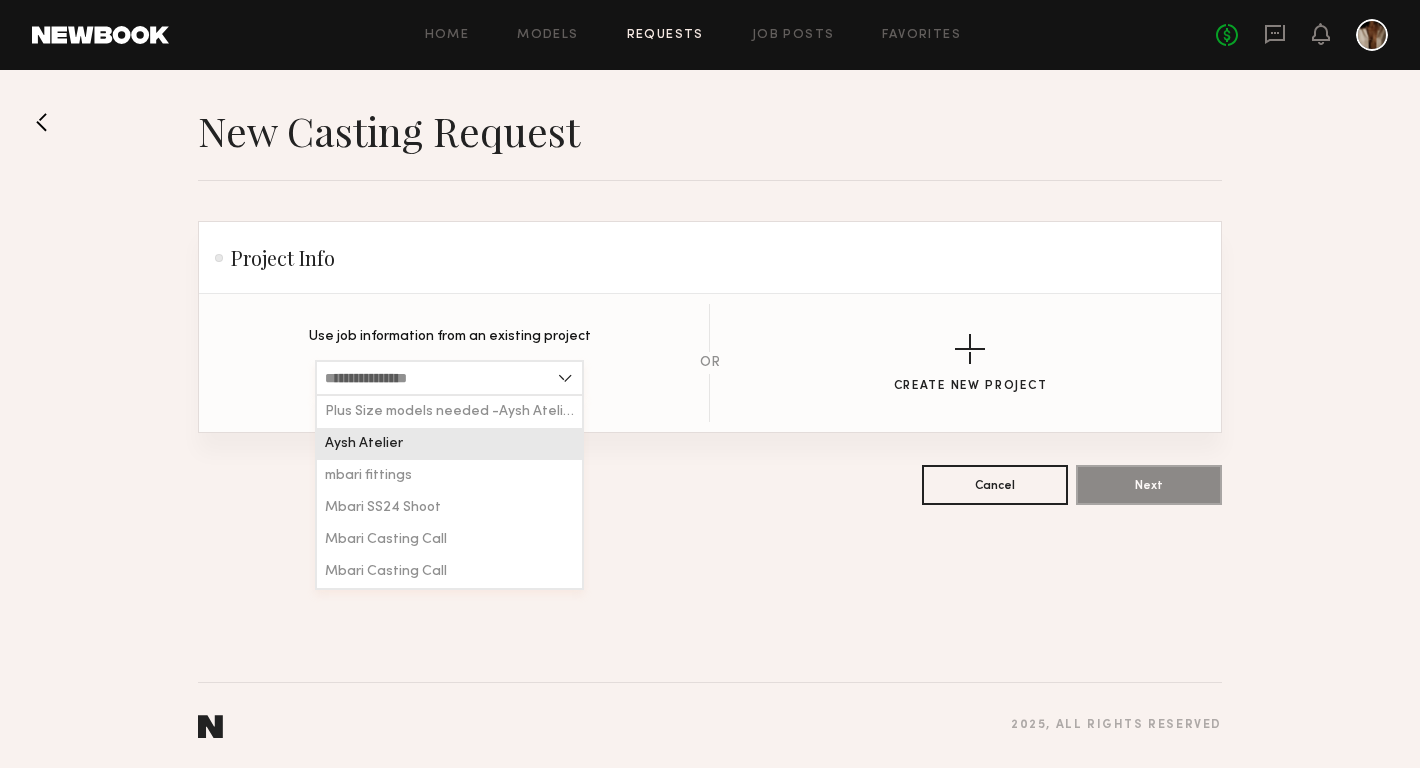 type on "**********" 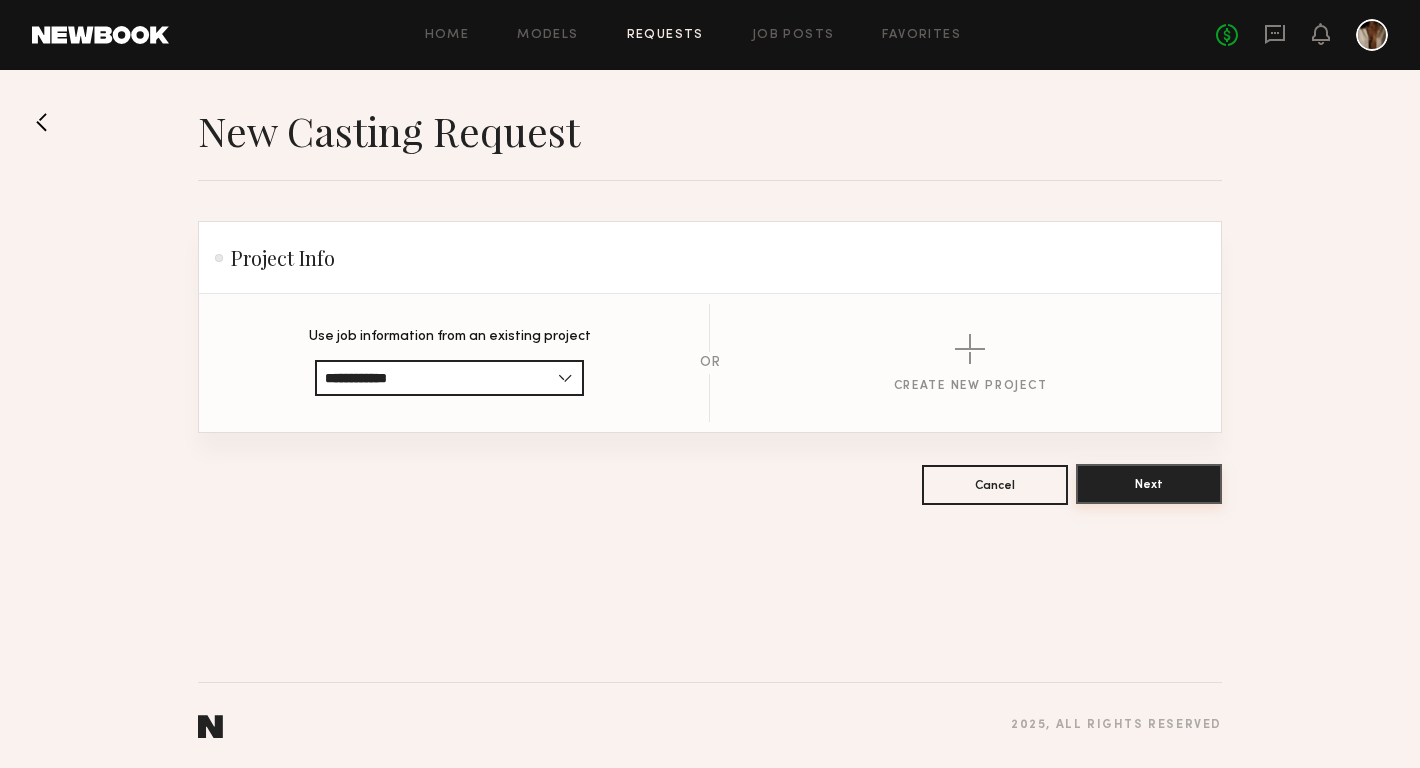 click on "Next" 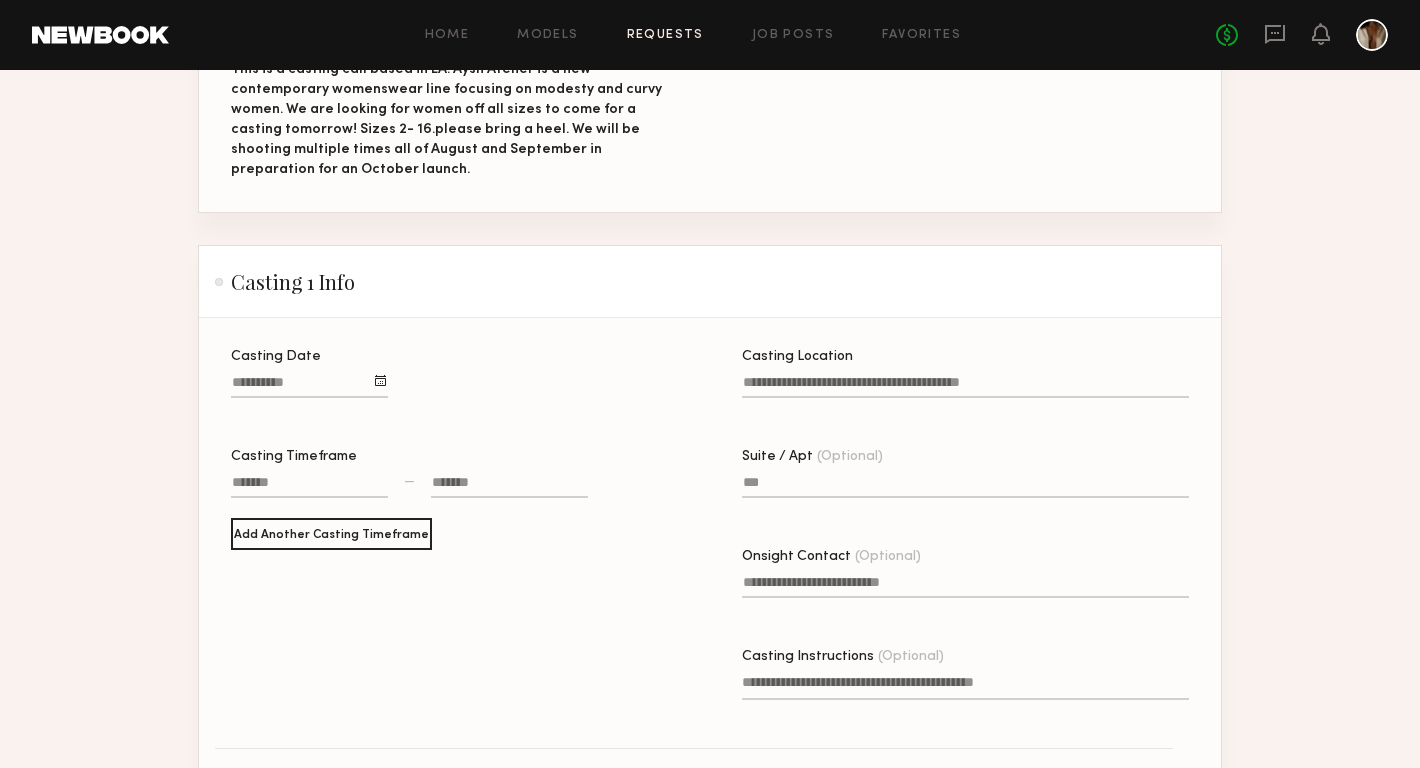 scroll, scrollTop: 380, scrollLeft: 0, axis: vertical 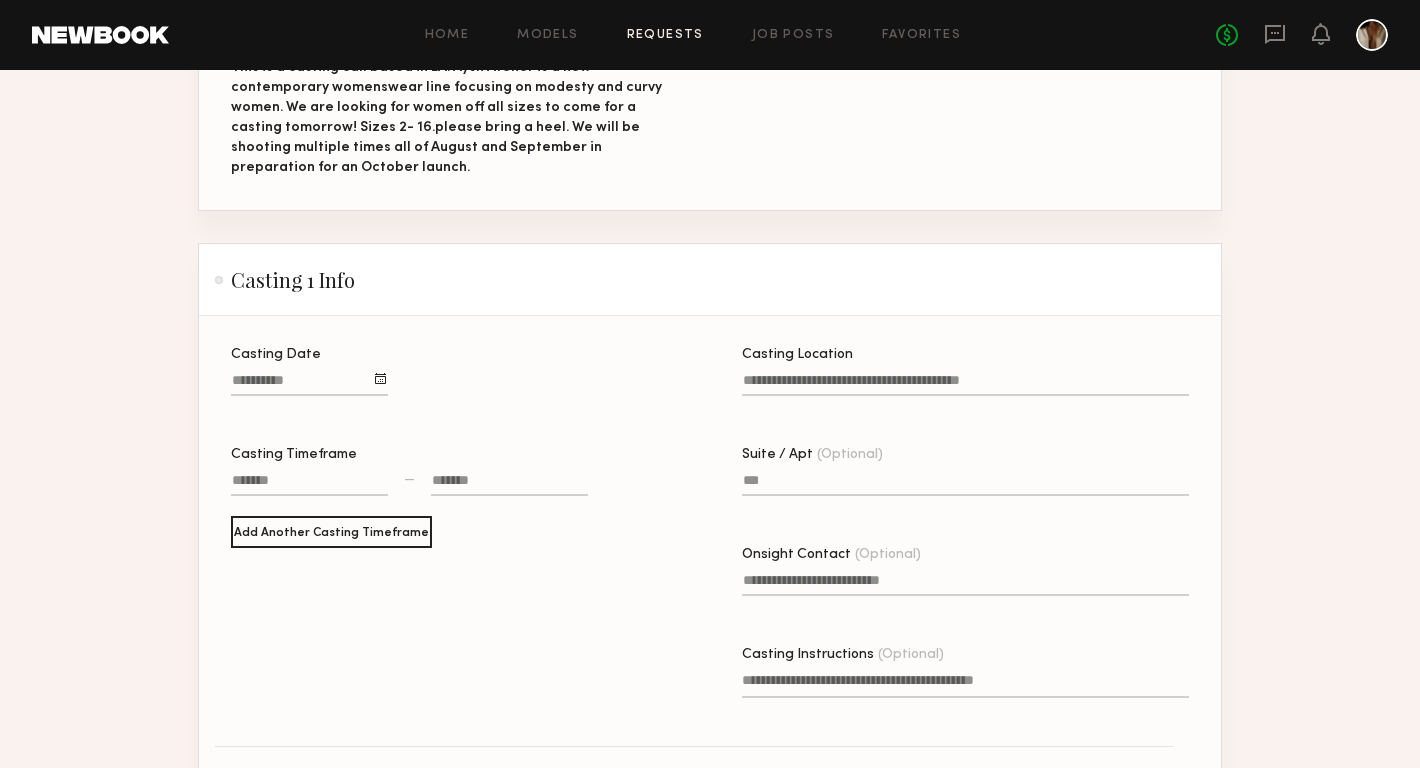 click 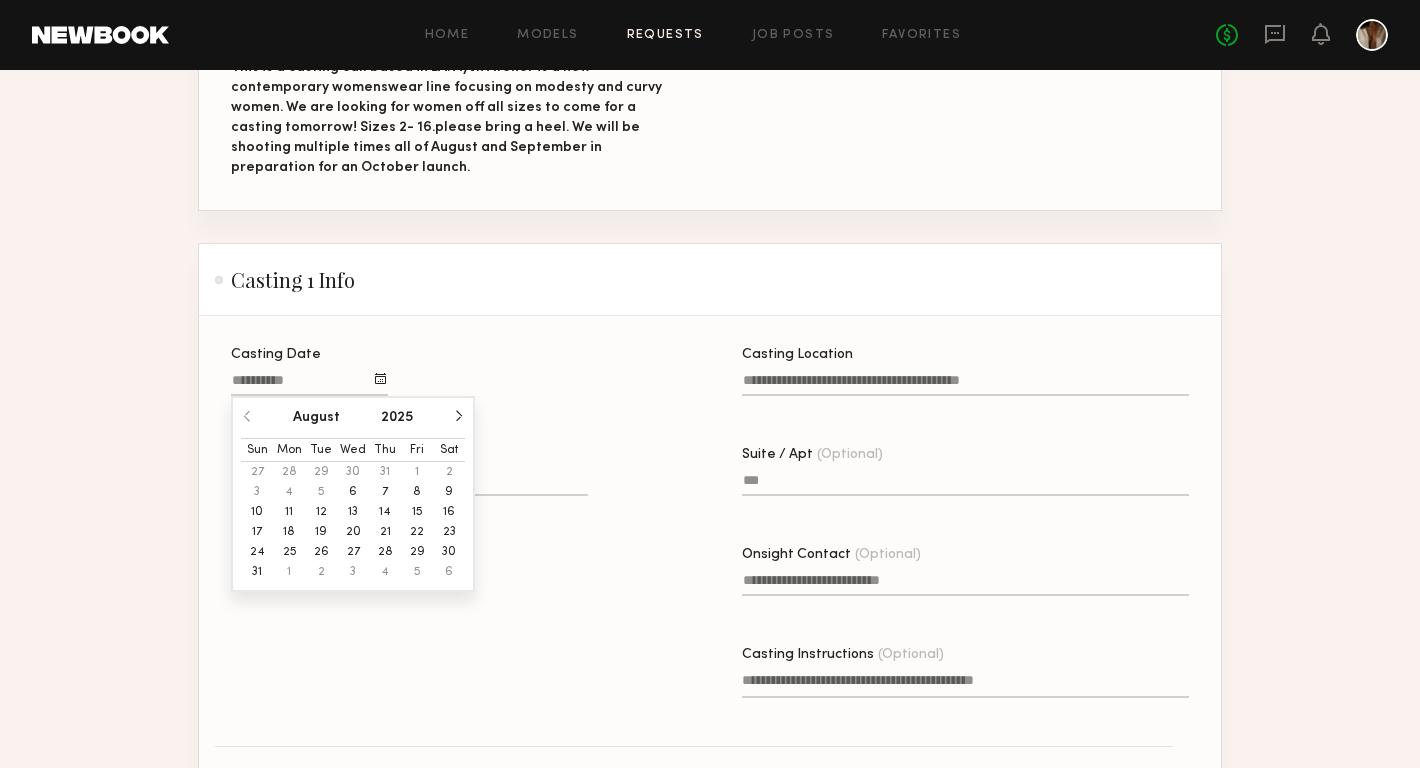 click on "14" 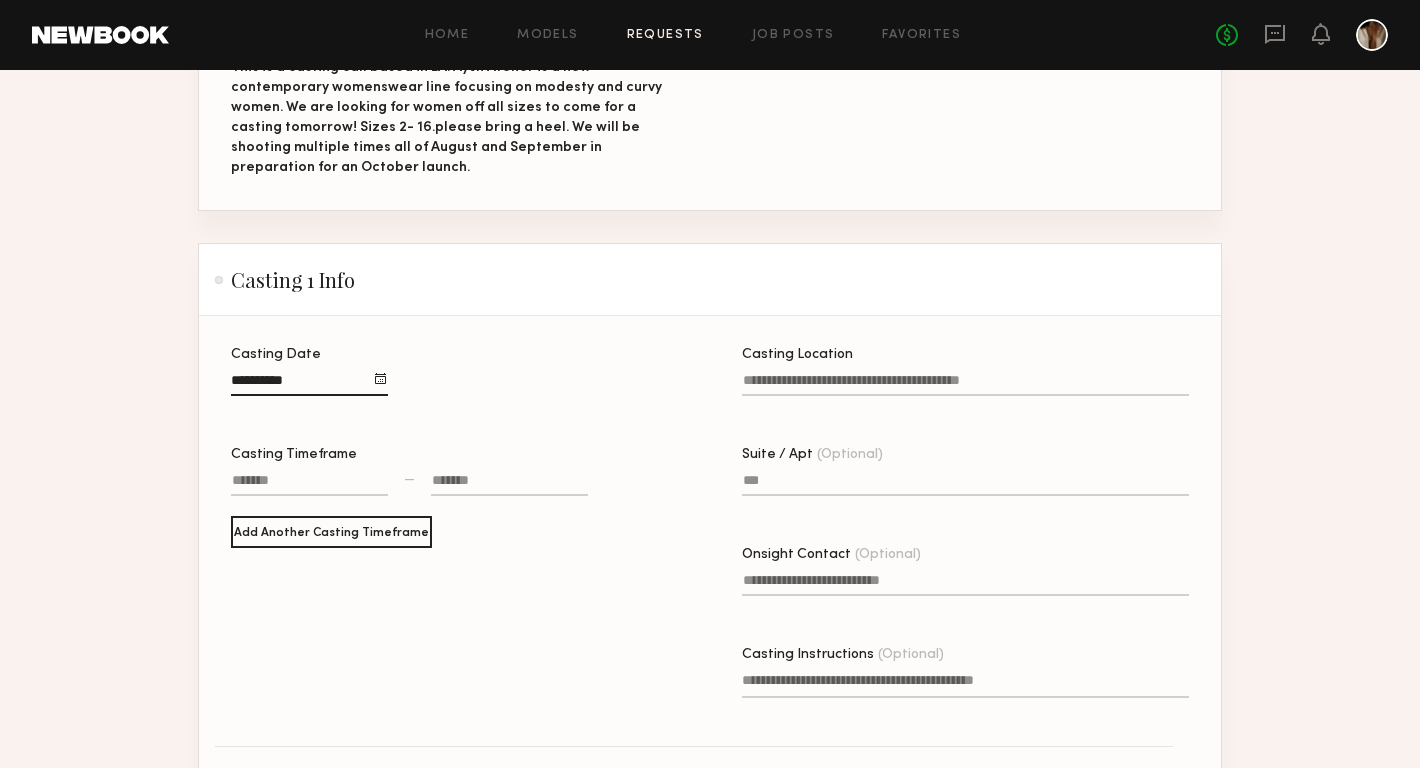 click on "Casting Date" 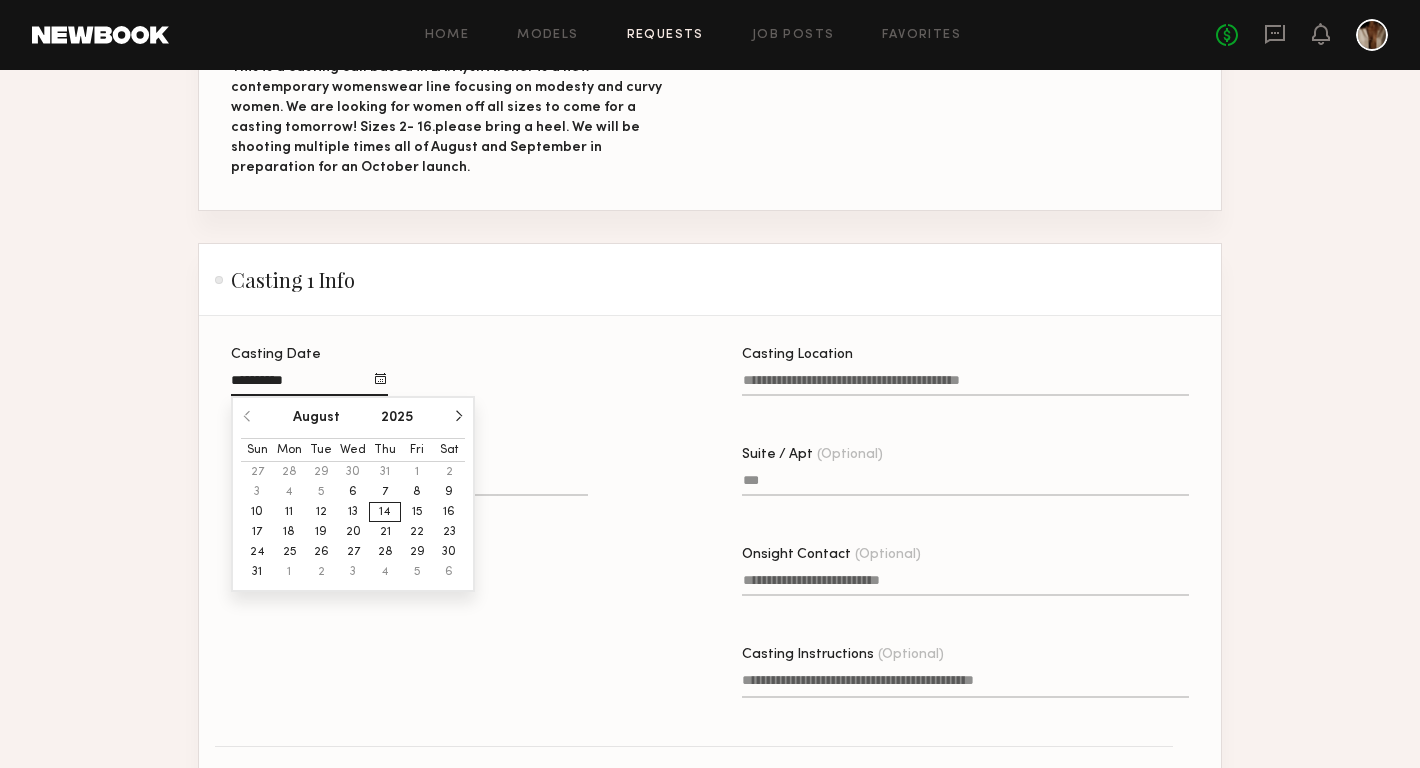 click on "7" 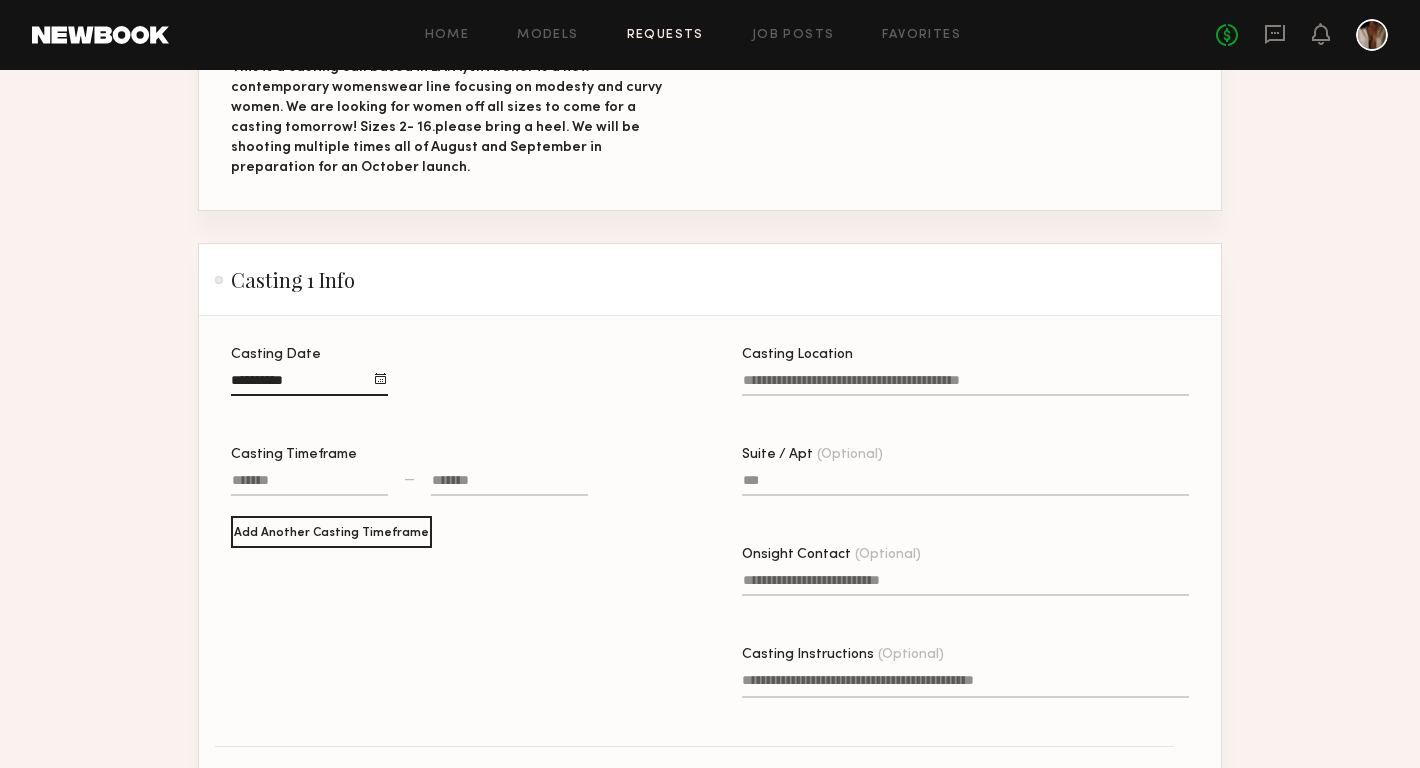 click 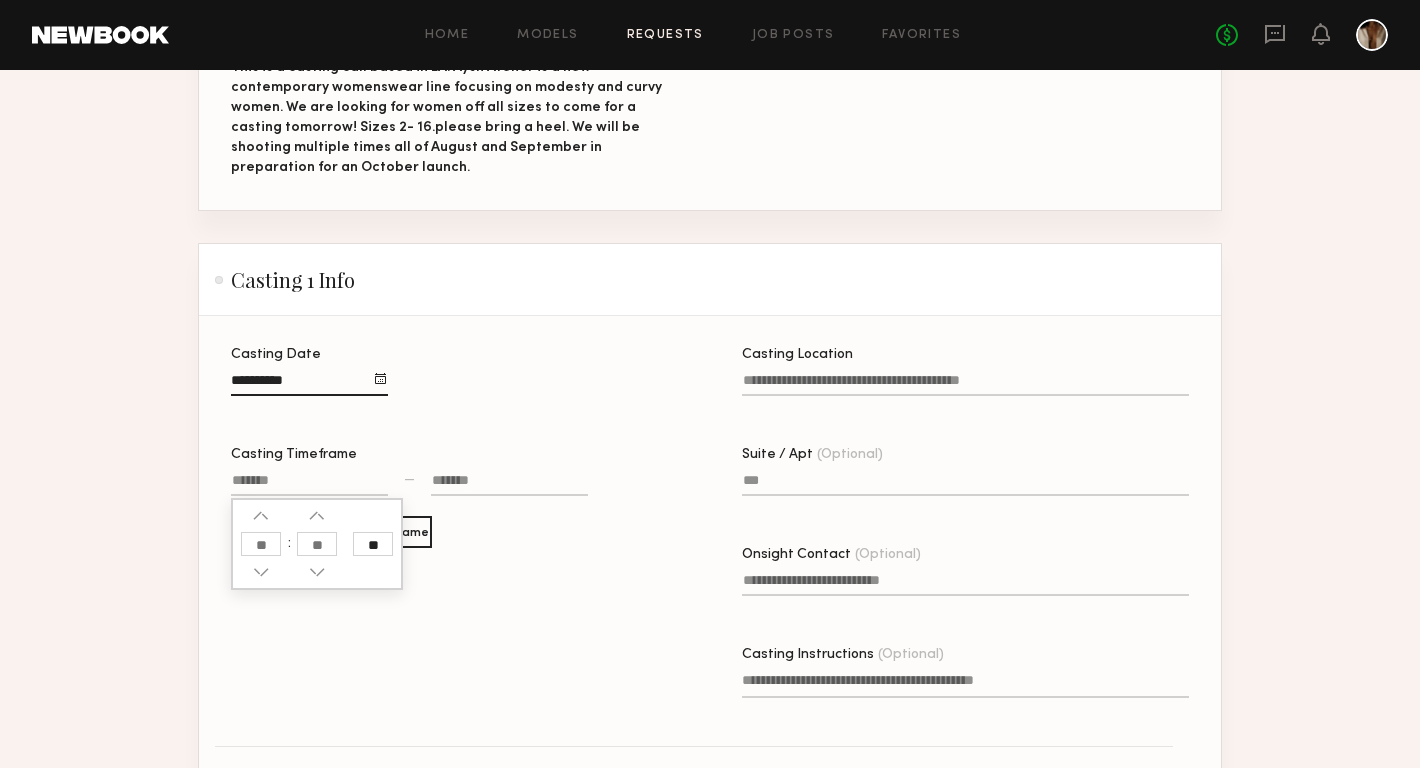 click 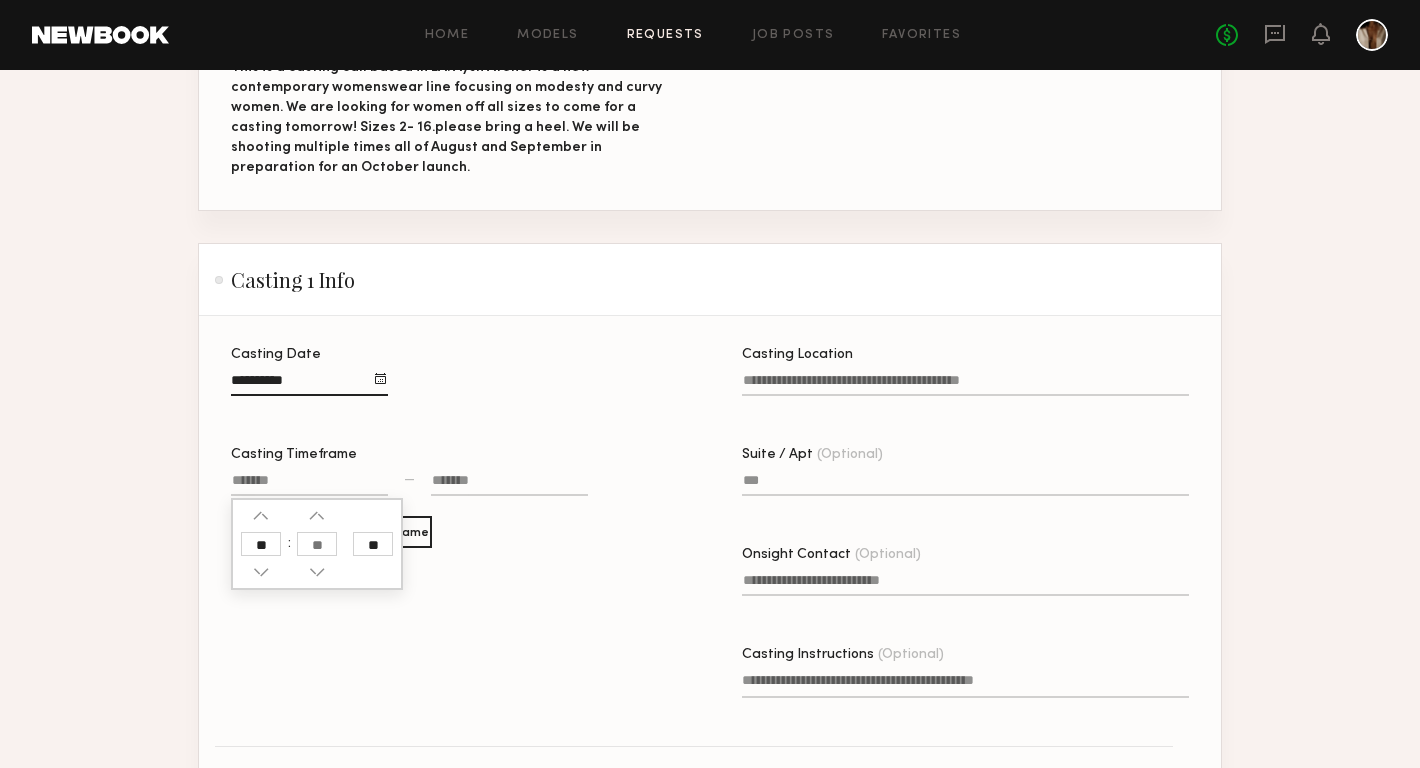 type on "**" 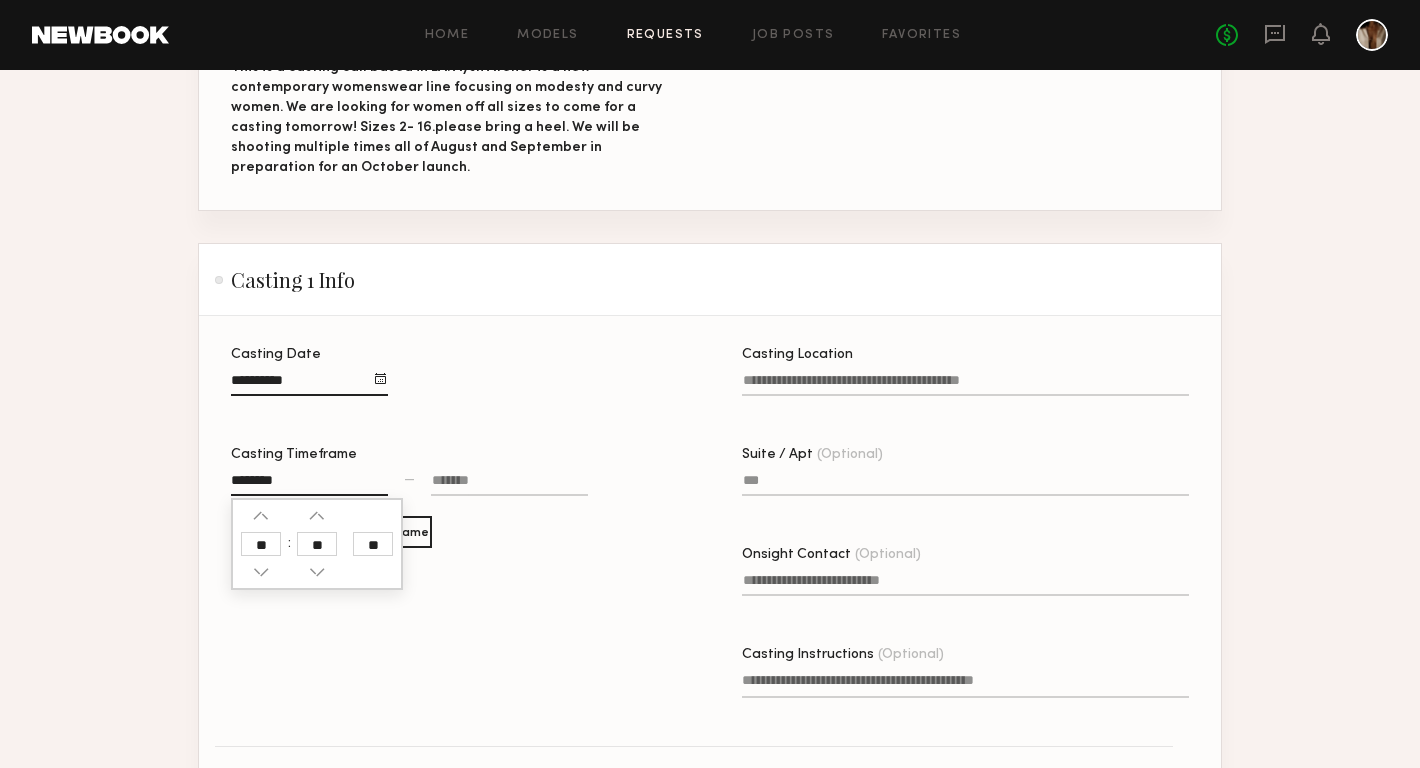 click 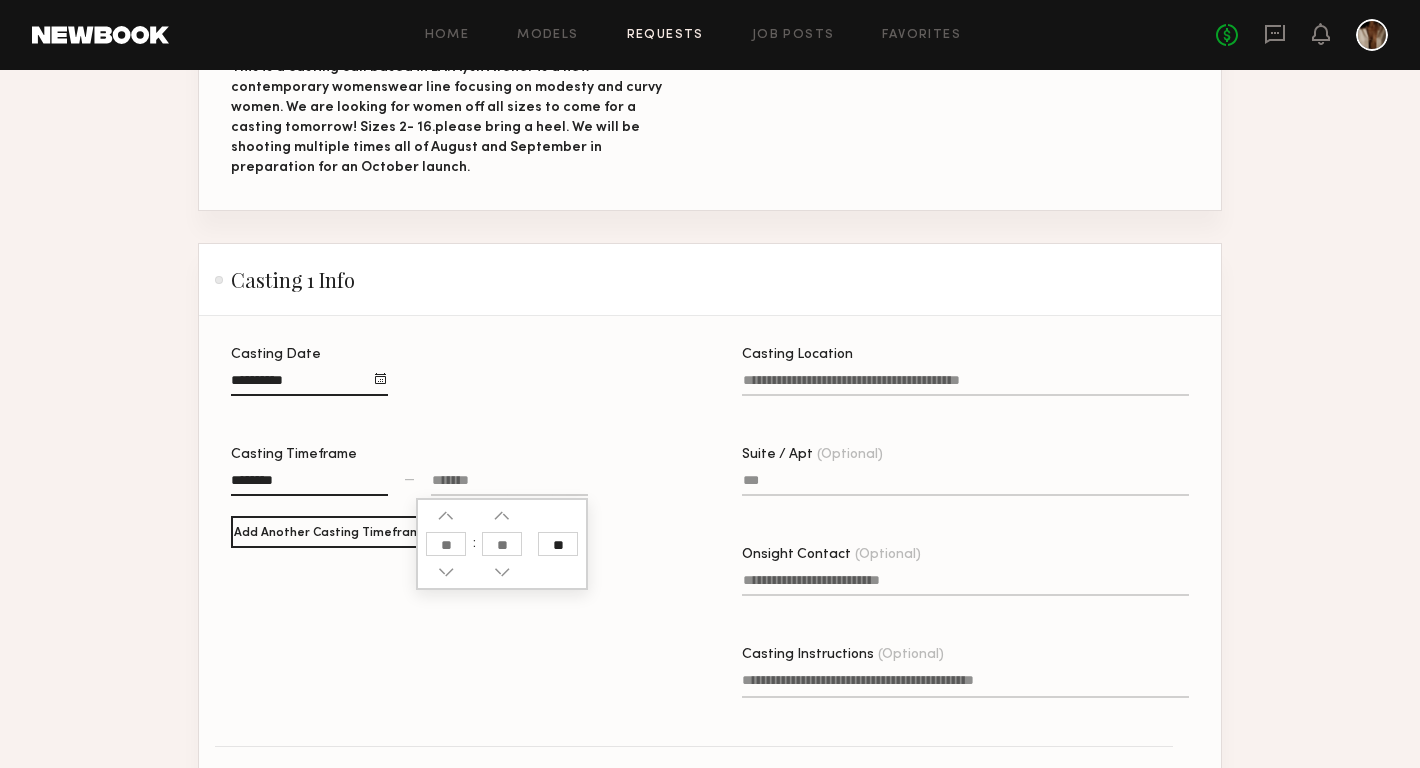 click 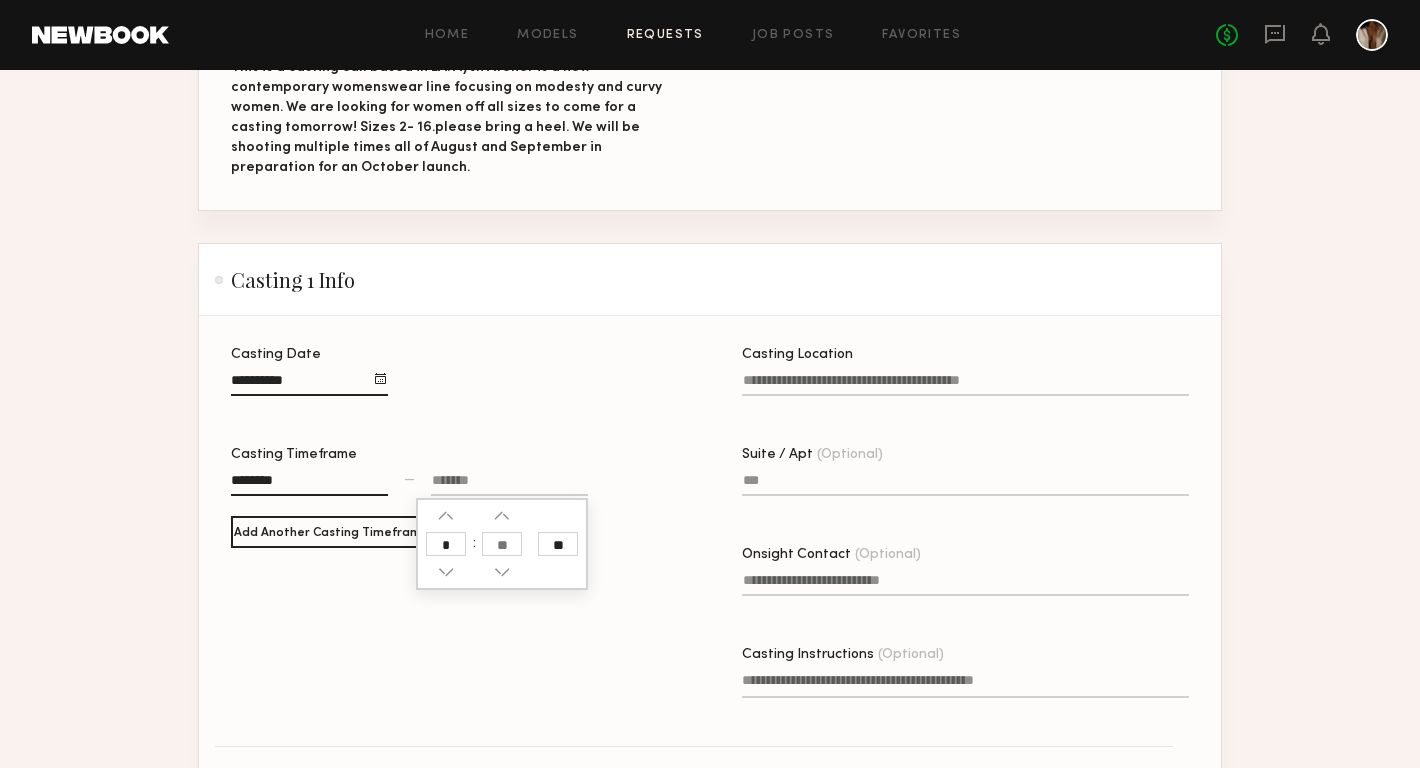 type on "*" 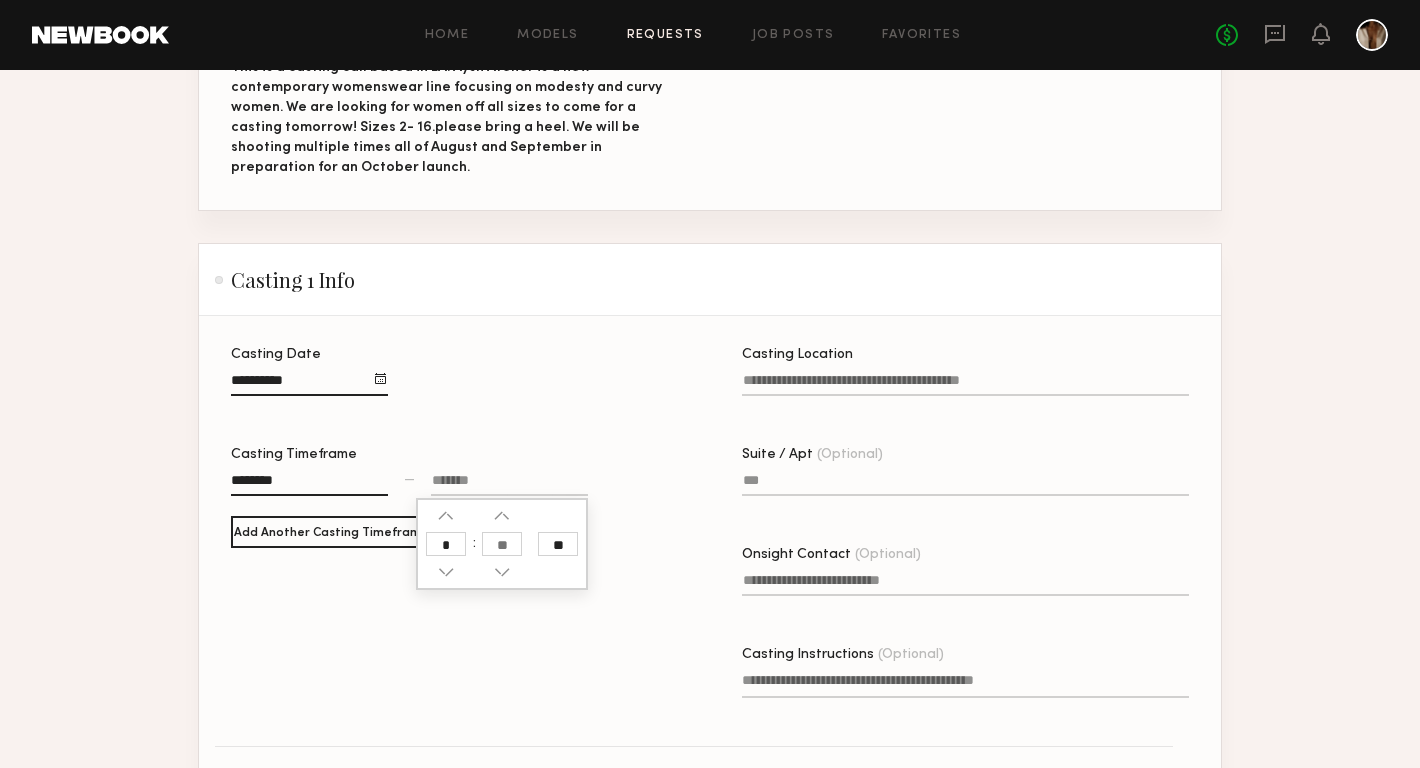 type on "********" 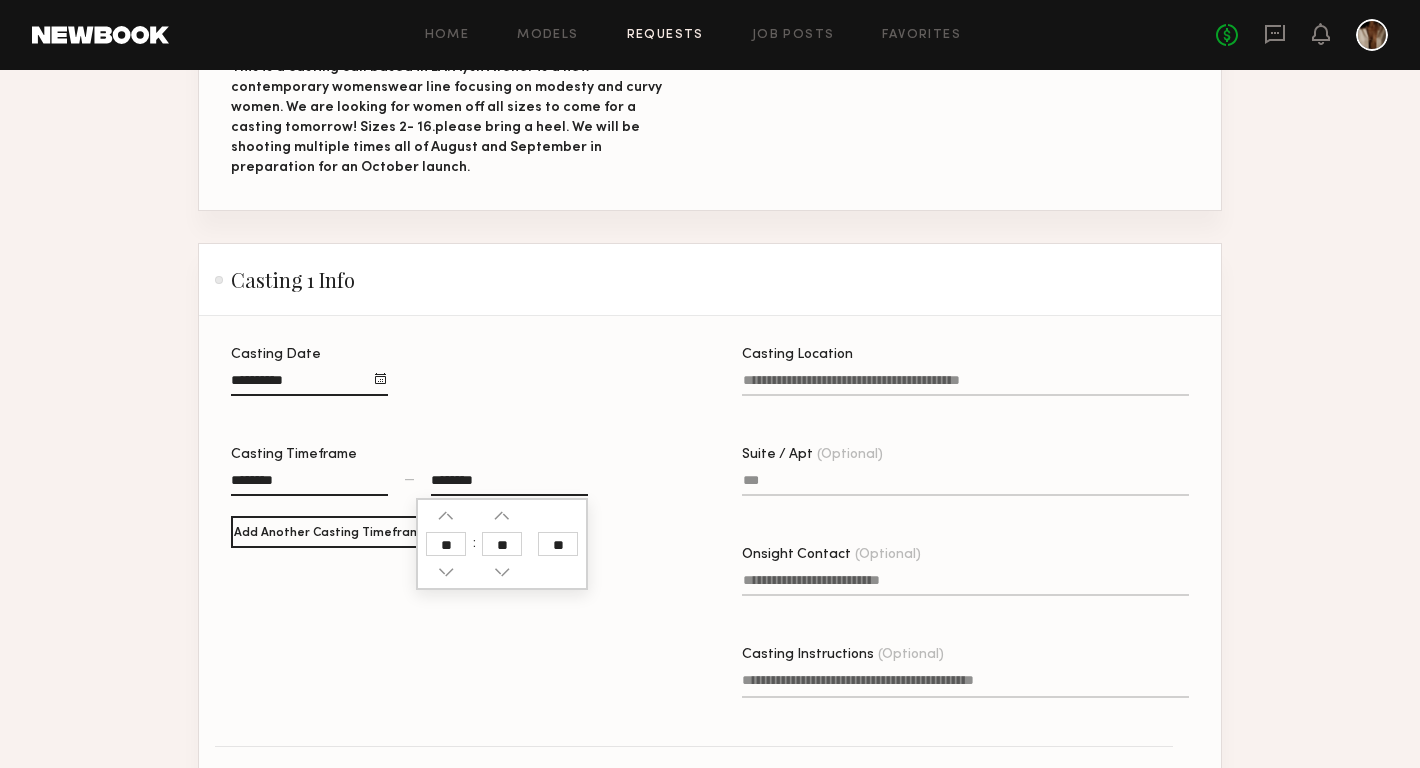 click 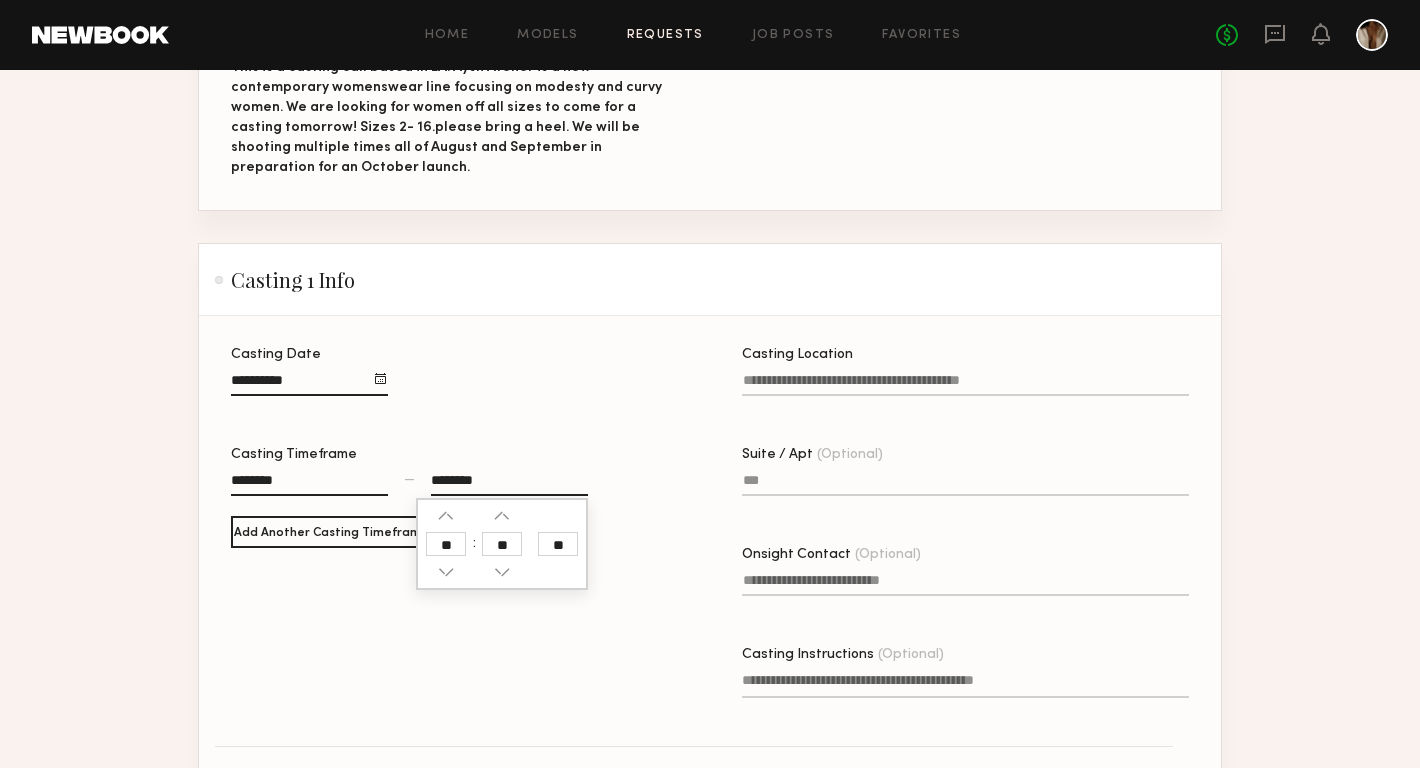 click on "**" 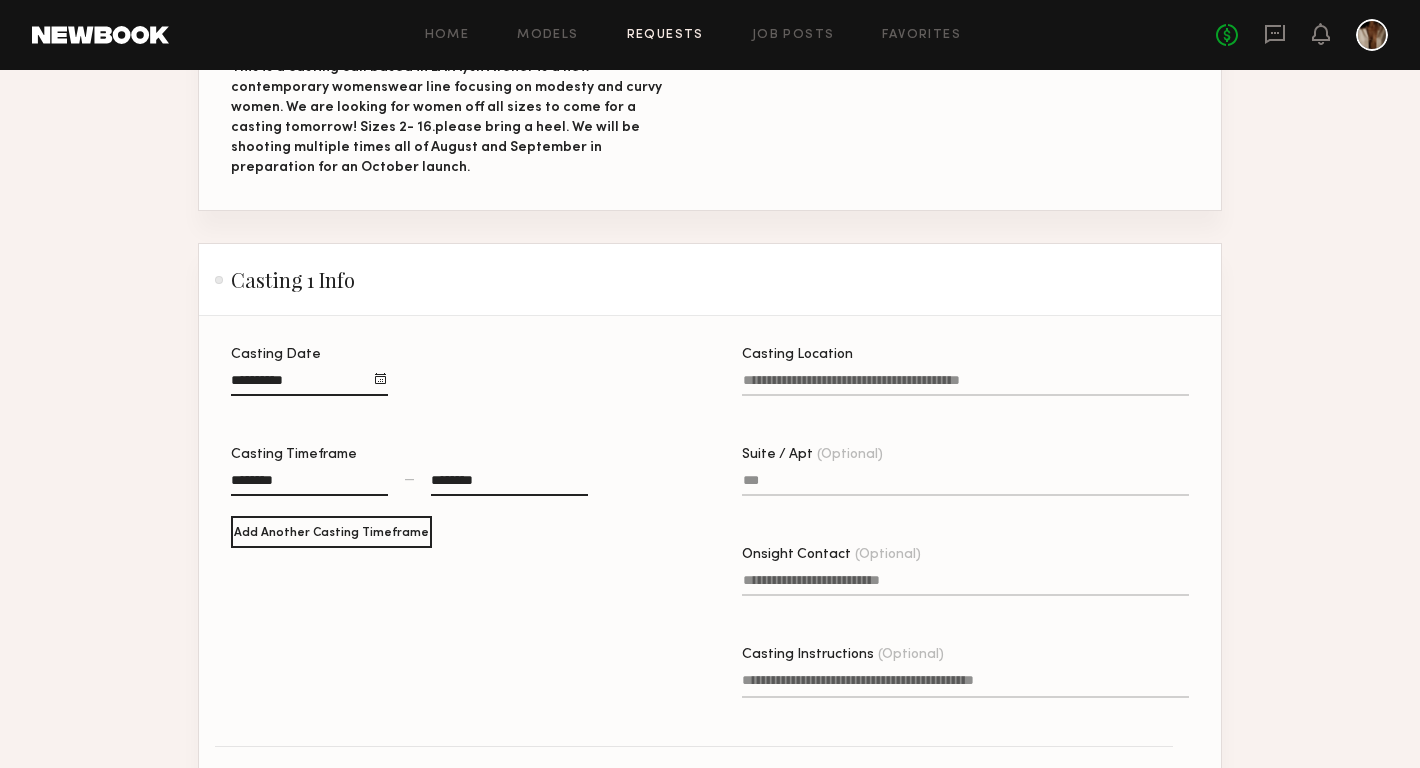 click on "Casting Location" 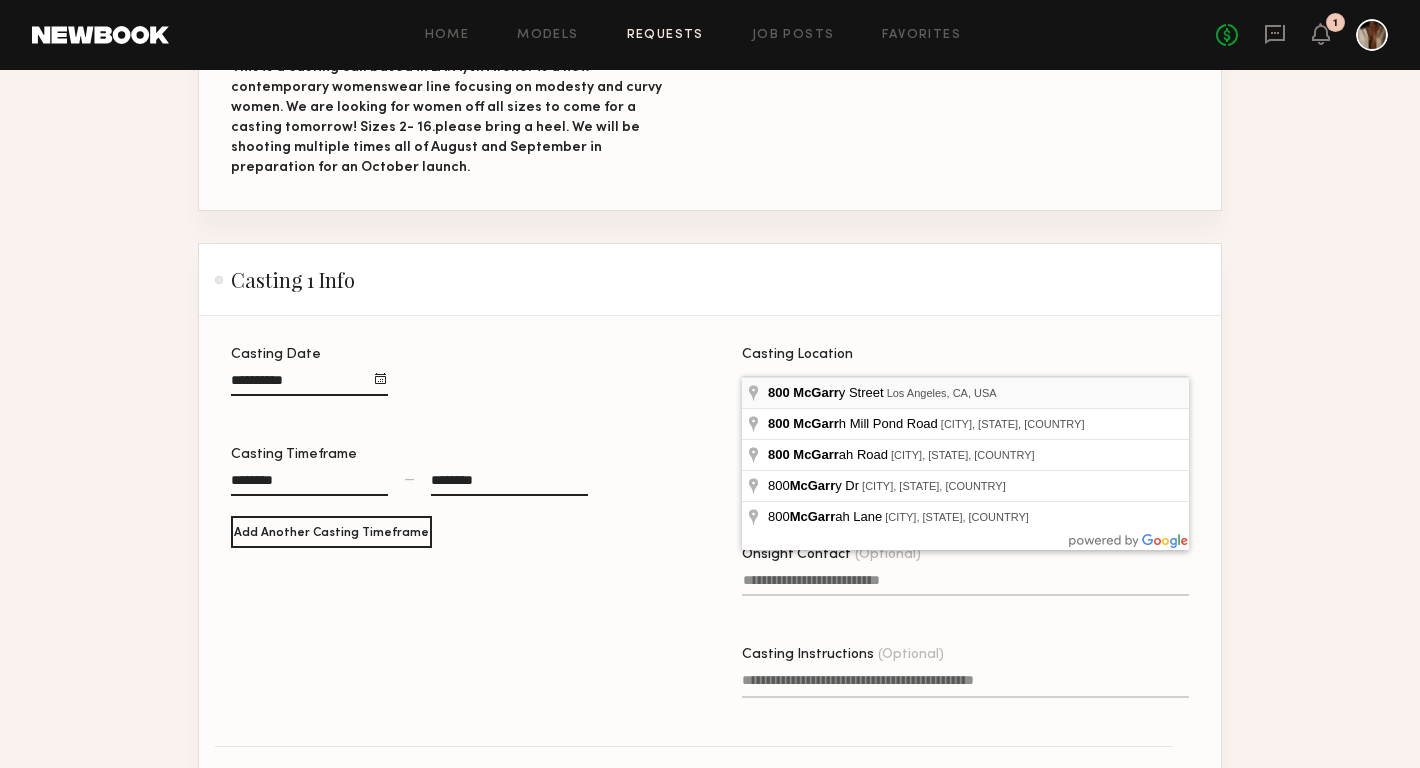 type on "**********" 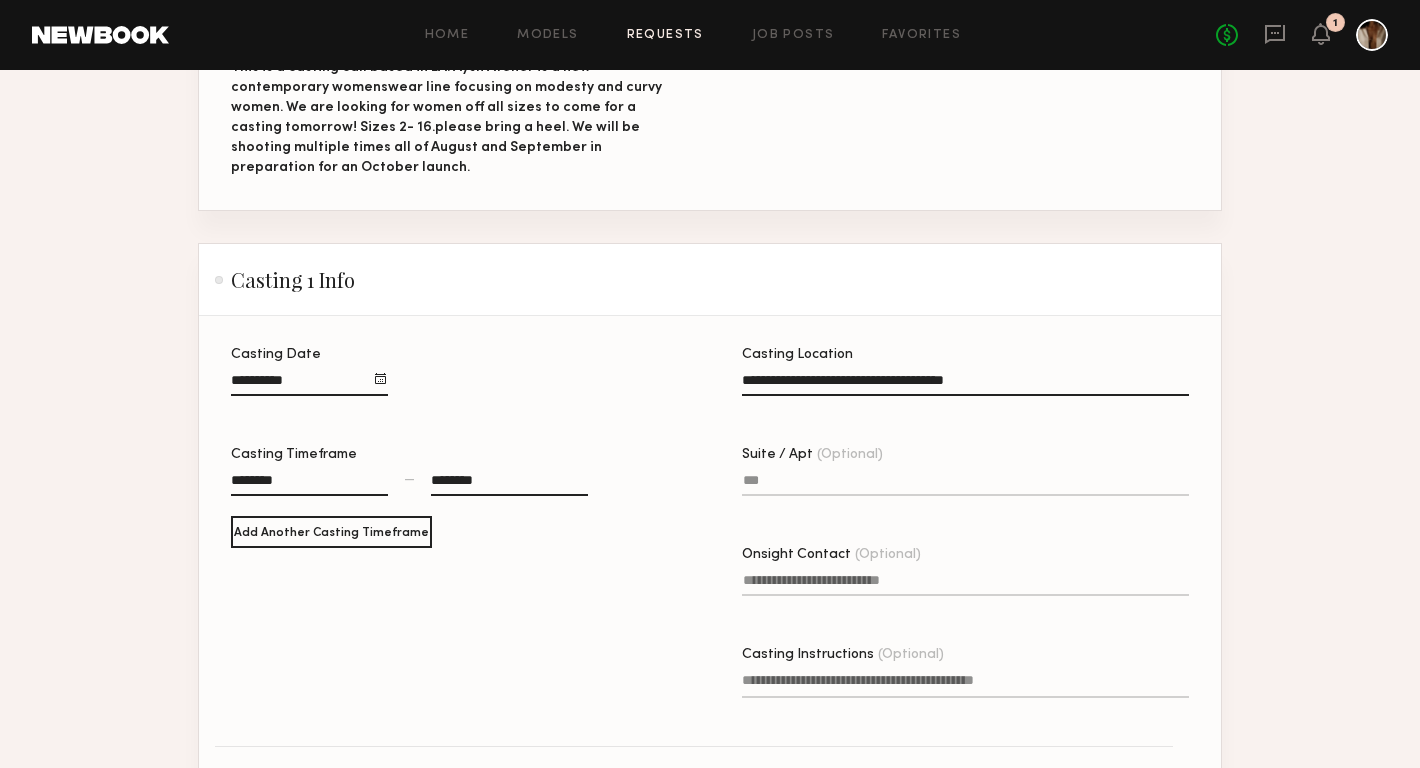 click on "Suite / Apt (Optional)" 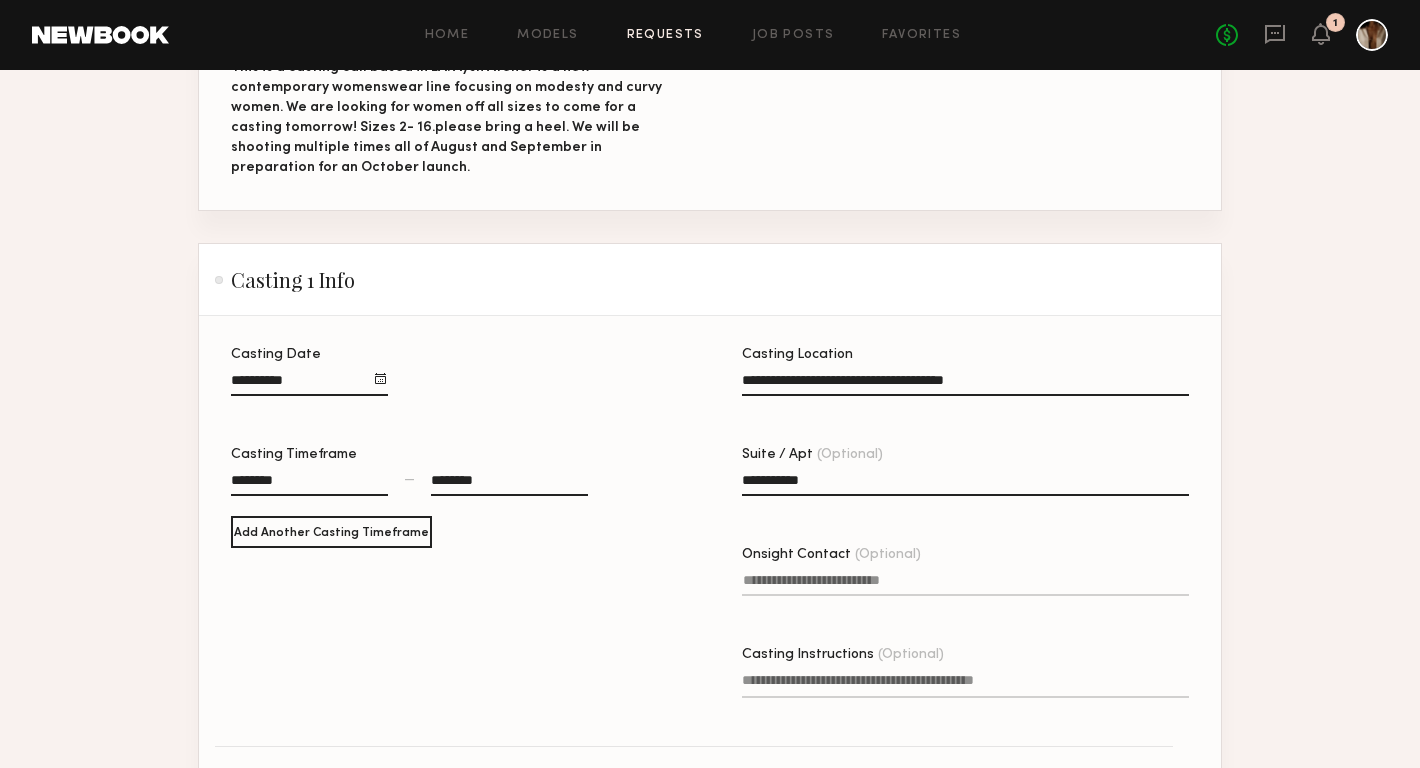 type on "**********" 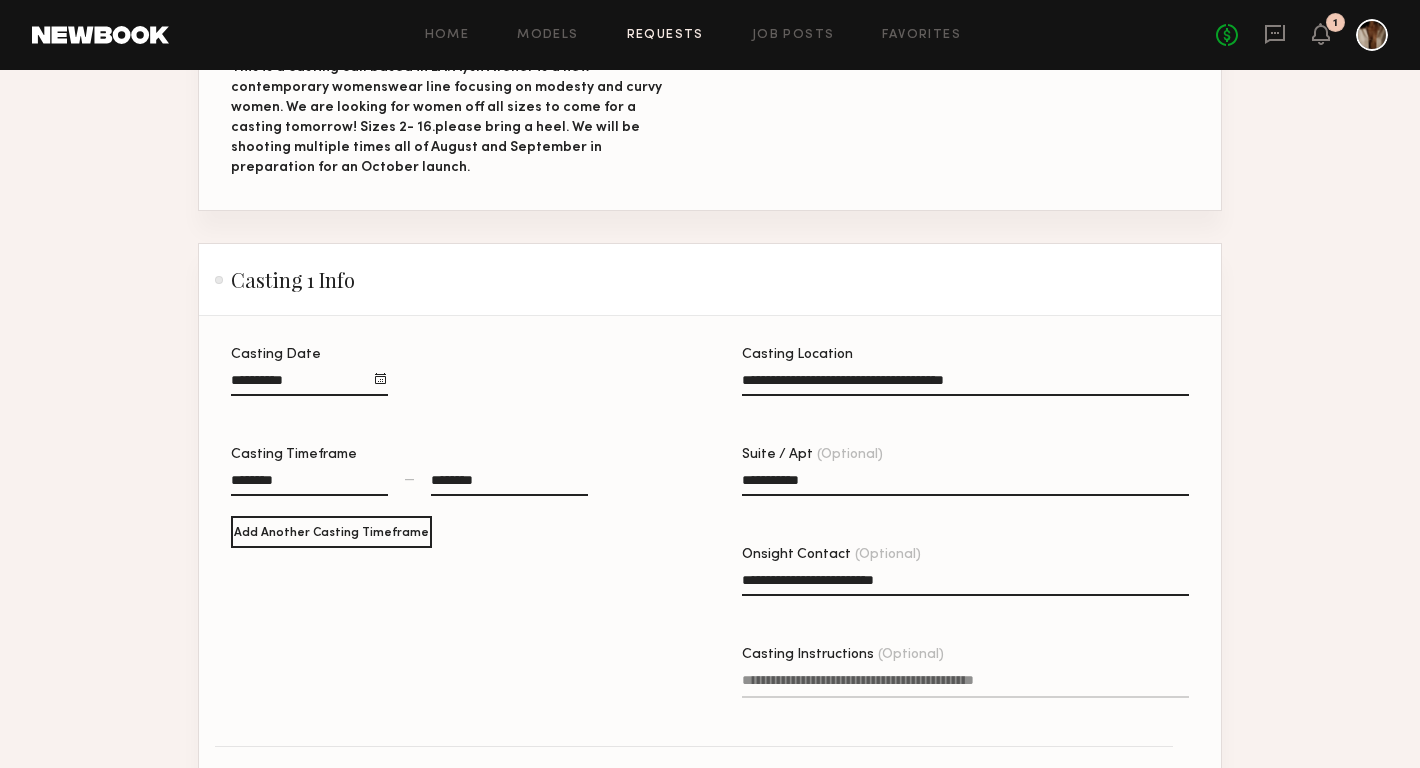 type on "**********" 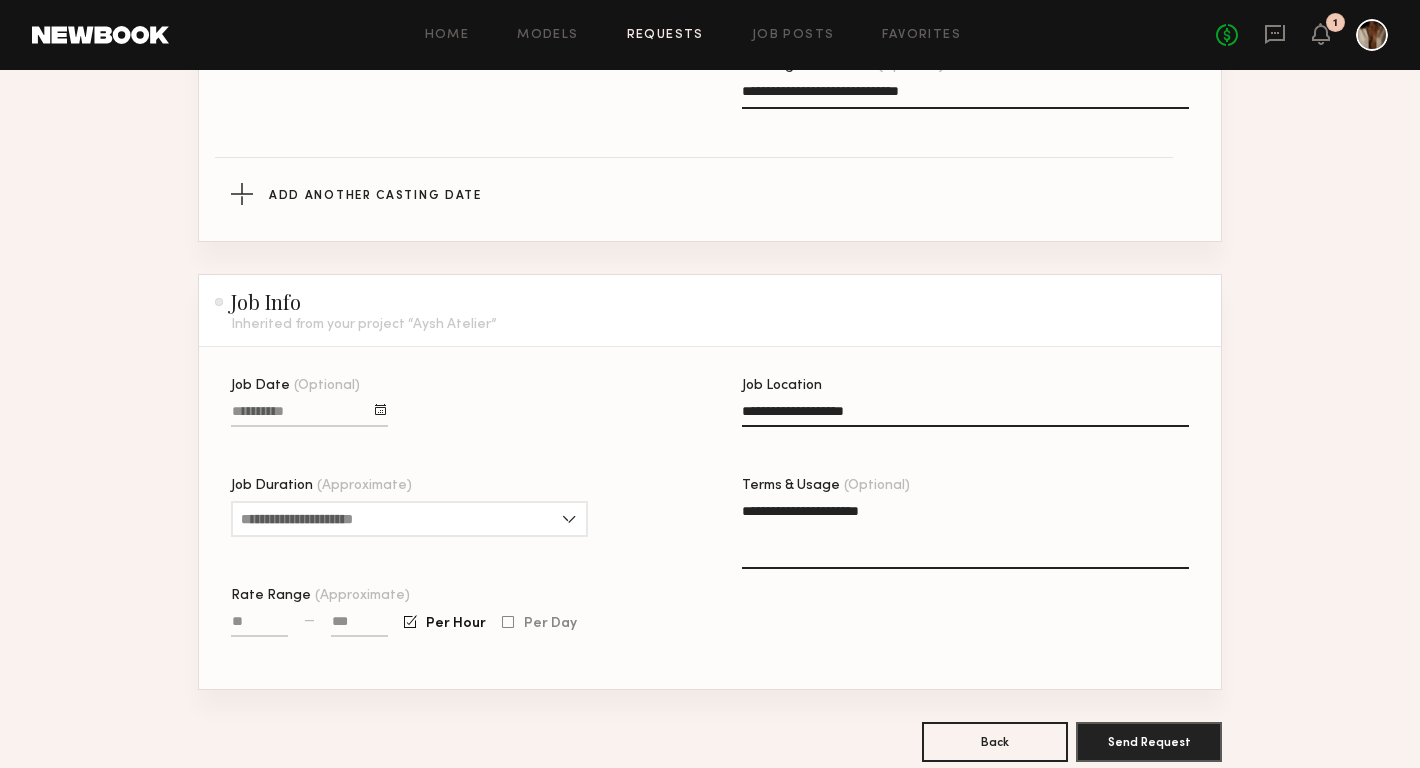 scroll, scrollTop: 1013, scrollLeft: 0, axis: vertical 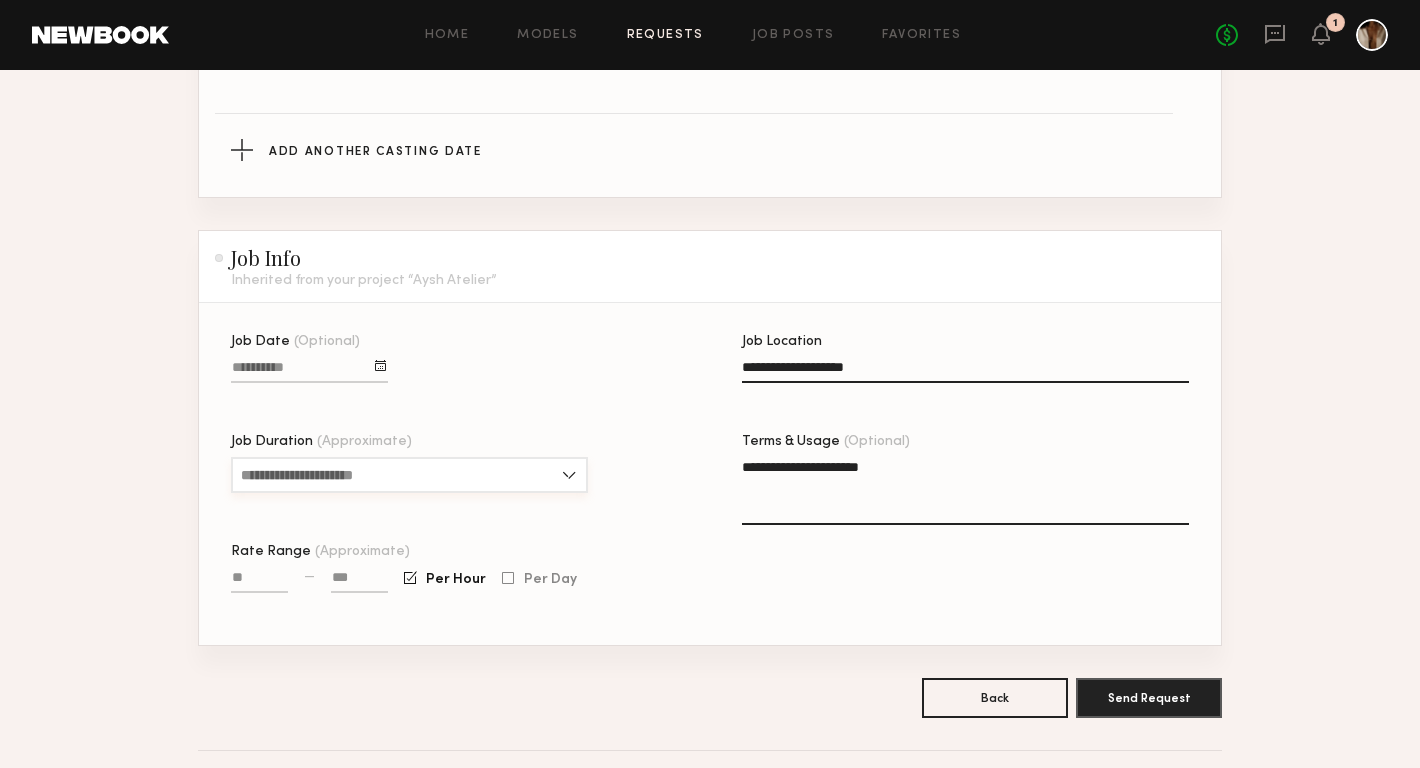 type on "**********" 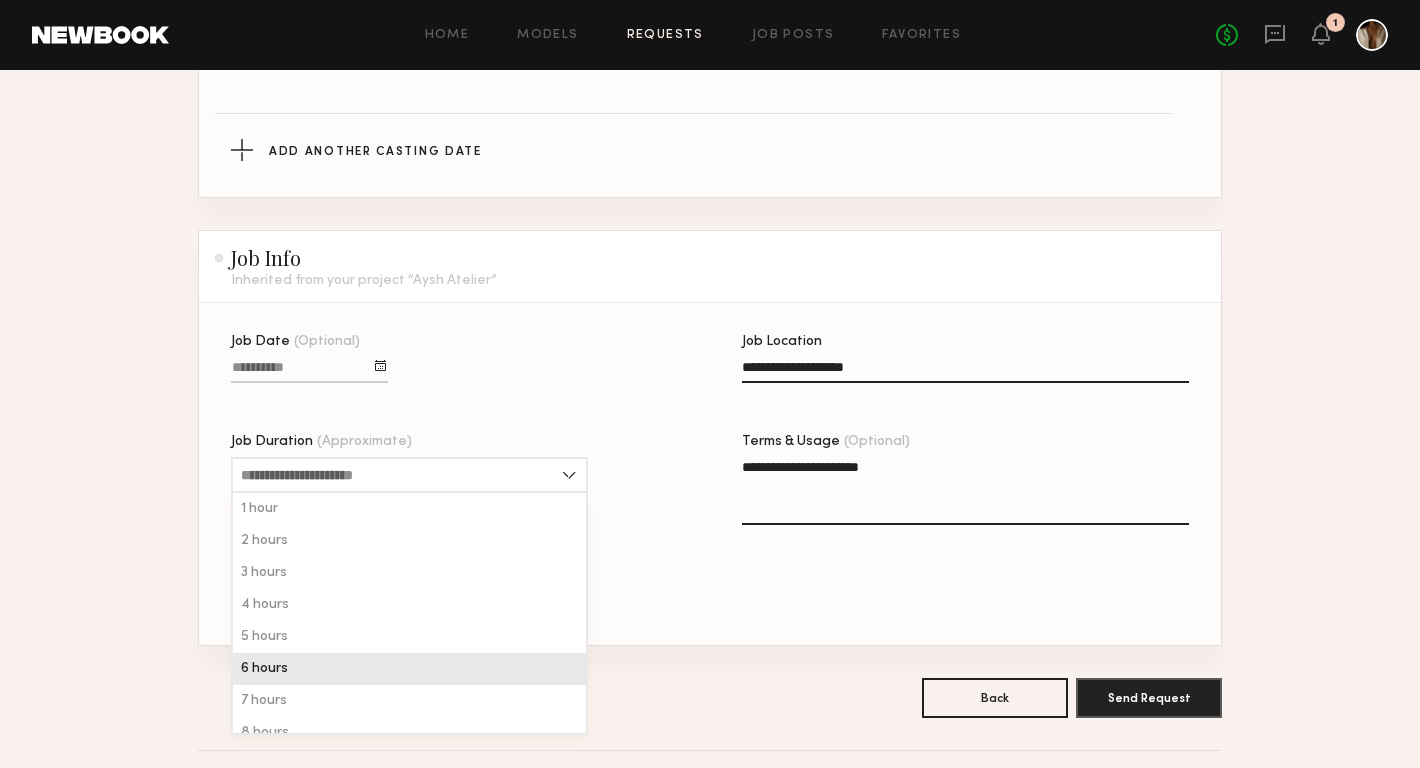 click on "6 hours" 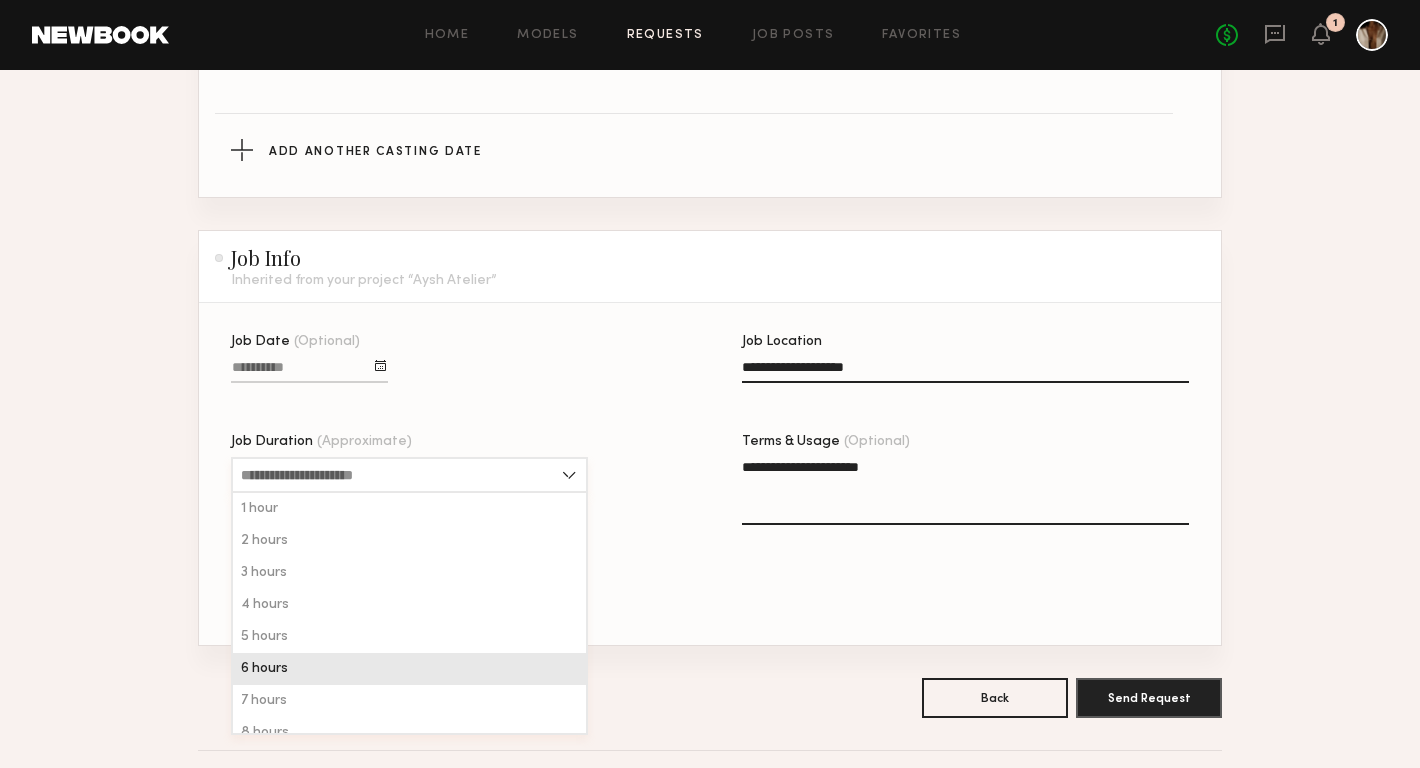 type on "*******" 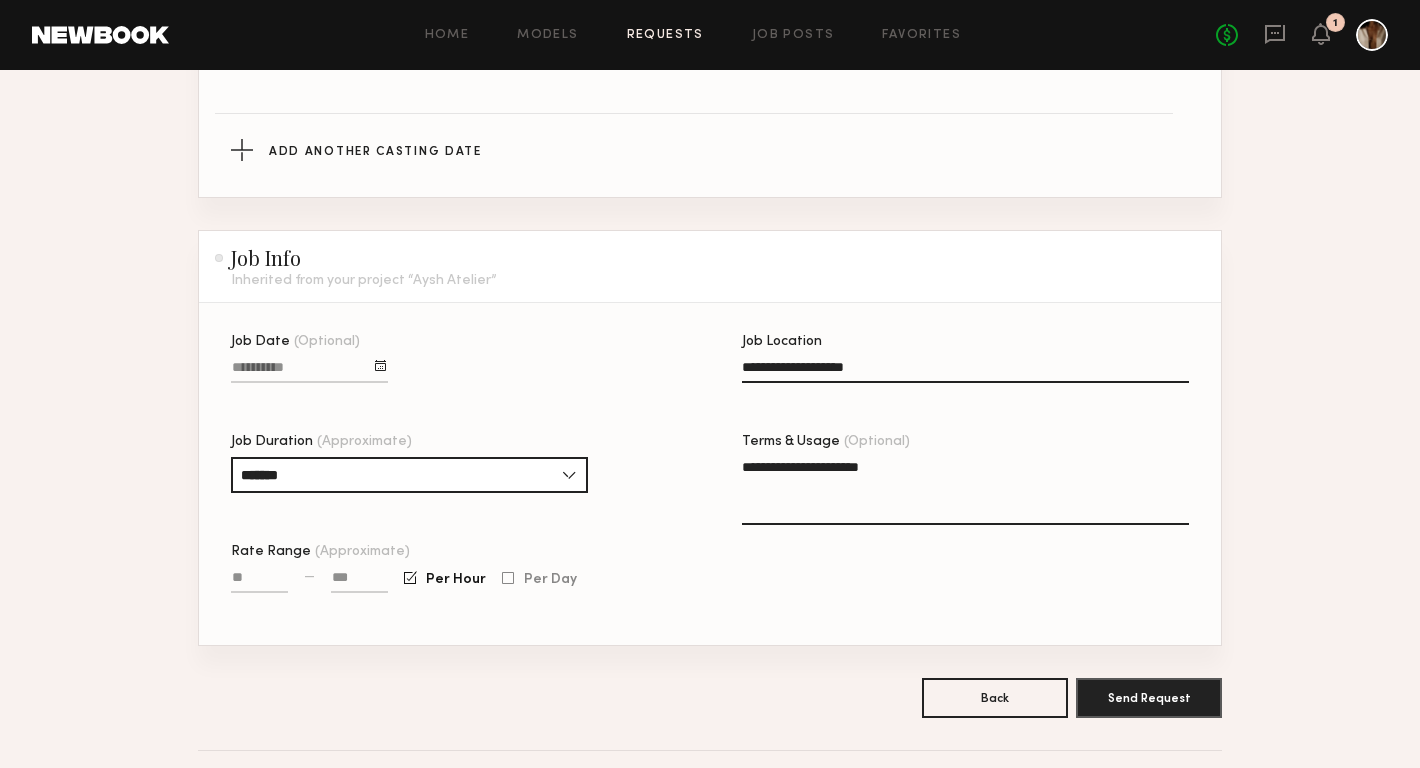 click on "Rate Range (Approximate)" at bounding box center (259, 581) 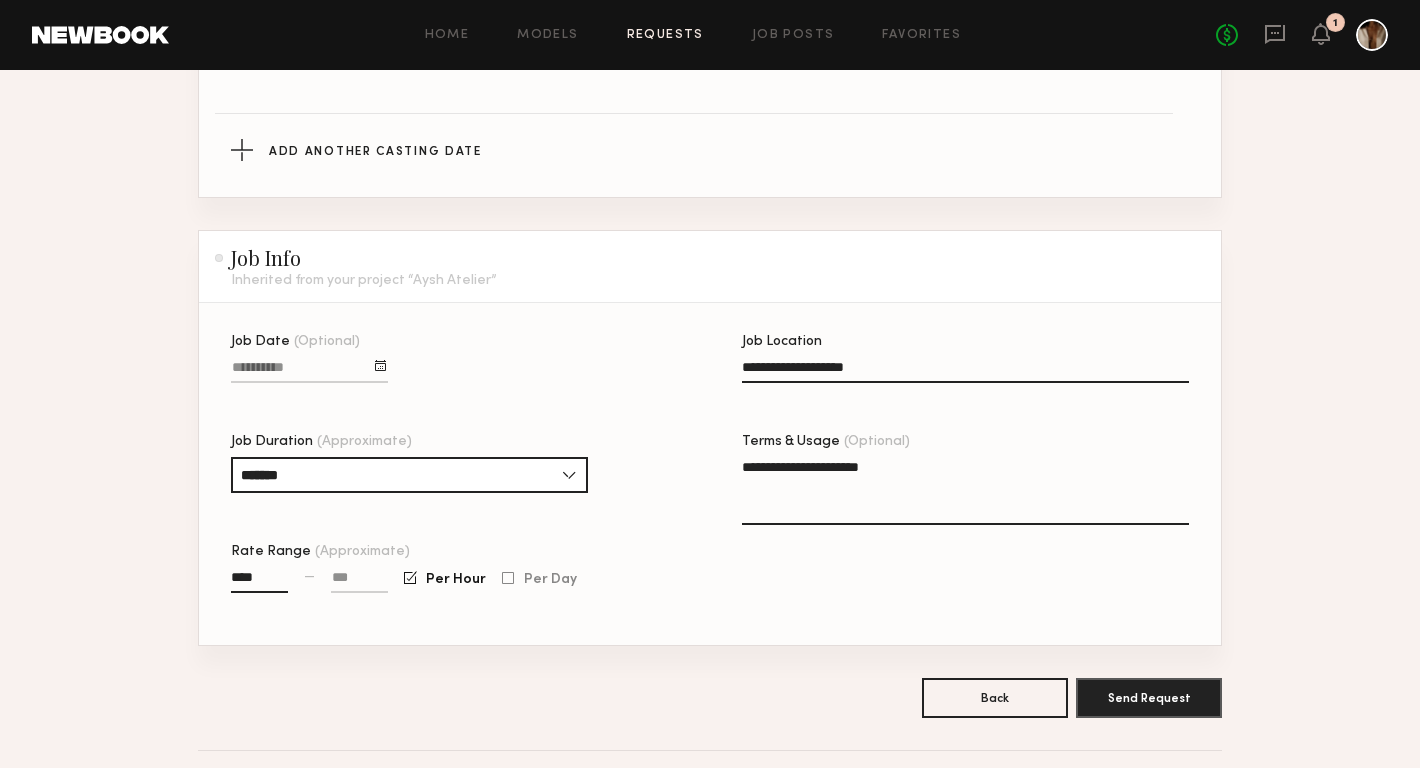 type on "****" 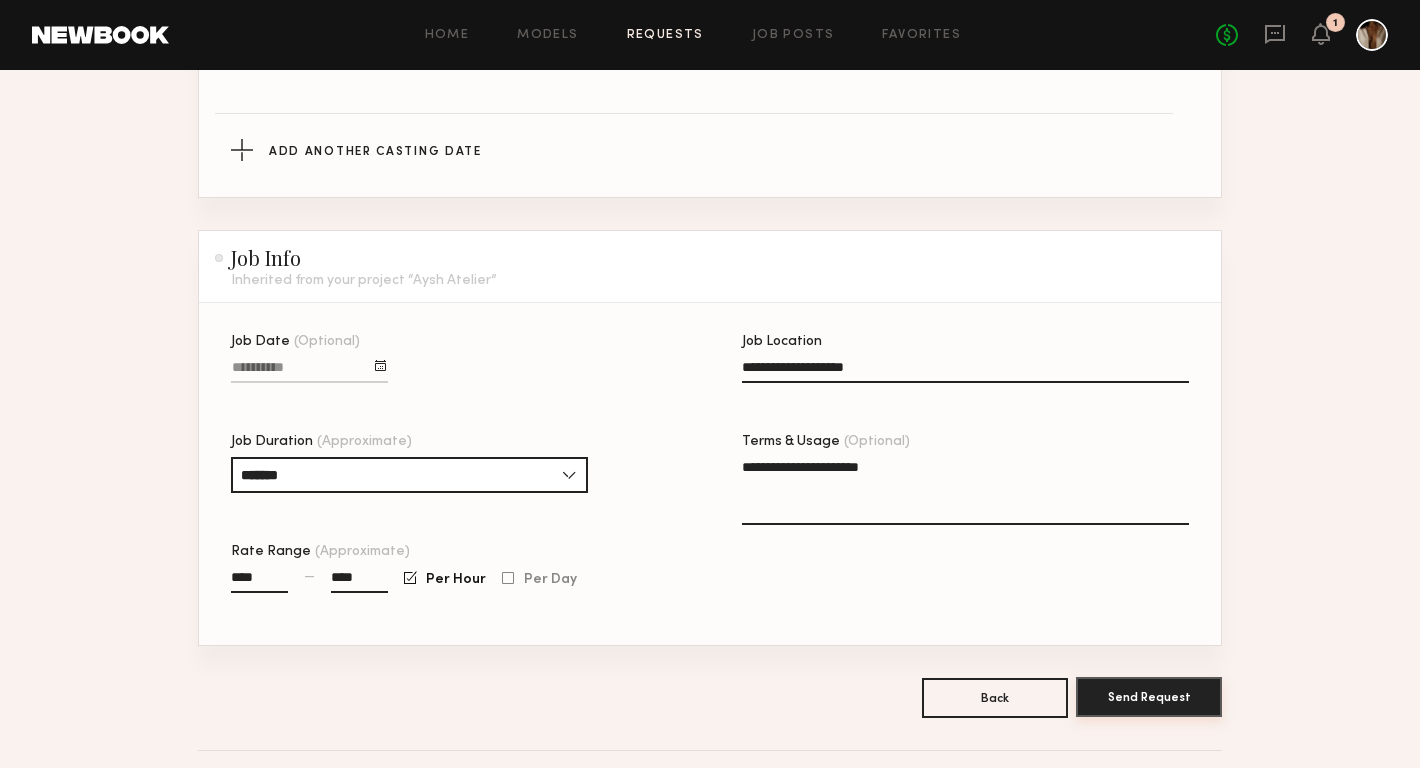 type on "****" 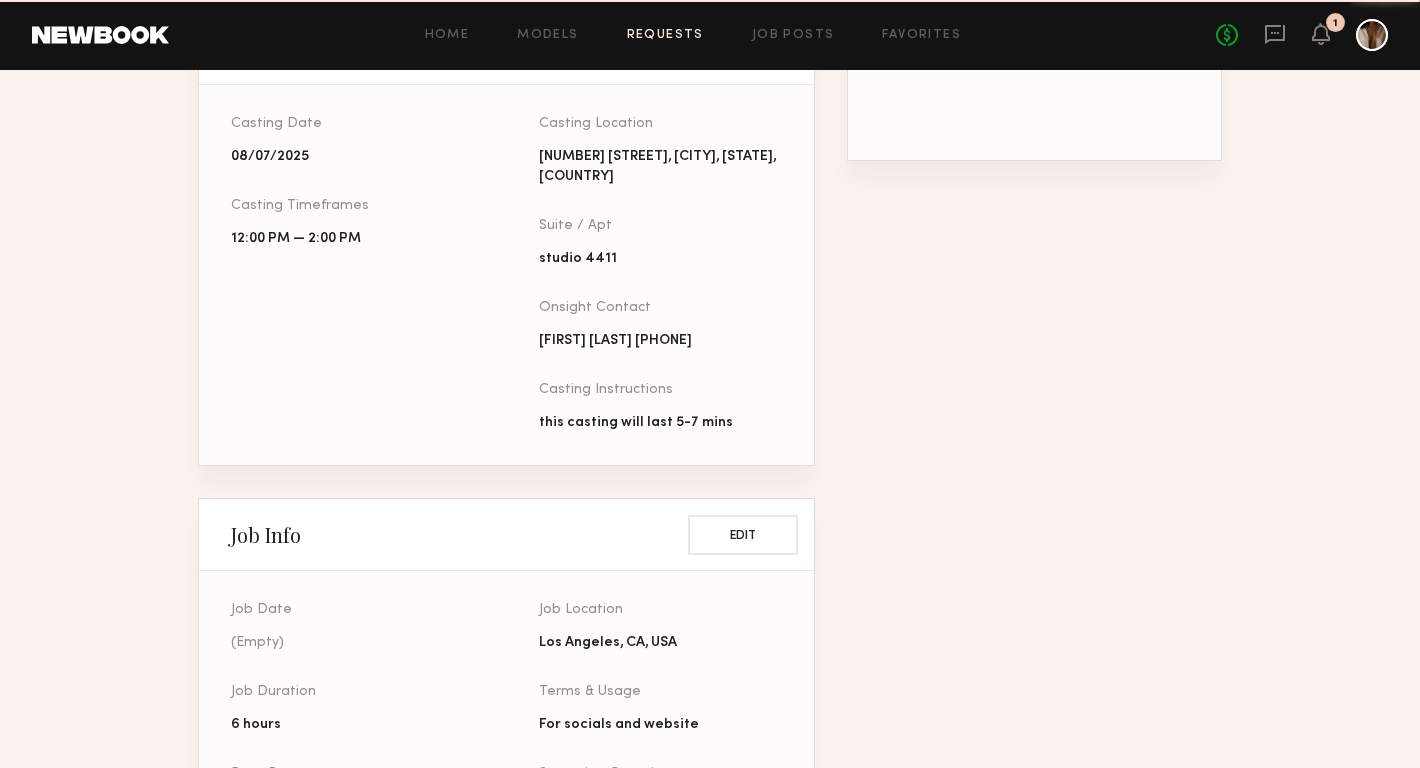 scroll, scrollTop: 0, scrollLeft: 0, axis: both 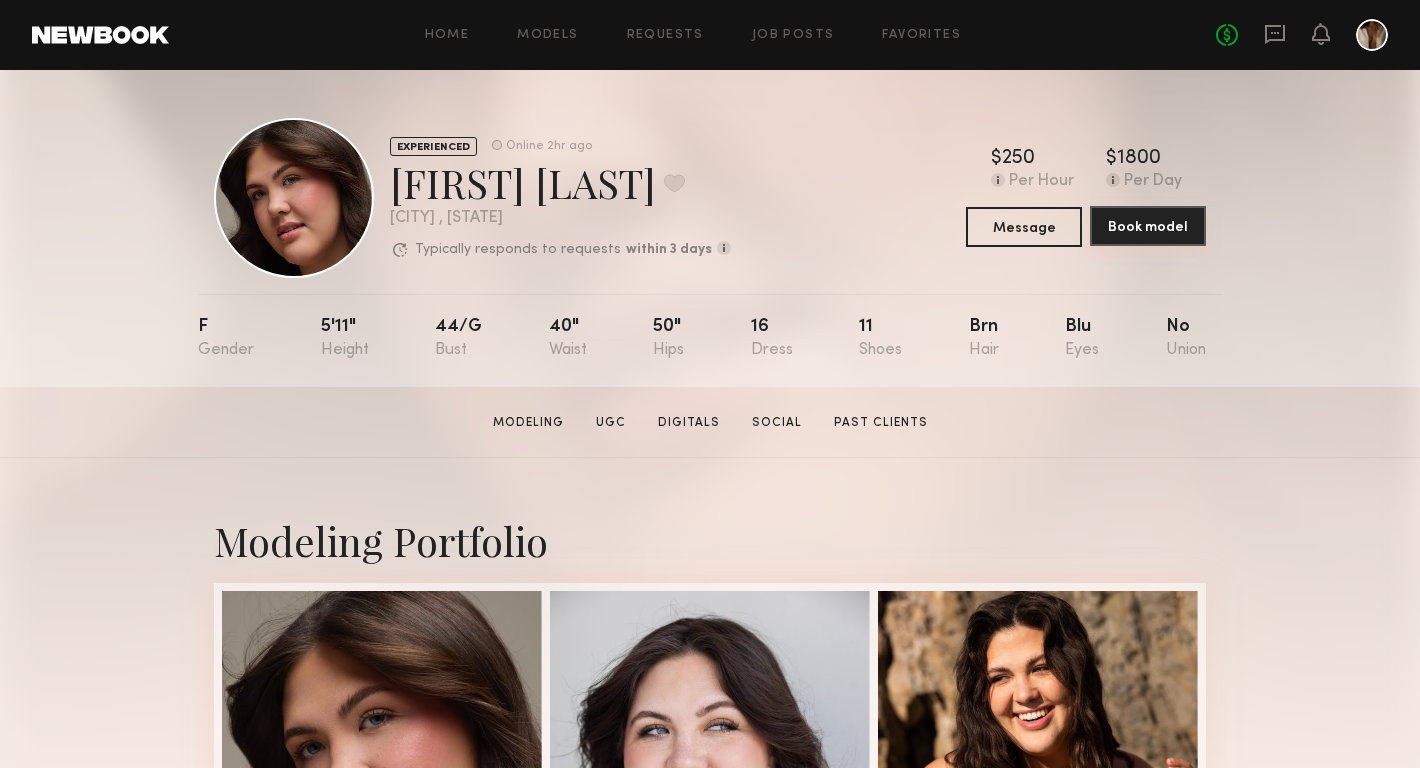 click on "Book model" 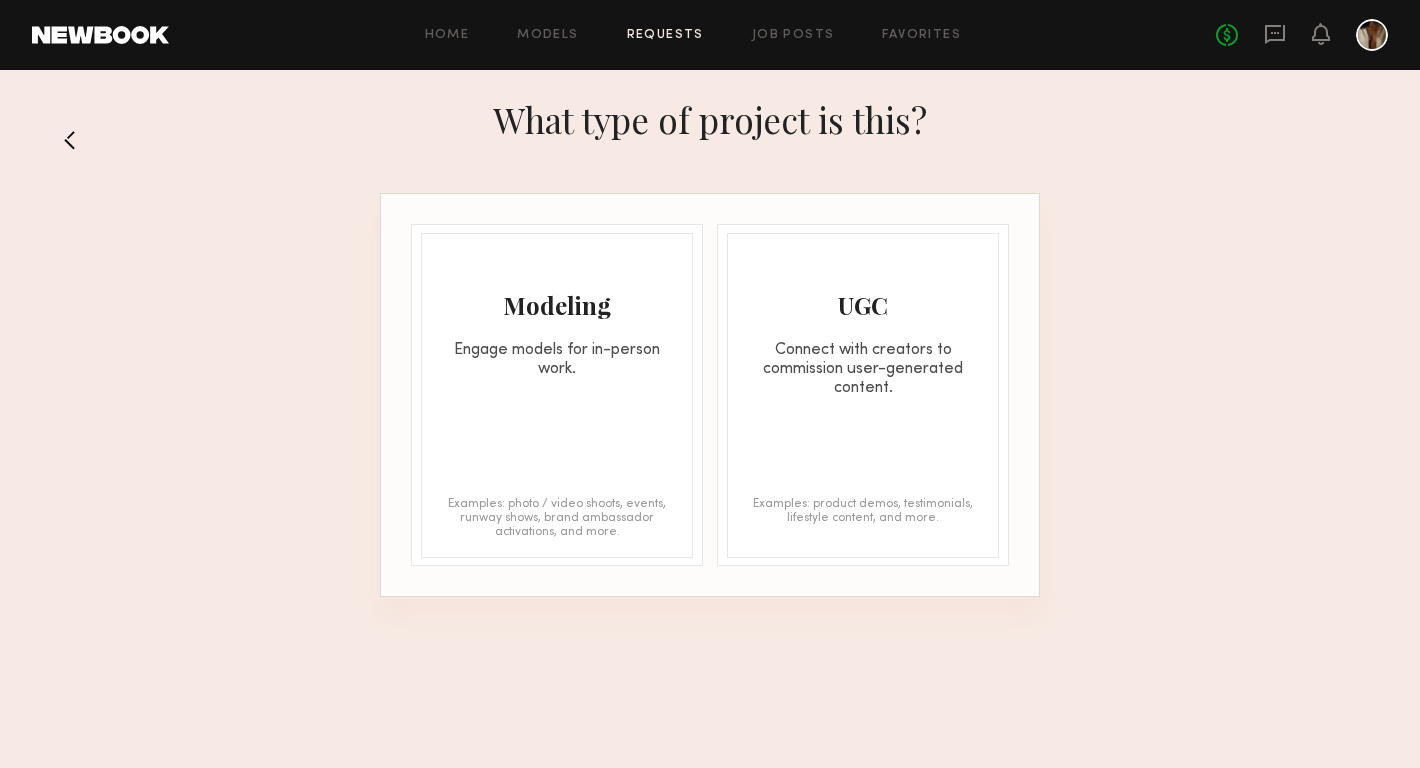 click on "Engage models for in-person work." 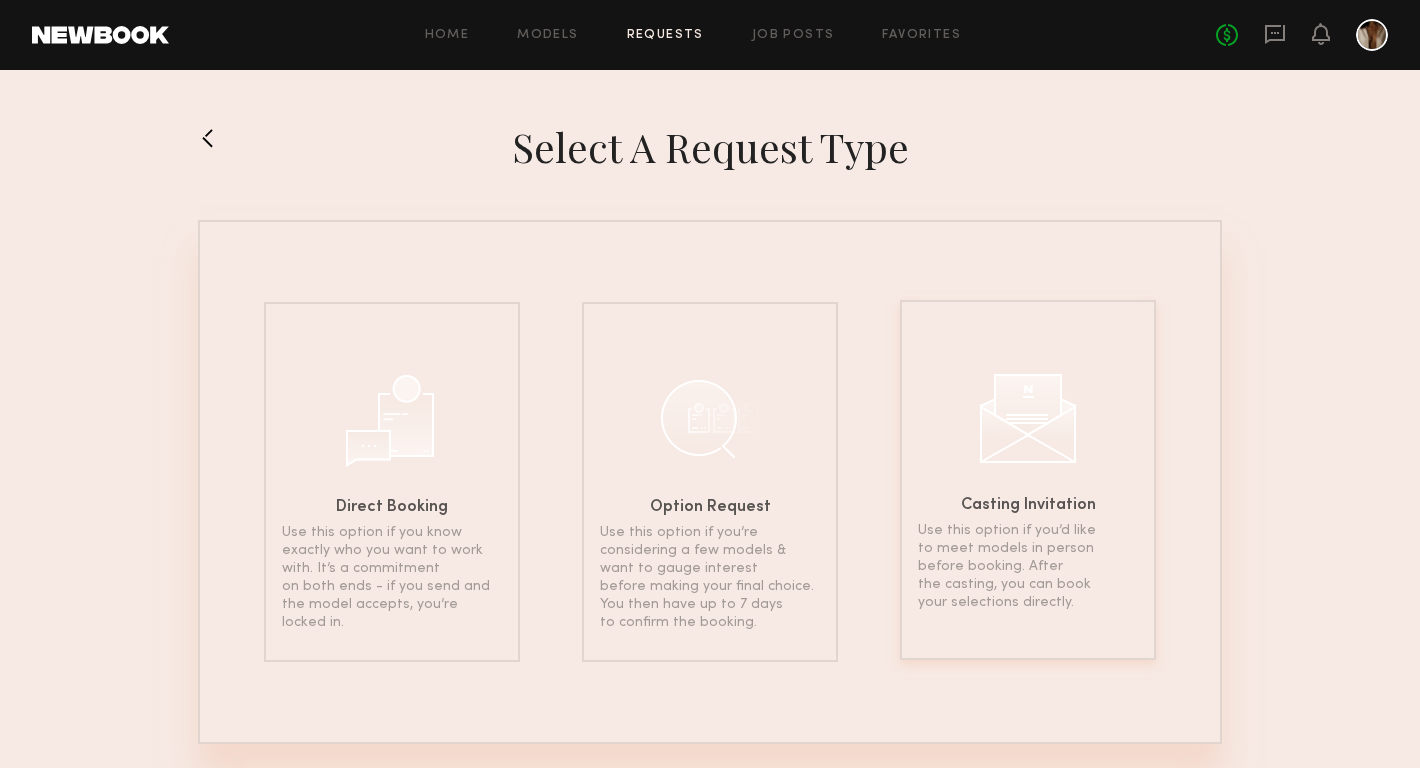 click on "Casting Invitation Use this option if you’d like to meet models in person before booking. After the casting, you can book your selections directly." 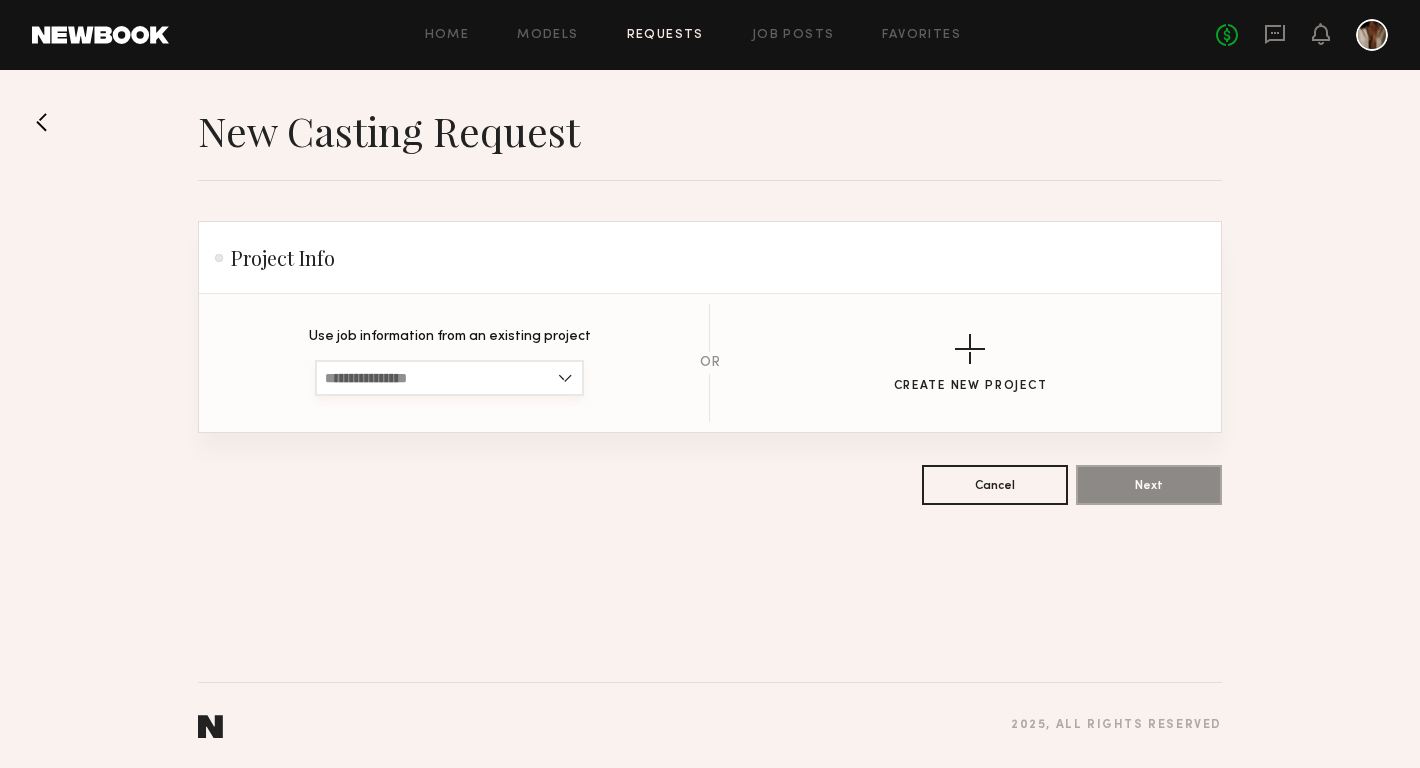 click at bounding box center (449, 378) 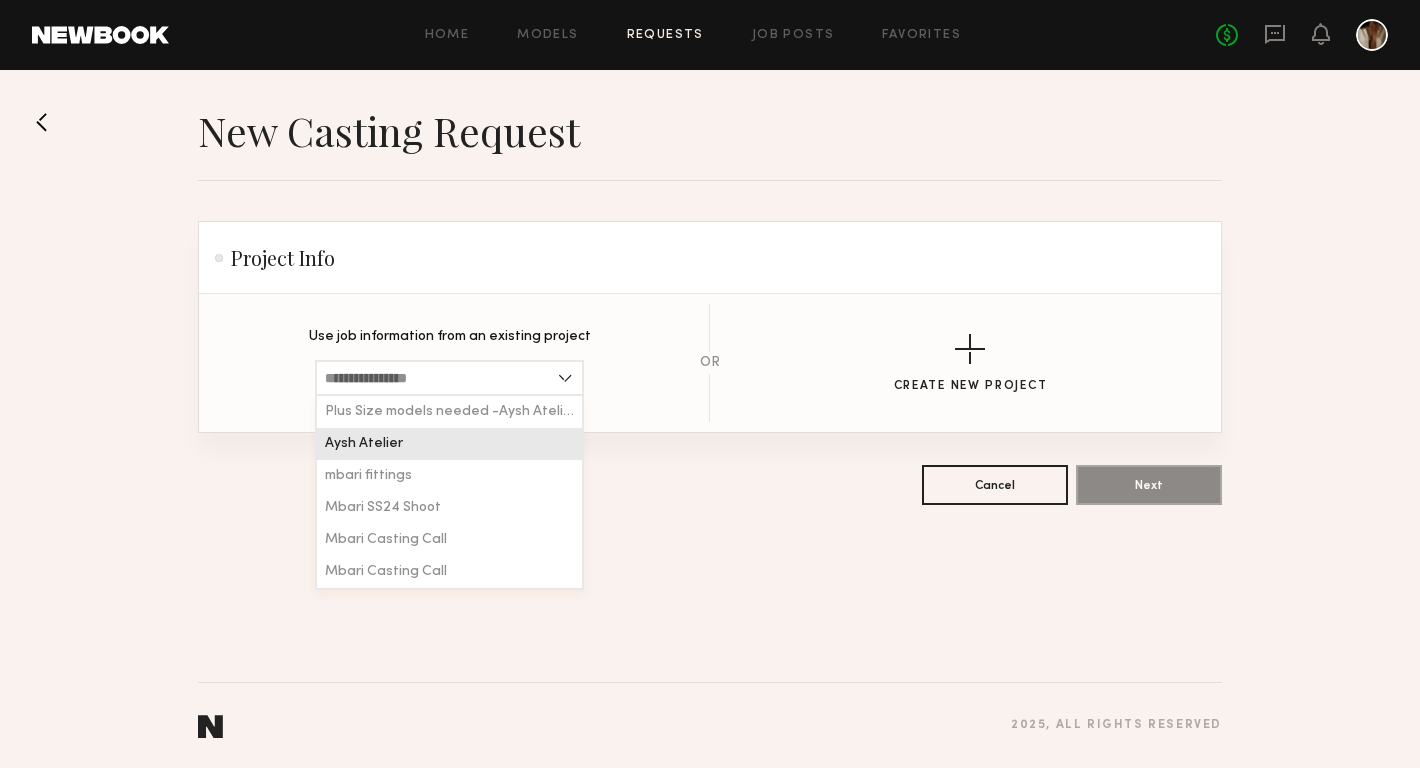 click on "Aysh Atelier" 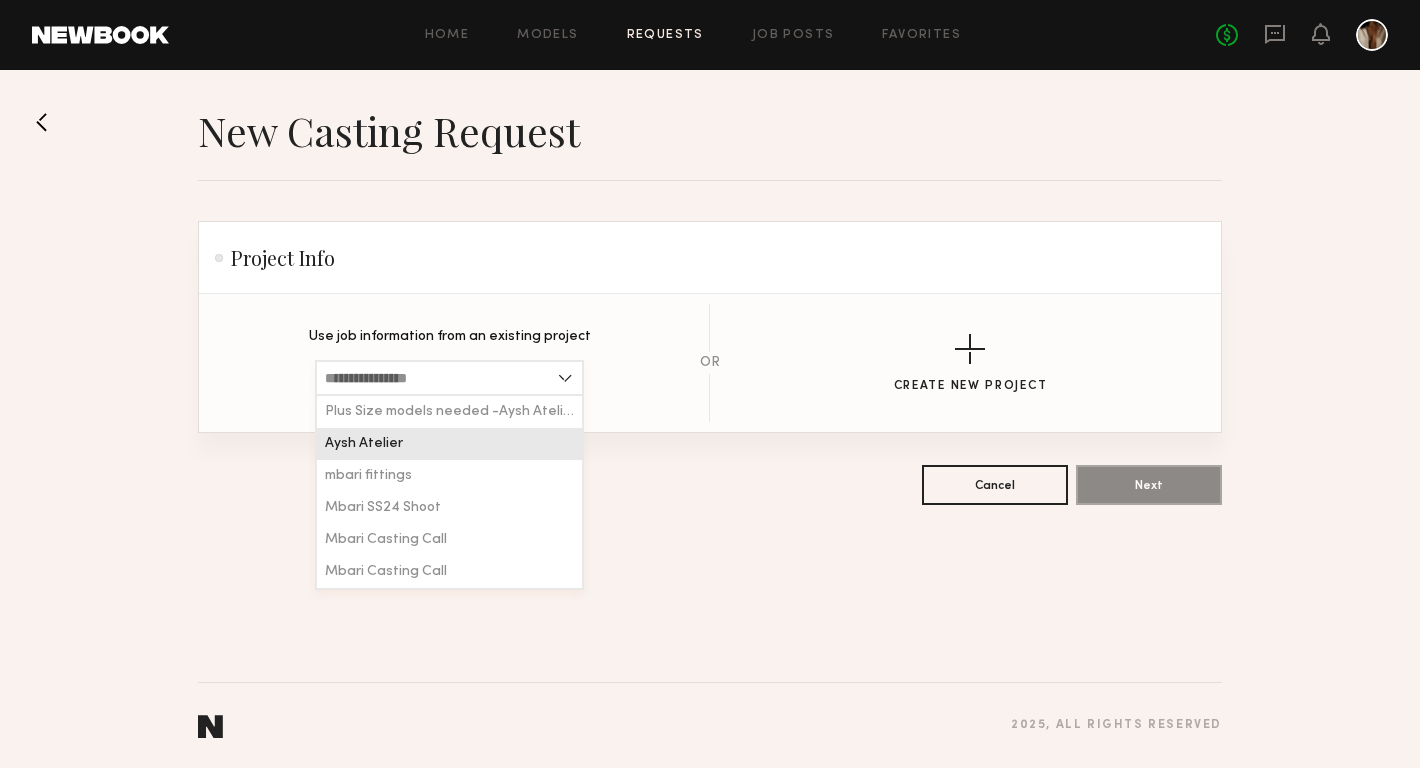type on "**********" 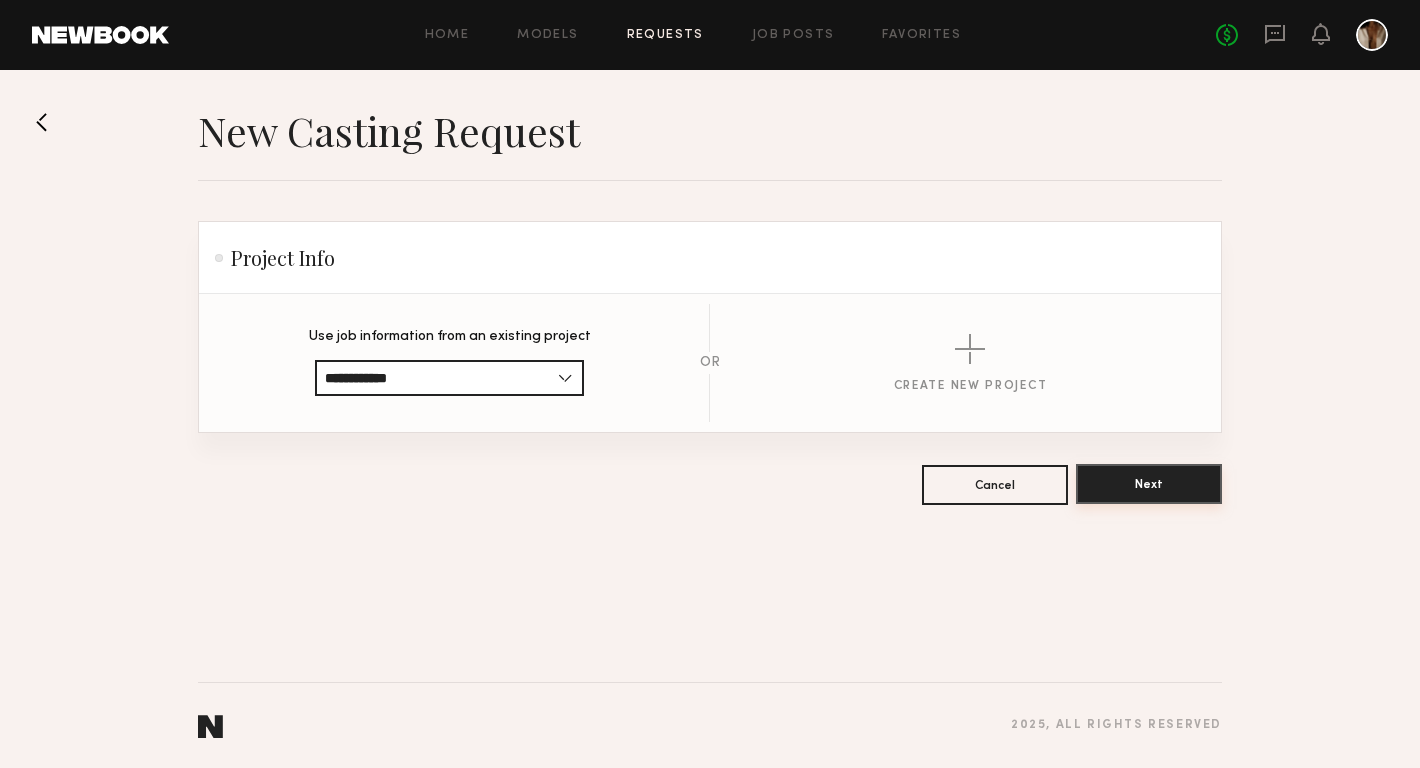 click on "Next" 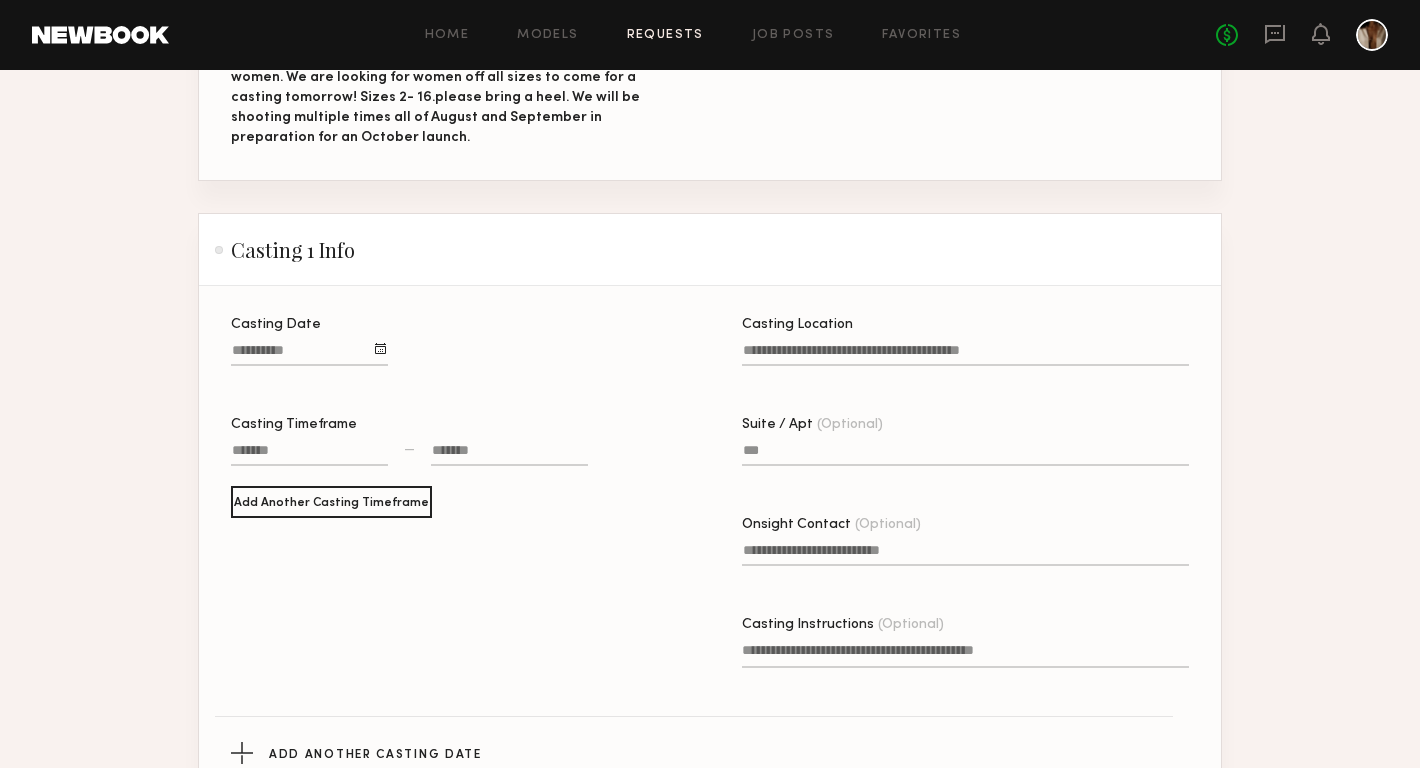 scroll, scrollTop: 445, scrollLeft: 0, axis: vertical 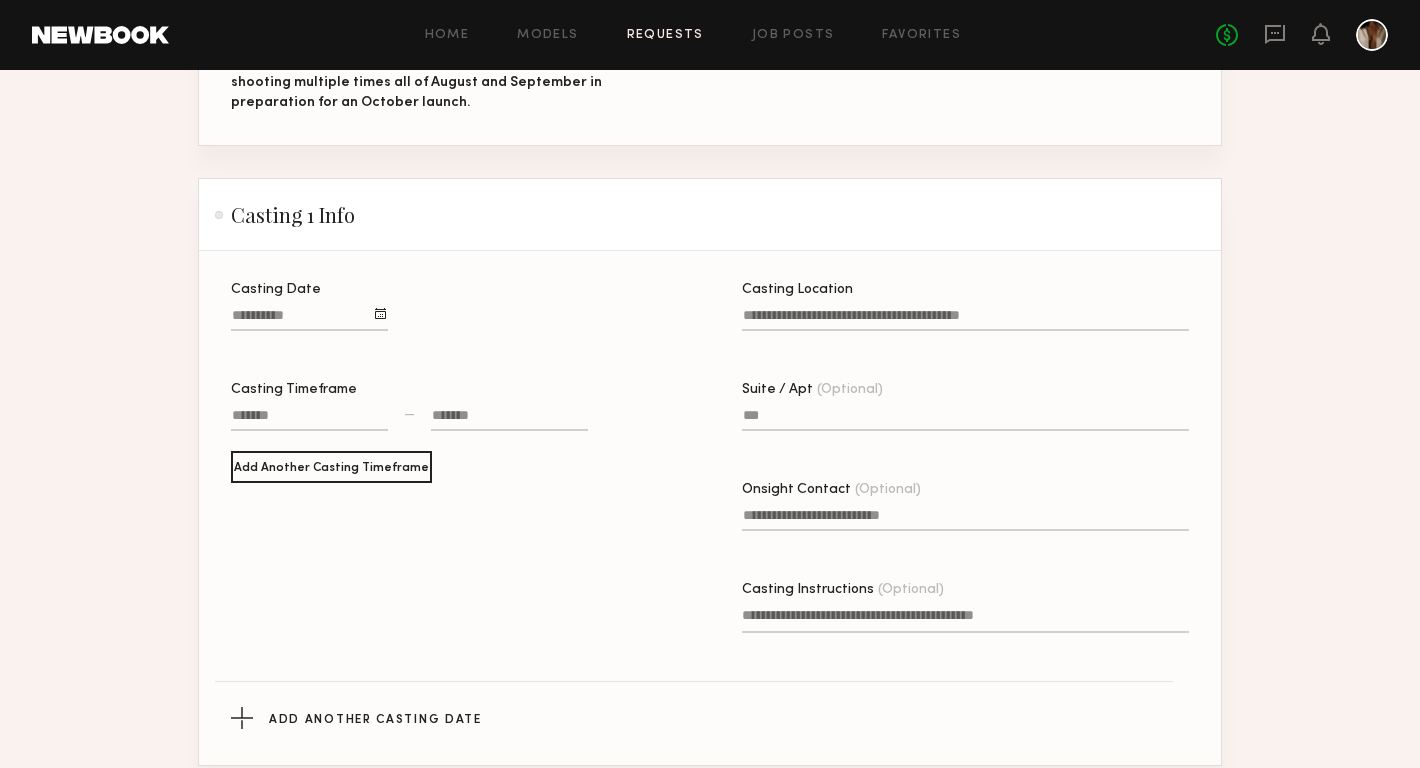 click 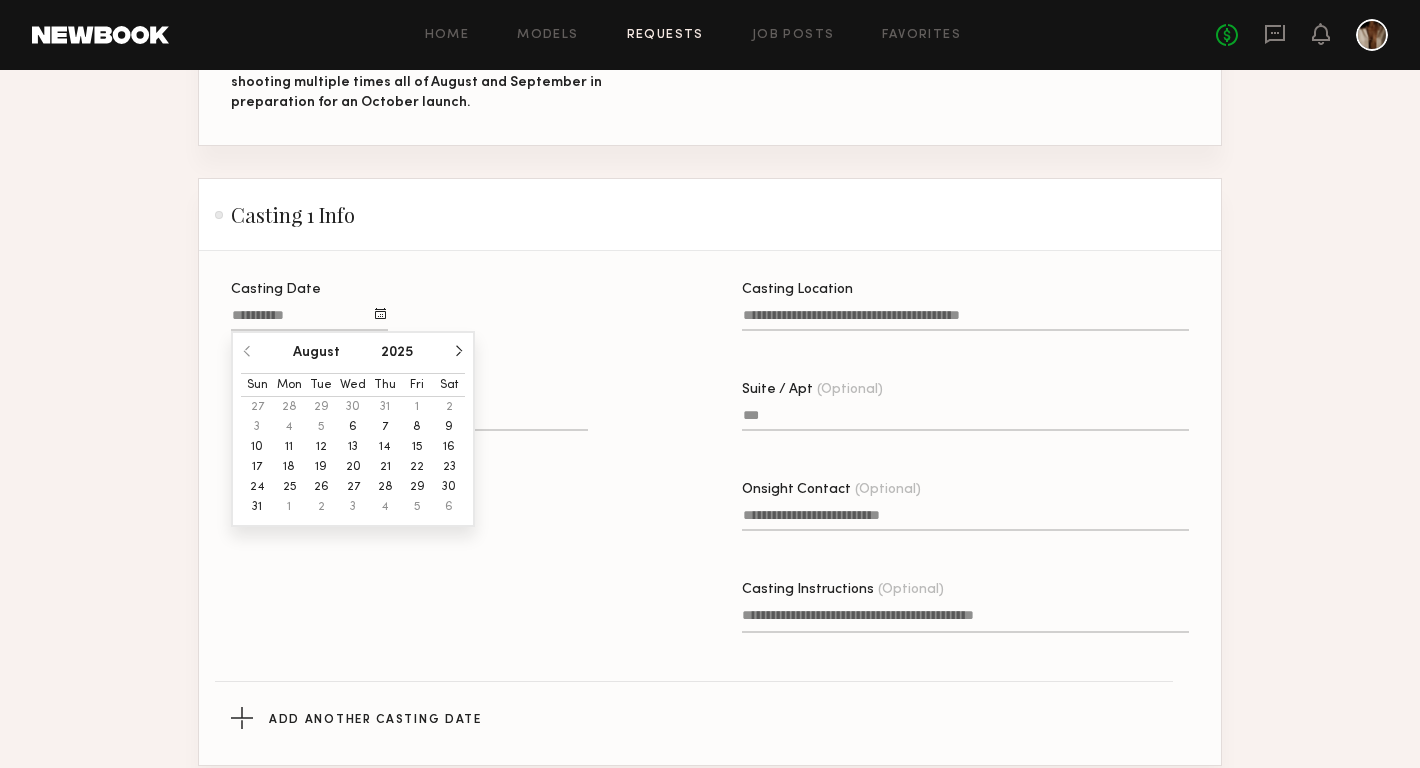 click on "7" 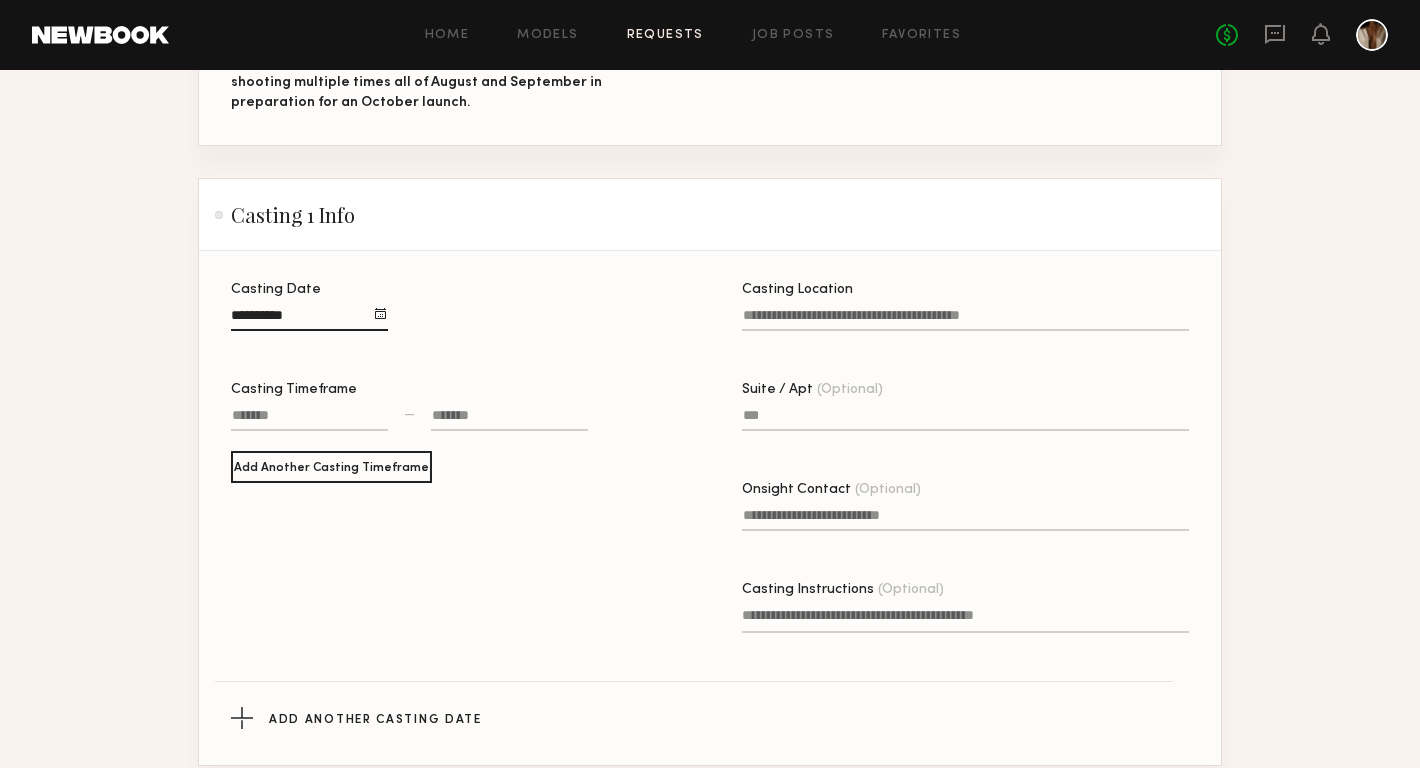 click 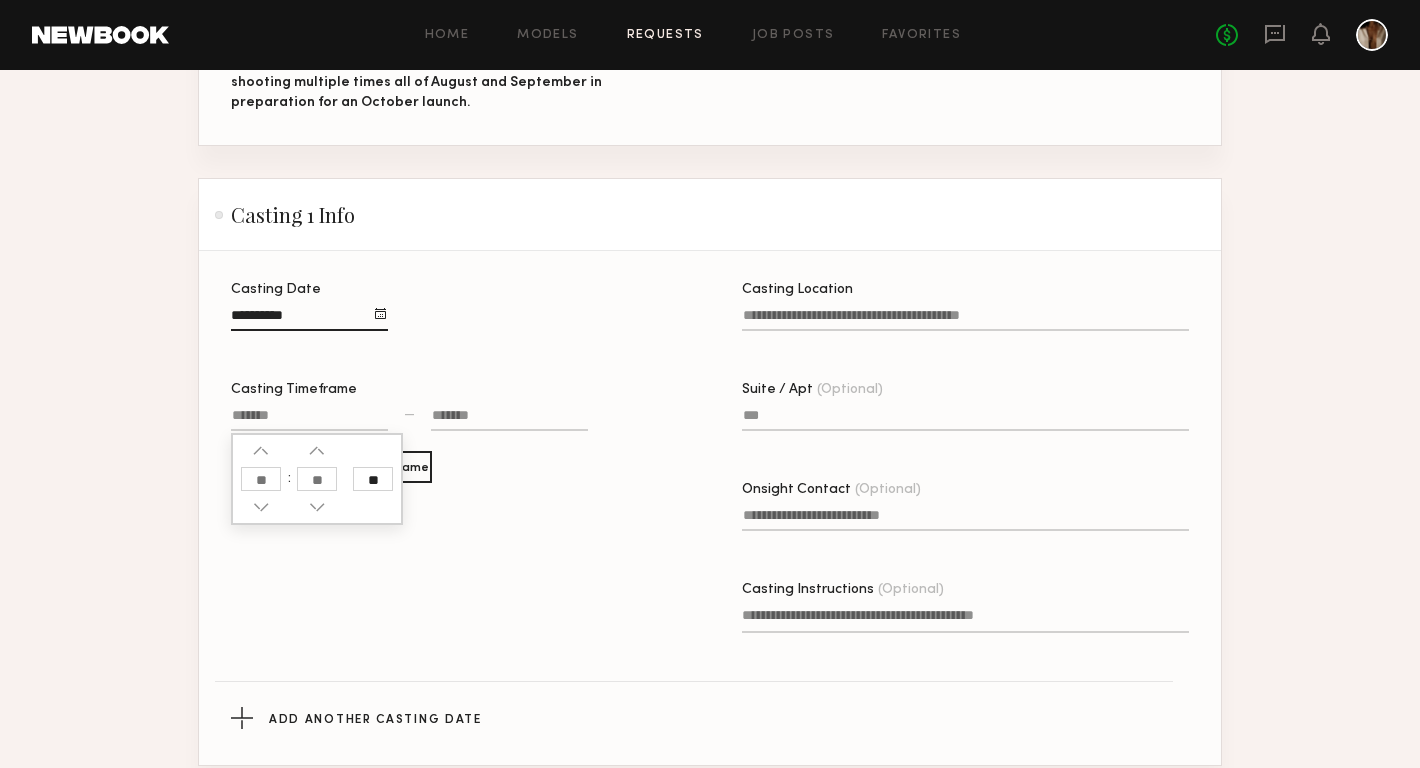 click 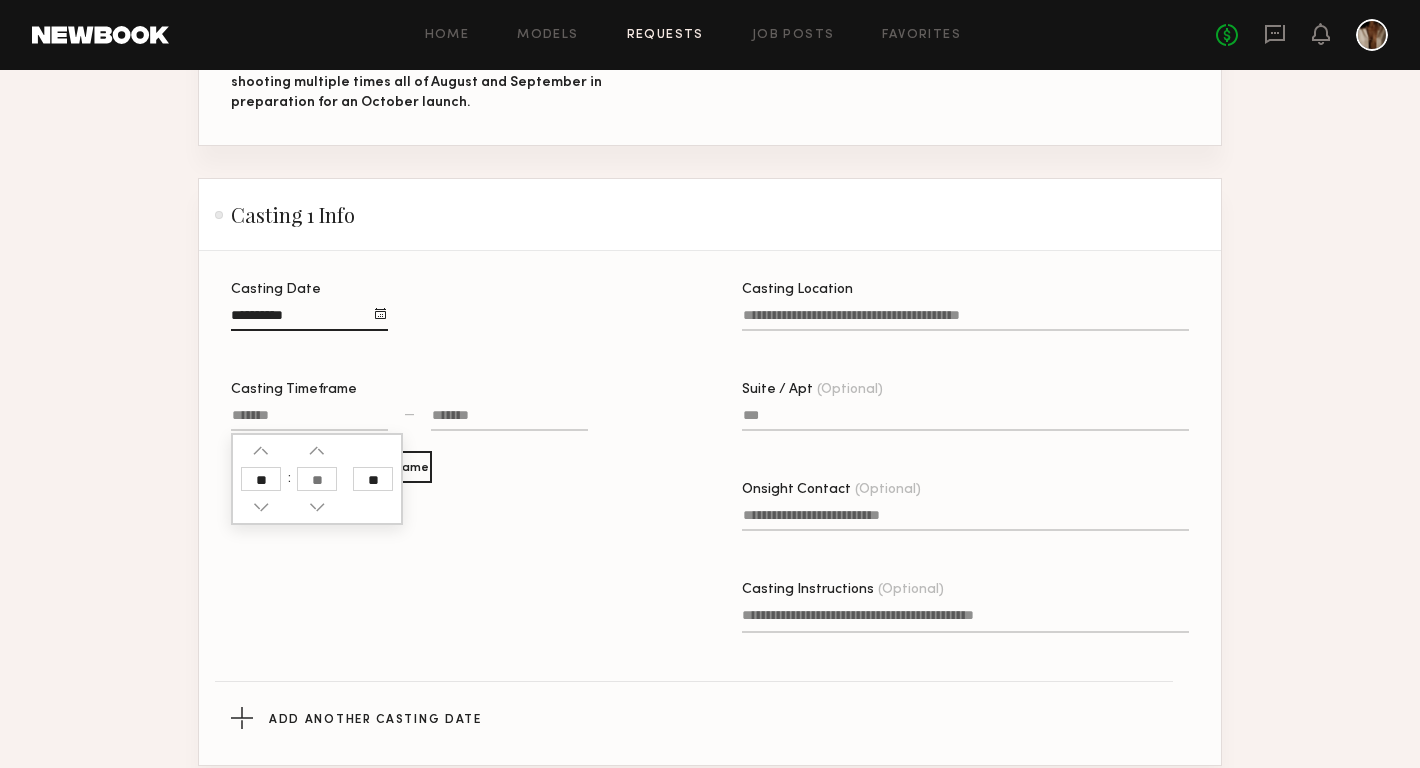 type on "**" 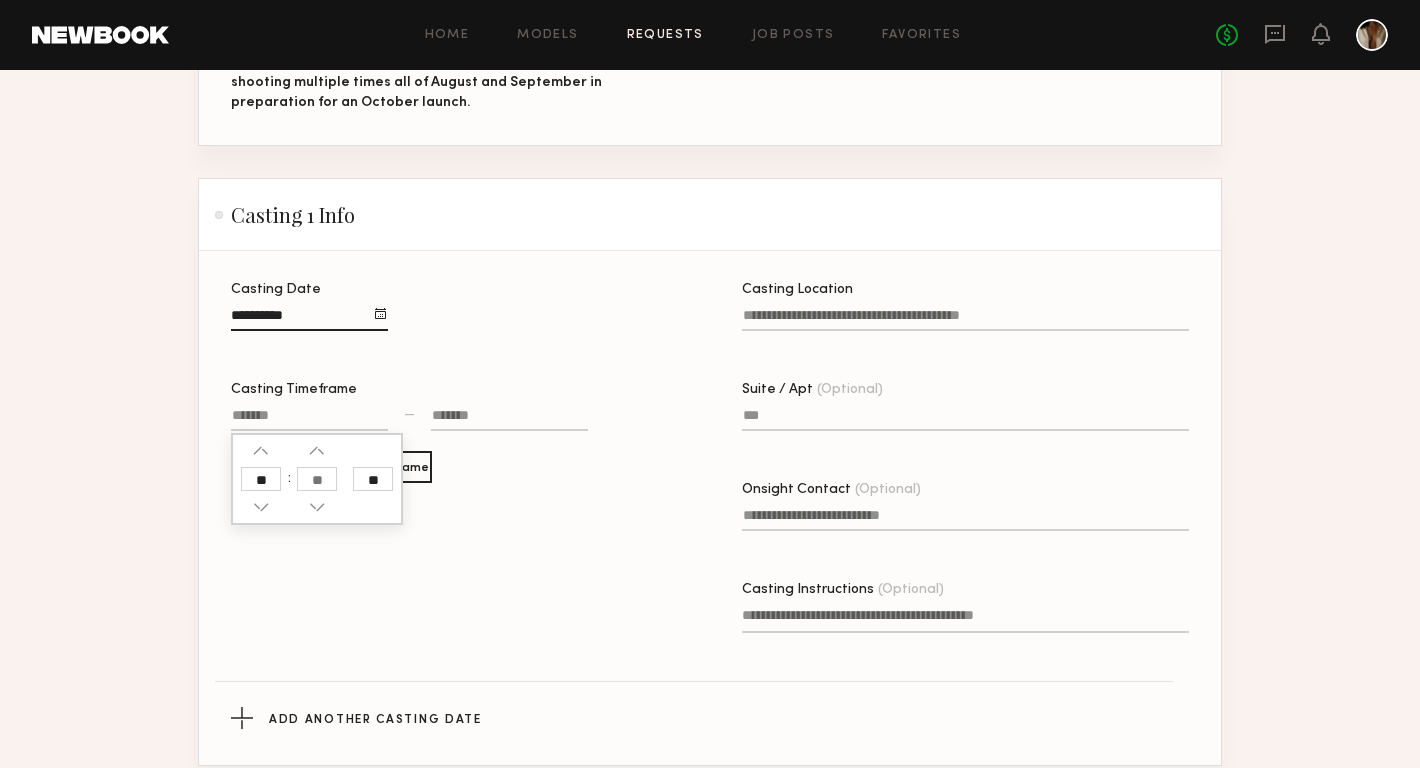 type on "********" 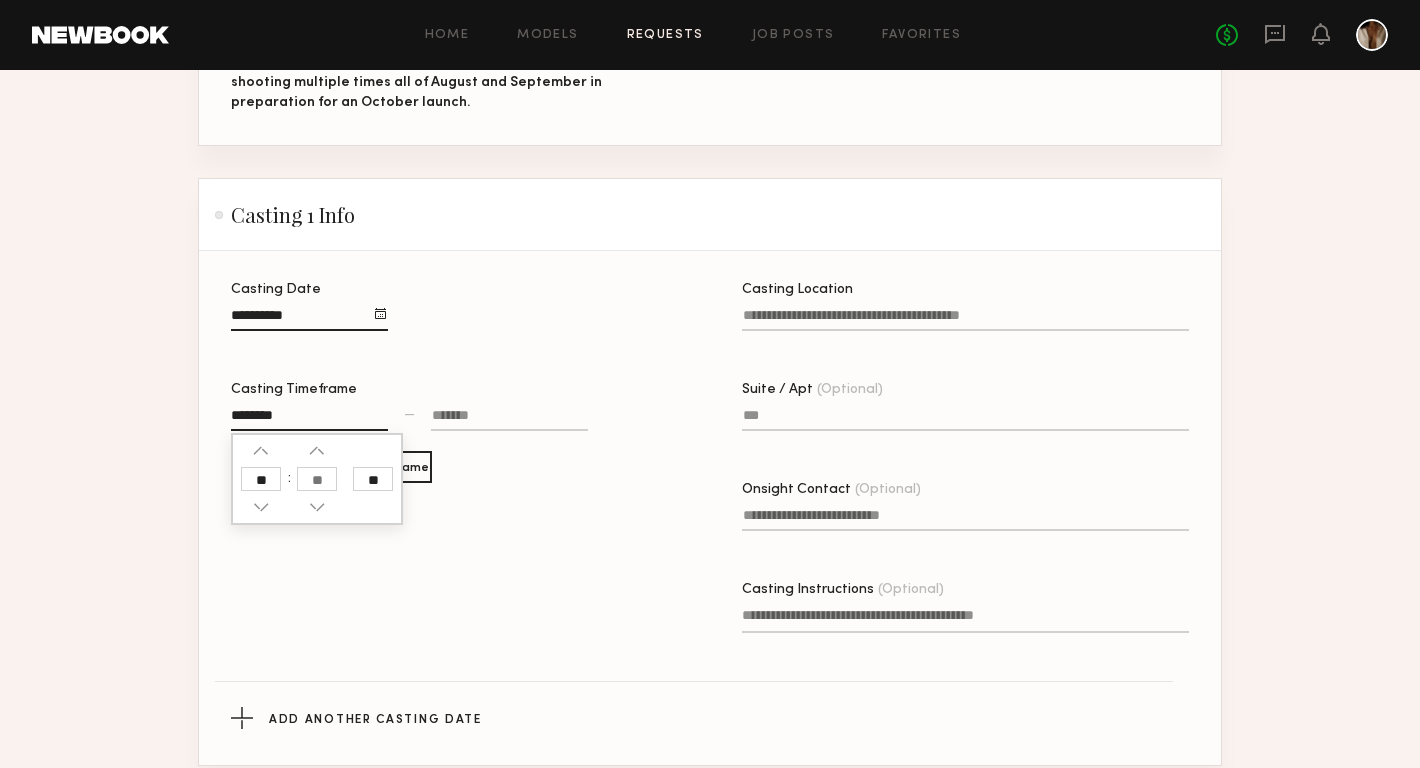 type 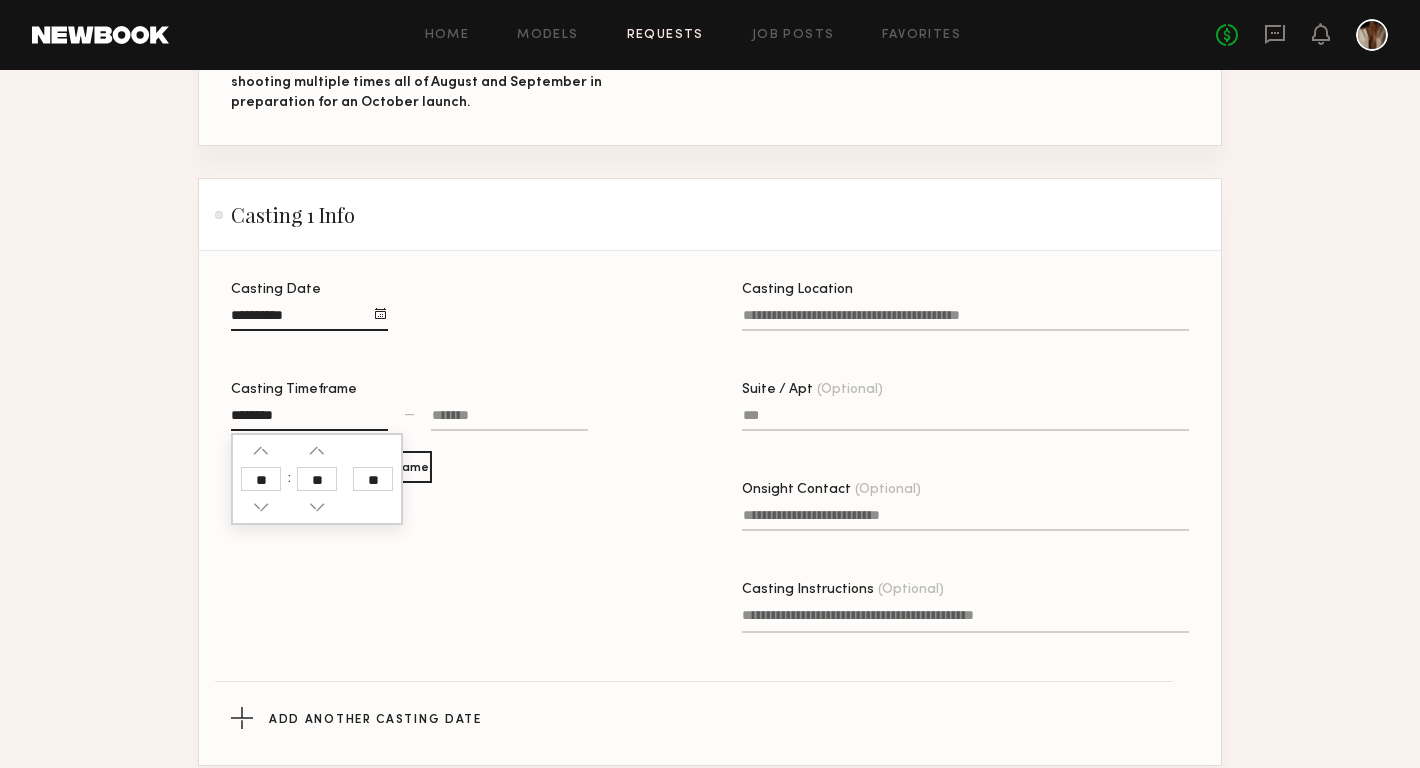 type 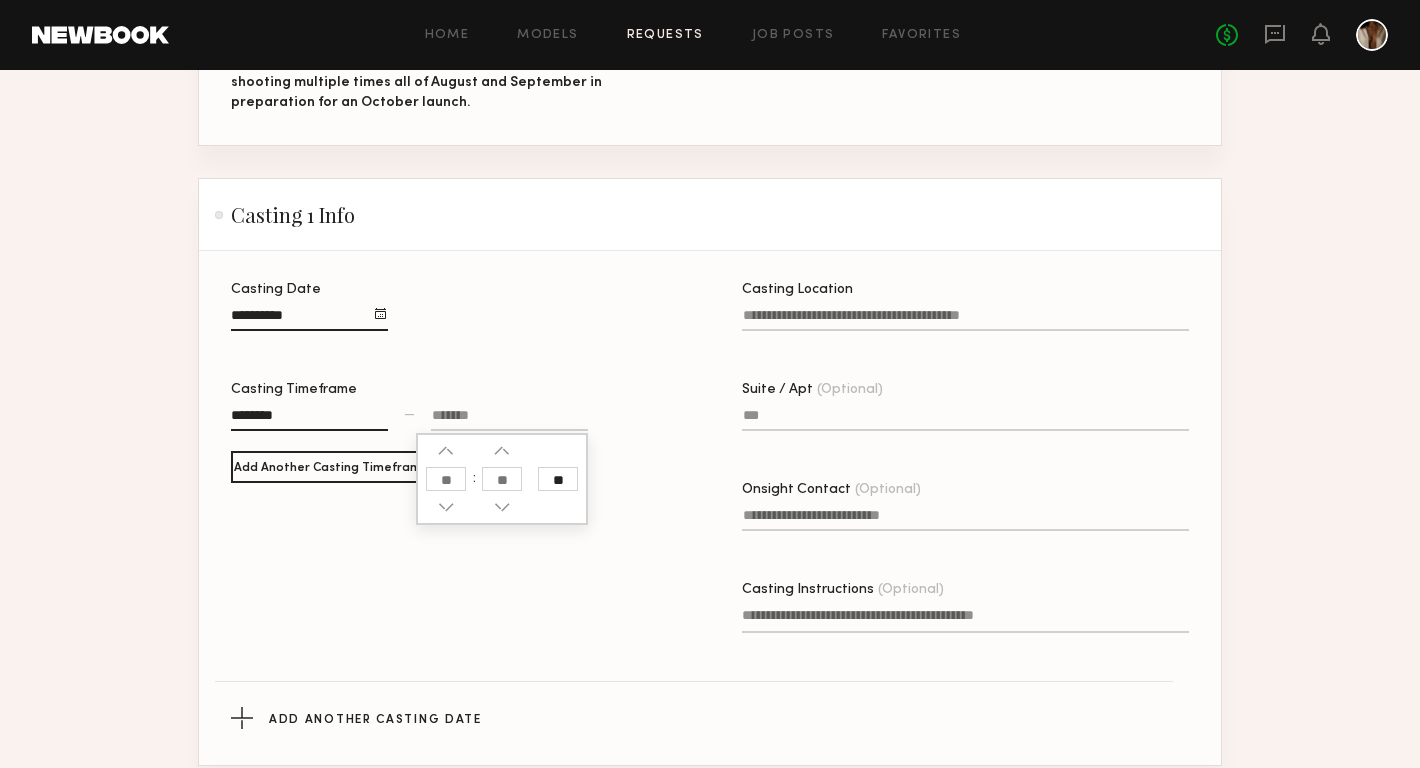 click 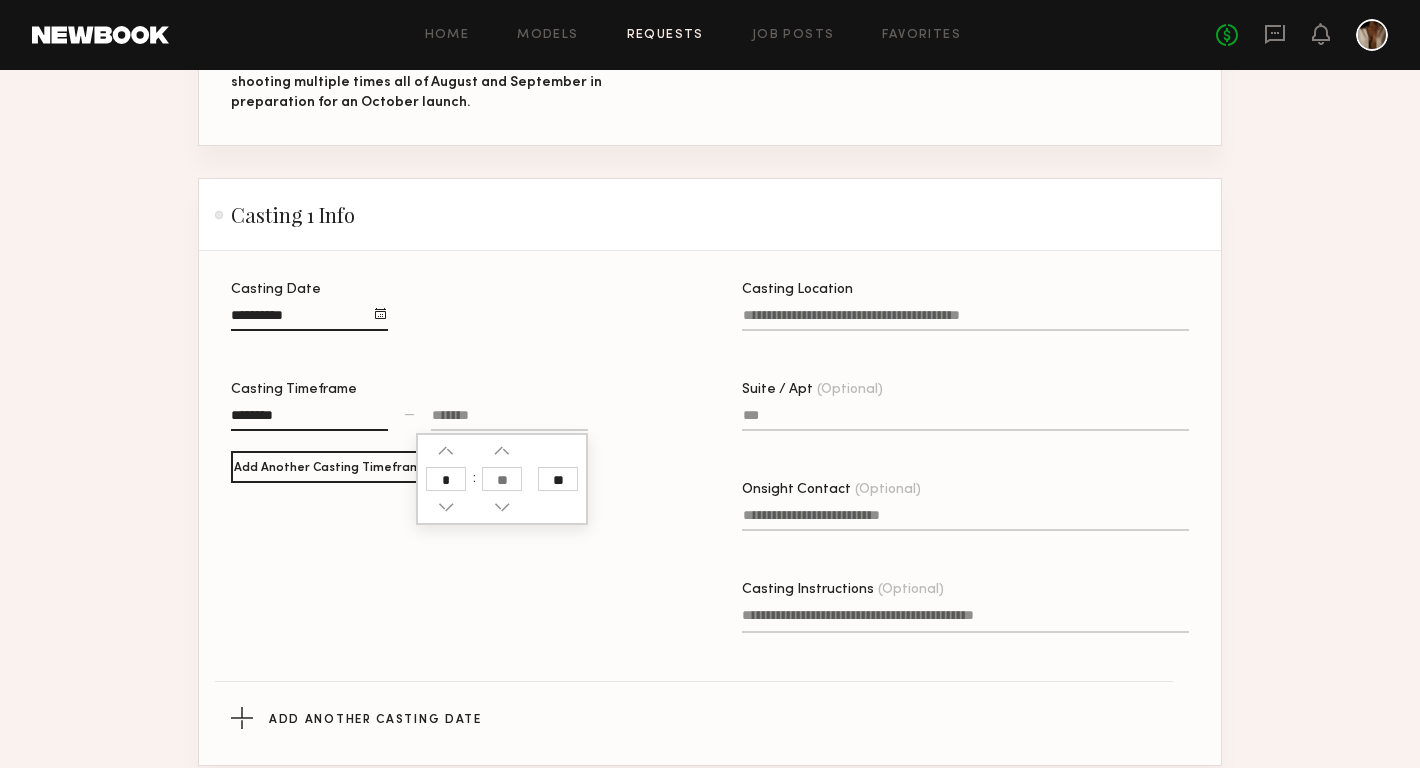 type on "*" 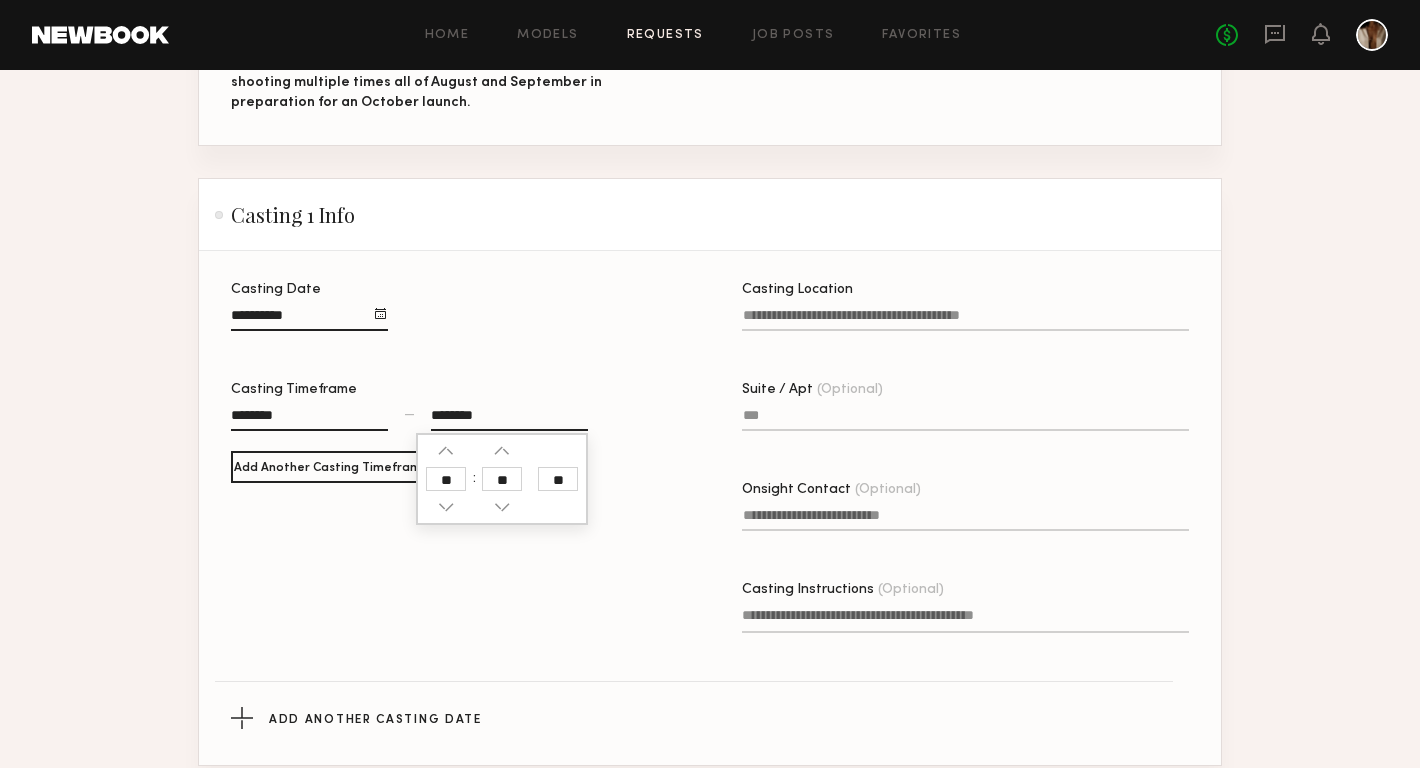 click 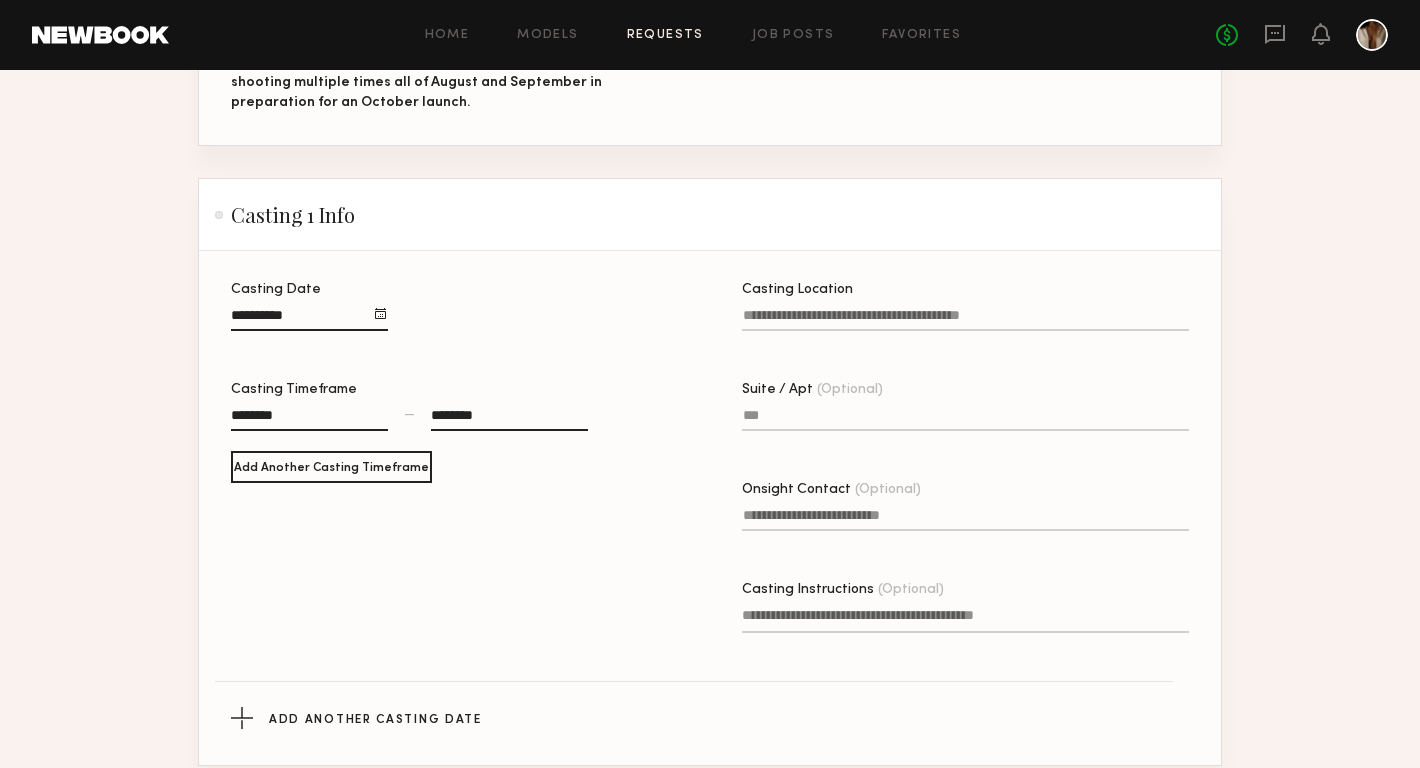 click on "Casting Location" 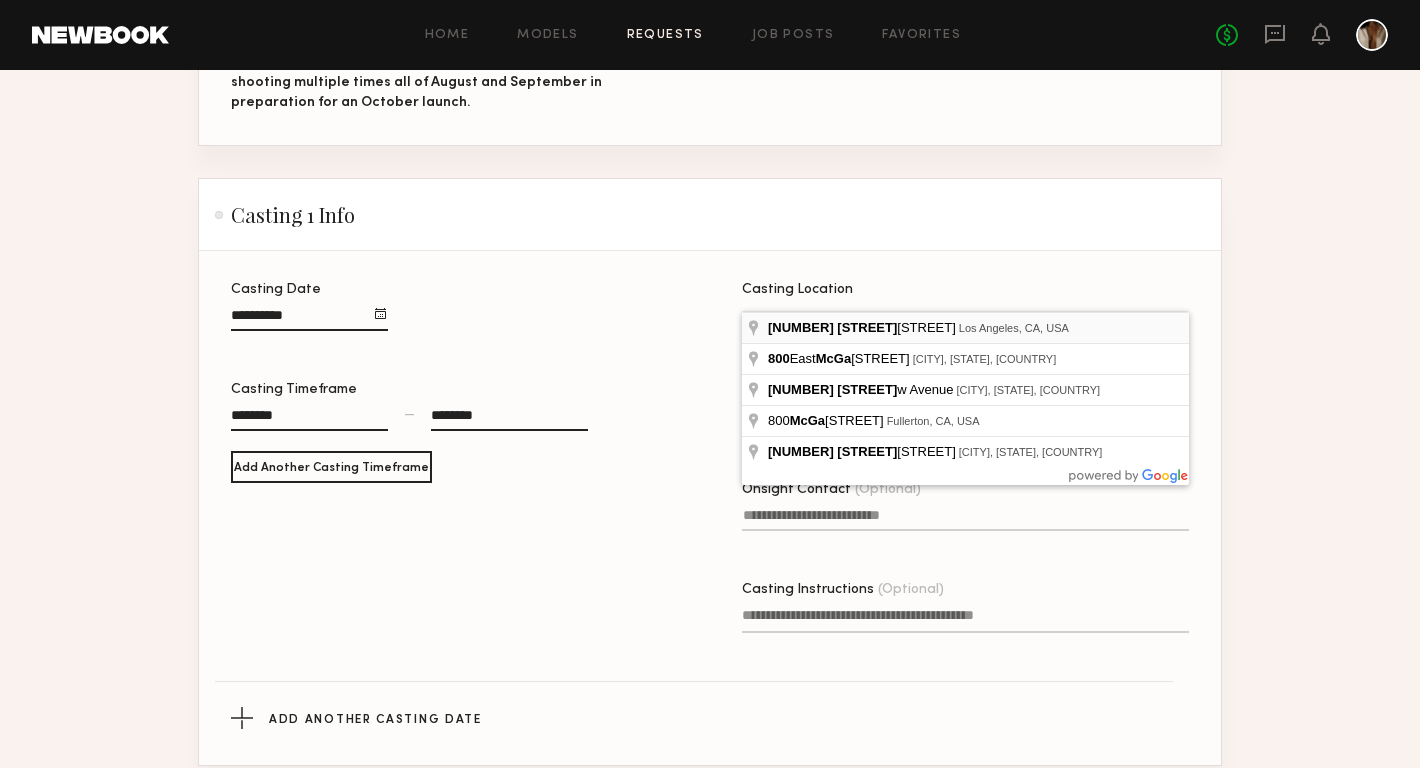 type on "**********" 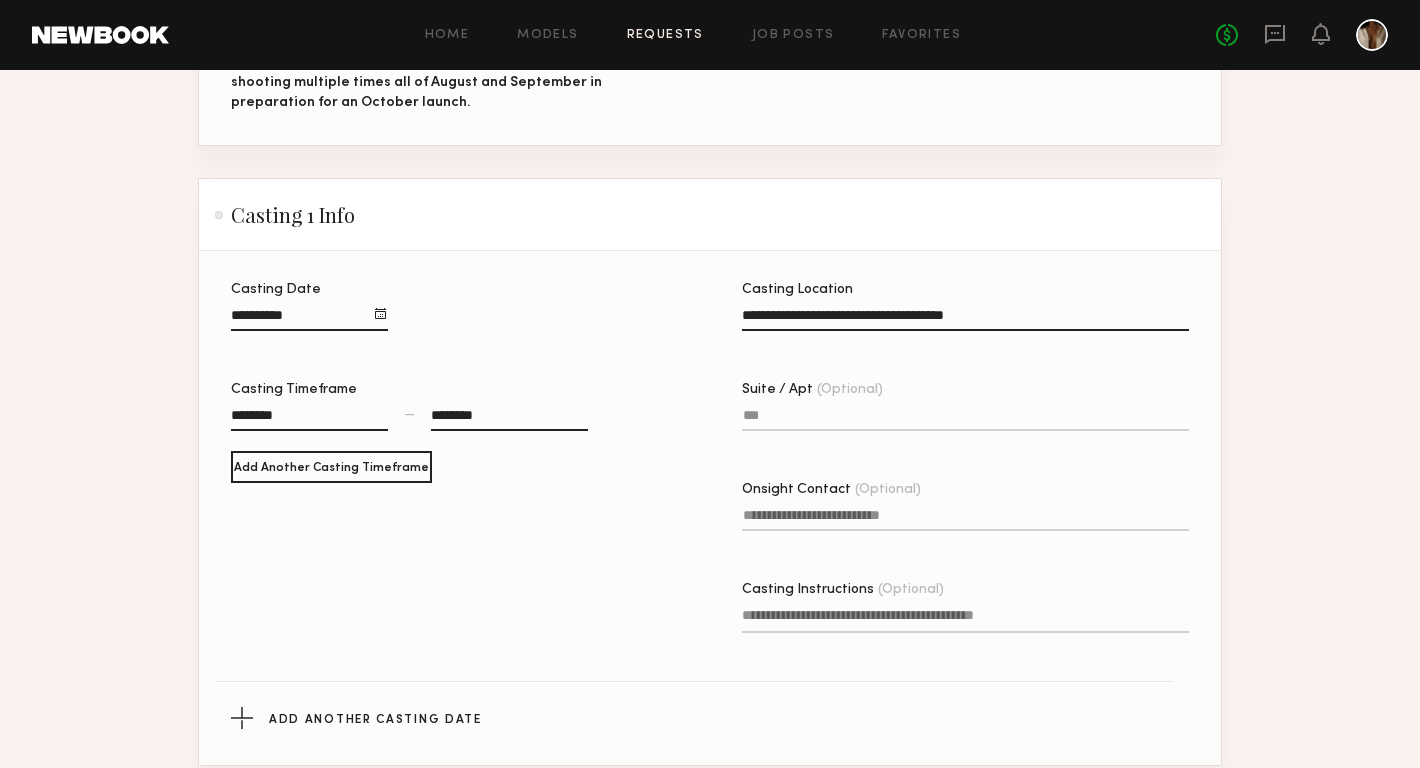 click on "Suite / Apt (Optional)" 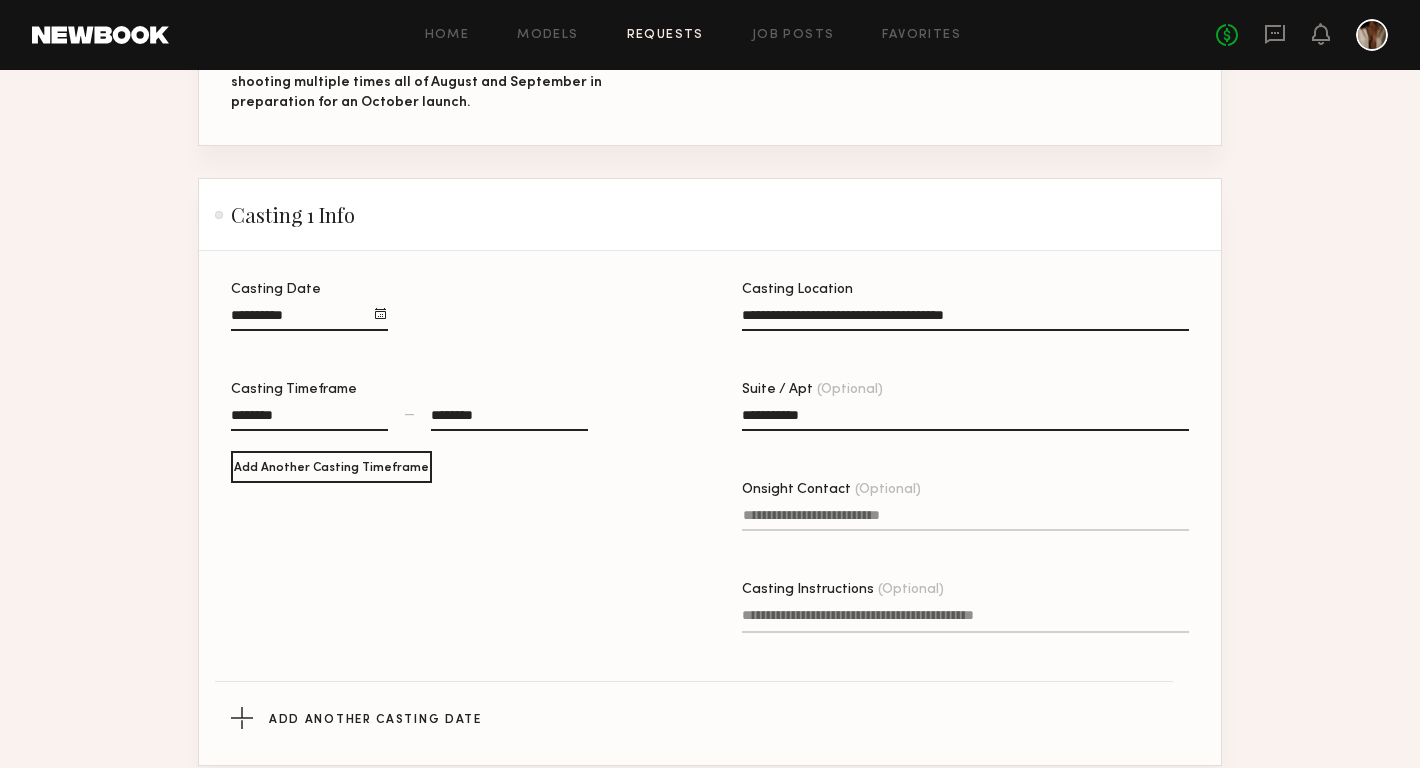 type on "**********" 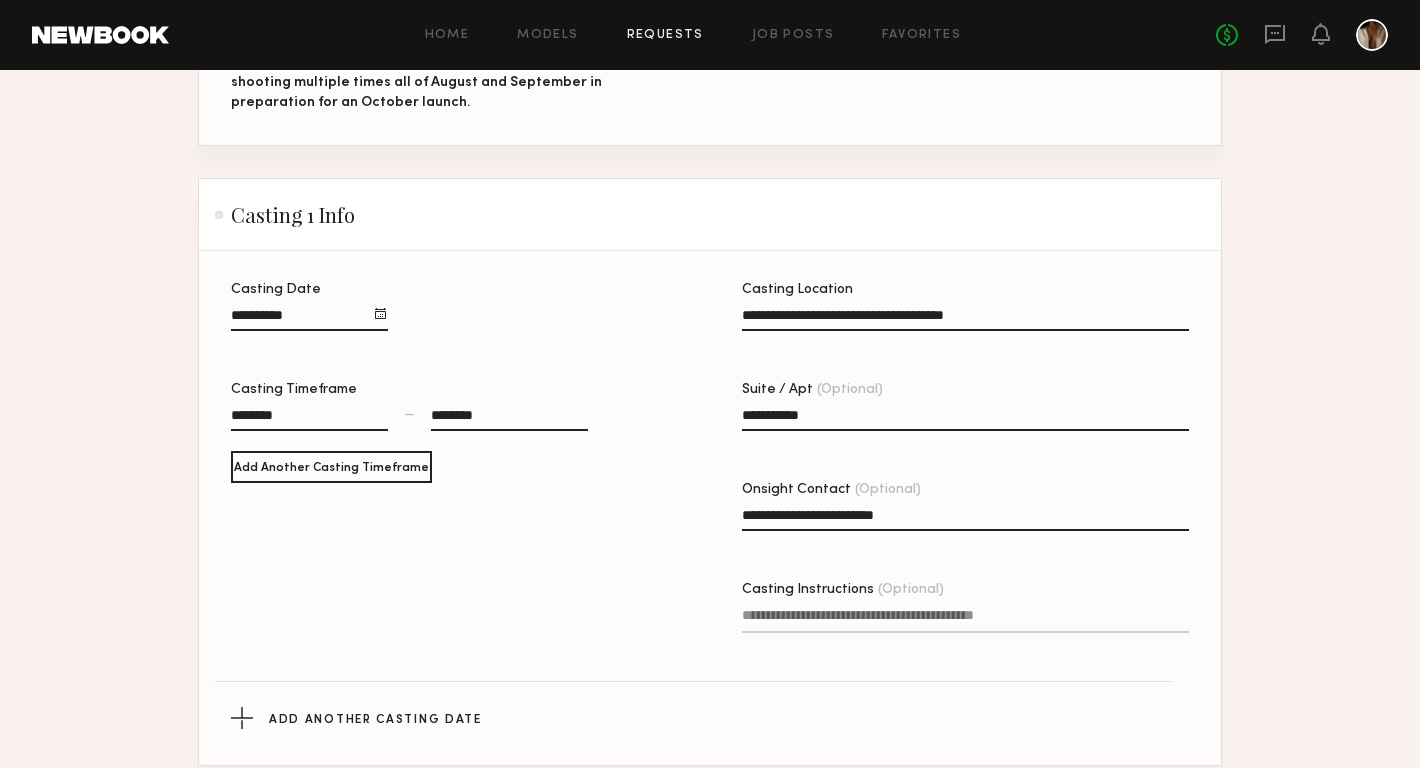 type on "**********" 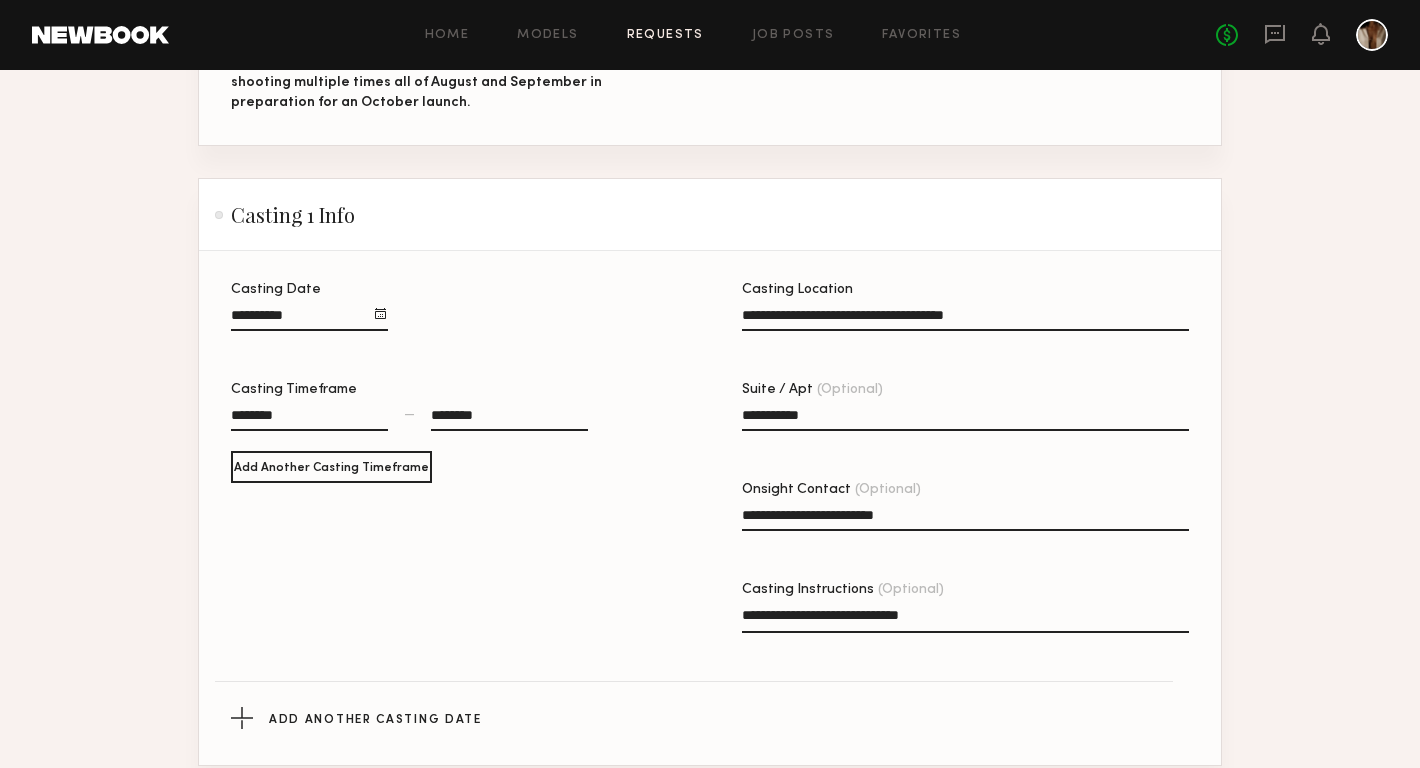 type on "**********" 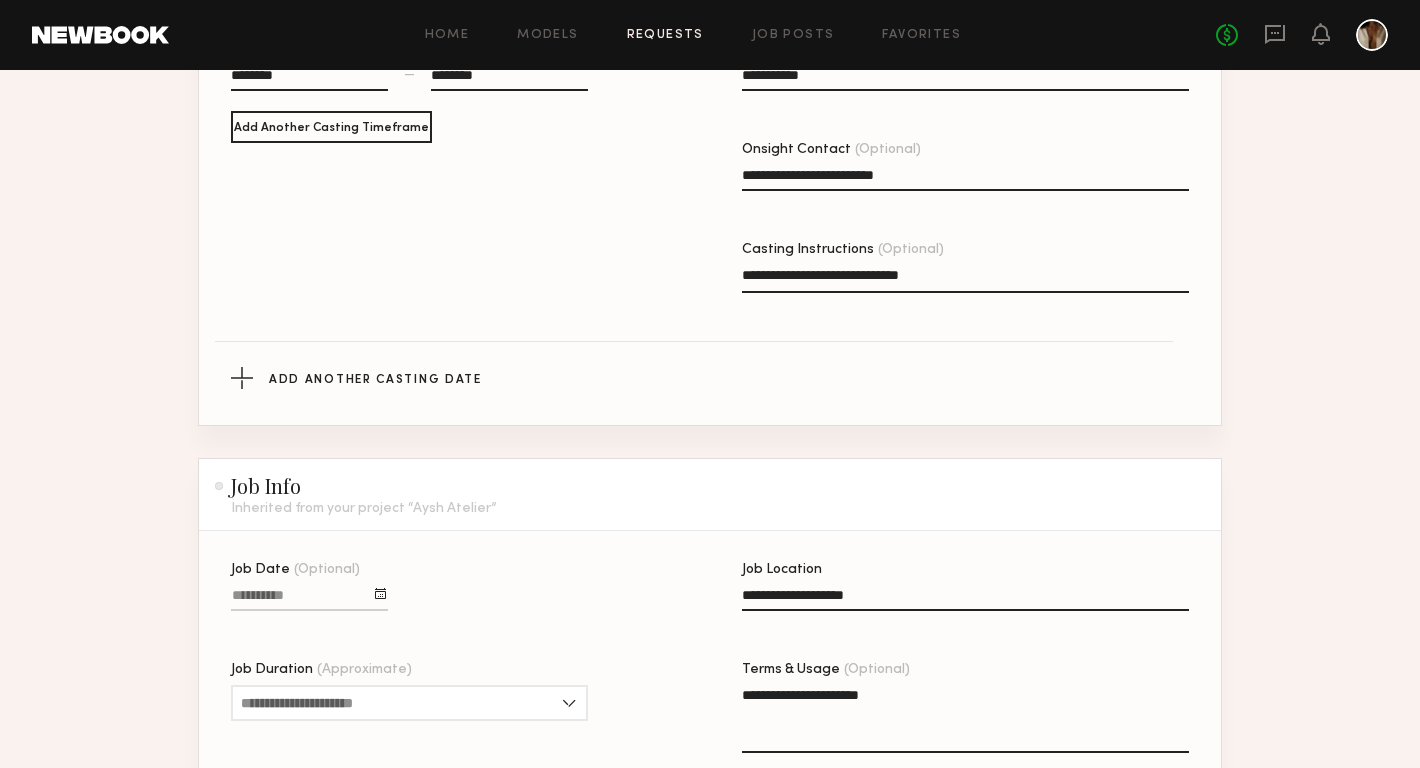 scroll, scrollTop: 854, scrollLeft: 0, axis: vertical 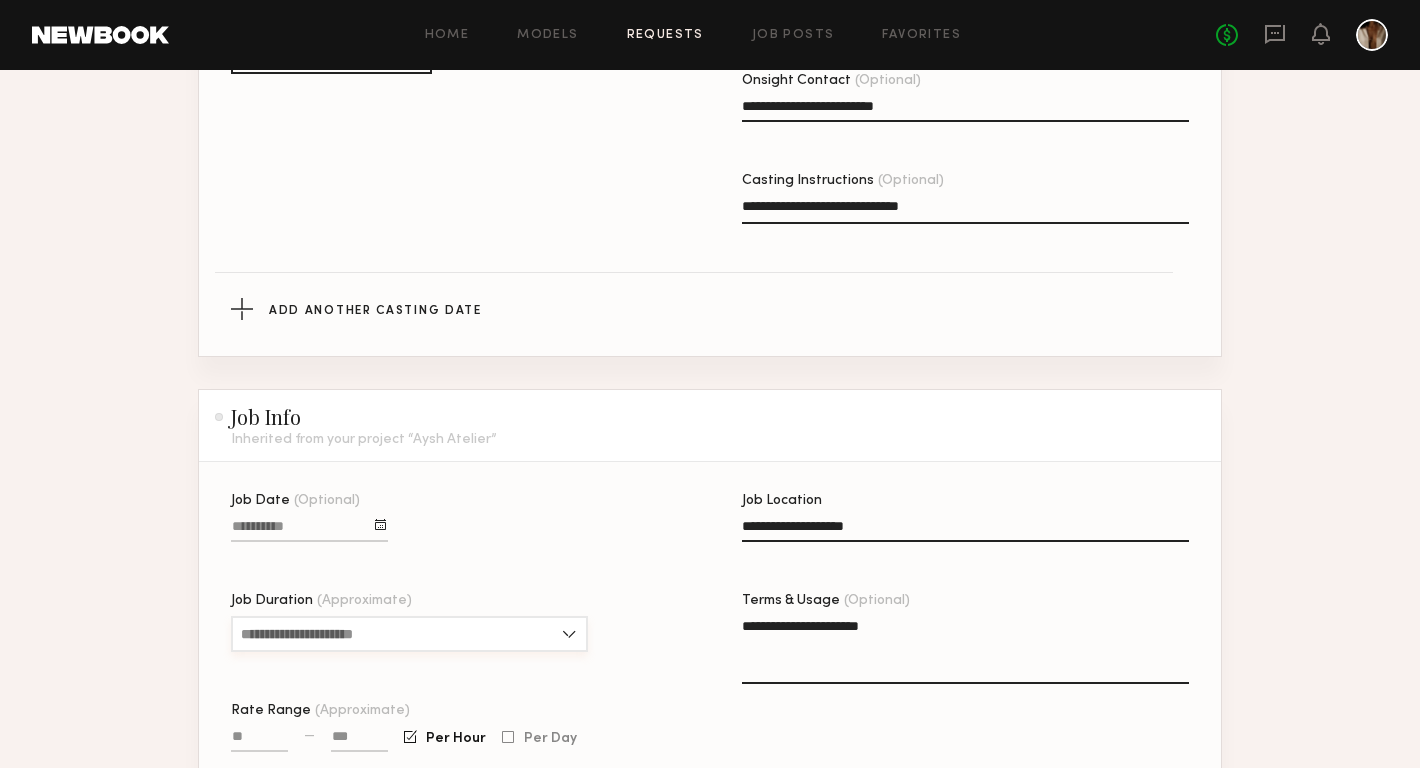 click on "Job Duration (Approximate)" at bounding box center [409, 634] 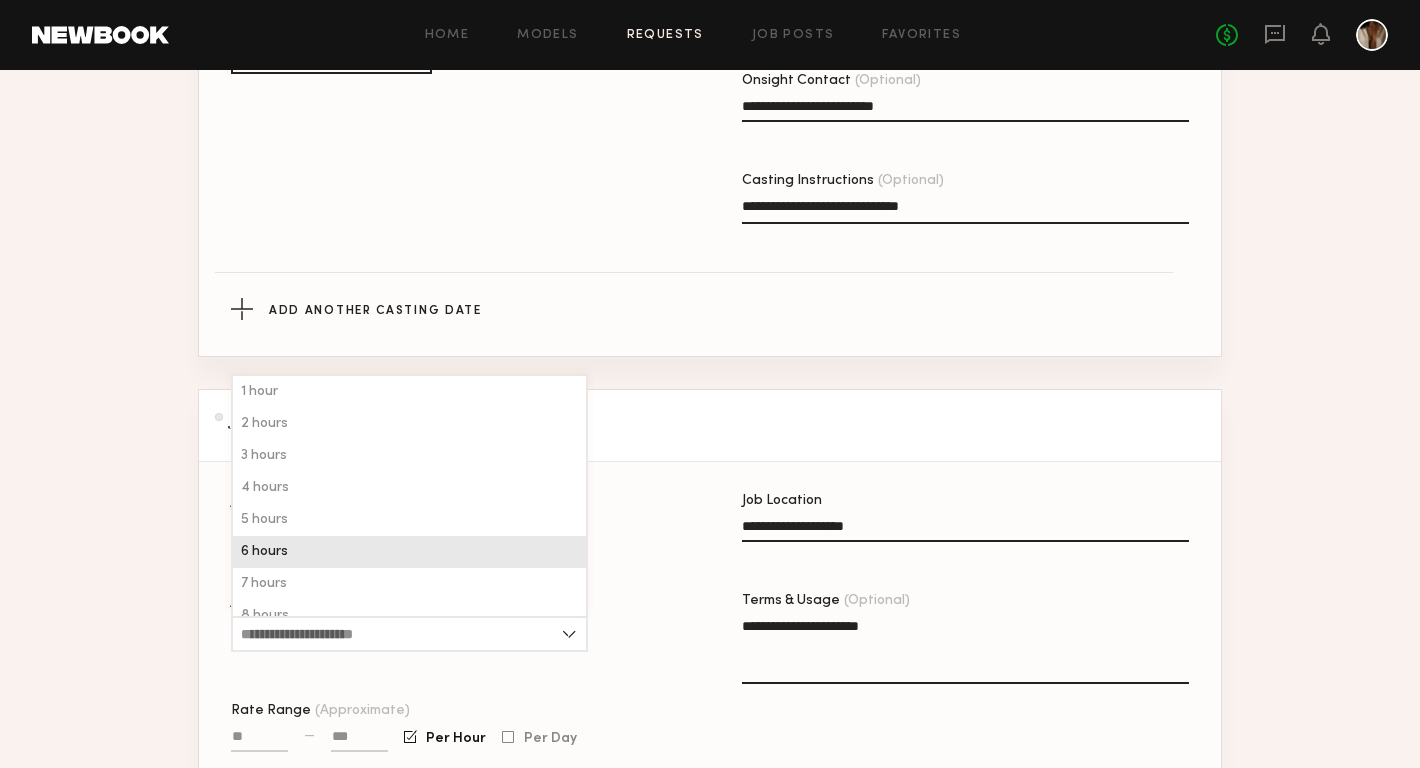 click on "6 hours" 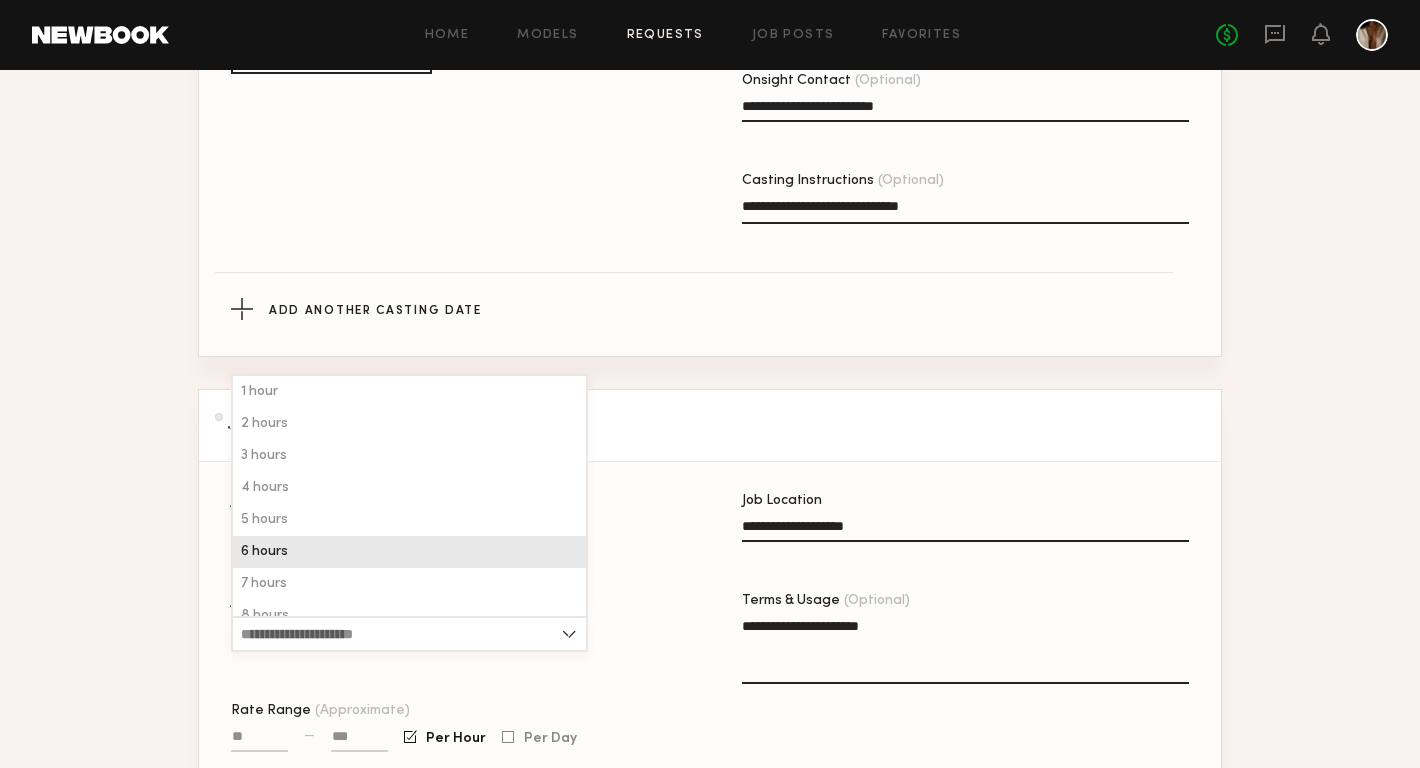type on "*******" 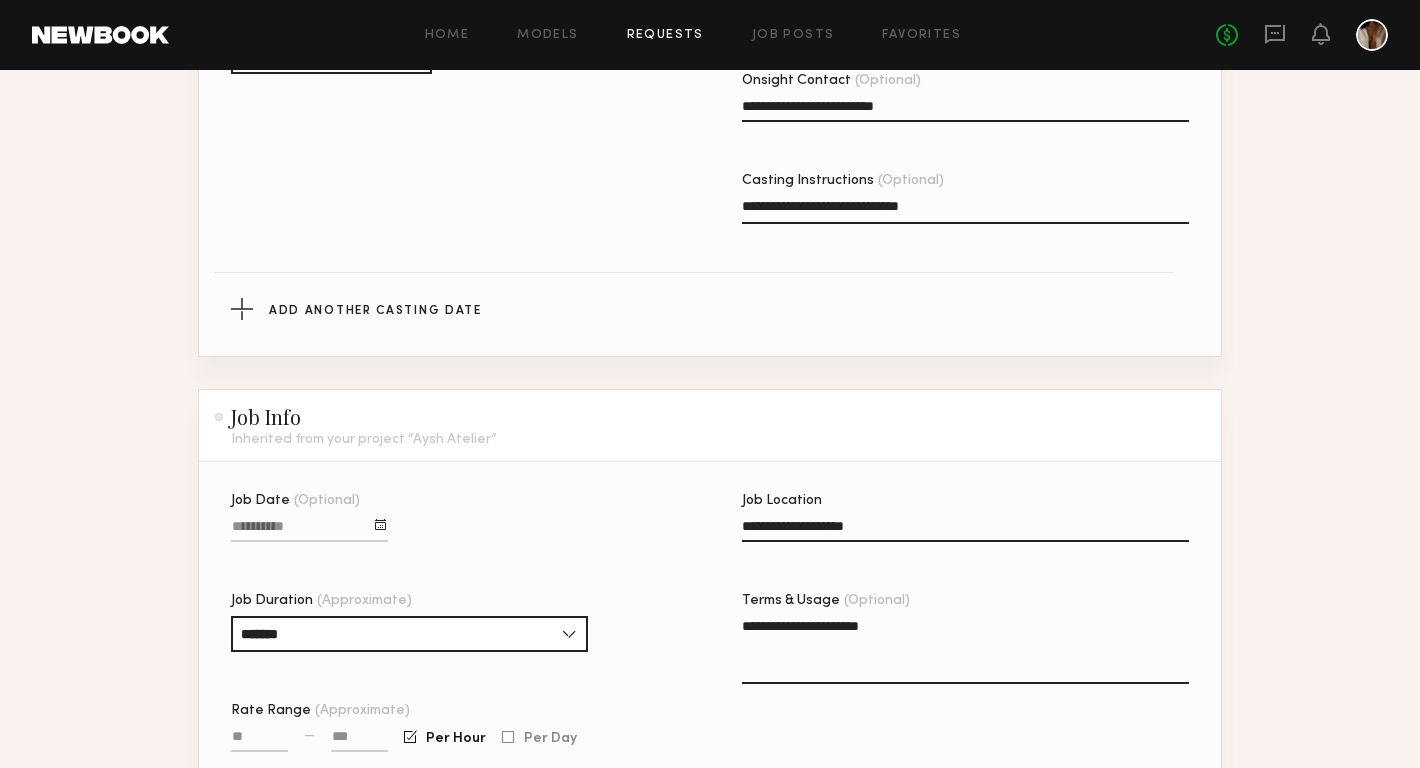 click on "Rate Range (Approximate)" at bounding box center [259, 740] 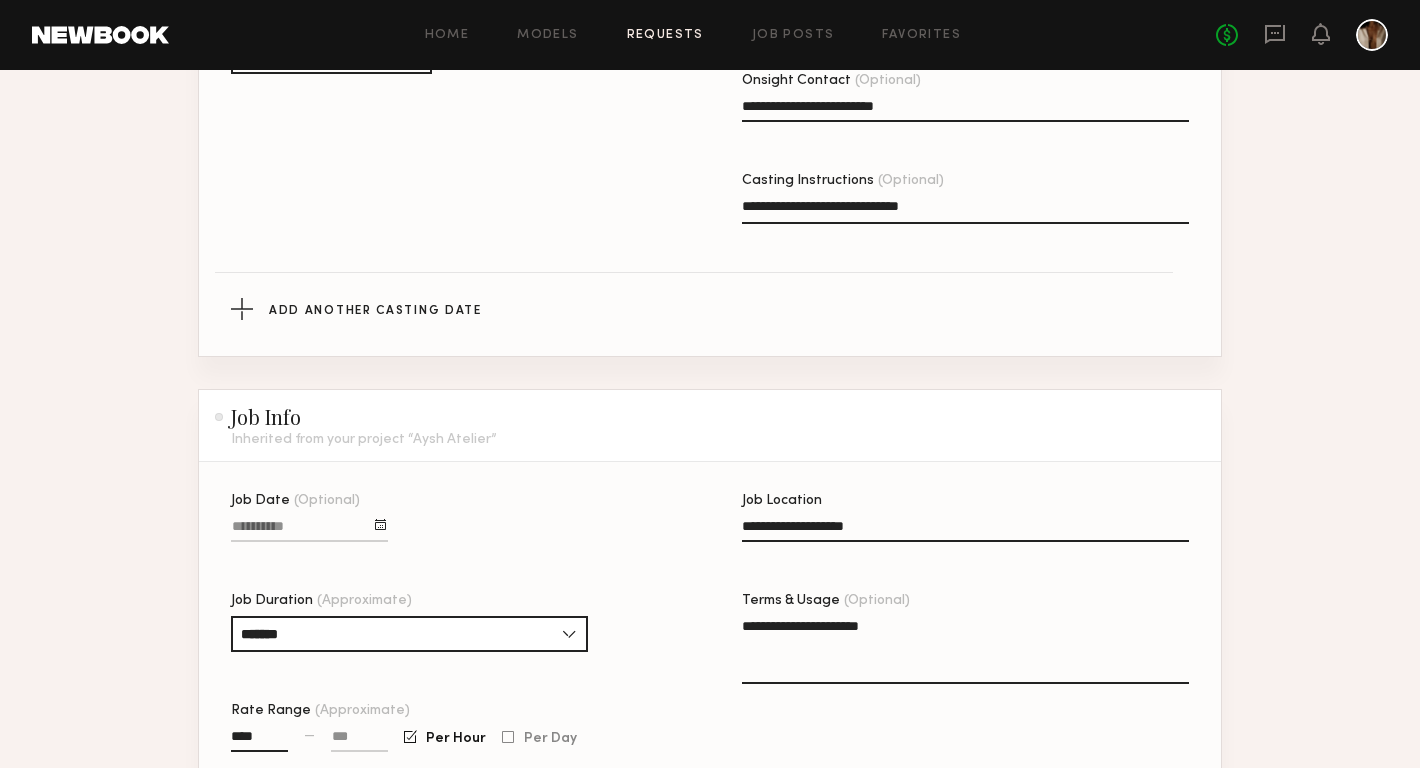 type on "****" 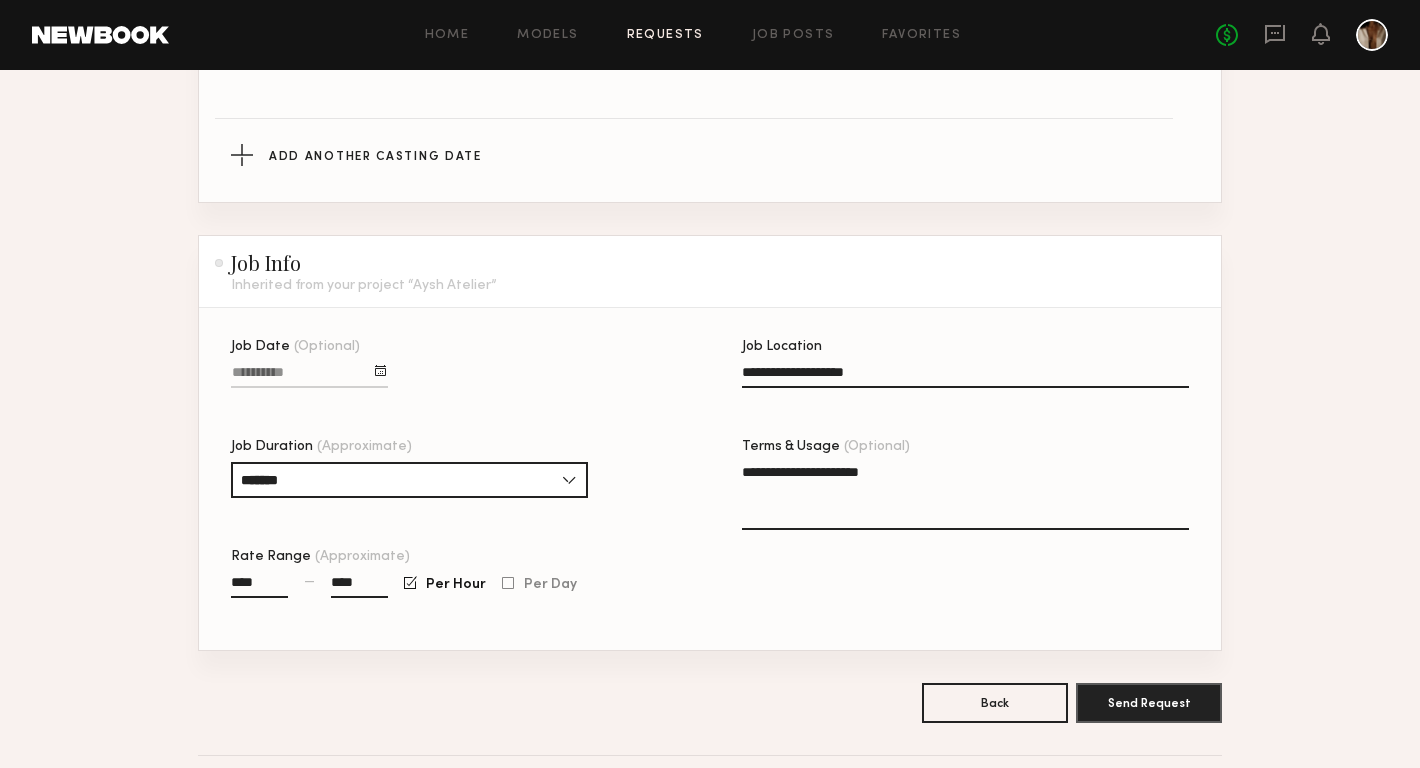 scroll, scrollTop: 1061, scrollLeft: 0, axis: vertical 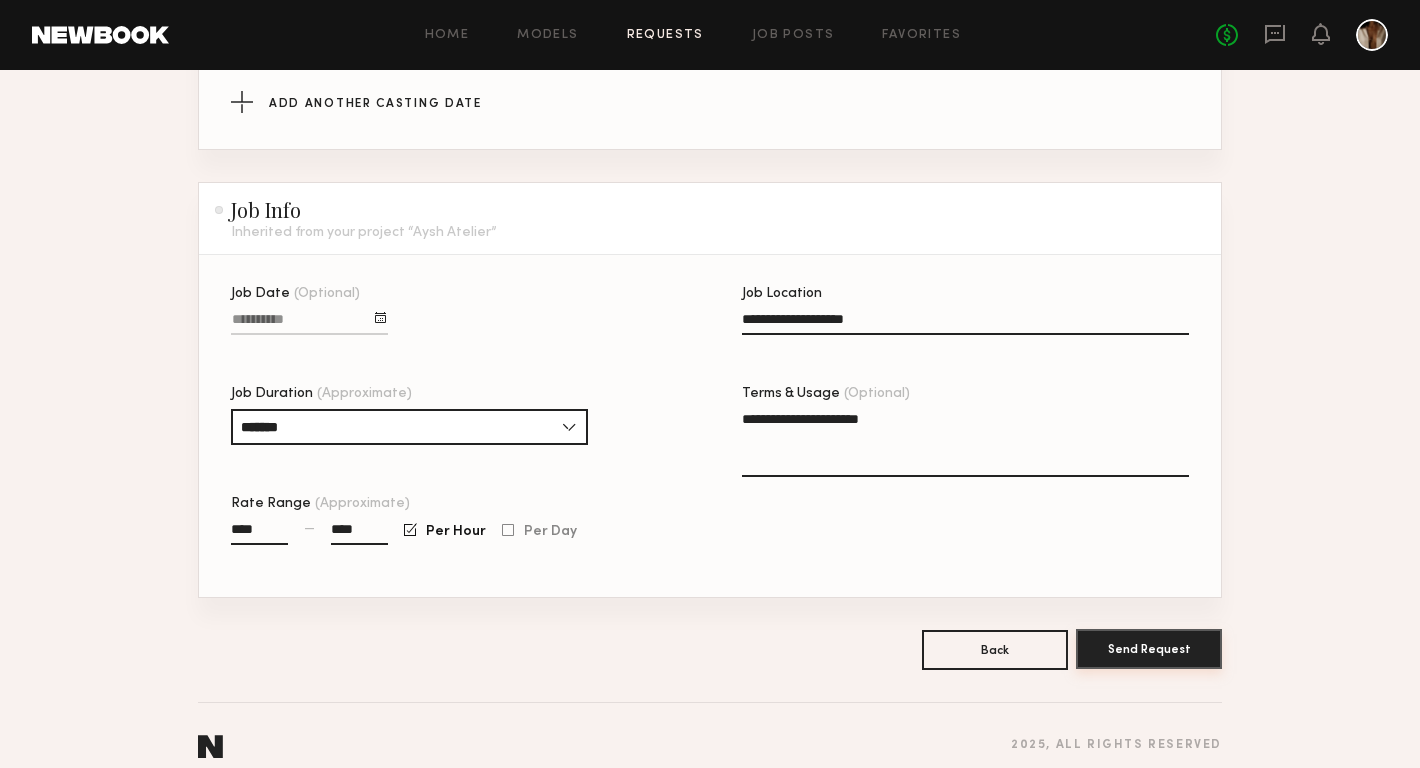 type on "****" 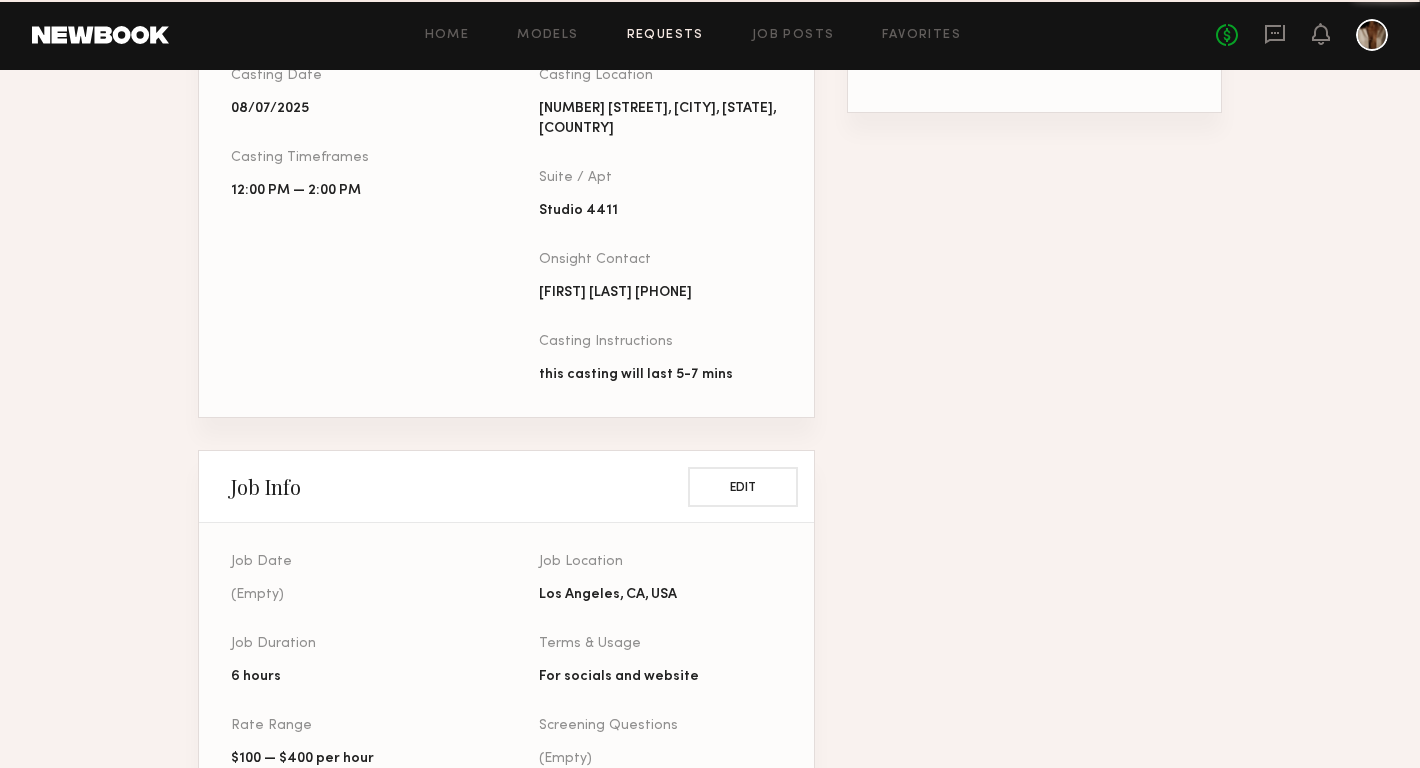 scroll, scrollTop: 0, scrollLeft: 0, axis: both 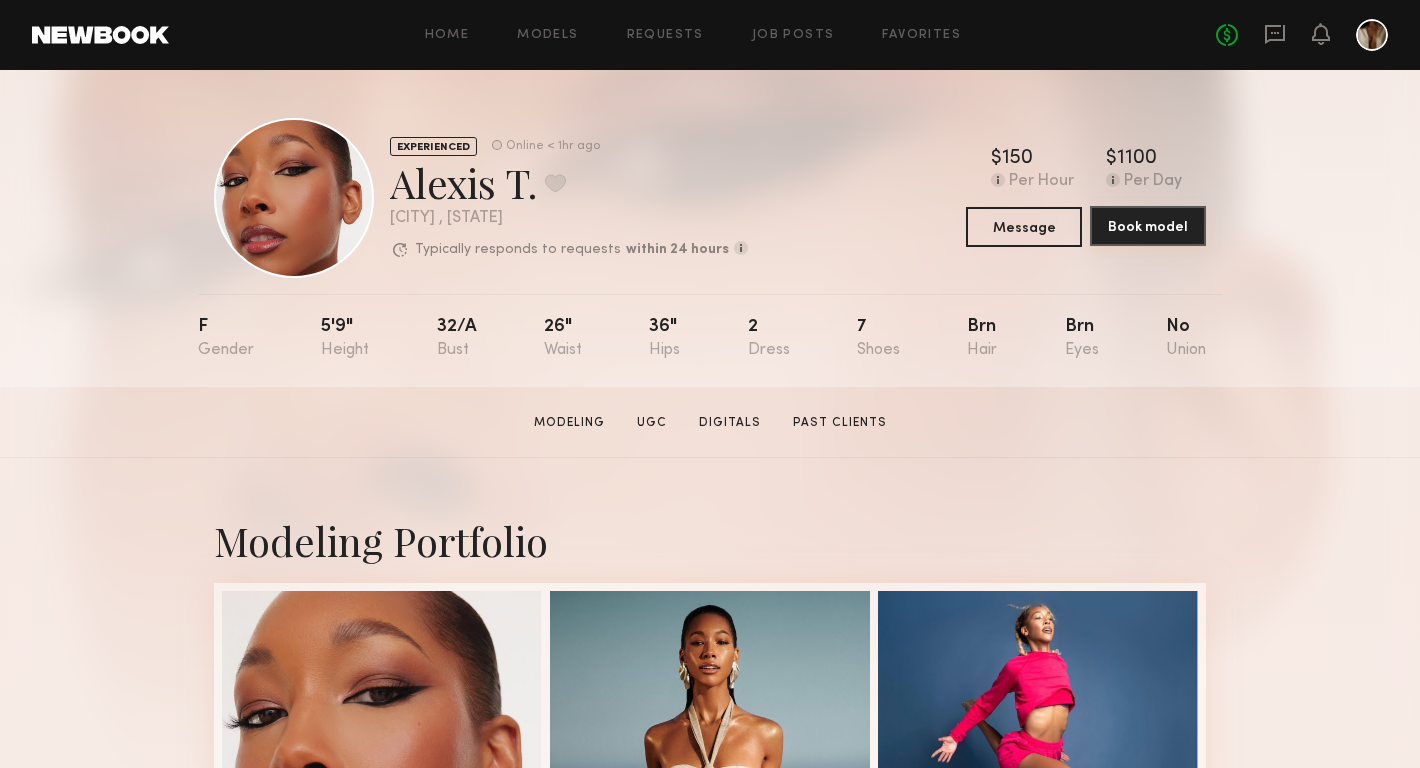 click on "Book model" 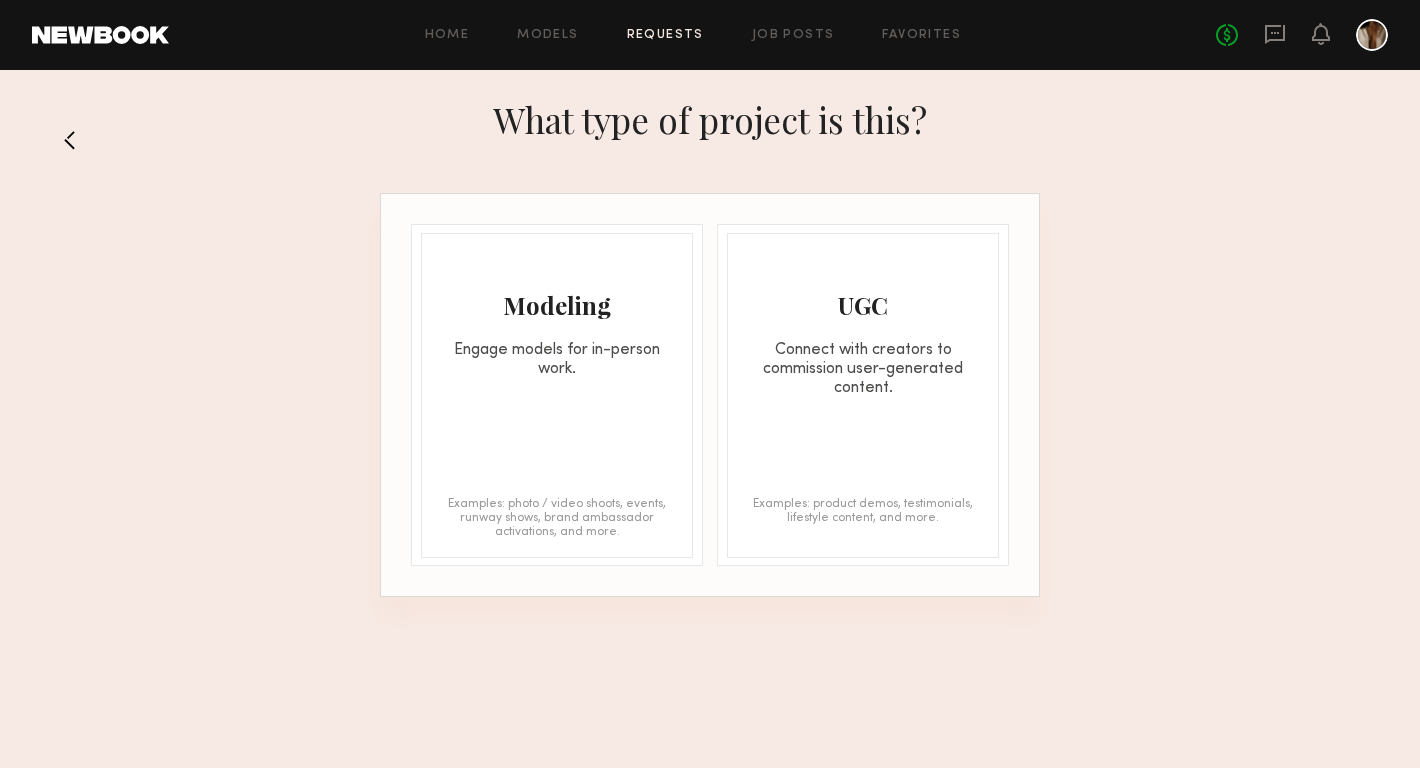 click on "Engage models for in-person work." 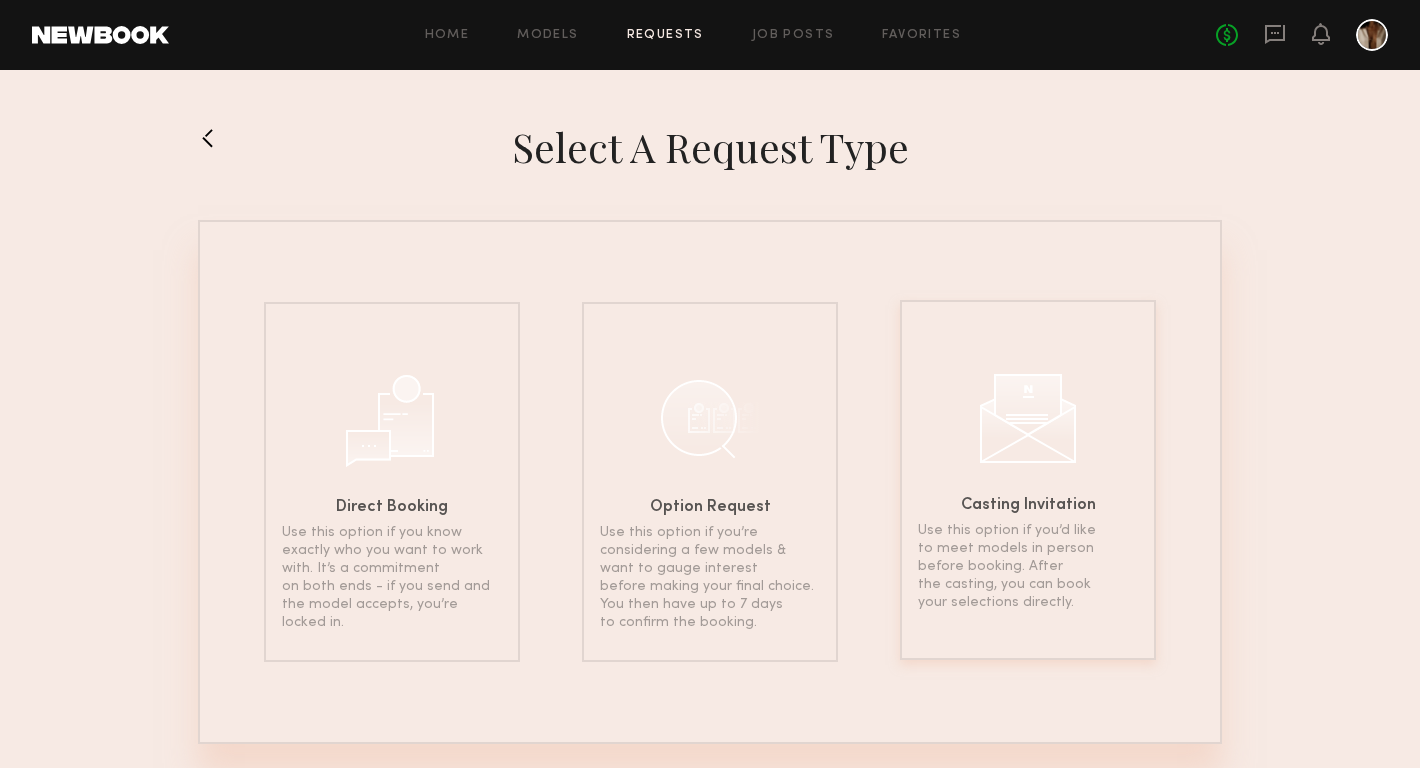 click on "Use this option if you’d like to meet models in person before booking. After the casting, you can book your selections directly." 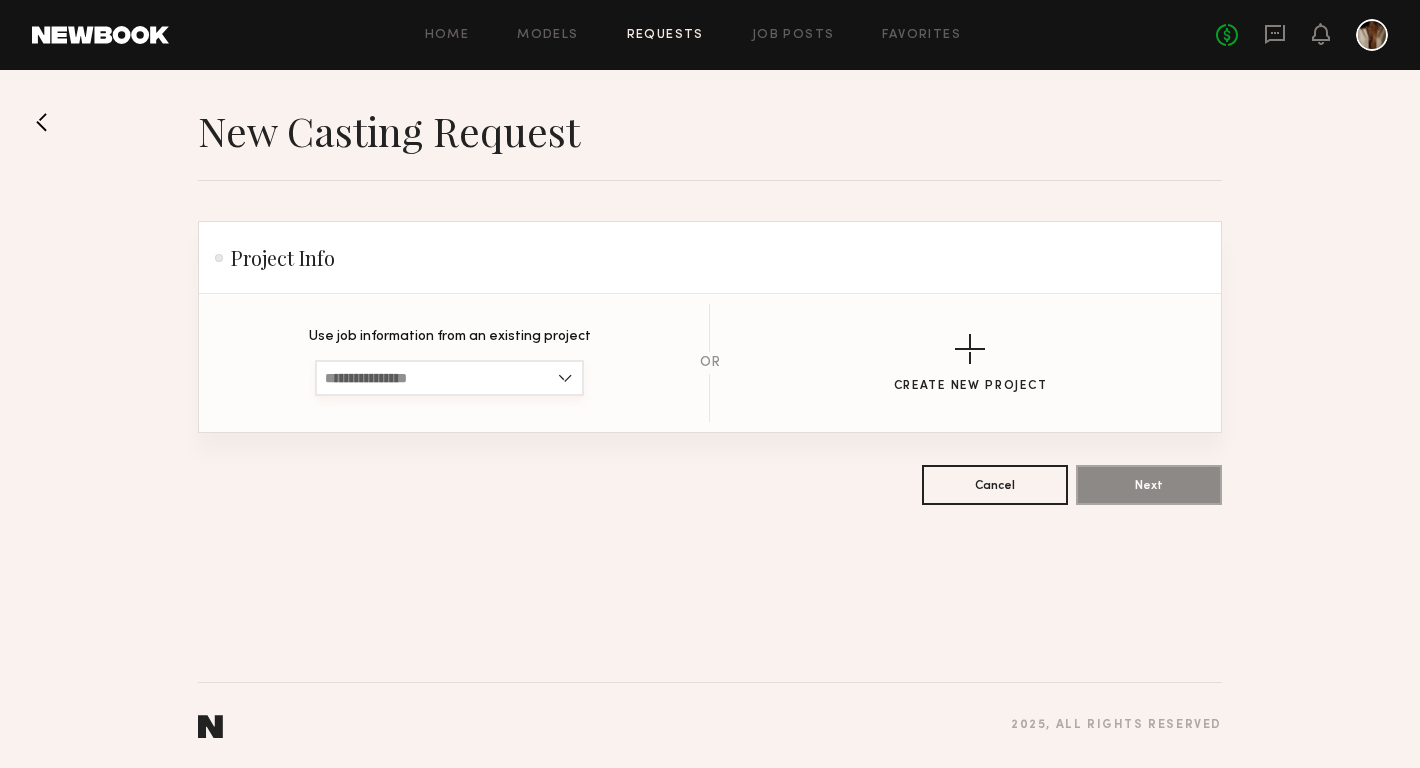 click at bounding box center (449, 378) 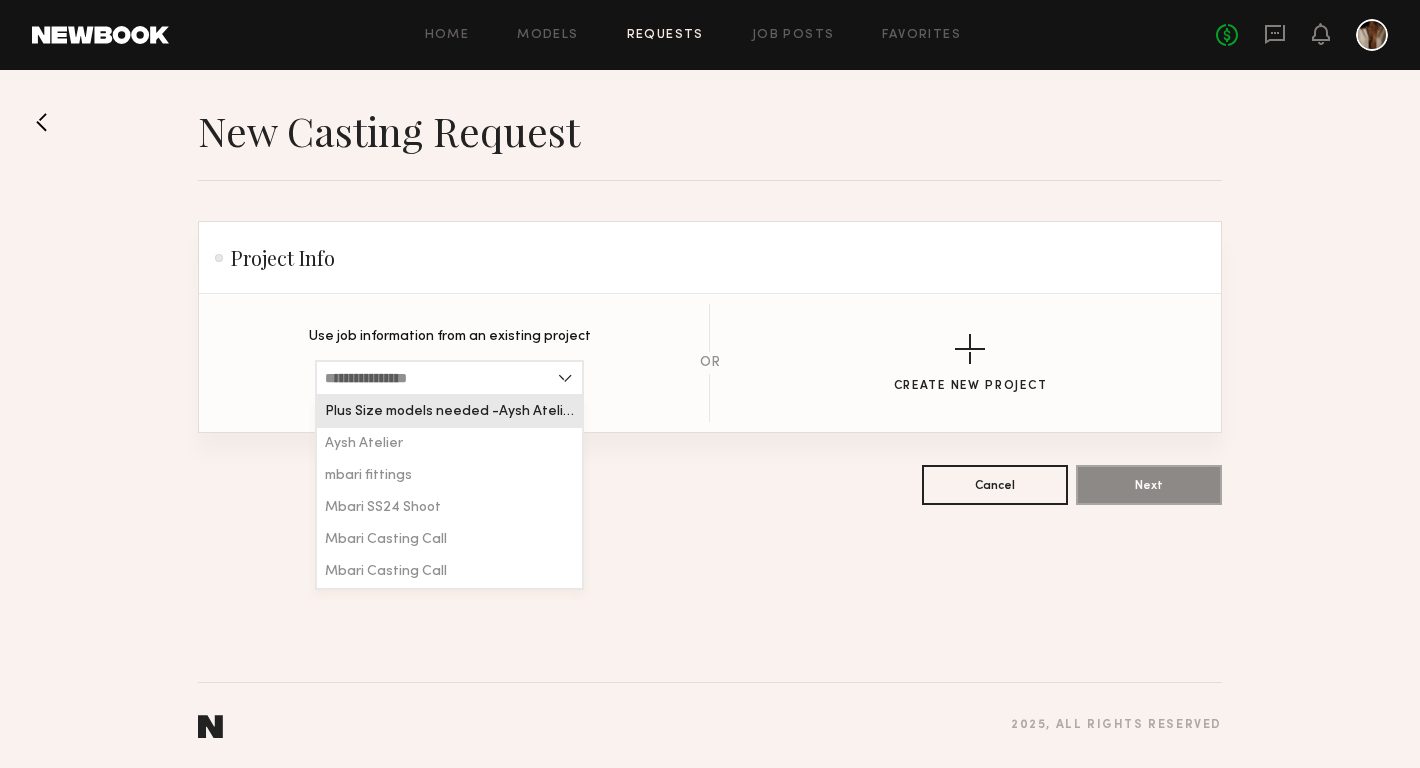 click on "Plus Size models needed -Aysh Atelier" 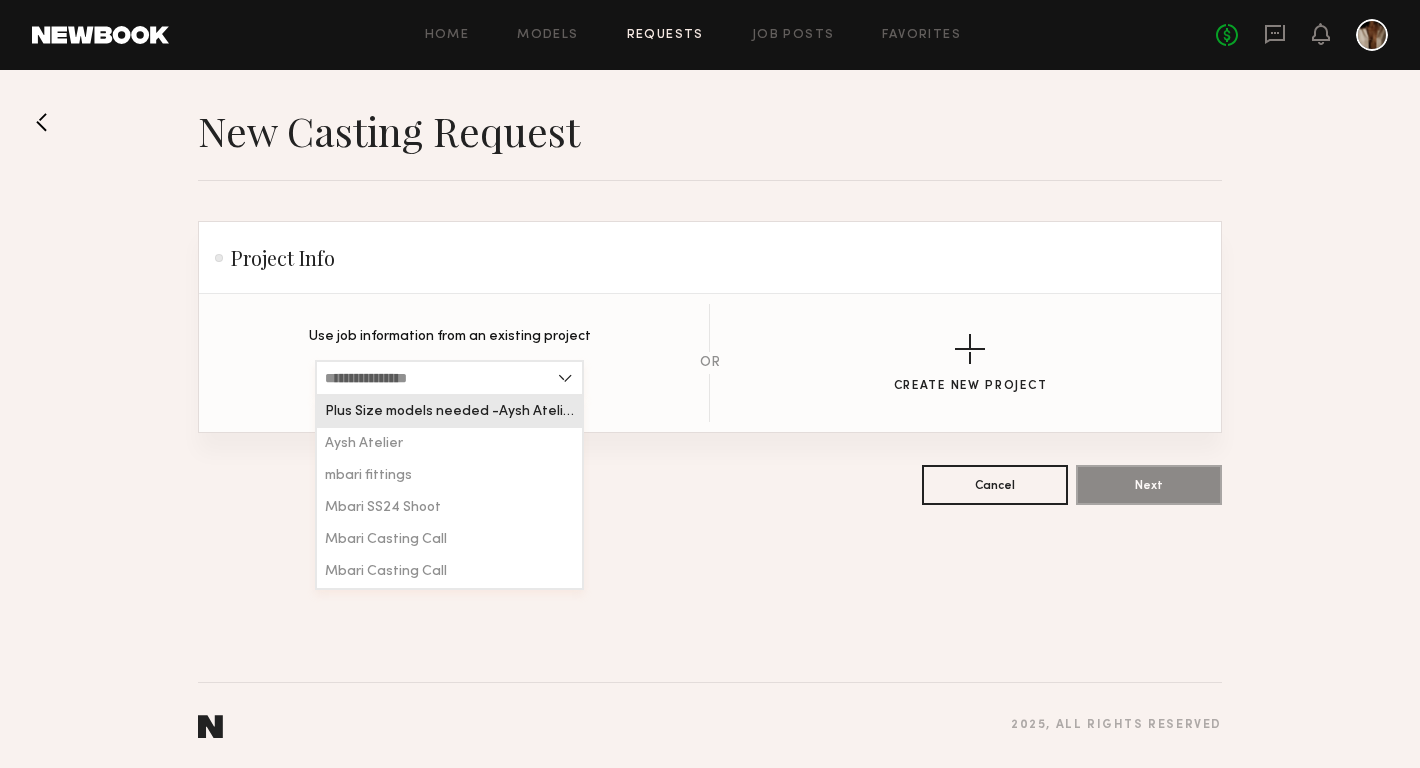 type on "**********" 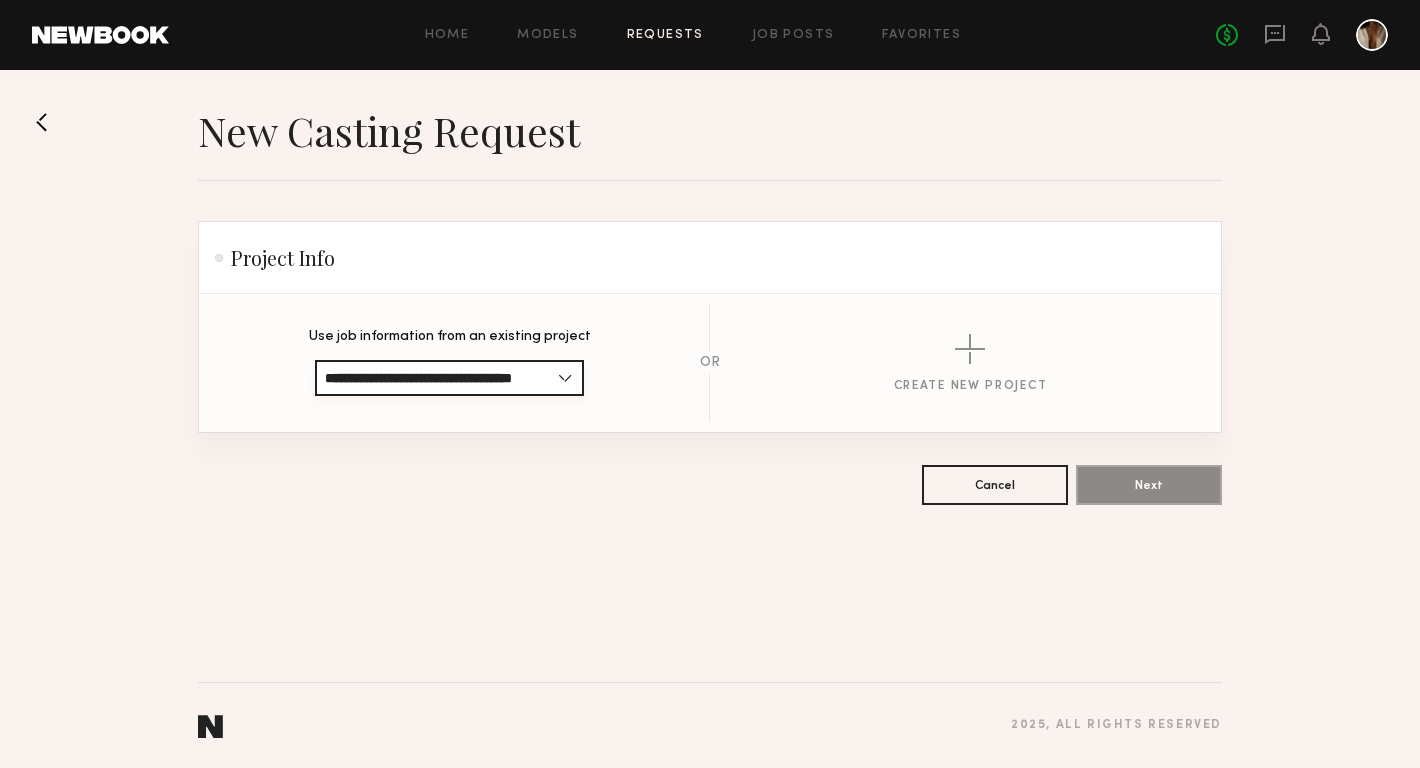 scroll, scrollTop: 0, scrollLeft: 17, axis: horizontal 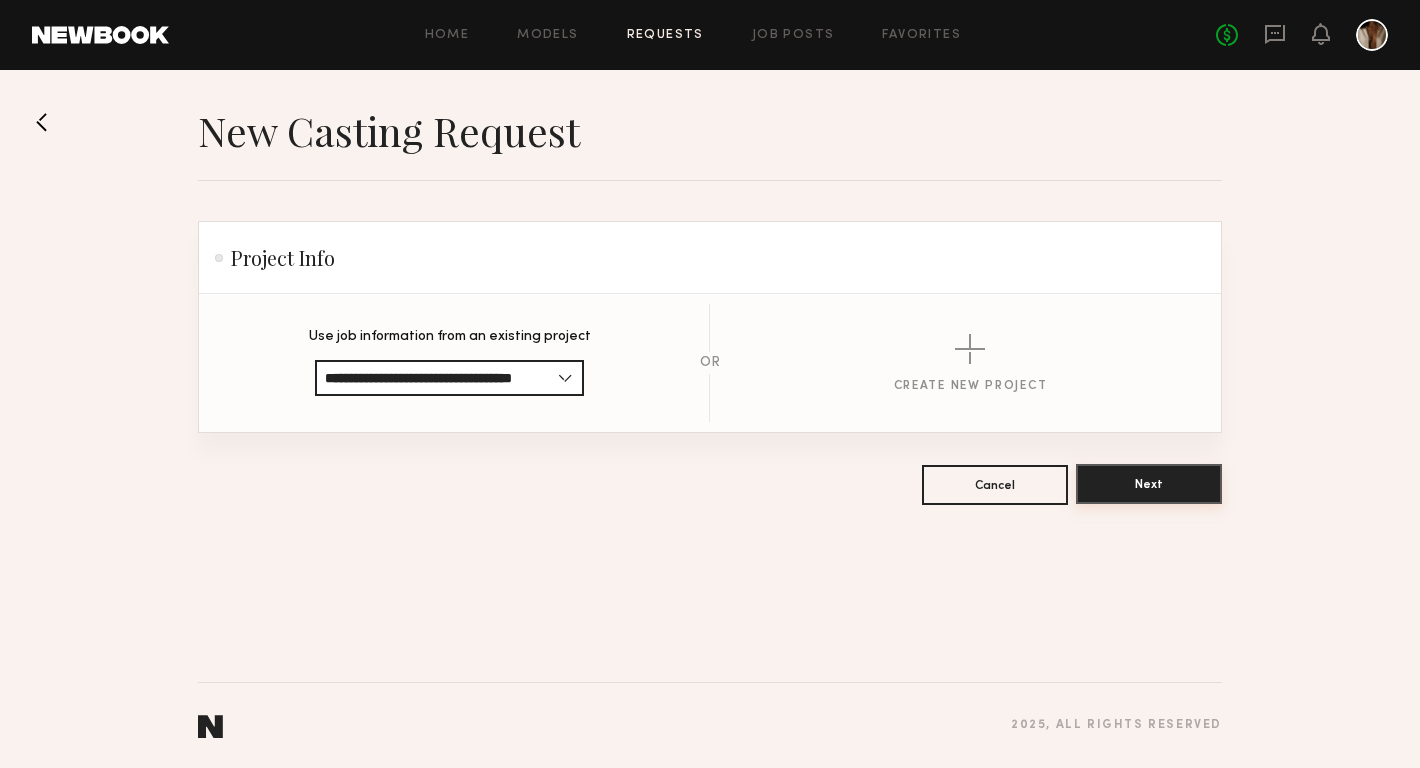 click on "Next" 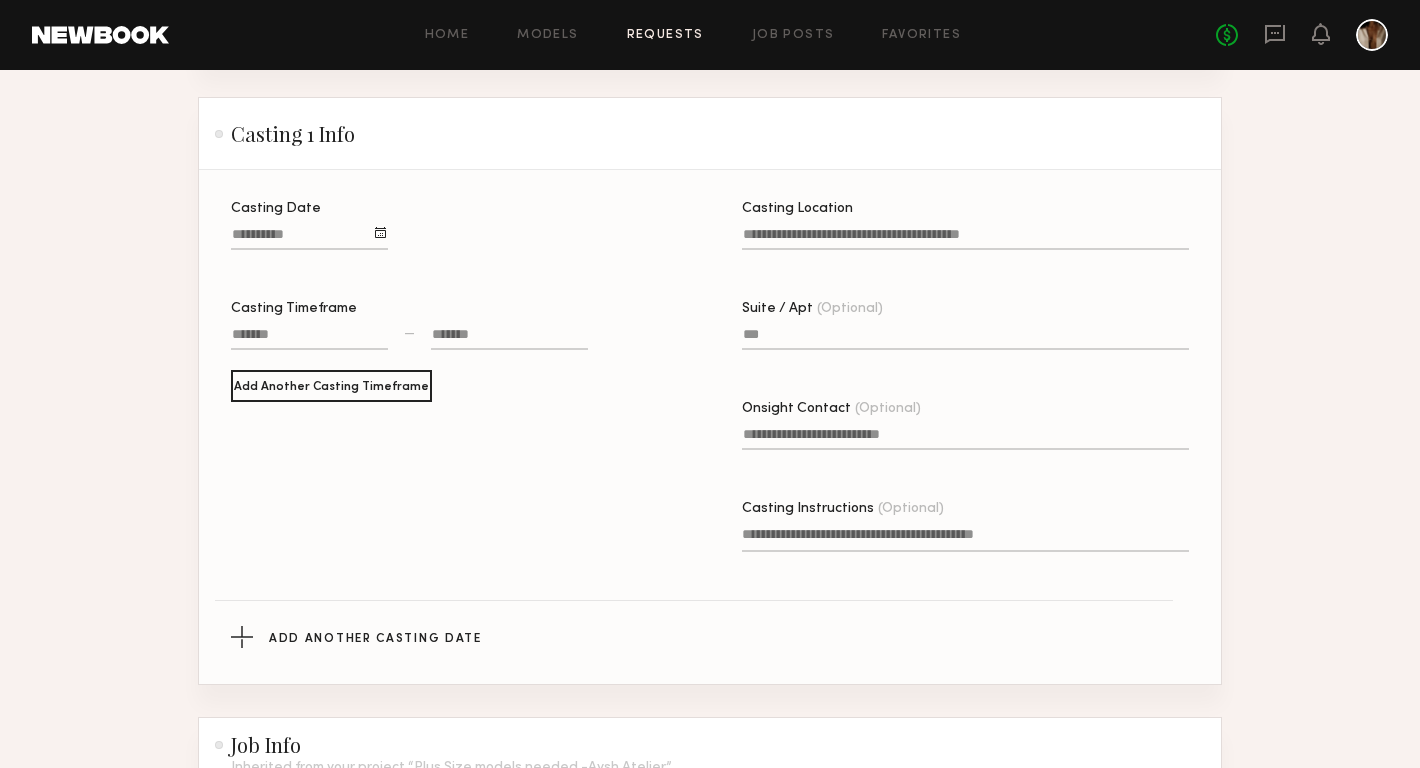 scroll, scrollTop: 469, scrollLeft: 0, axis: vertical 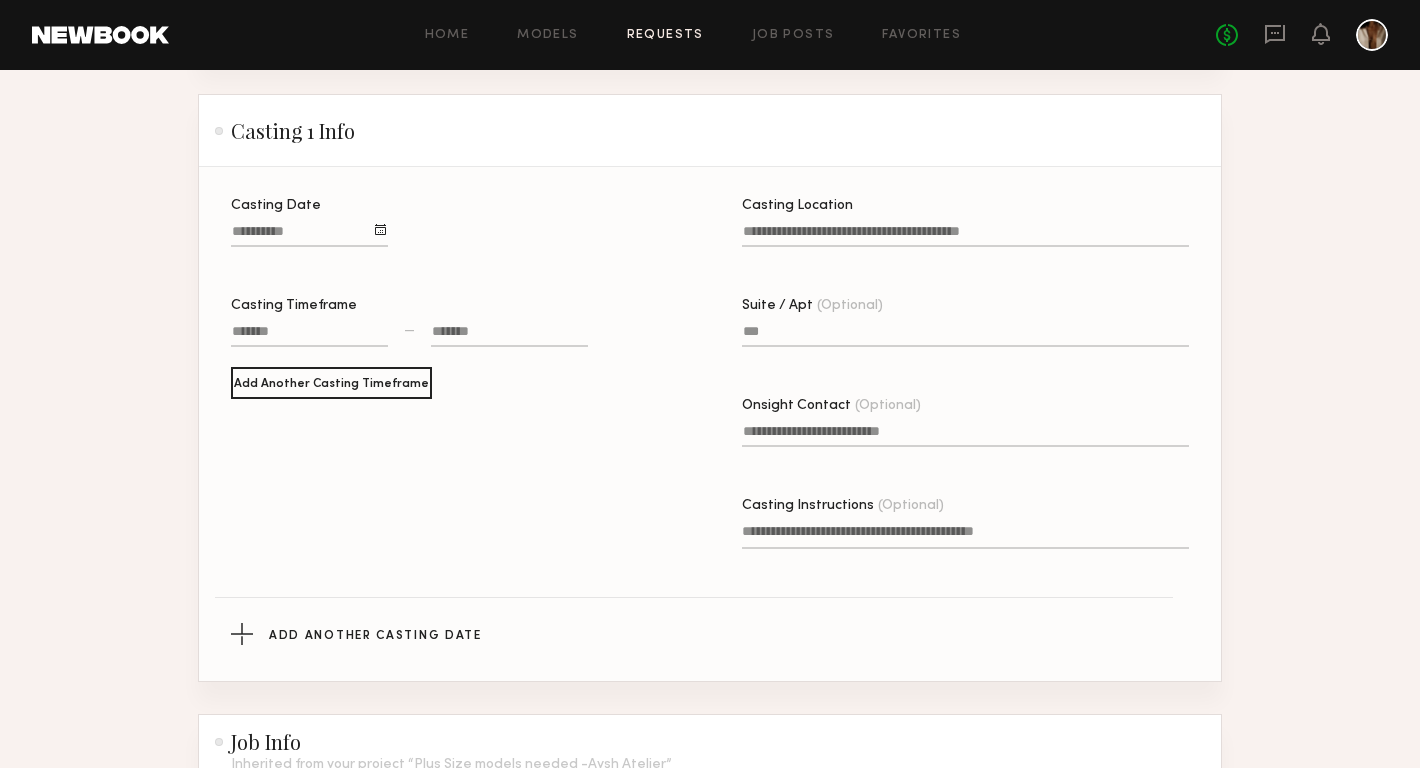 click 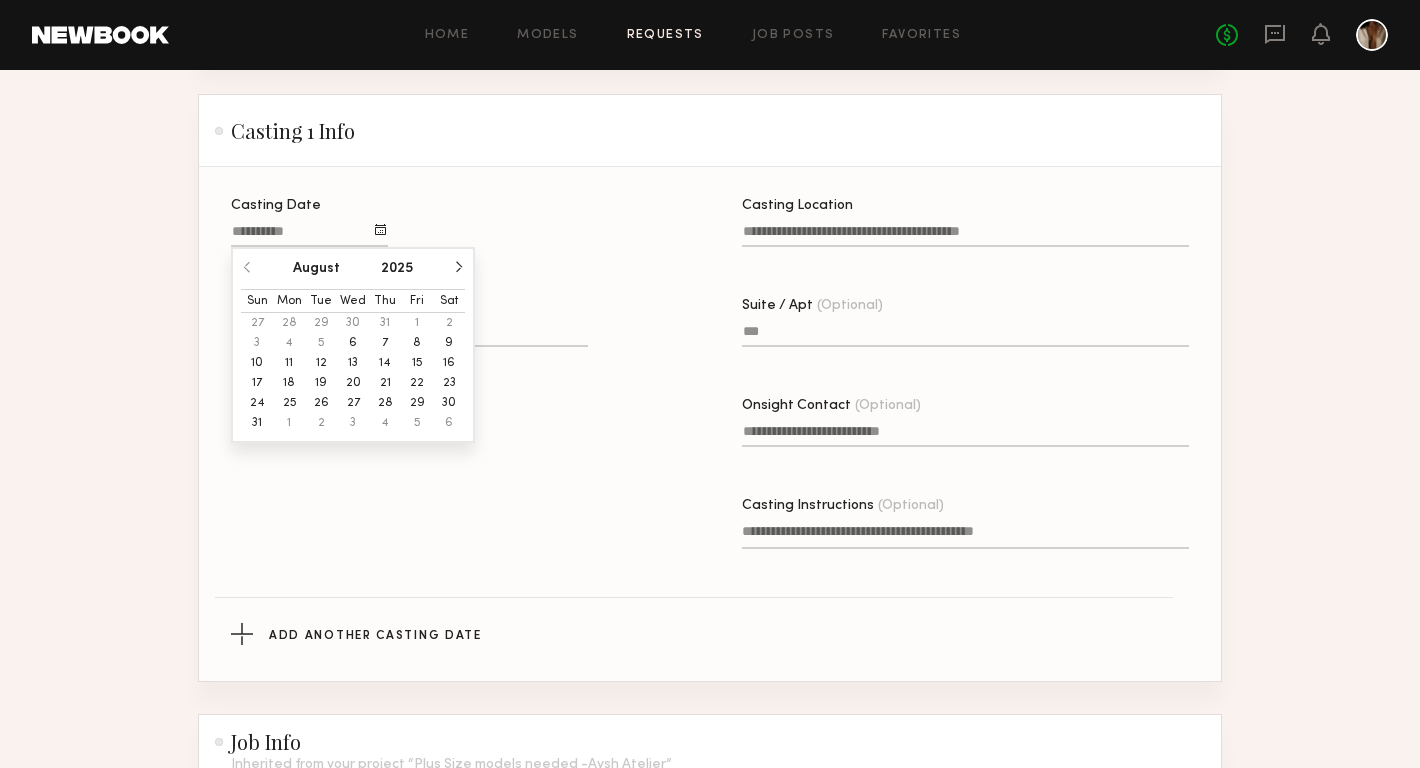 click on "7" 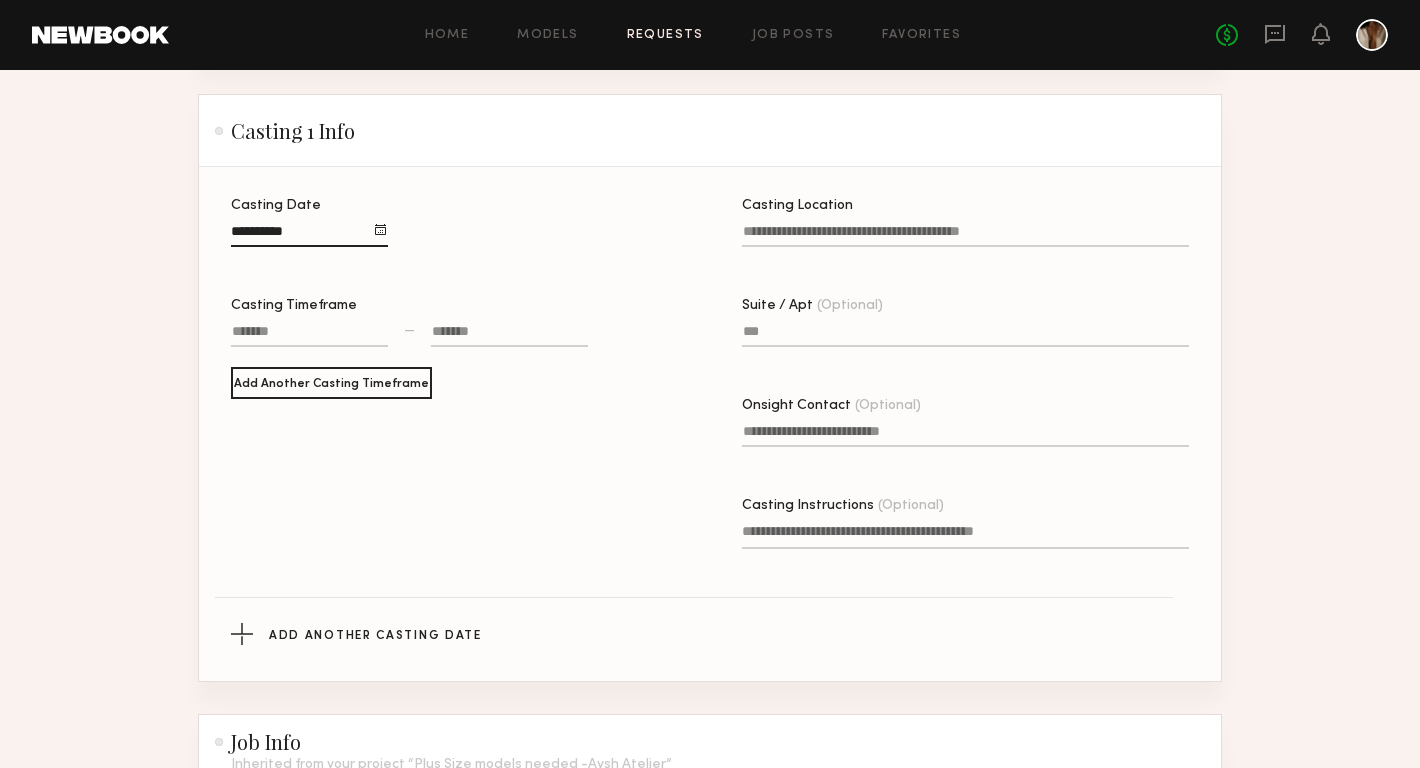 click 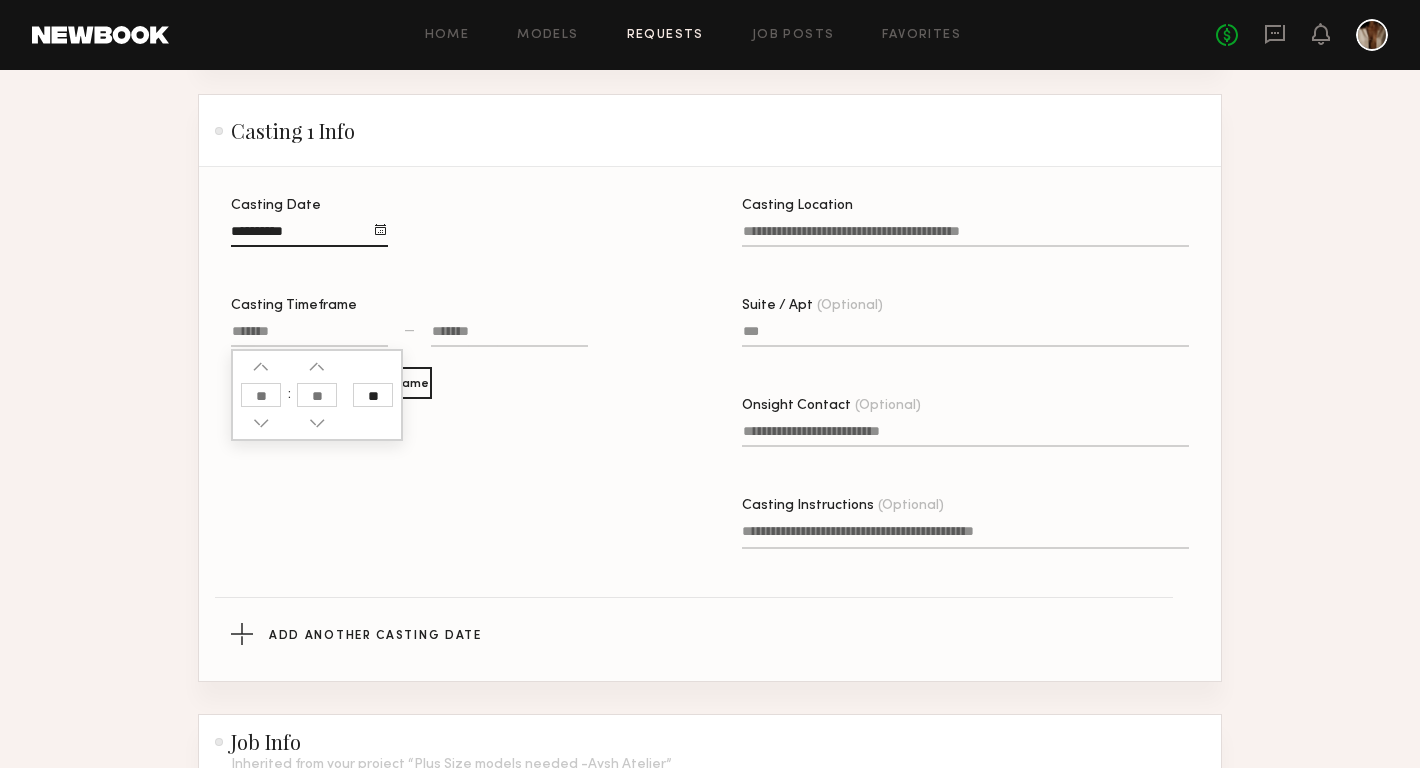 click 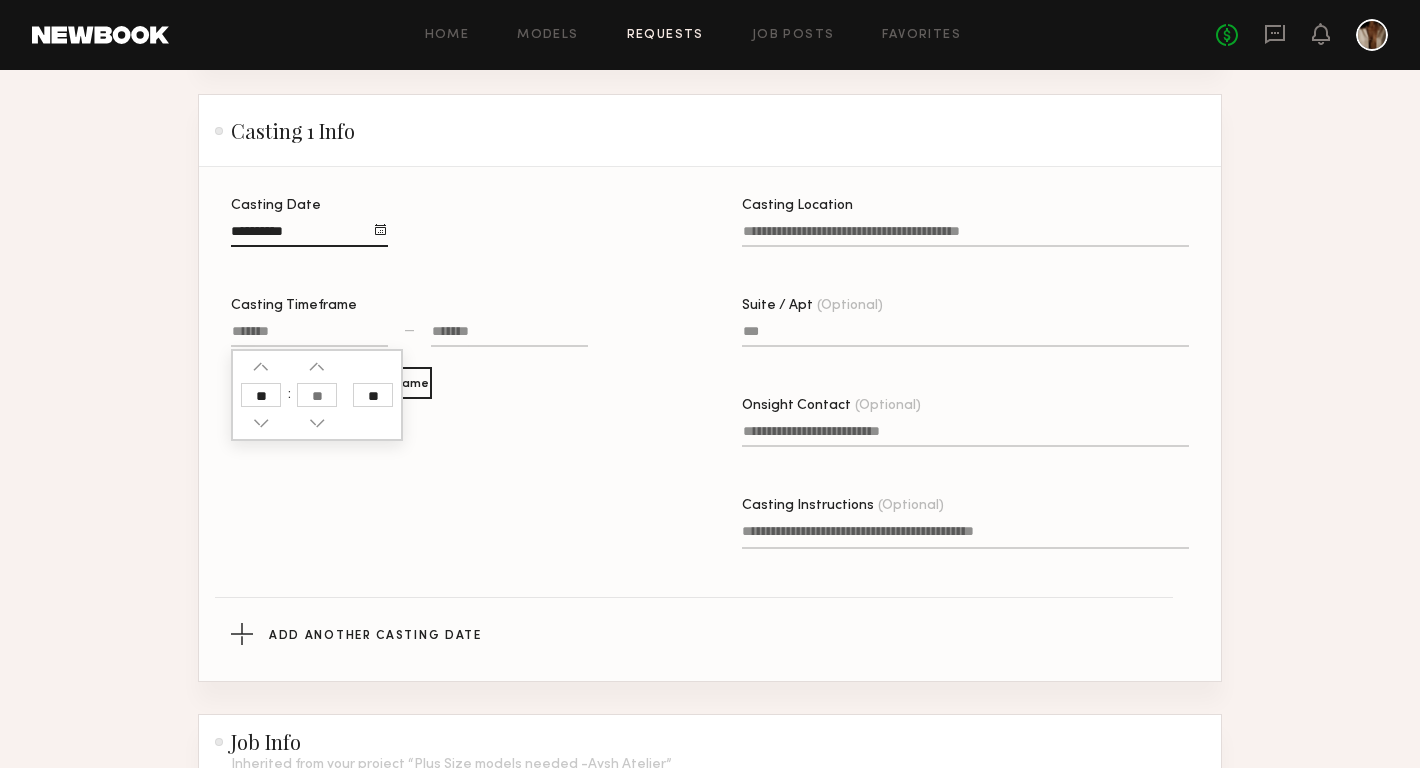 type on "**" 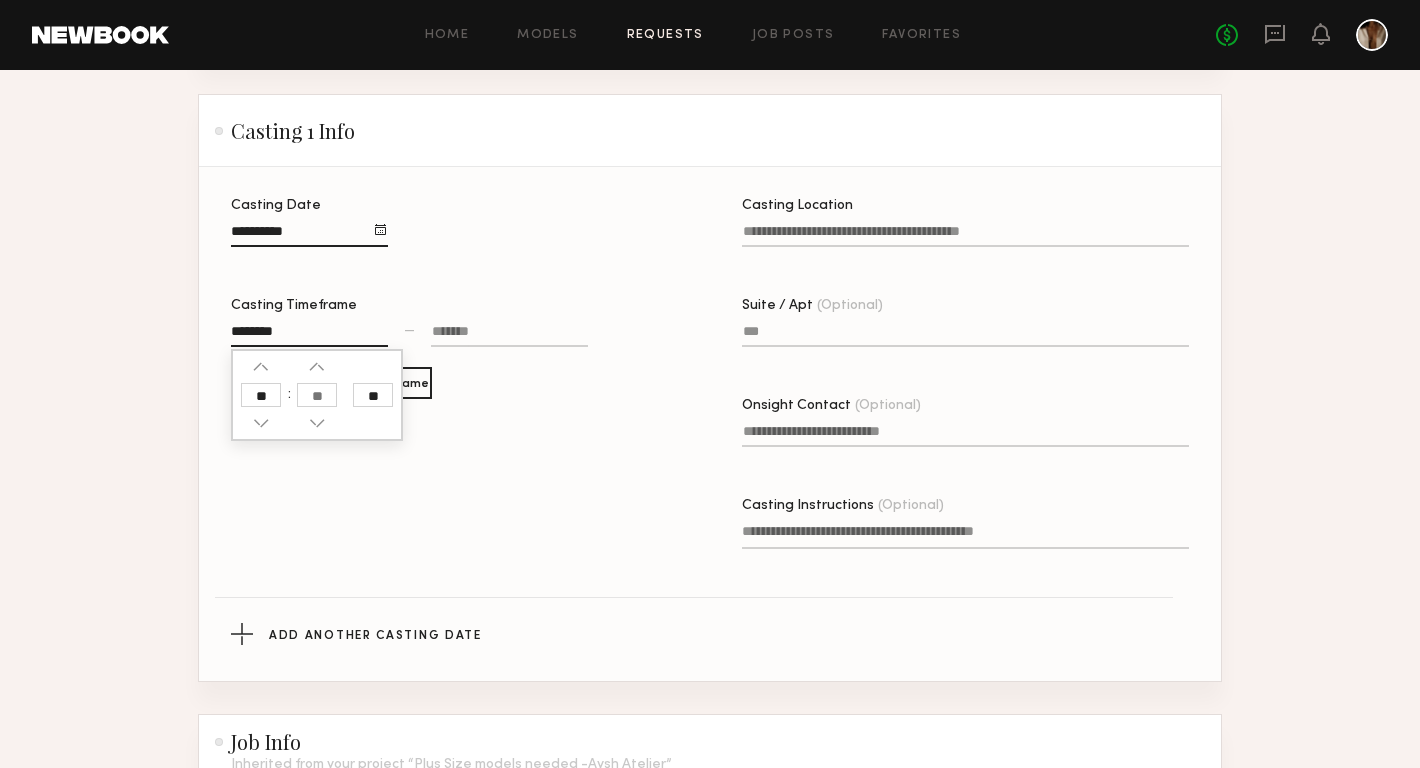 click 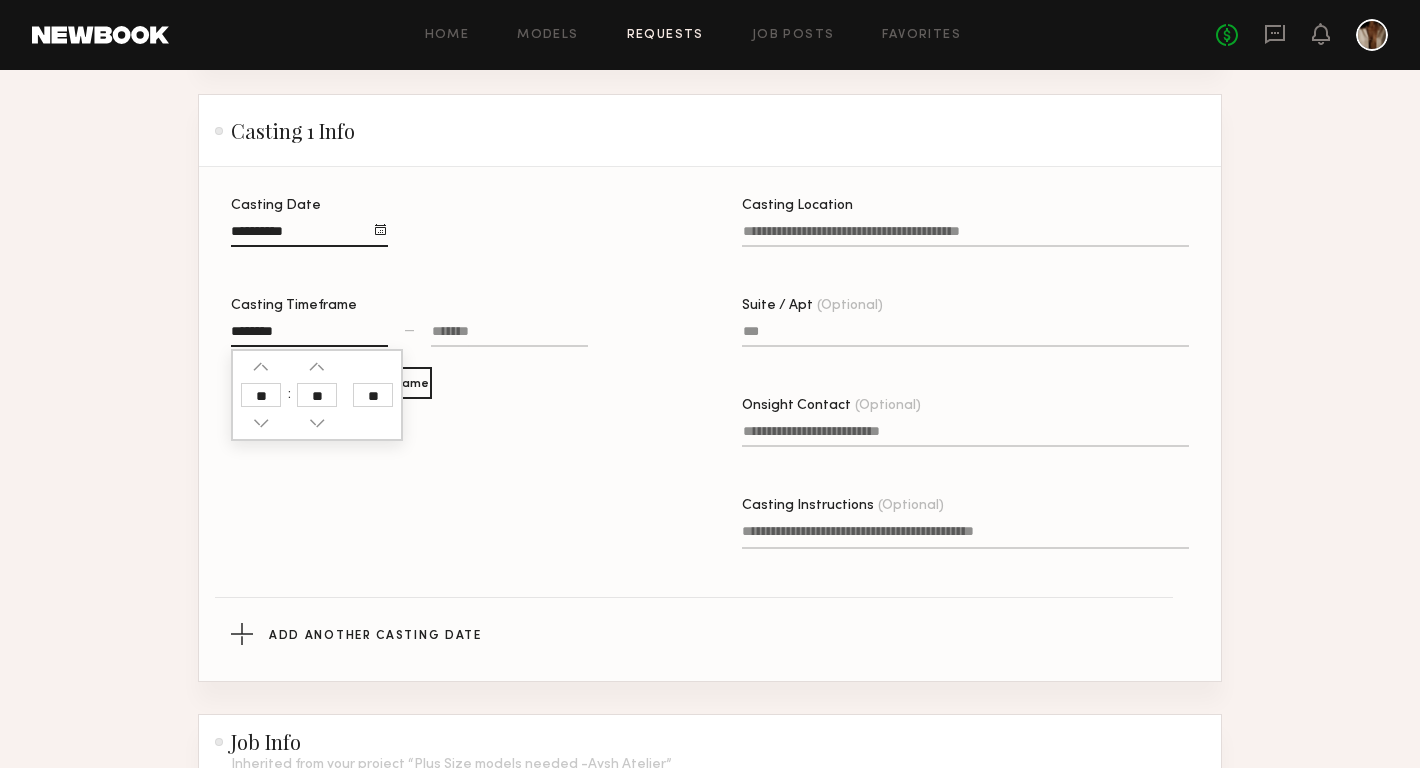 click on "**" 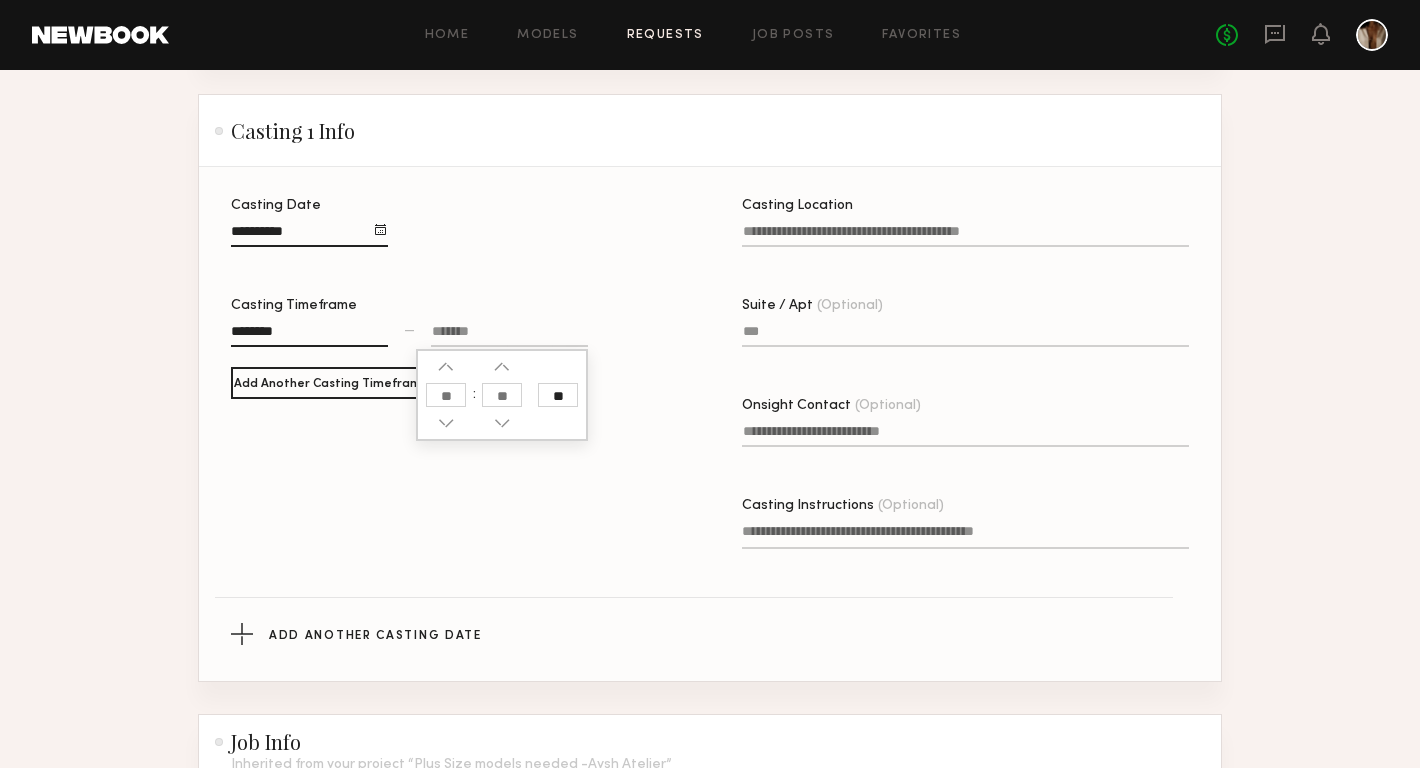 click 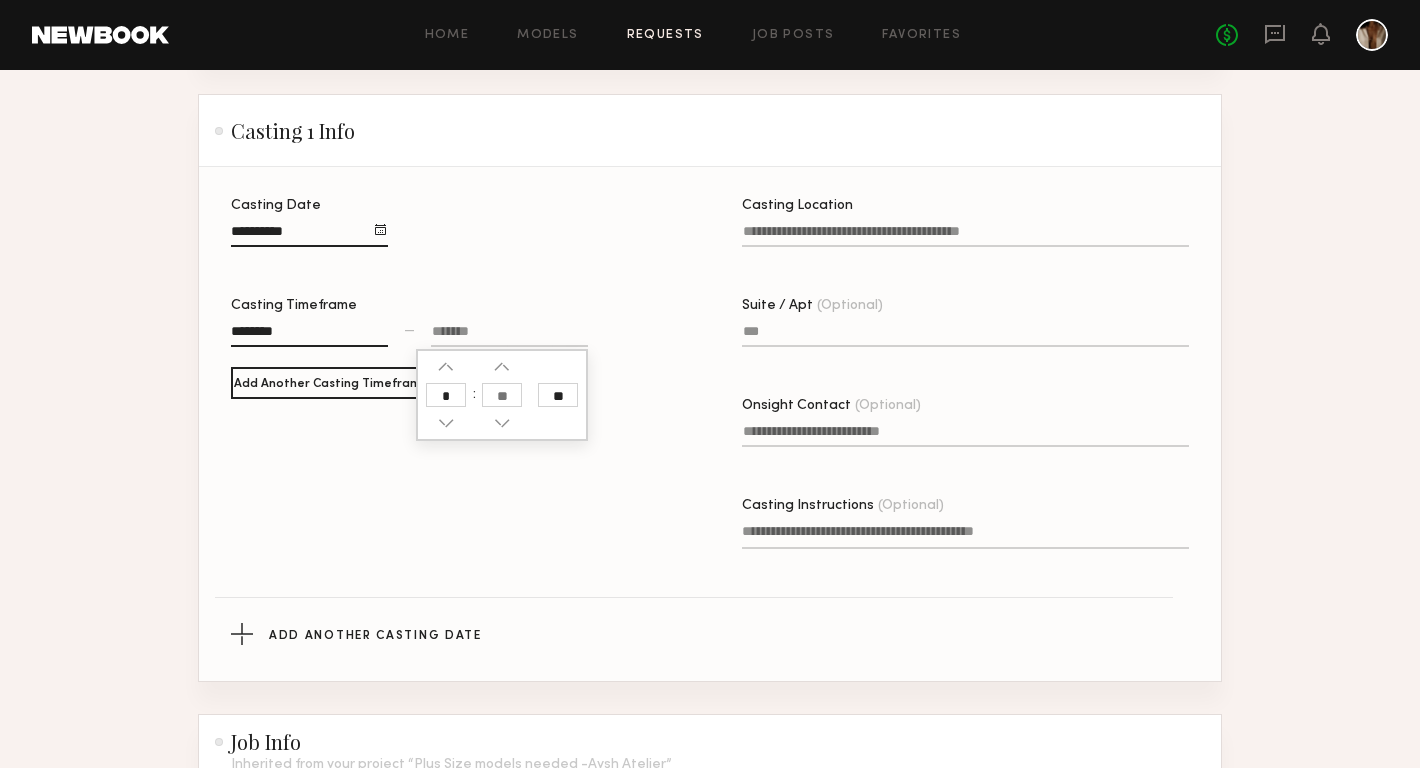 type on "*" 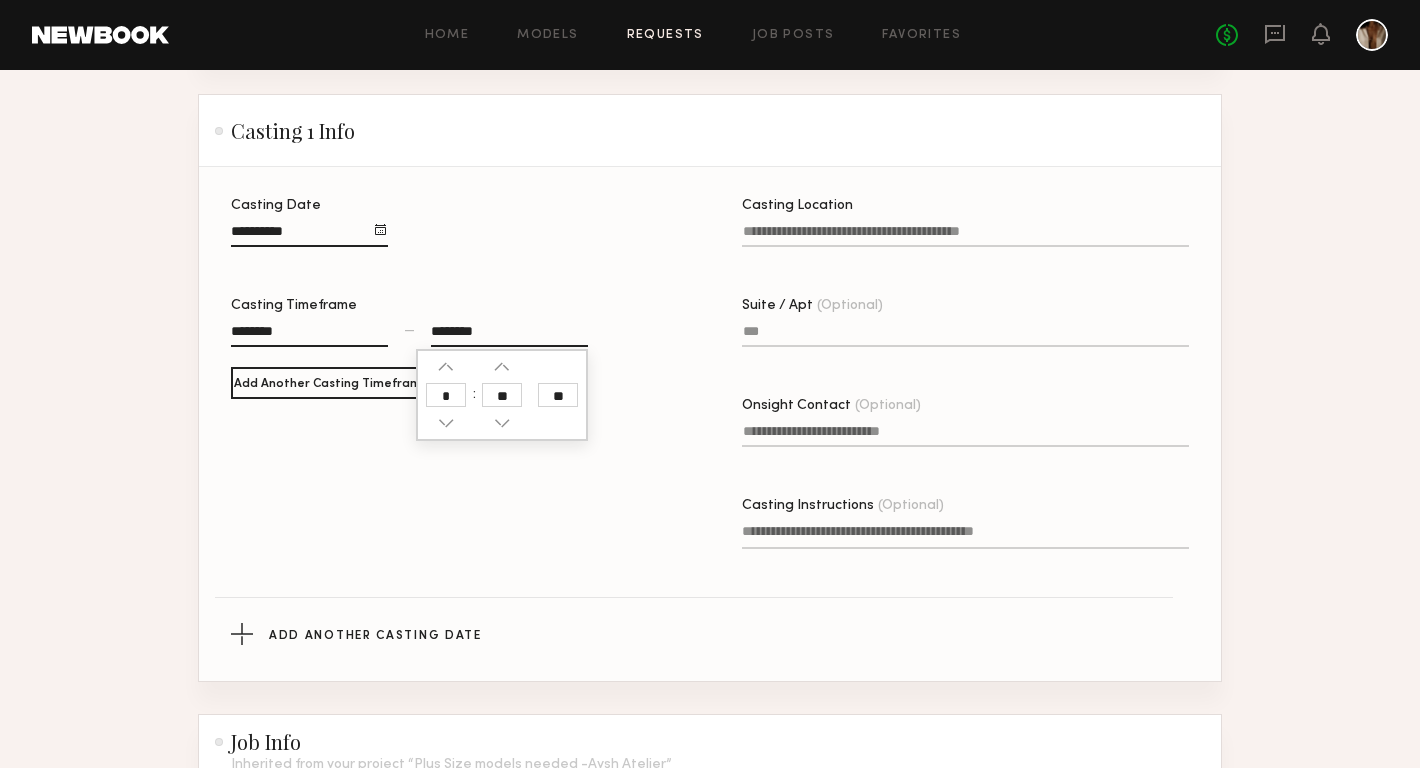 type on "********" 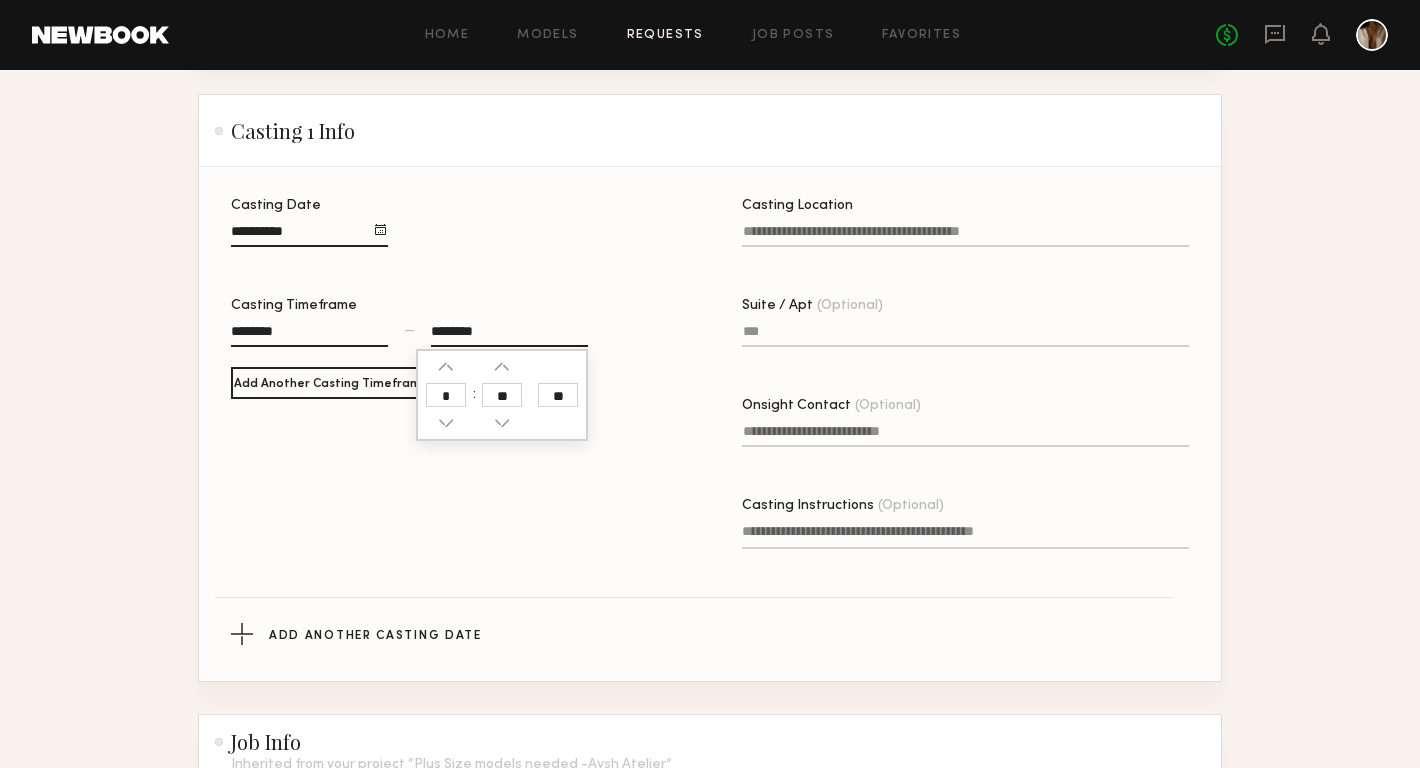 type on "**" 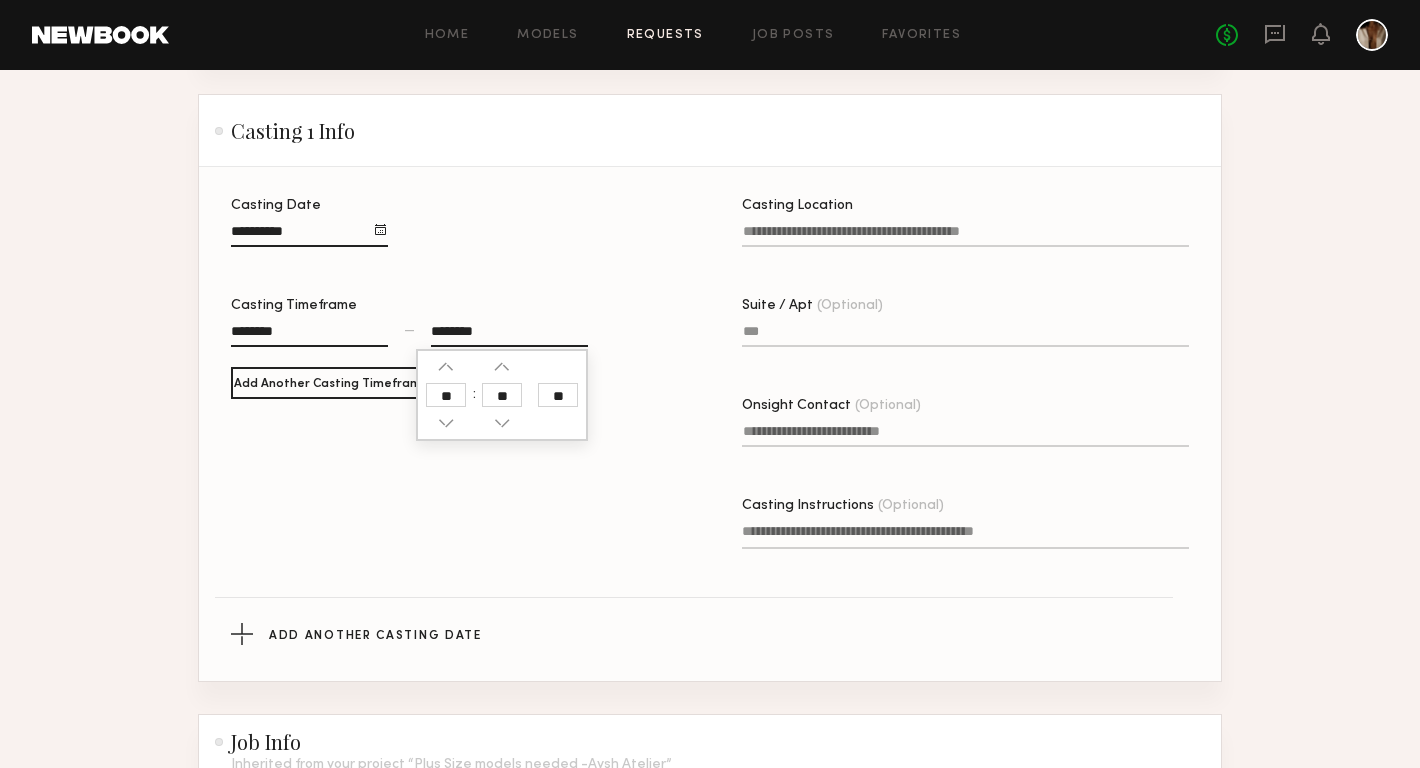 click 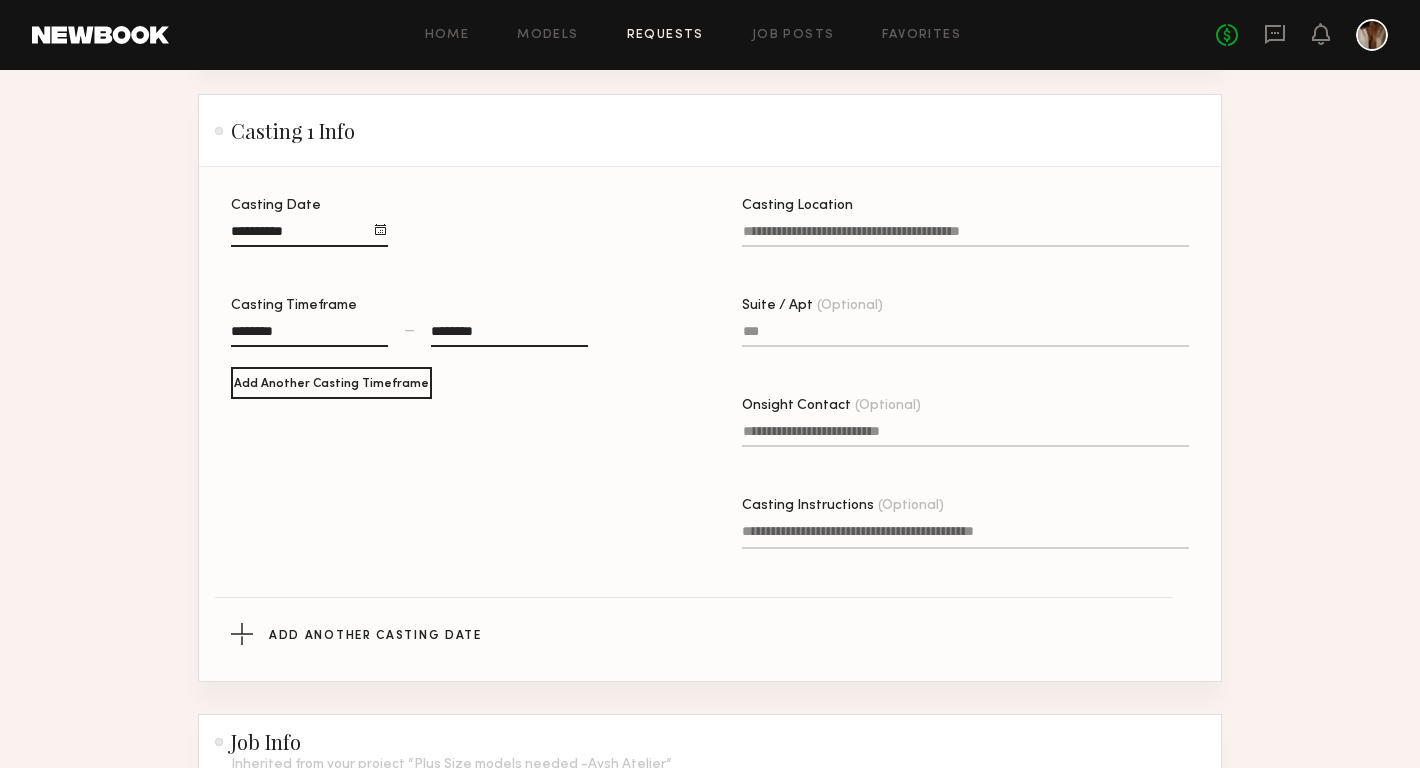 click on "Casting Location" 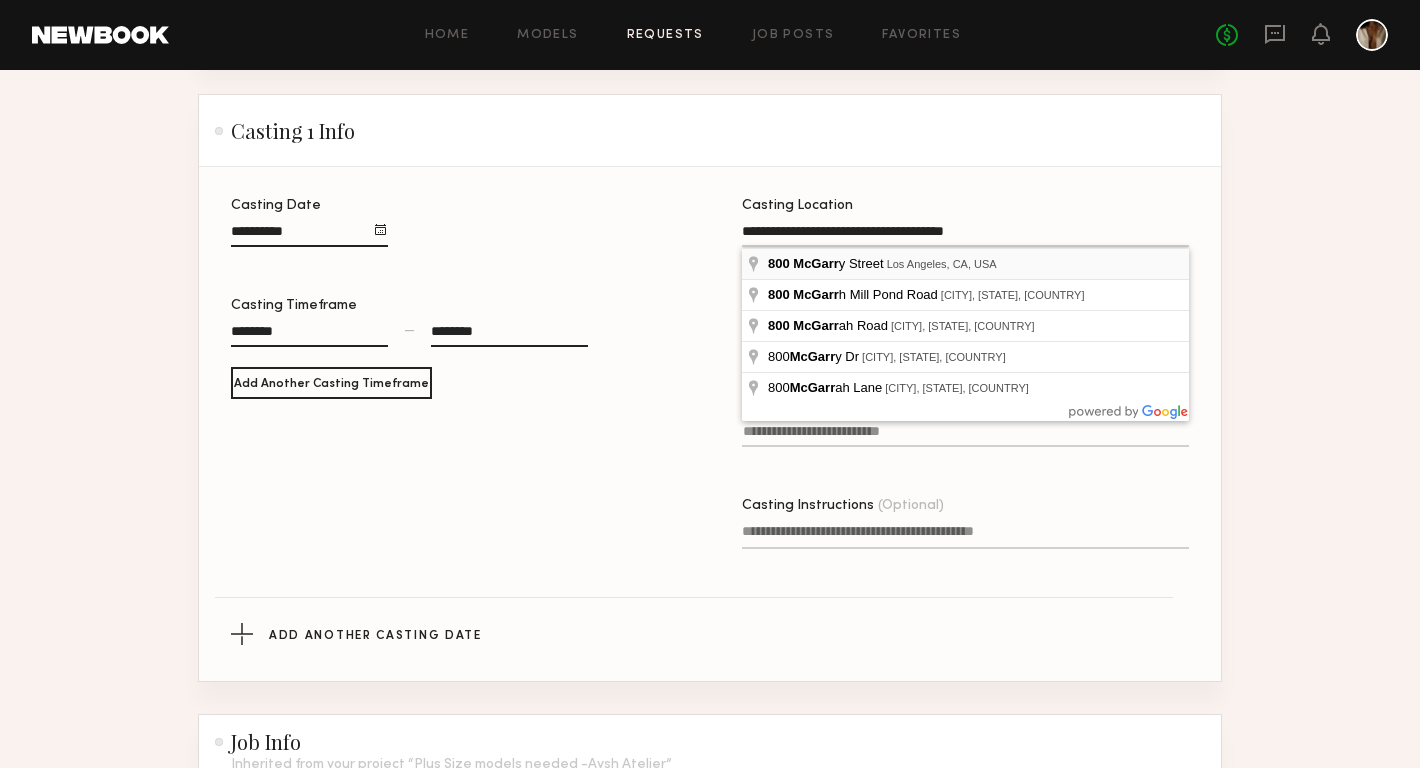type on "**********" 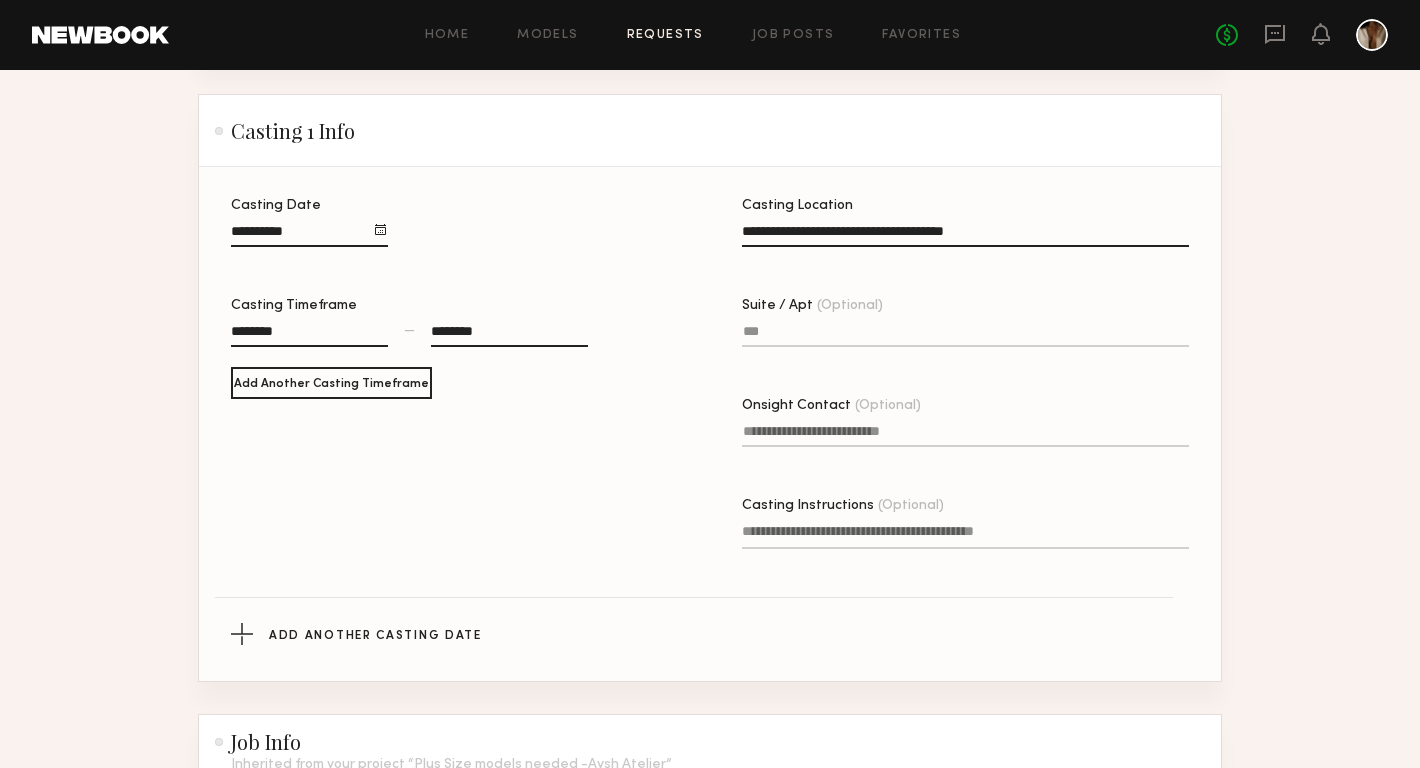 click on "Suite / Apt (Optional)" 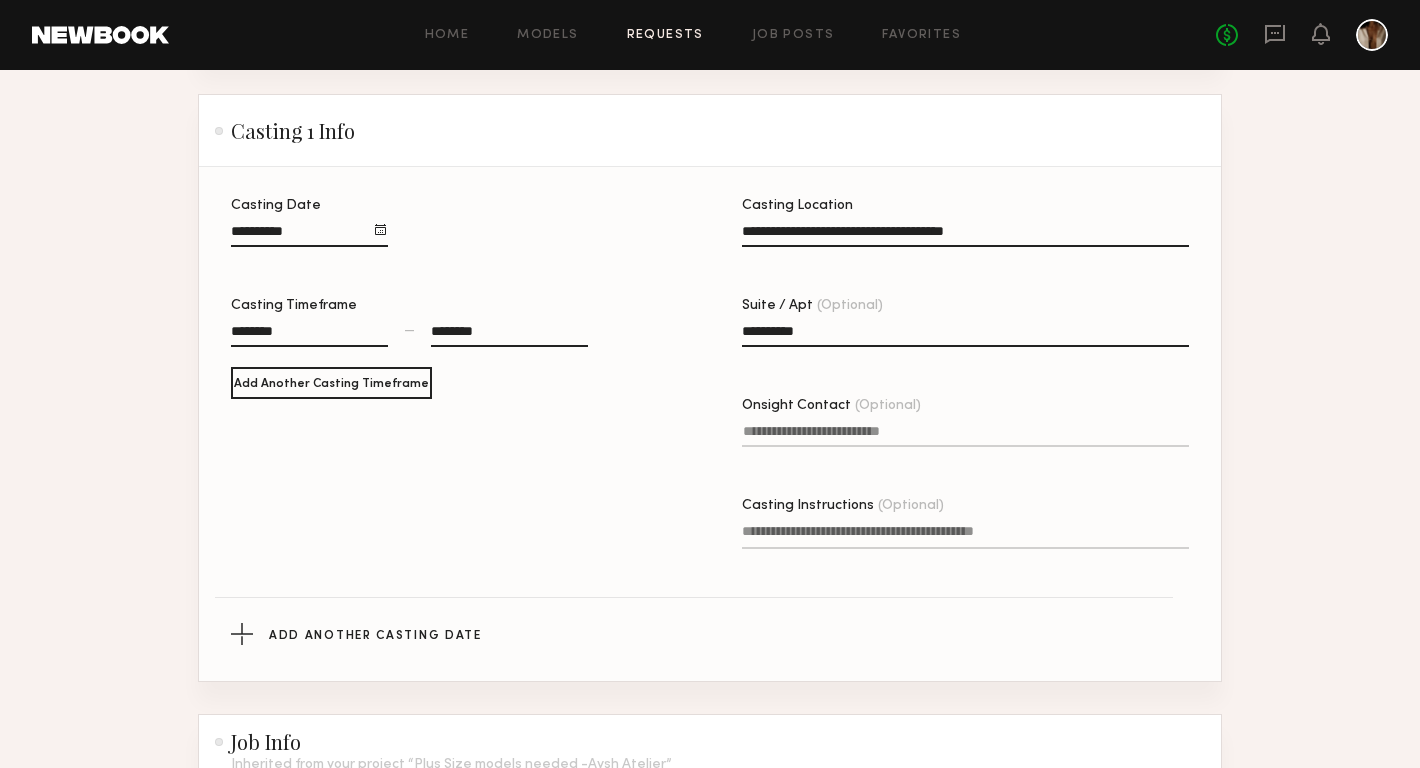 type on "**********" 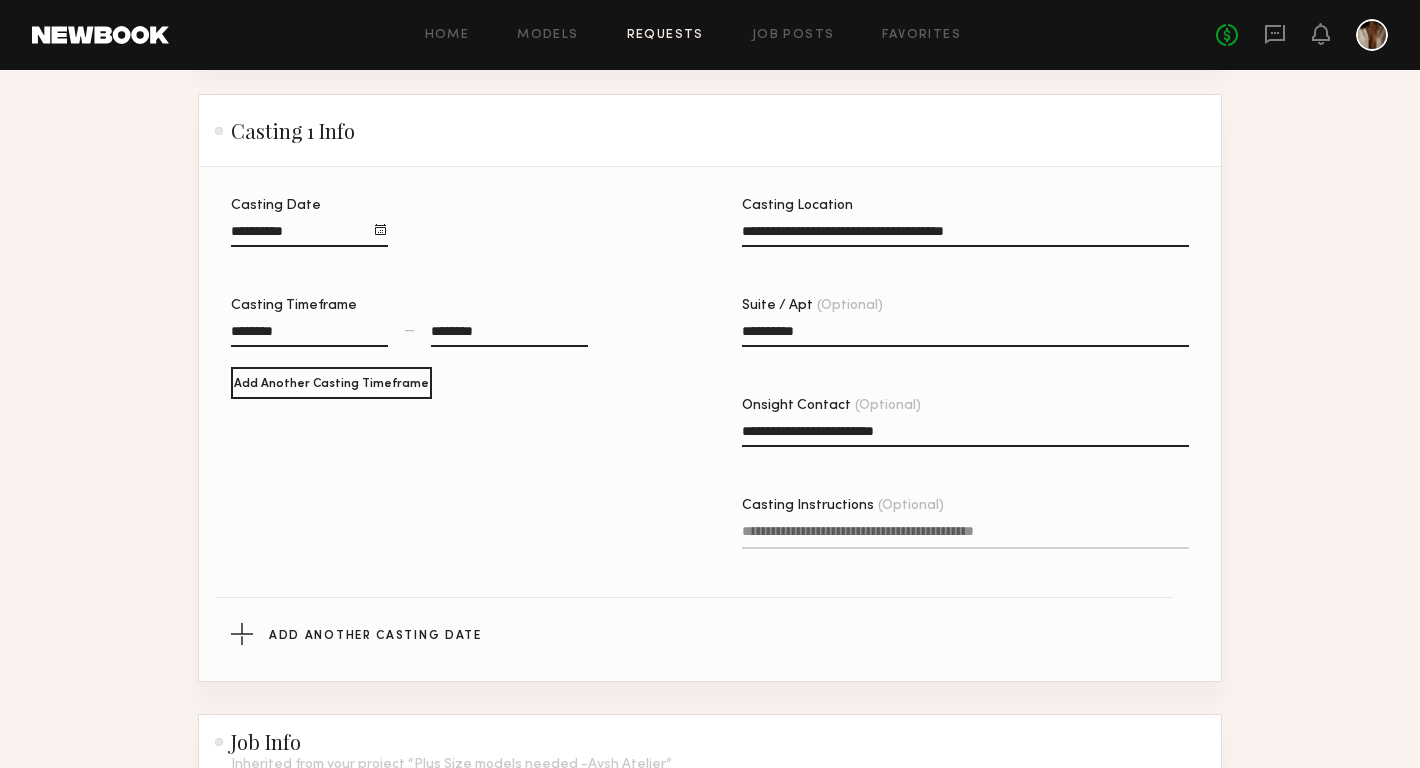 type on "**********" 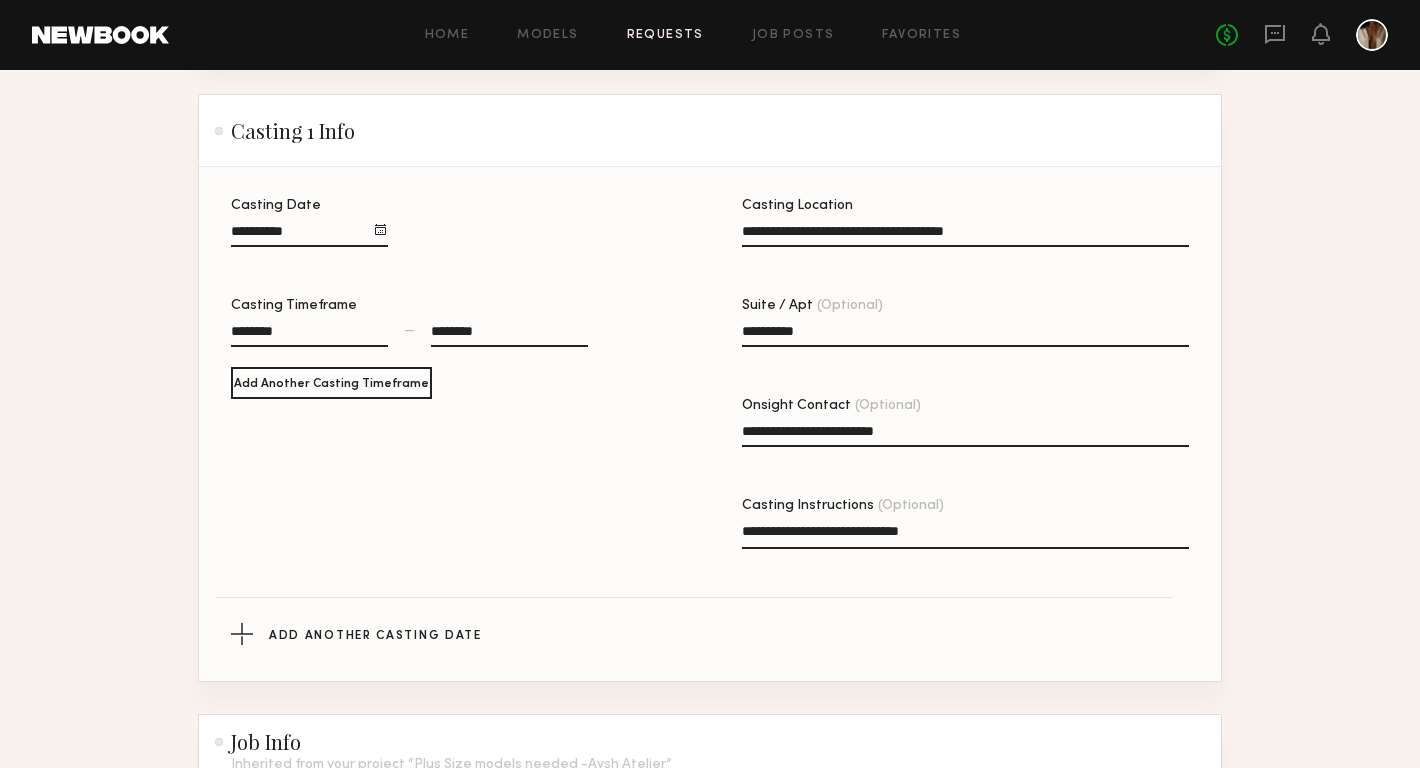 type on "**********" 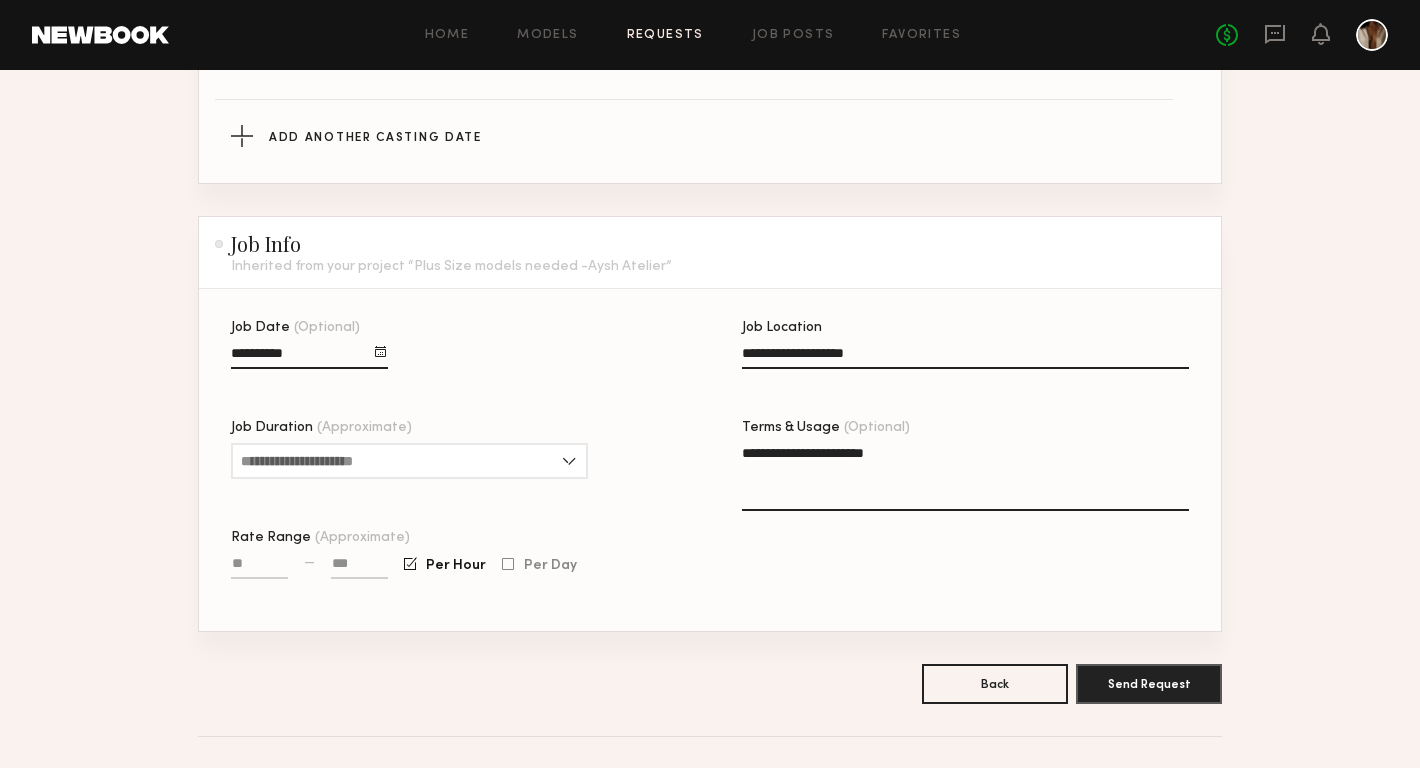 scroll, scrollTop: 974, scrollLeft: 0, axis: vertical 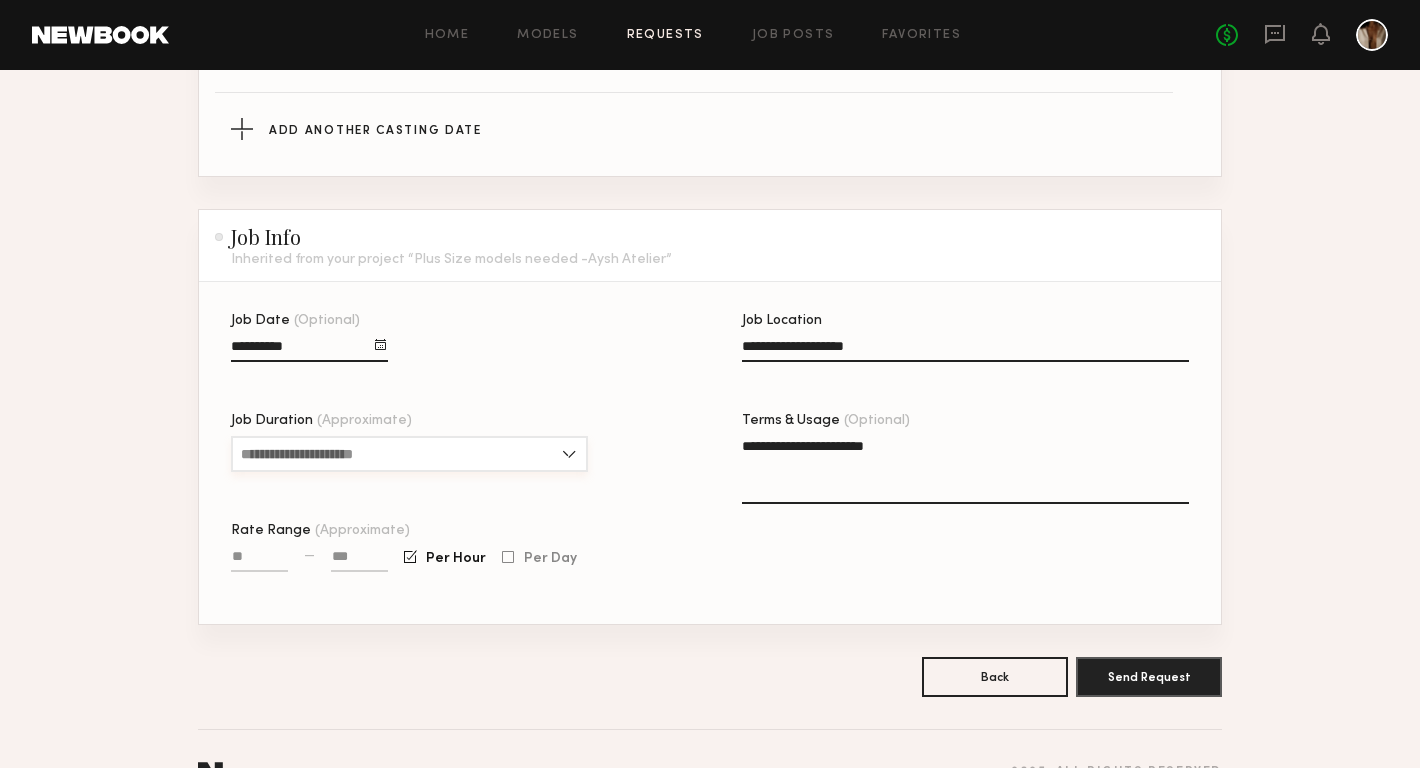 click on "Job Duration (Approximate)" at bounding box center (409, 454) 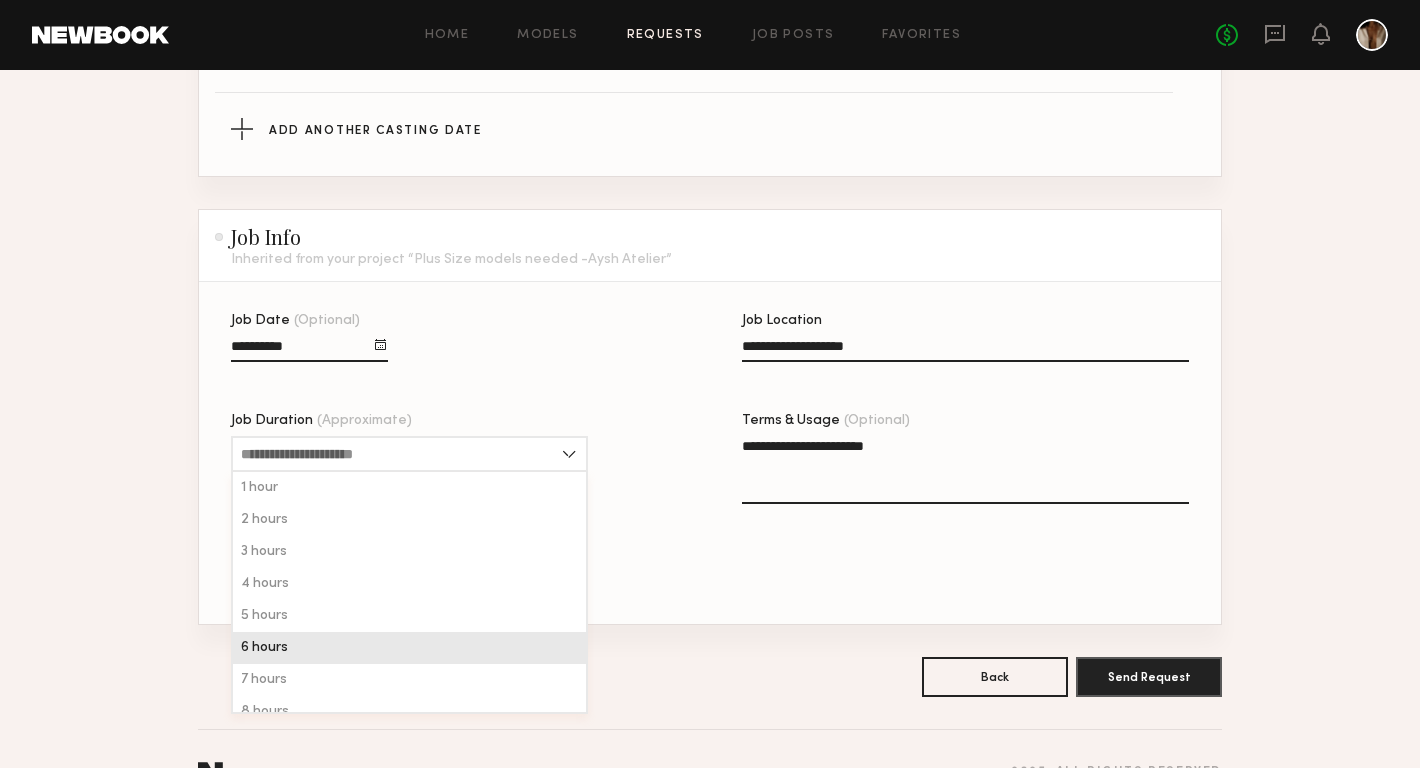 click on "6 hours" 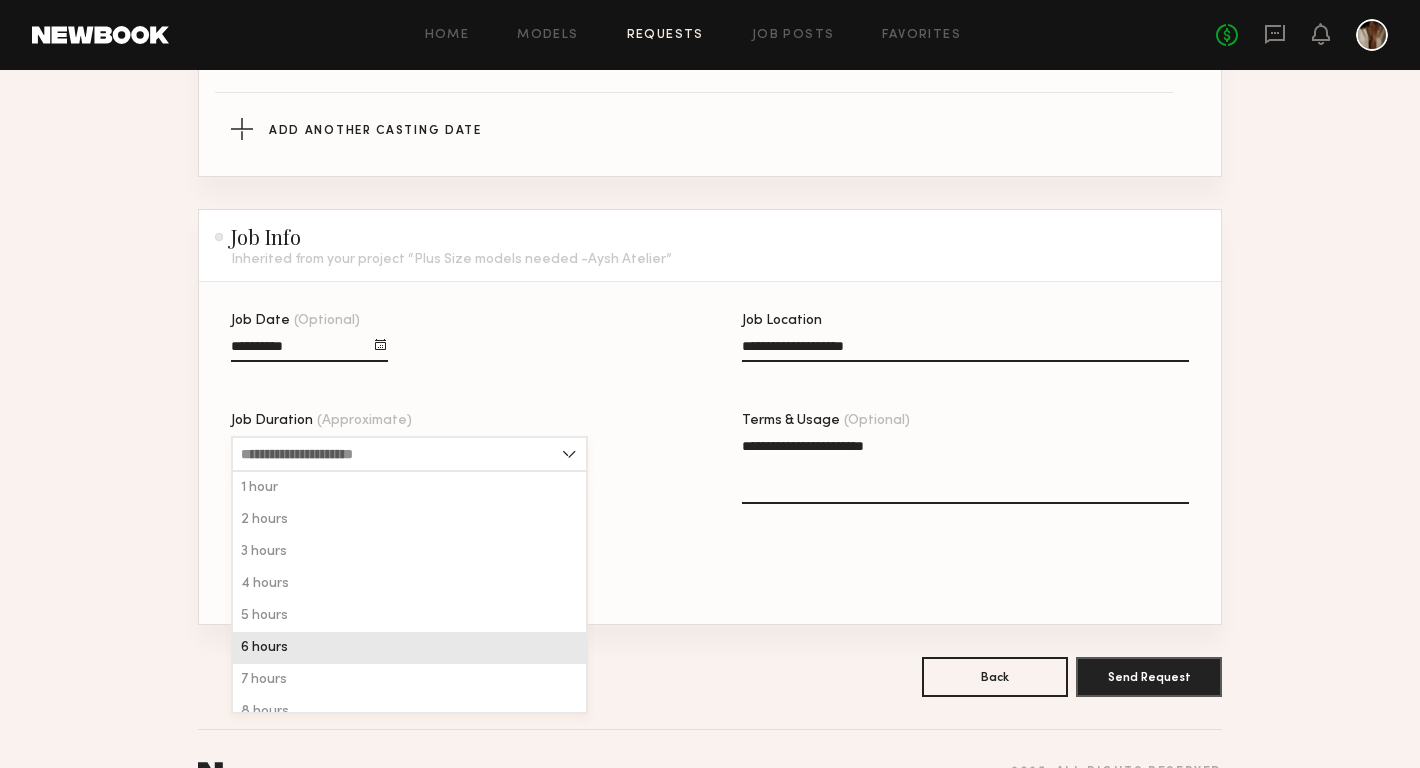 type on "*******" 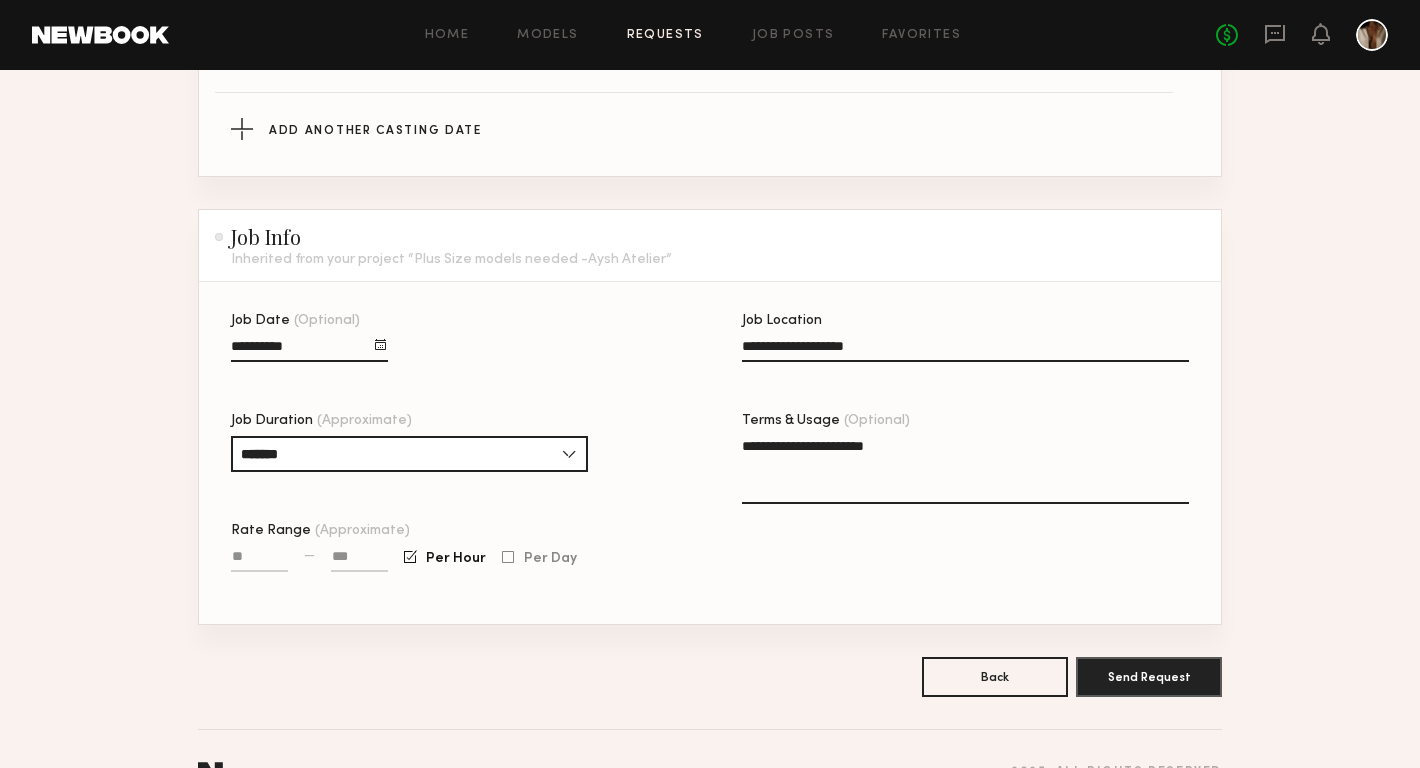 click 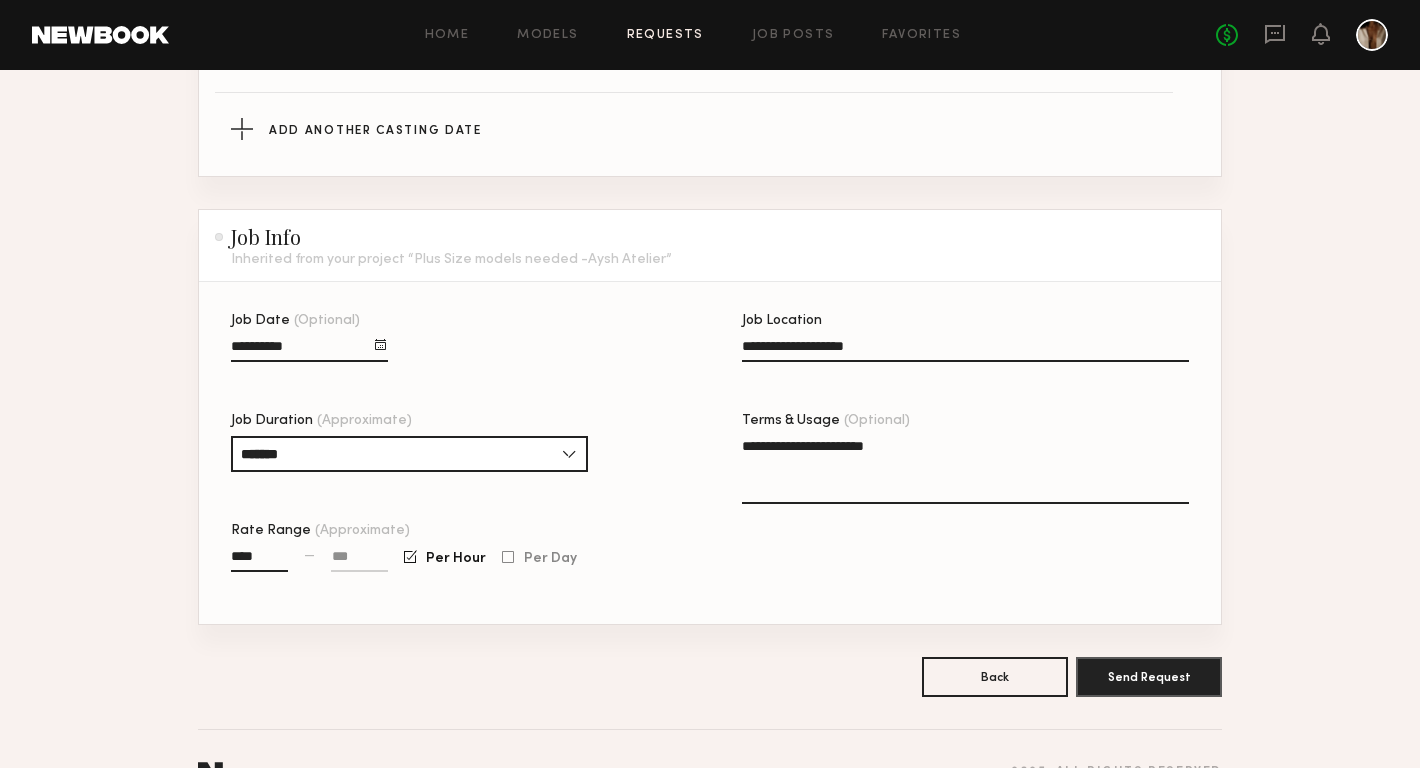type on "****" 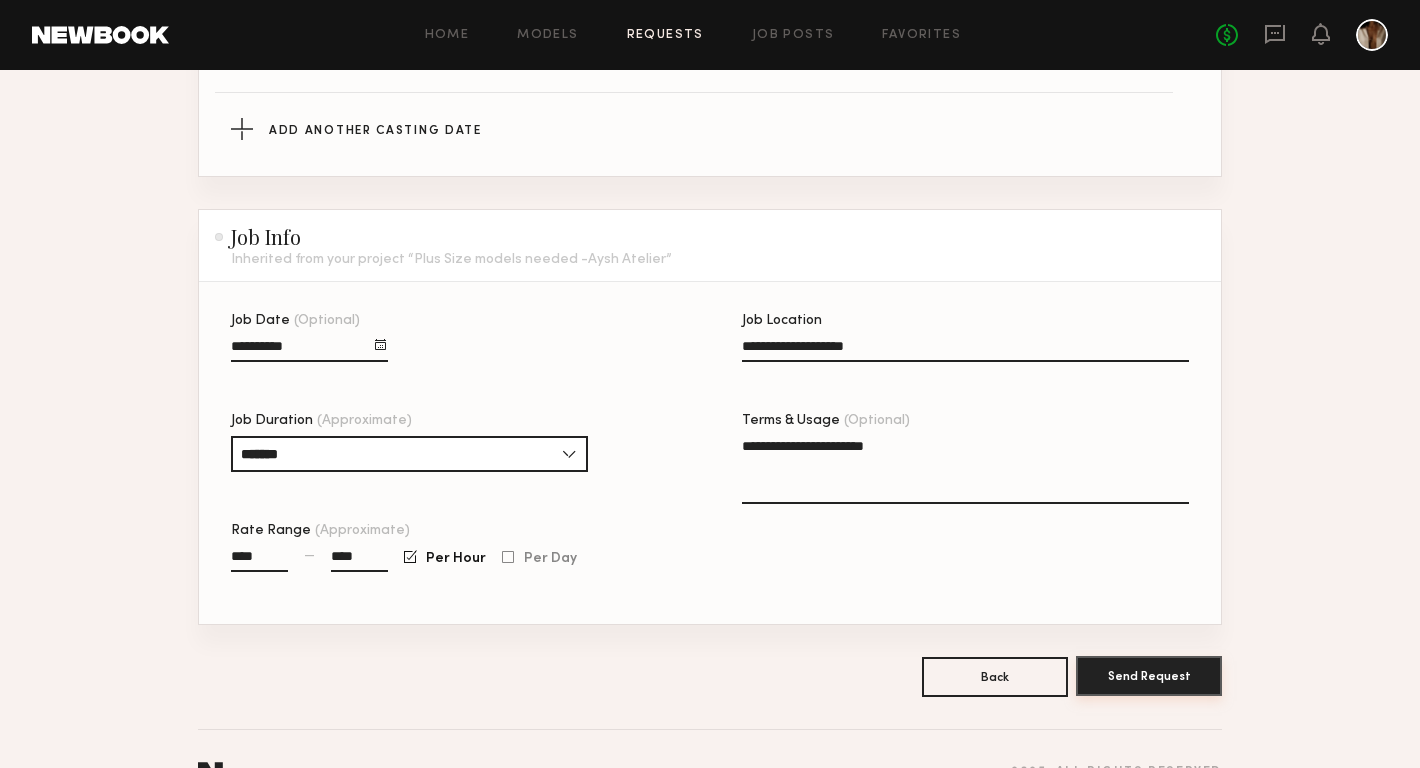 type on "****" 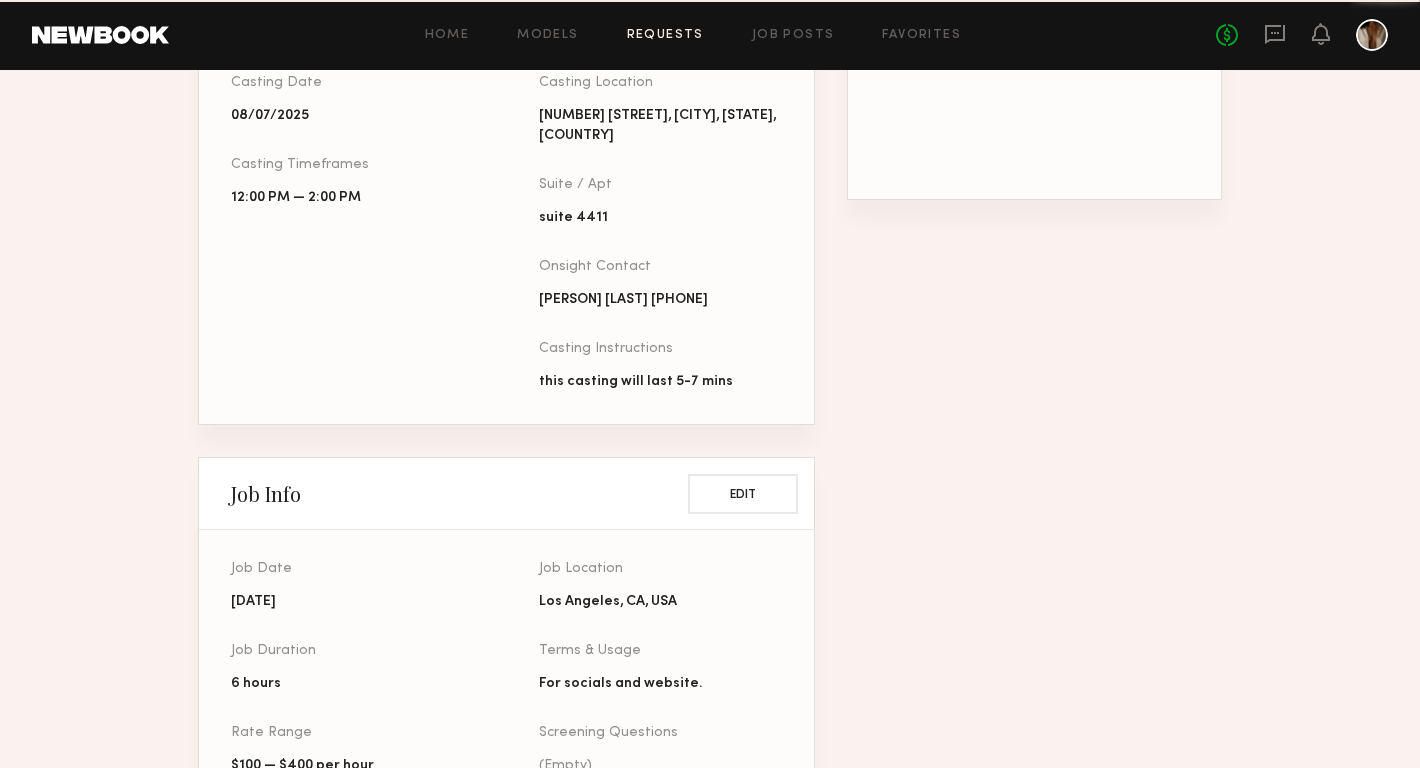 scroll, scrollTop: 0, scrollLeft: 0, axis: both 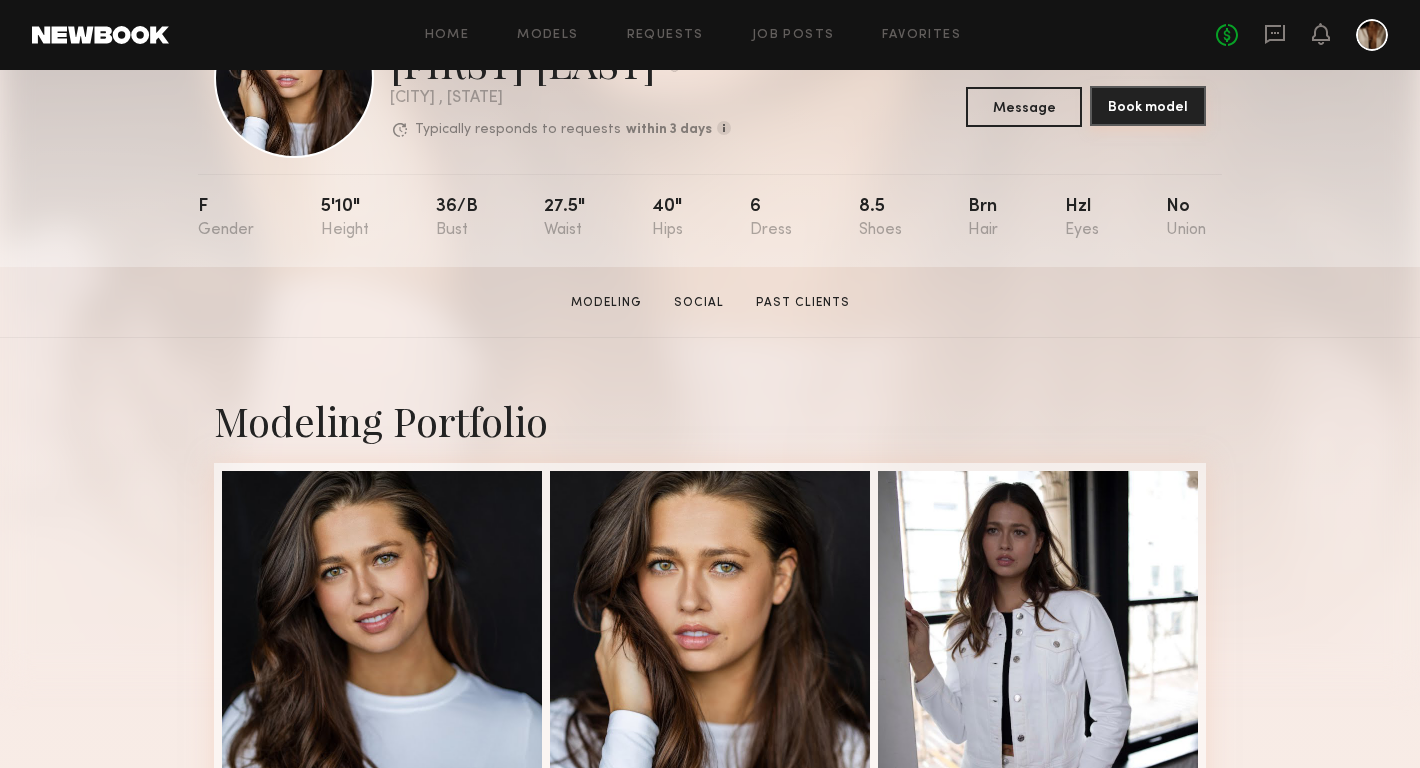 click on "Book model" 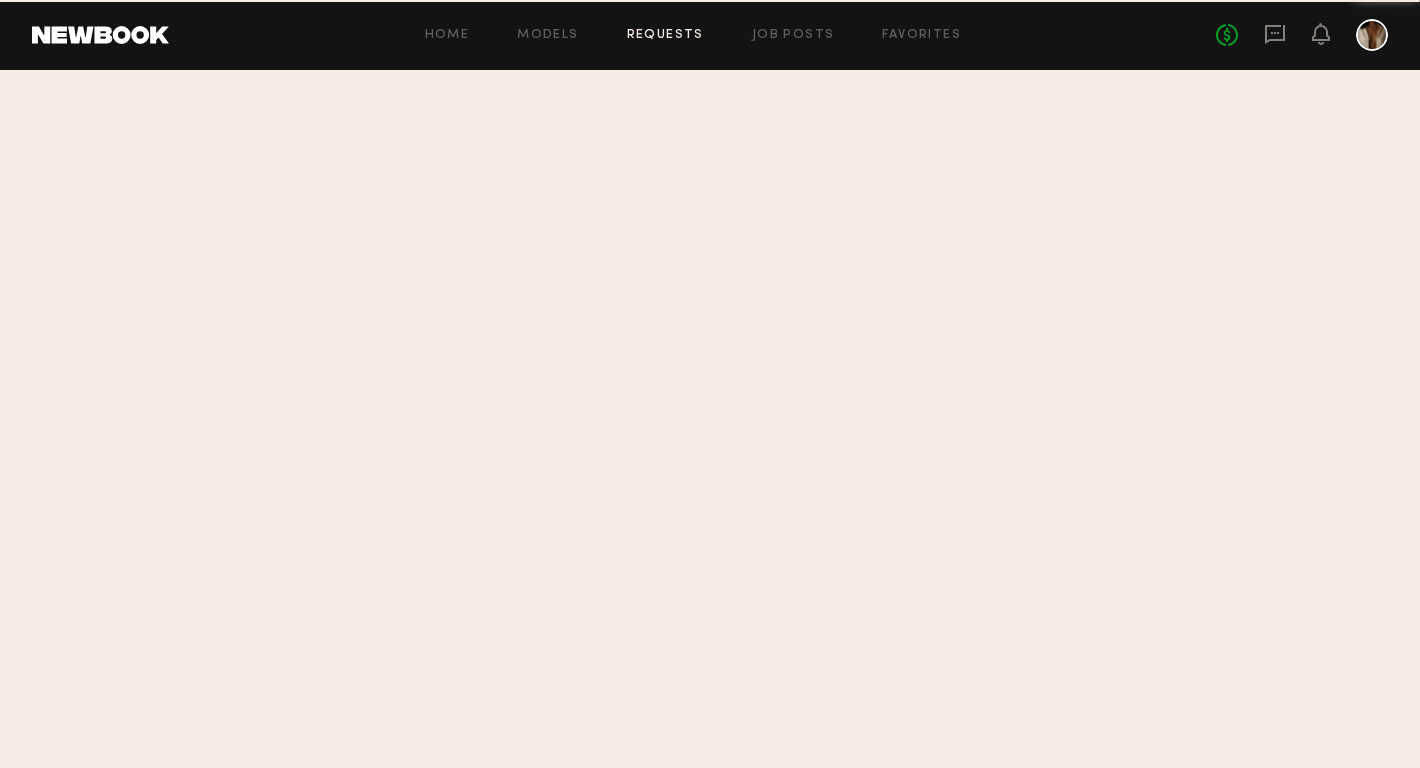 scroll, scrollTop: 0, scrollLeft: 0, axis: both 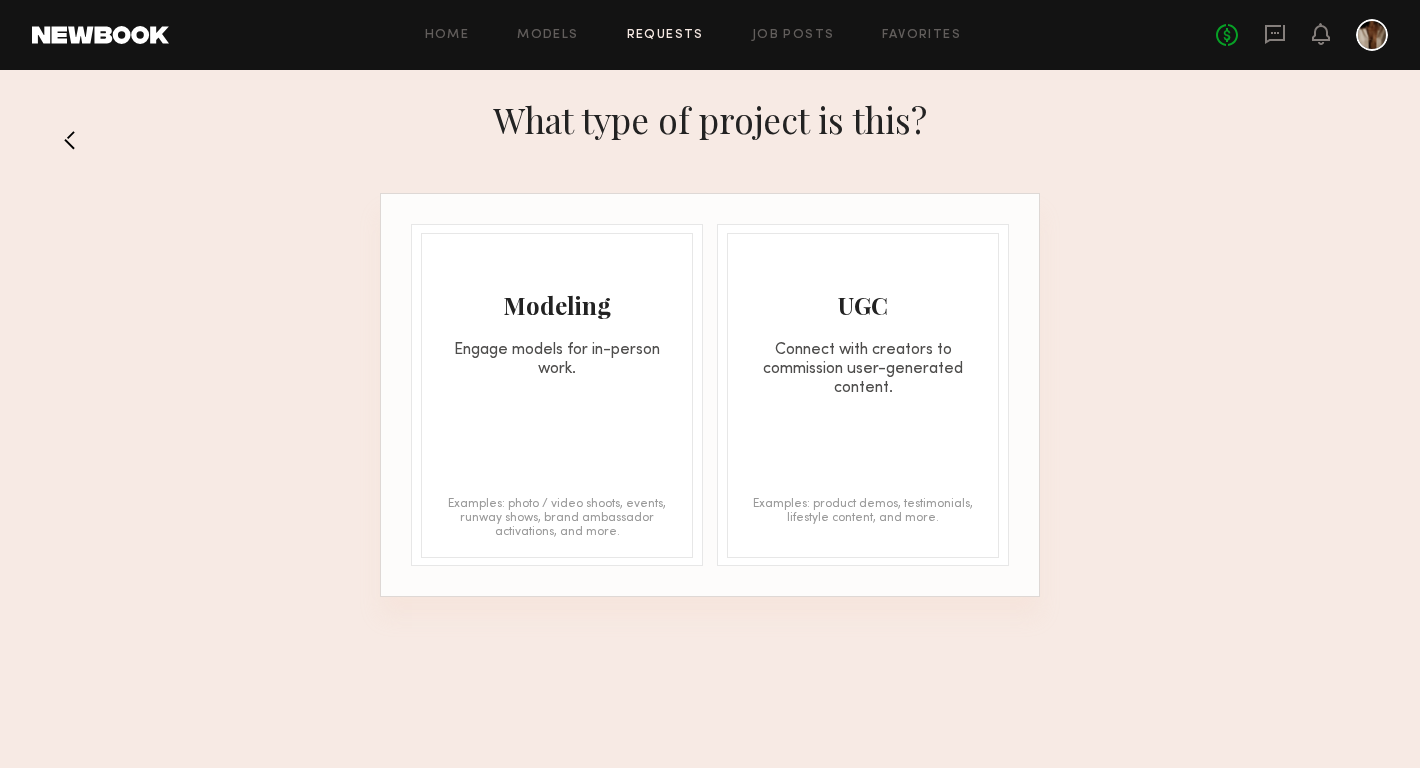 click on "Engage models for in-person work." 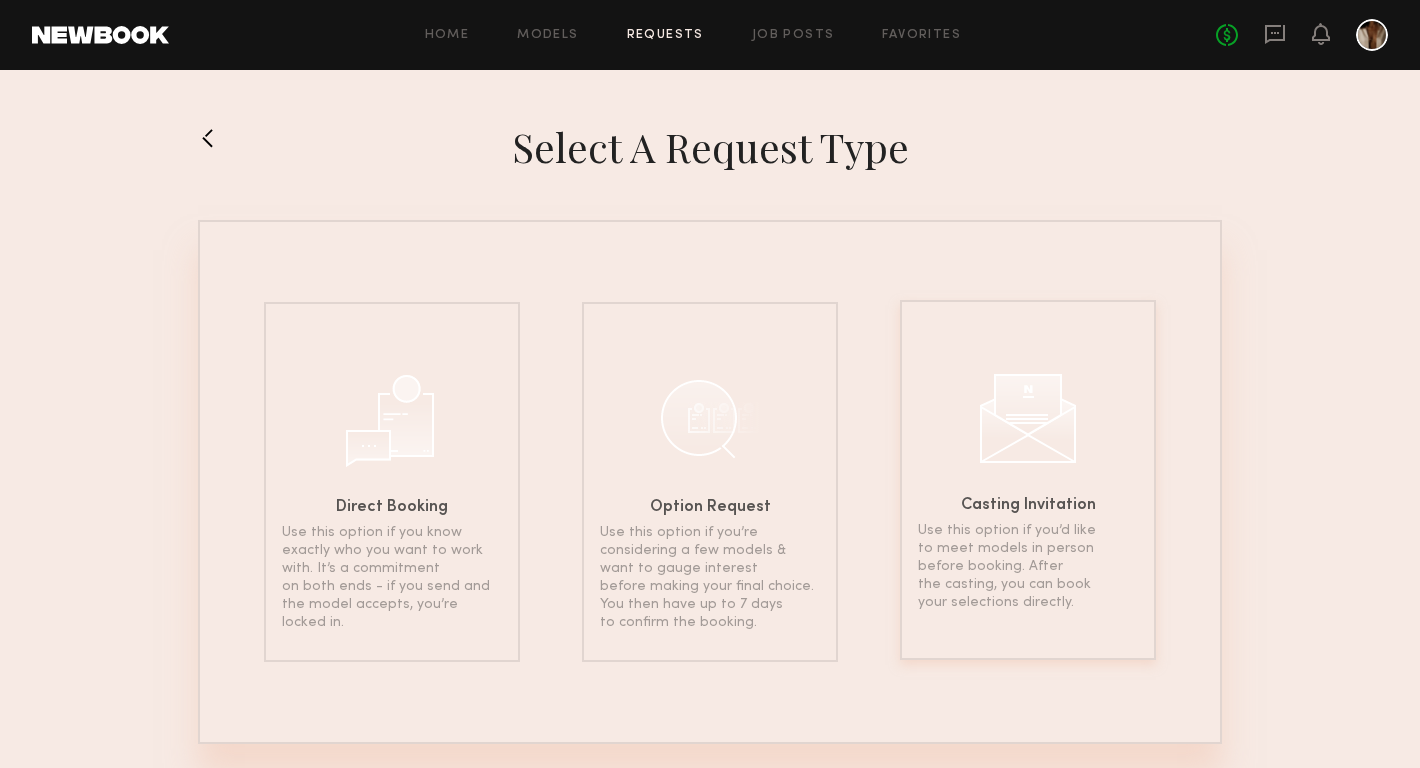 click on "Casting Invitation Use this option if you’d like to meet models in person before booking. After the casting, you can book your selections directly." 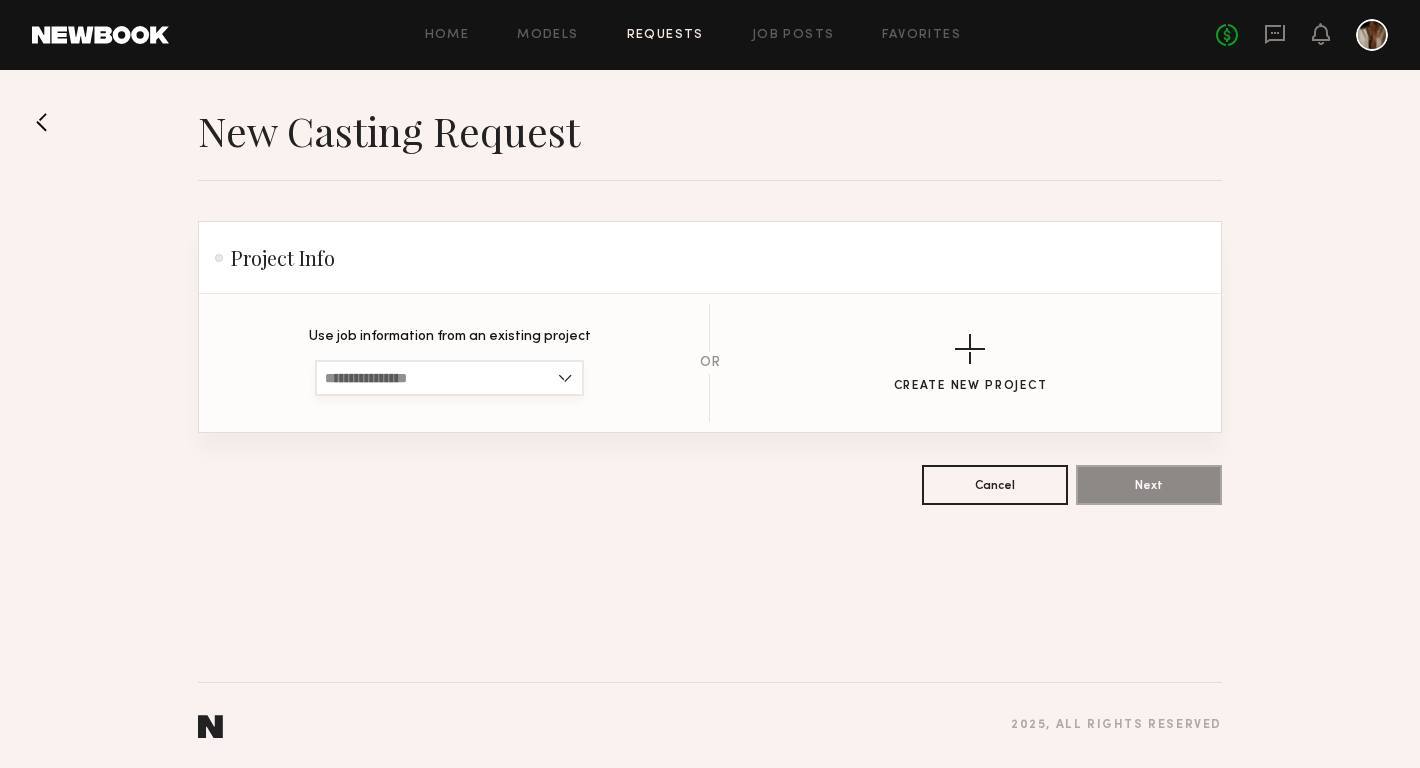 click at bounding box center (449, 378) 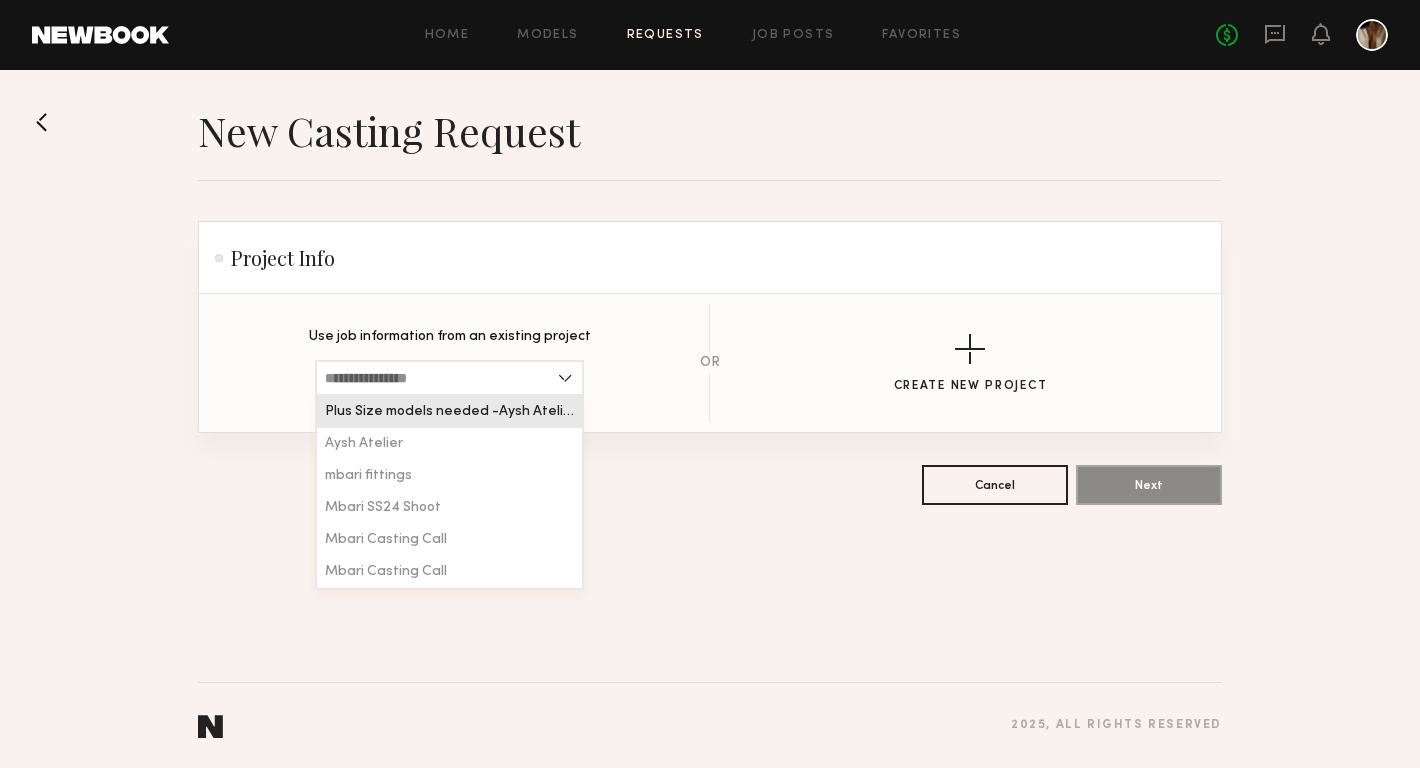 click on "Plus Size models needed -Aysh Atelier" 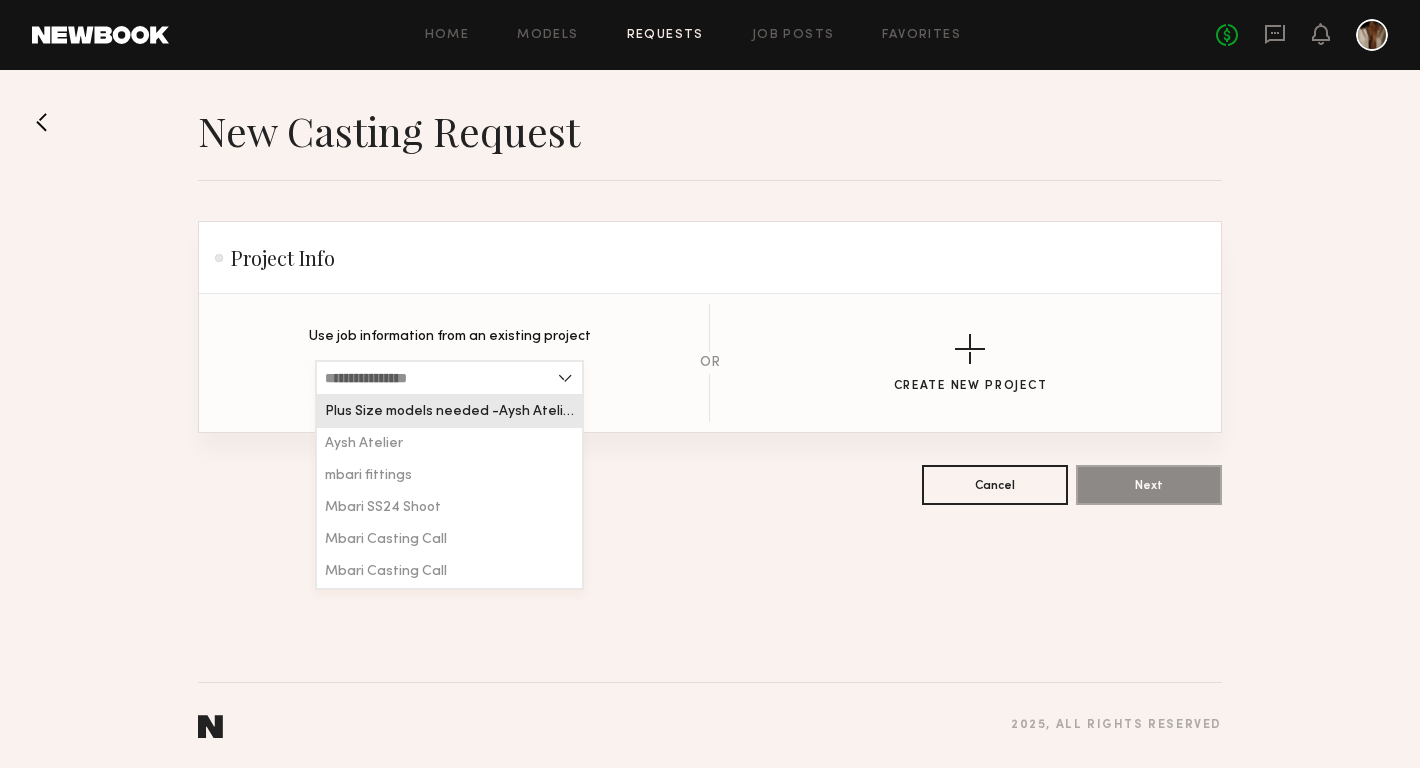 type on "**********" 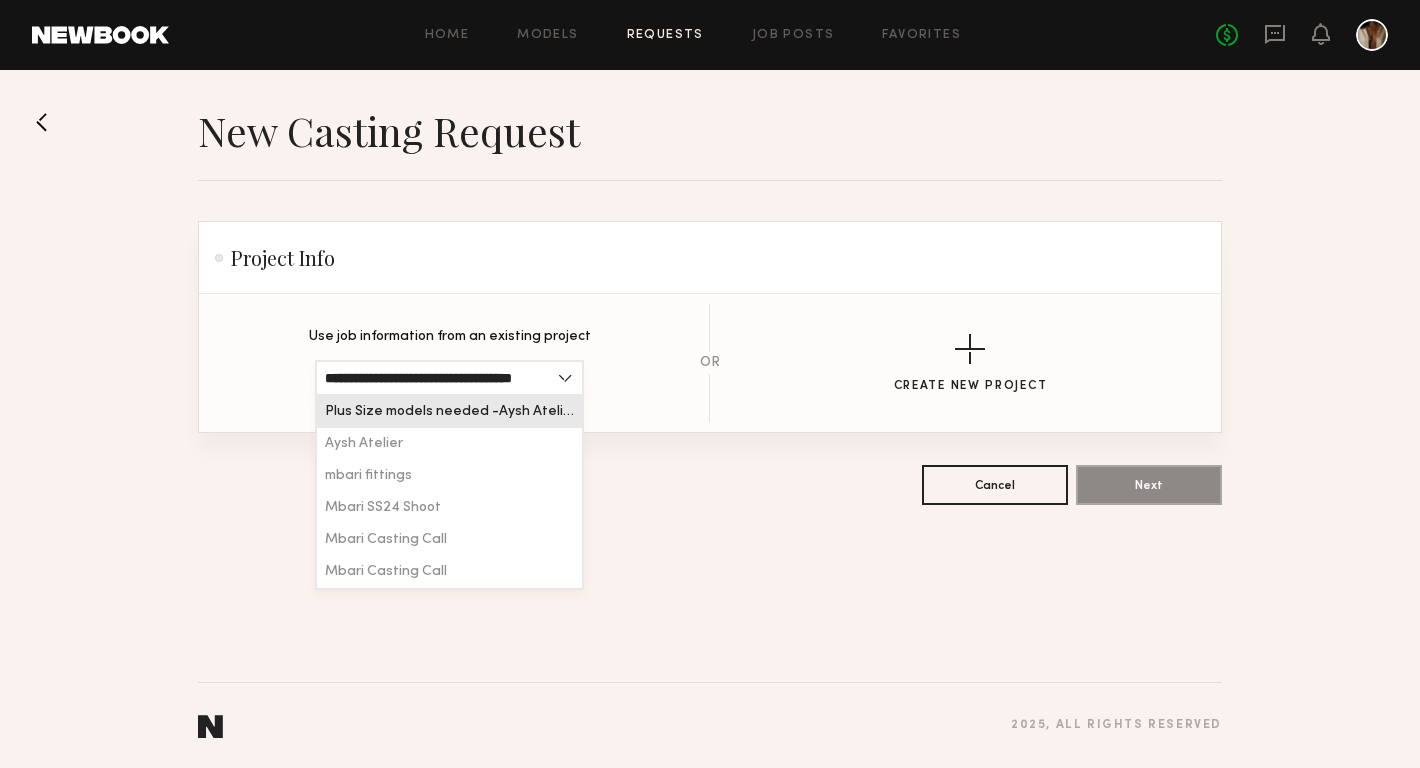 scroll, scrollTop: 0, scrollLeft: 17, axis: horizontal 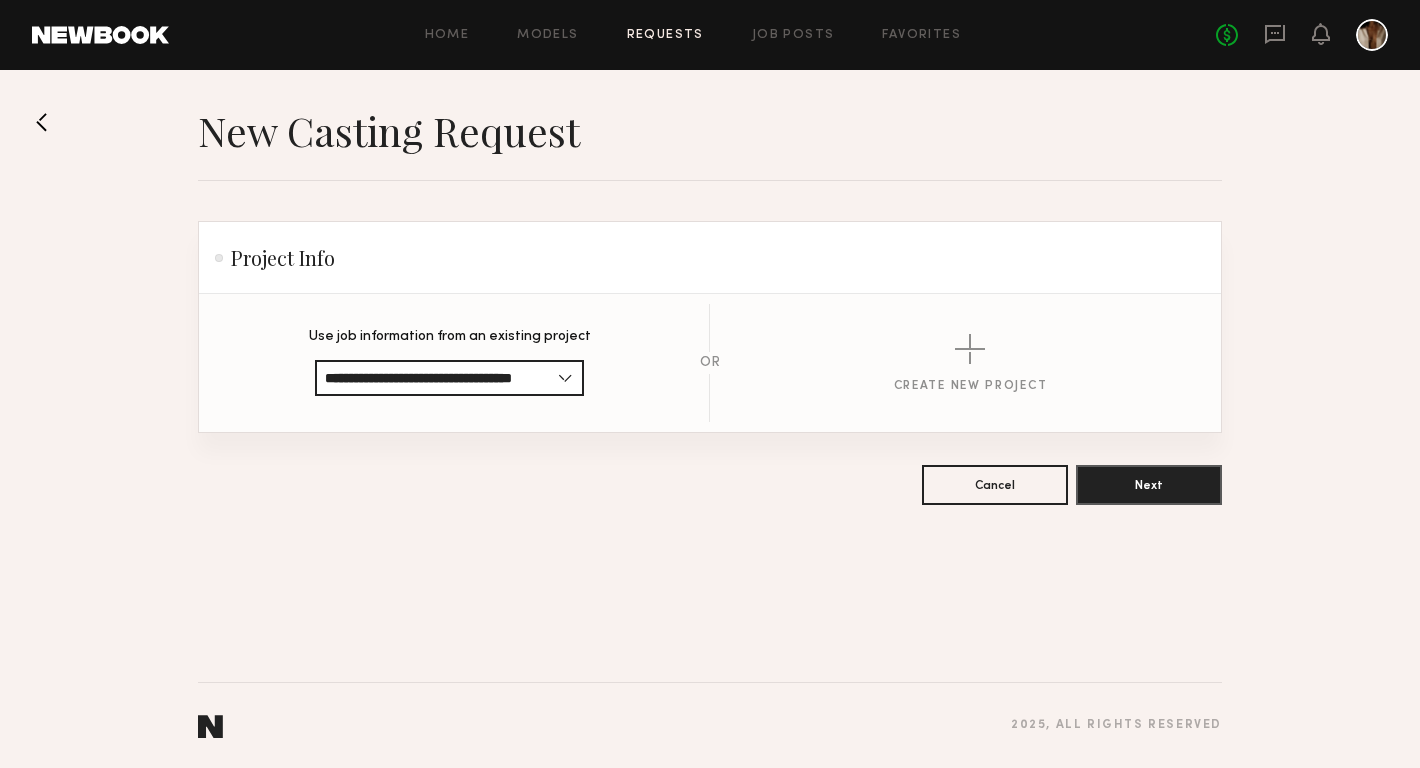click on "**********" 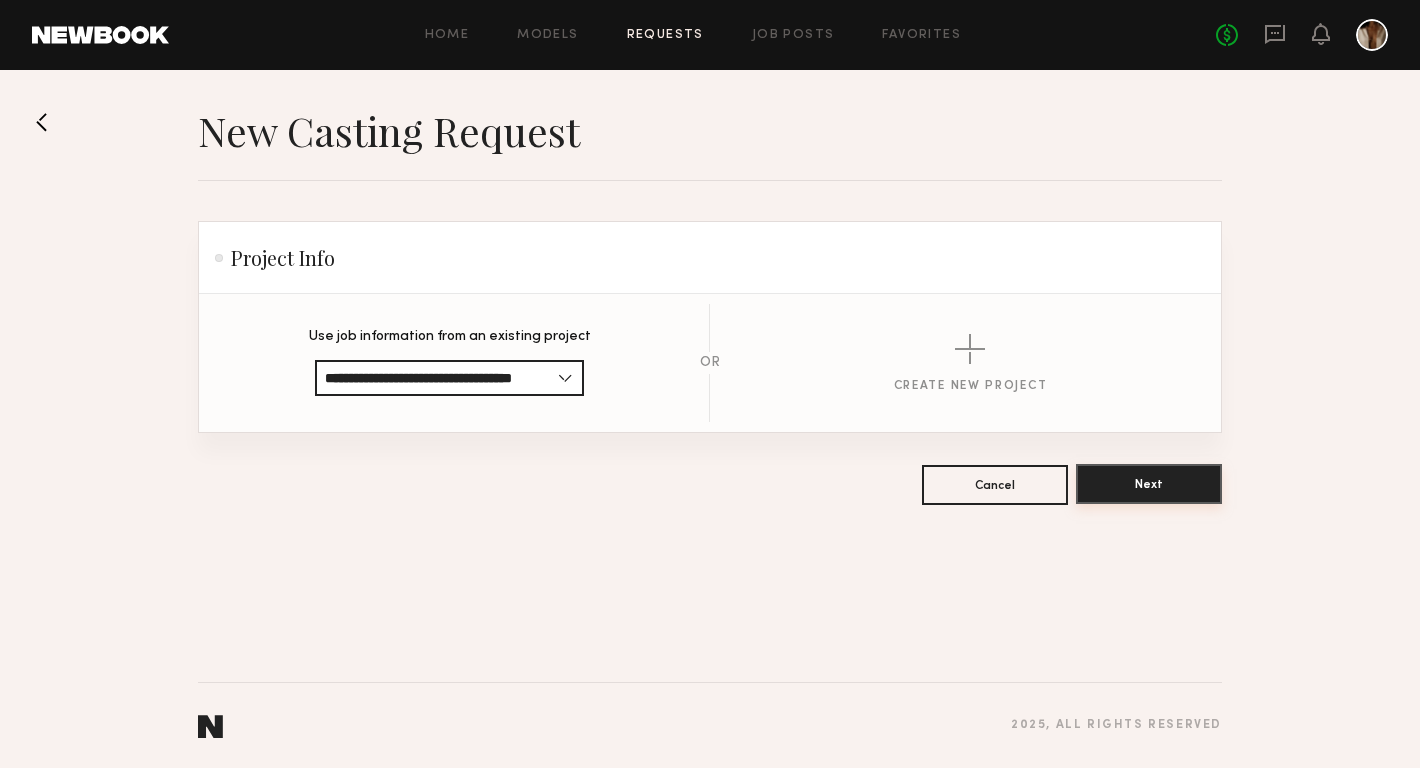 click on "Next" 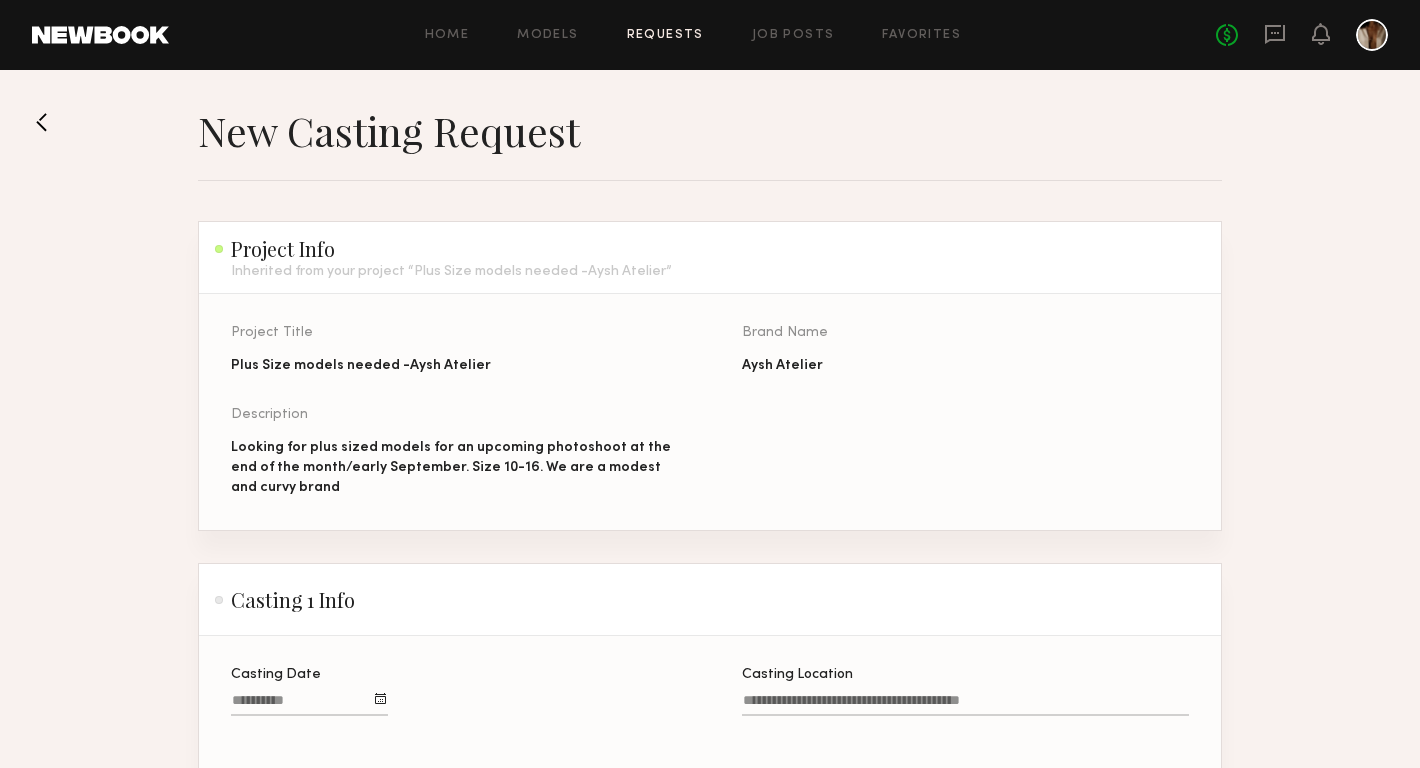 click 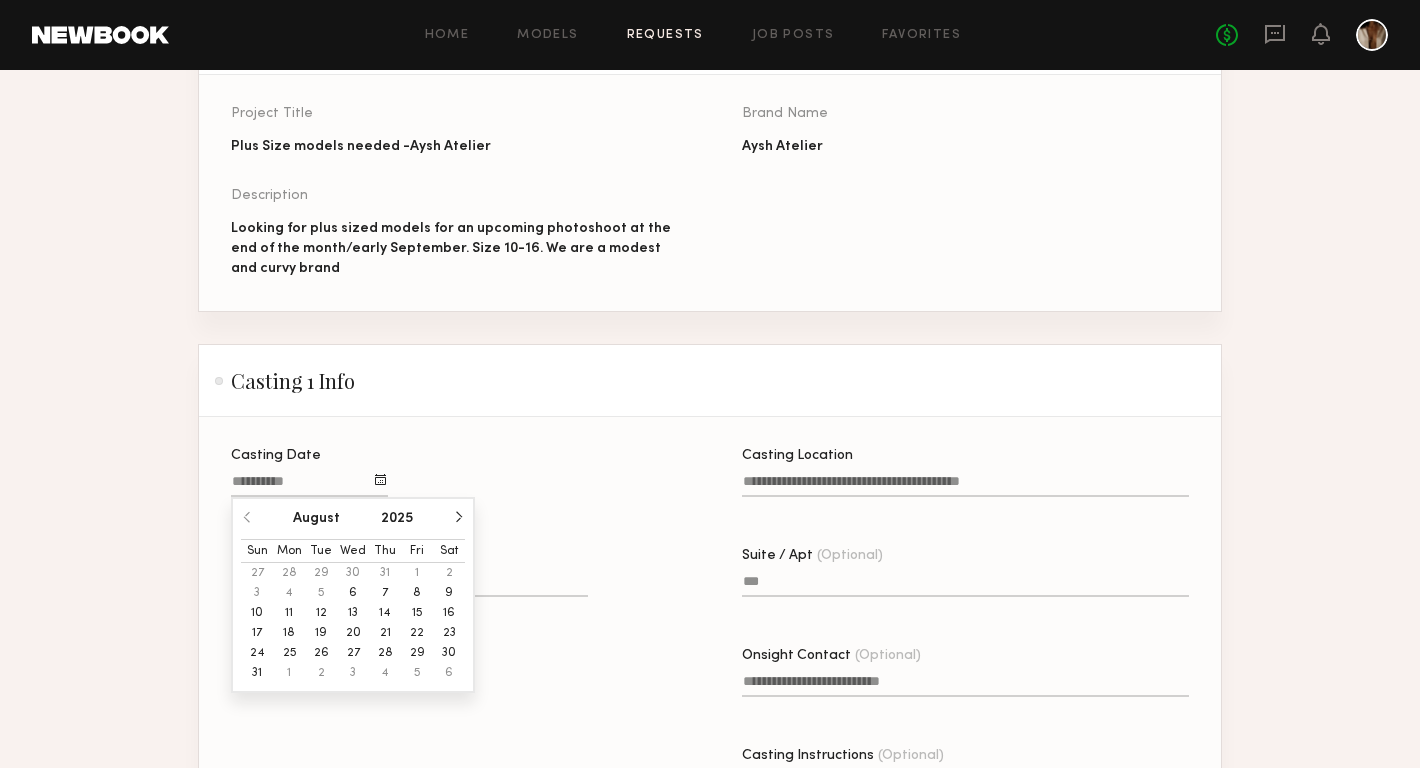 scroll, scrollTop: 220, scrollLeft: 0, axis: vertical 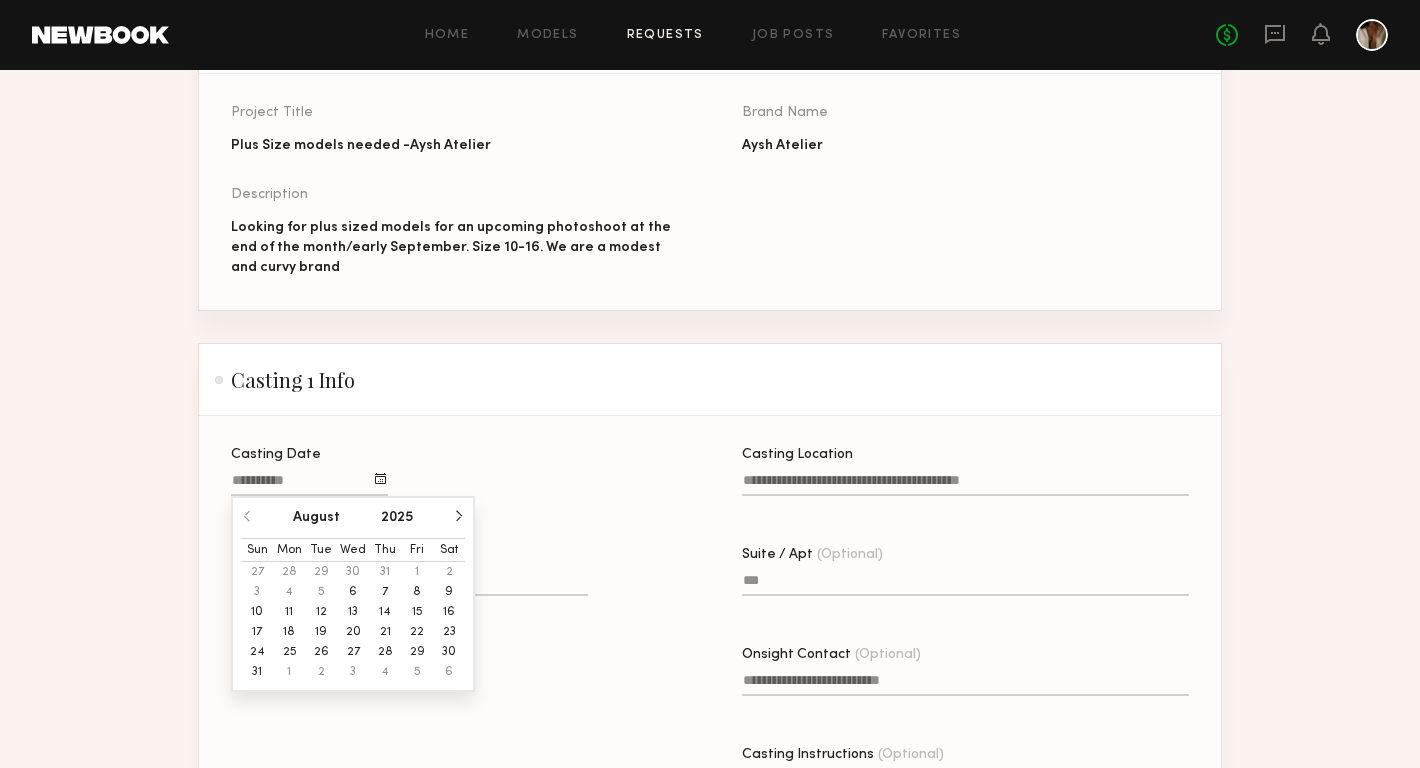 click on "7" 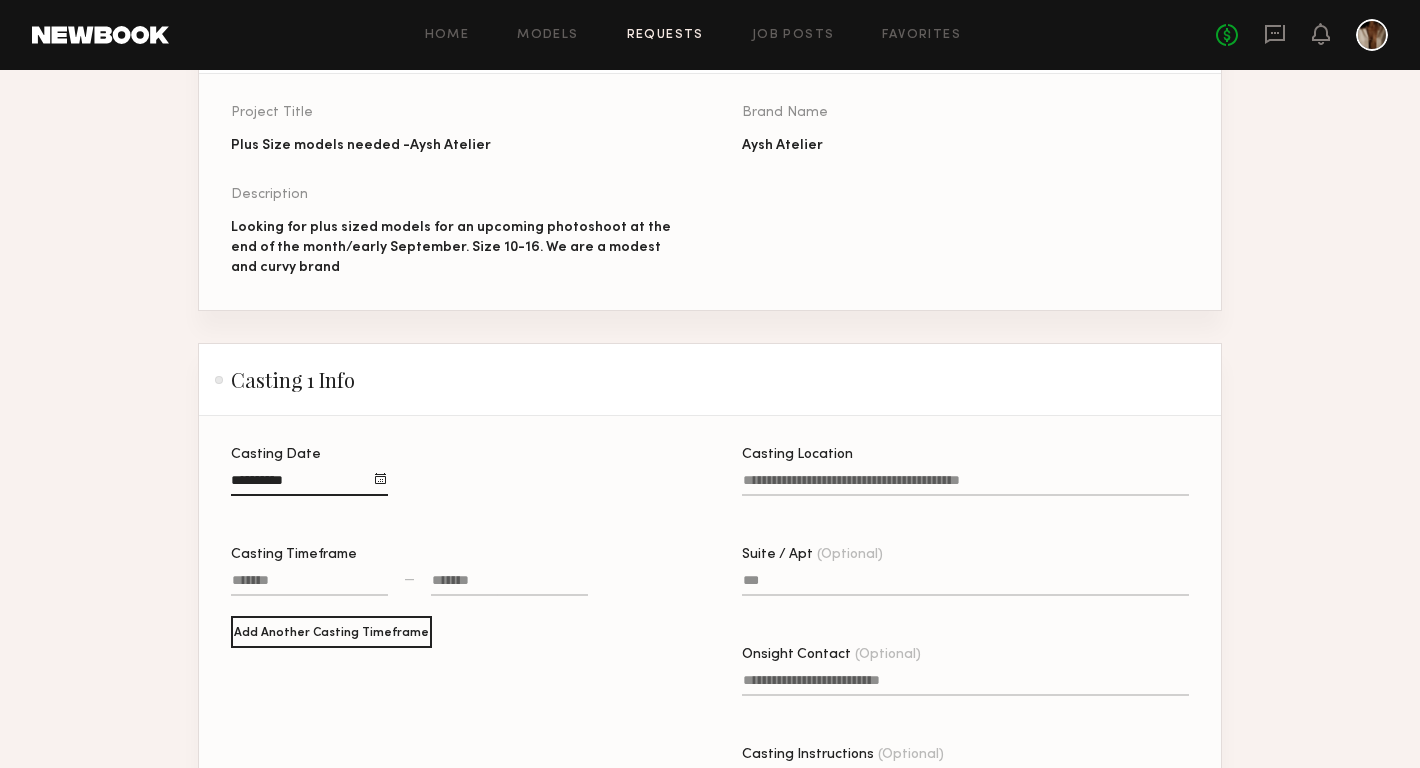 click on "Casting Timeframe —" 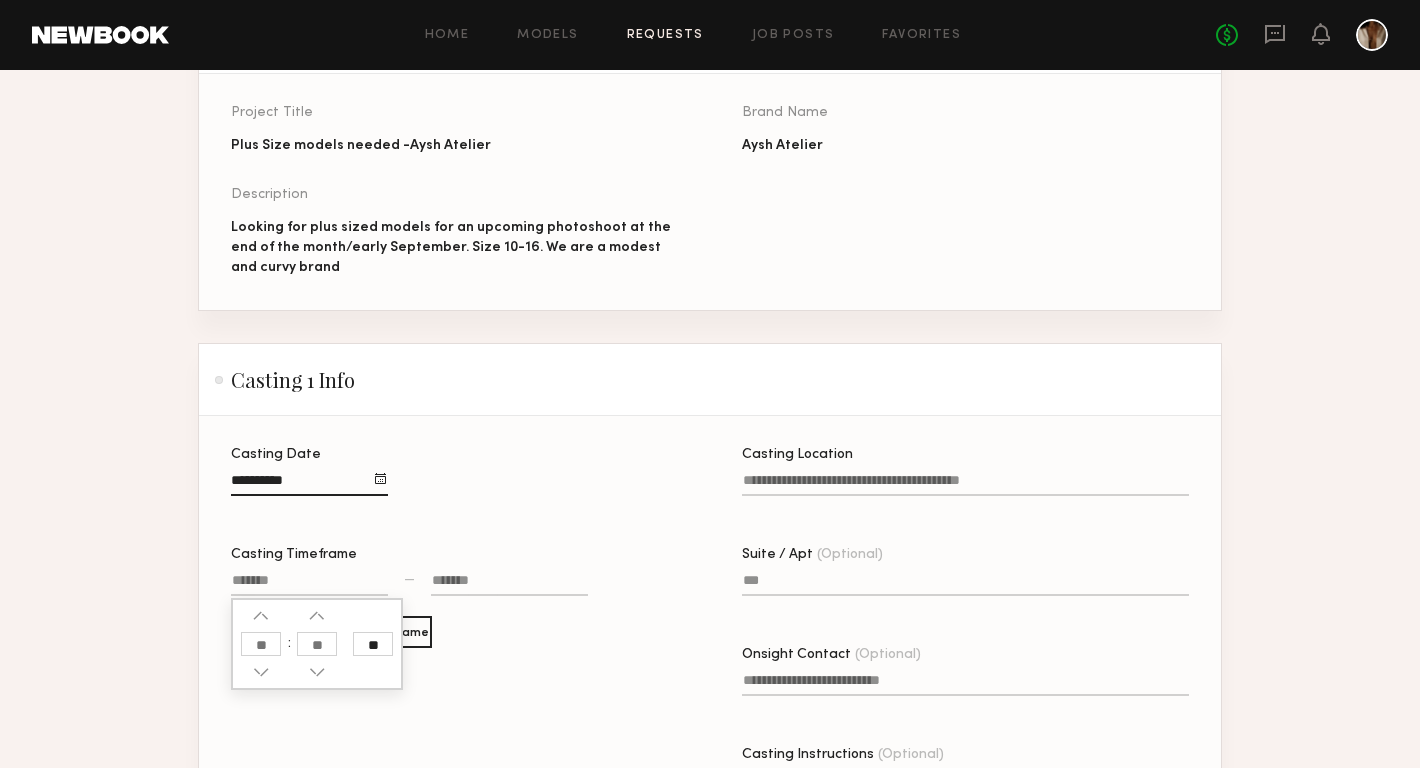 click 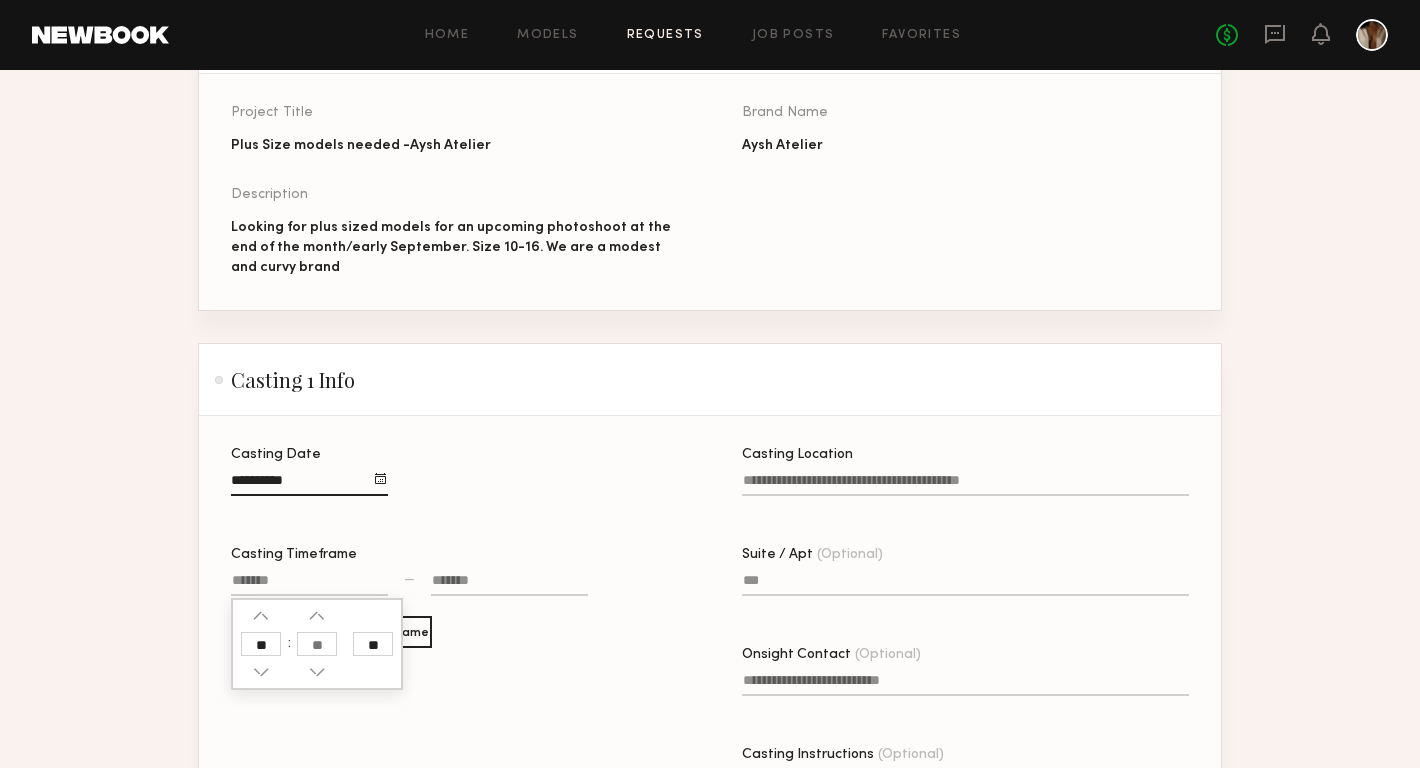 type on "**" 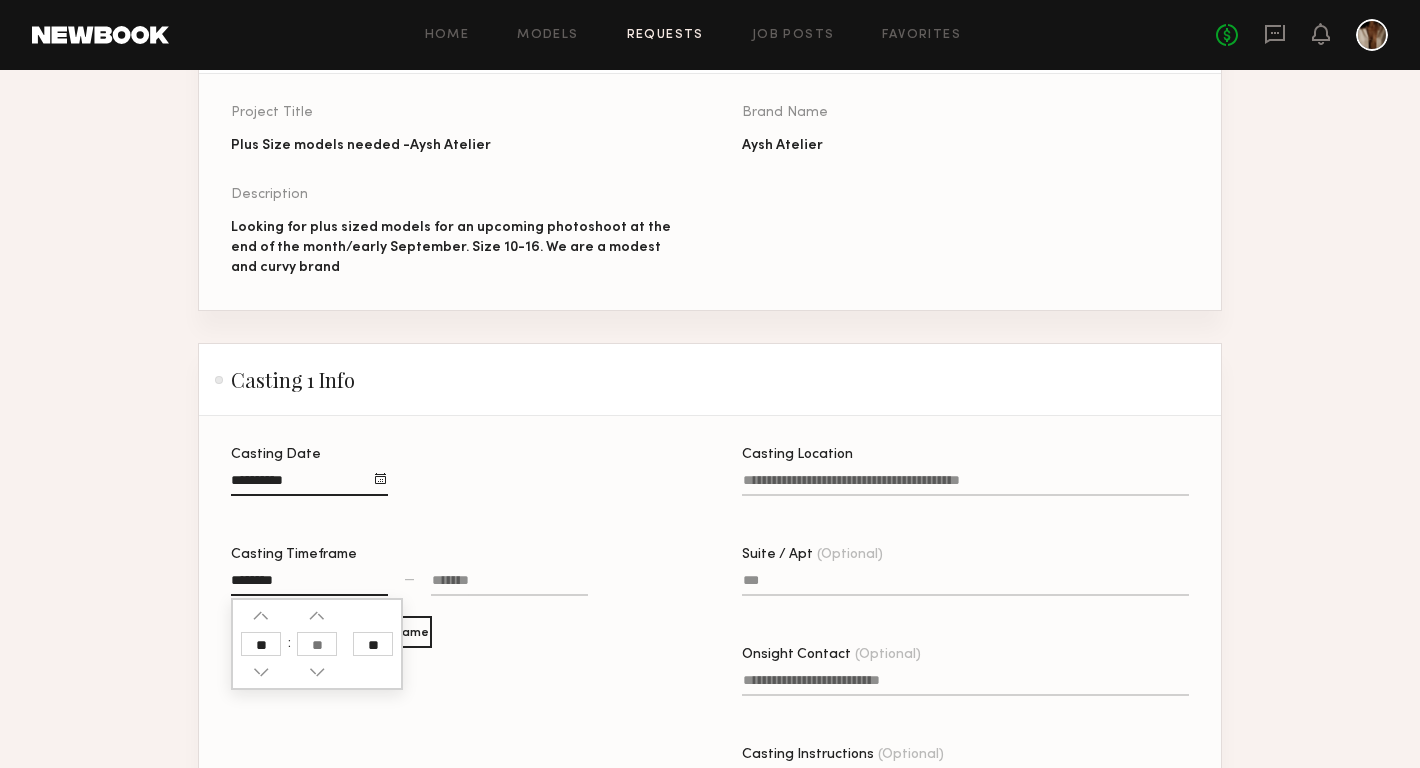 click 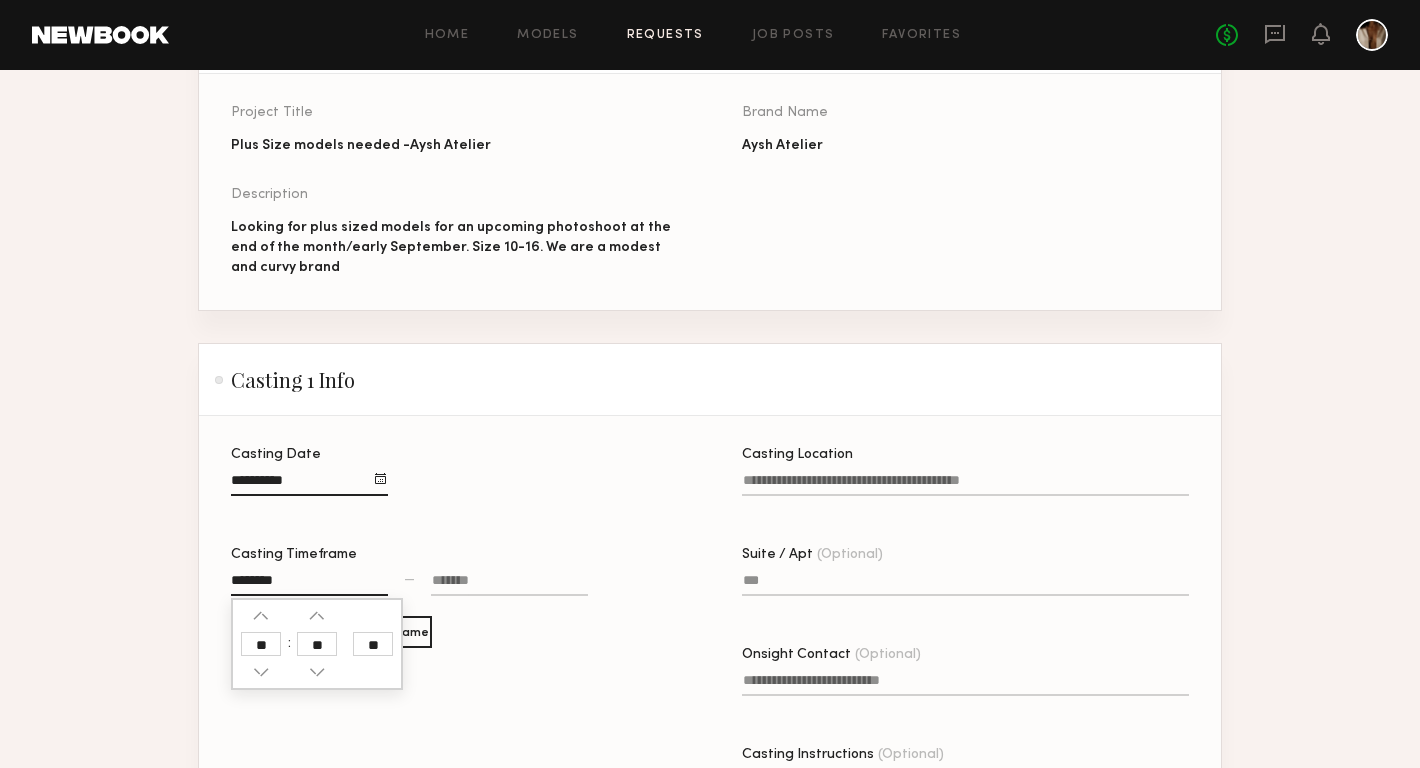 click on "**" 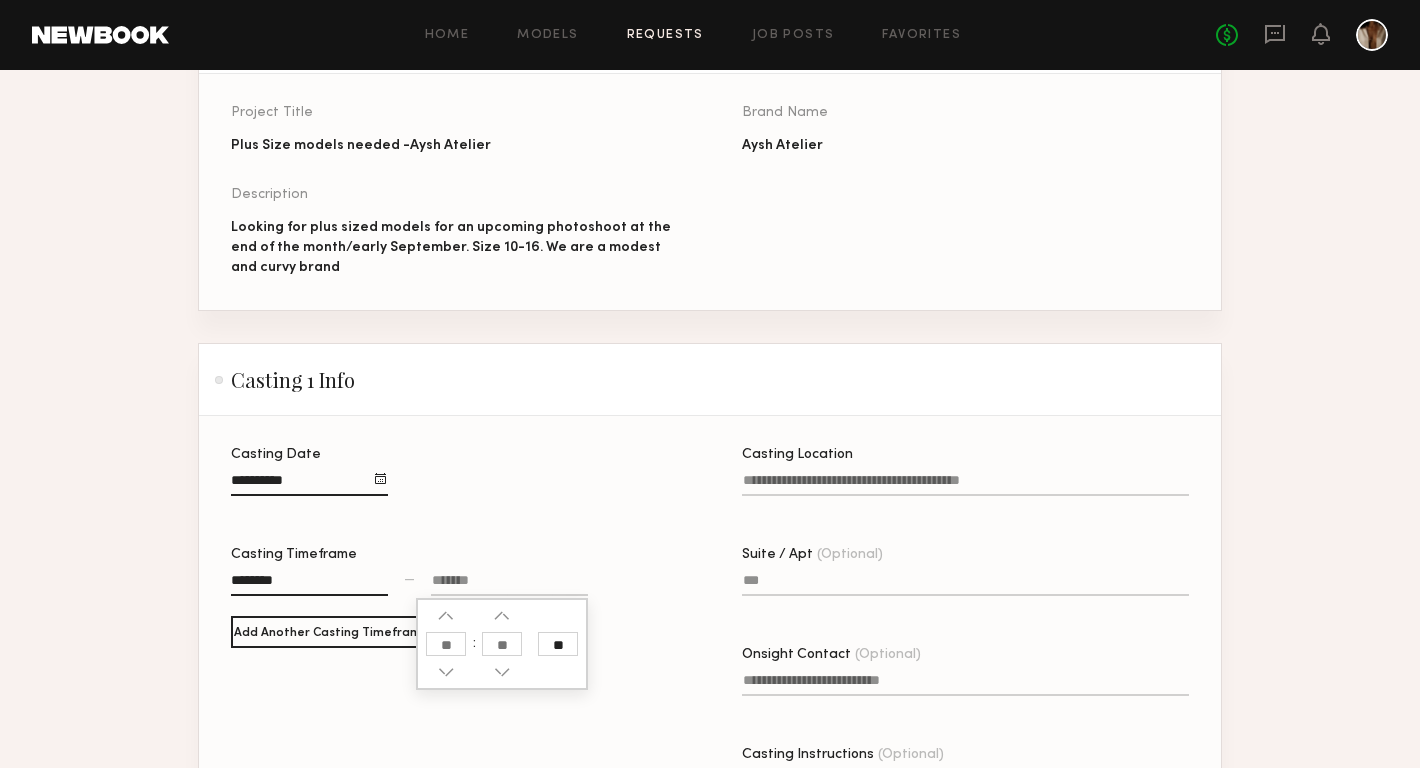 click 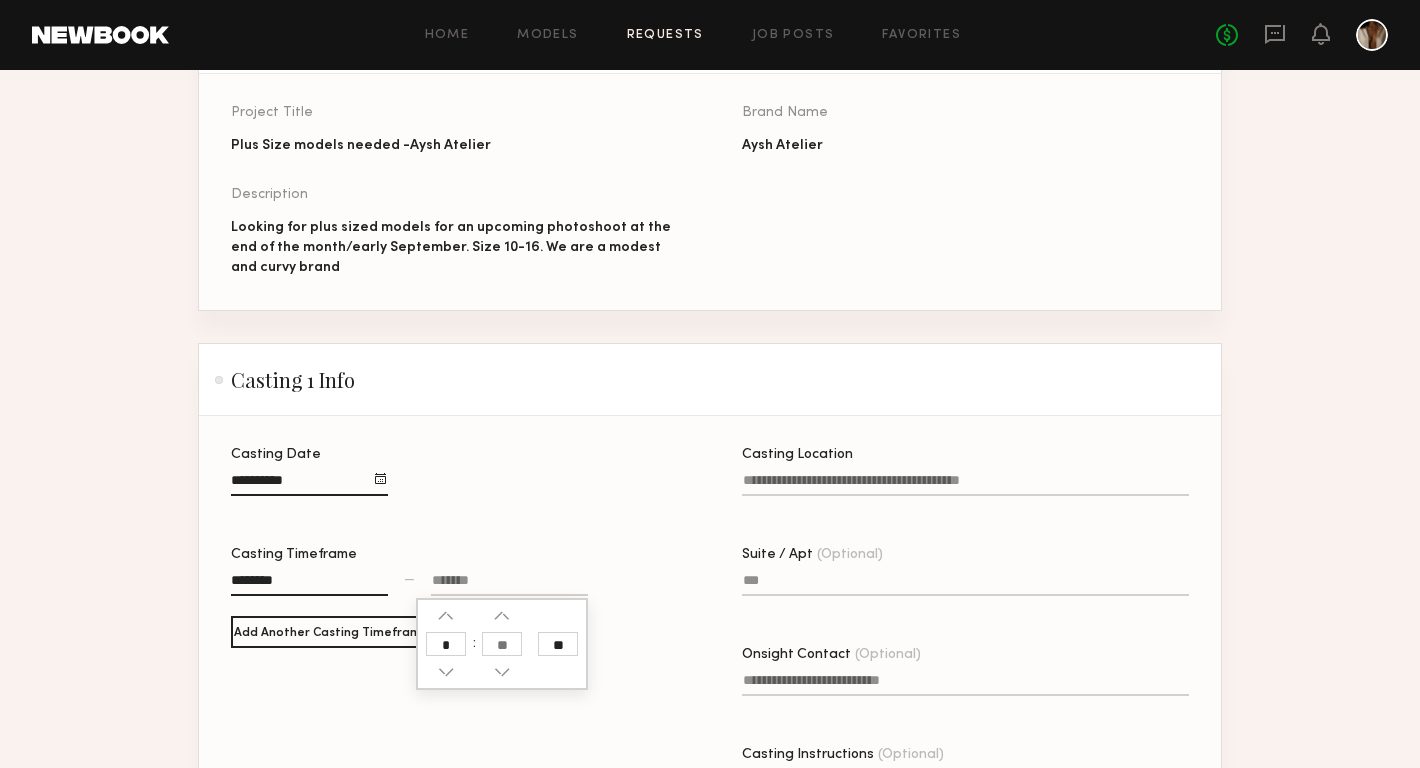 type on "*" 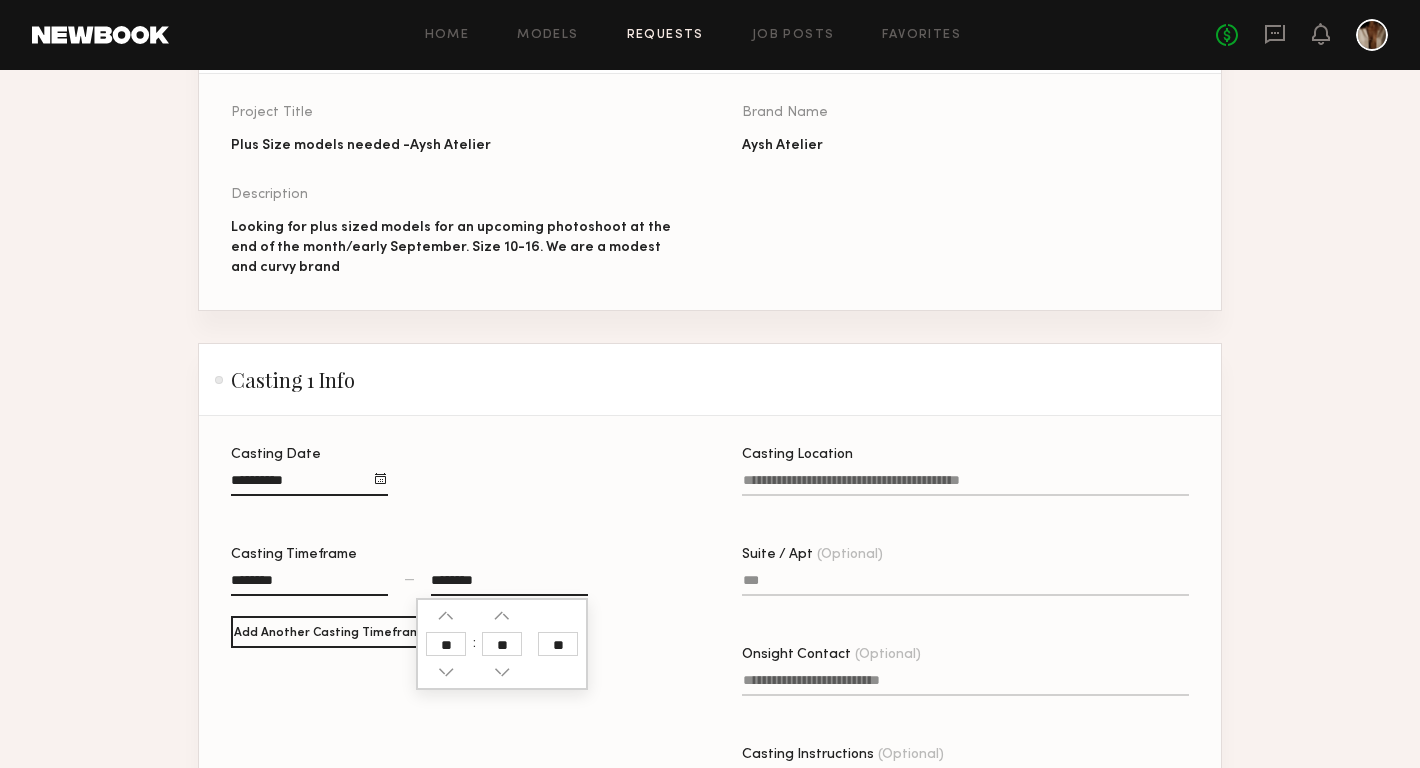click 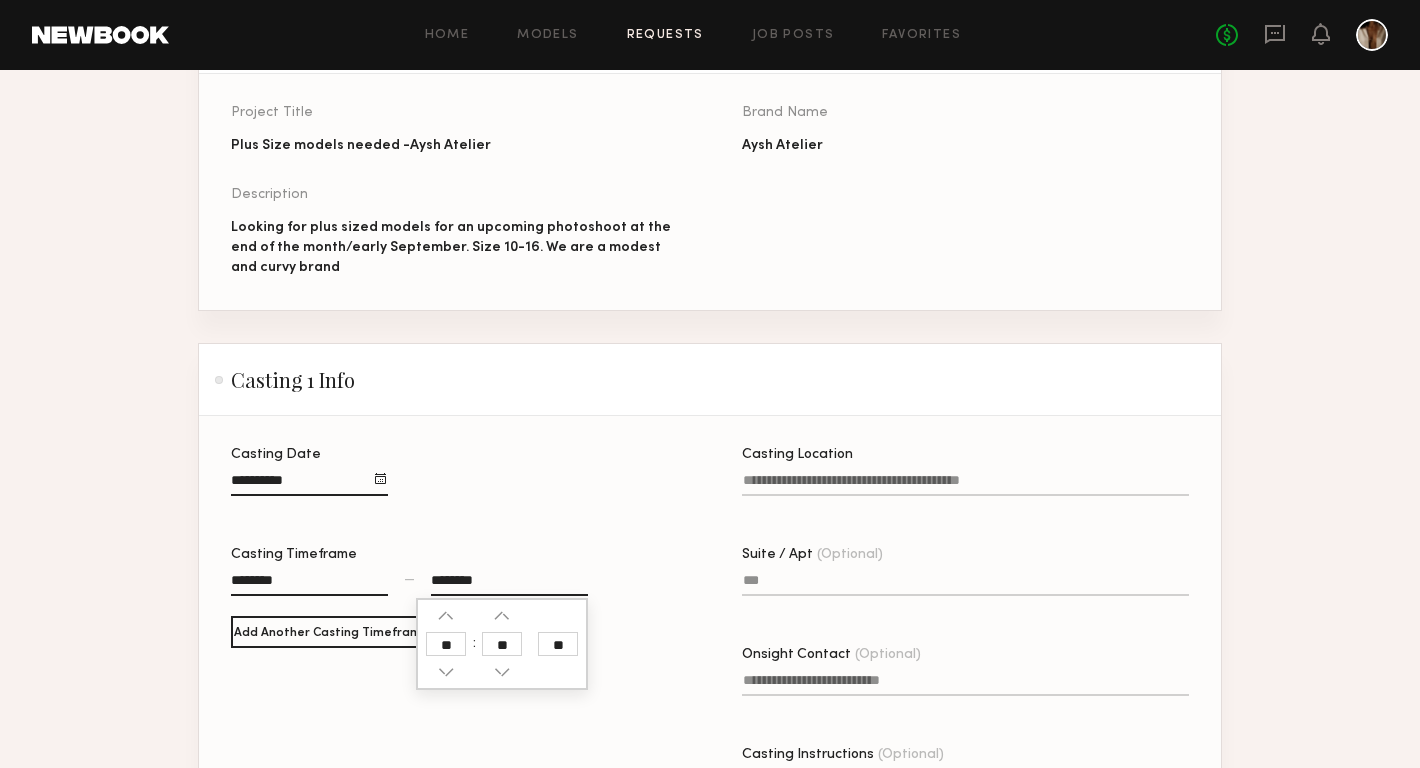click on "**" 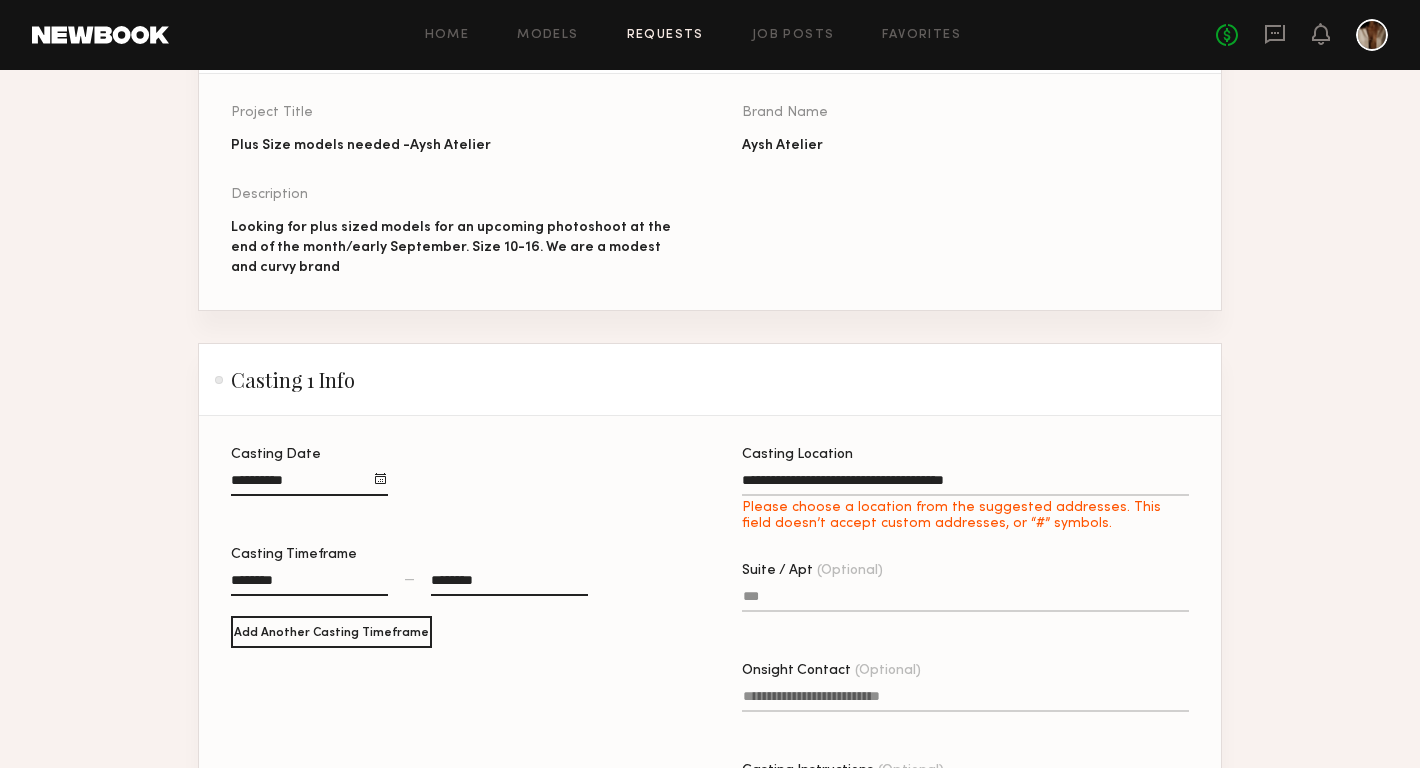 type on "**********" 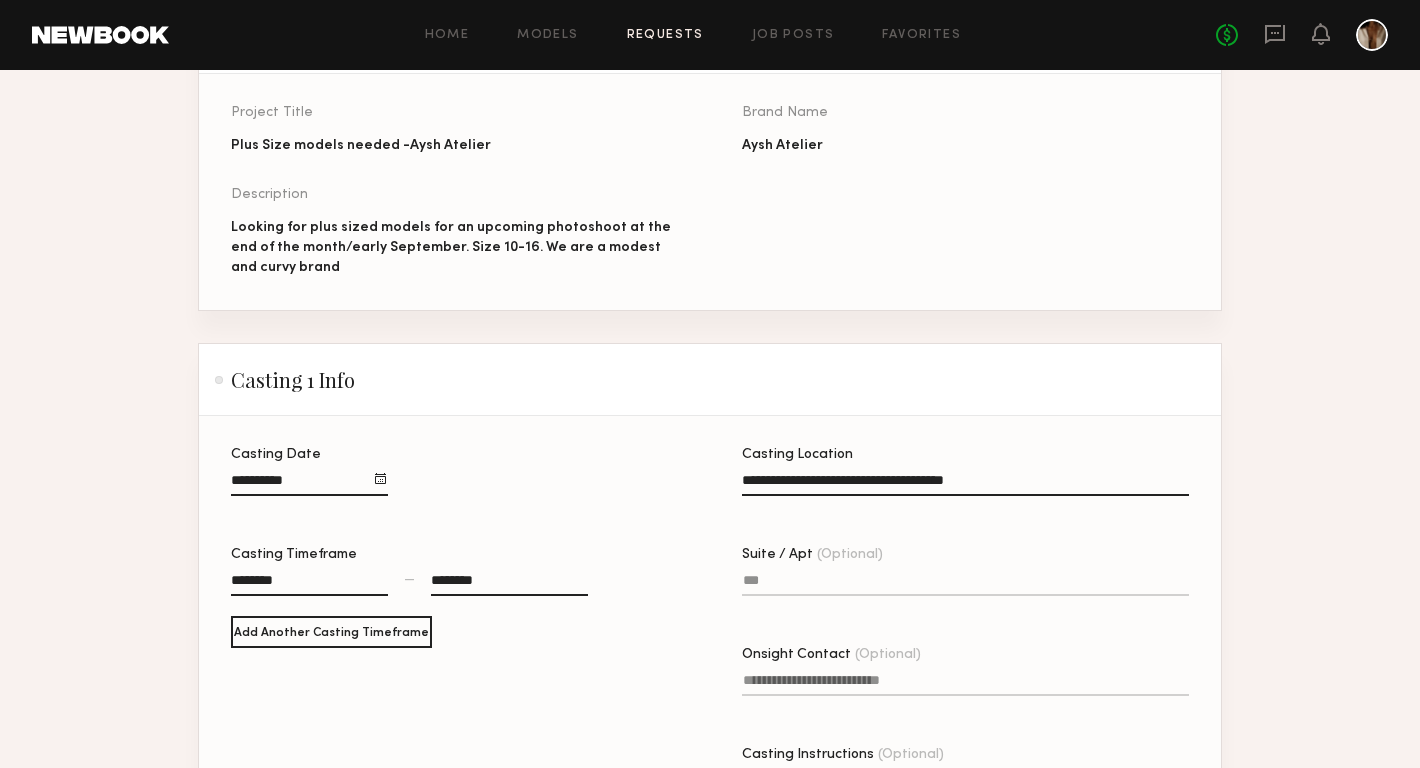 click on "Suite / Apt (Optional)" 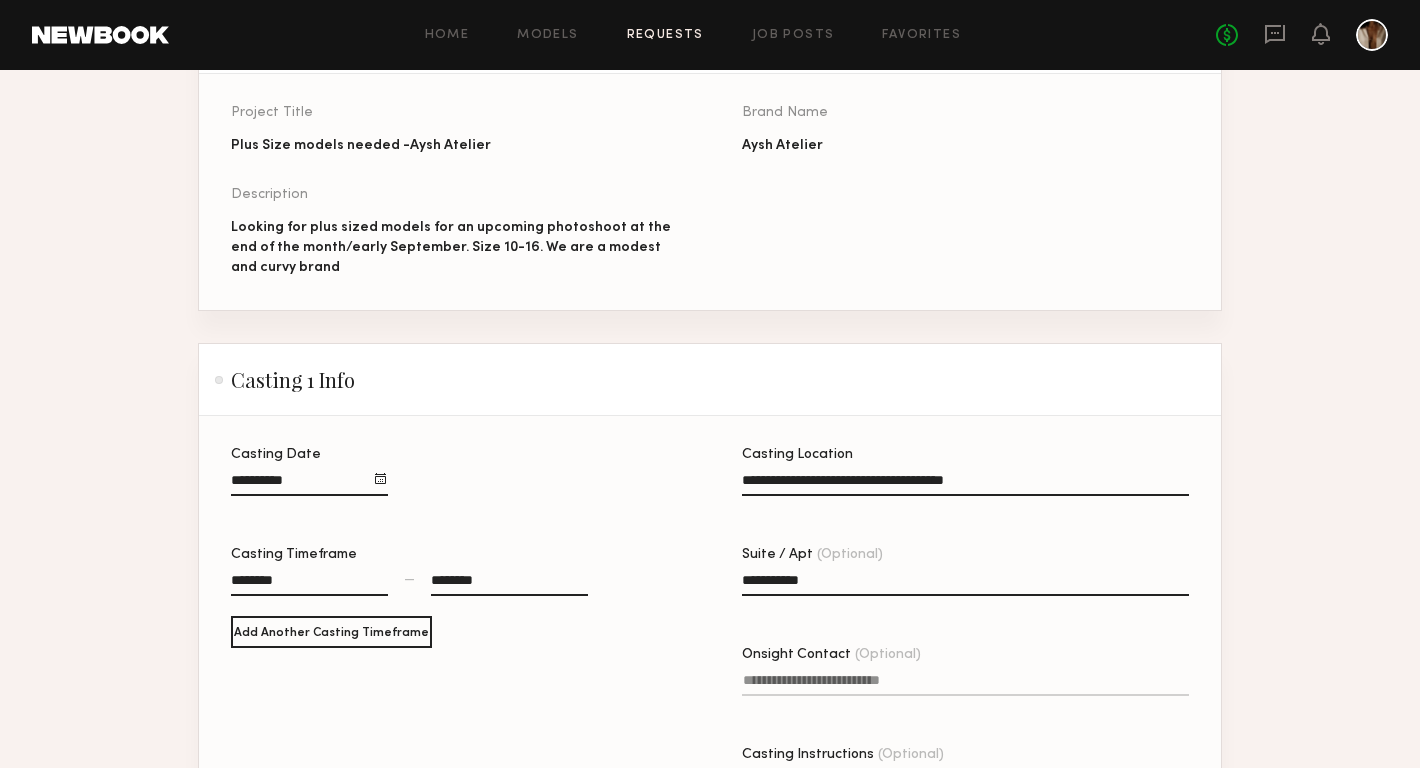 type on "**********" 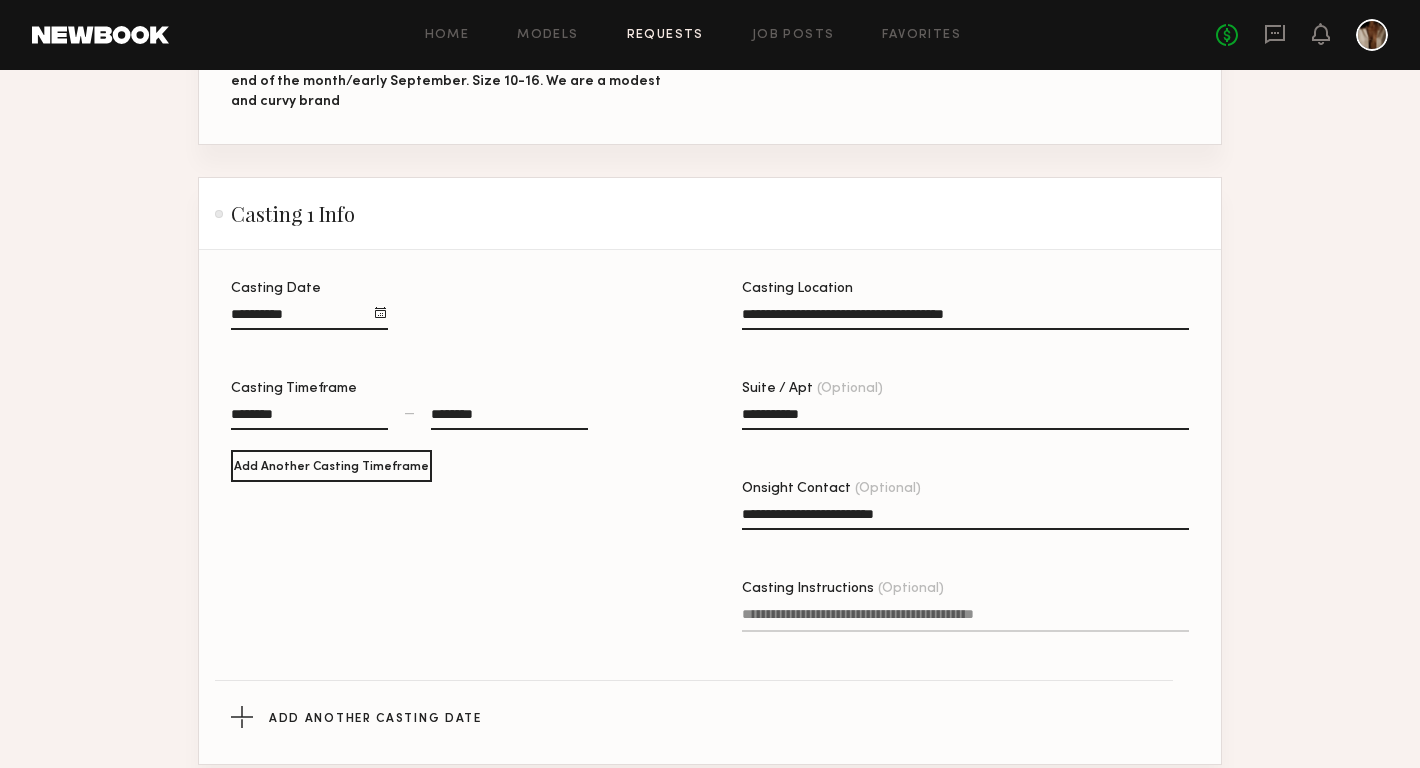 scroll, scrollTop: 394, scrollLeft: 0, axis: vertical 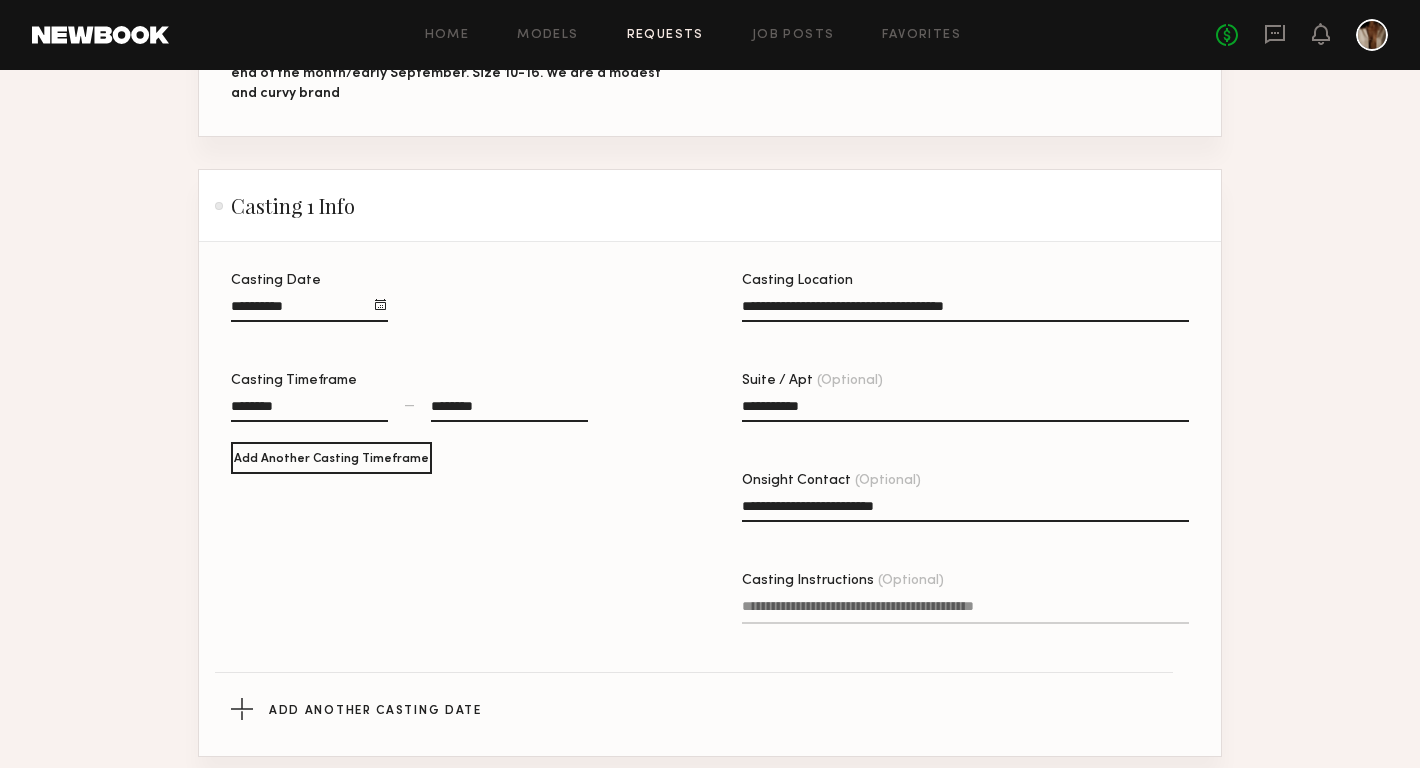 type on "**********" 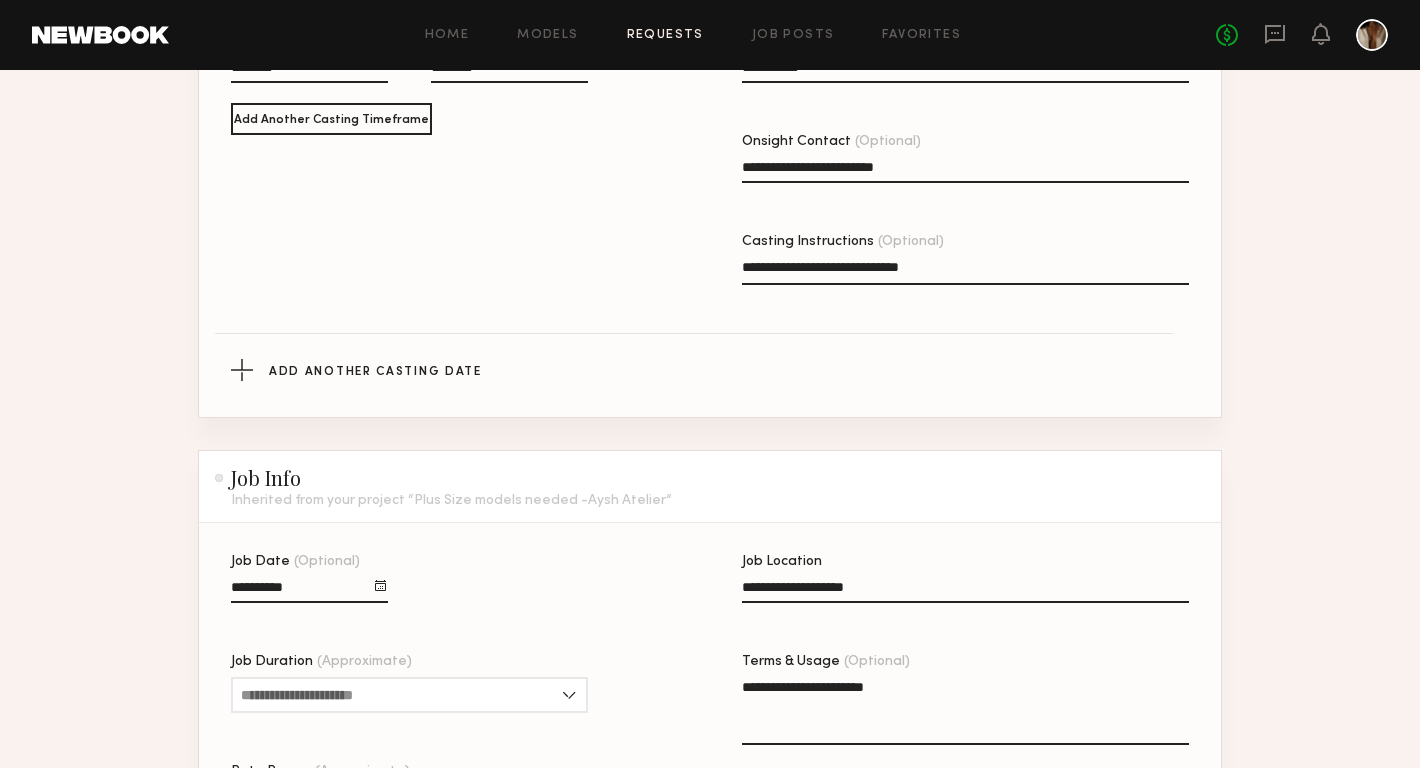 scroll, scrollTop: 956, scrollLeft: 0, axis: vertical 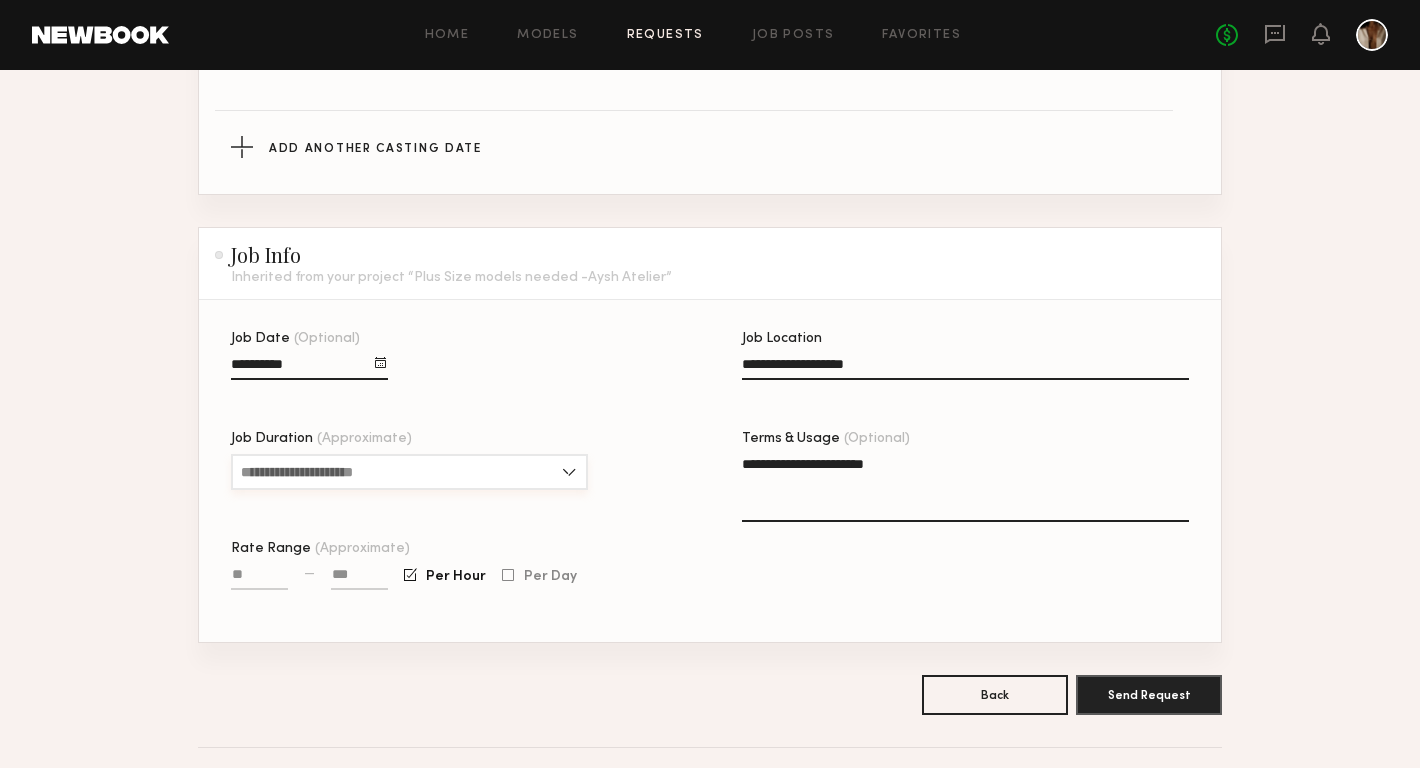 type on "**********" 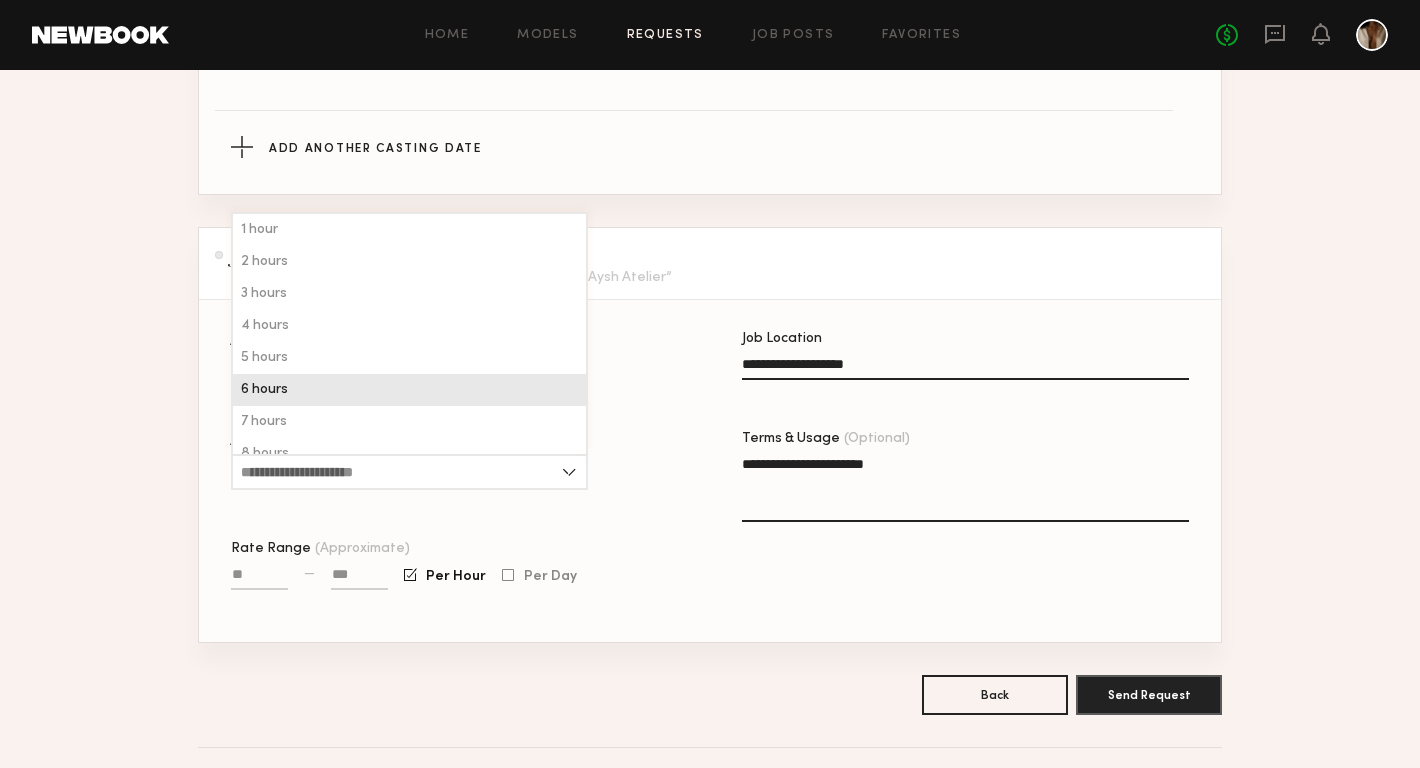 click on "6 hours" 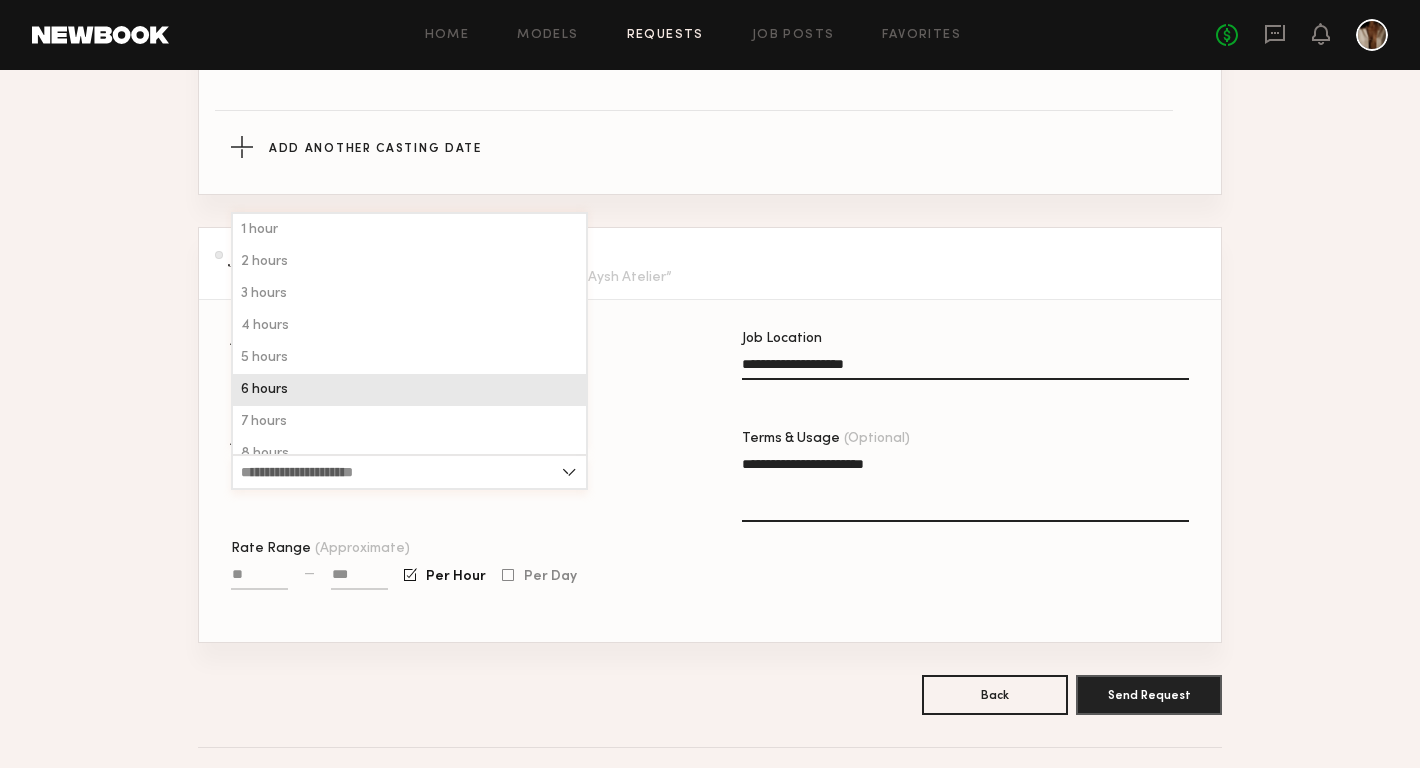 type on "*******" 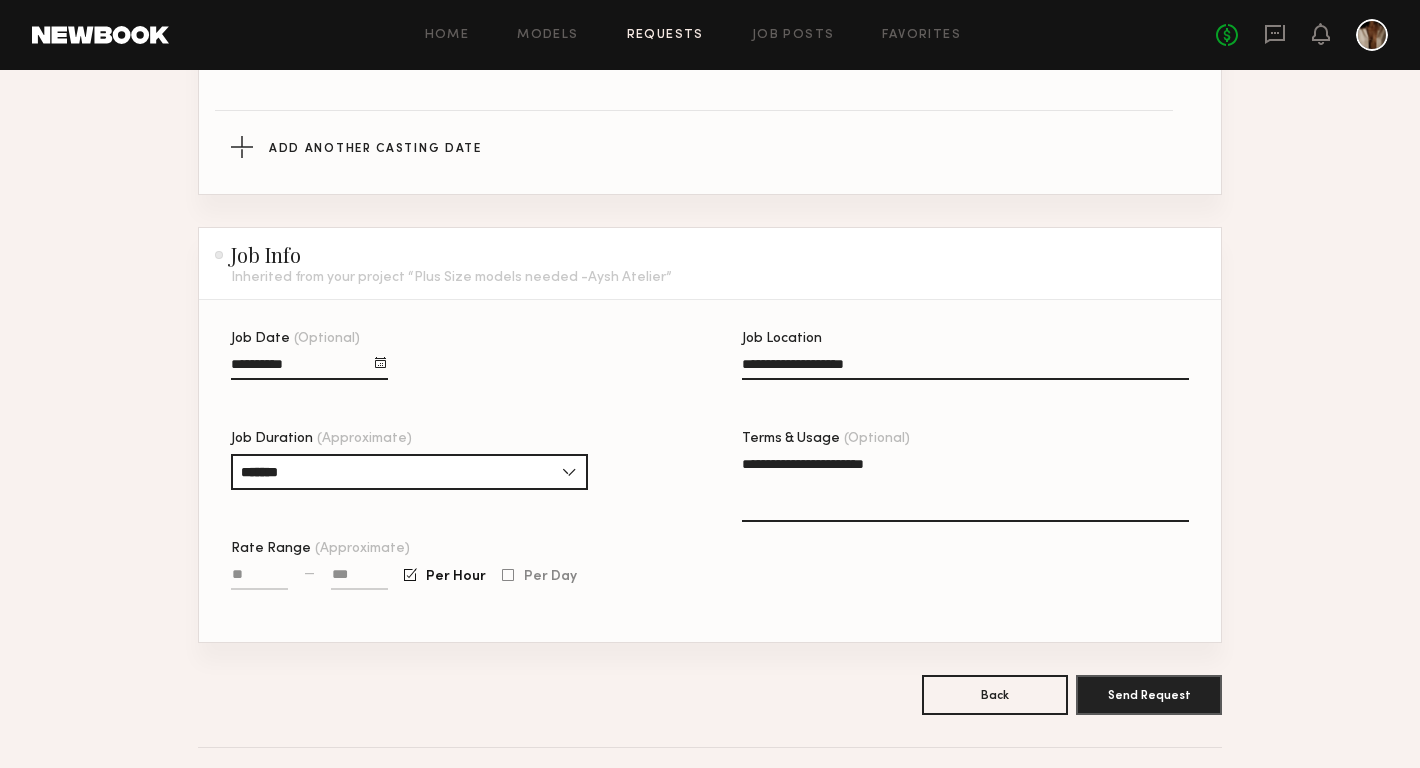 click on "—" 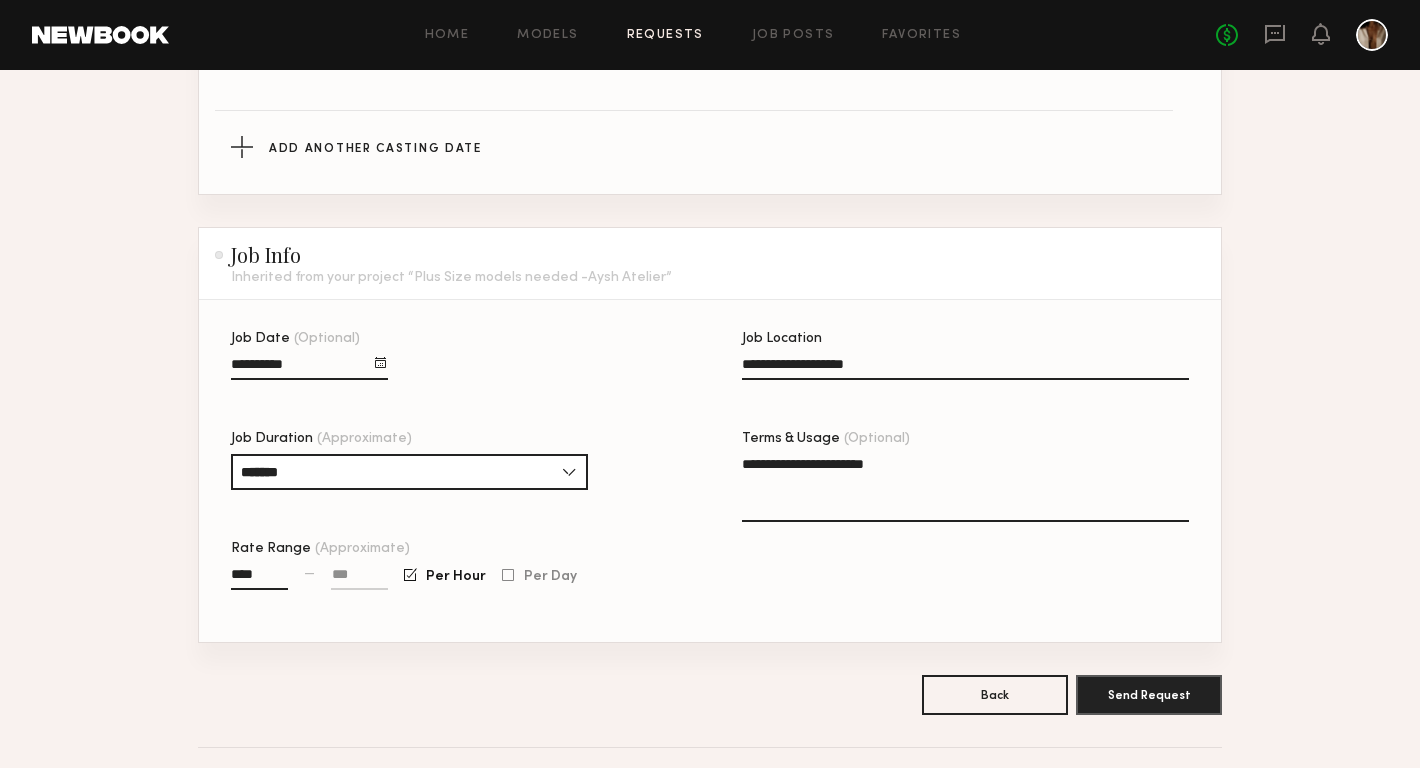 type on "****" 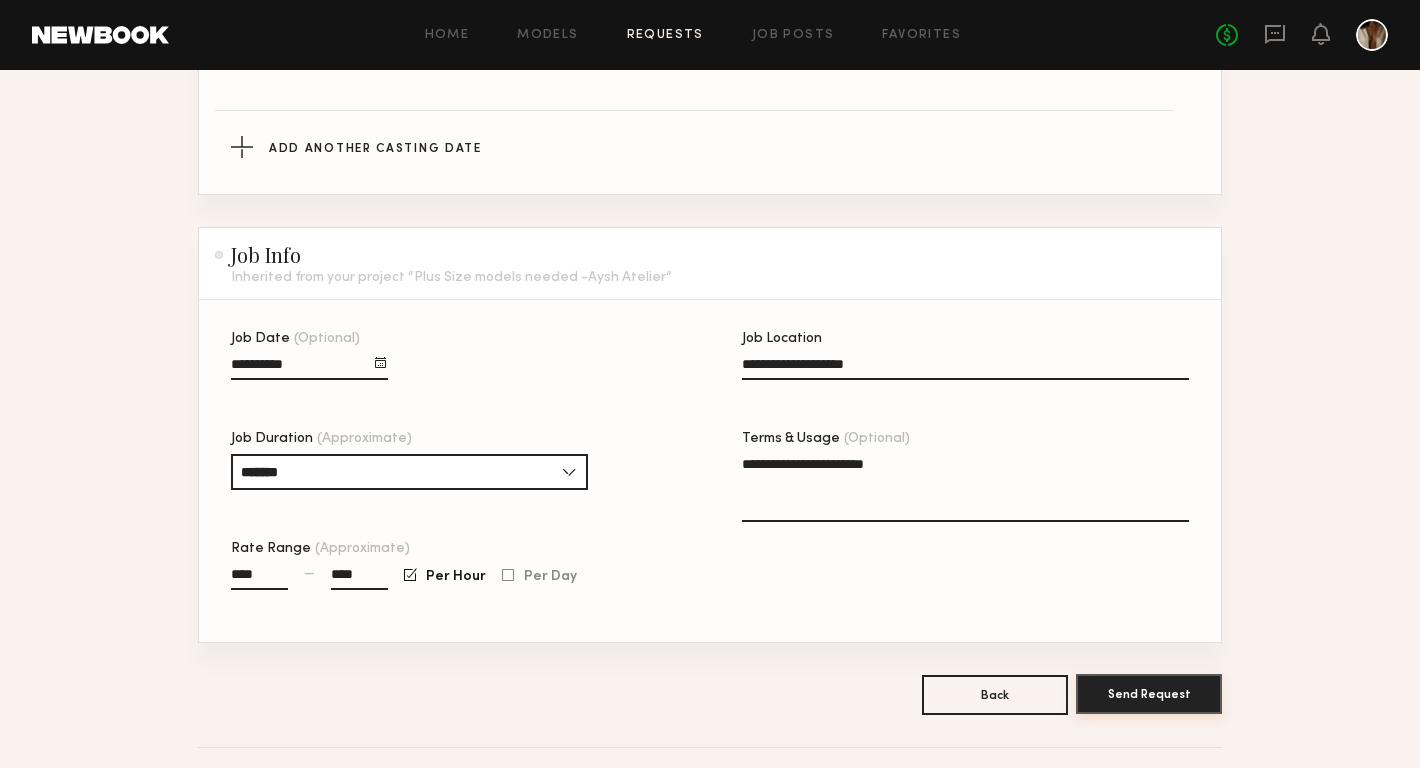 type on "****" 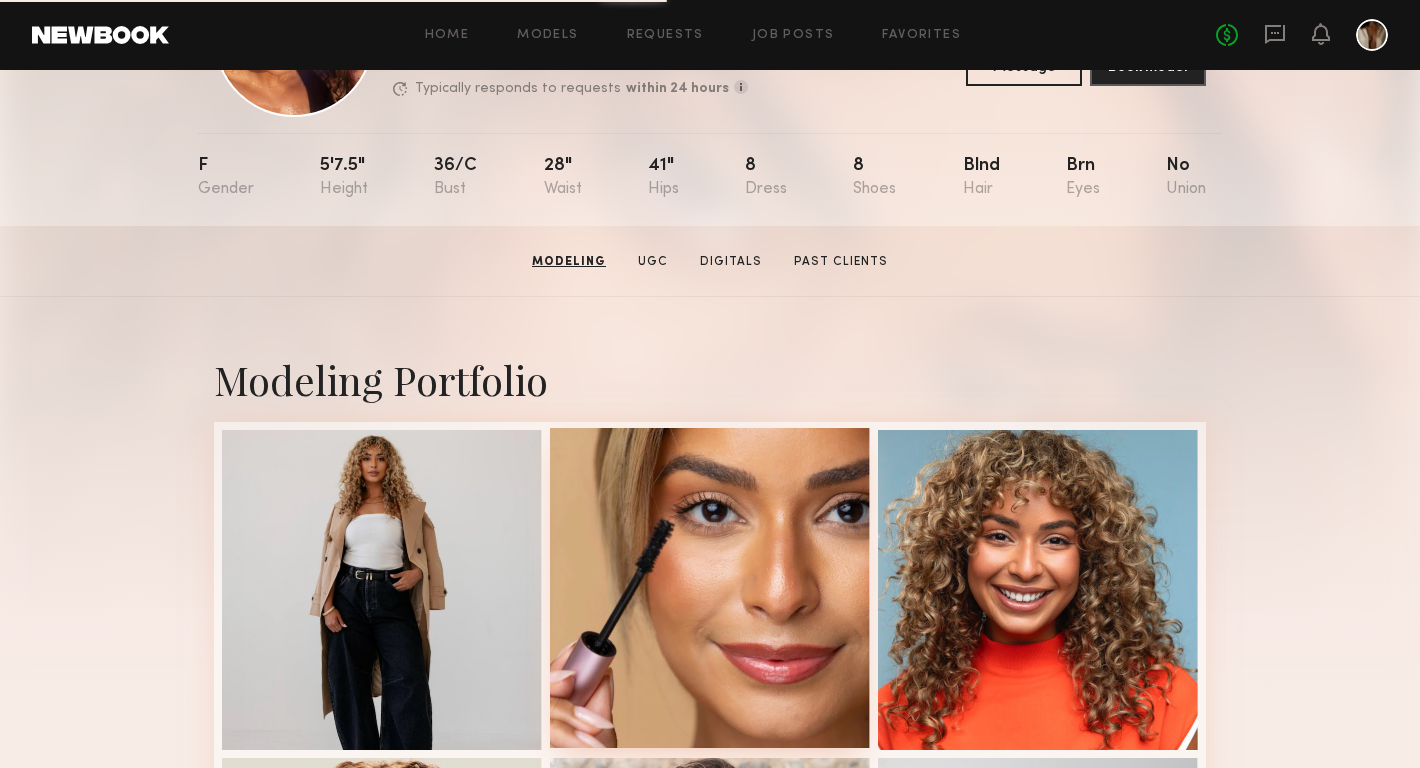 scroll, scrollTop: 0, scrollLeft: 0, axis: both 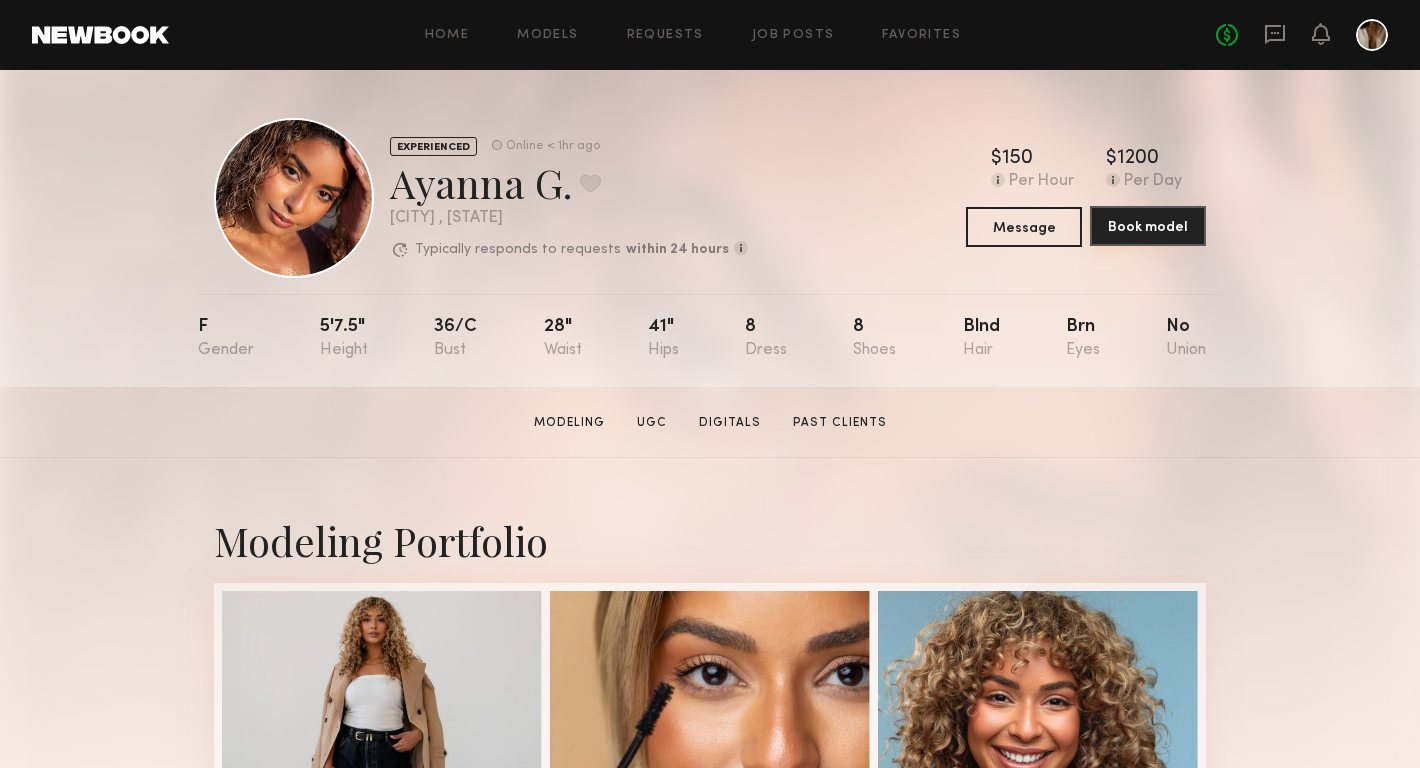 click on "Book model" 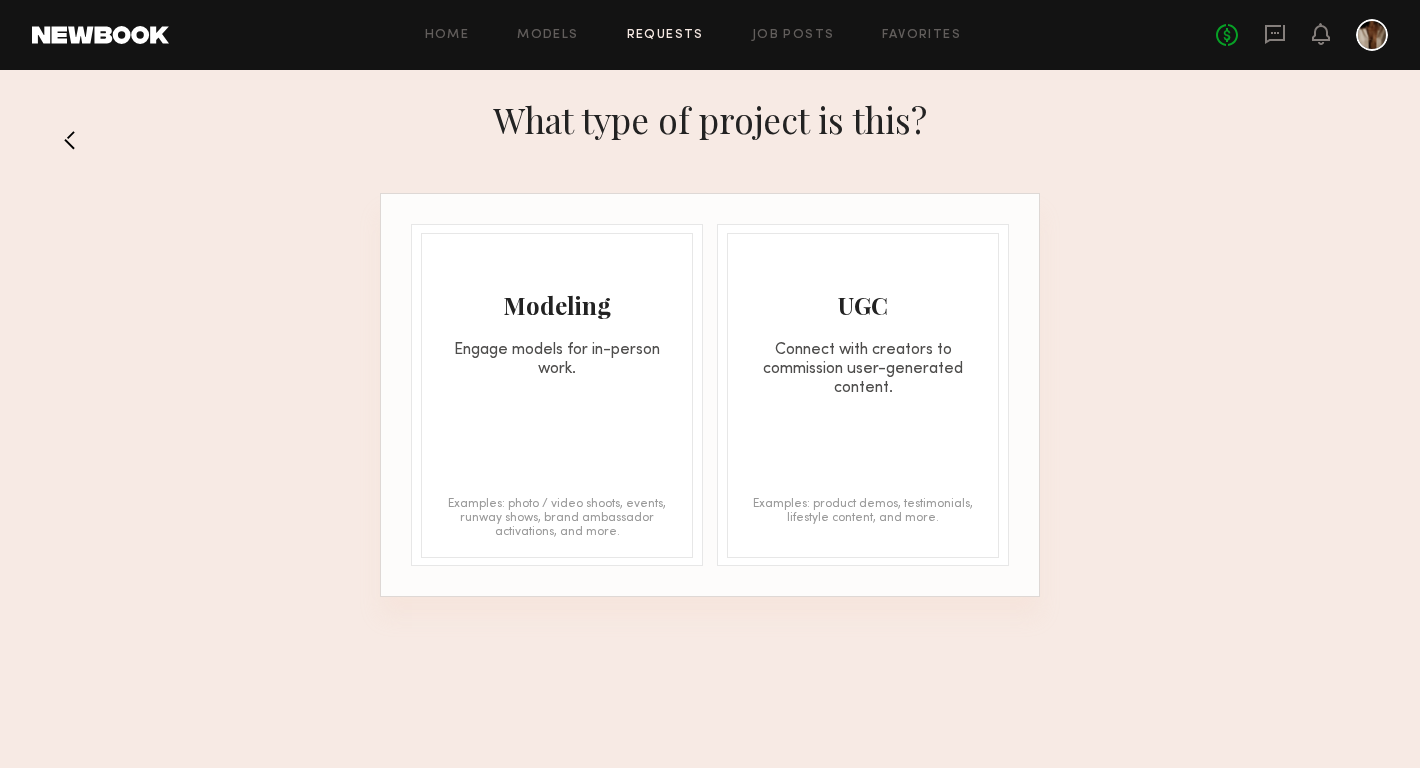 click on "Engage models for in-person work." 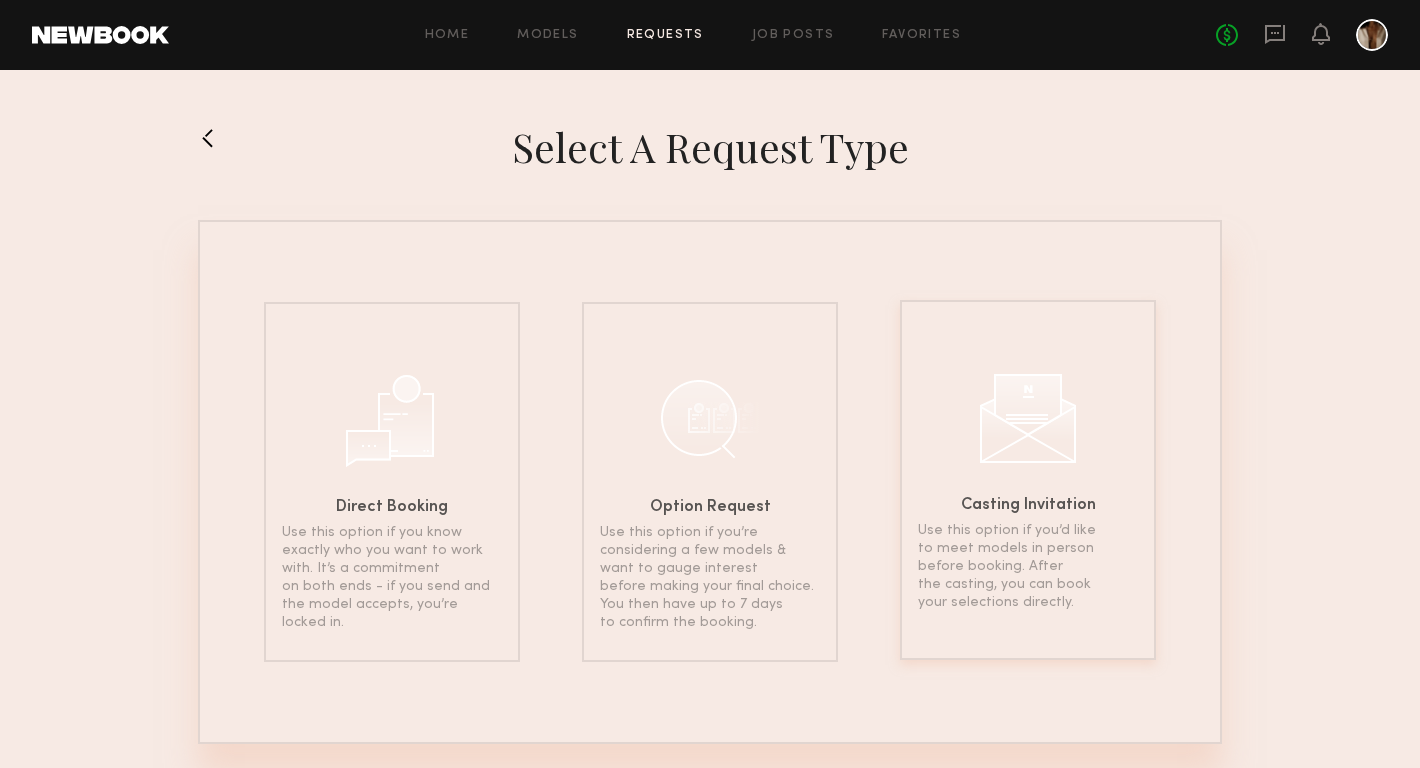 click on "Use this option if you’d like to meet models in person before booking. After the casting, you can book your selections directly." 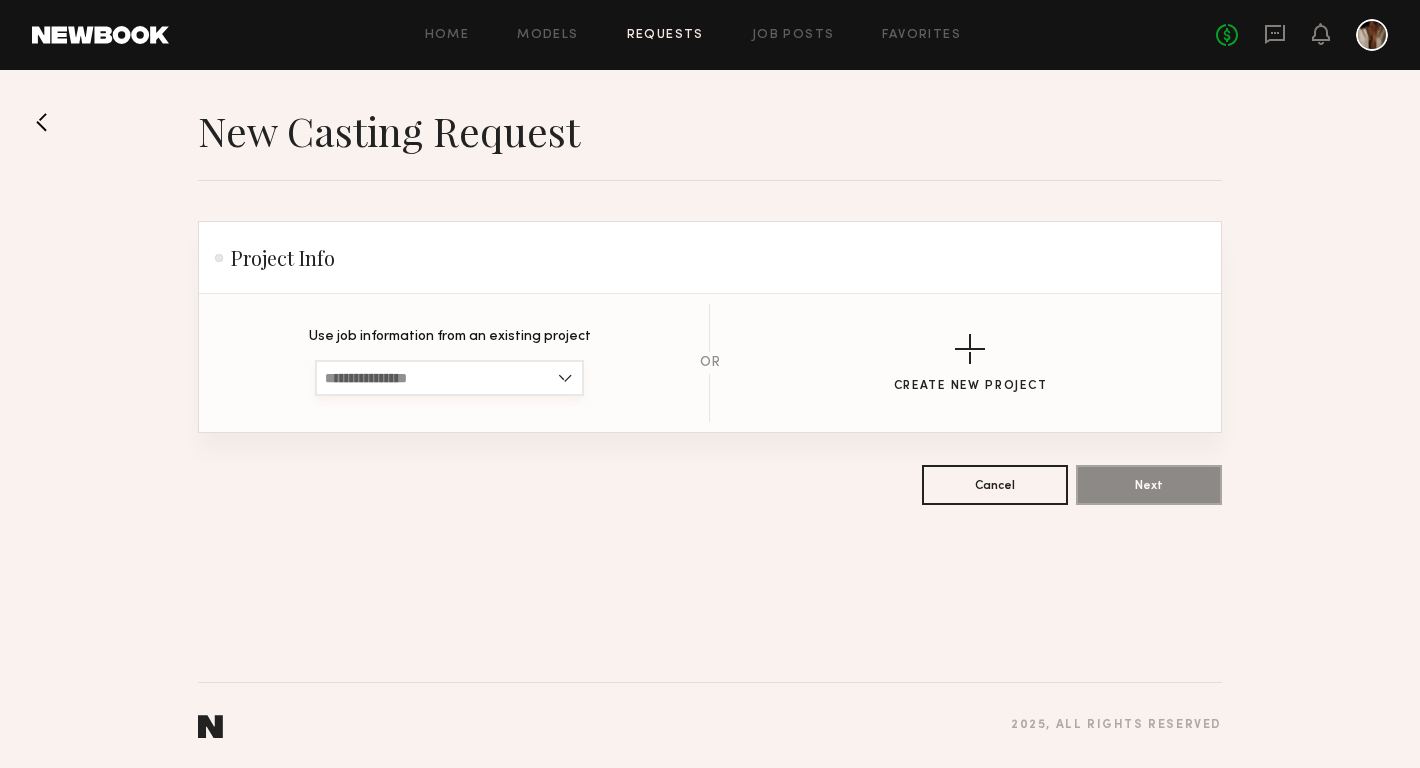 click at bounding box center [449, 378] 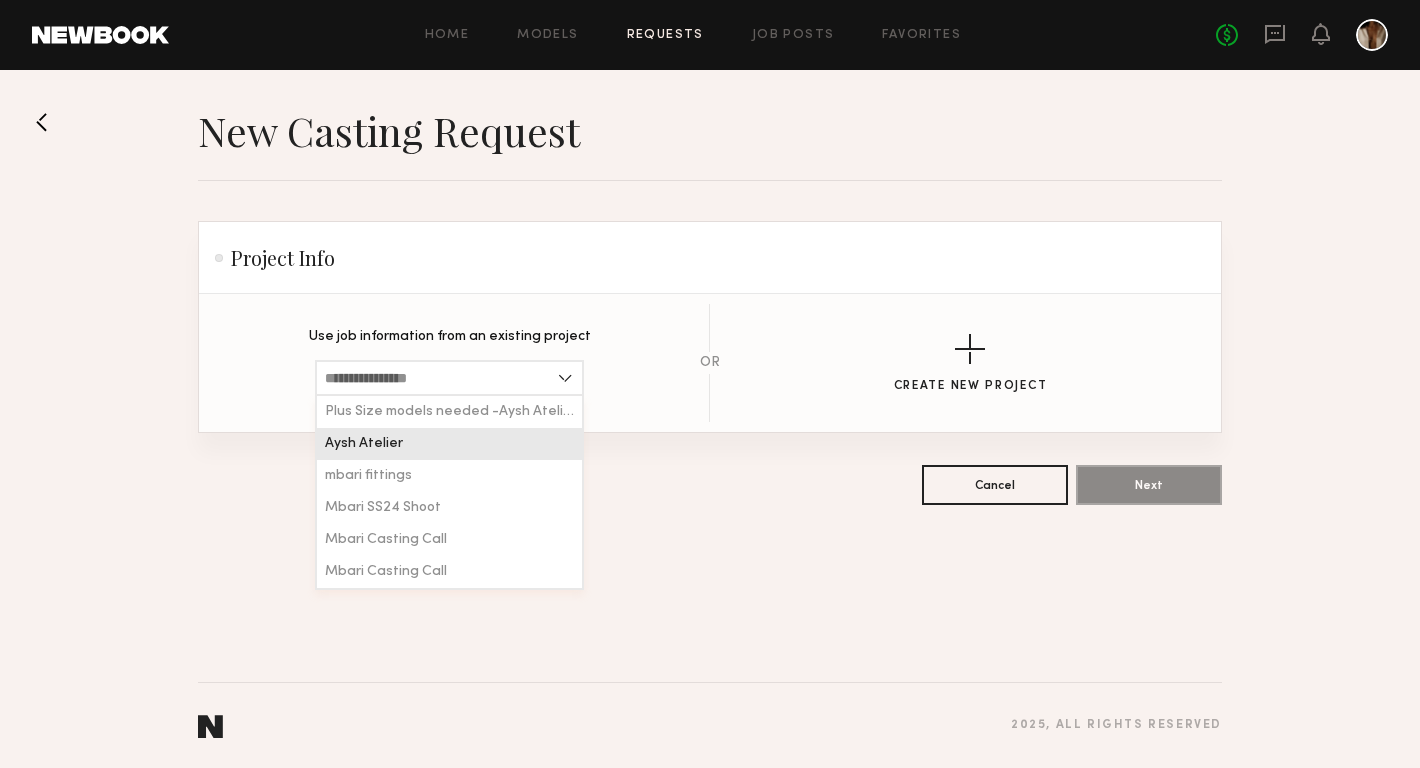 click on "Aysh Atelier" 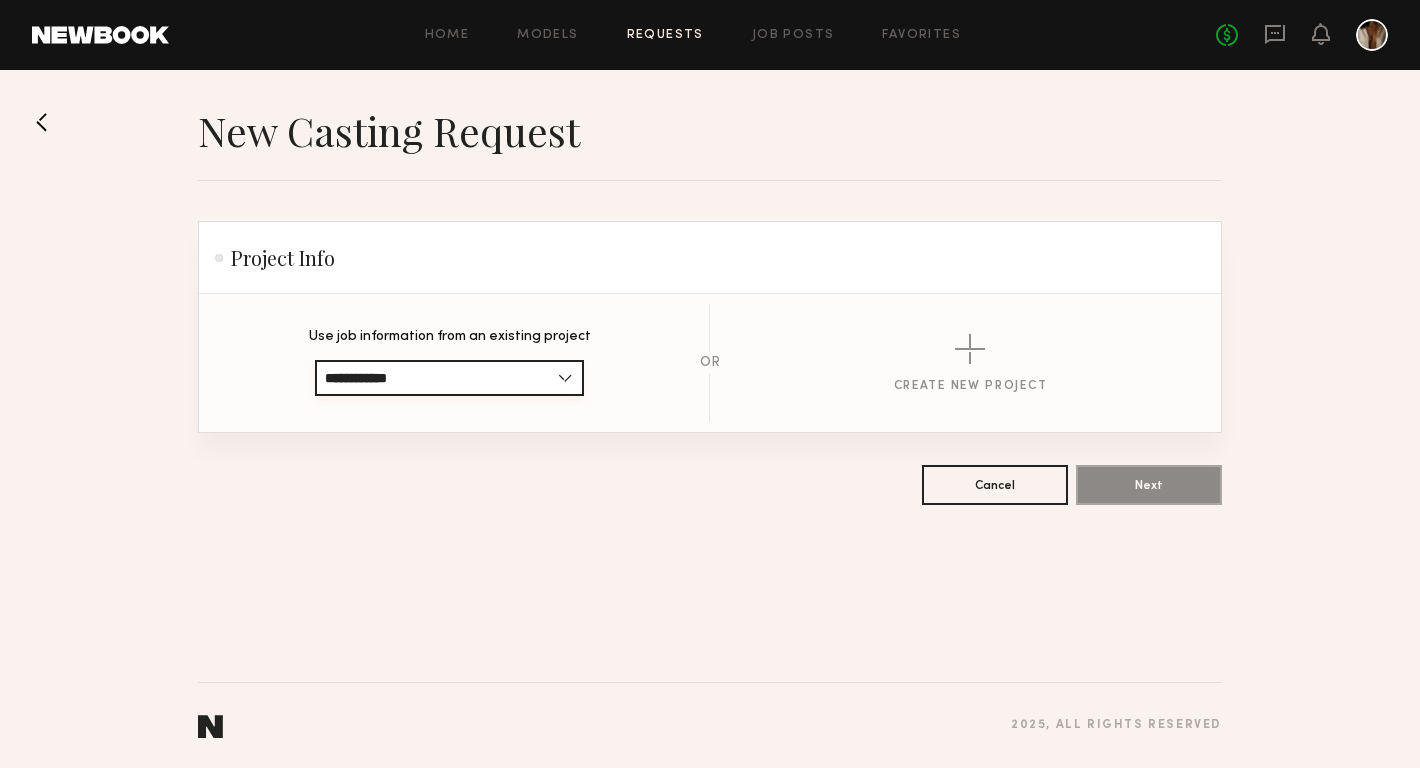 type on "**********" 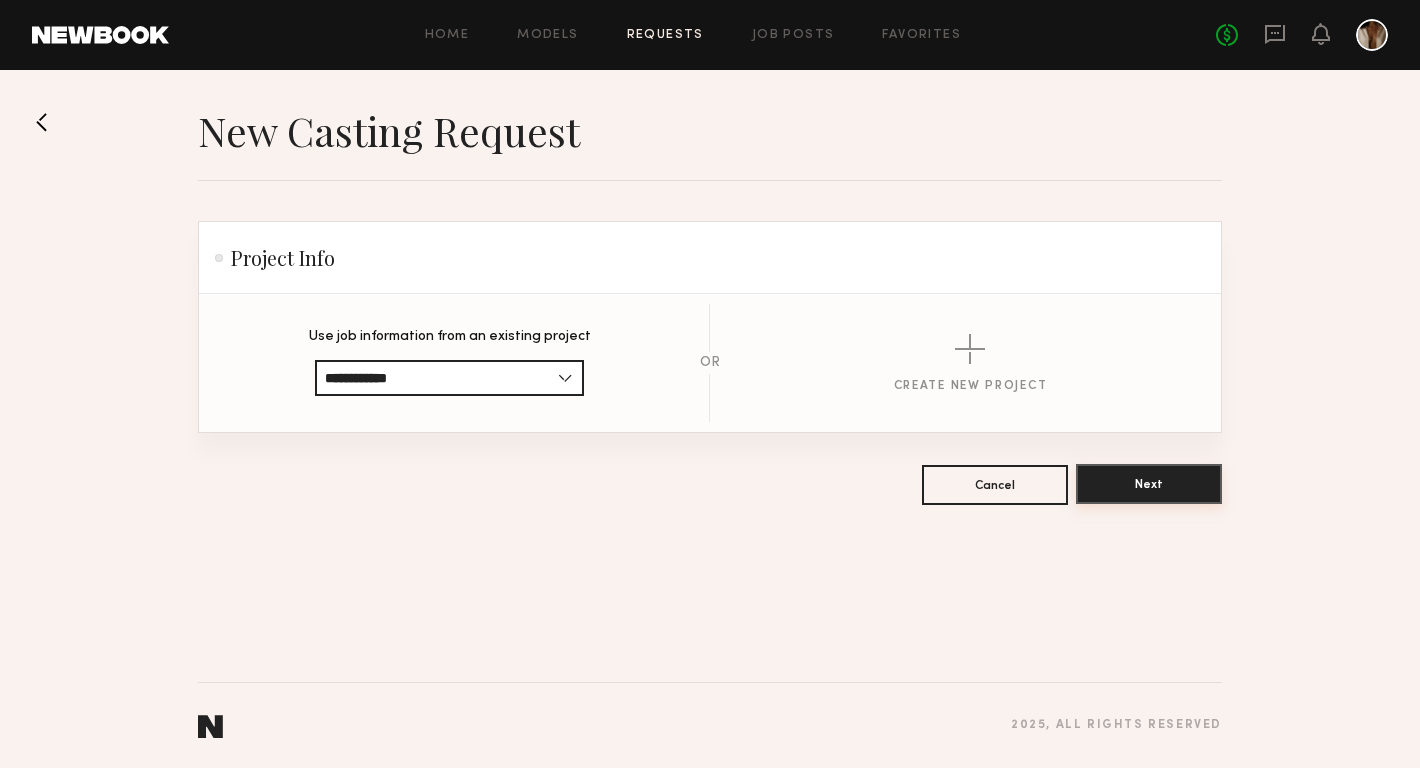 click on "Next" 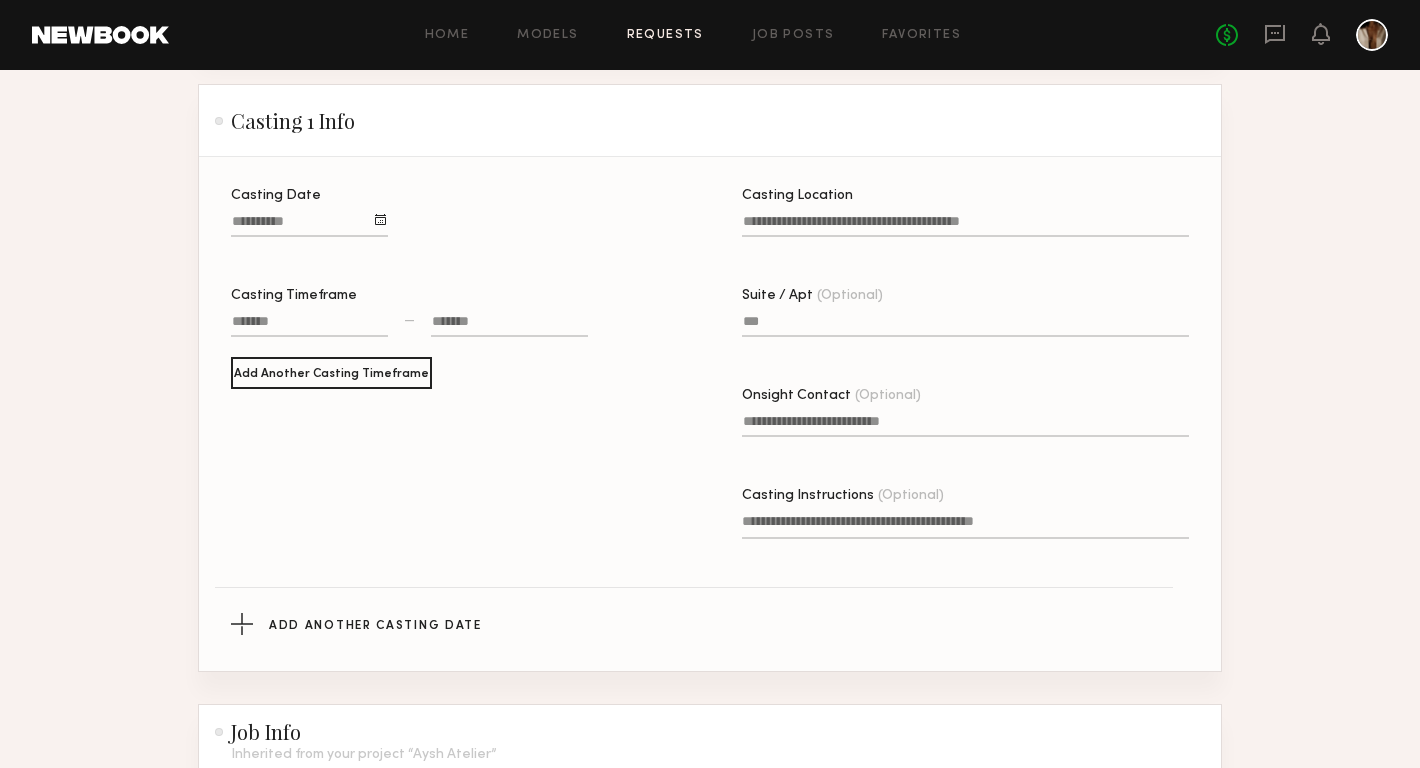 scroll, scrollTop: 536, scrollLeft: 0, axis: vertical 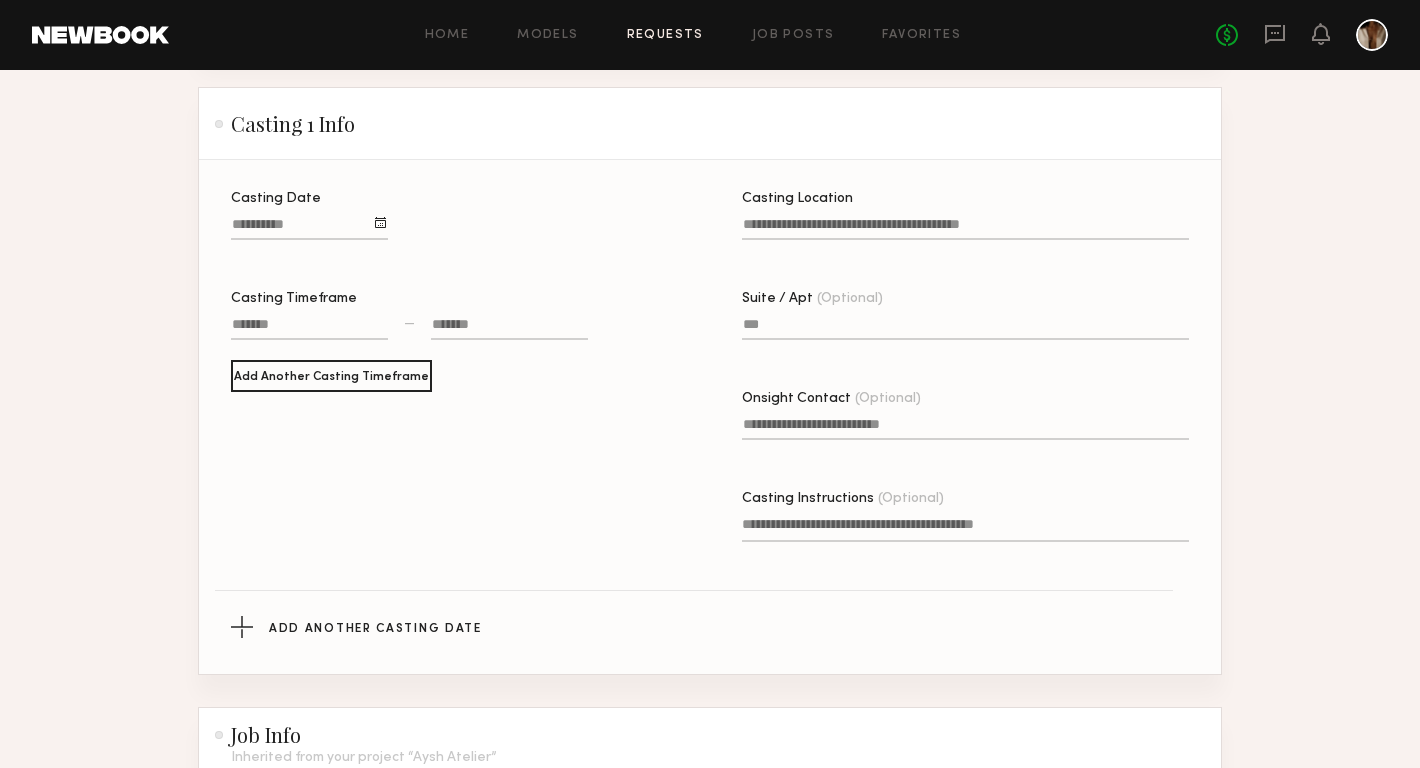 click 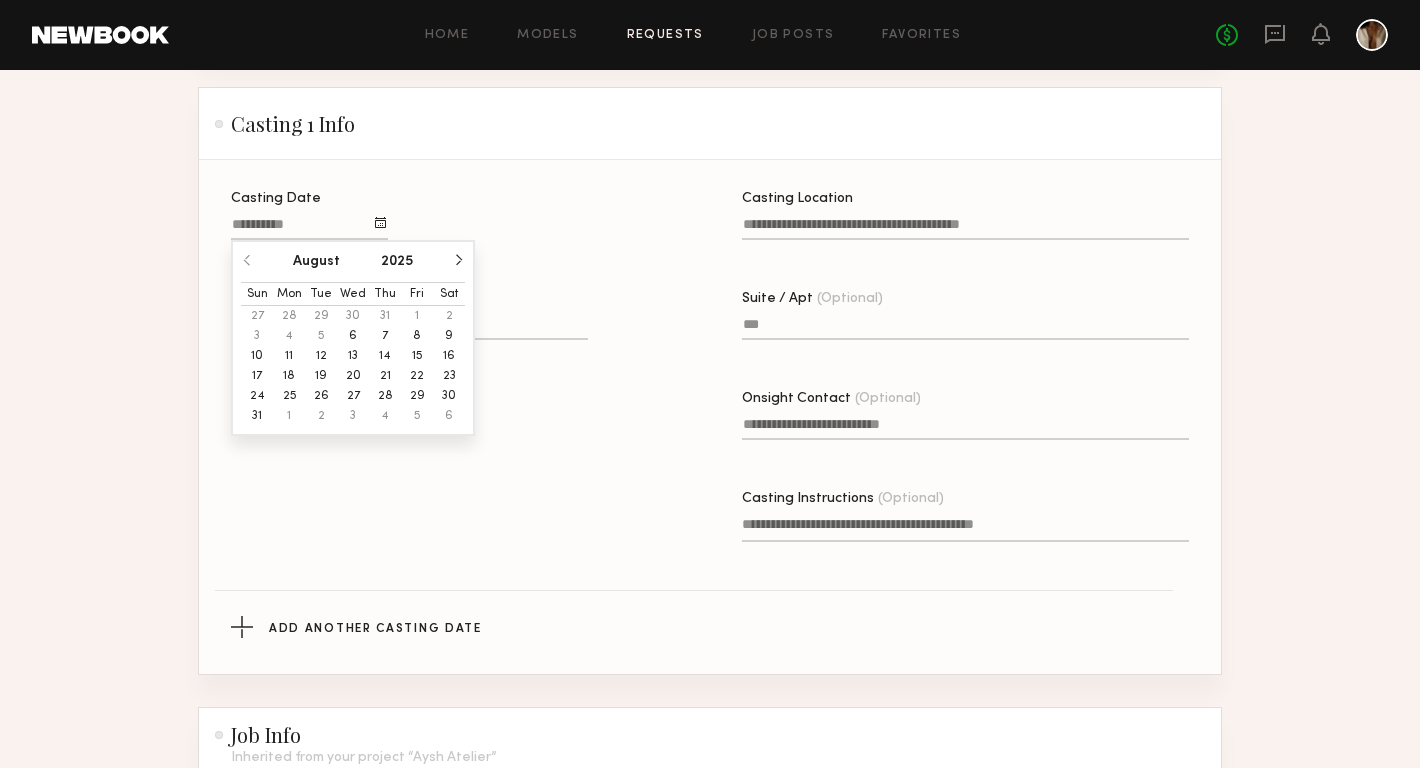 click on "7" 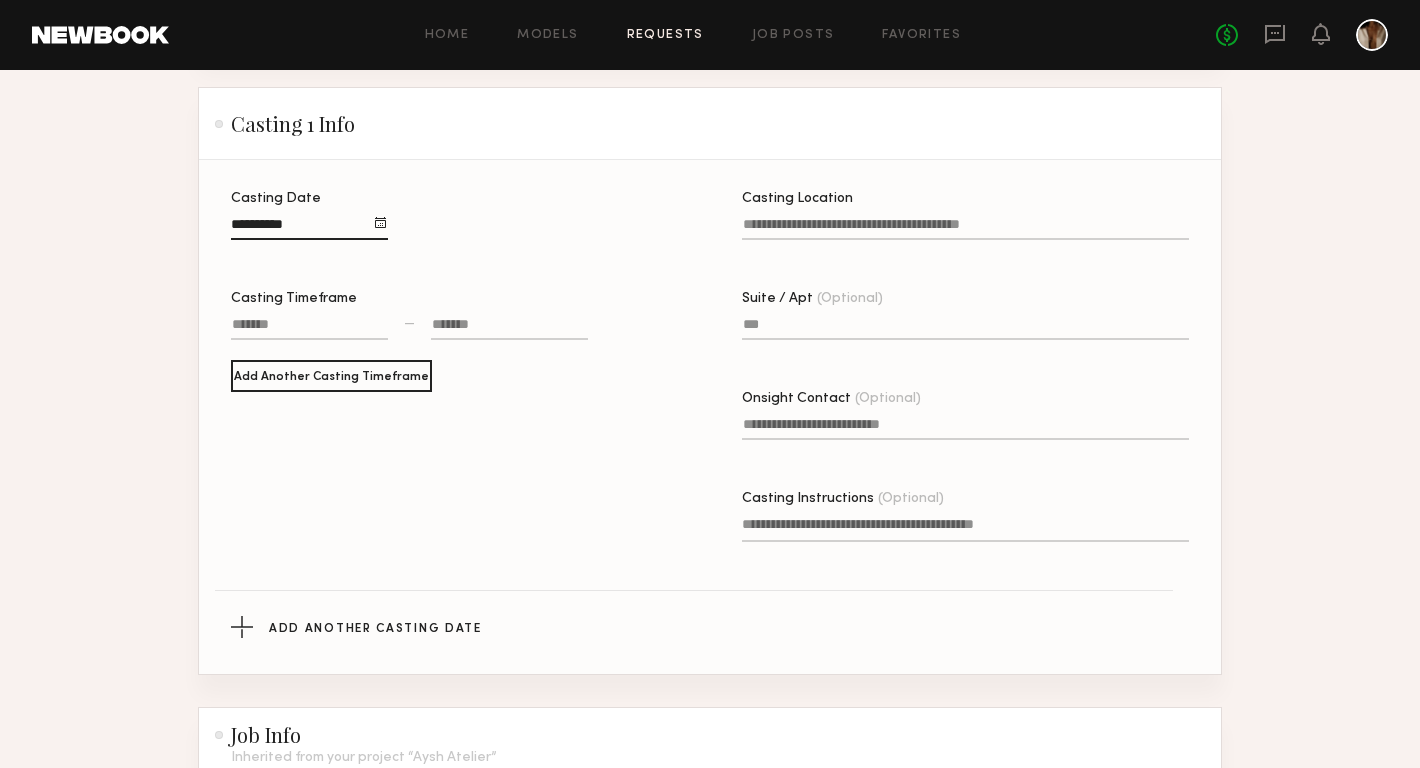 click 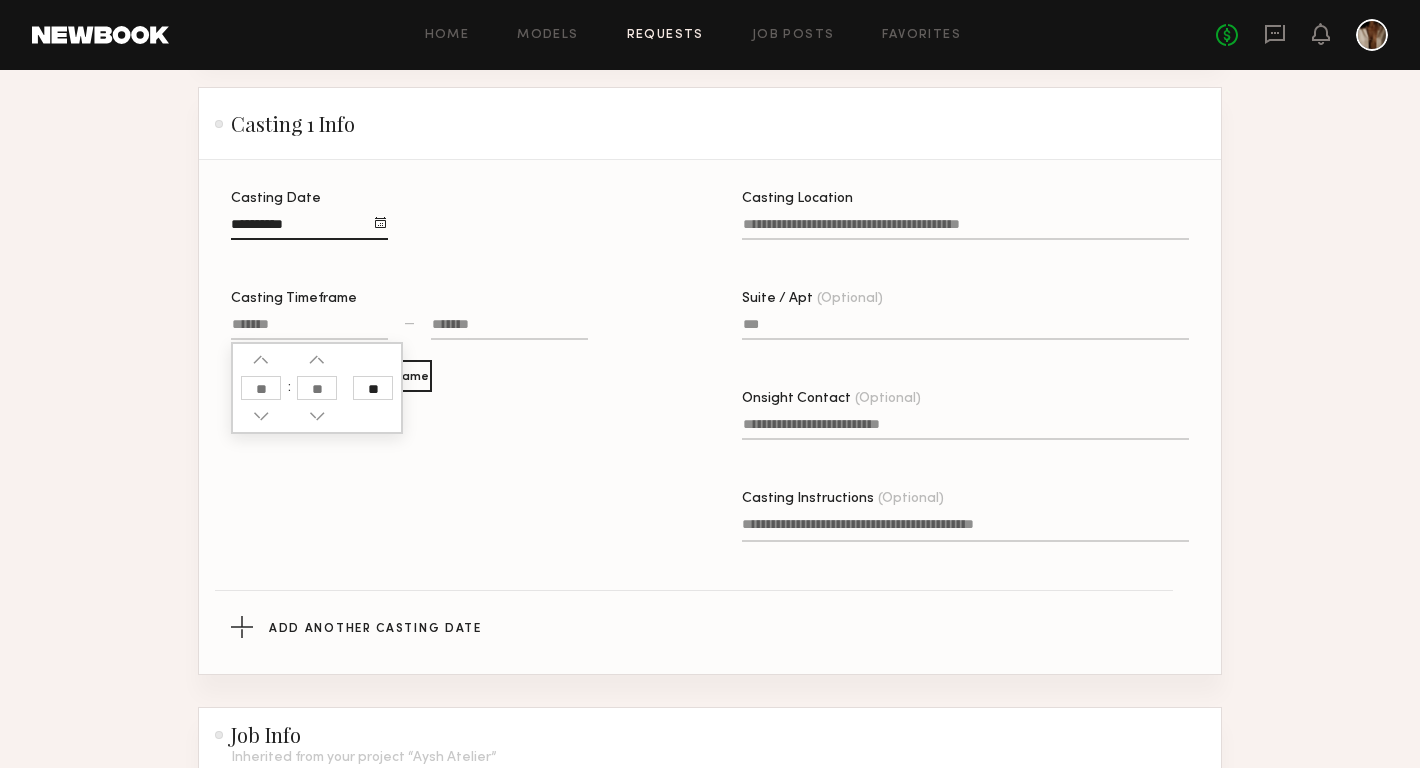 click 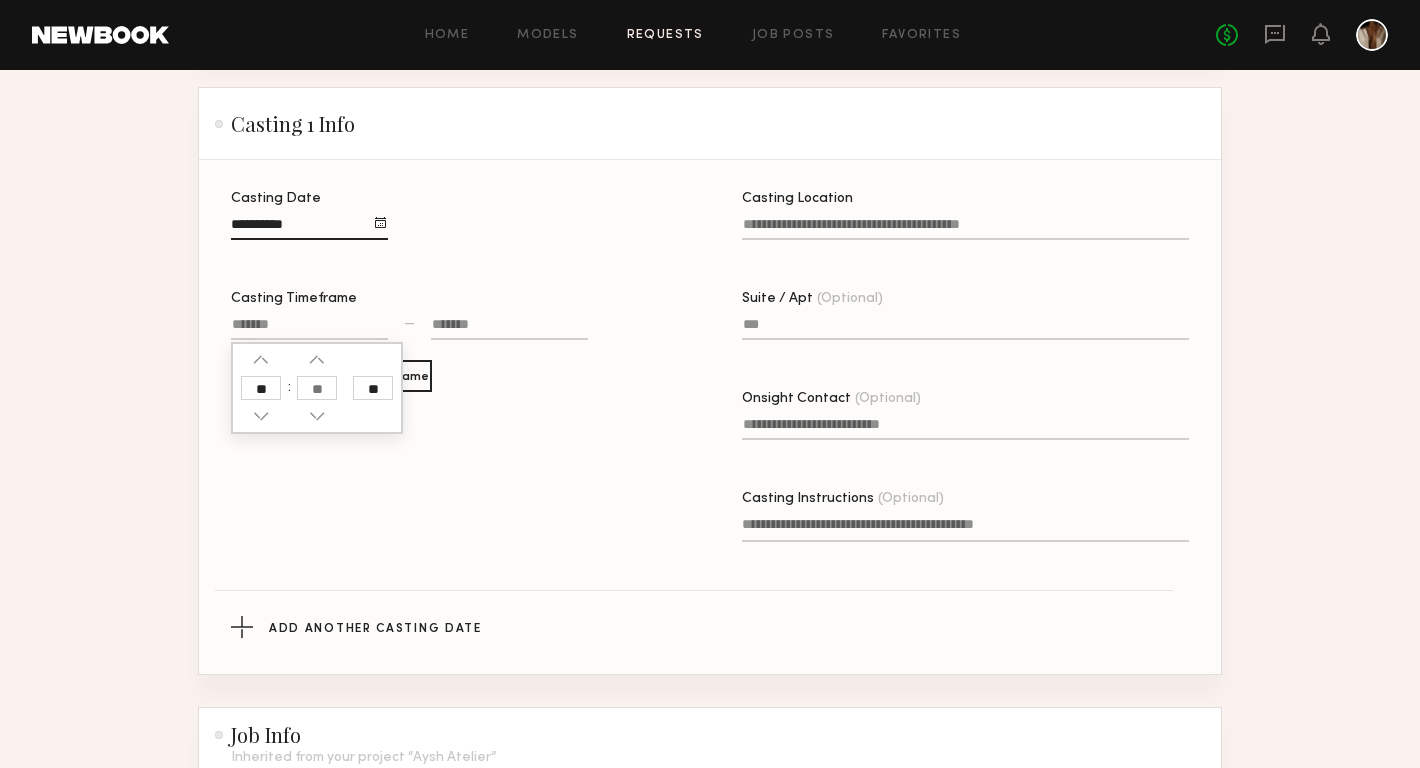 type on "*" 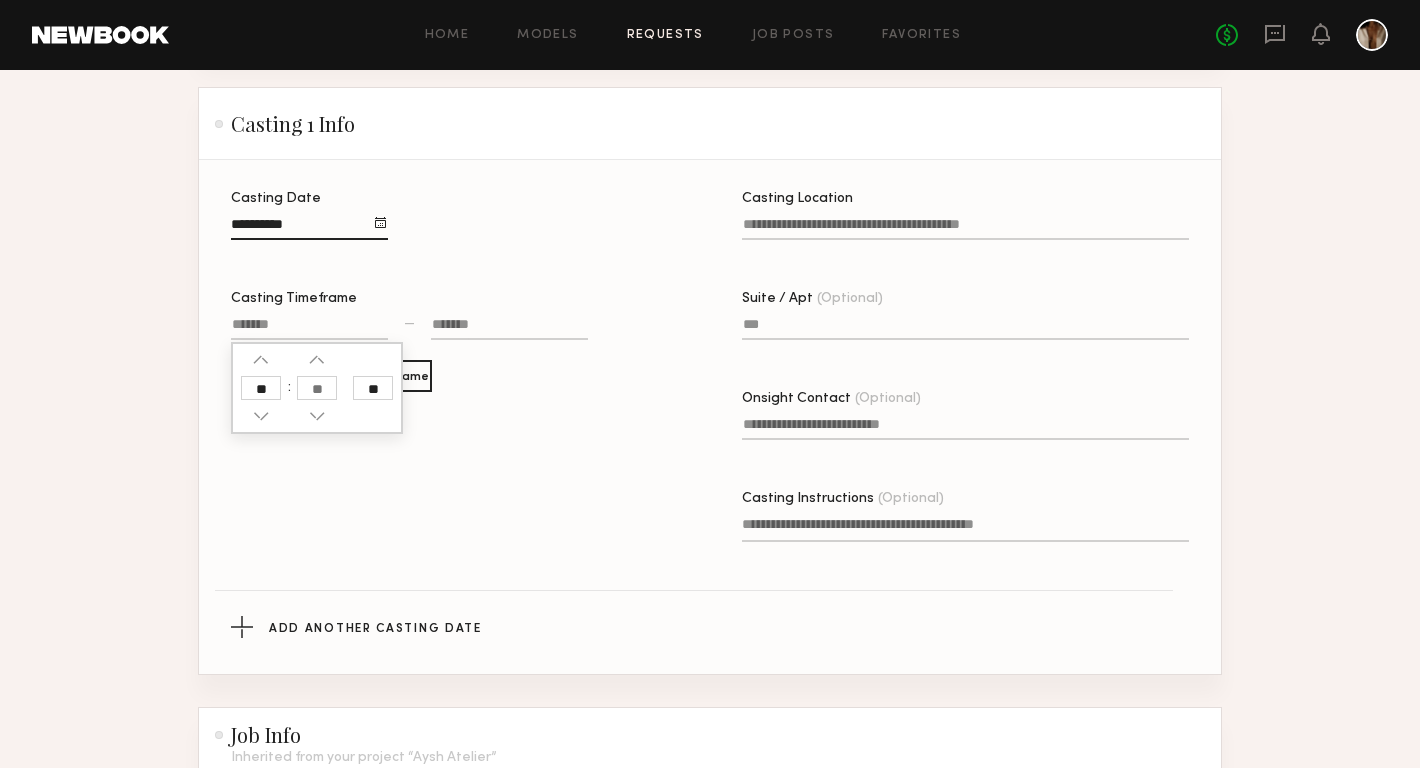 type on "**" 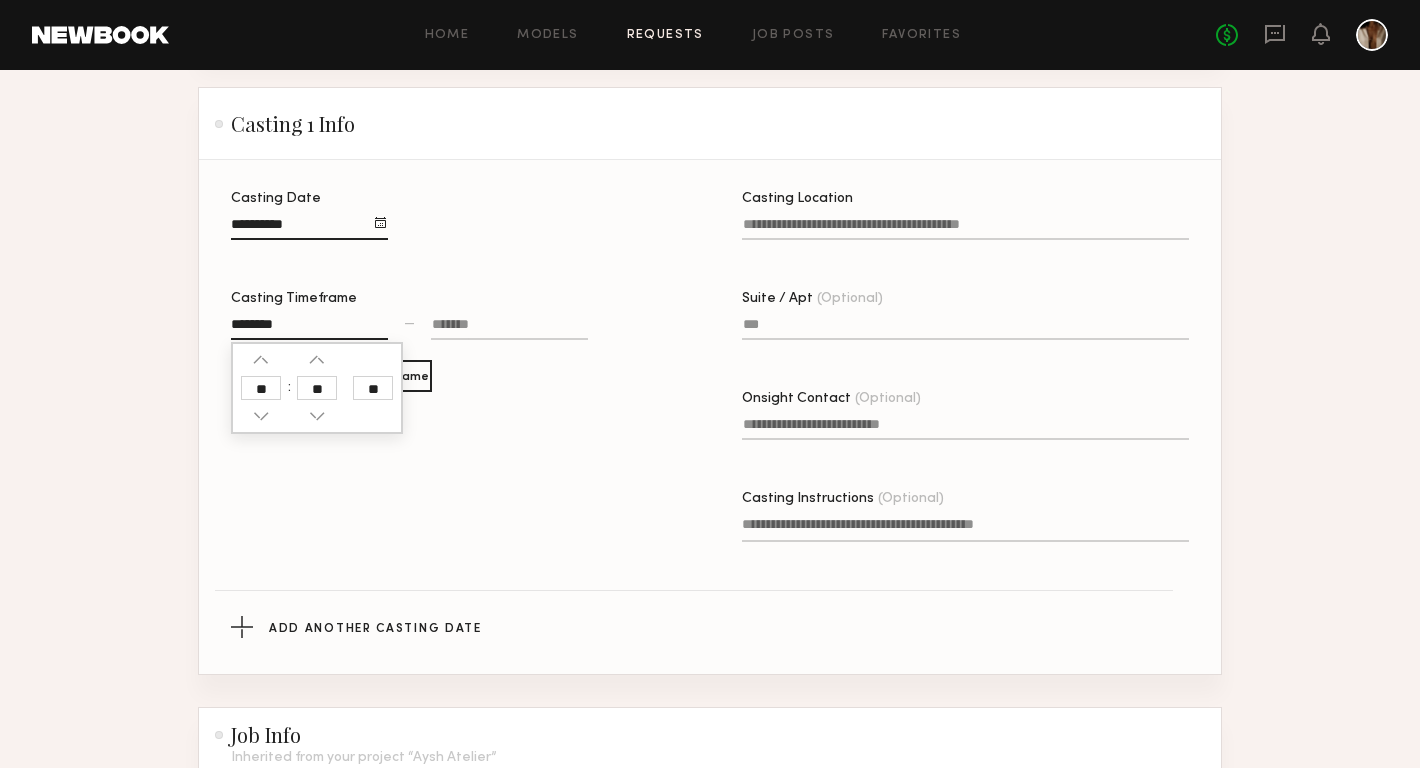 click 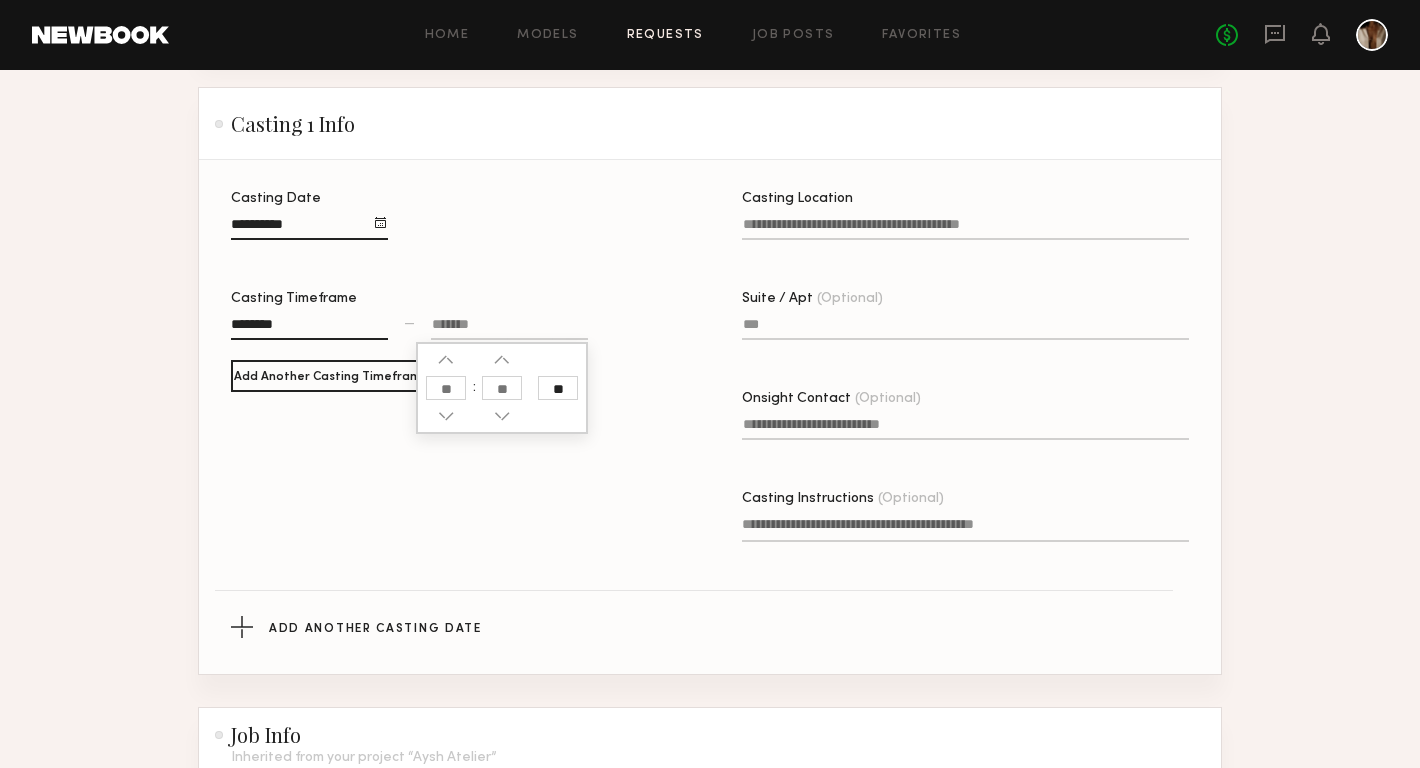 click 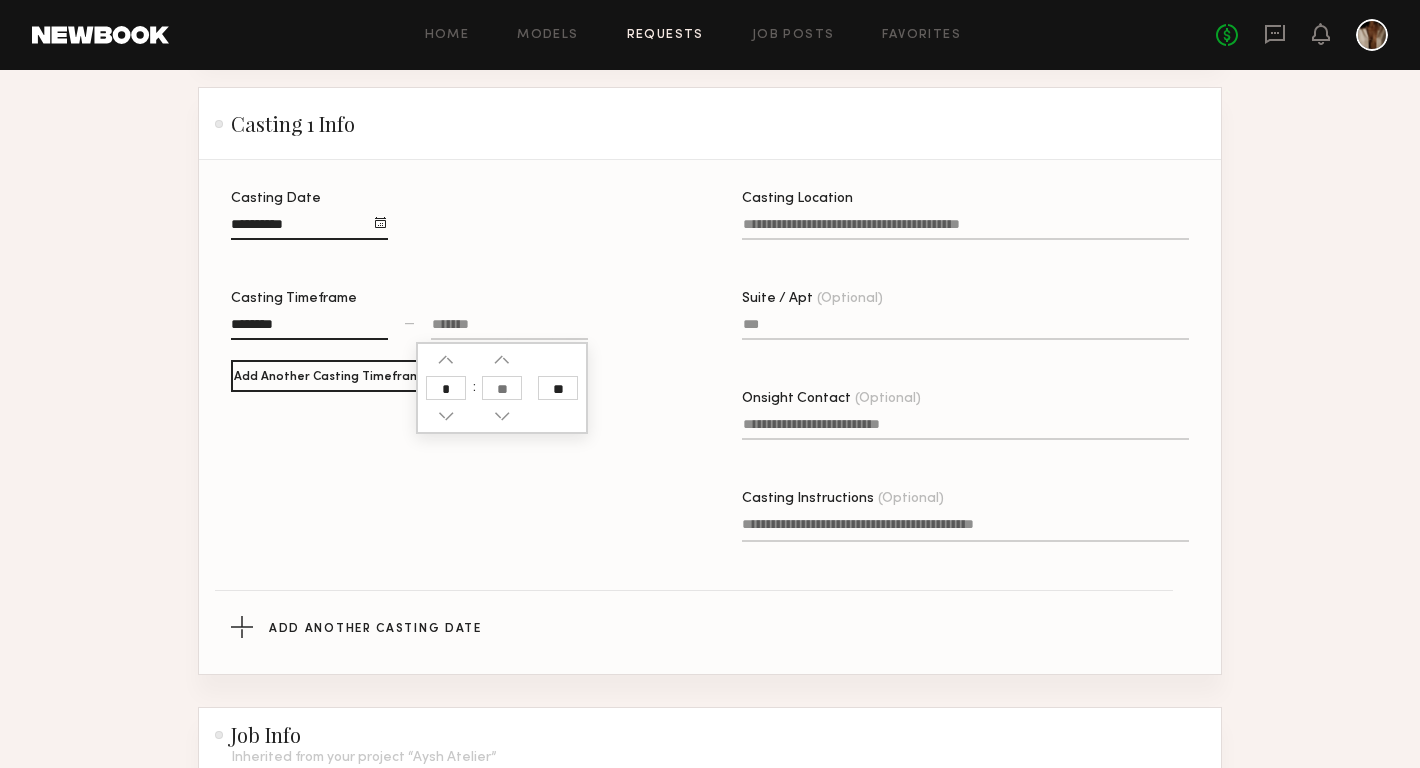 type on "*" 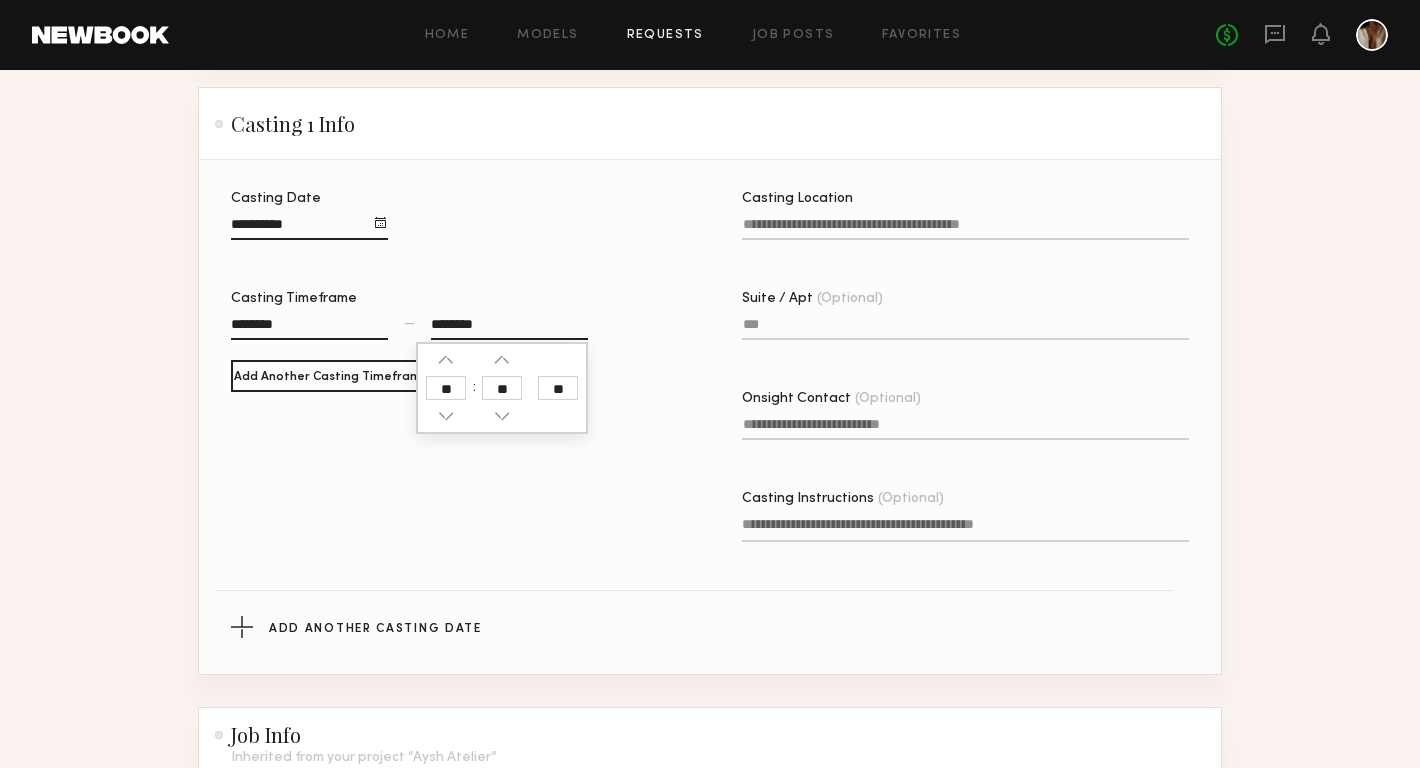 click 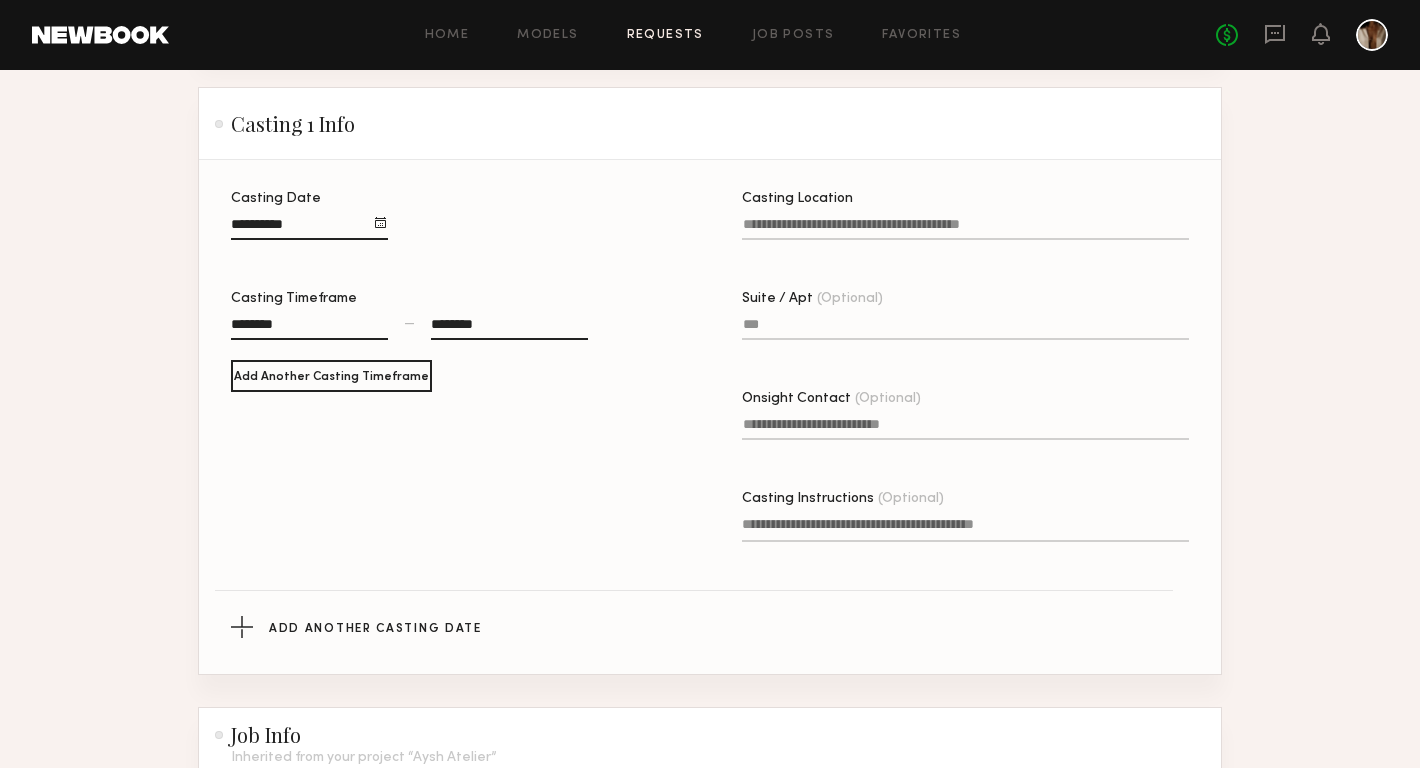 click on "Casting Location" 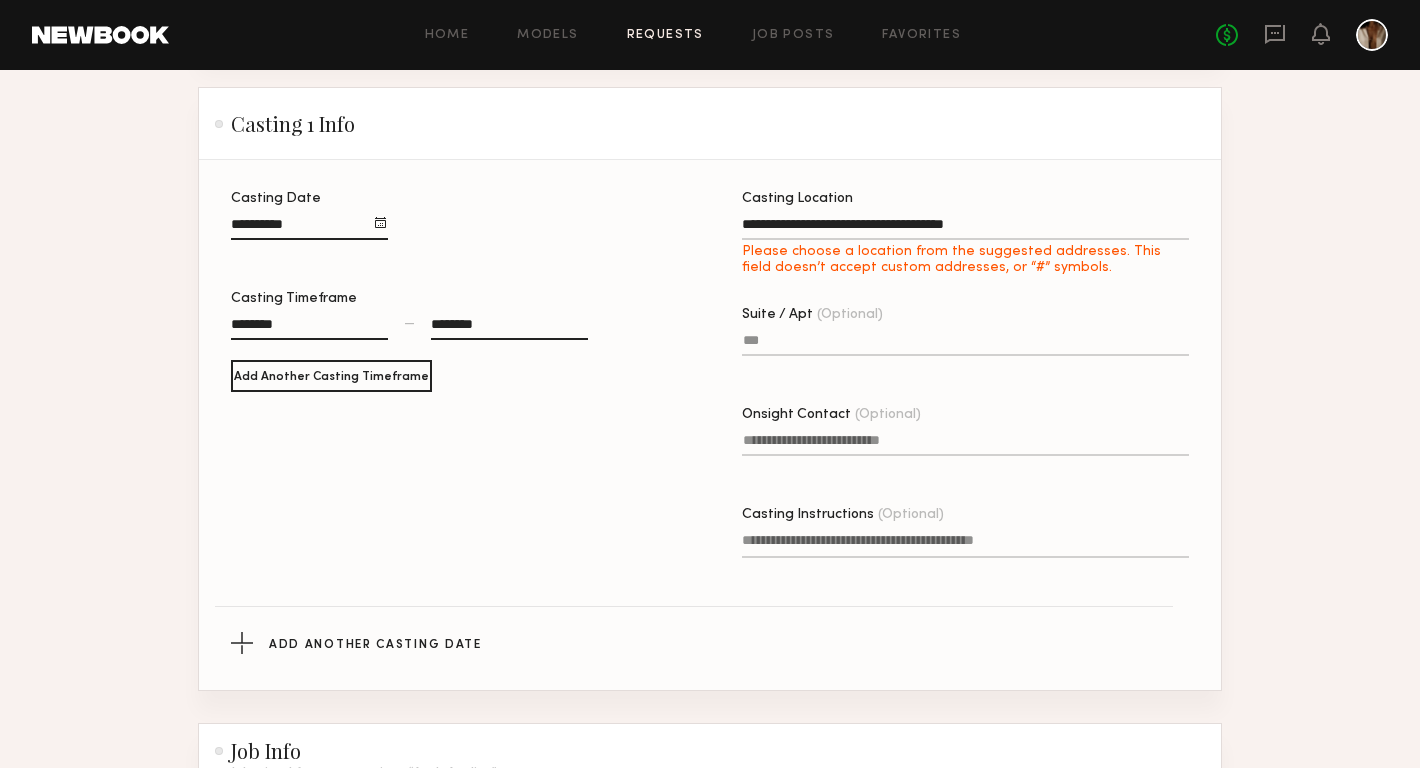 type on "**********" 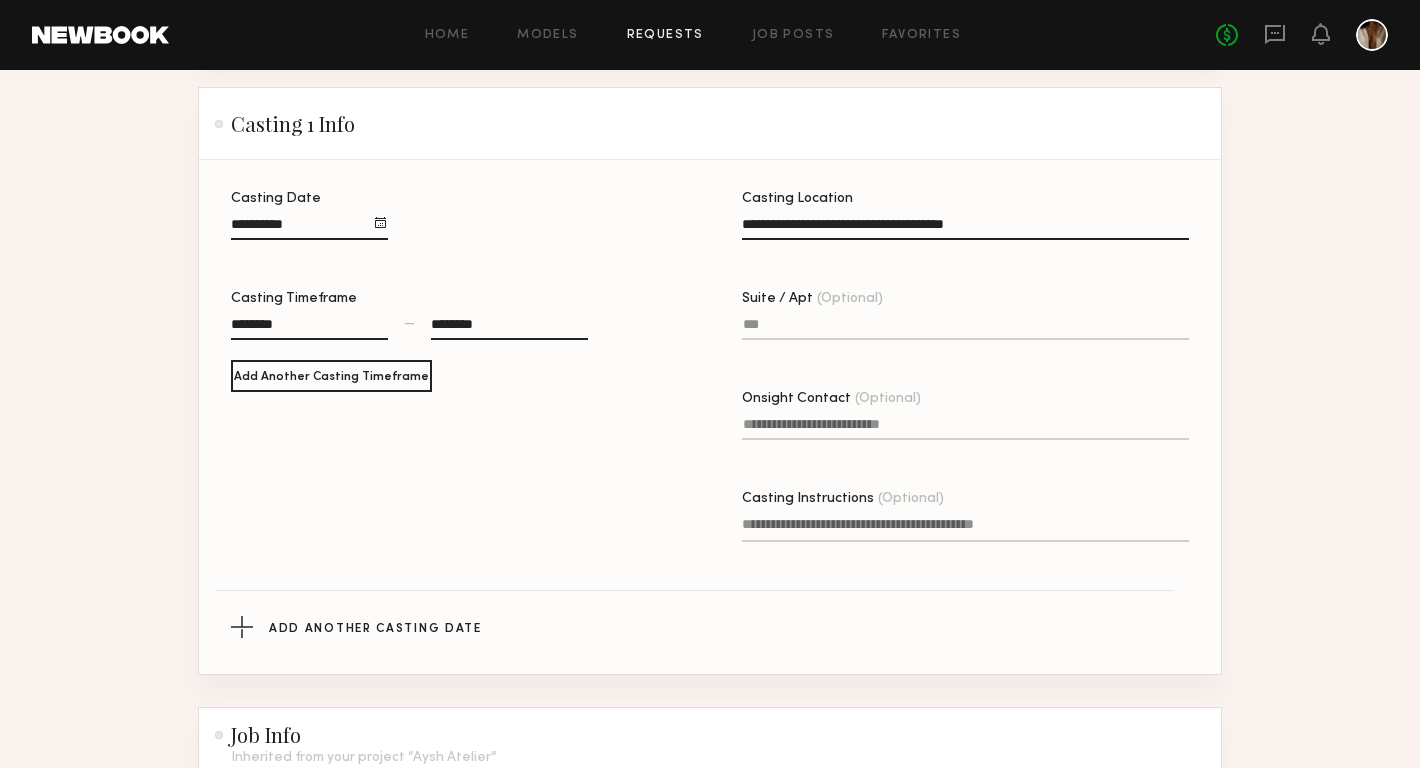 click on "Suite / Apt (Optional)" 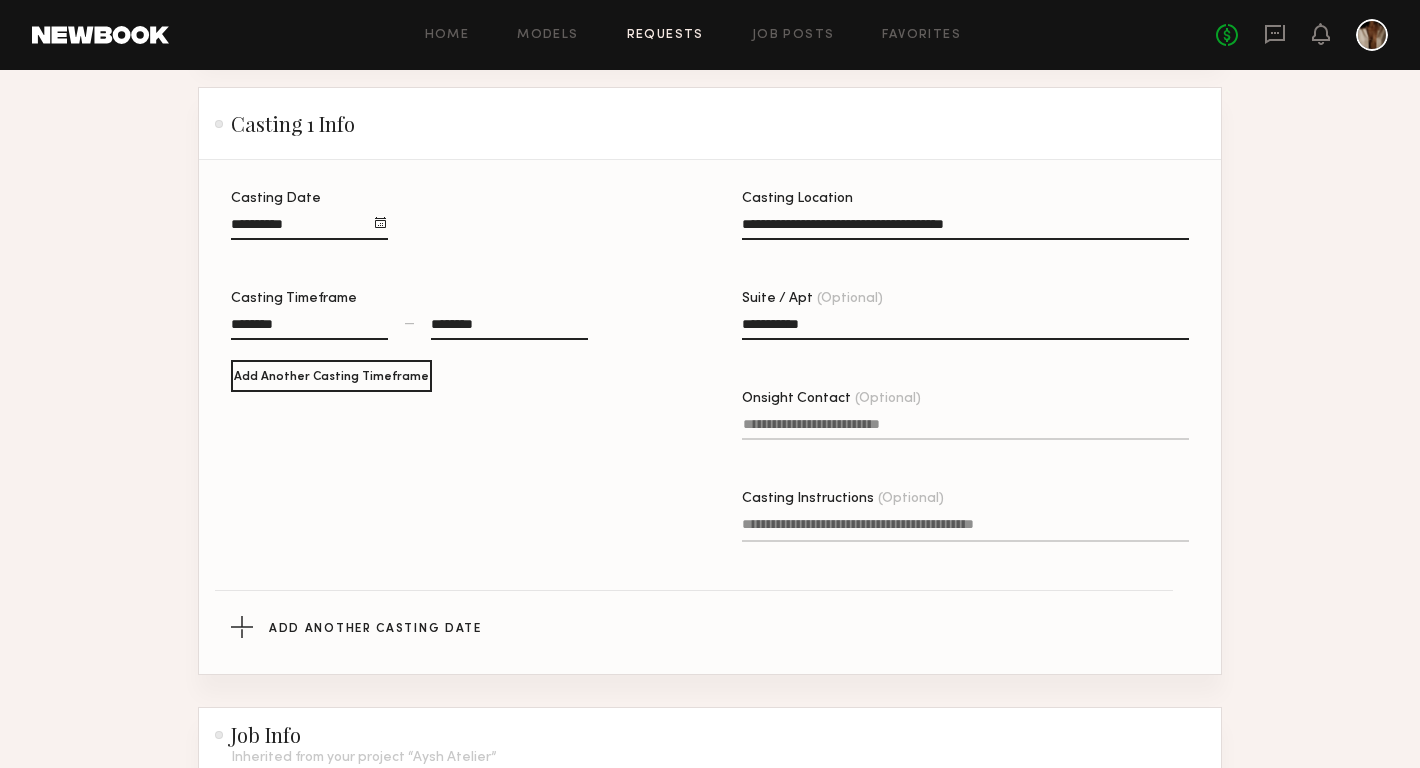 type on "**********" 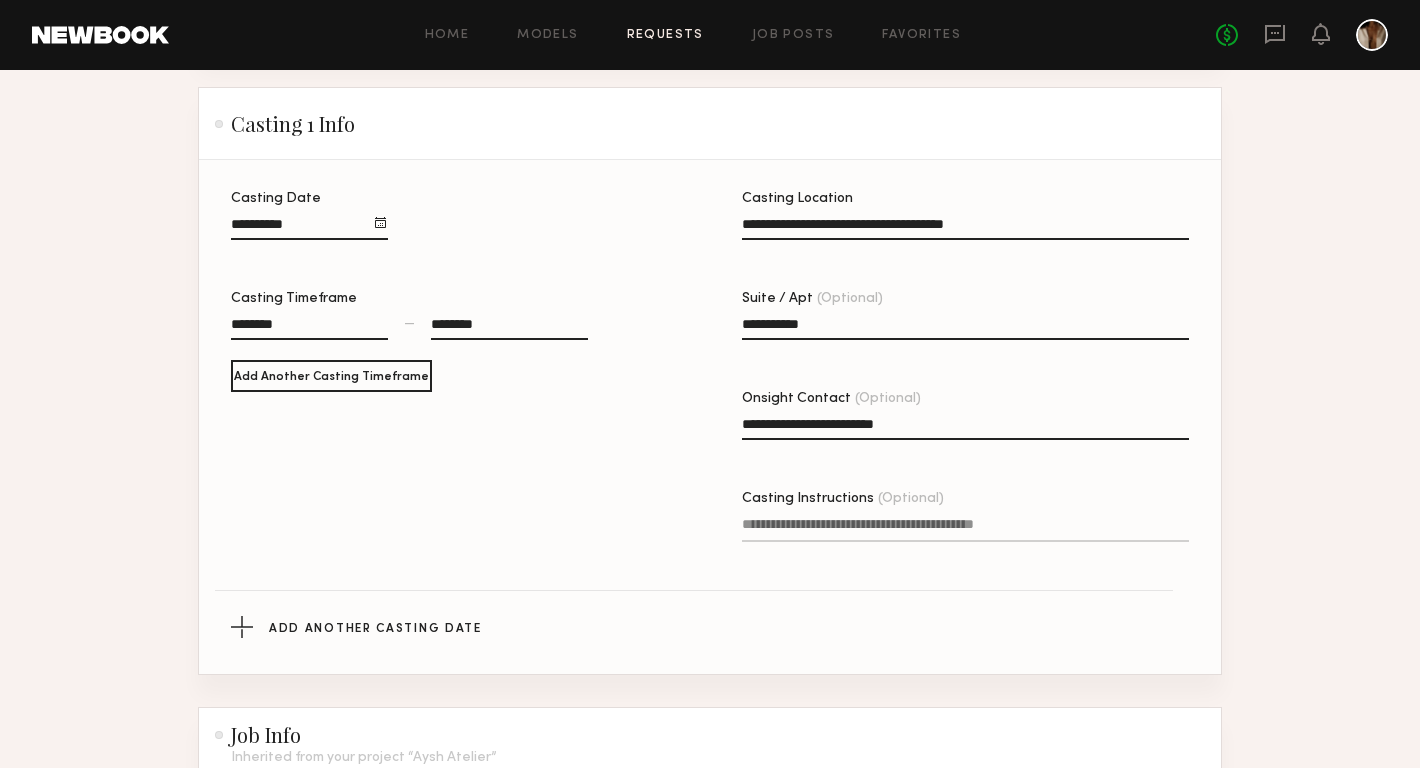 type on "**********" 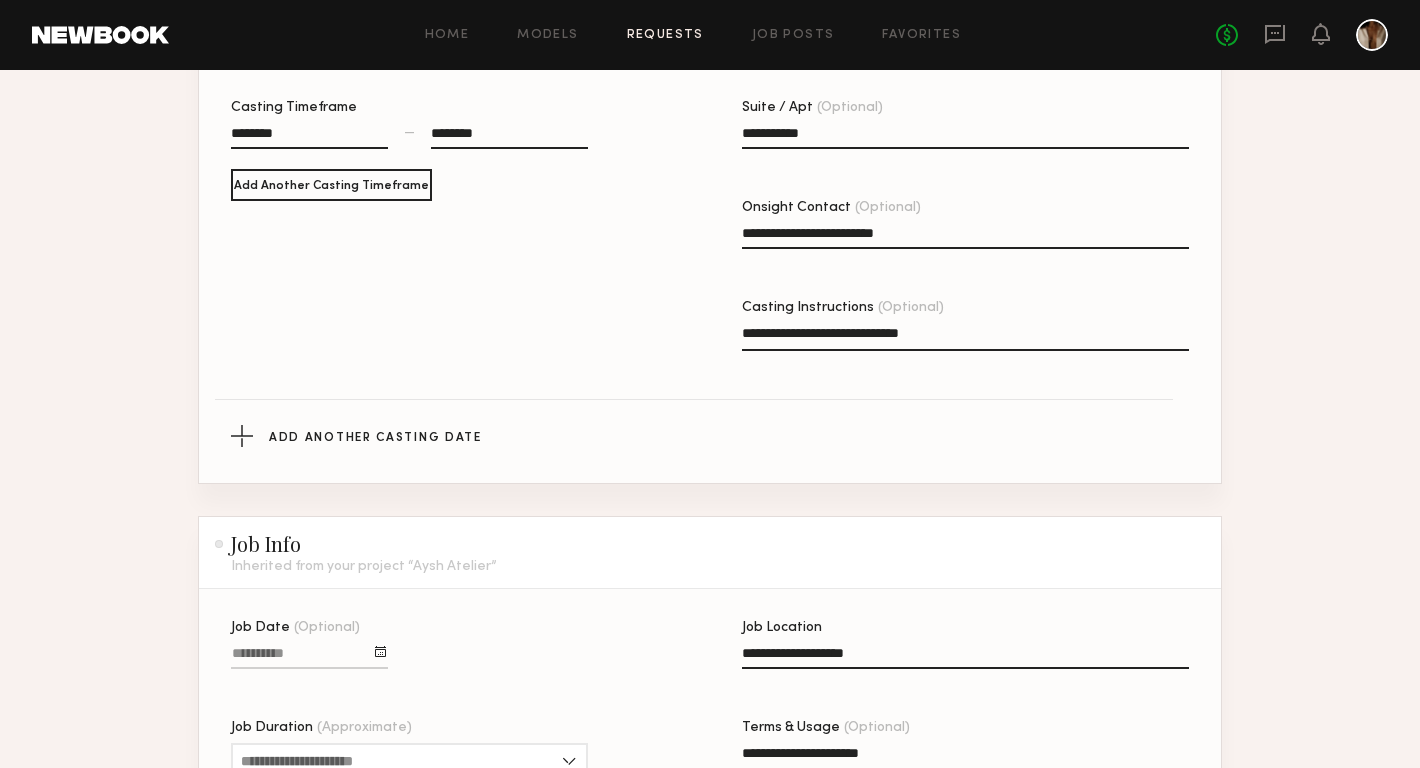 scroll, scrollTop: 1061, scrollLeft: 0, axis: vertical 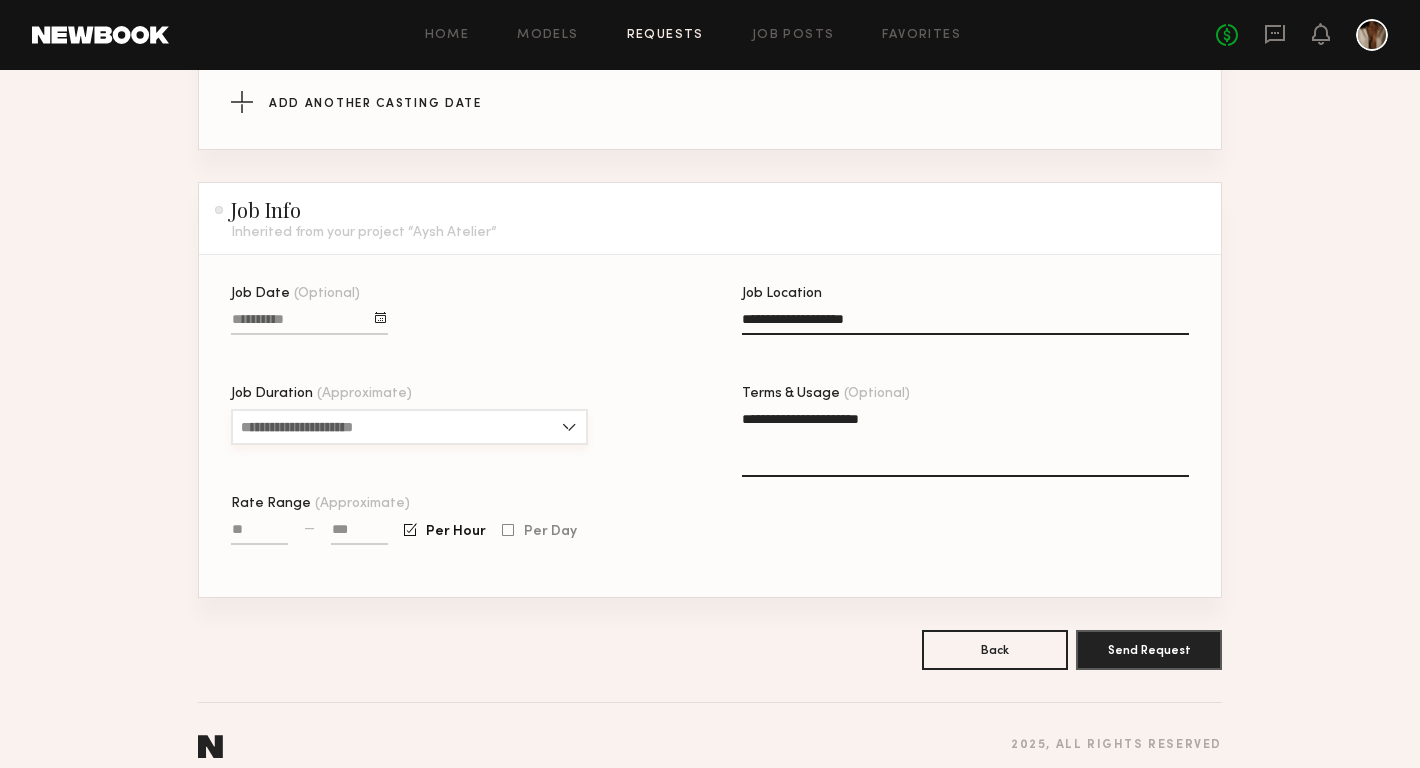 type on "**********" 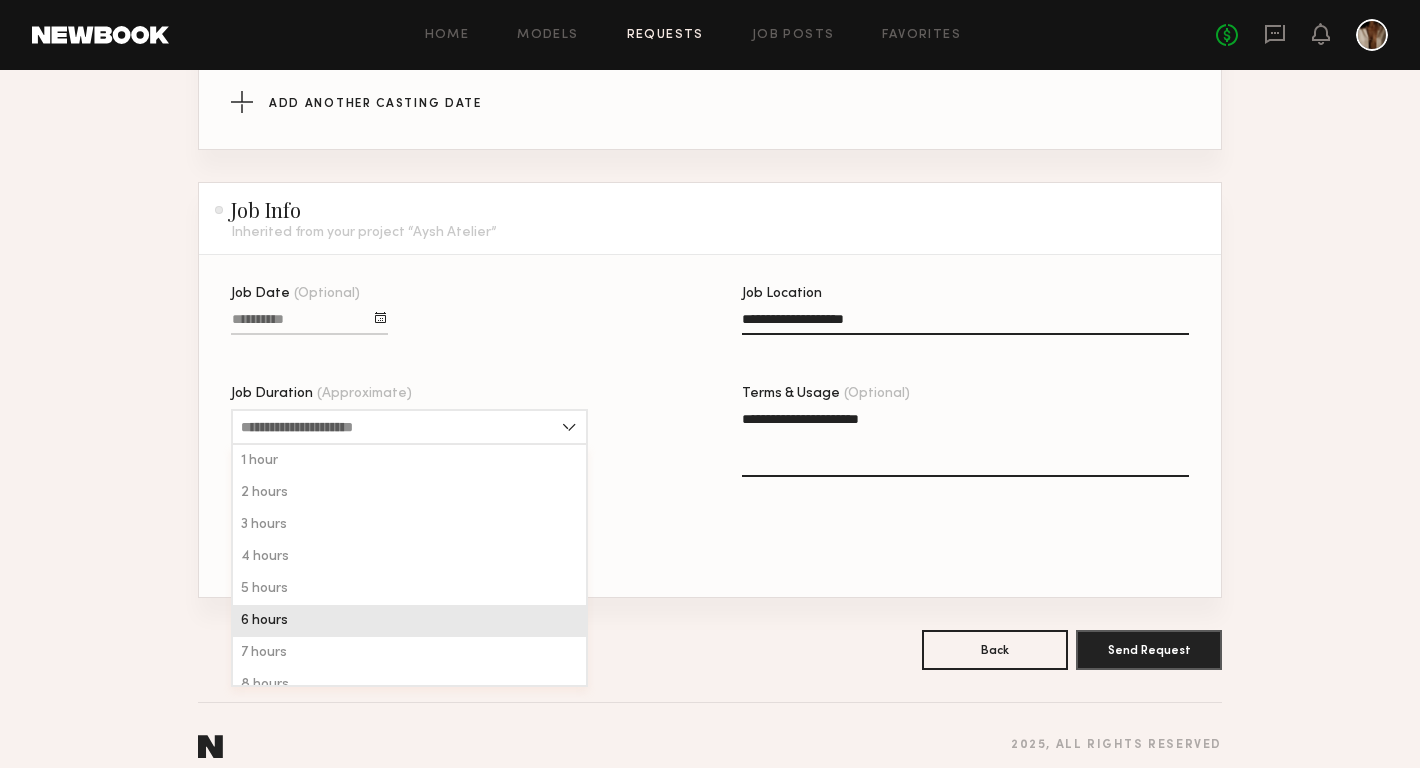 click on "6 hours" 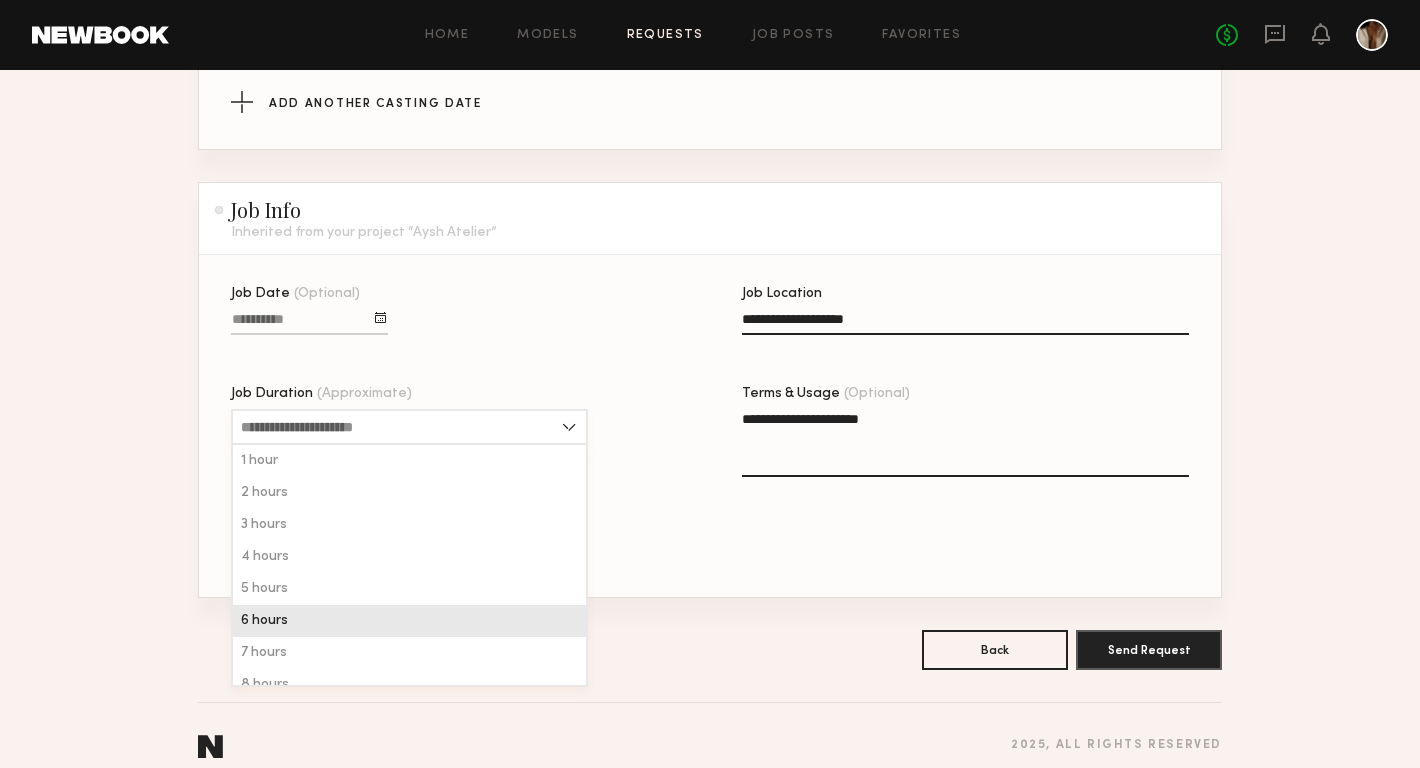 type on "*******" 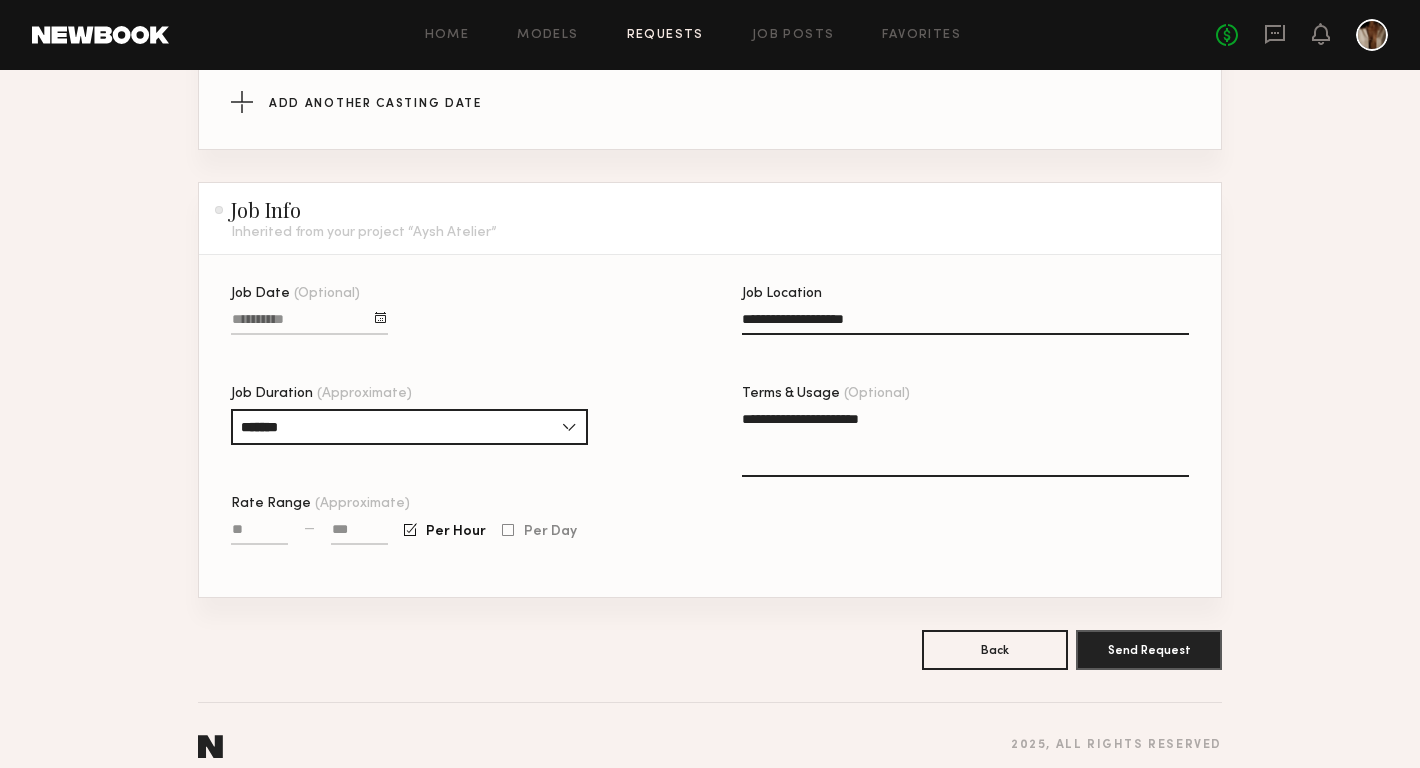 click on "Rate Range (Approximate)" at bounding box center [259, 533] 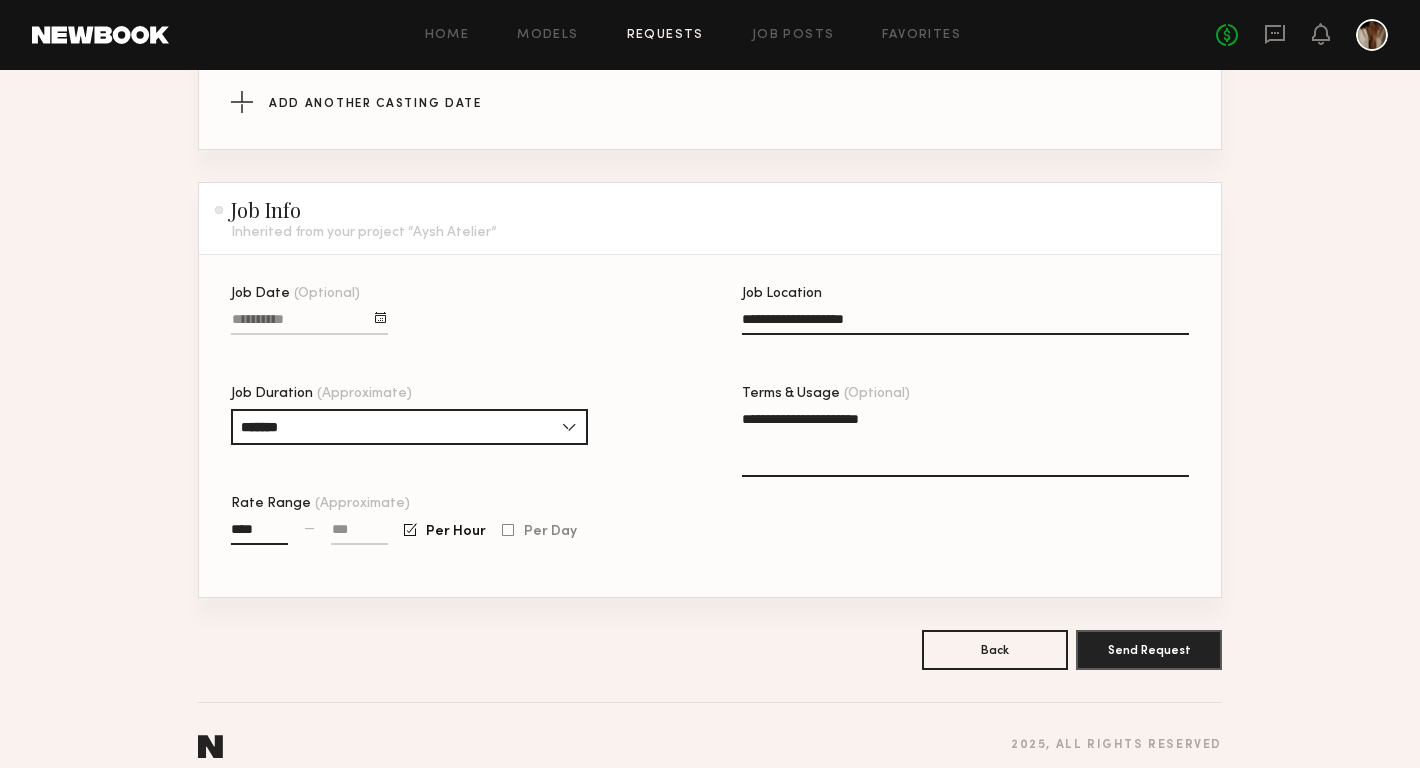 type on "****" 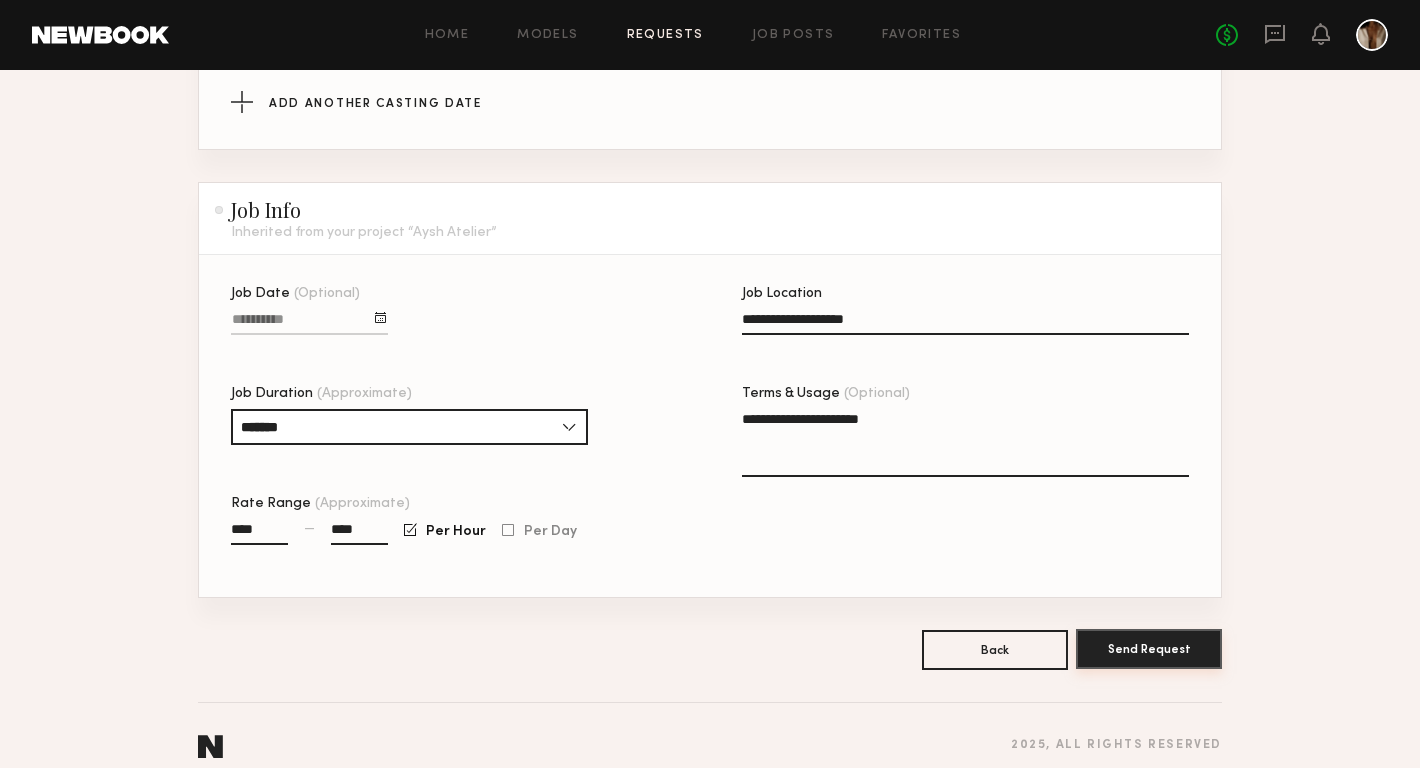type on "****" 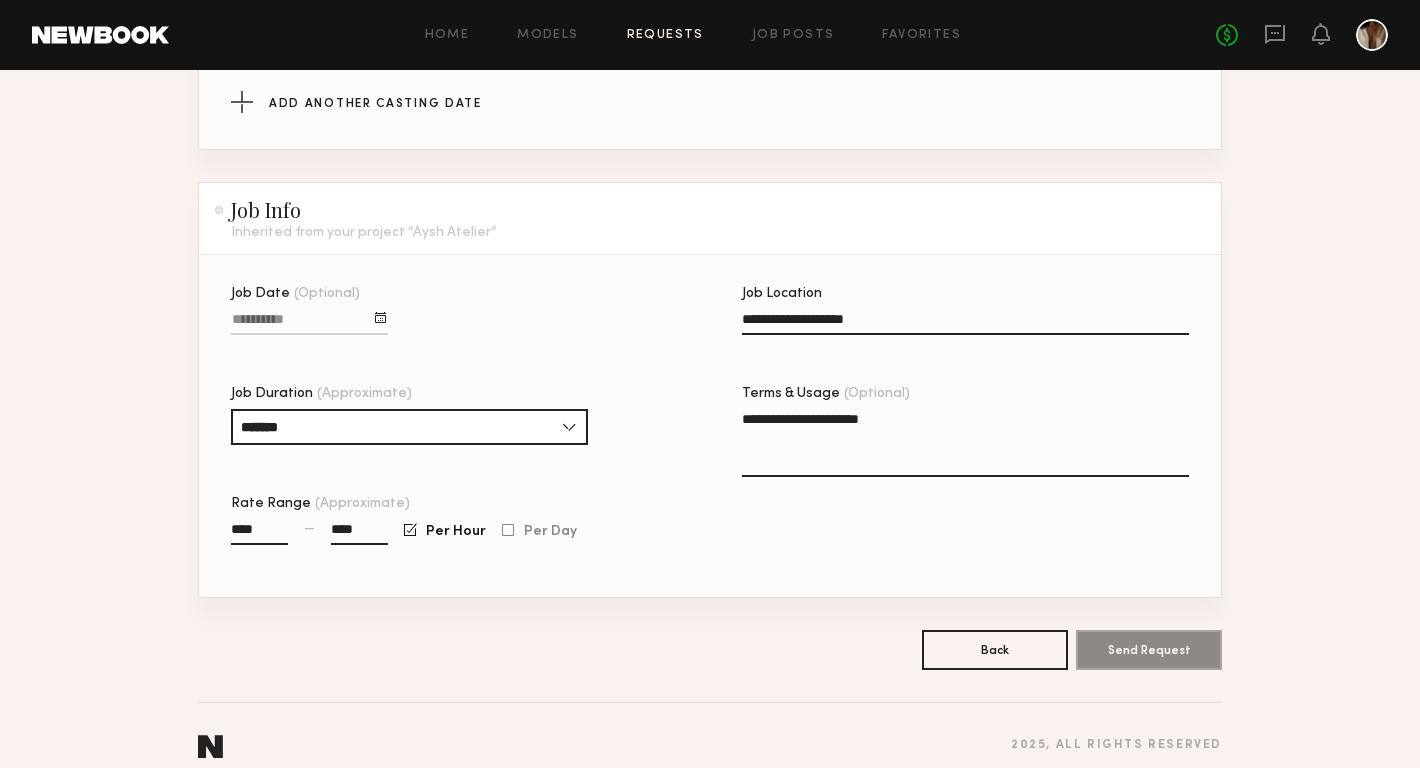 scroll, scrollTop: 0, scrollLeft: 0, axis: both 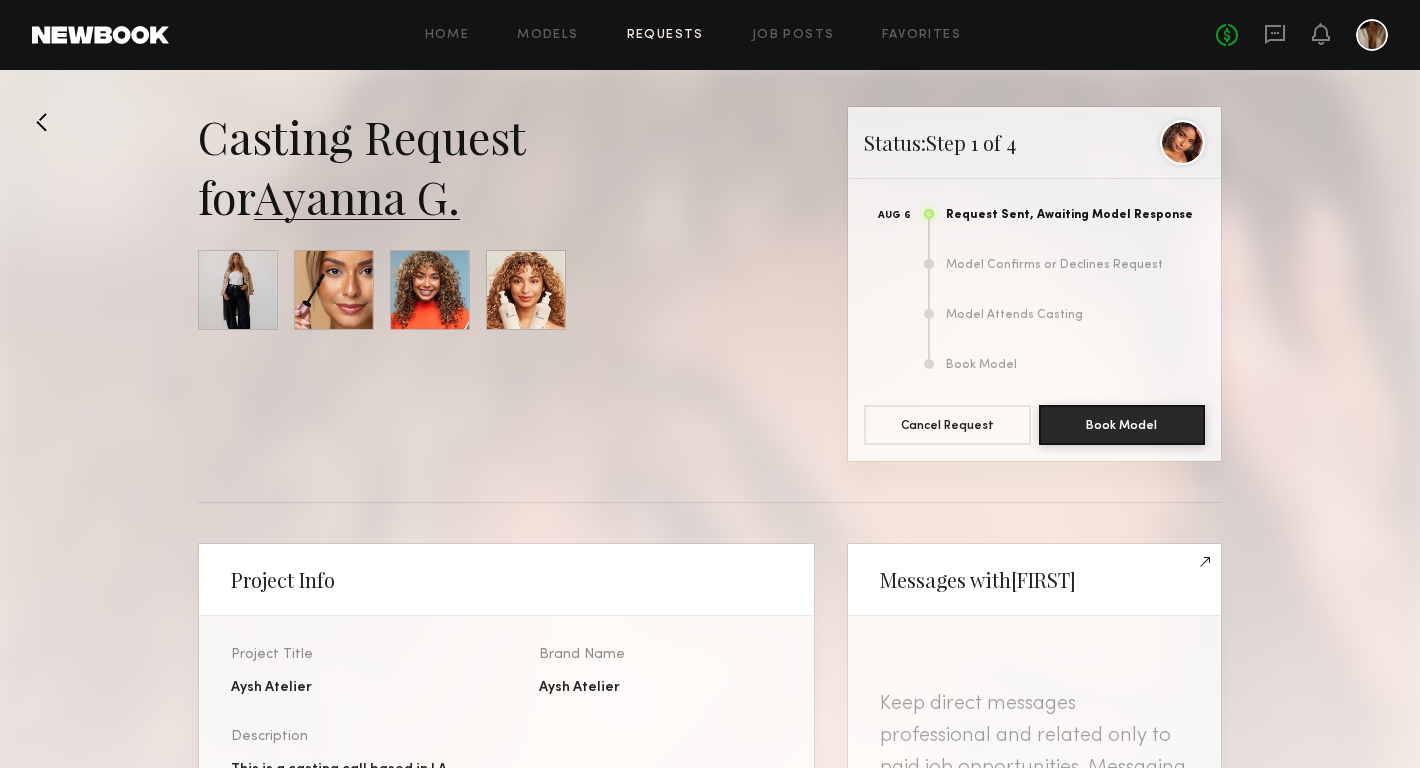 click on "Ayanna G." 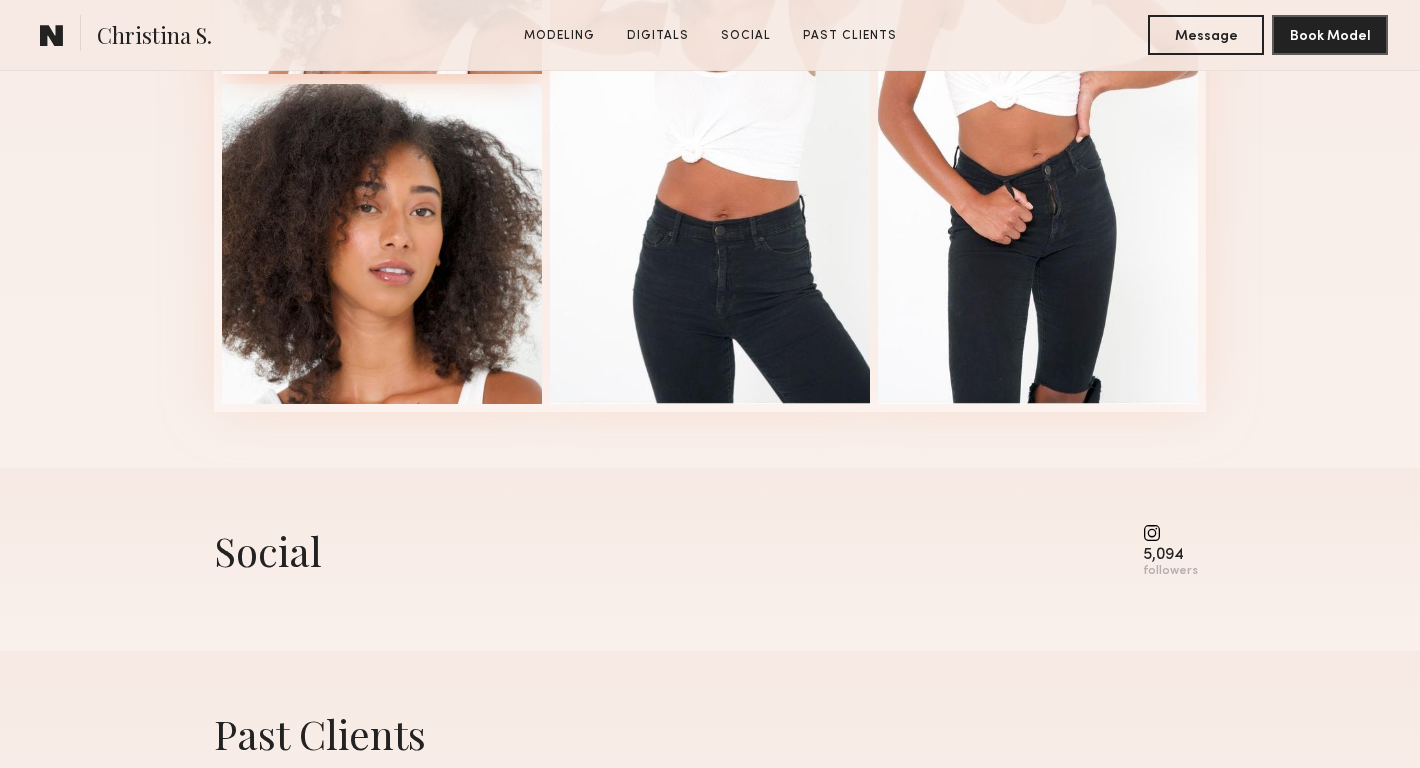 scroll, scrollTop: 2293, scrollLeft: 0, axis: vertical 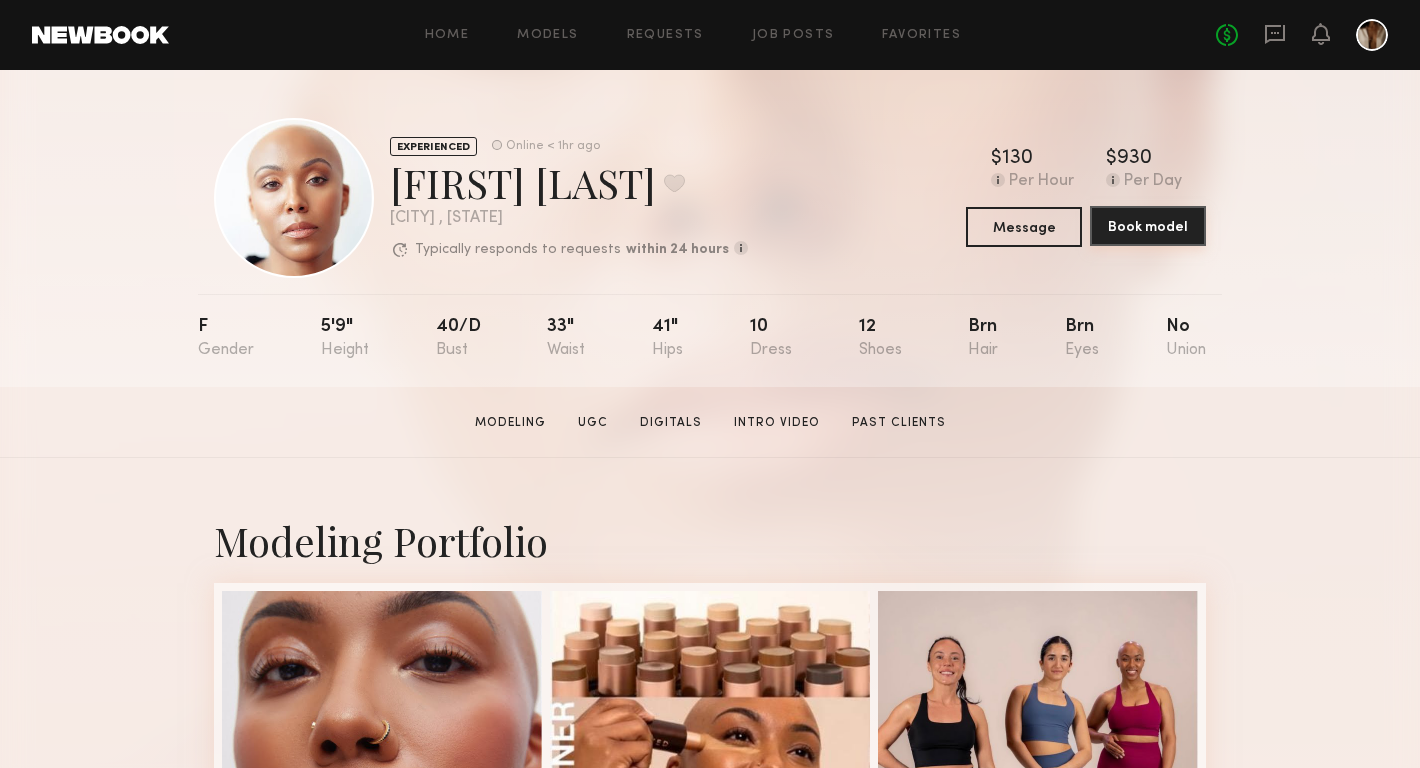 click on "Book model" 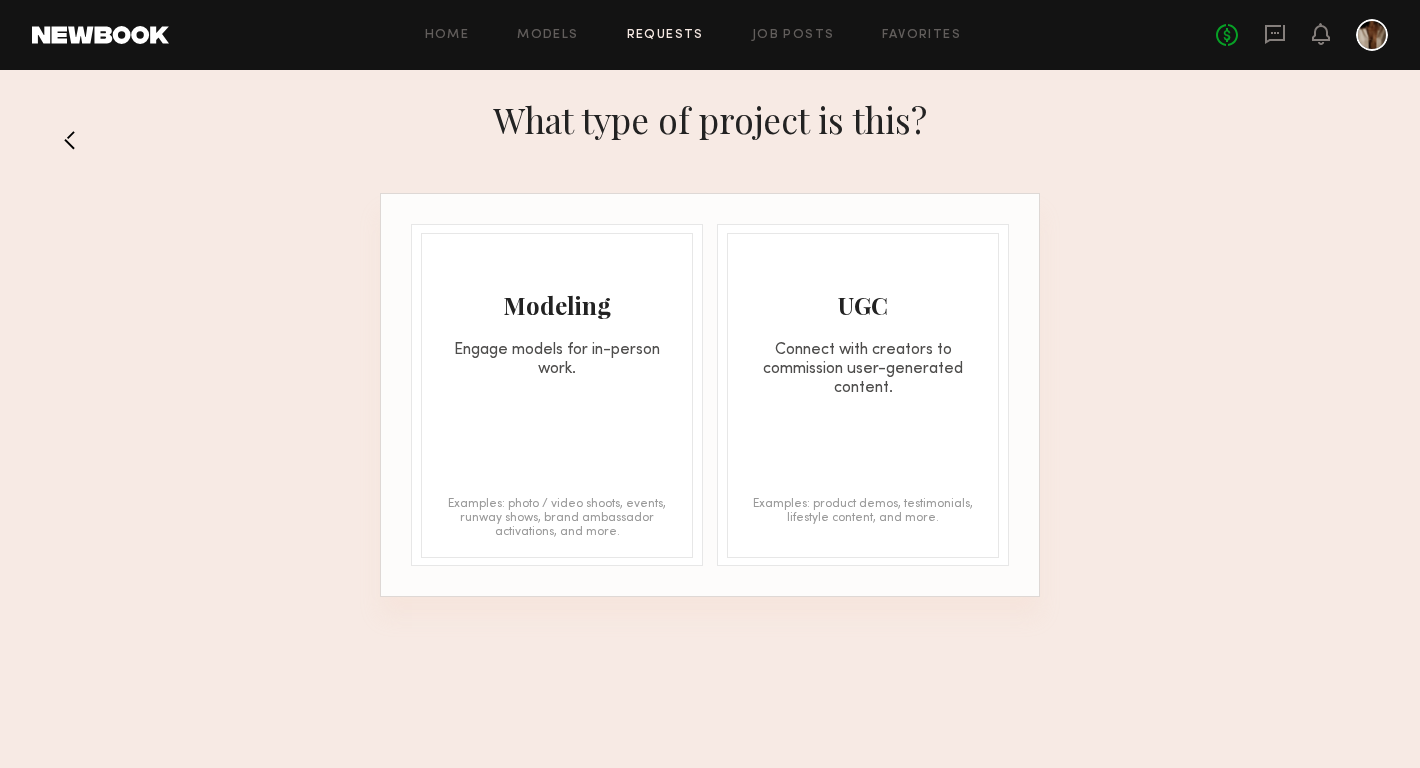 click on "Modeling Engage models for in-person work. Examples: photo / video shoots, events, runway shows, brand ambassador activations, and more." 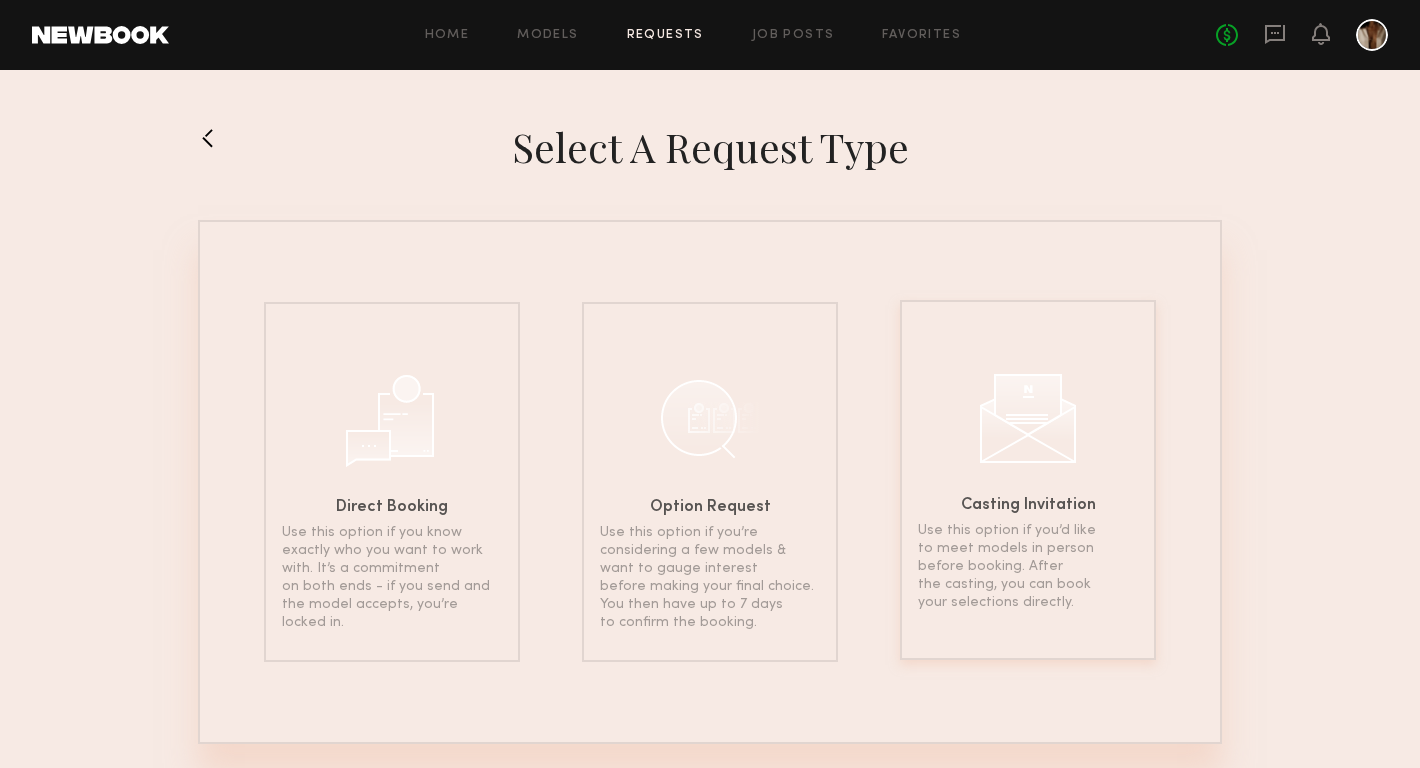 click on "Use this option if you’d like to meet models in person before booking. After the casting, you can book your selections directly." 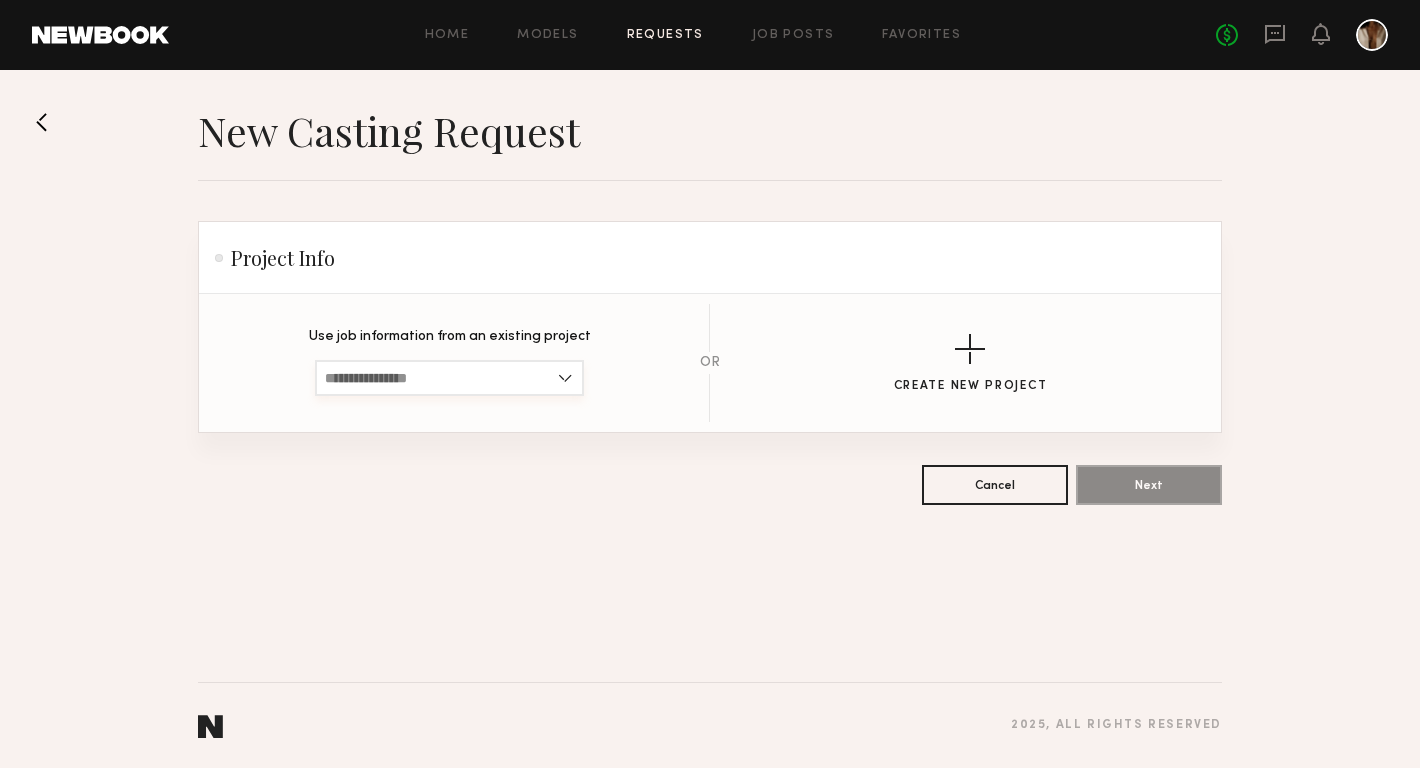 click at bounding box center (449, 378) 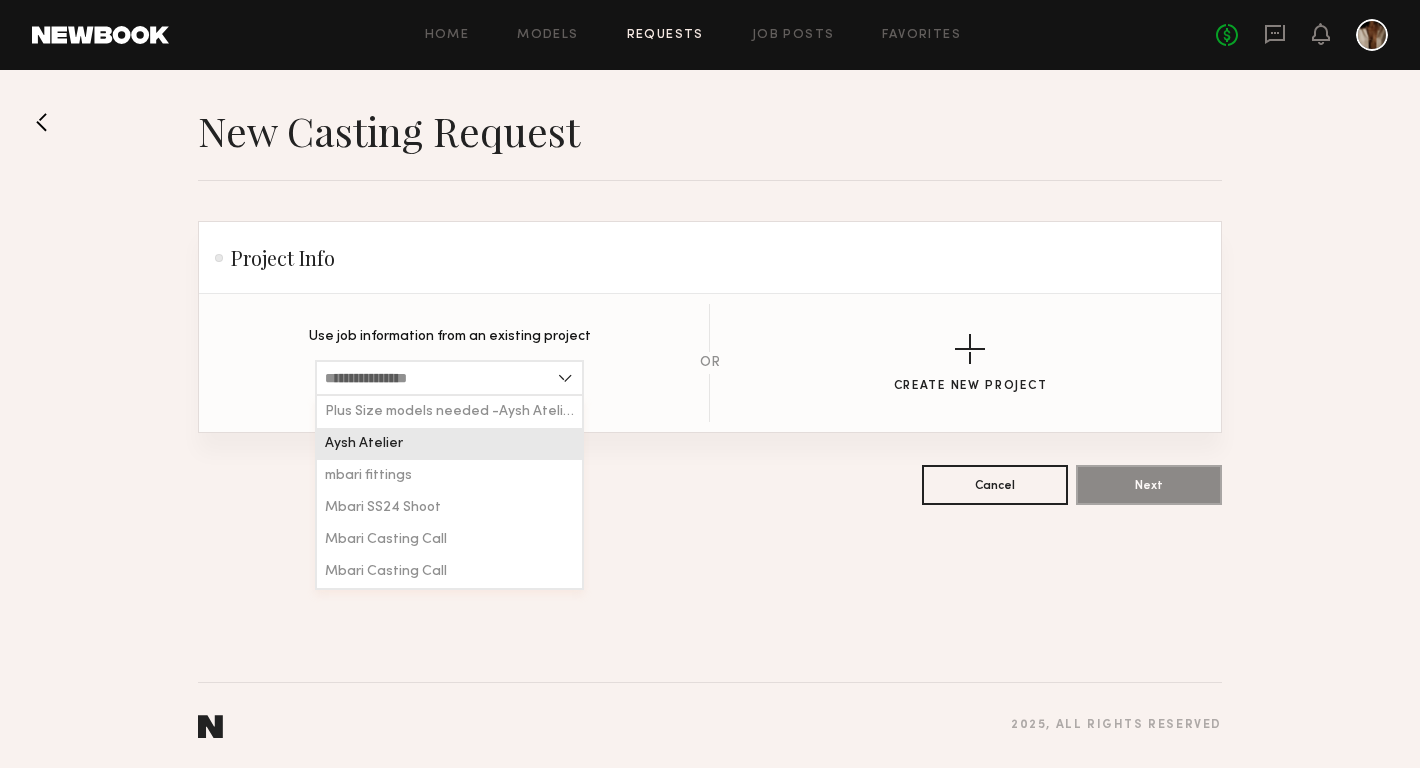 click on "Aysh Atelier" 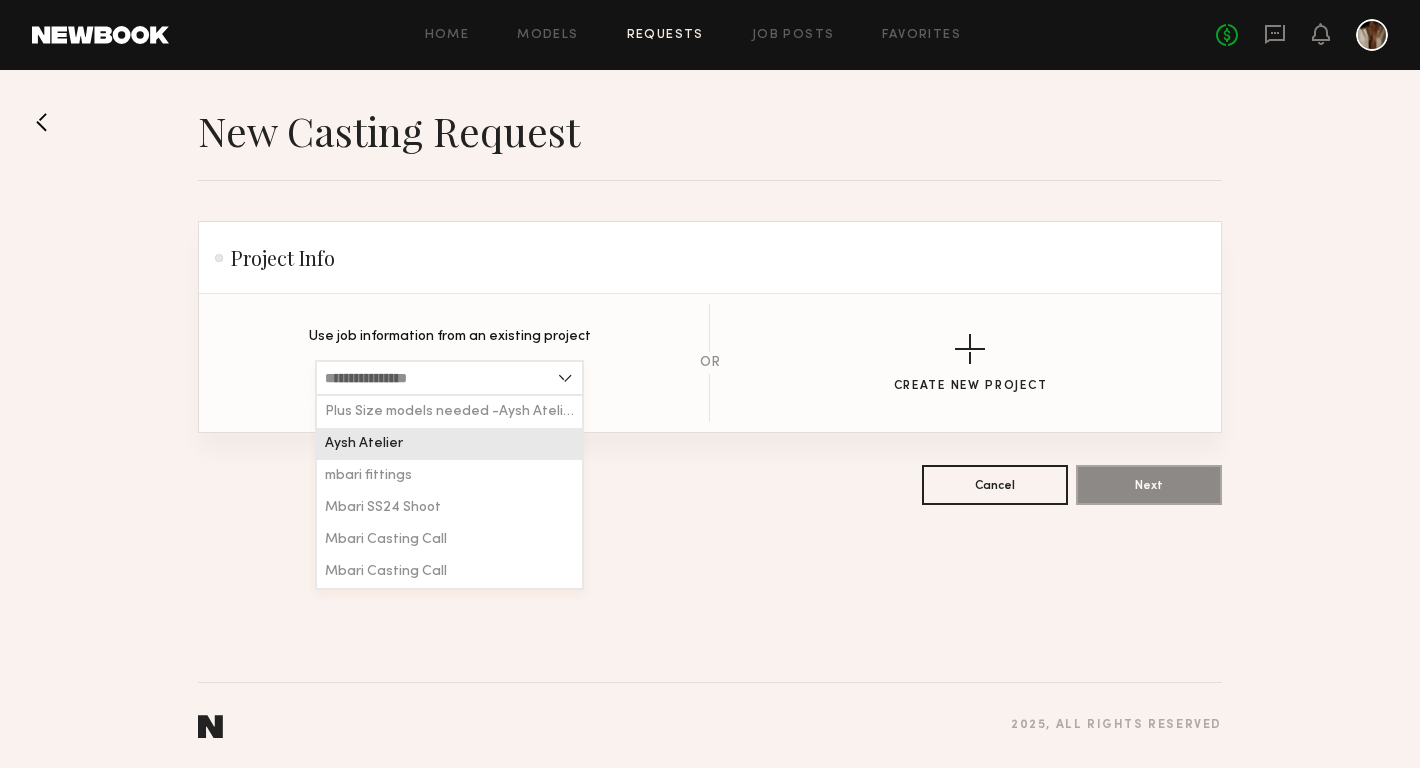 type on "**********" 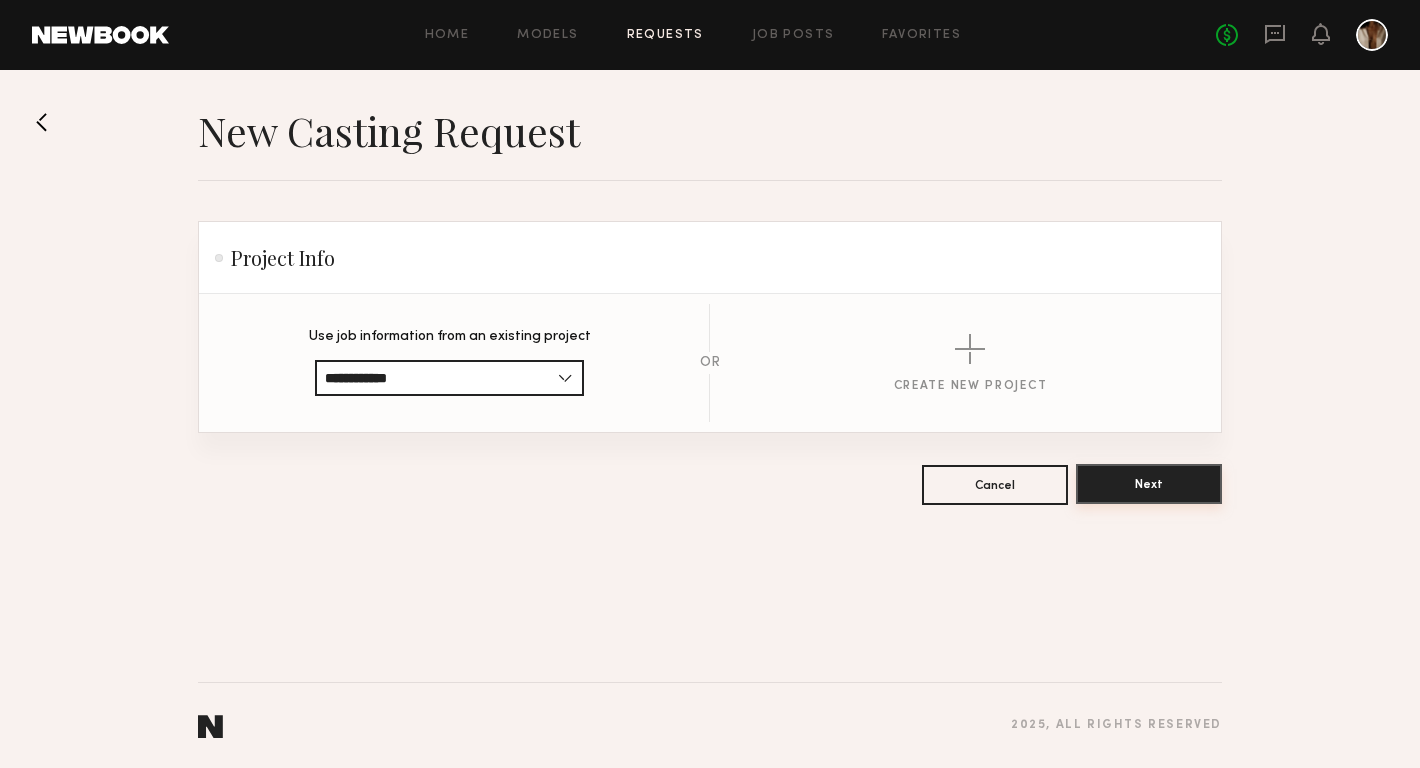 click on "Next" 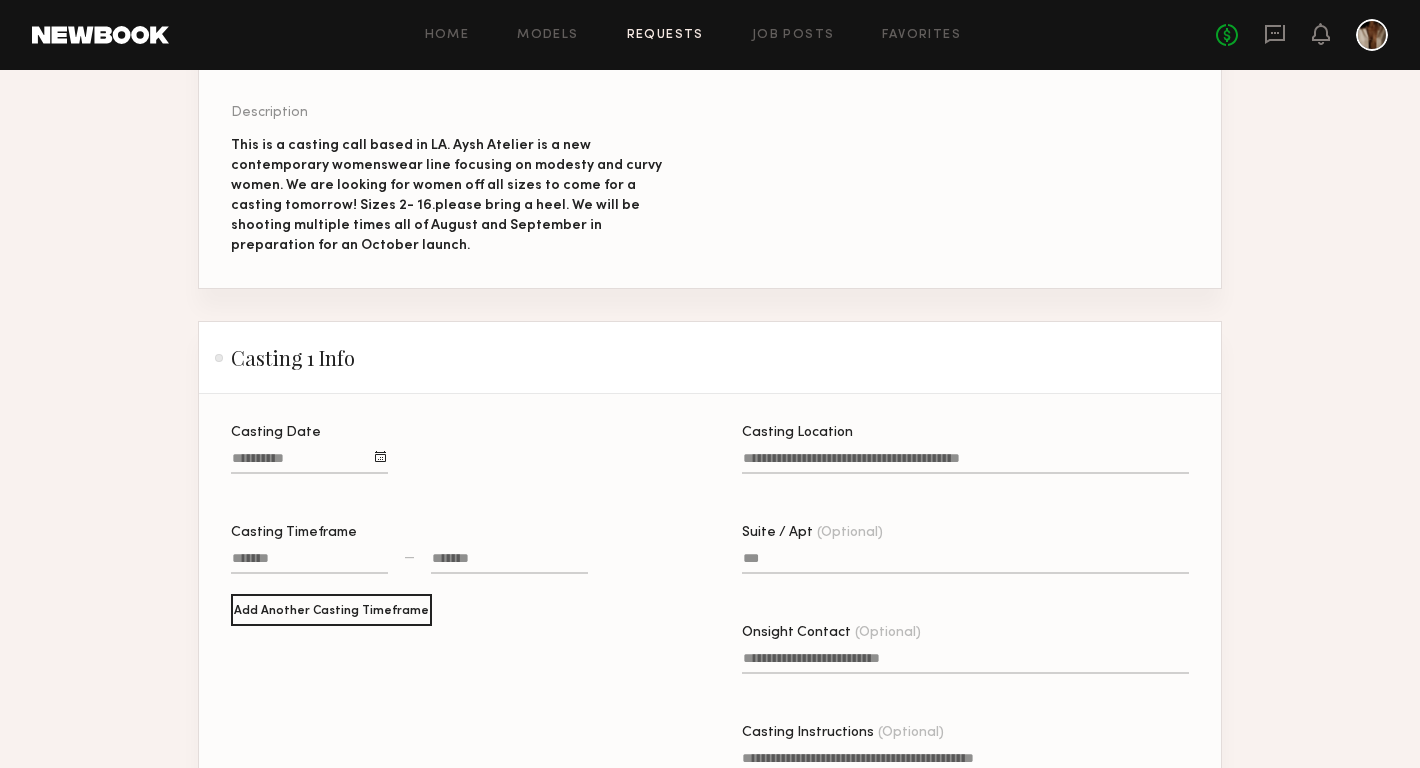 scroll, scrollTop: 264, scrollLeft: 0, axis: vertical 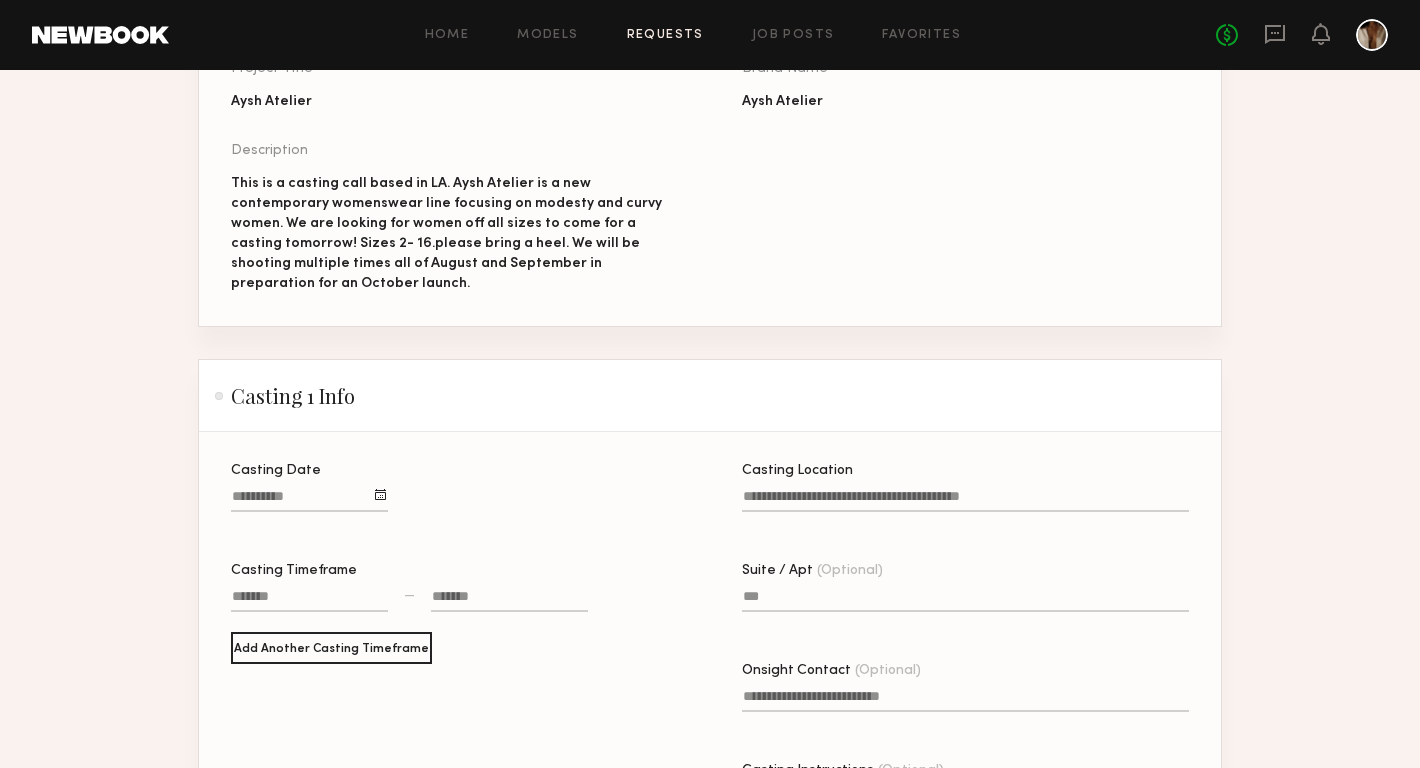 click on "Casting Date" at bounding box center [309, 500] 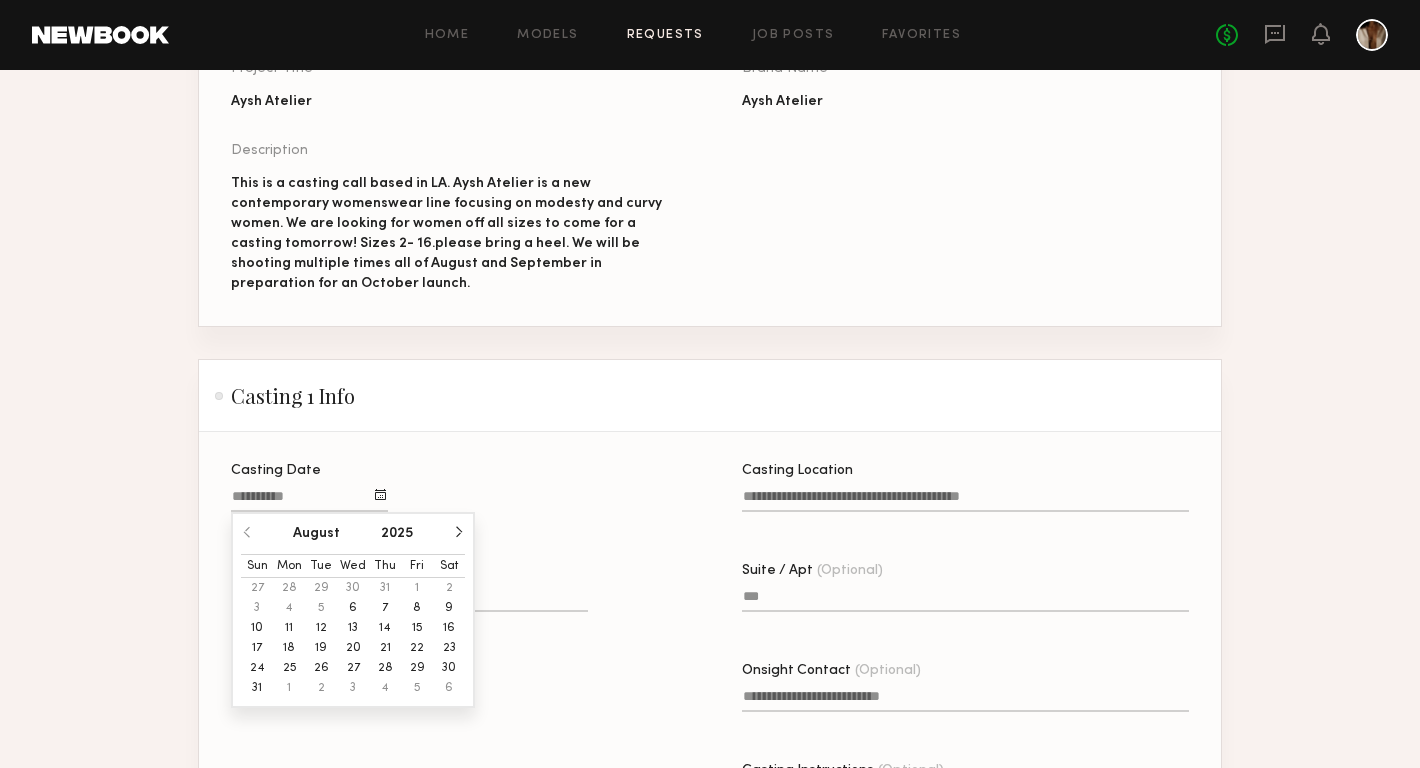 click on "7" 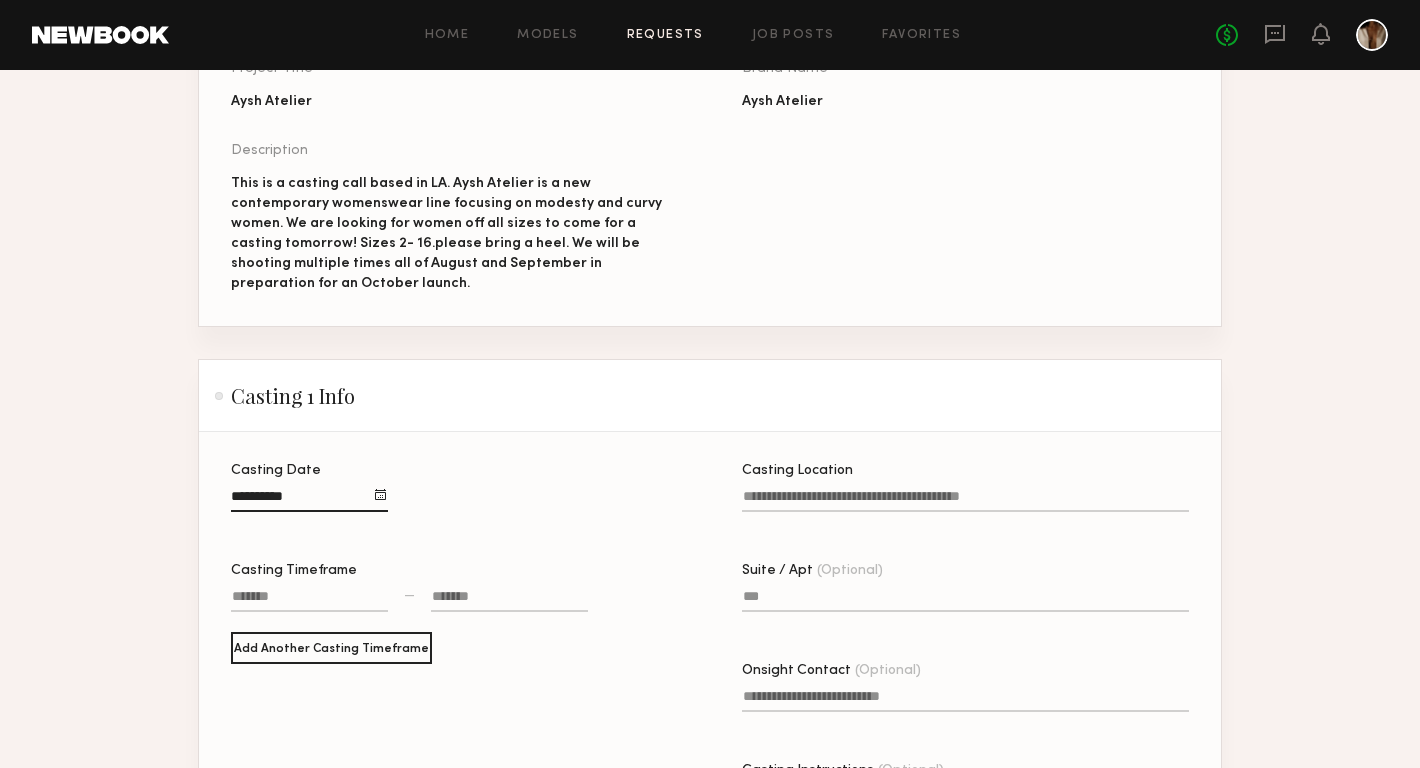 click 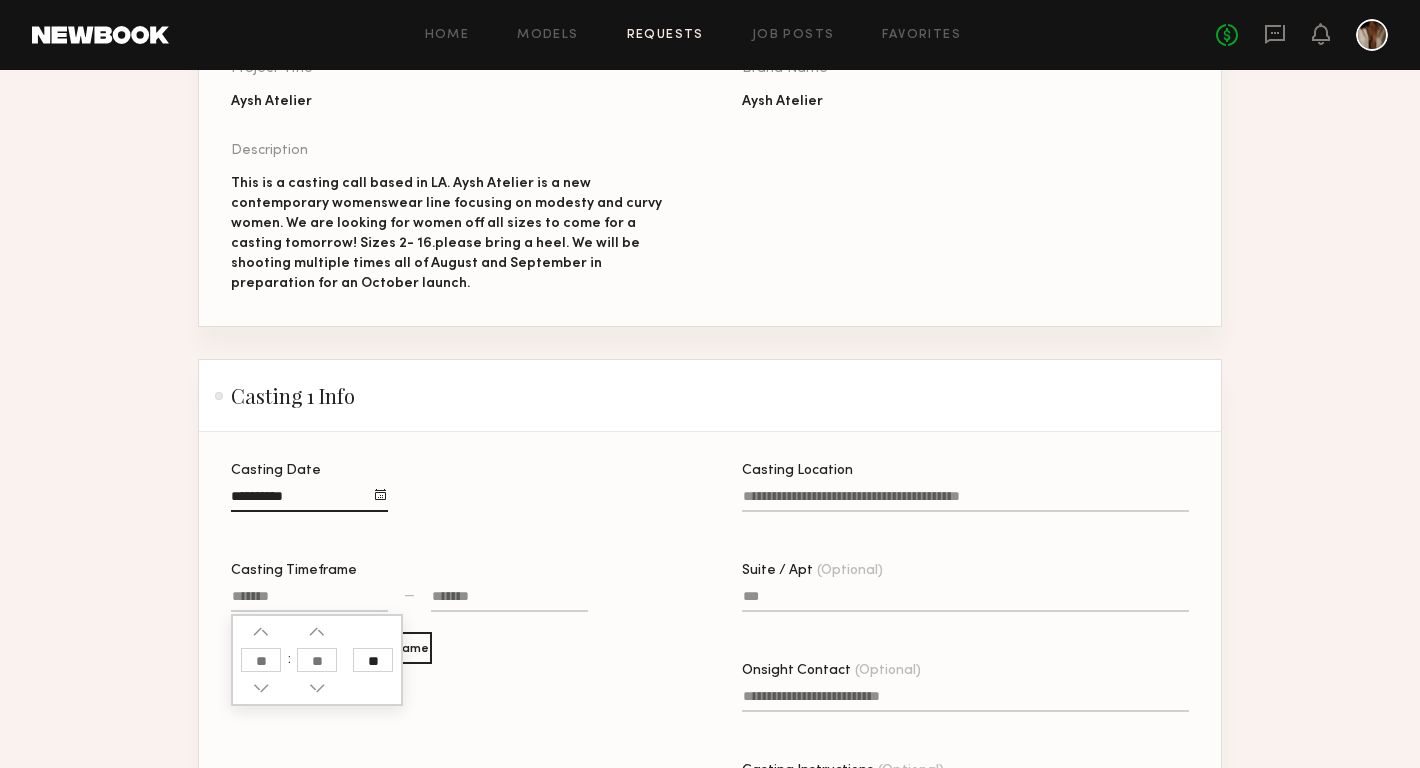 click 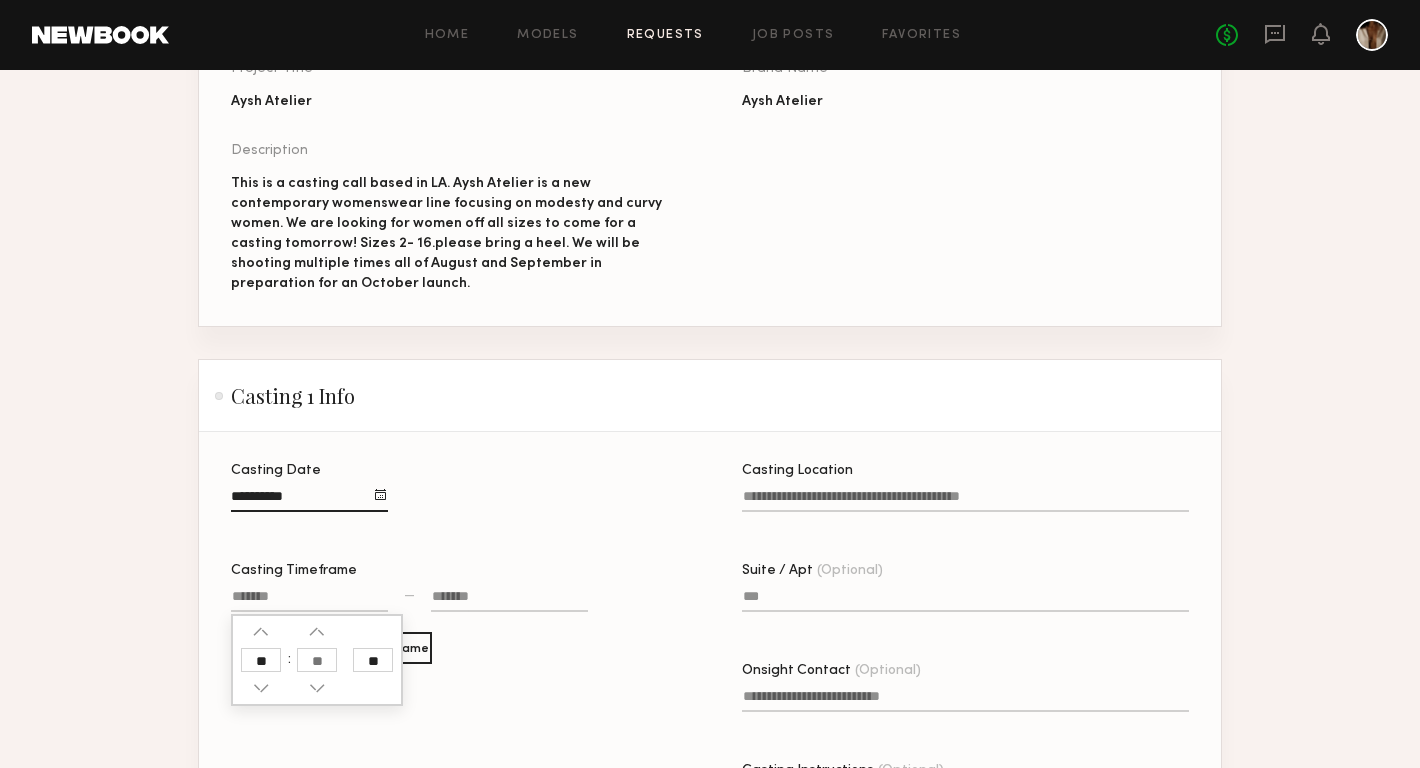 type on "**" 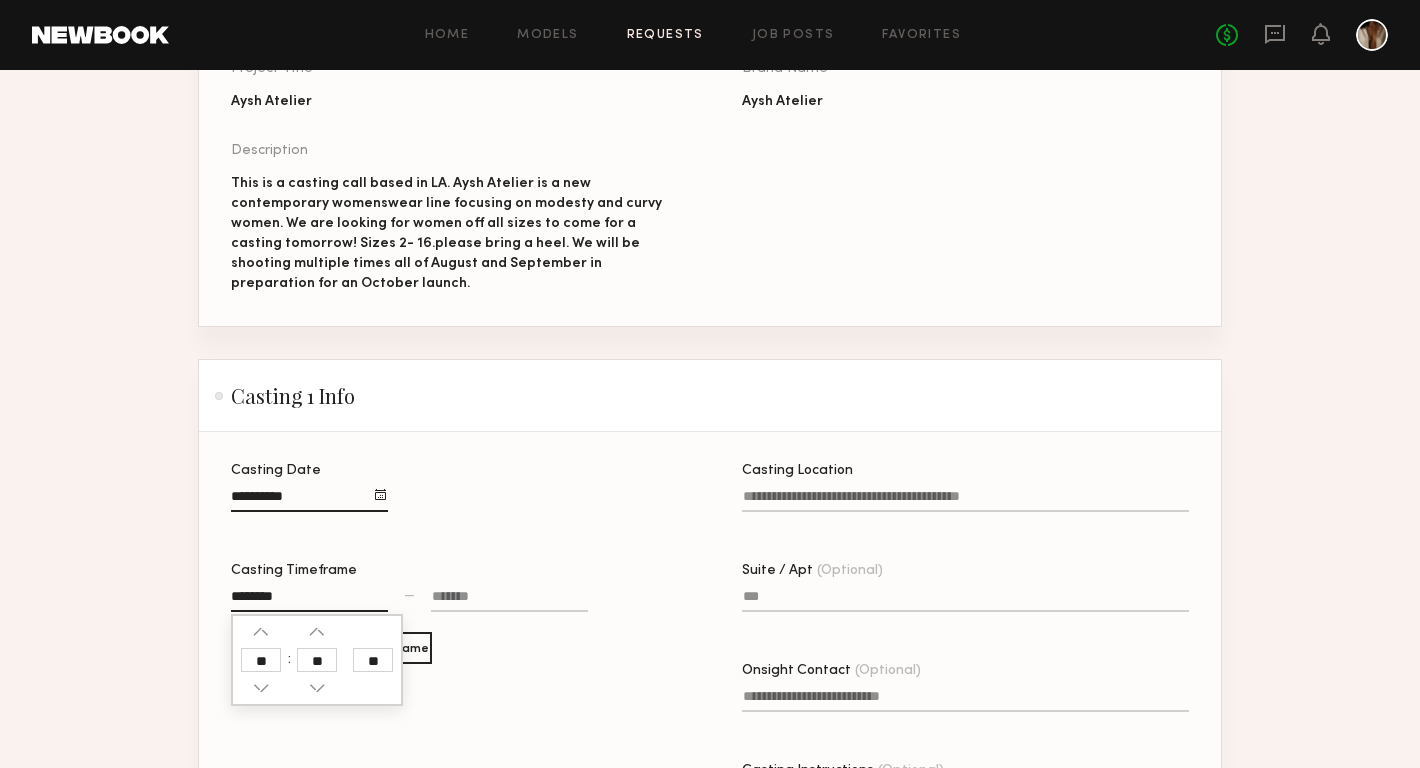 click 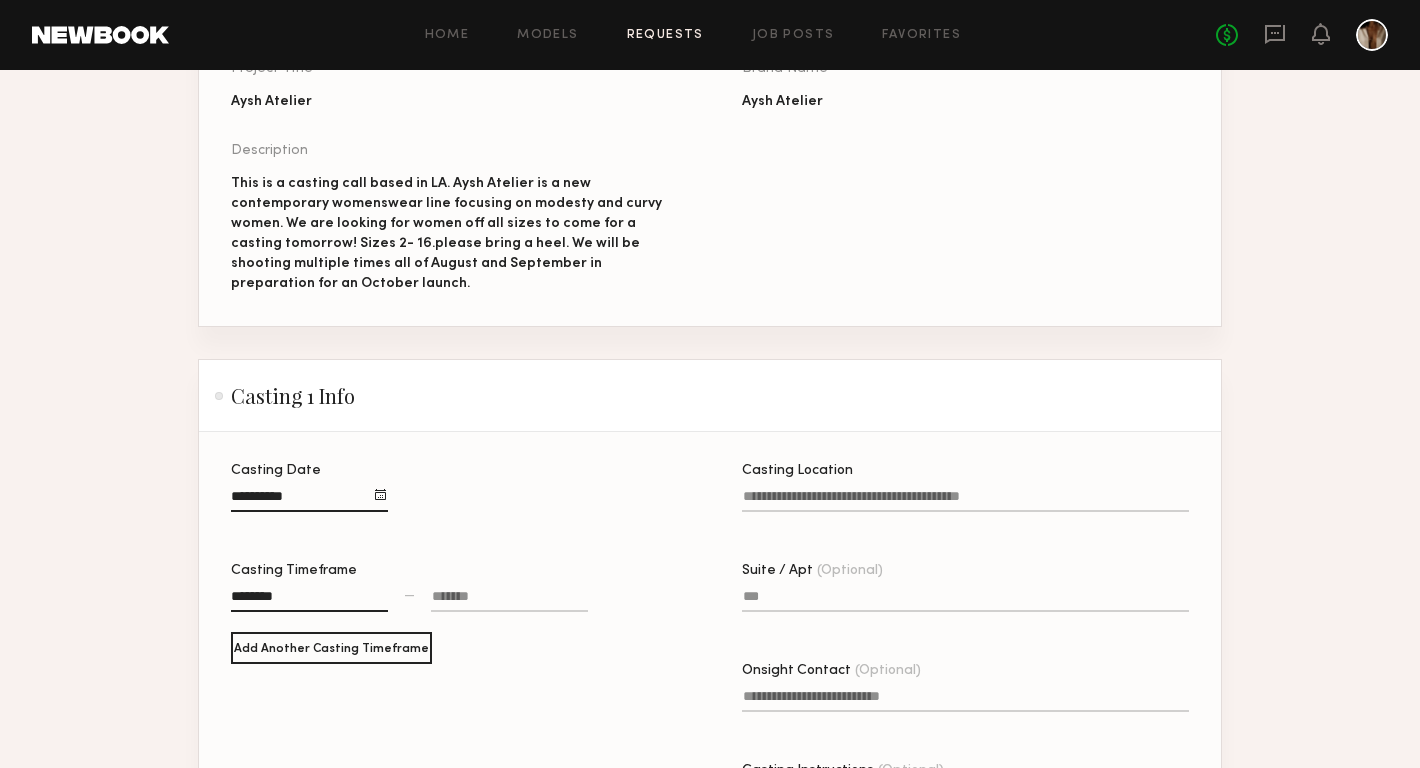 click 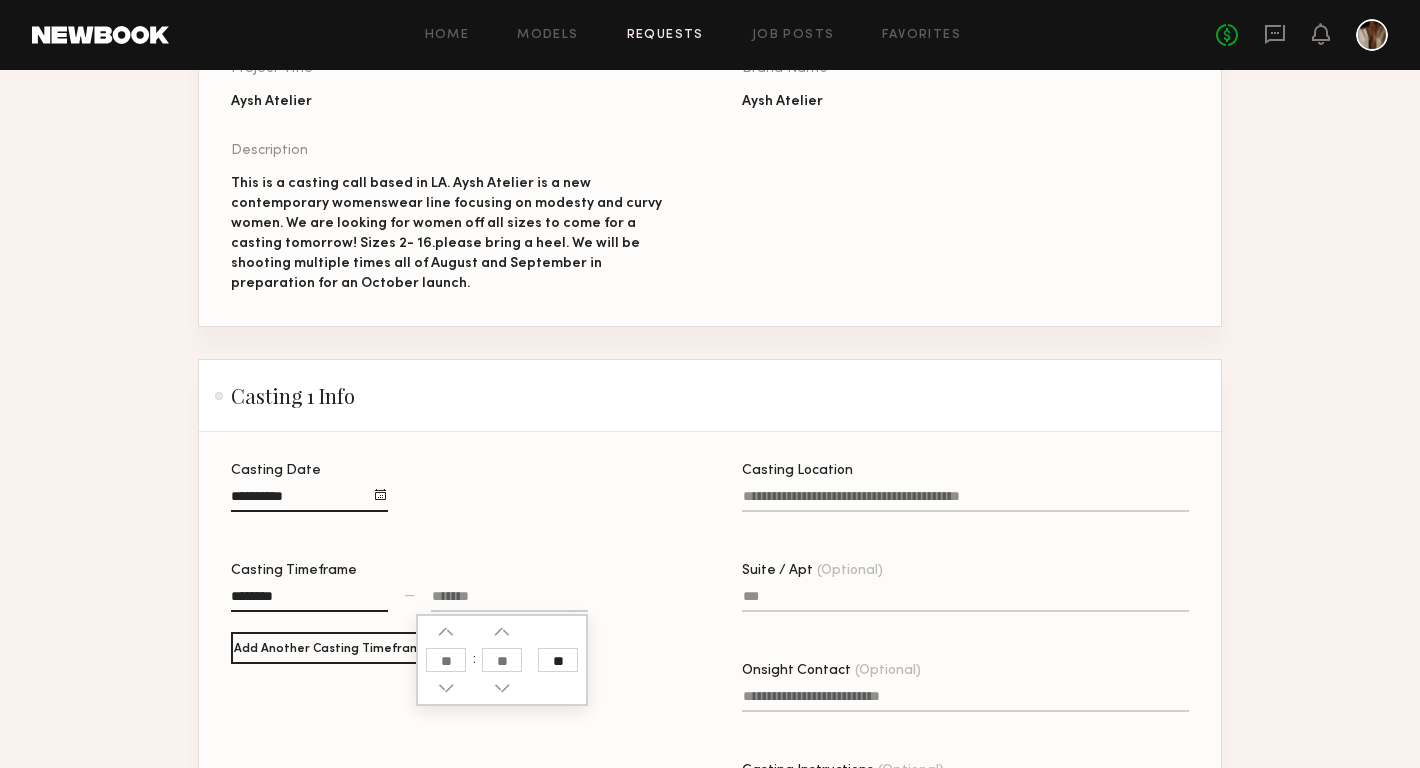 click 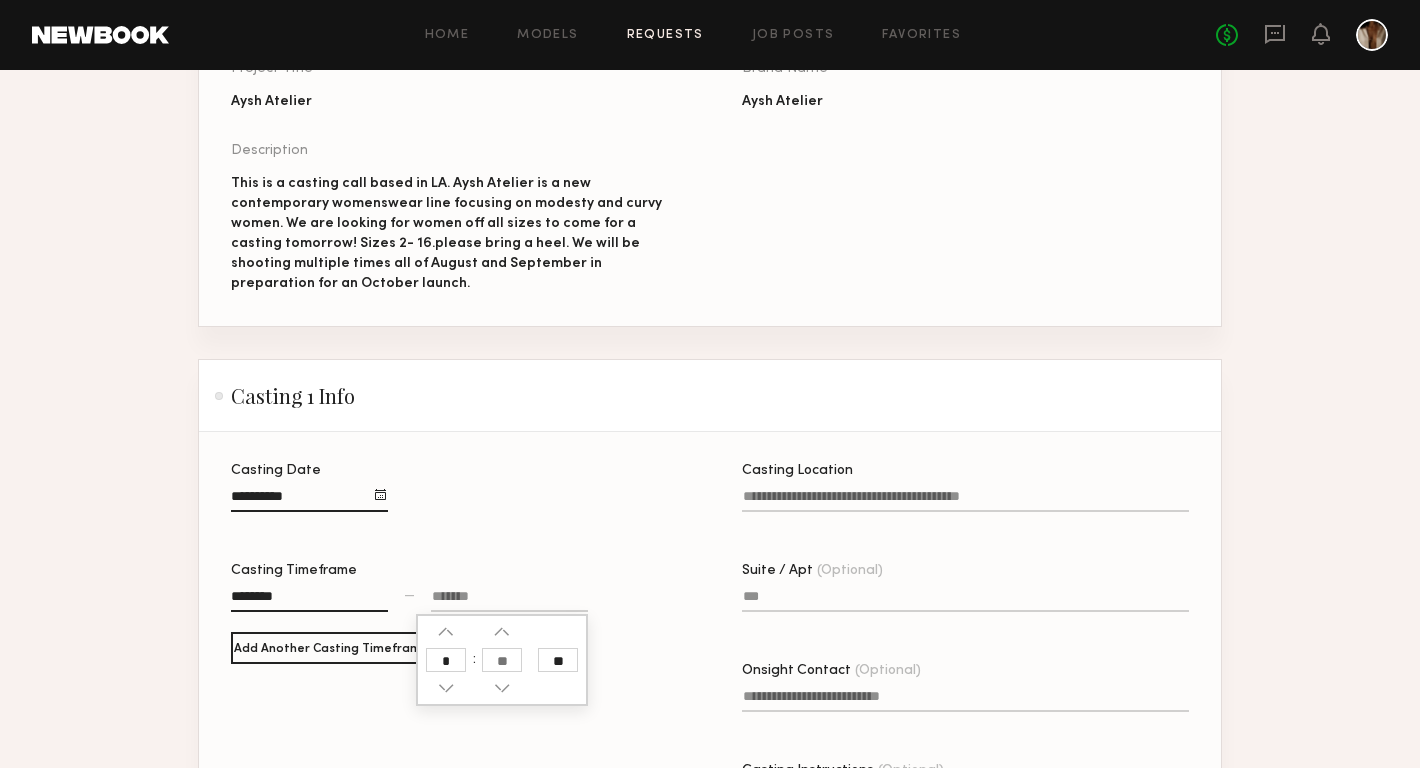 type on "*" 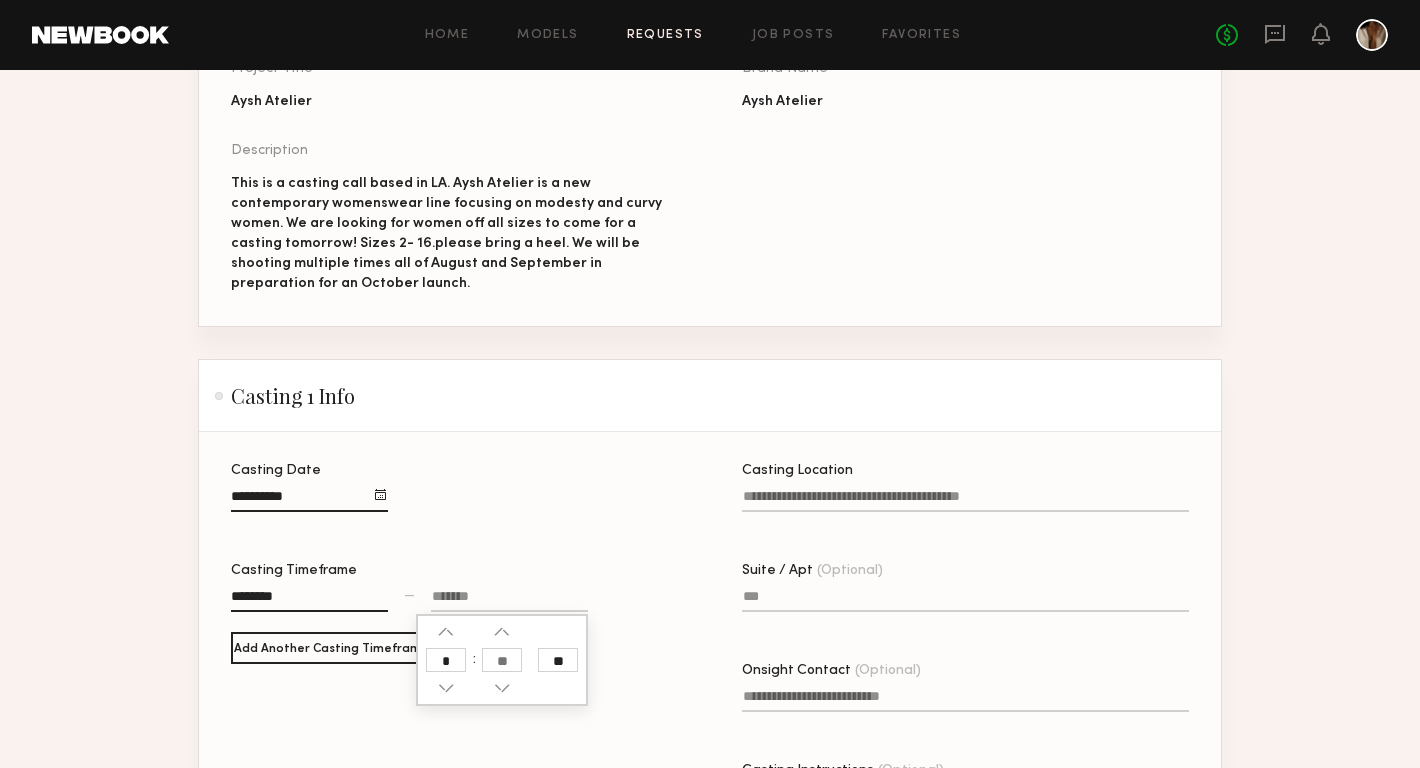 type on "********" 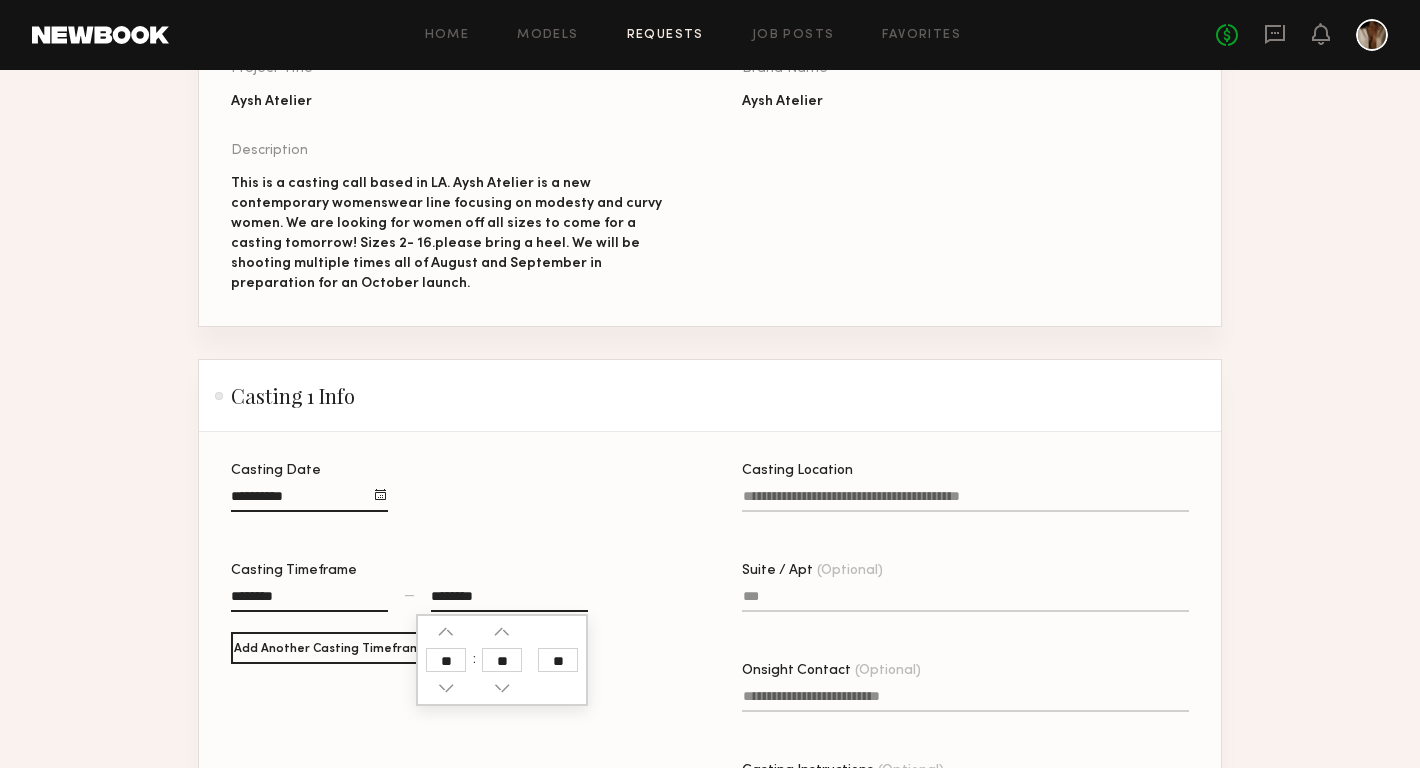 click 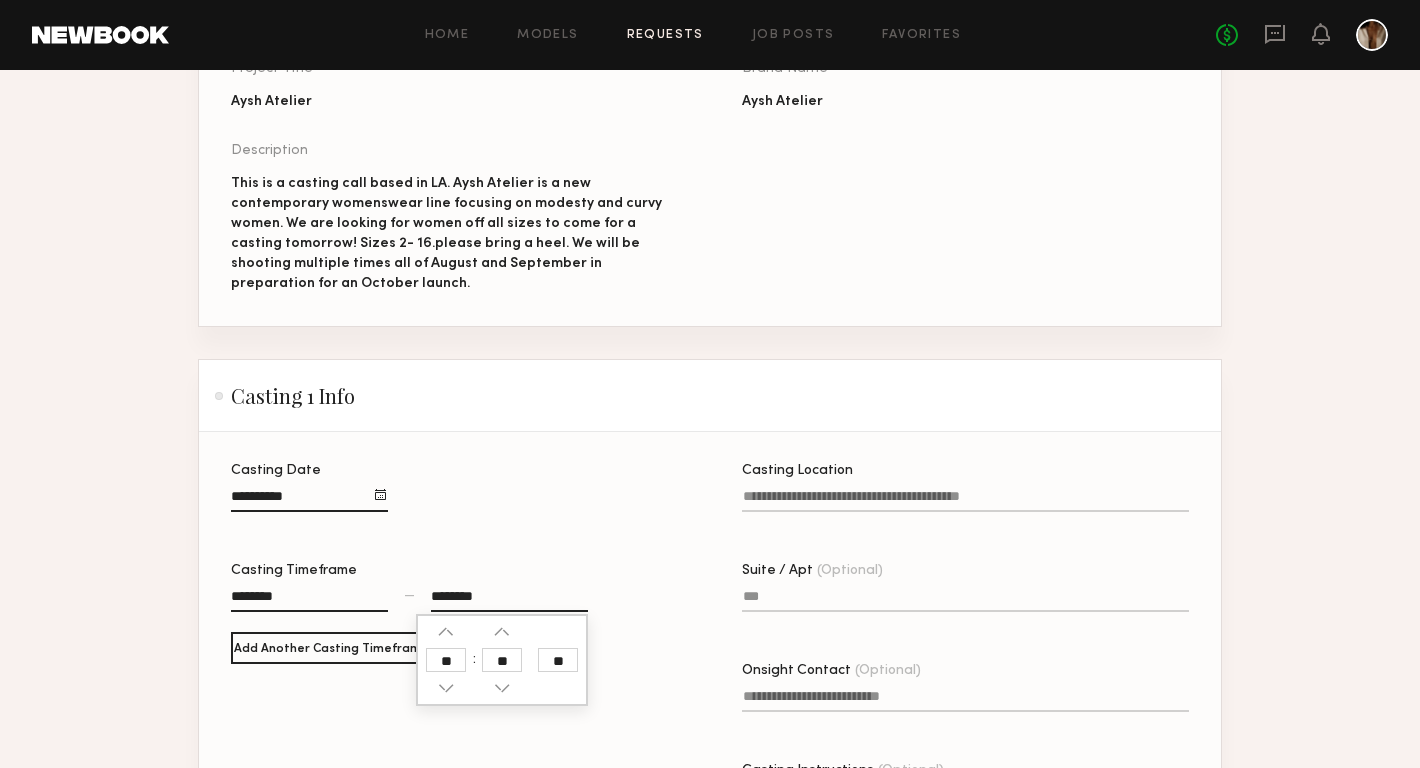 click on "**" 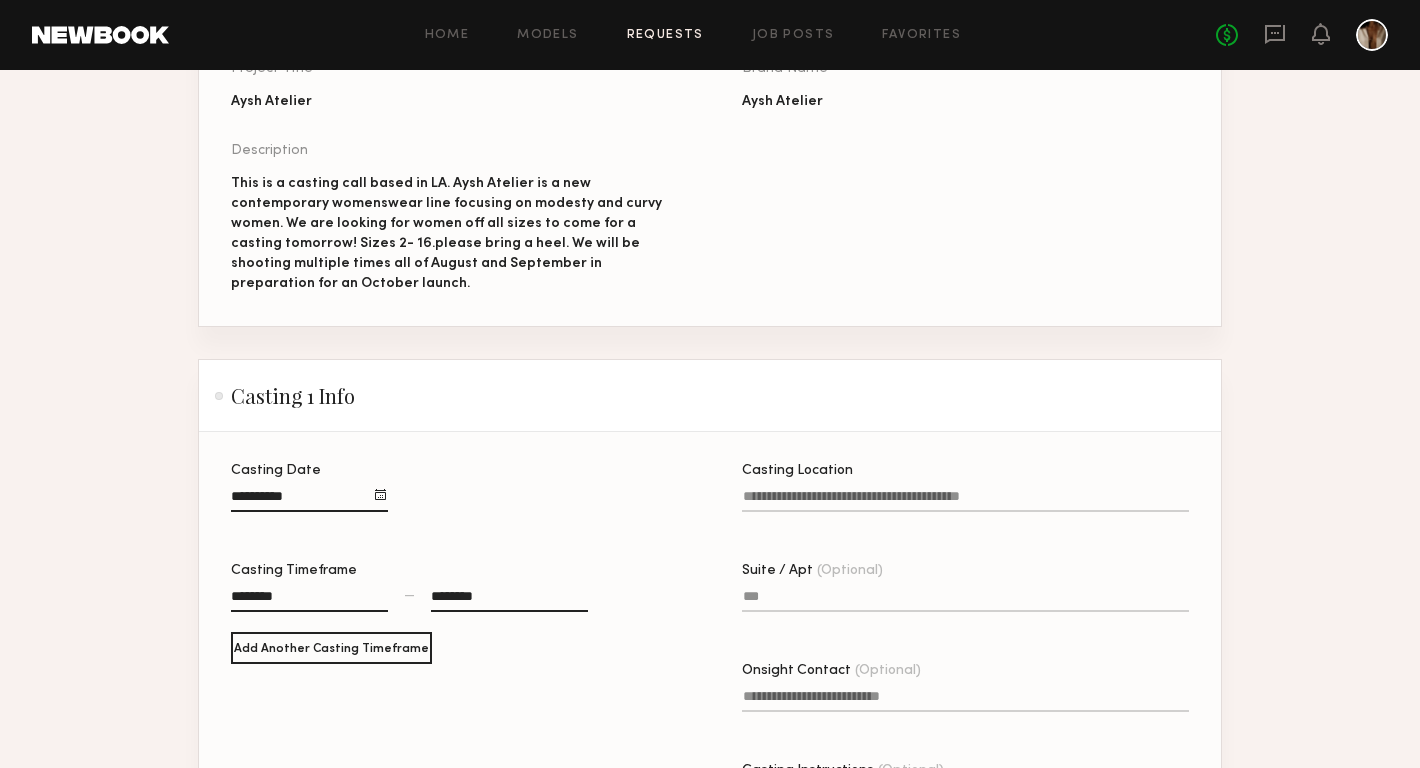 click on "Casting Location" 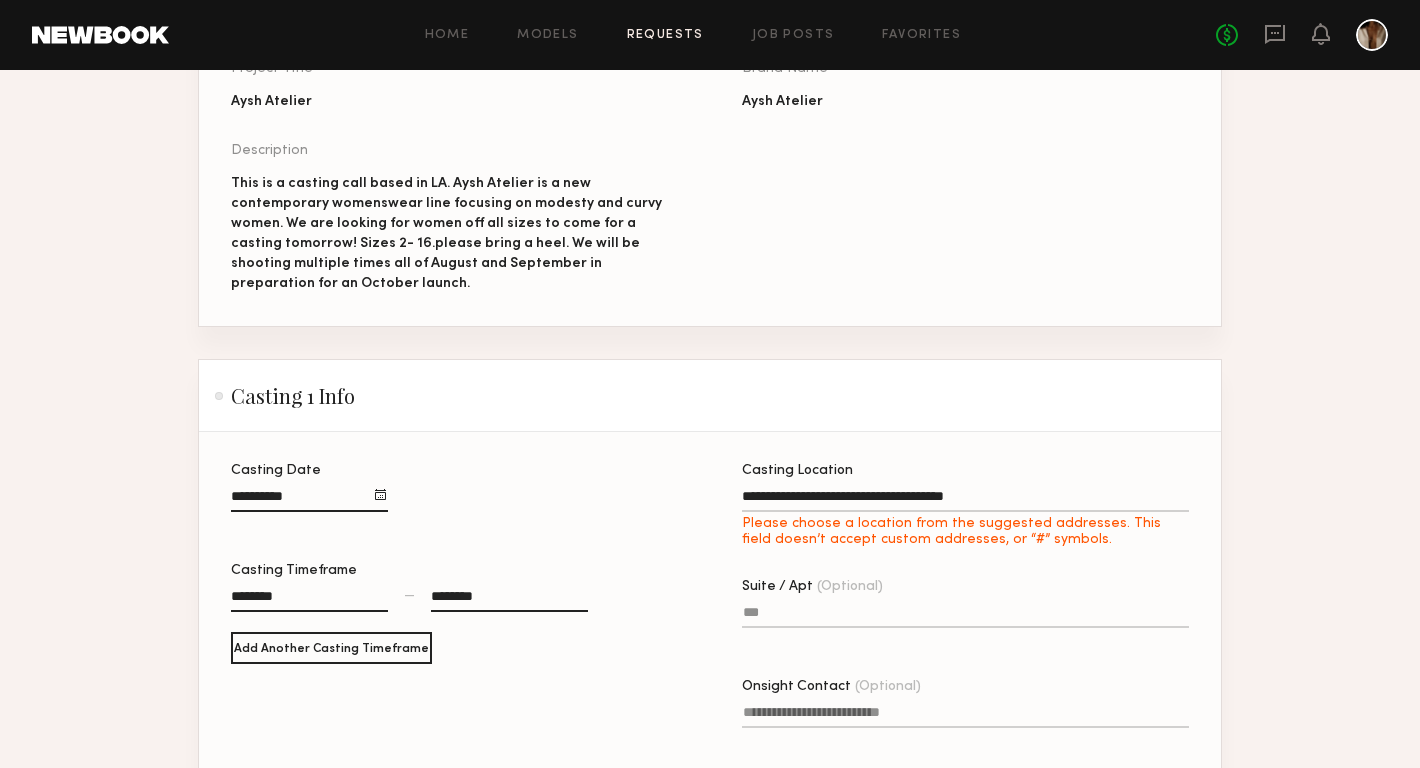 type on "**********" 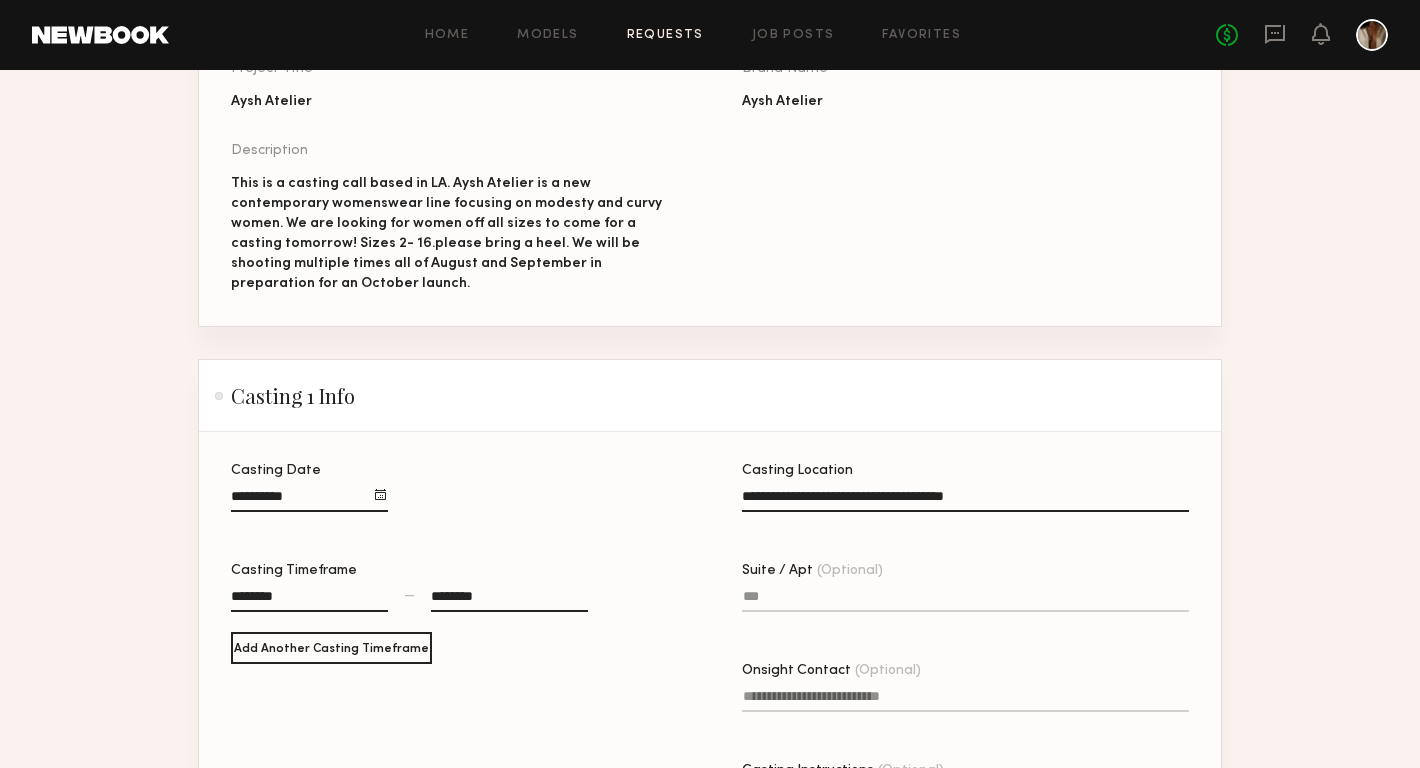 click on "Suite / Apt (Optional)" 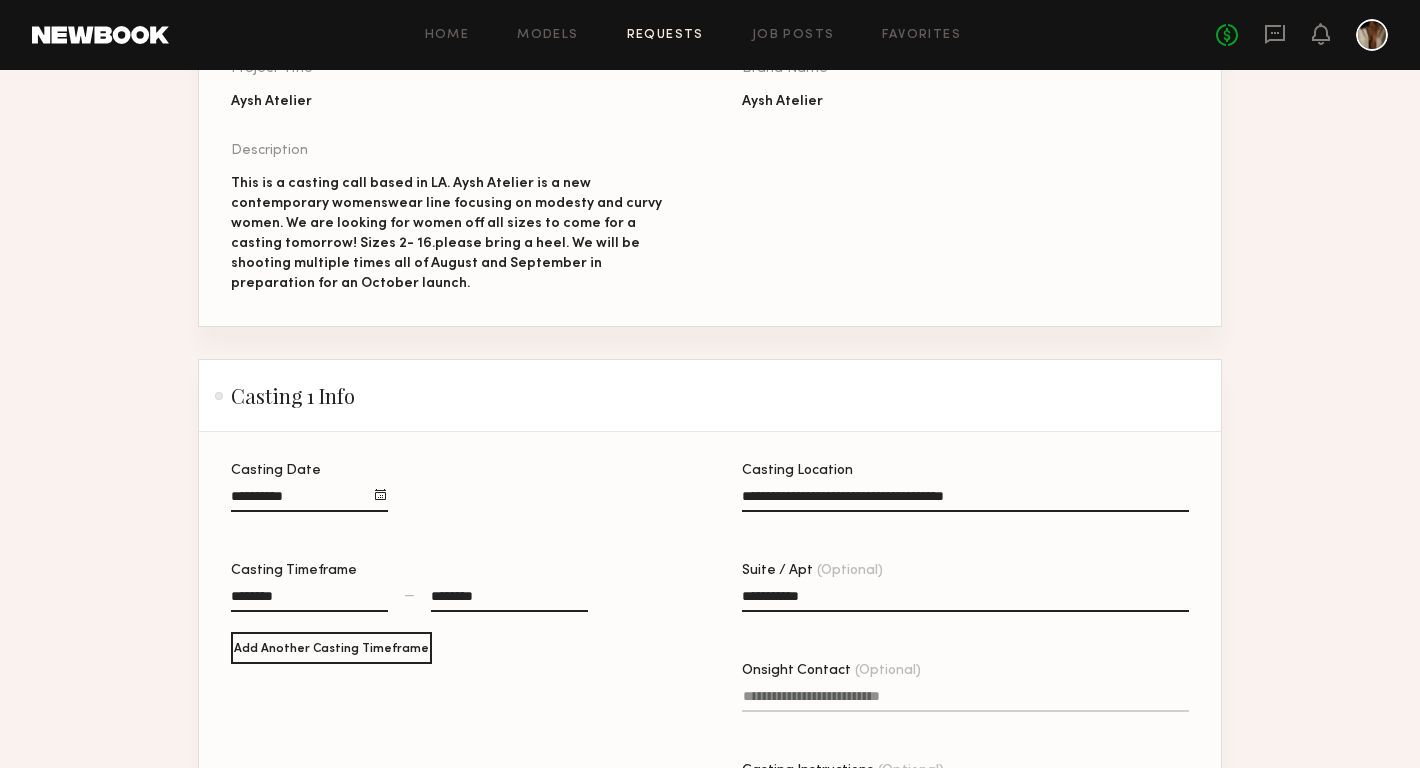 type on "**********" 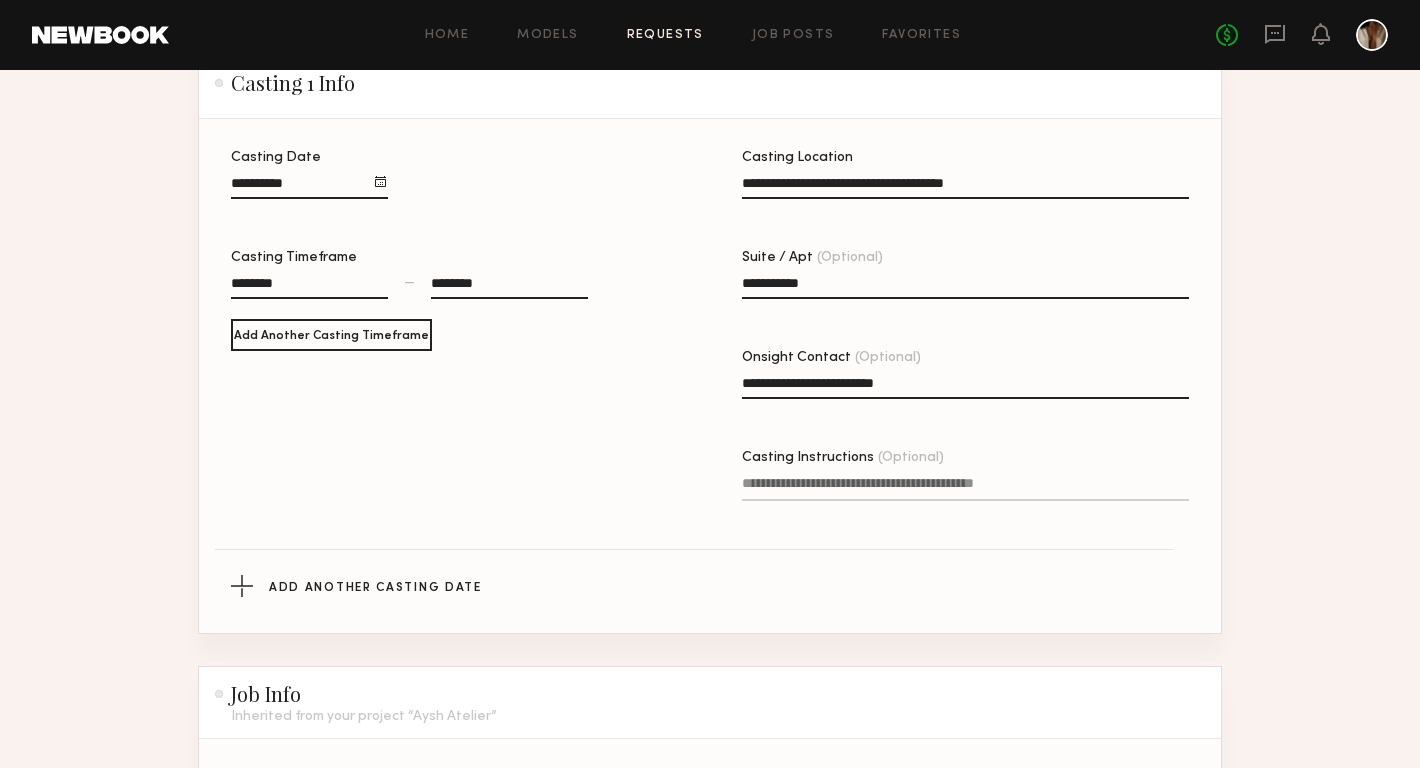 scroll, scrollTop: 602, scrollLeft: 0, axis: vertical 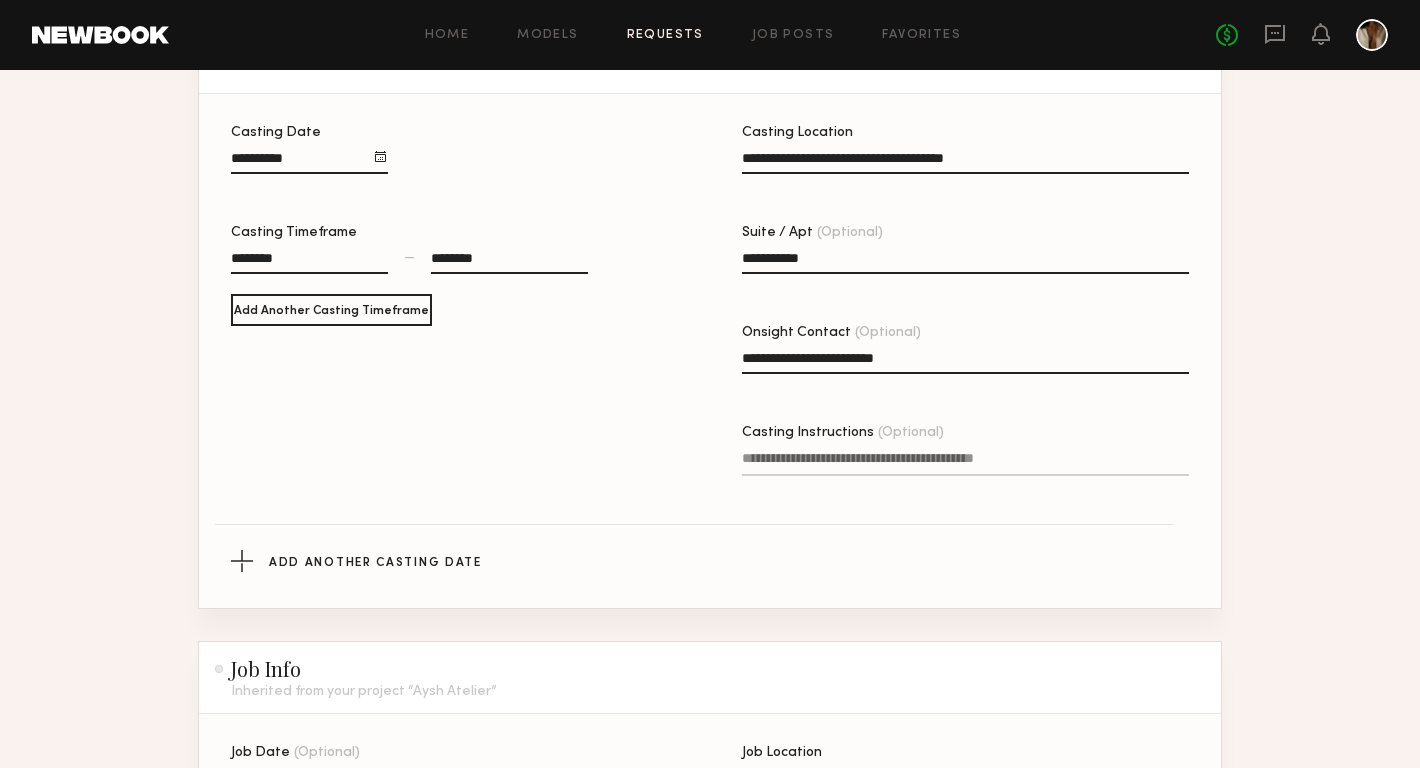 type on "**********" 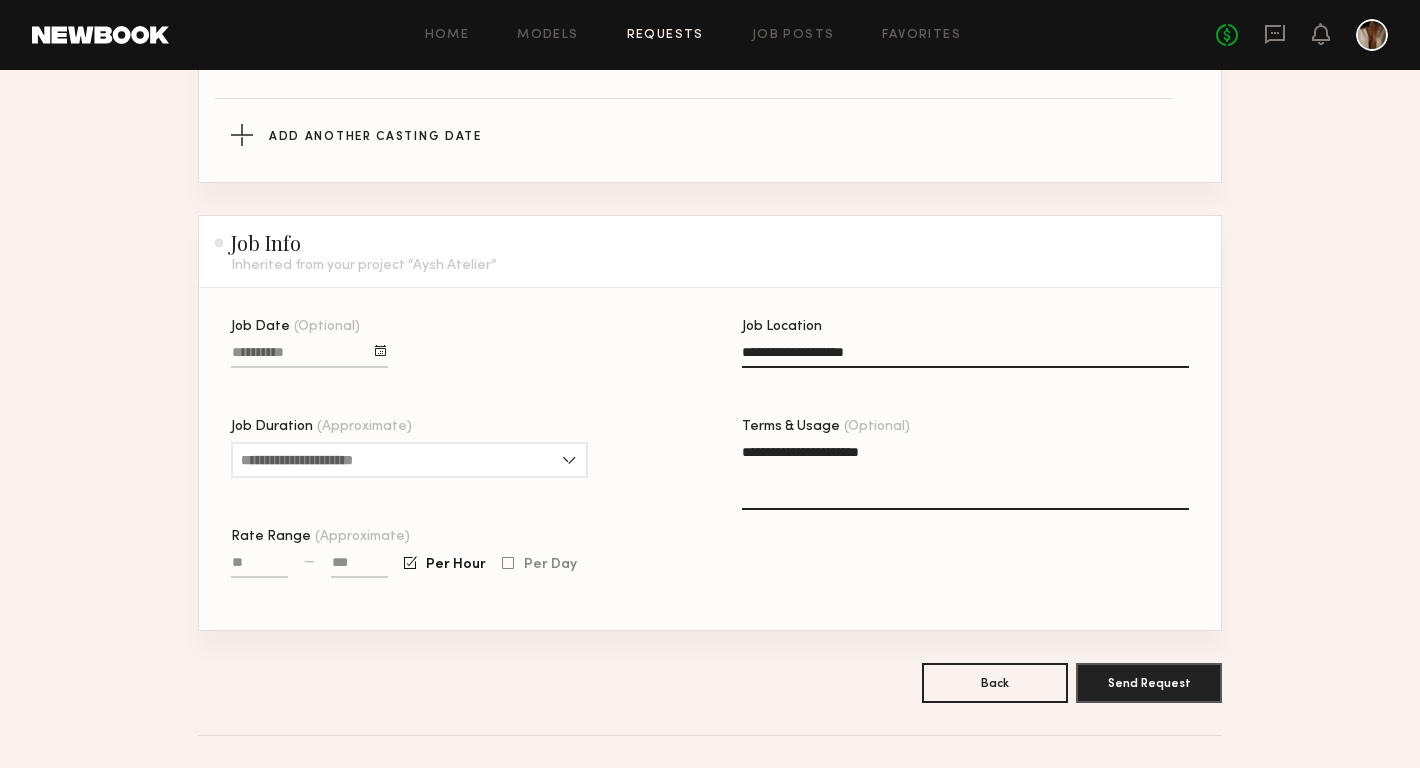 scroll, scrollTop: 1061, scrollLeft: 0, axis: vertical 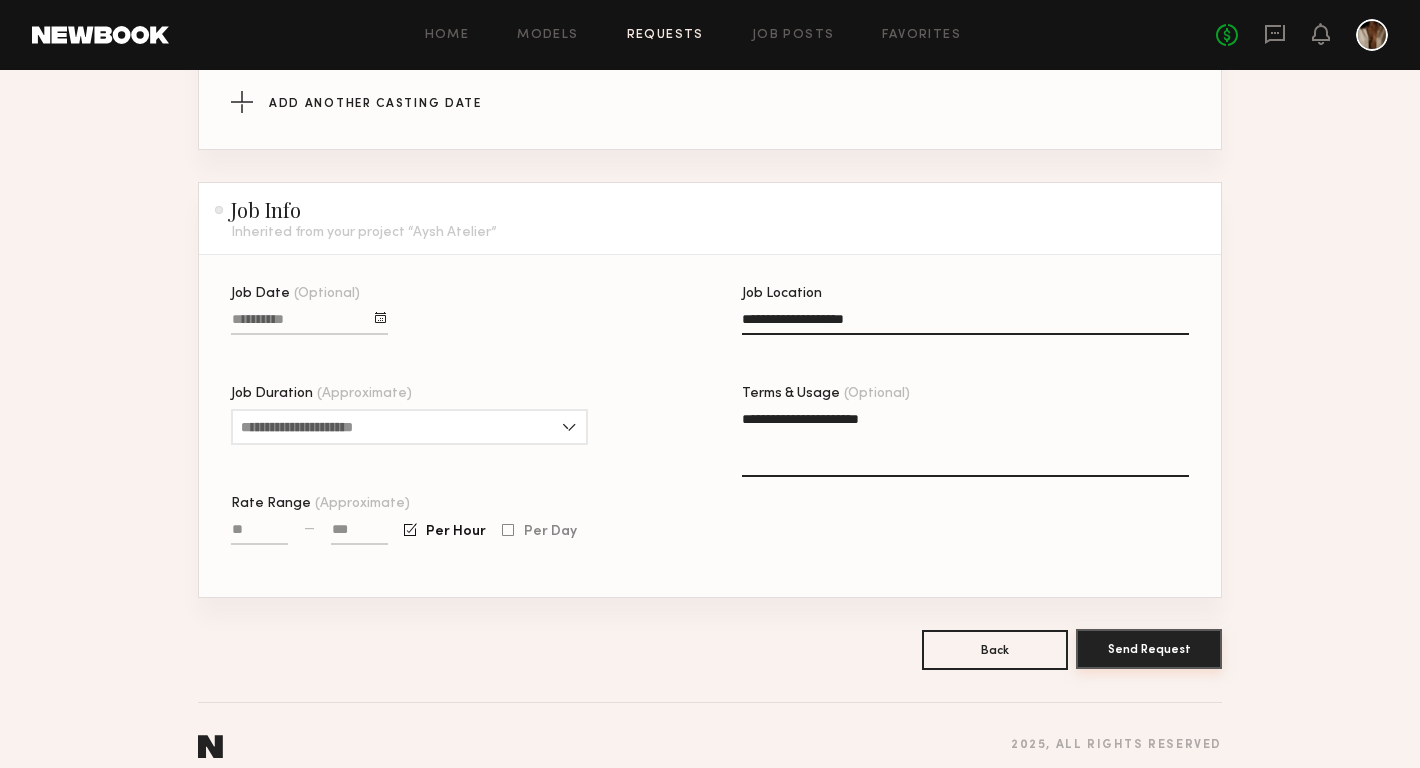 click on "Send Request" 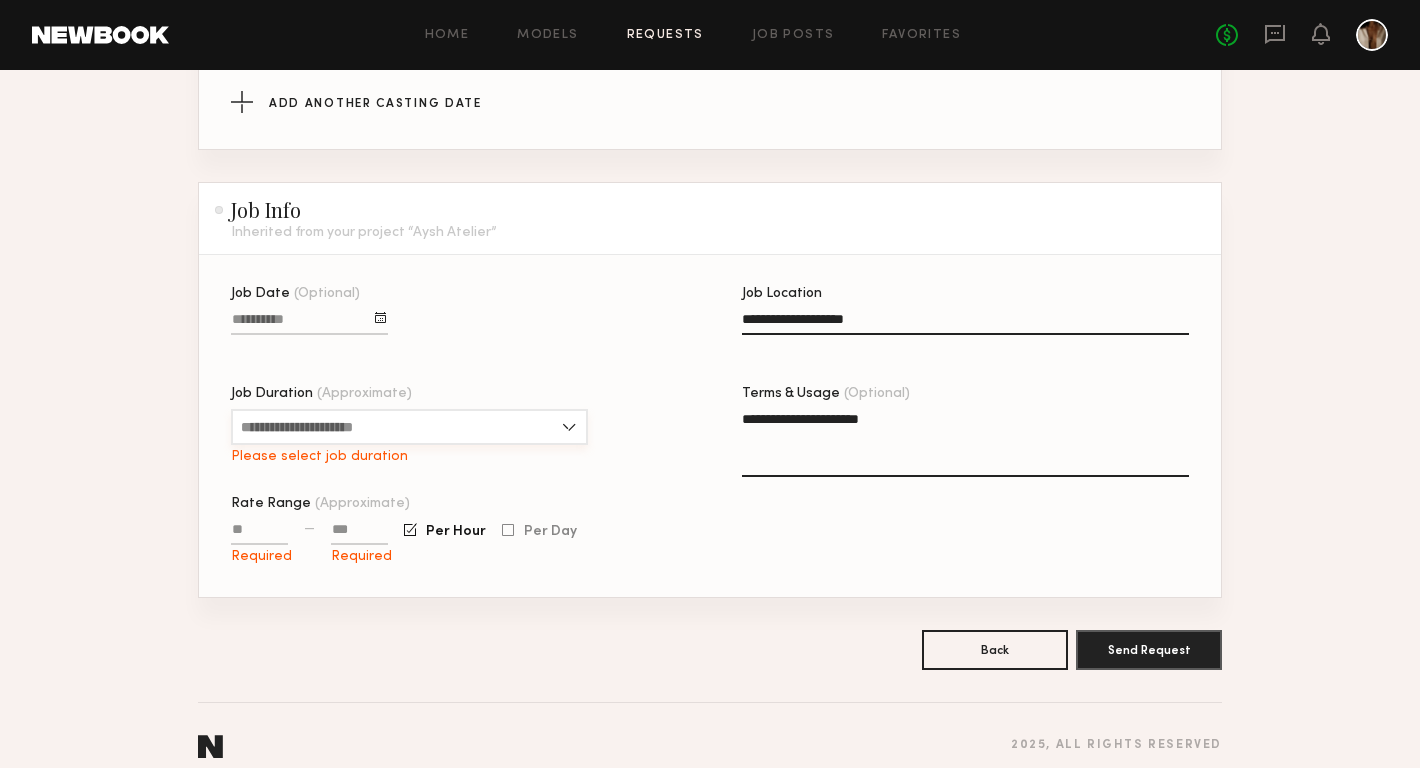 click on "Job Duration (Approximate)" at bounding box center [409, 427] 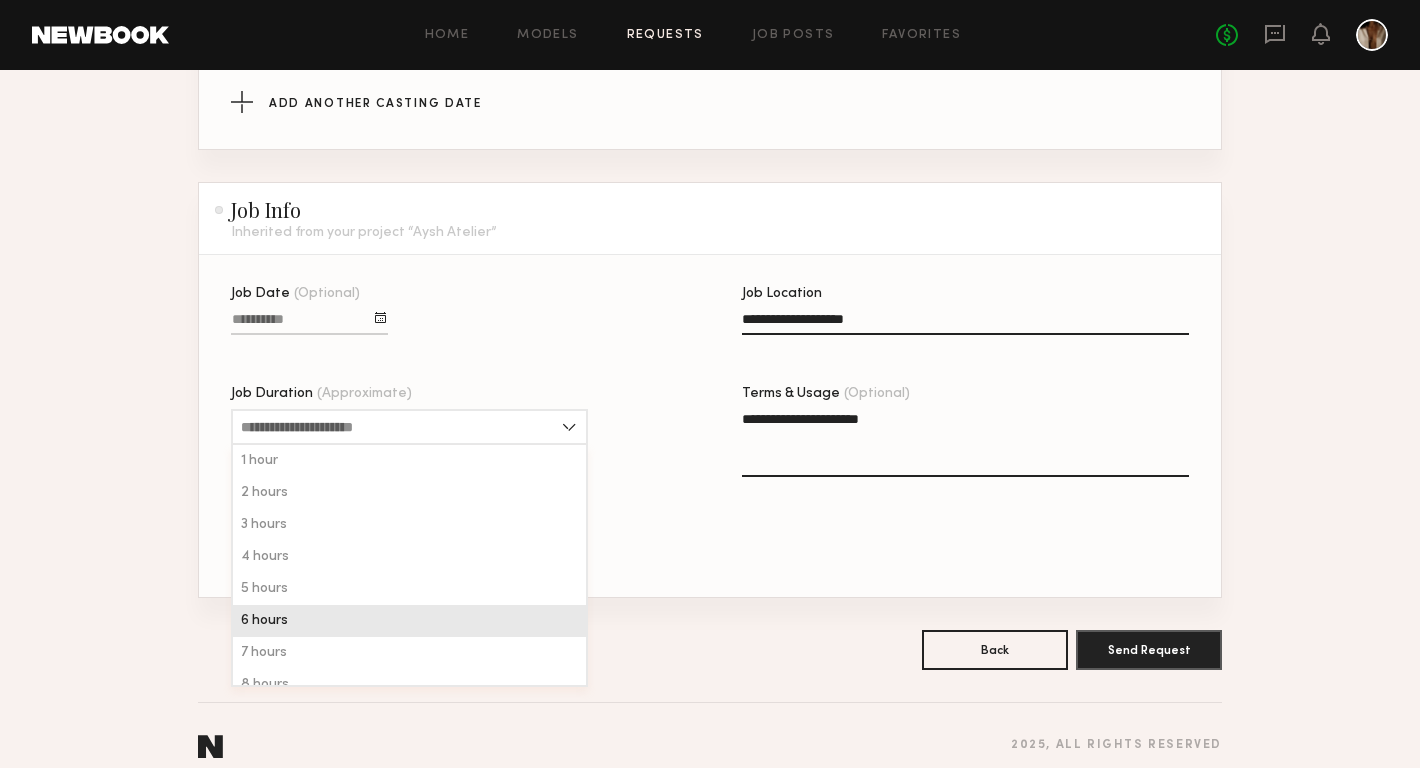click on "6 hours" 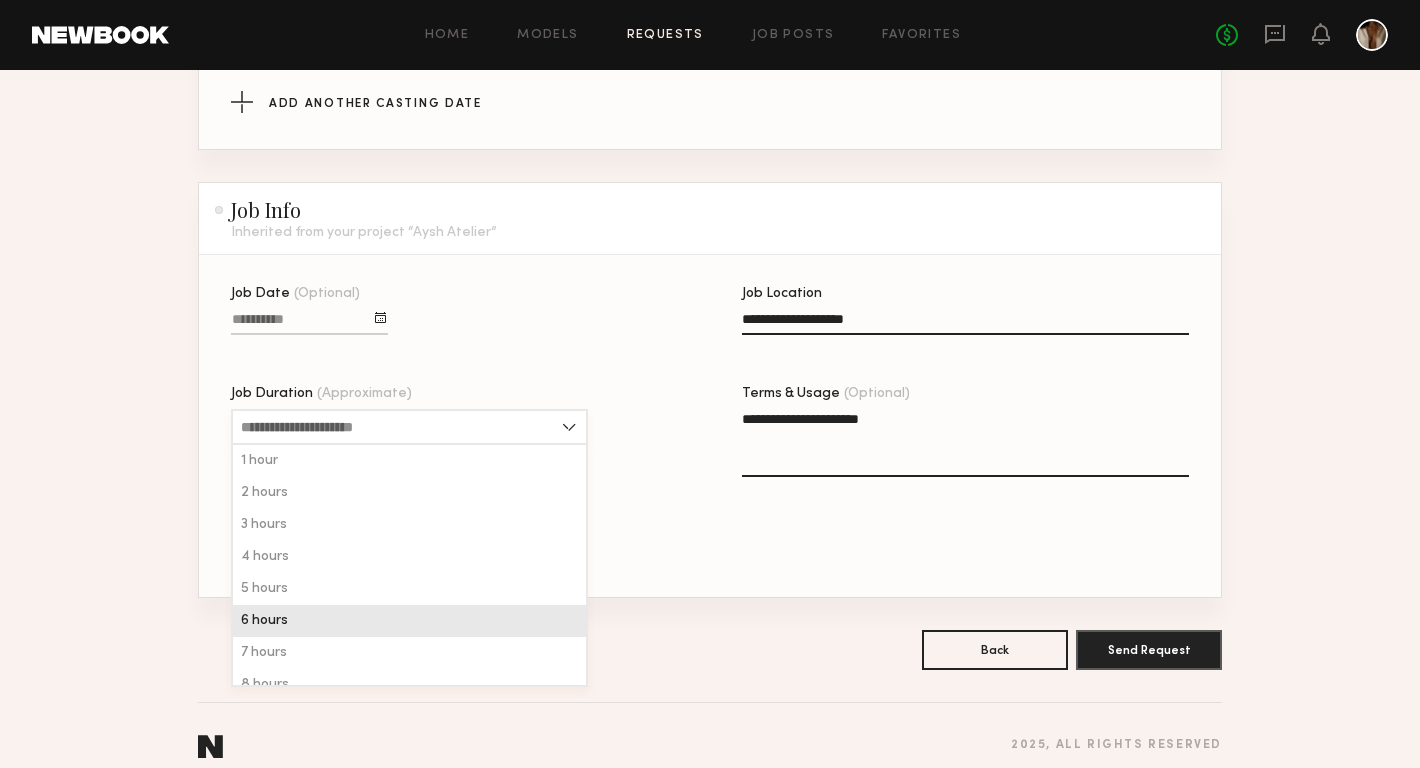 type on "*******" 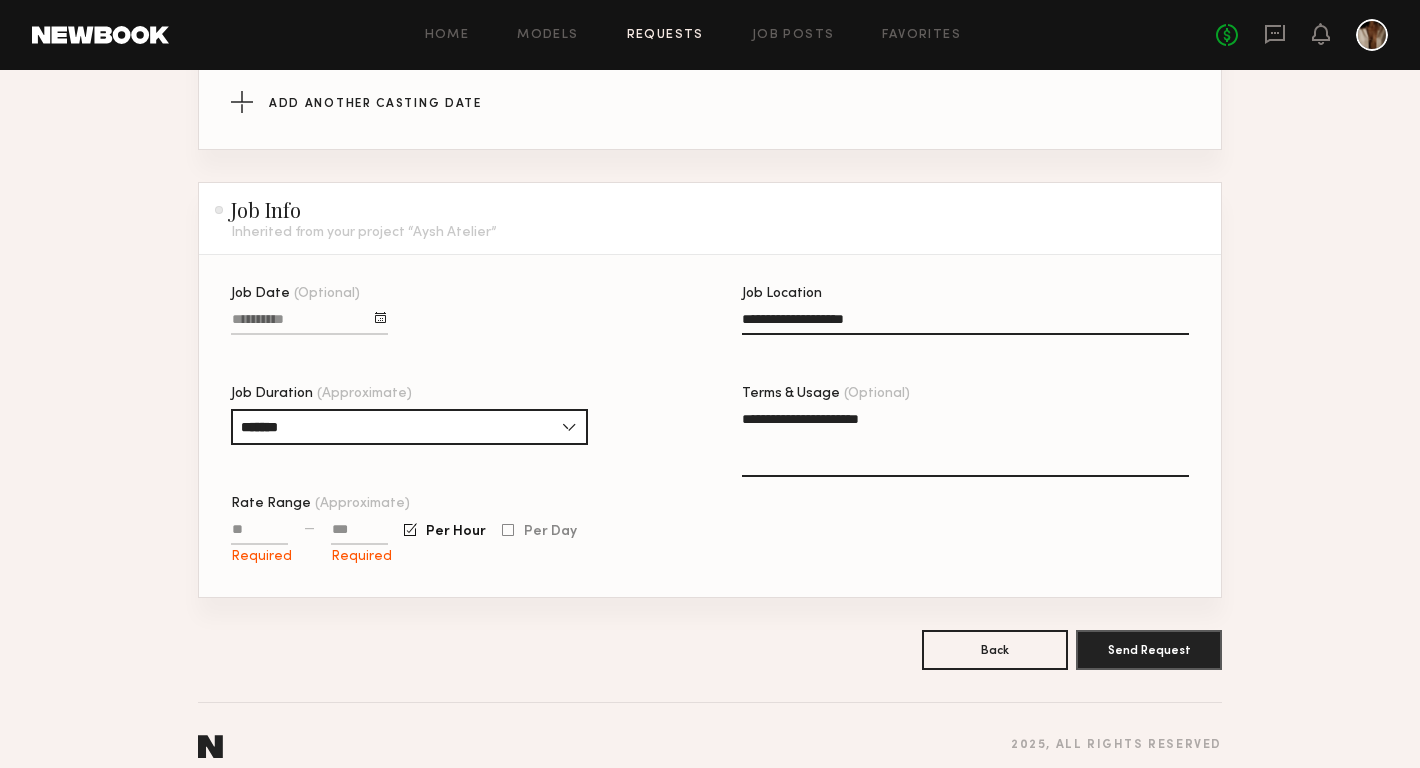 click on "Rate Range (Approximate)" at bounding box center (259, 533) 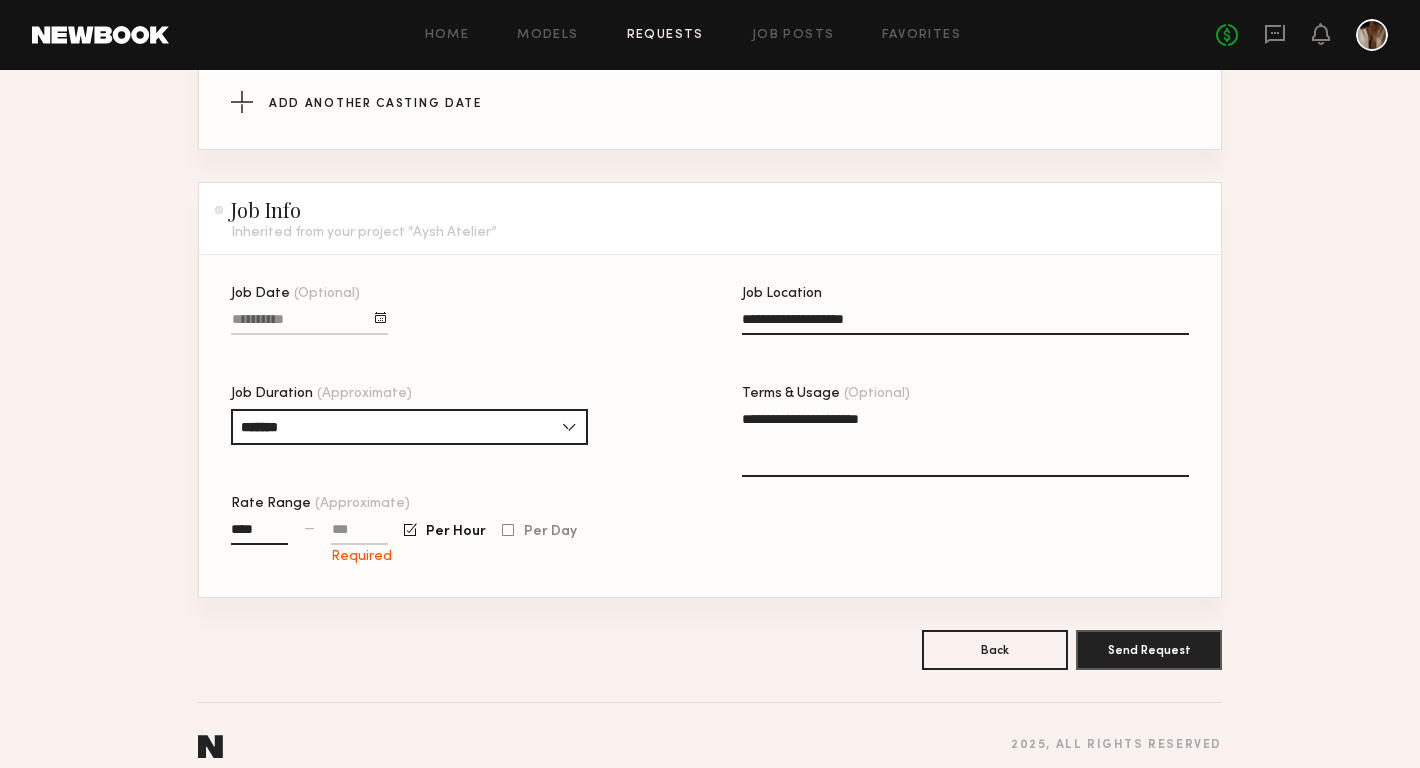type on "****" 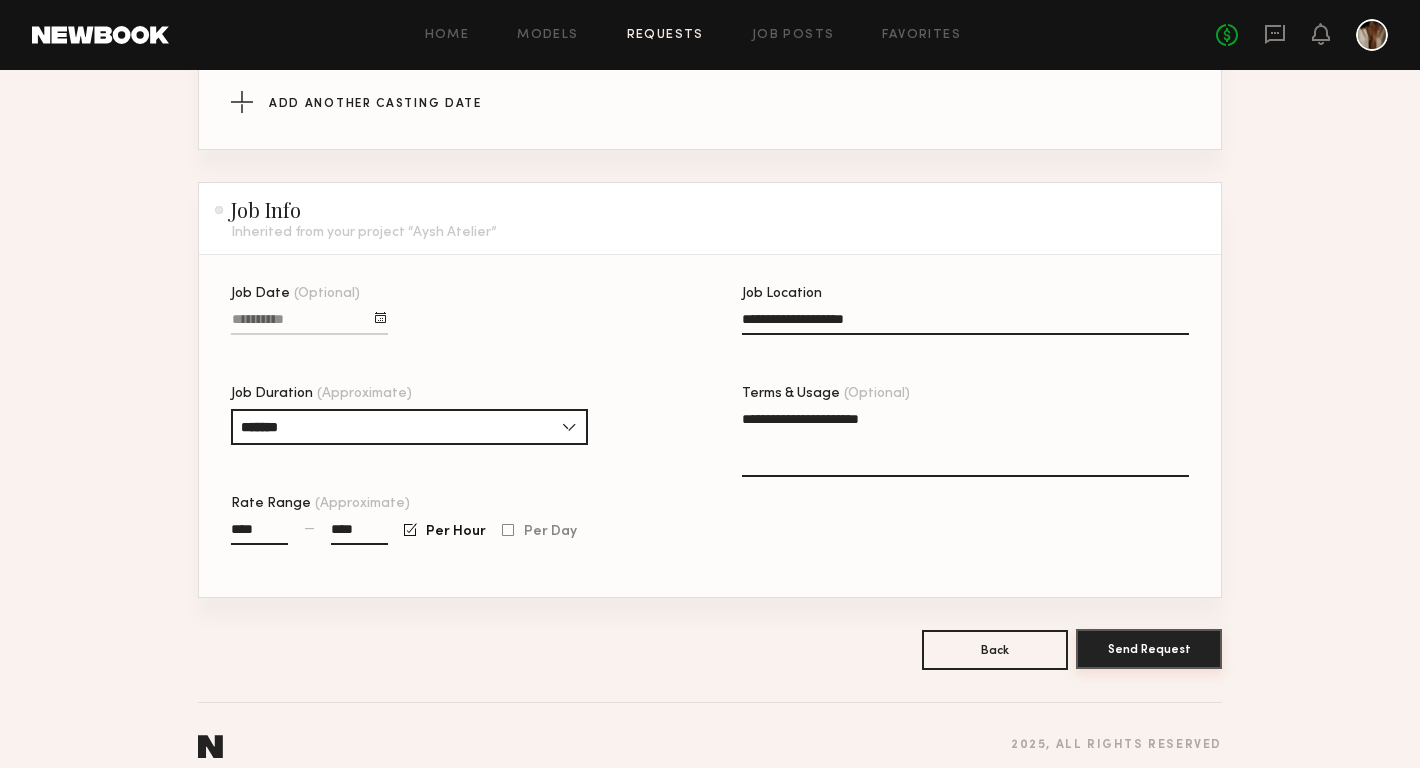 type on "****" 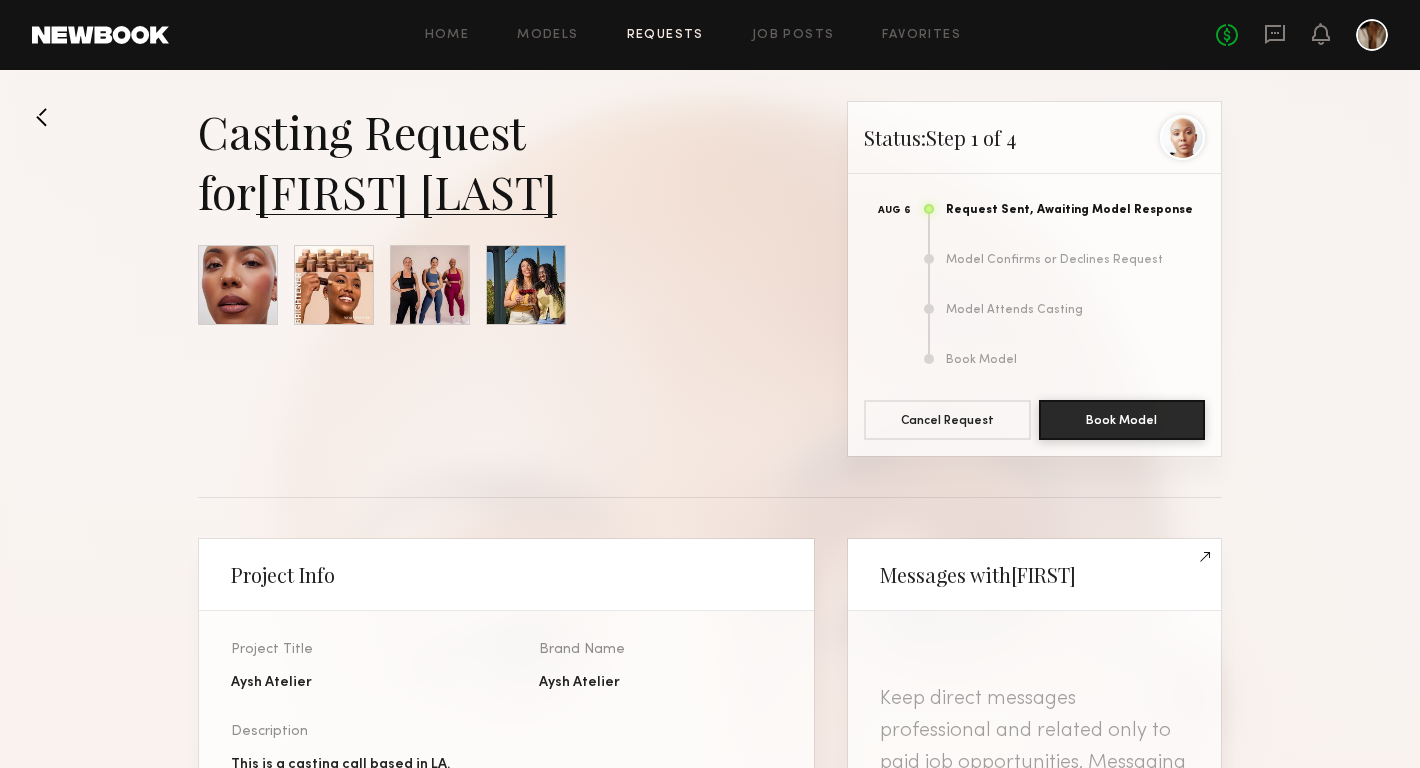 scroll, scrollTop: 0, scrollLeft: 0, axis: both 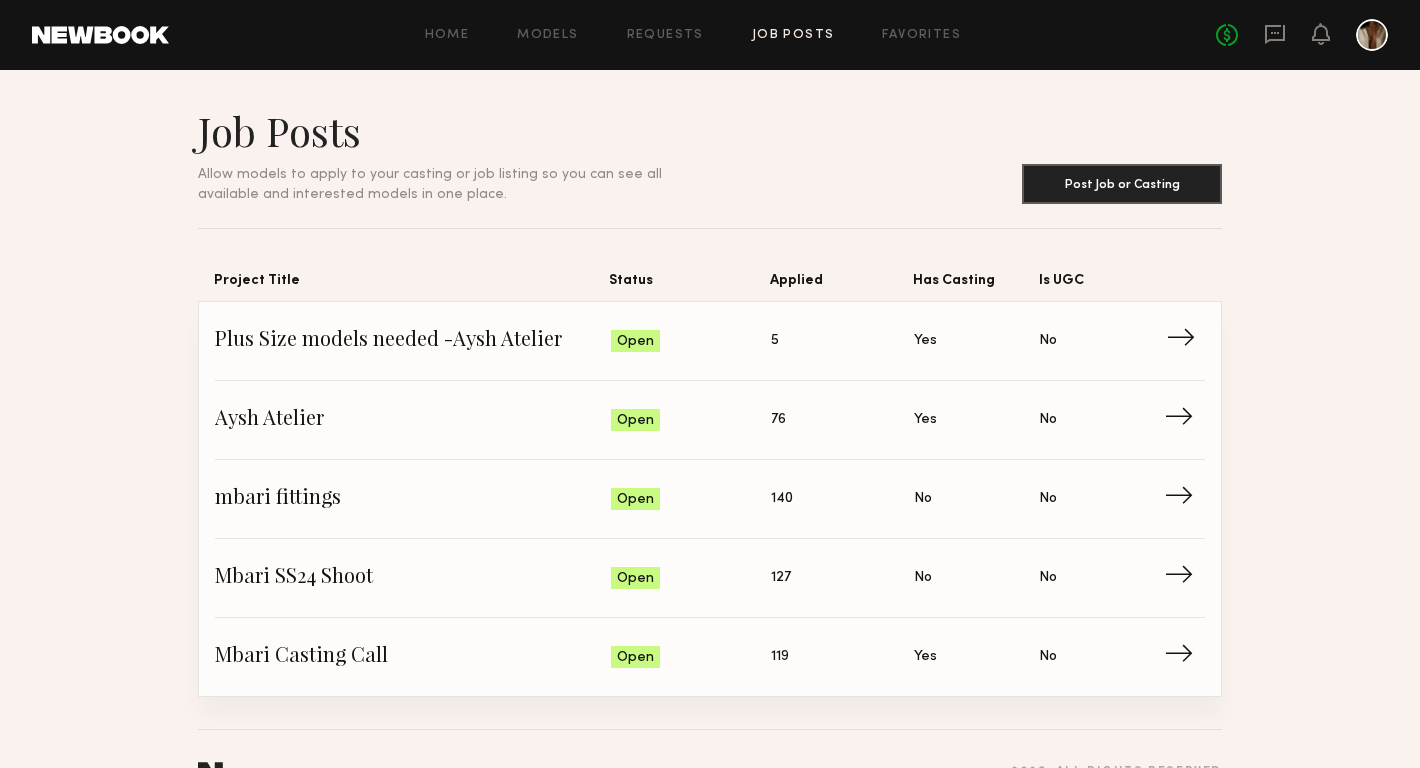 click on "5" 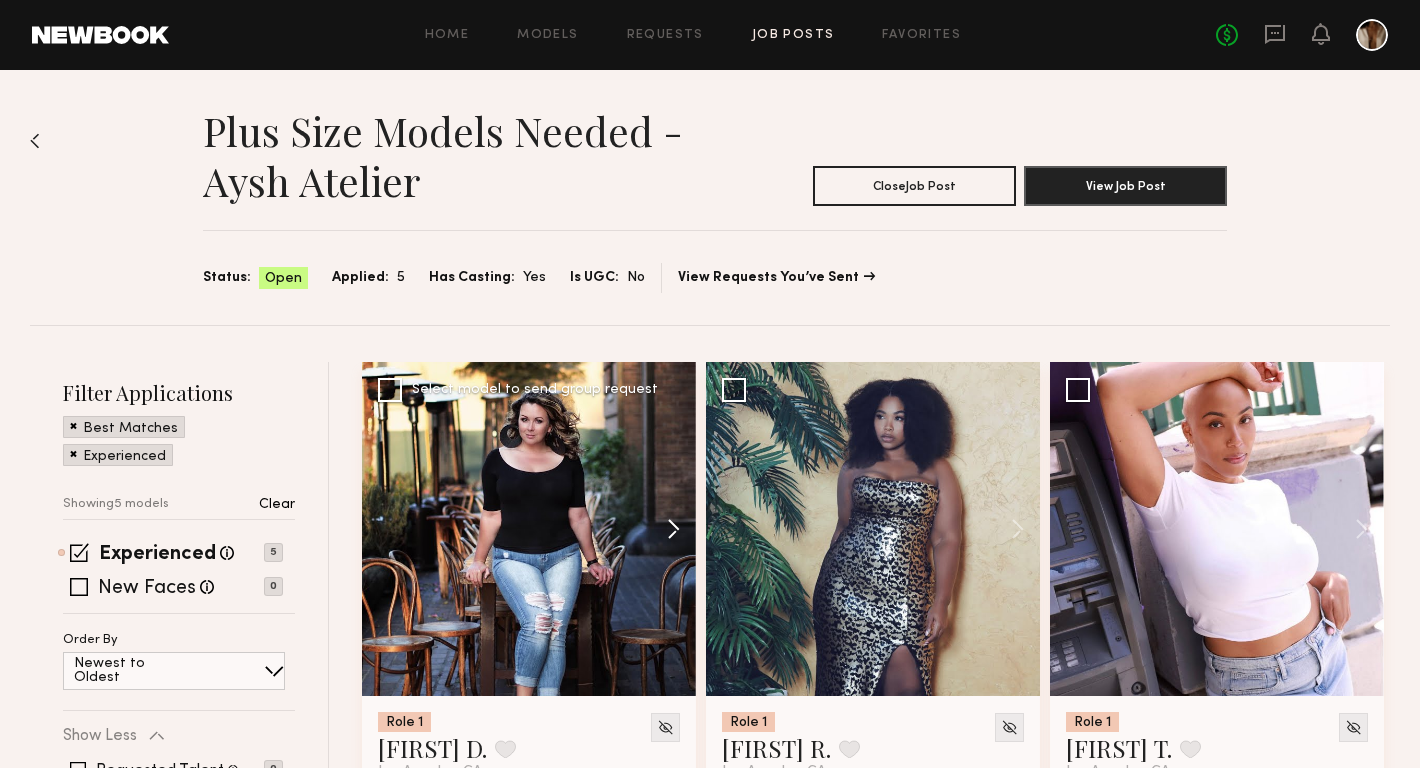 click 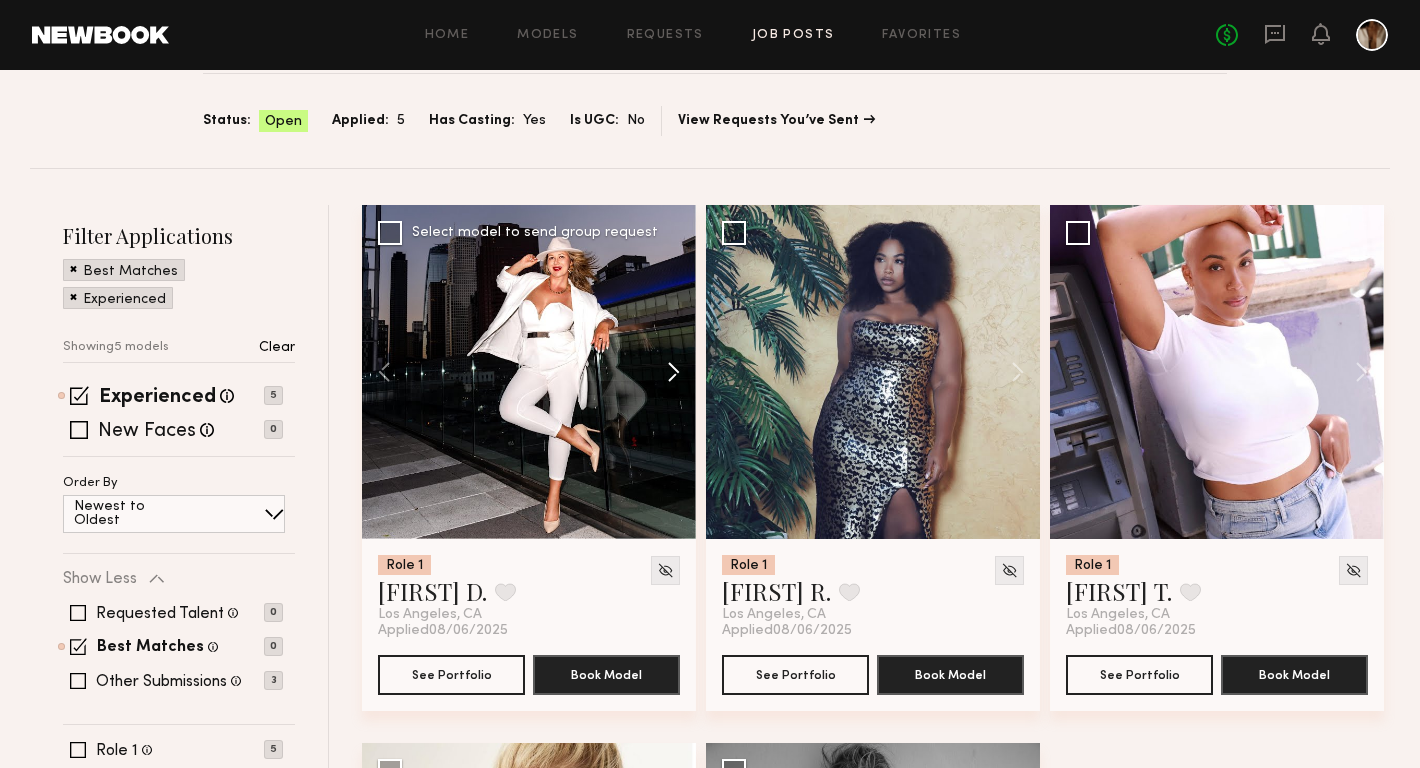 scroll, scrollTop: 161, scrollLeft: 0, axis: vertical 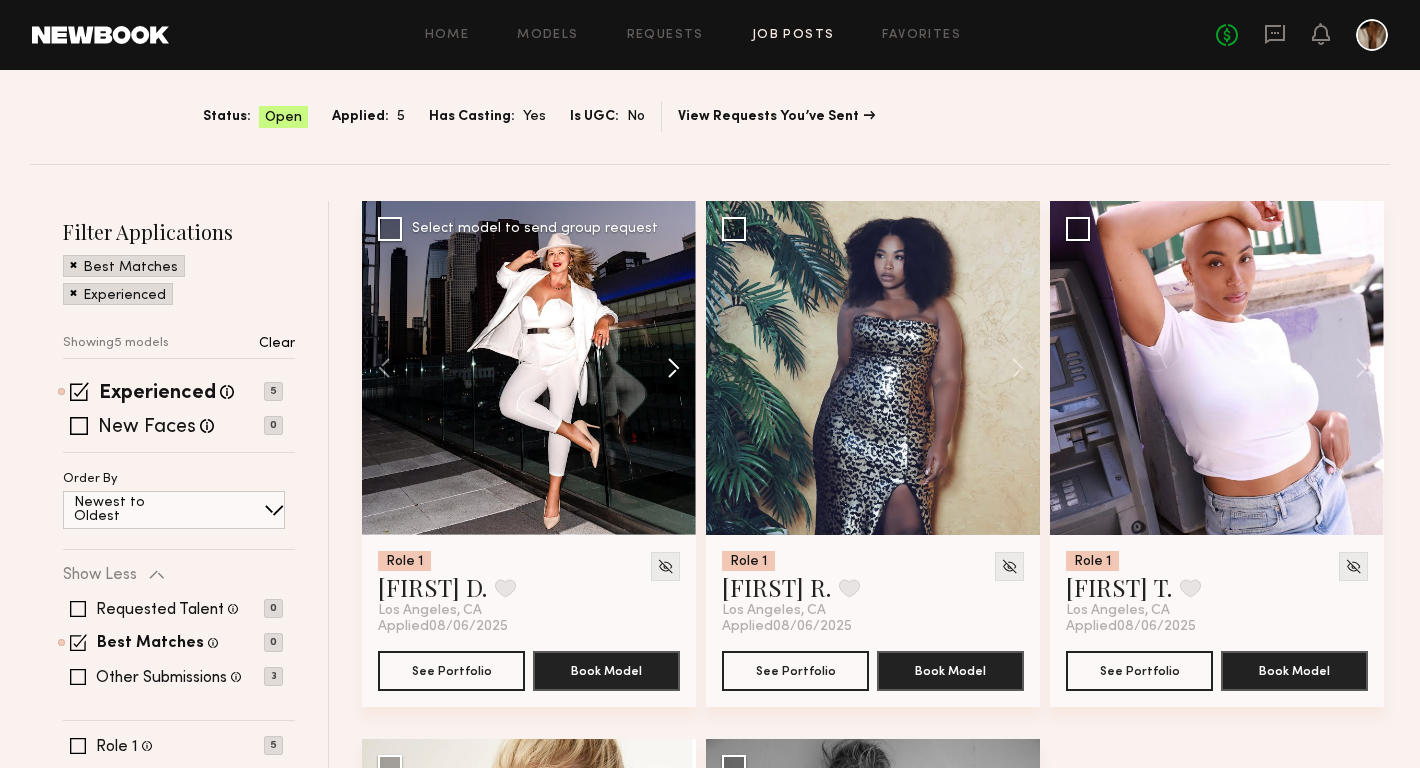 click 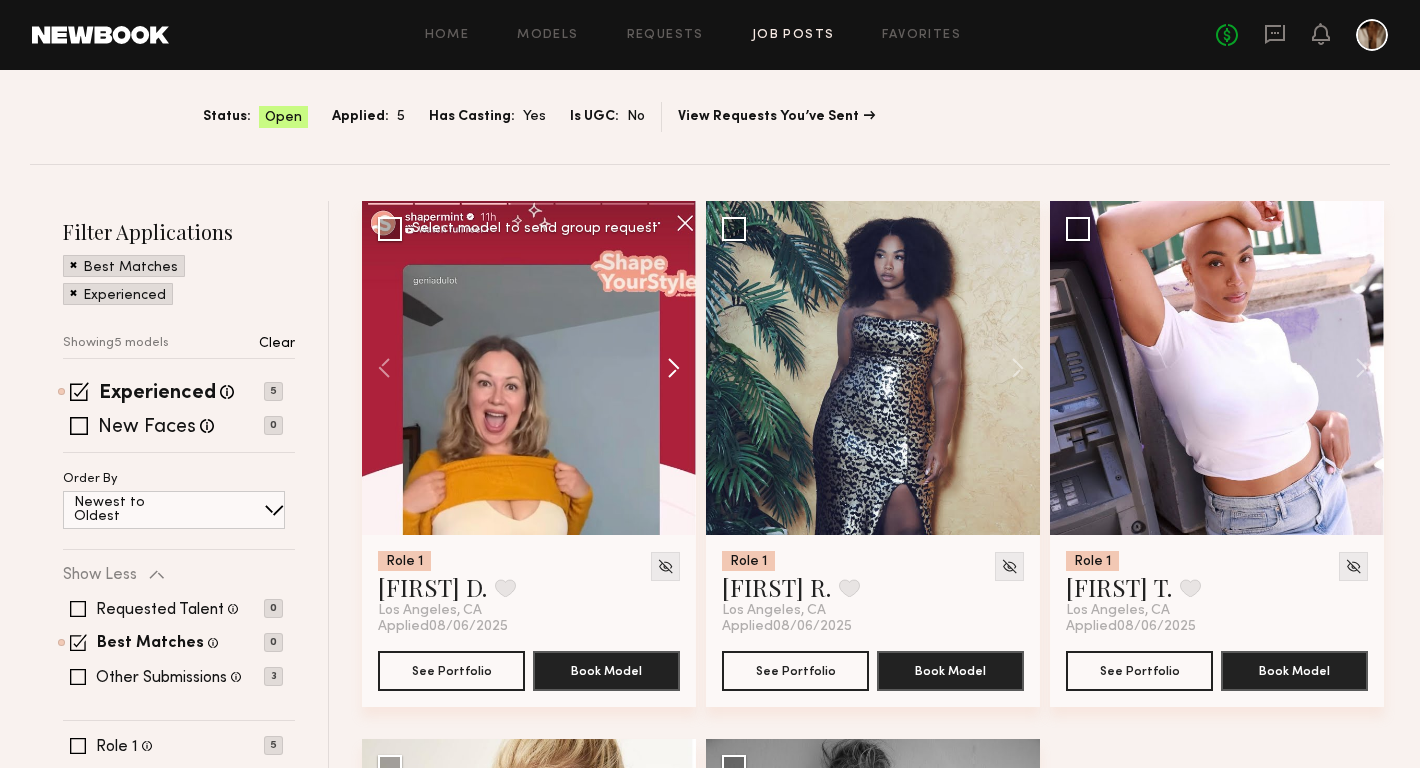 click 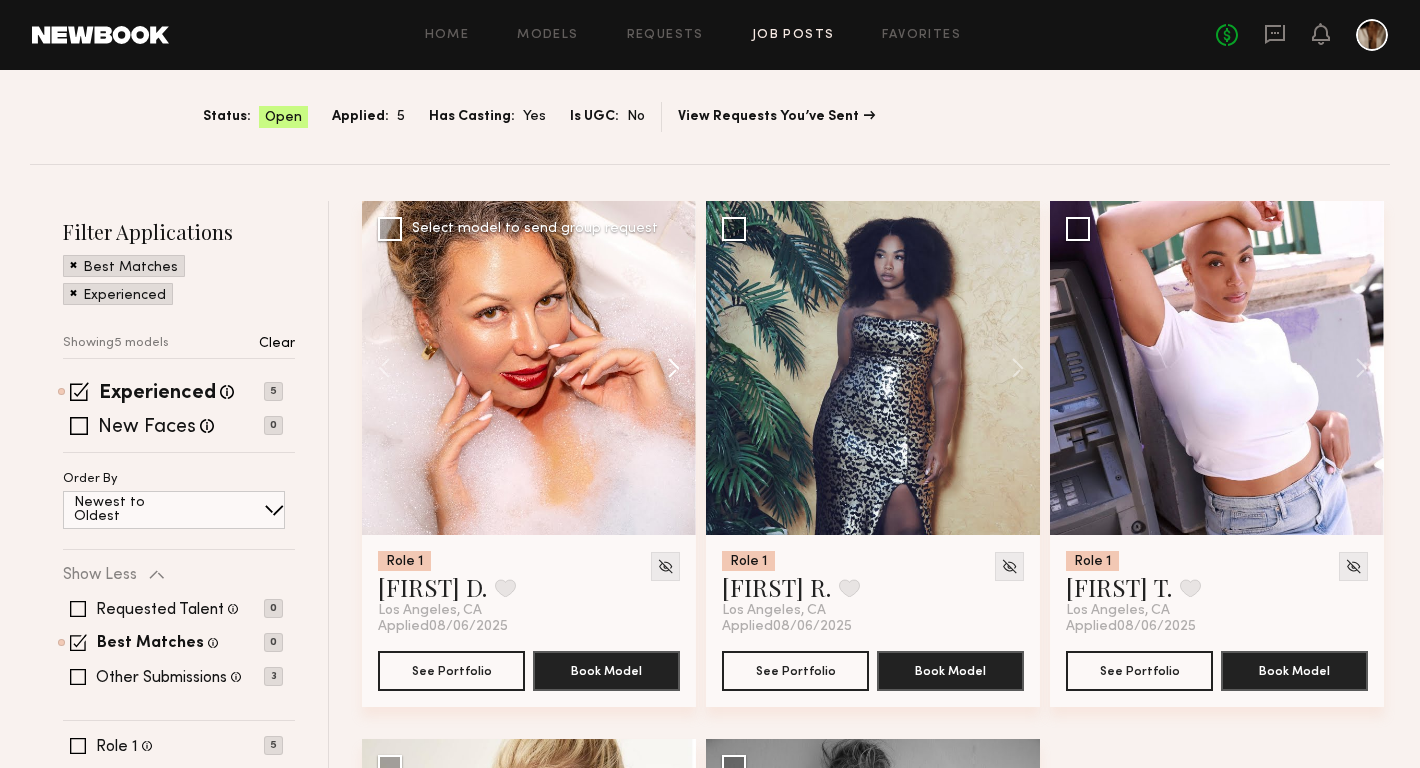 click 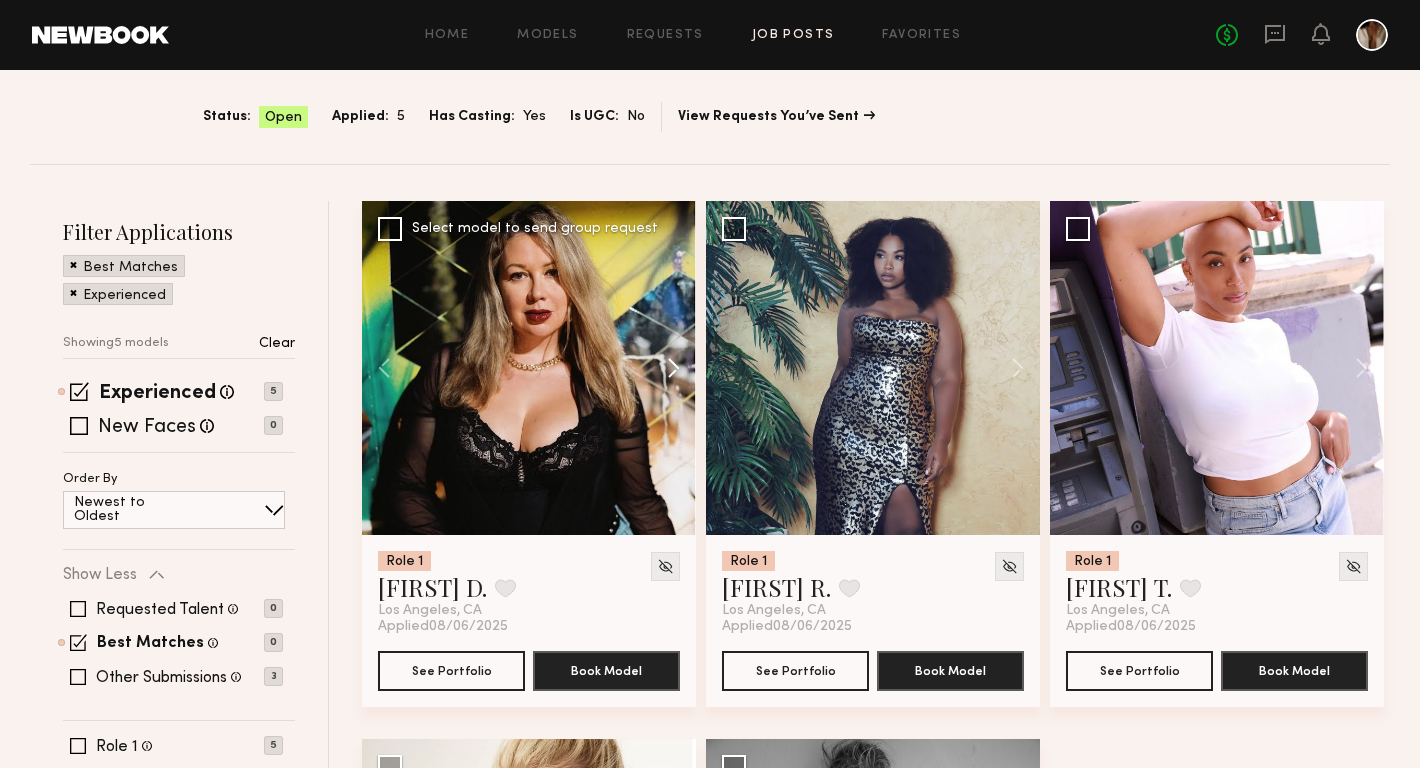 click 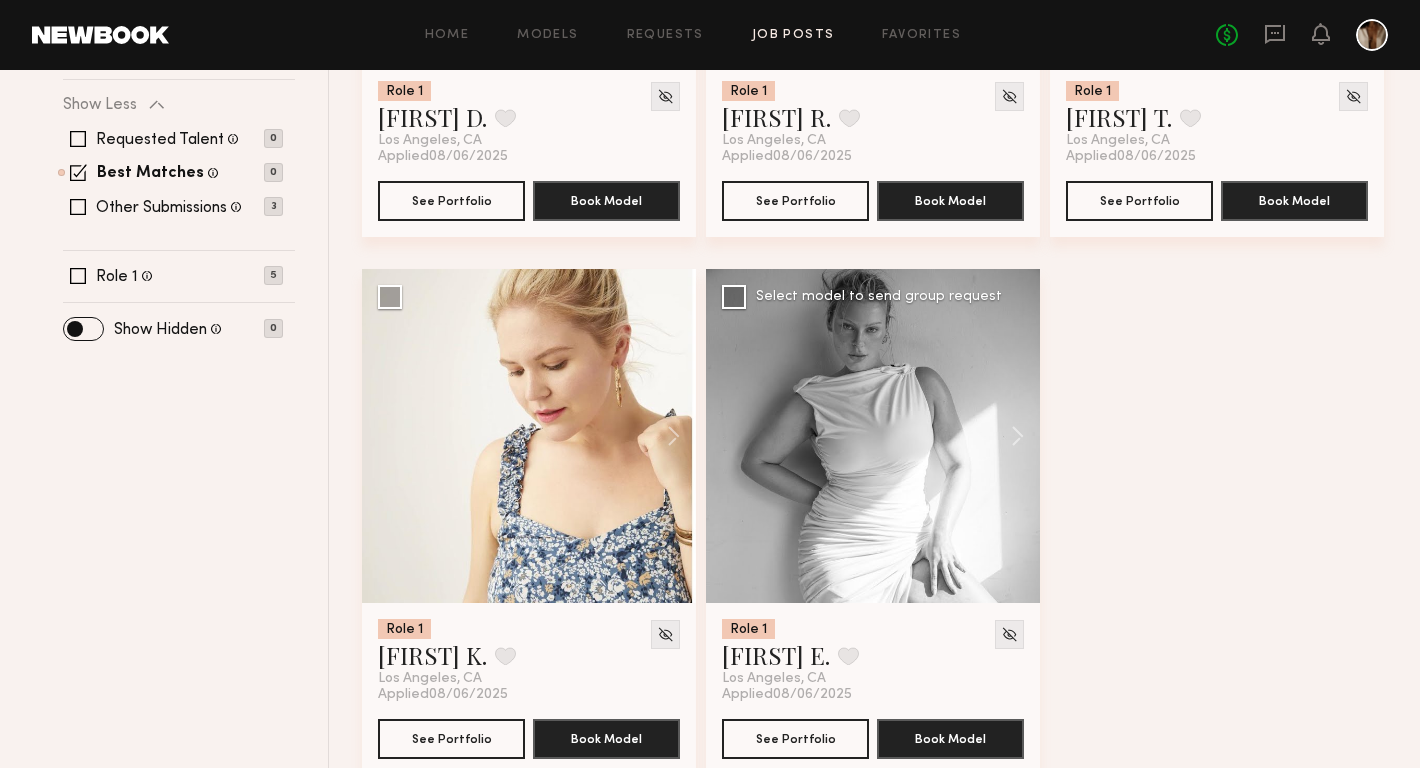 scroll, scrollTop: 670, scrollLeft: 0, axis: vertical 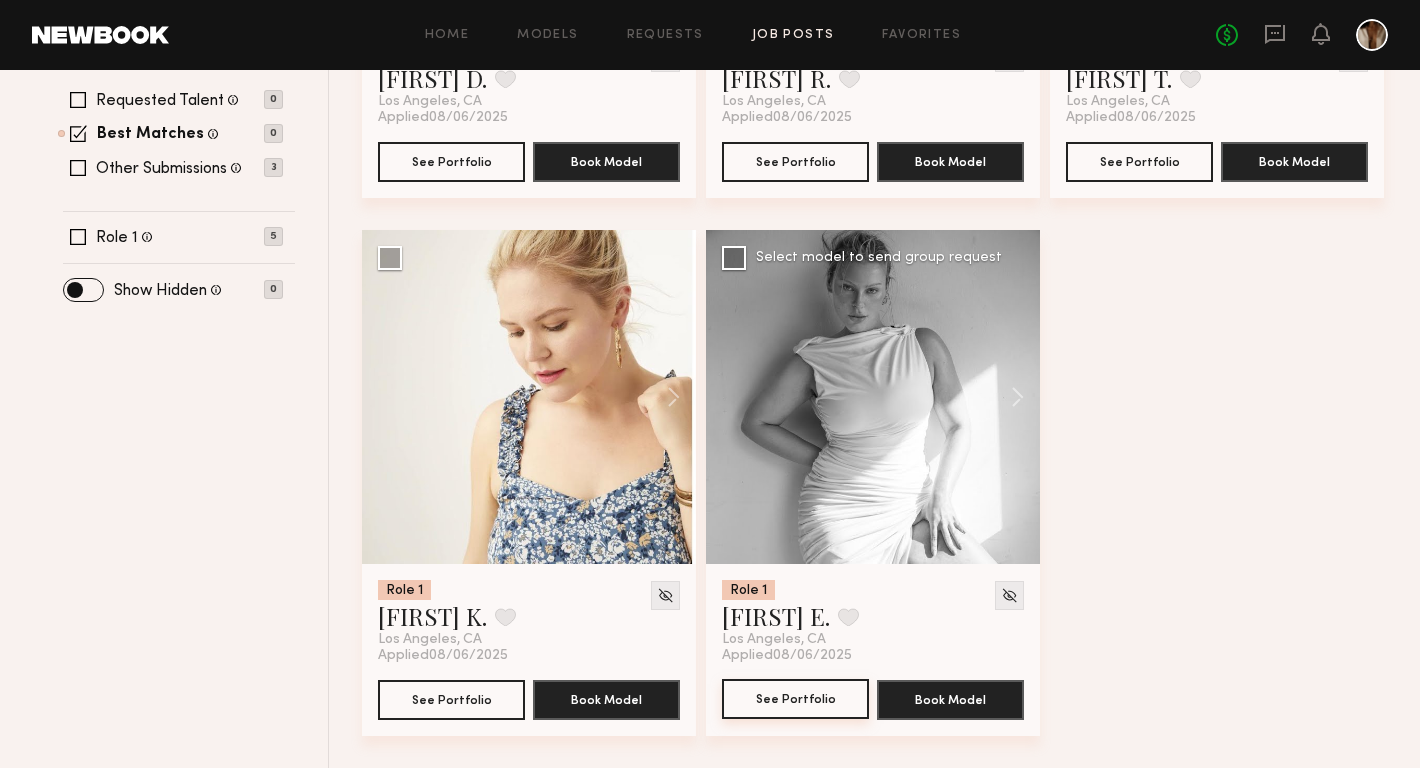 click on "See Portfolio" 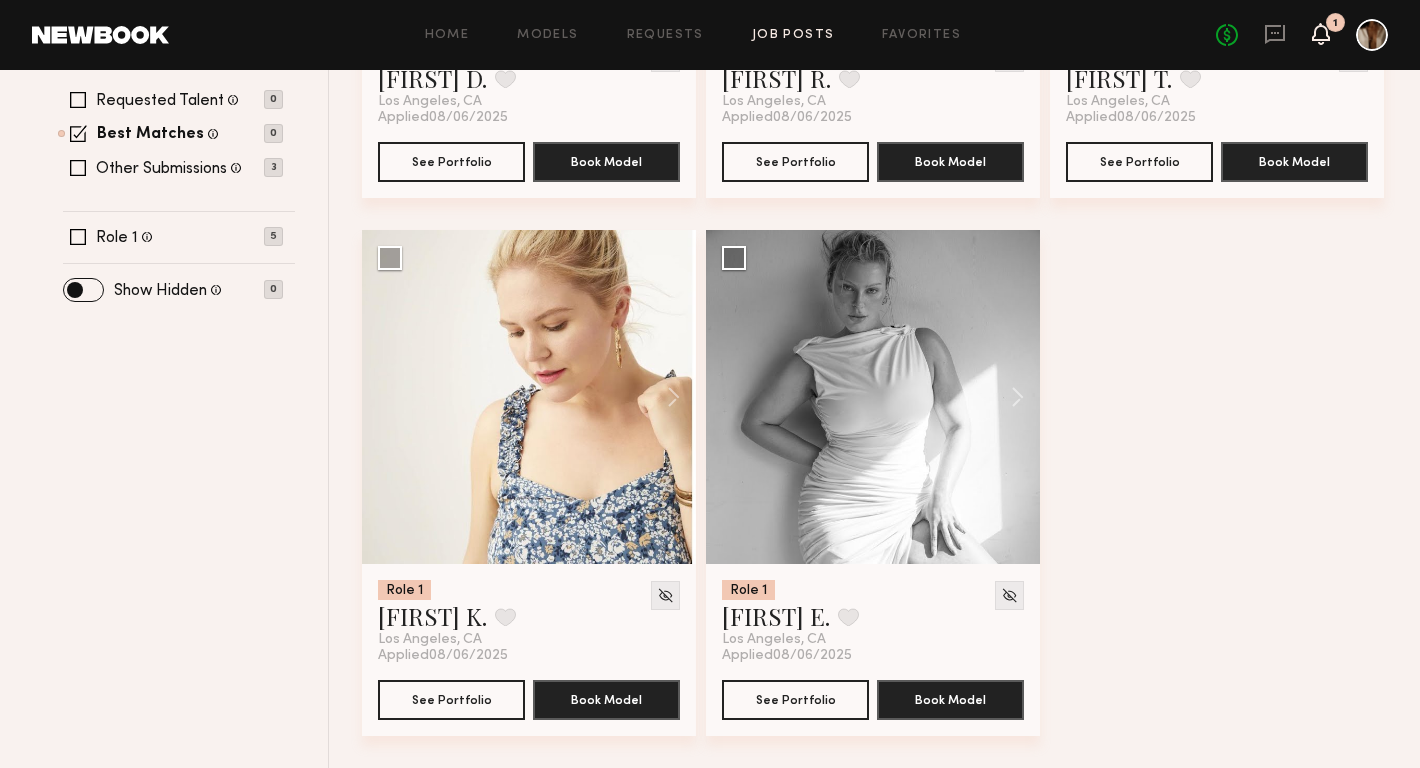 click 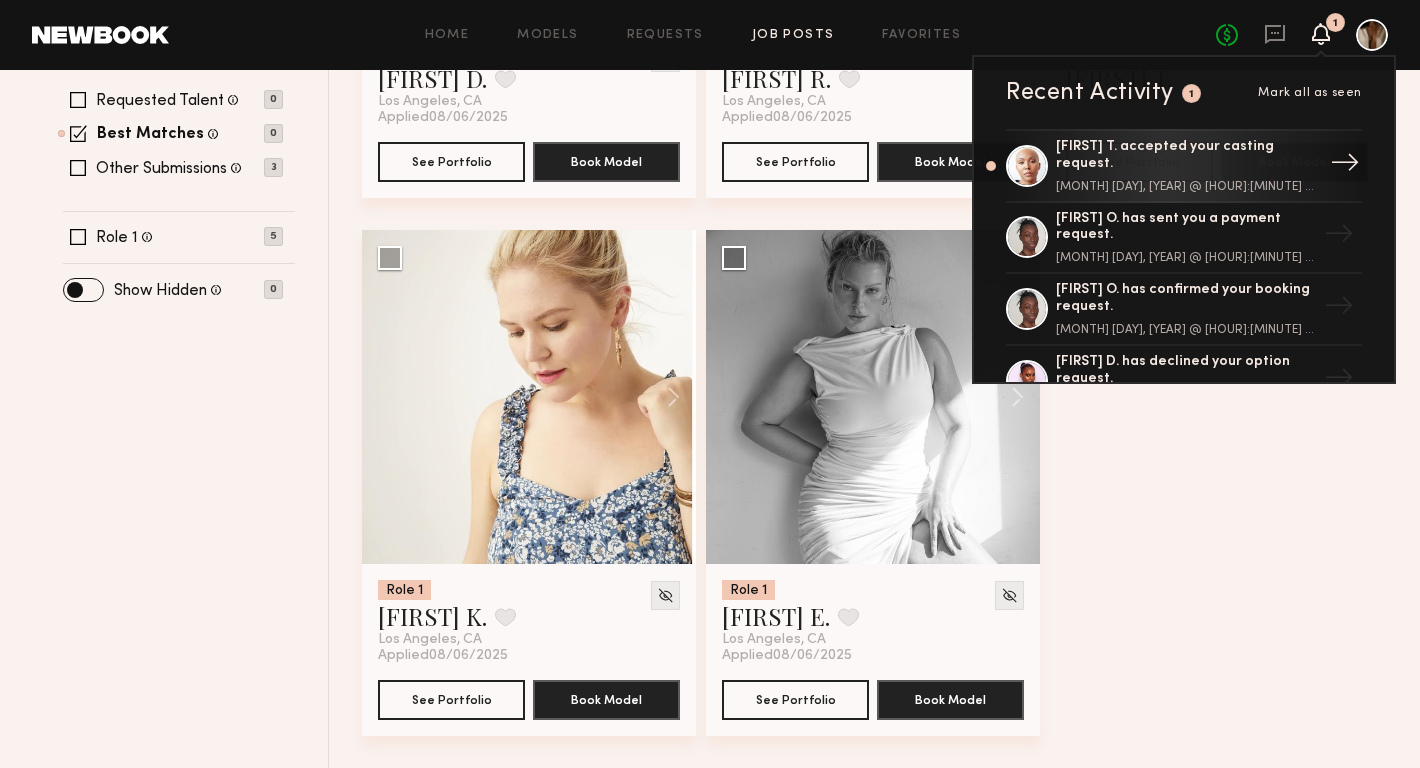 click on "[FIRST] [LAST] accepted your casting request." 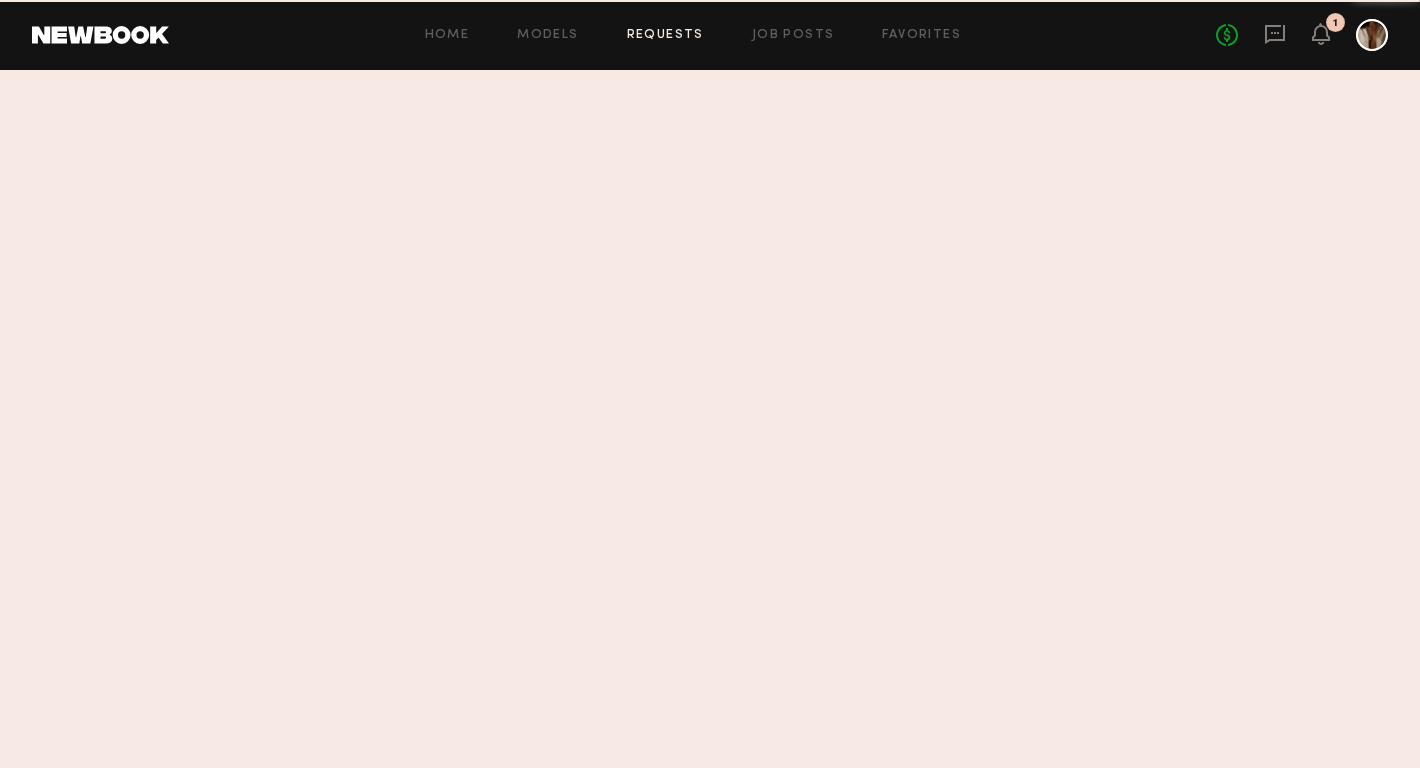 scroll, scrollTop: 0, scrollLeft: 0, axis: both 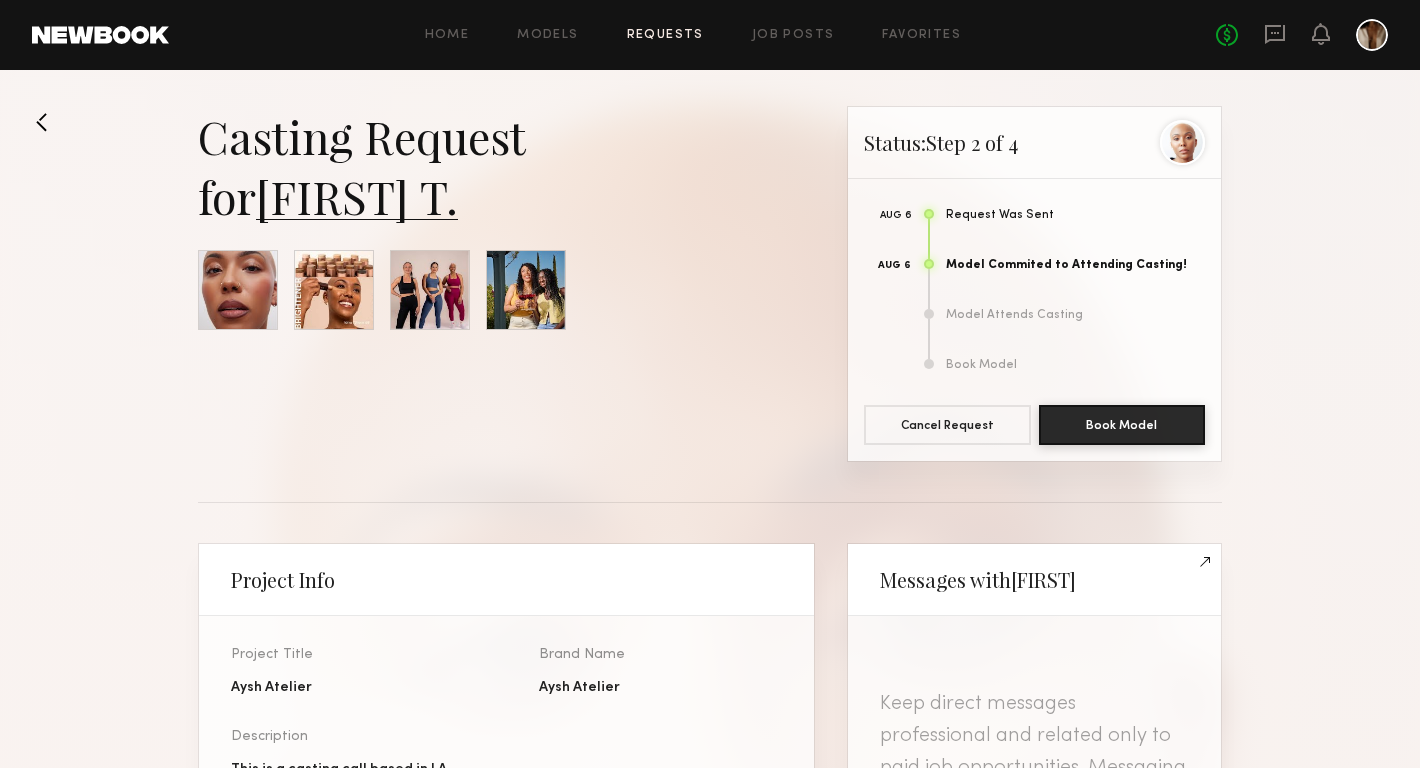 click on "[FIRST] [LAST]" 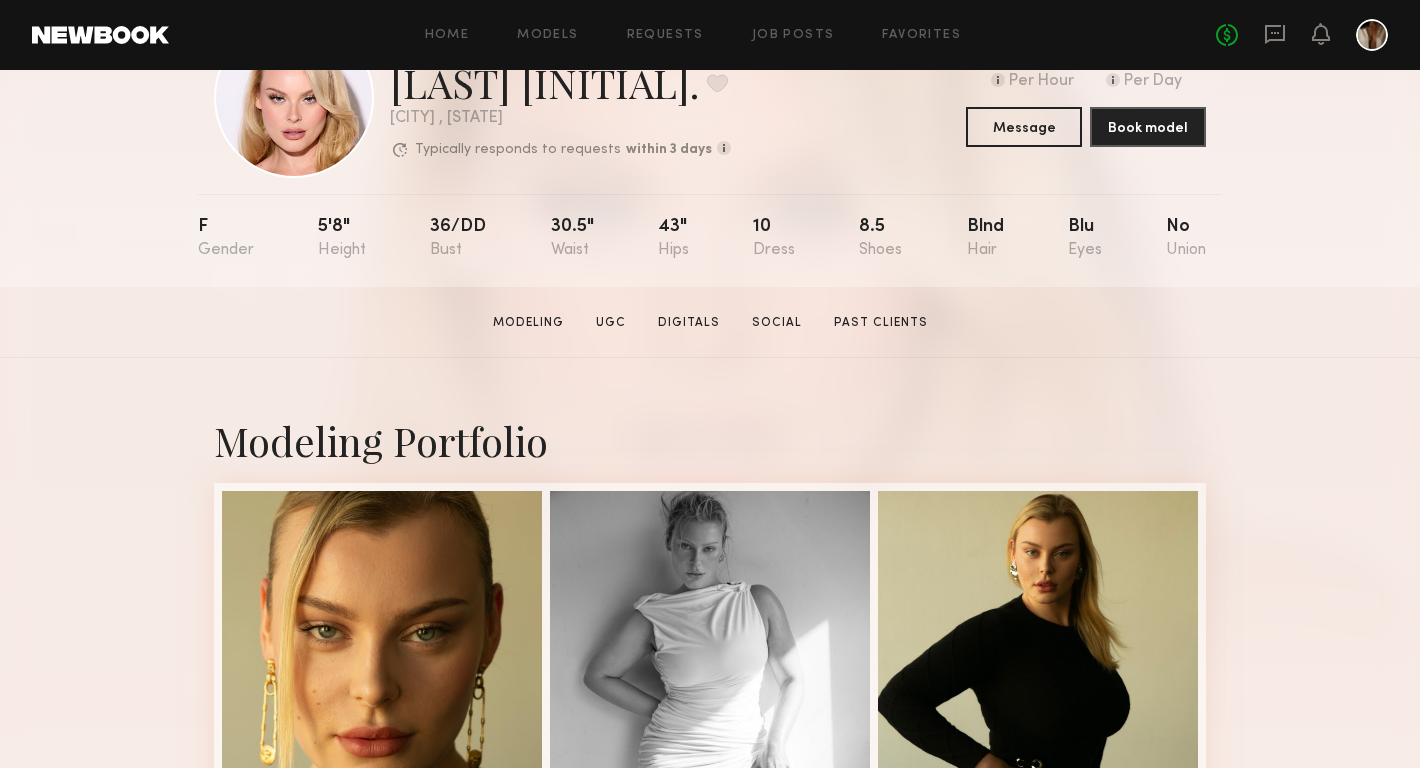 scroll, scrollTop: 0, scrollLeft: 0, axis: both 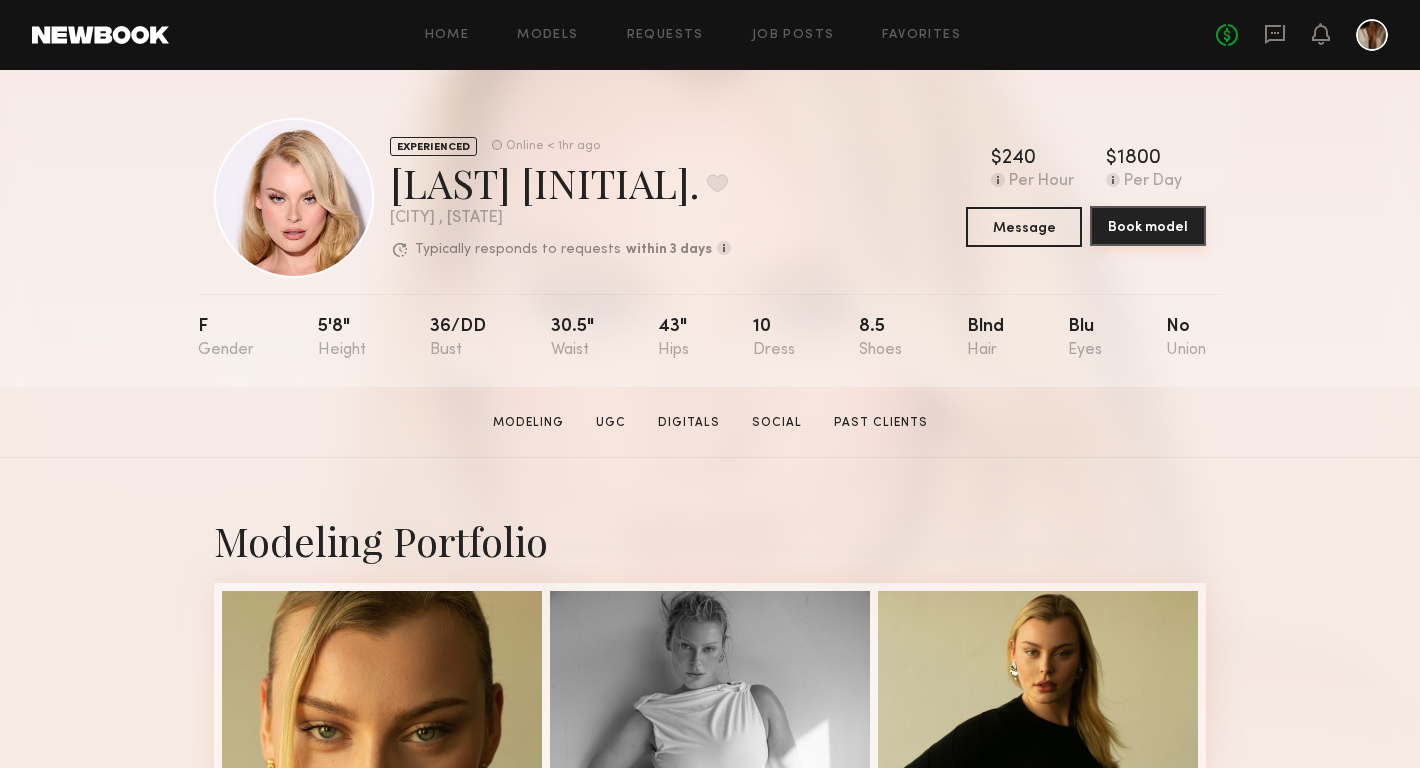 click on "Book model" 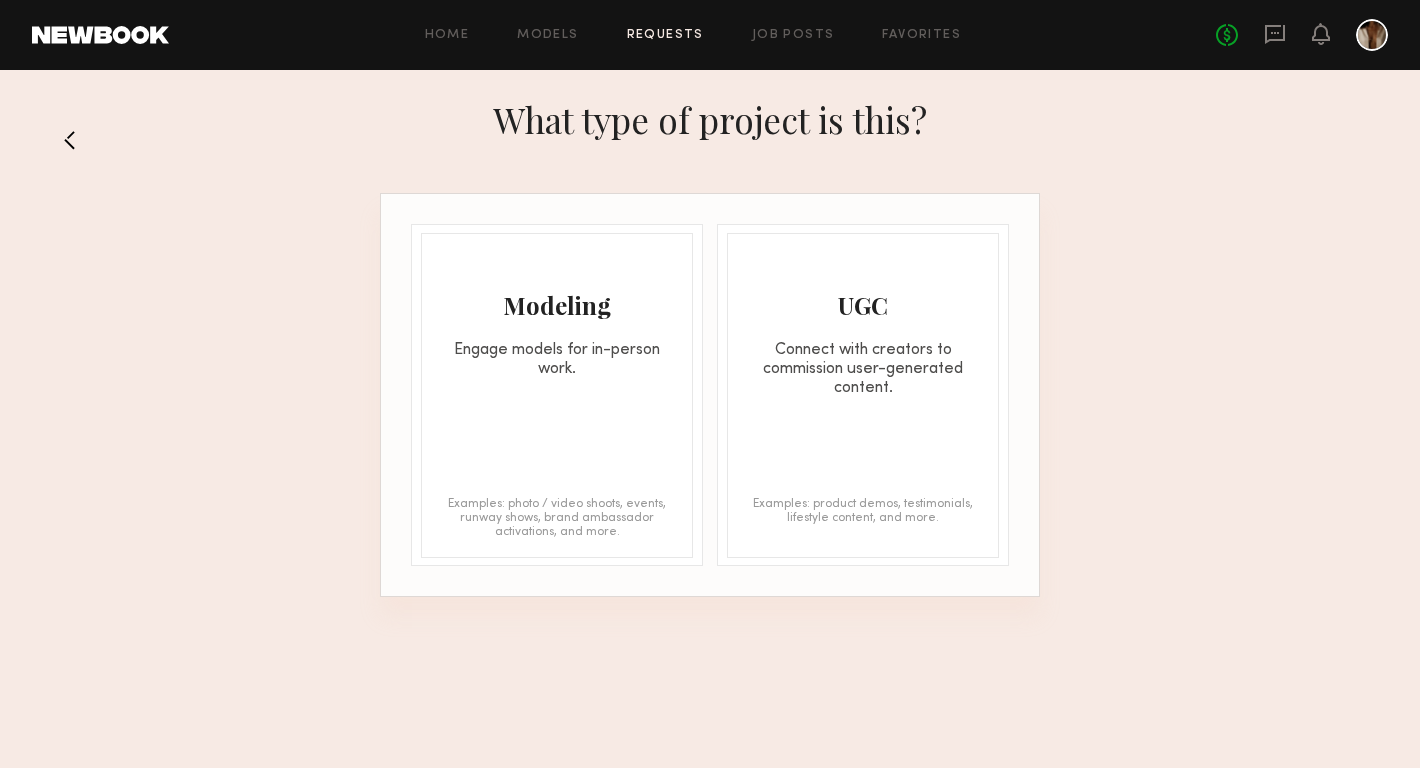 click on "Engage models for in-person work." 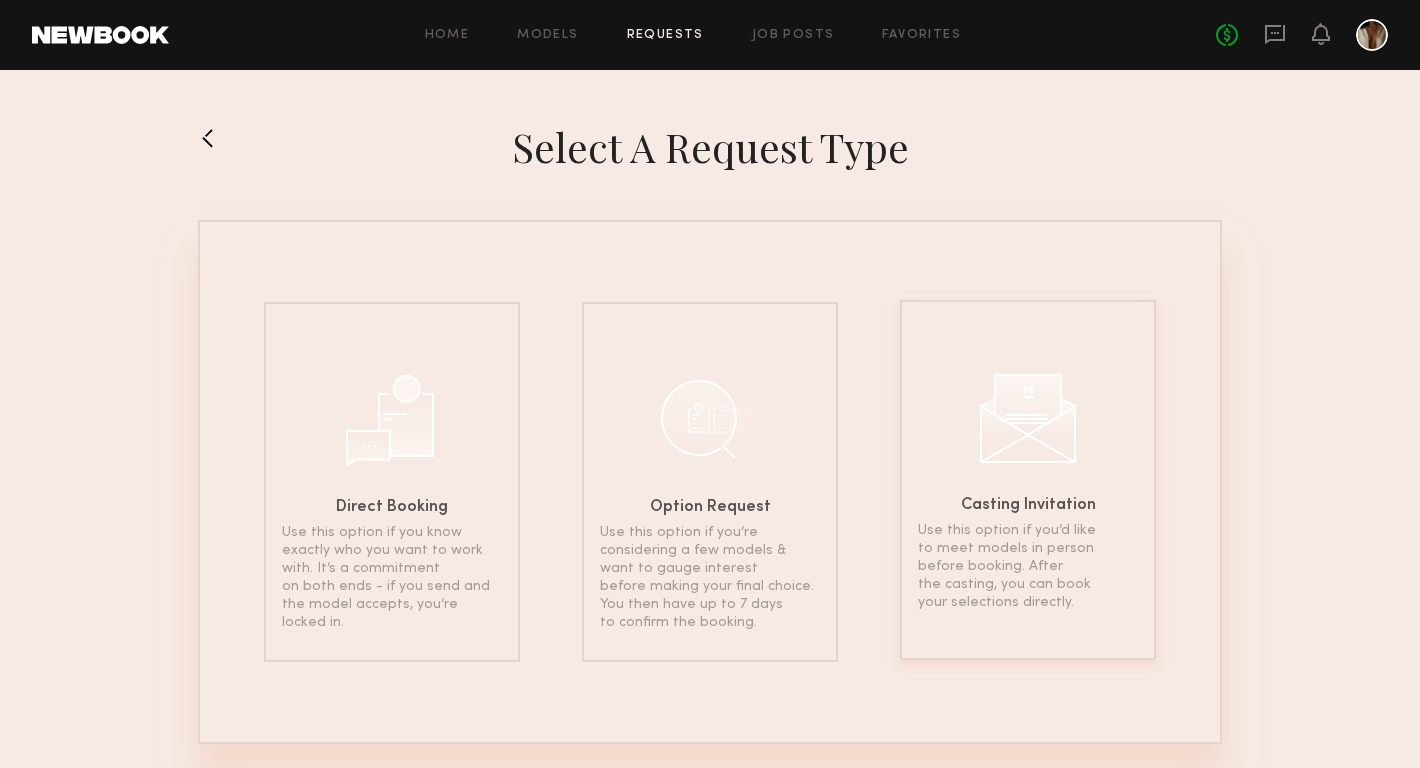 click on "Use this option if you’d like to meet models in person before booking. After the casting, you can book your selections directly." 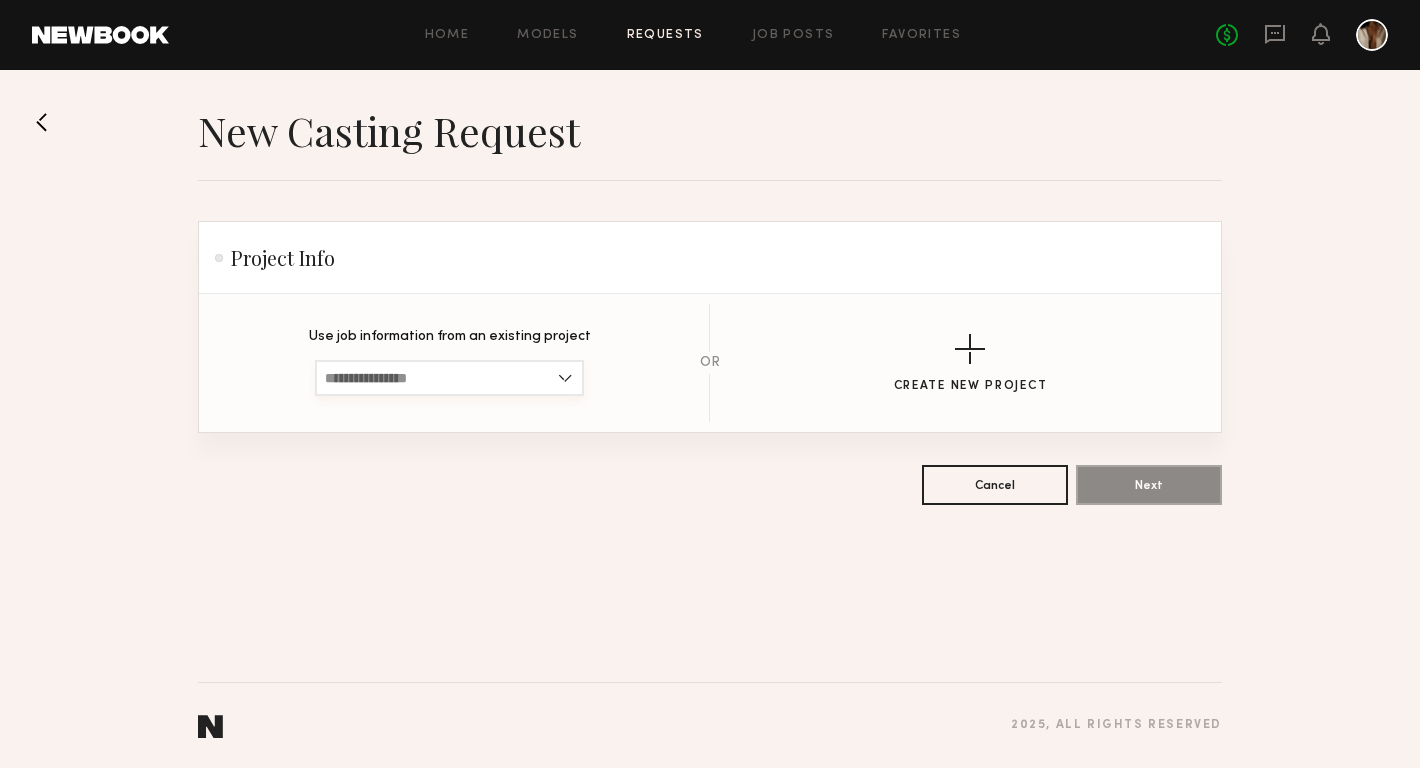 click at bounding box center (449, 378) 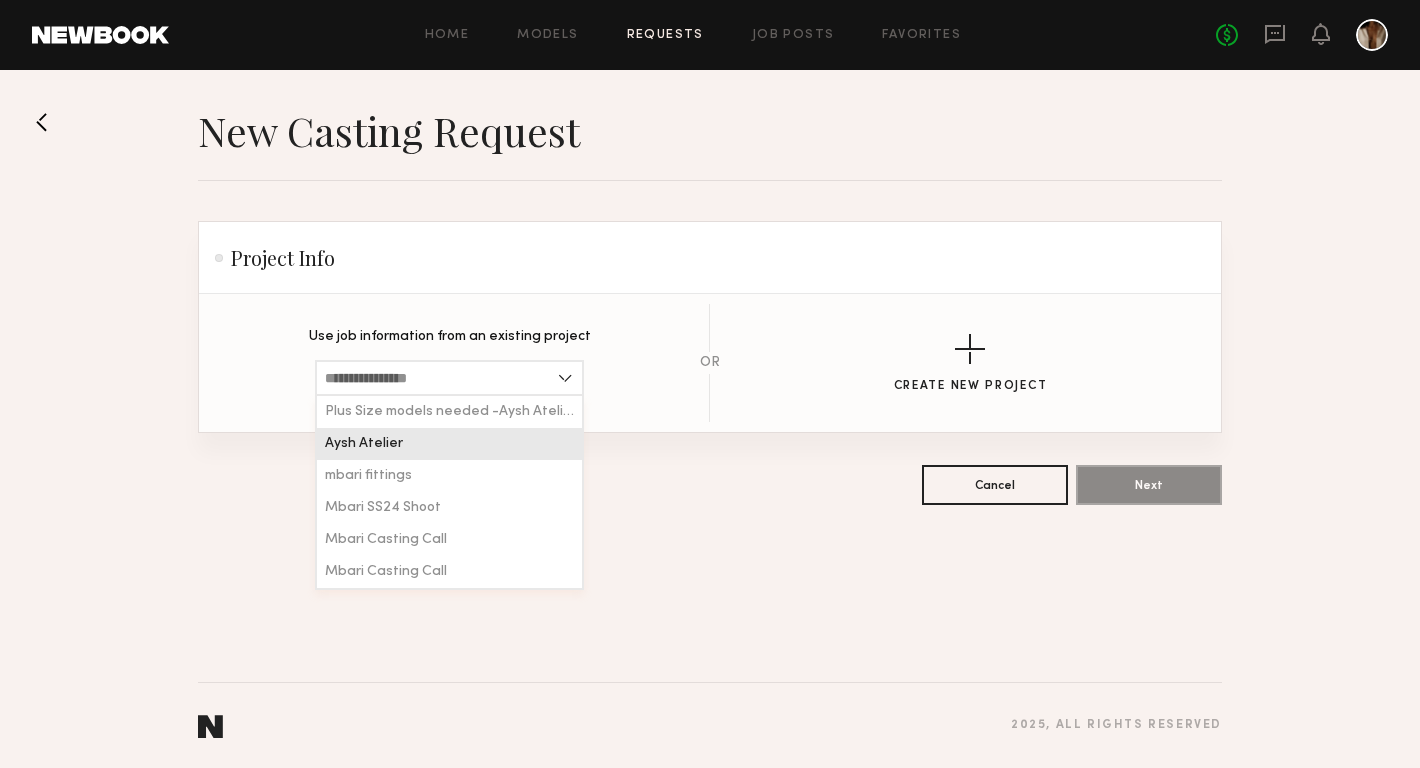 click on "Aysh Atelier" 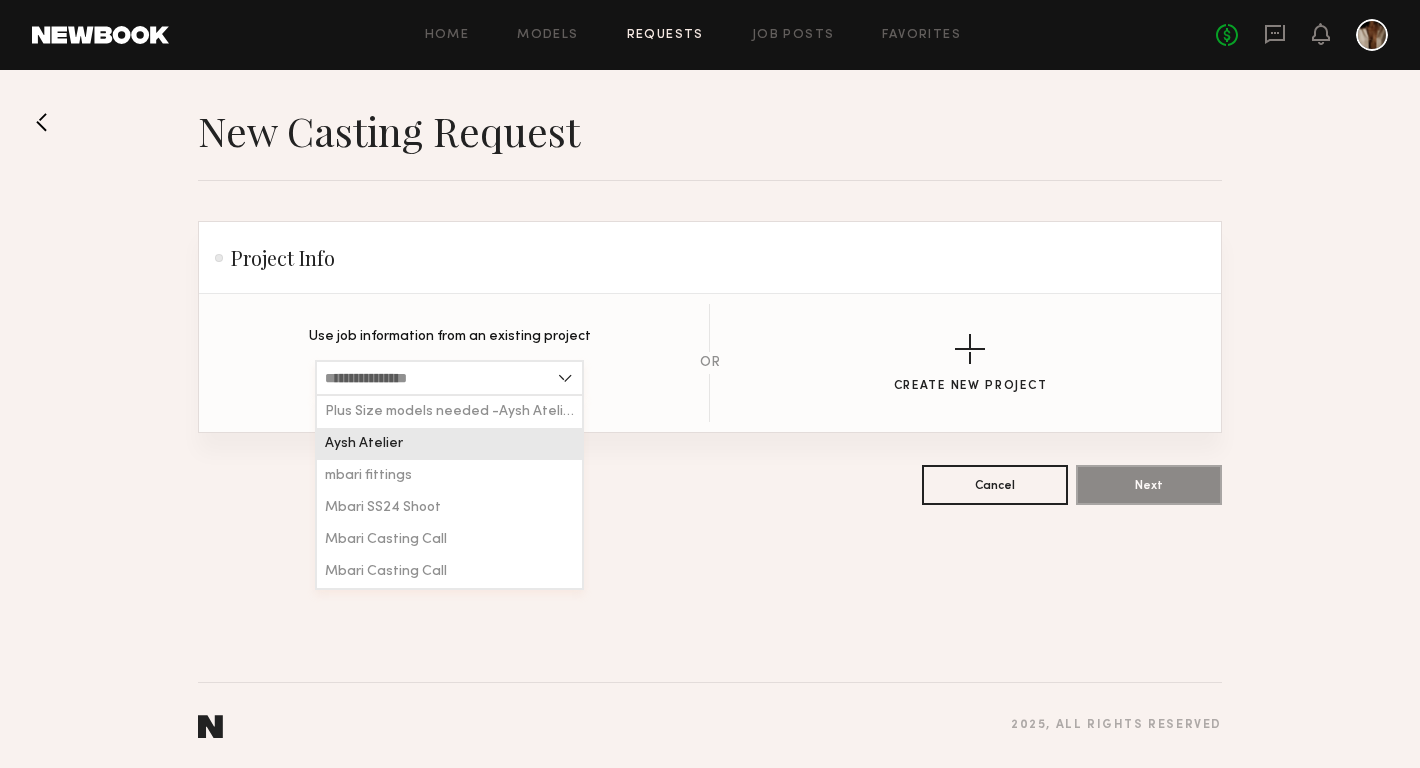 type on "**********" 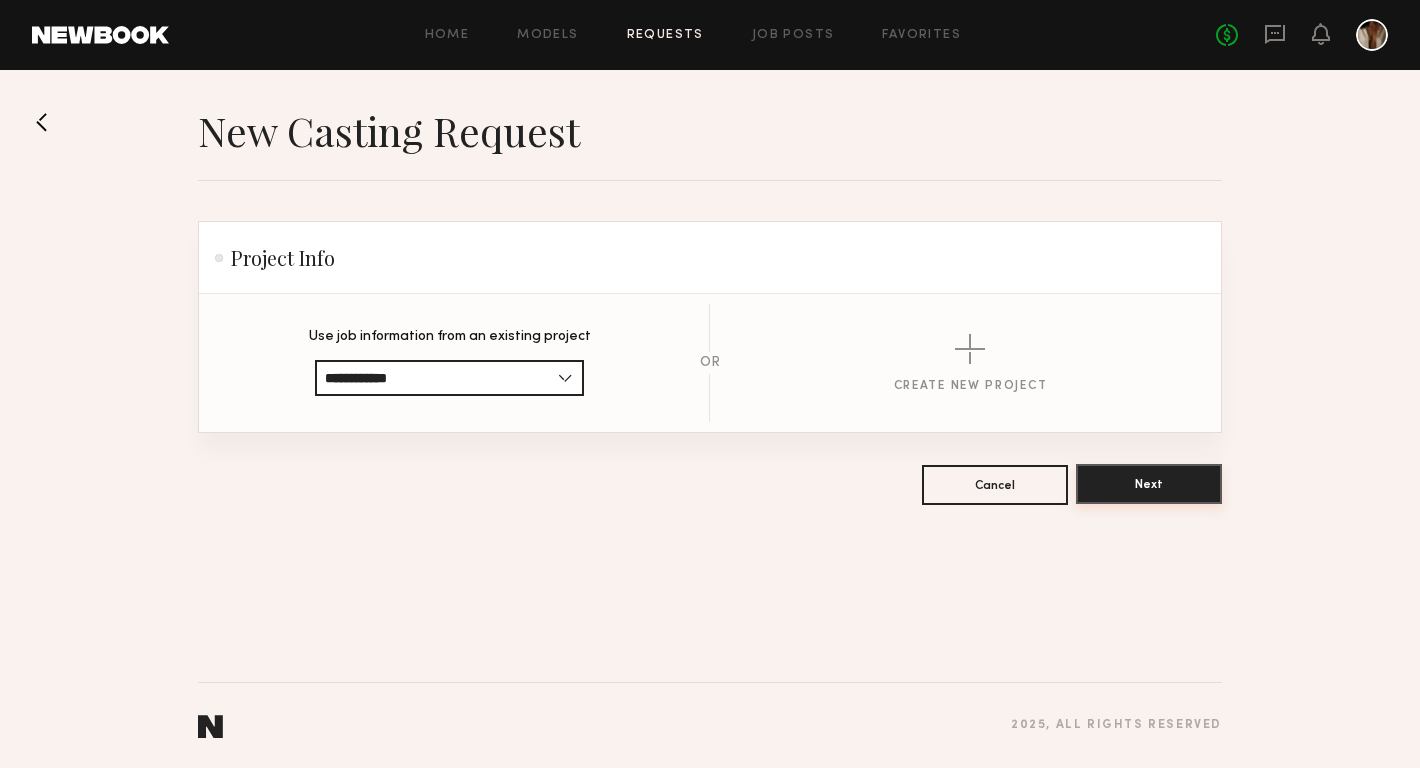 click on "Next" 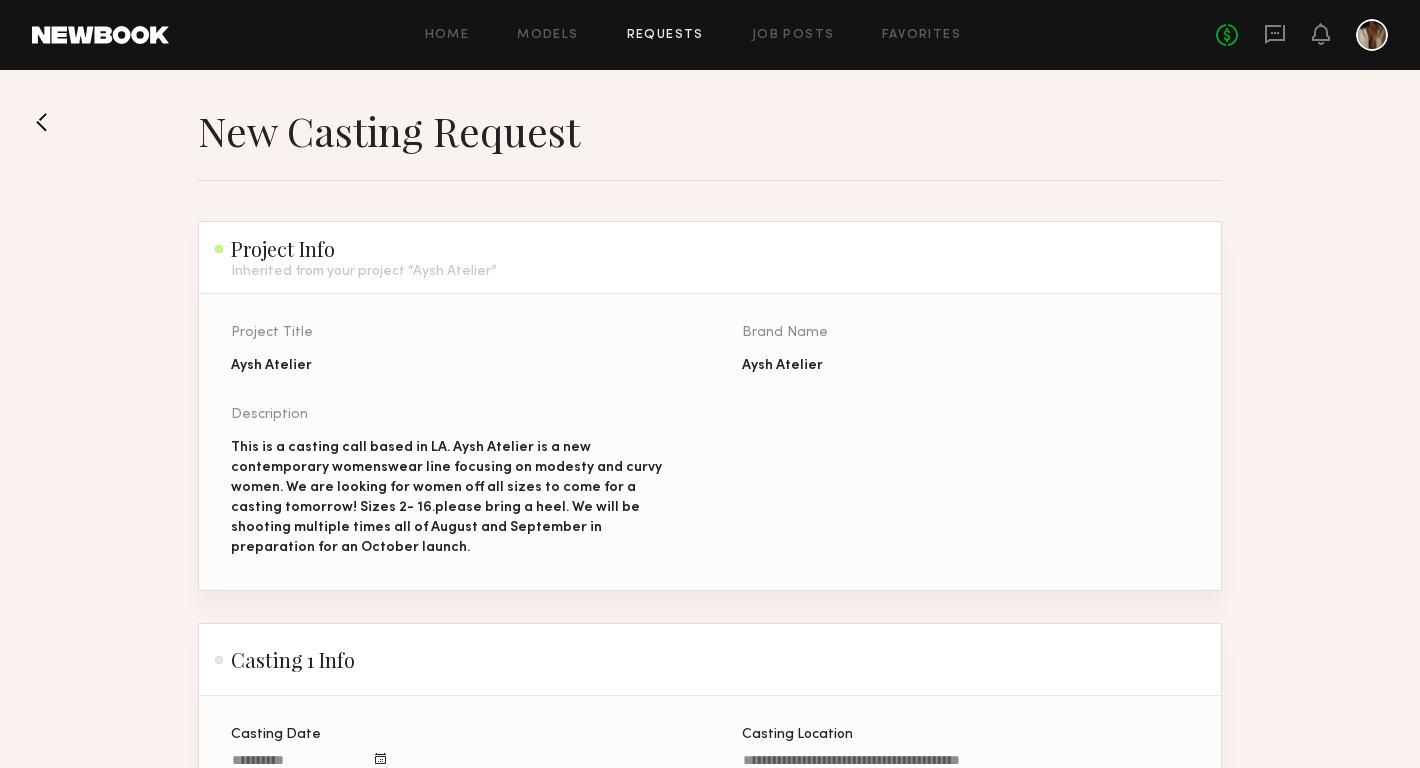 click on "This is a casting call based in LA. Aysh Atelier is a new contemporary womenswear line focusing on modesty and curvy women. We are looking for women off all sizes to come for a casting tomorrow! Sizes 2- 16.please bring a heel. We will be shooting multiple times all of August and September in preparation for an October launch." 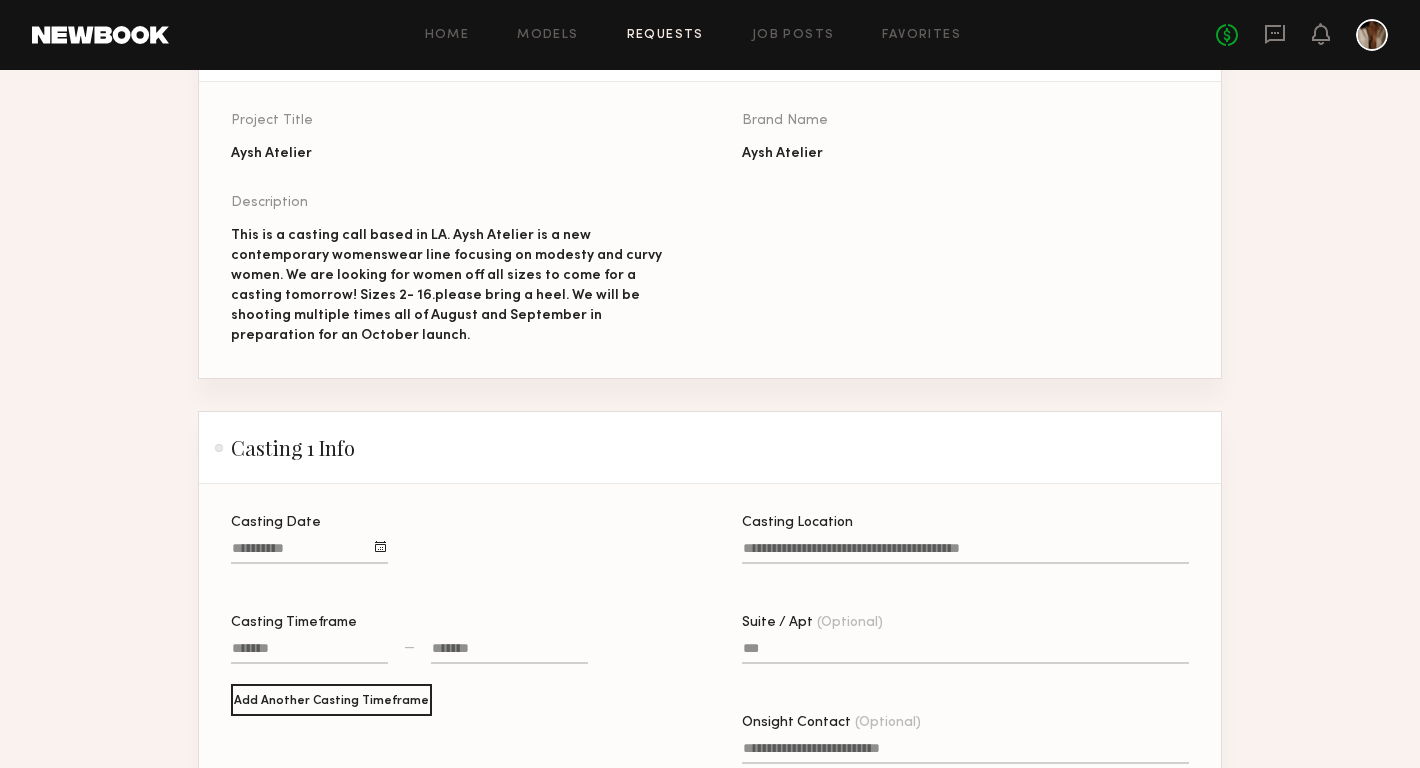 scroll, scrollTop: 278, scrollLeft: 0, axis: vertical 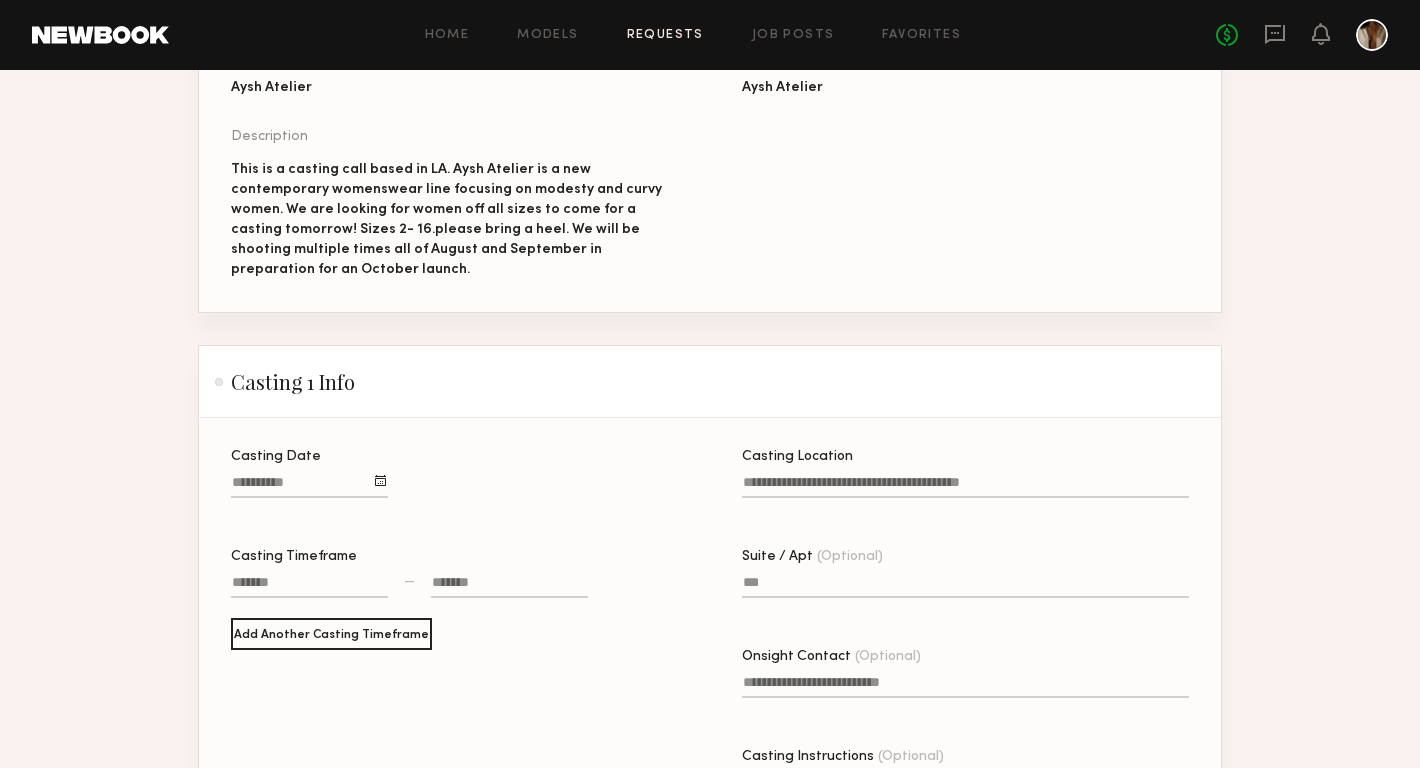 click 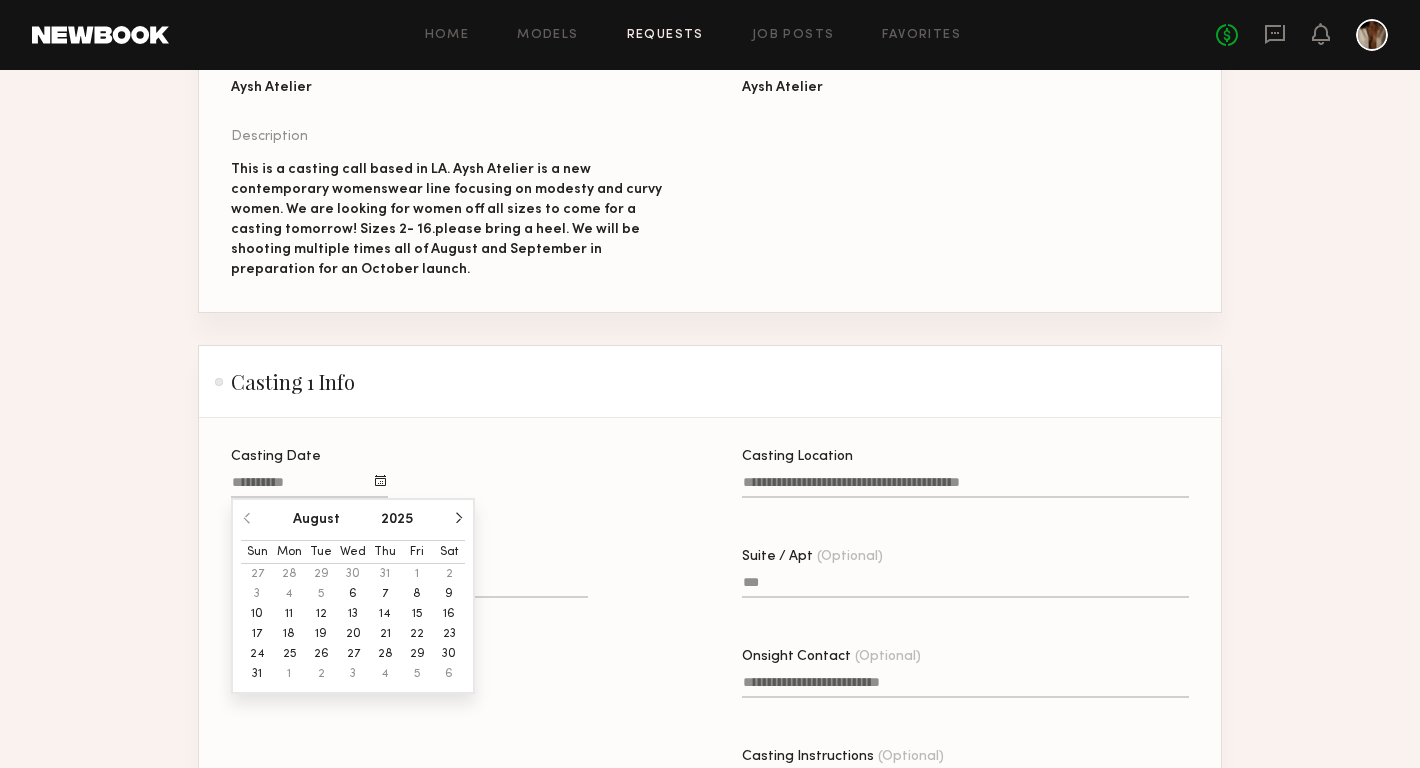 click on "7" 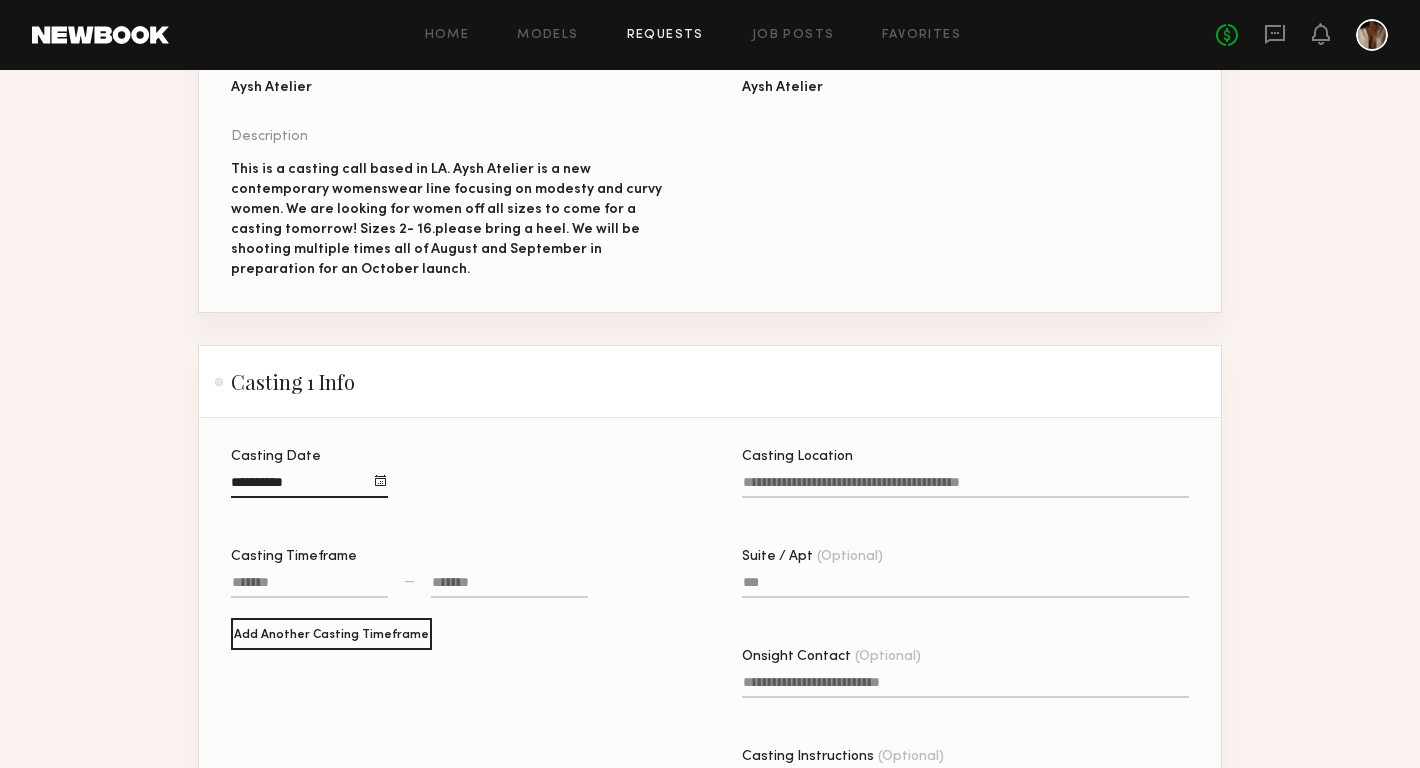 click 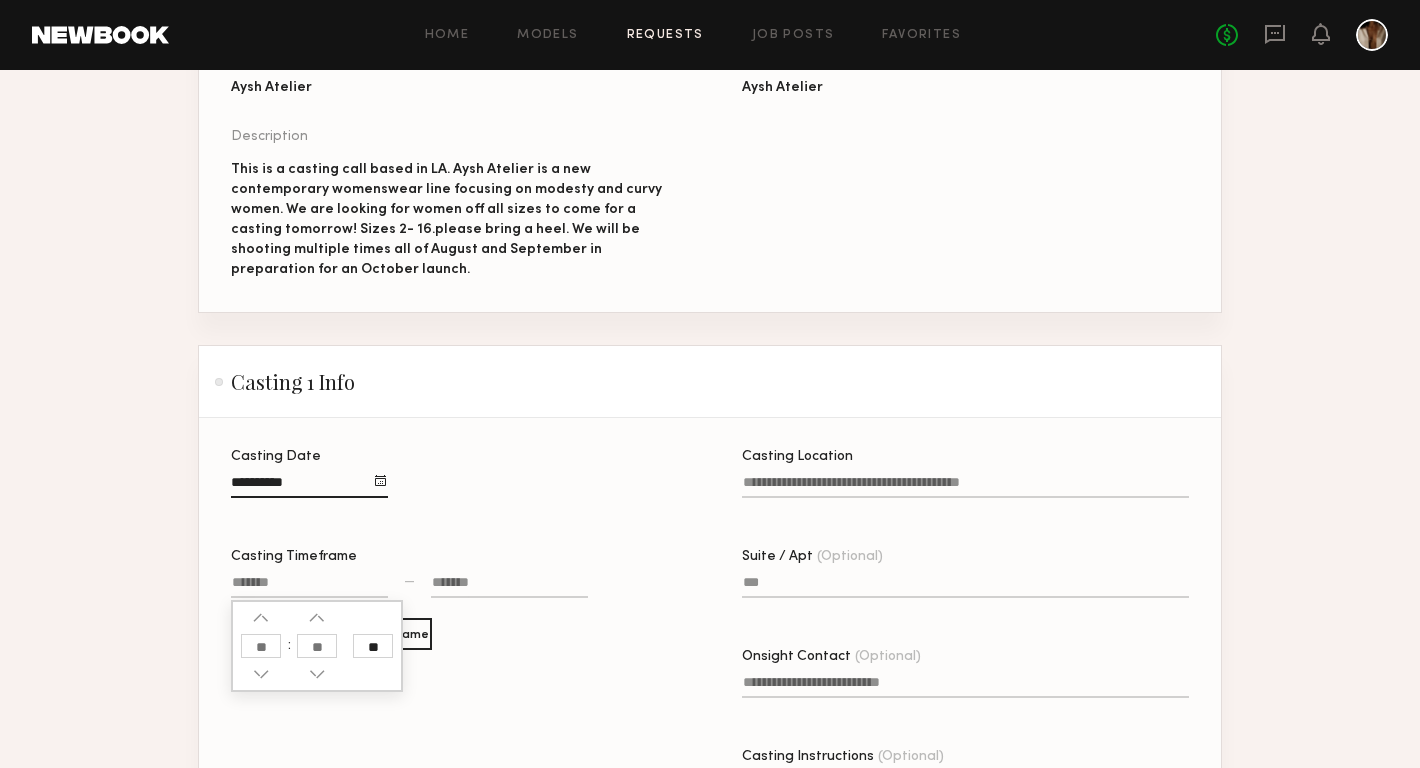 click 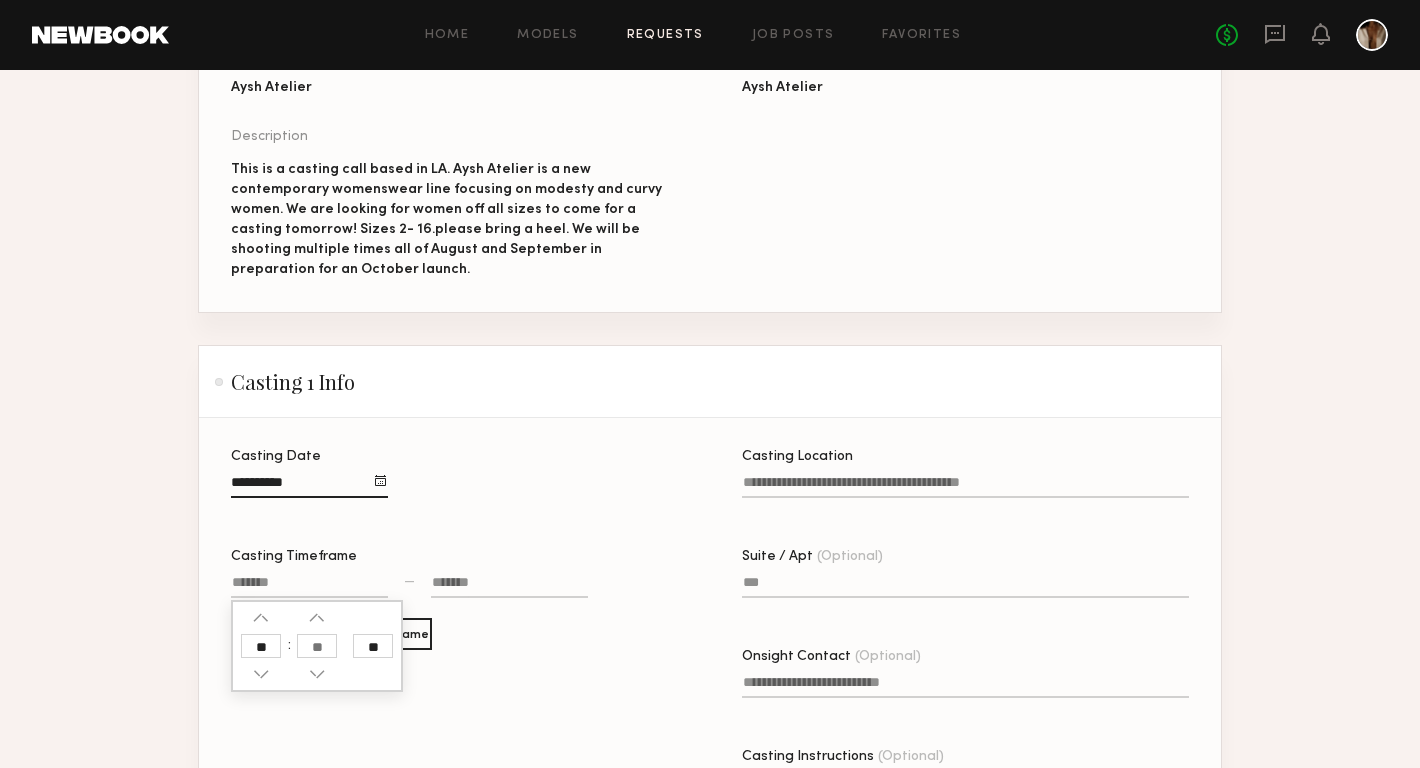 type on "**" 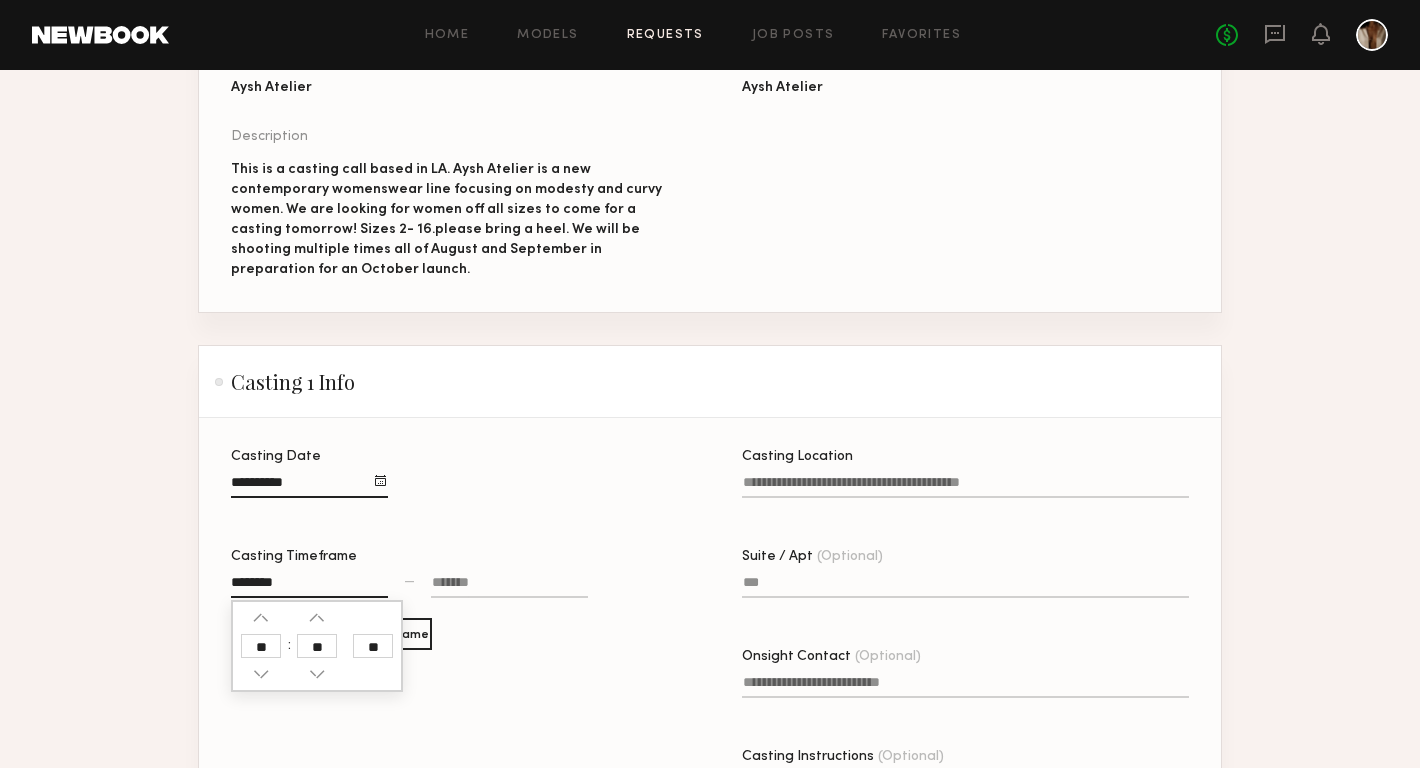 click 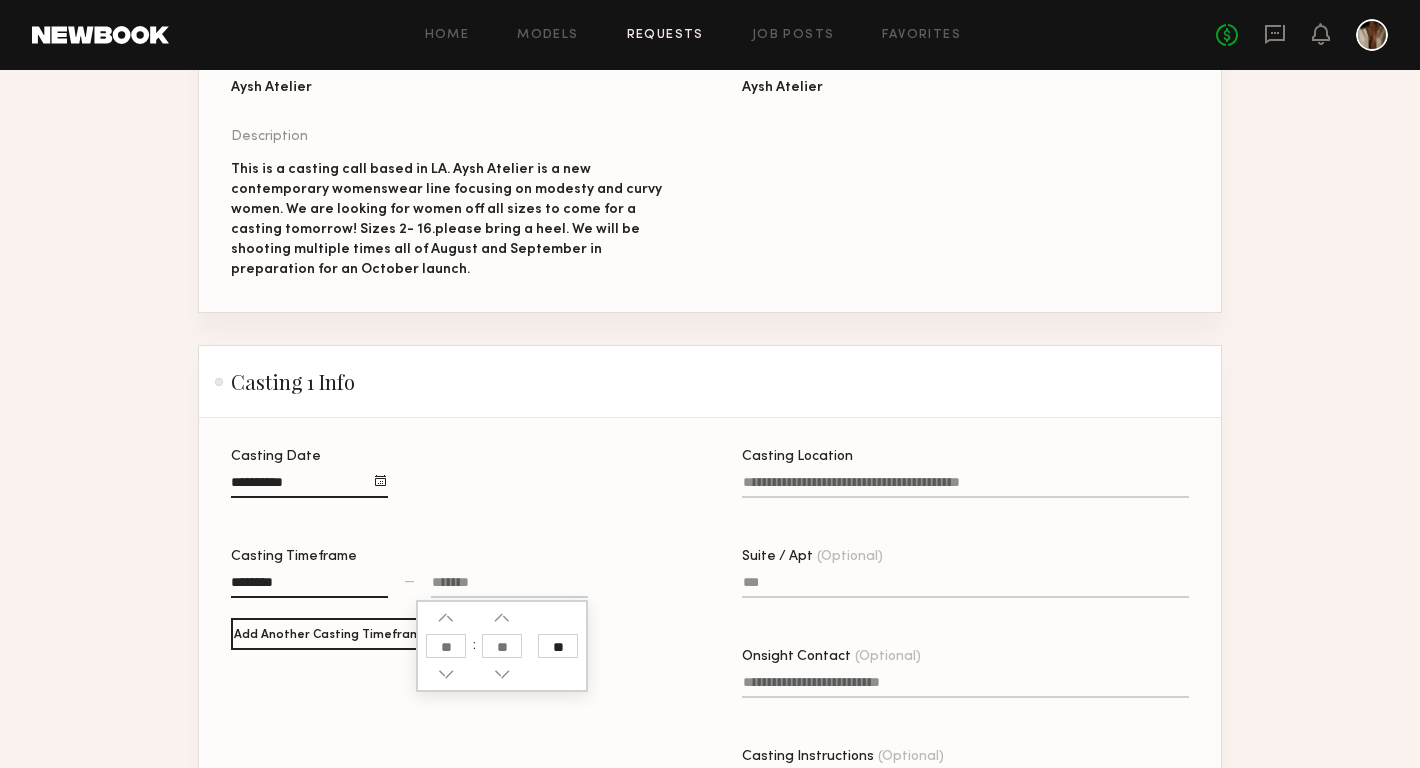 click 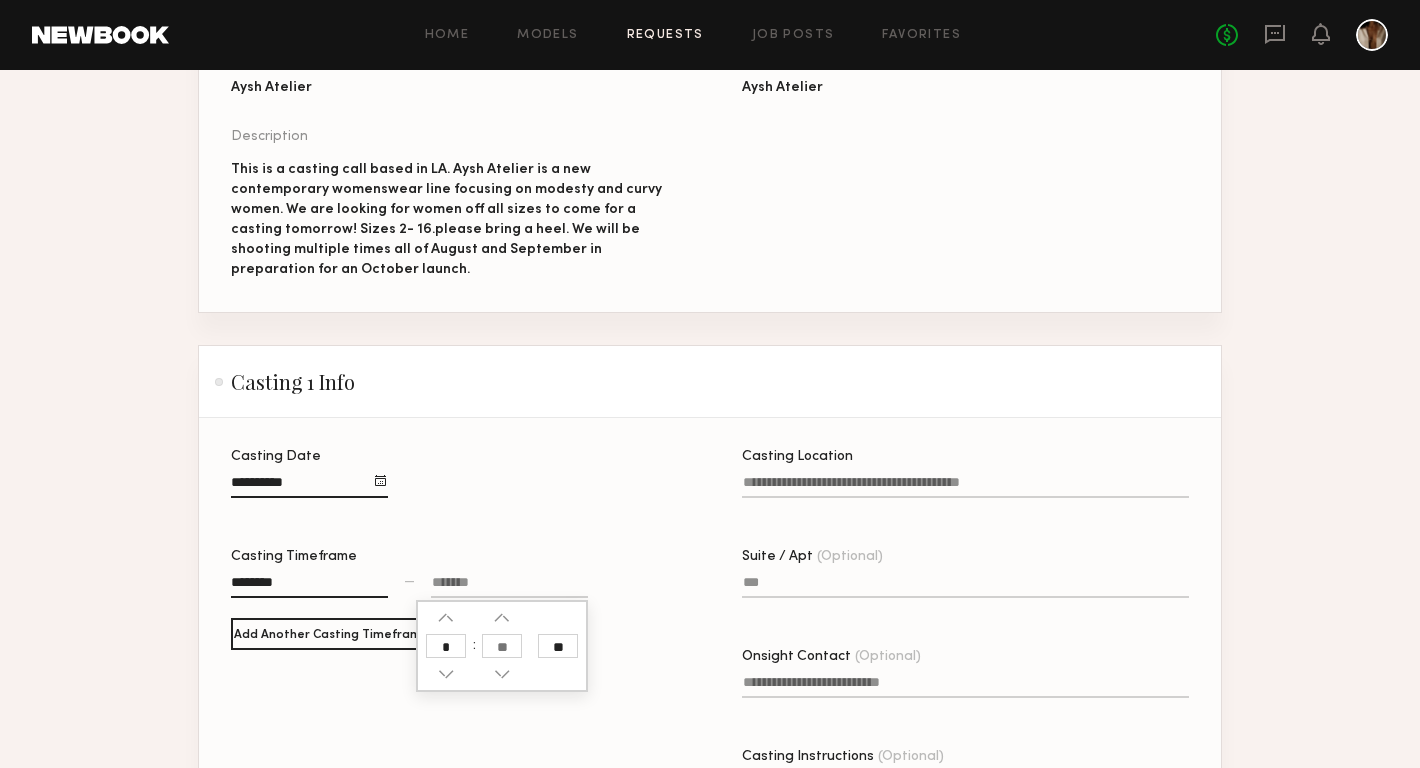 type on "*" 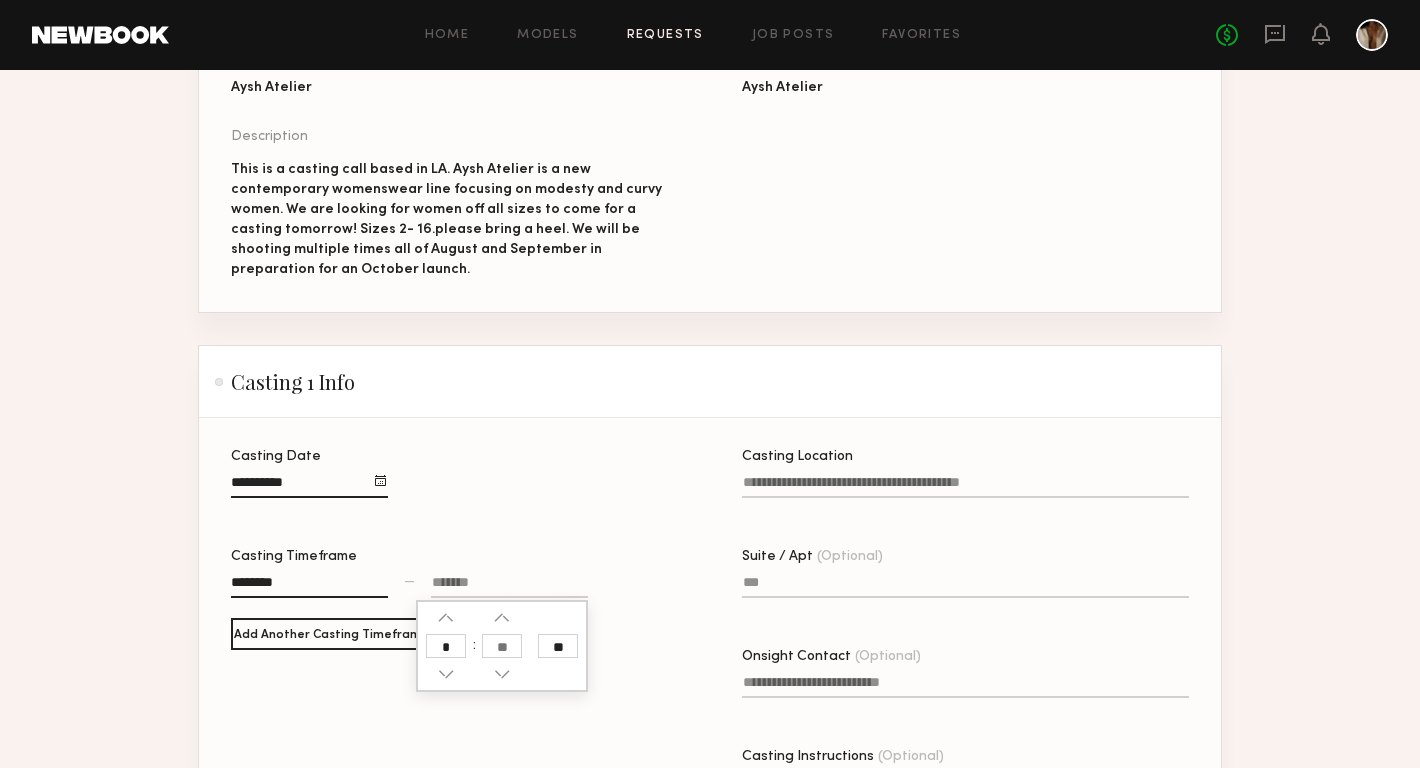 type on "********" 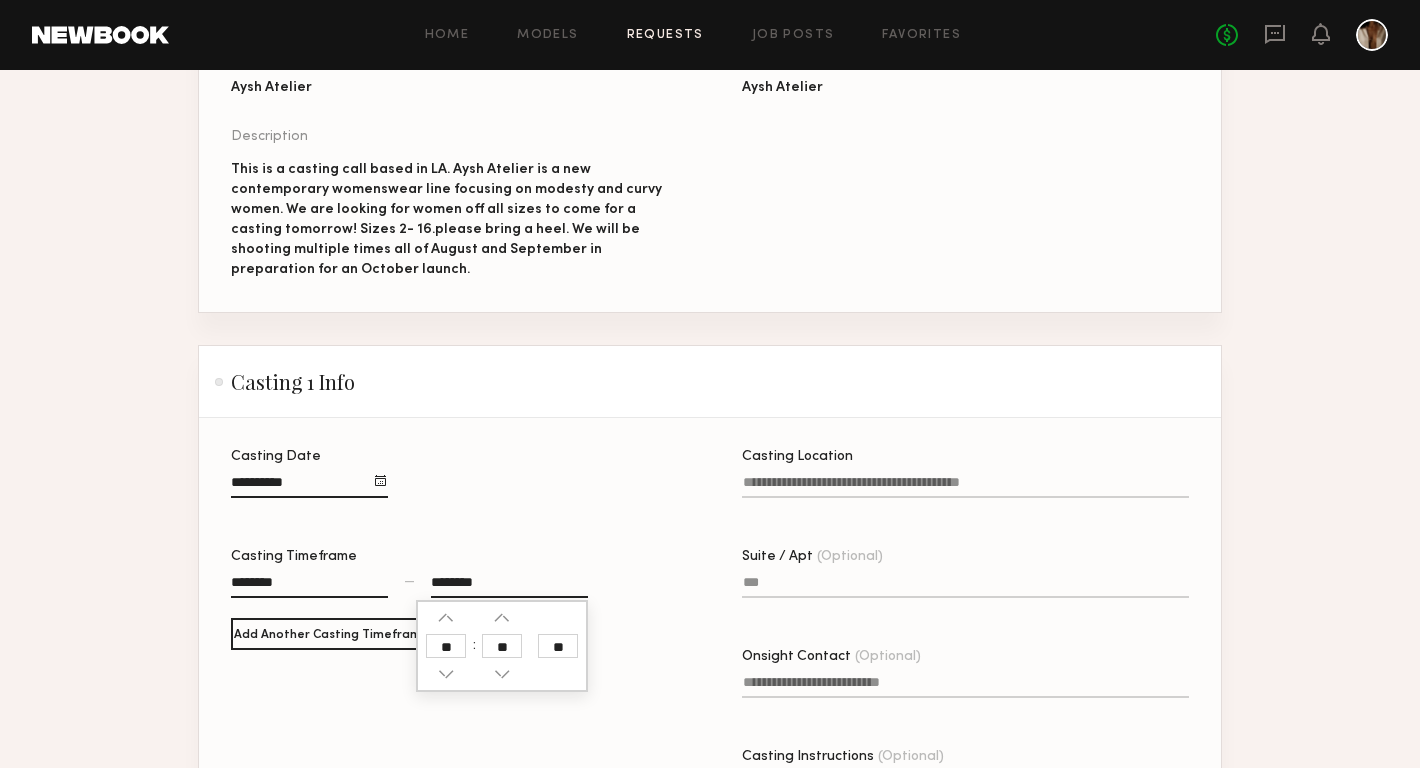 click on "** **" 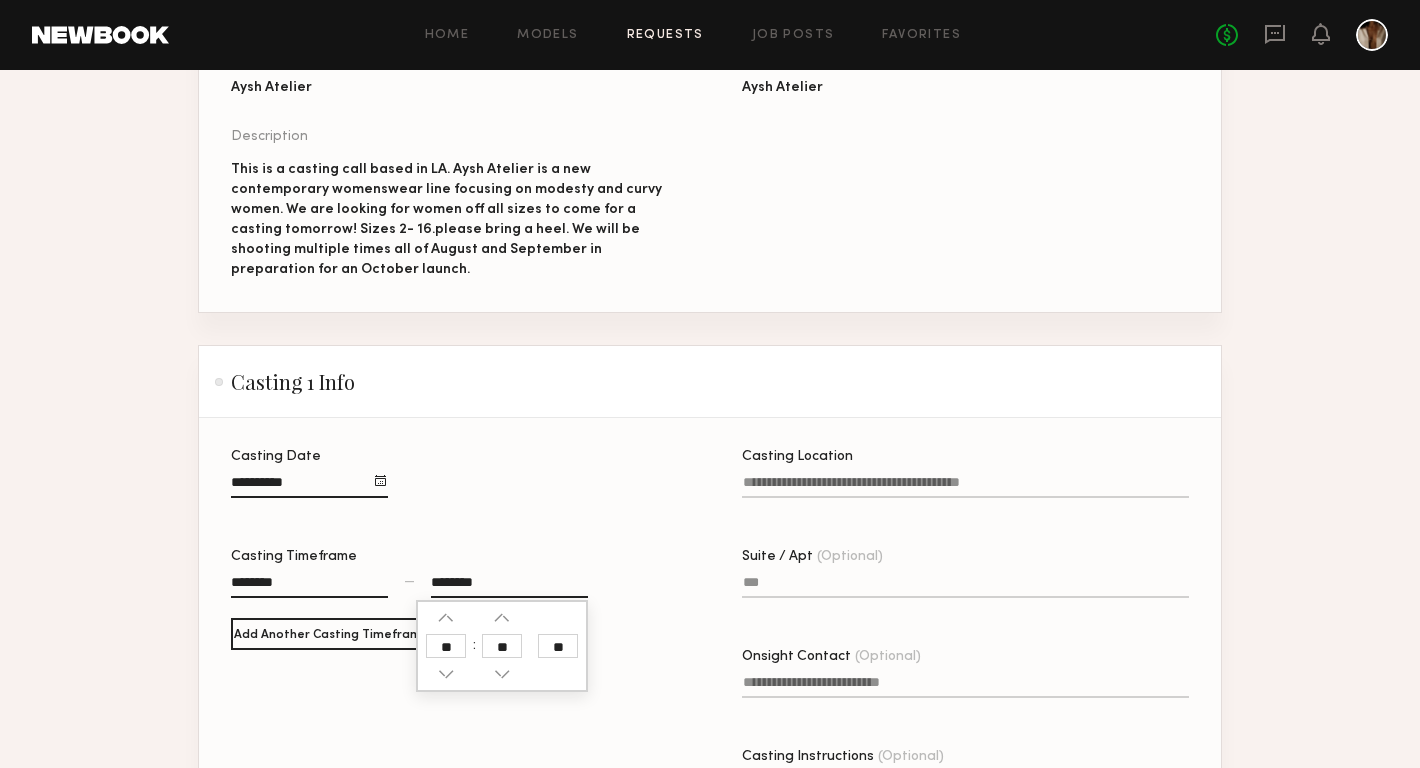 click on "**" 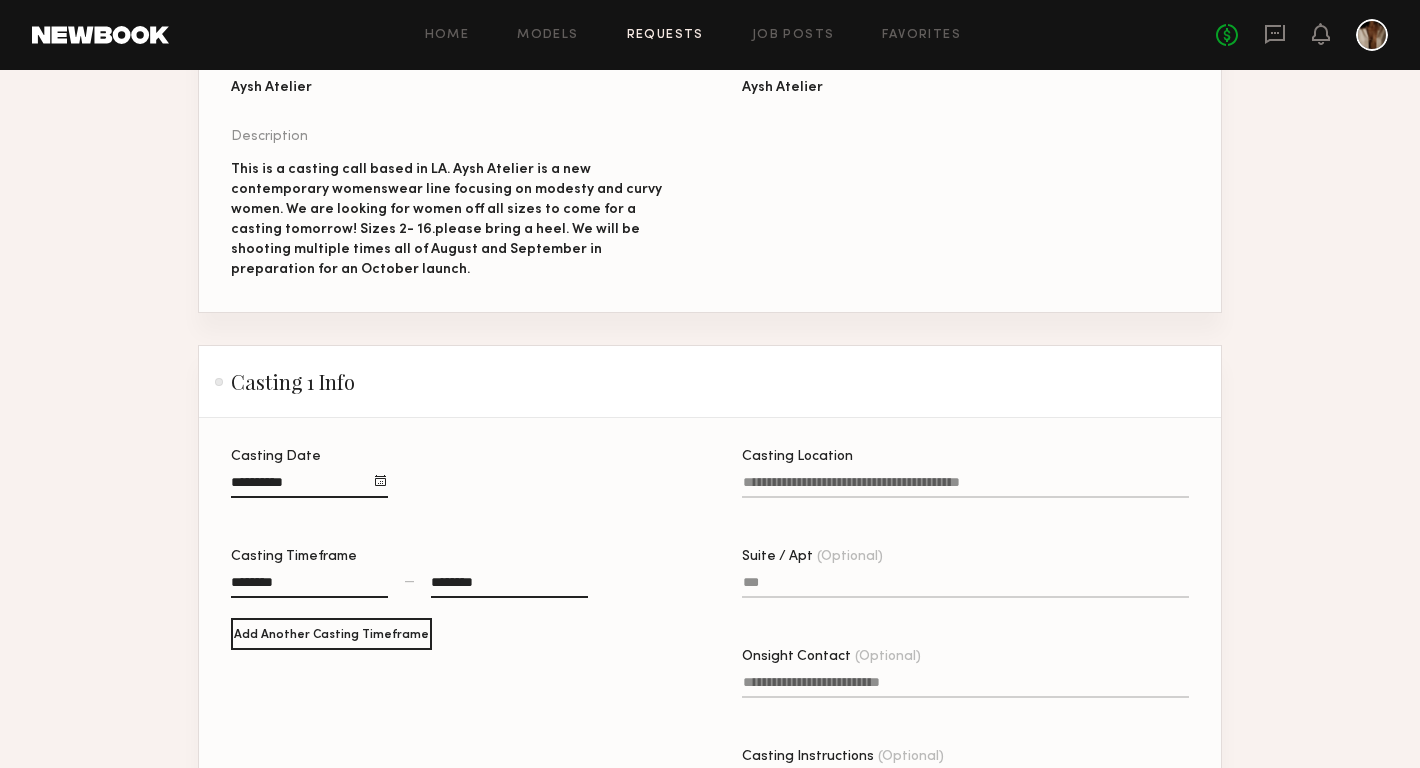 paste on "**********" 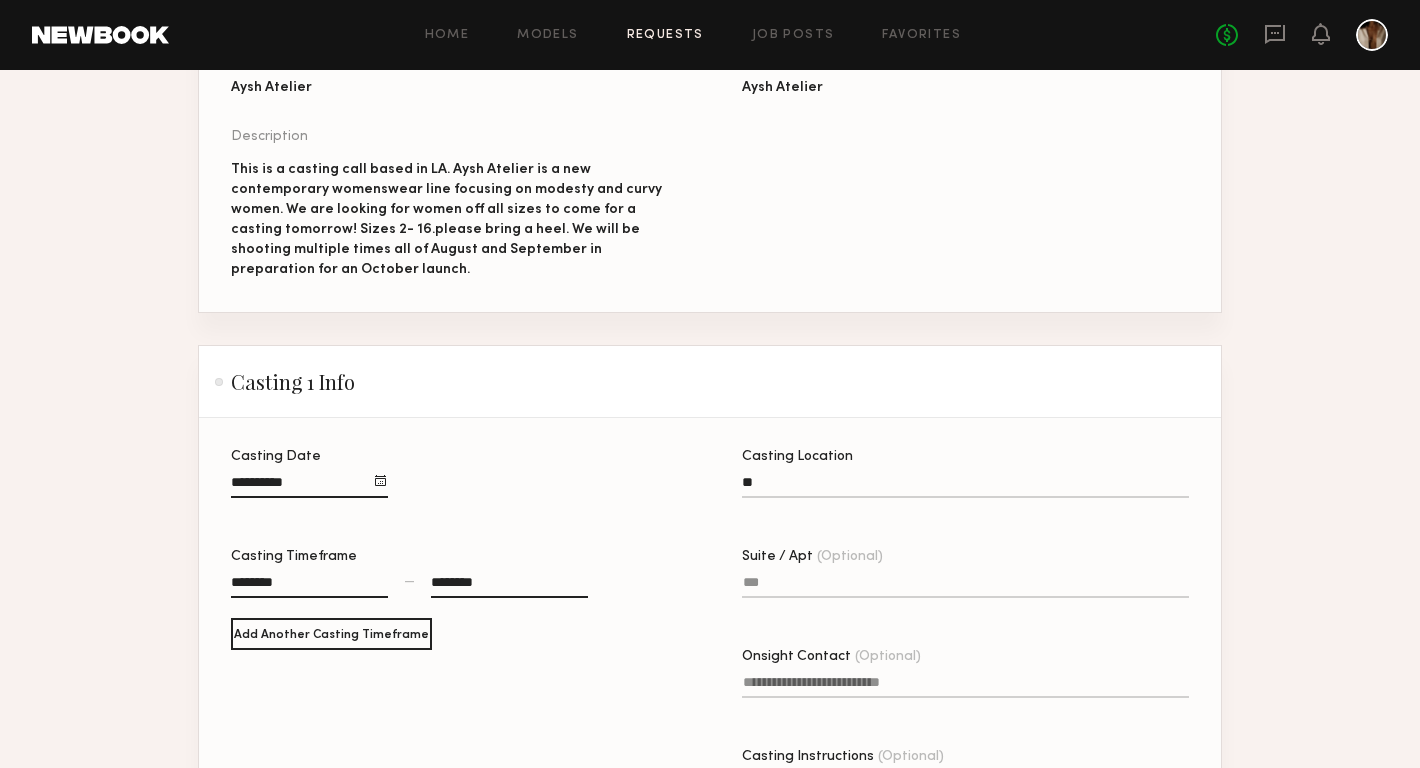 type on "*" 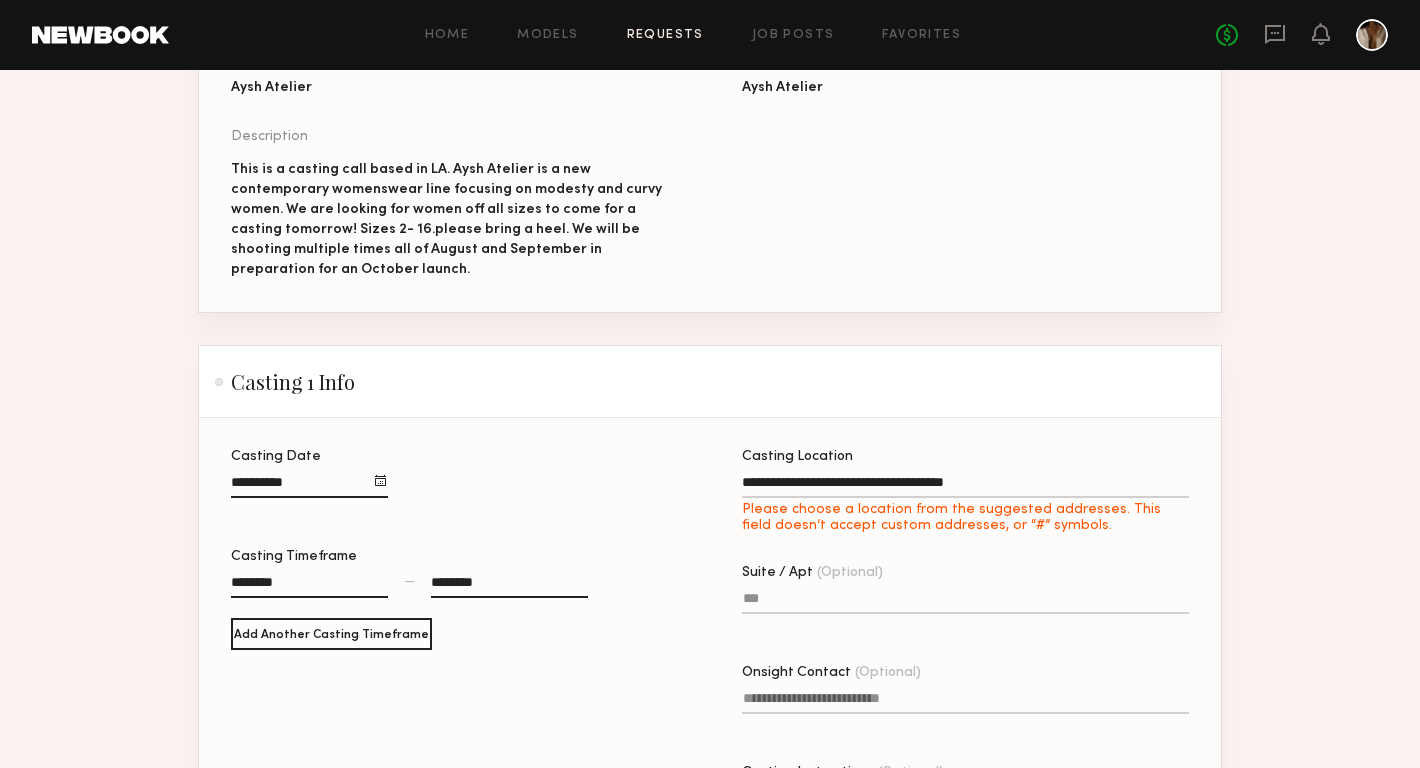 type on "**********" 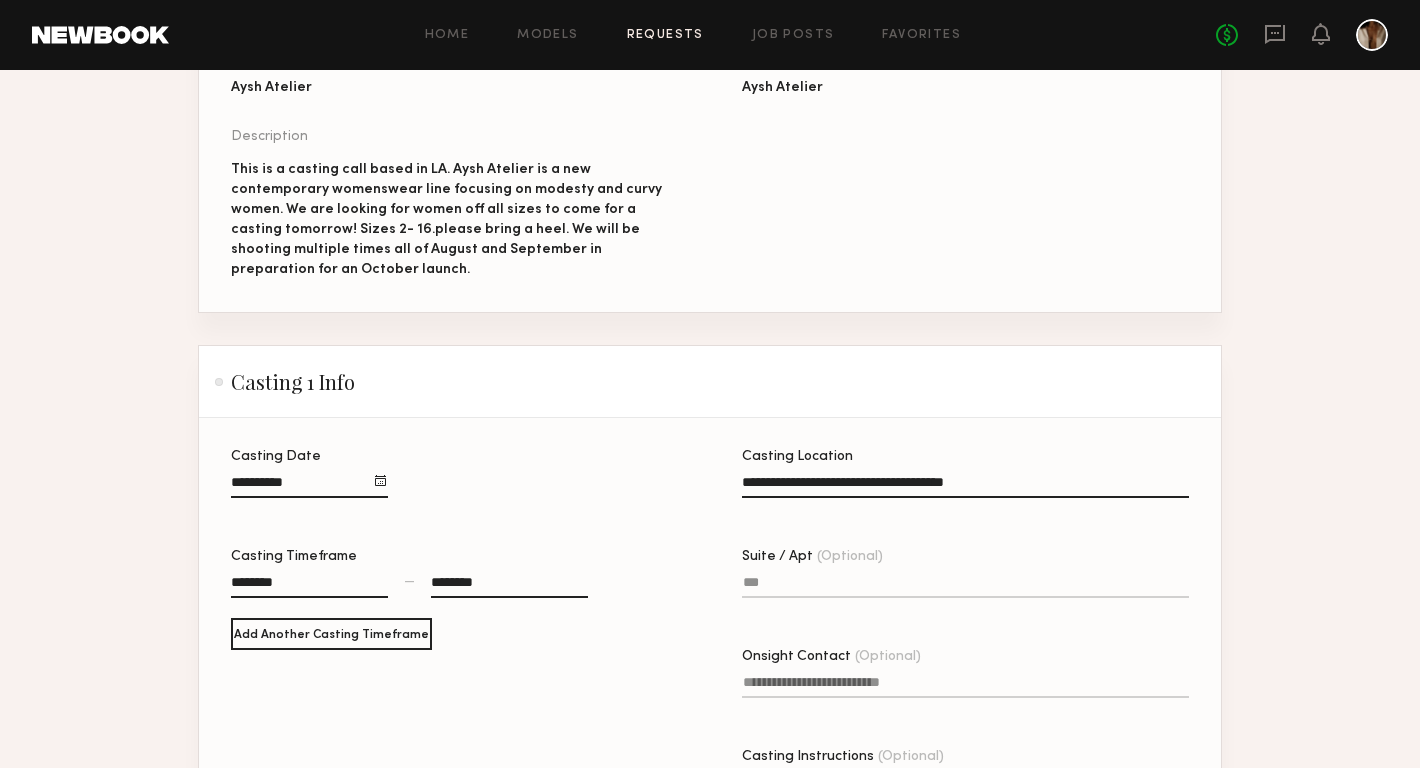 click on "Suite / Apt (Optional)" 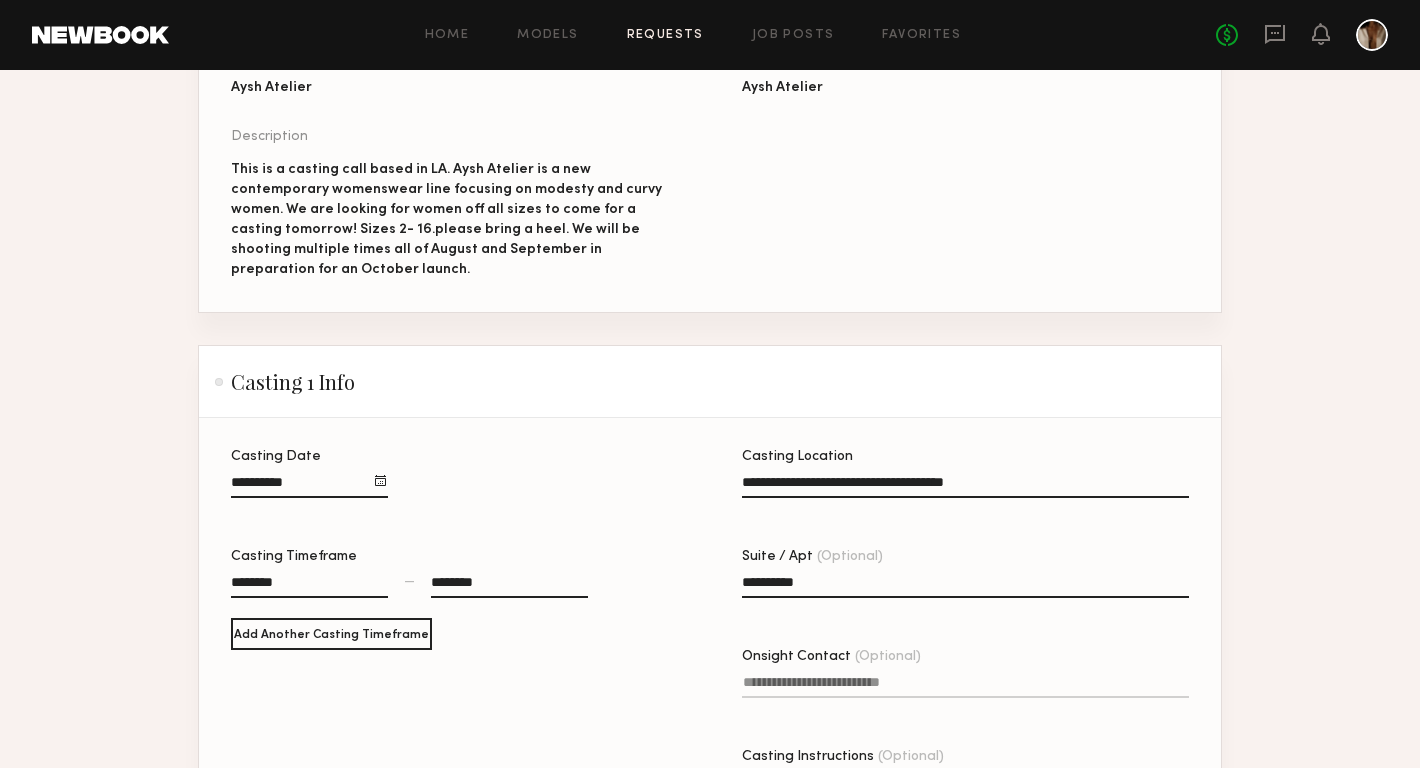 type on "**********" 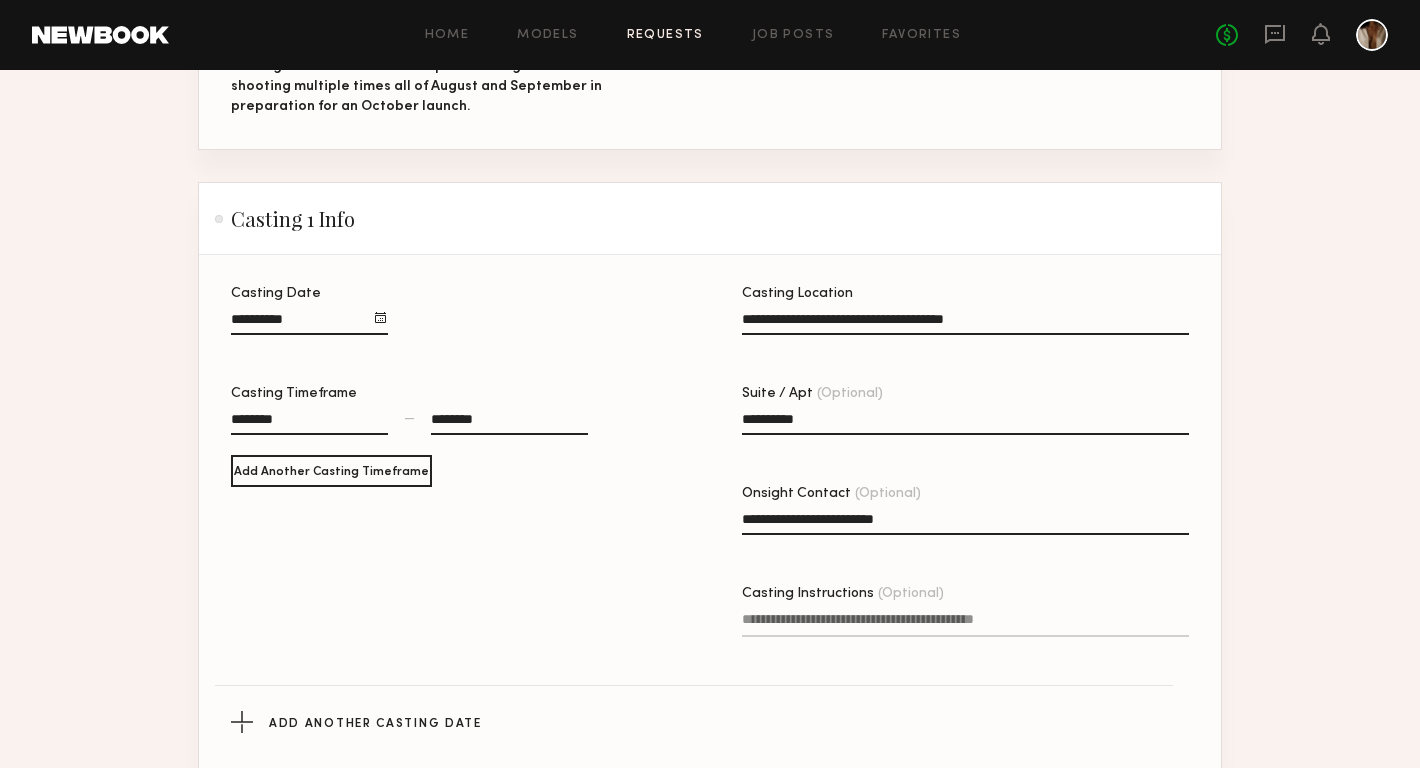scroll, scrollTop: 446, scrollLeft: 0, axis: vertical 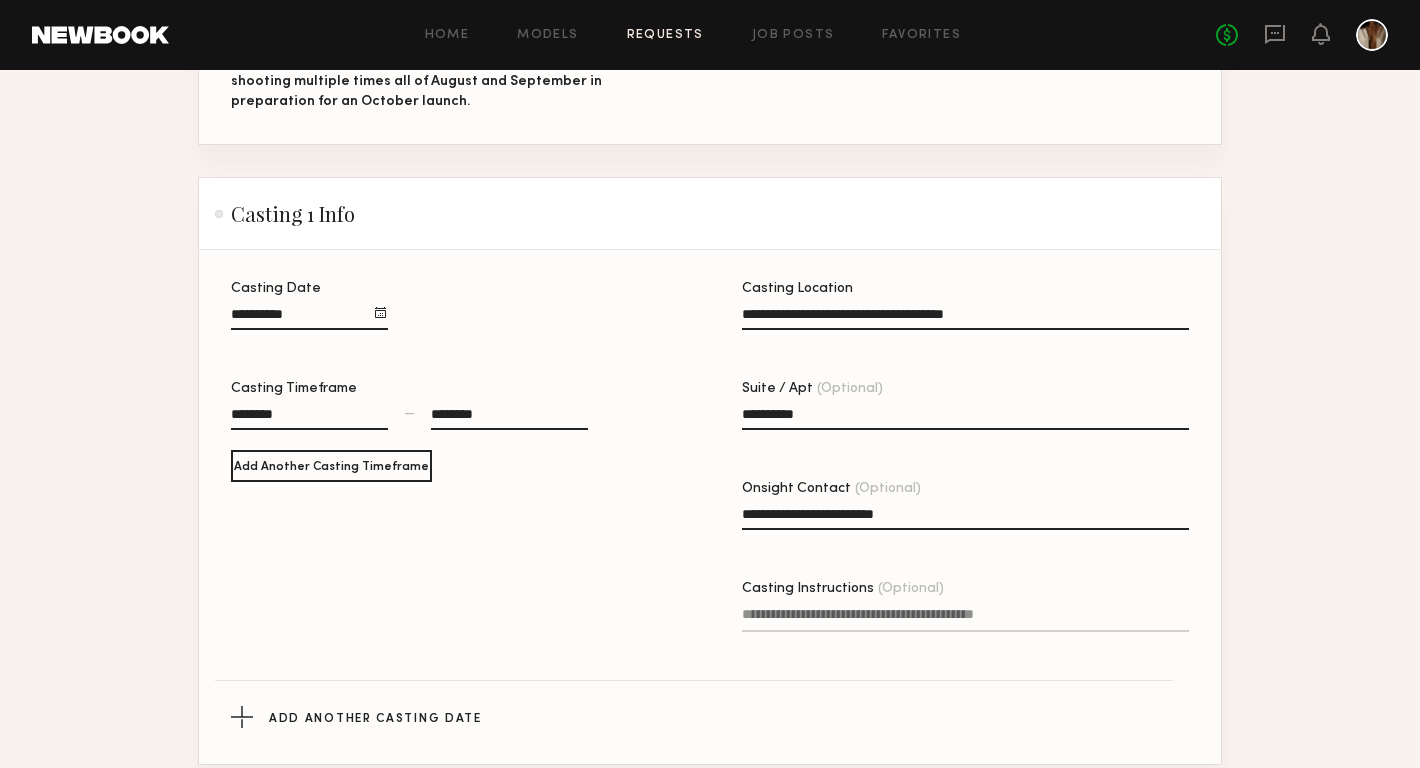 type on "**********" 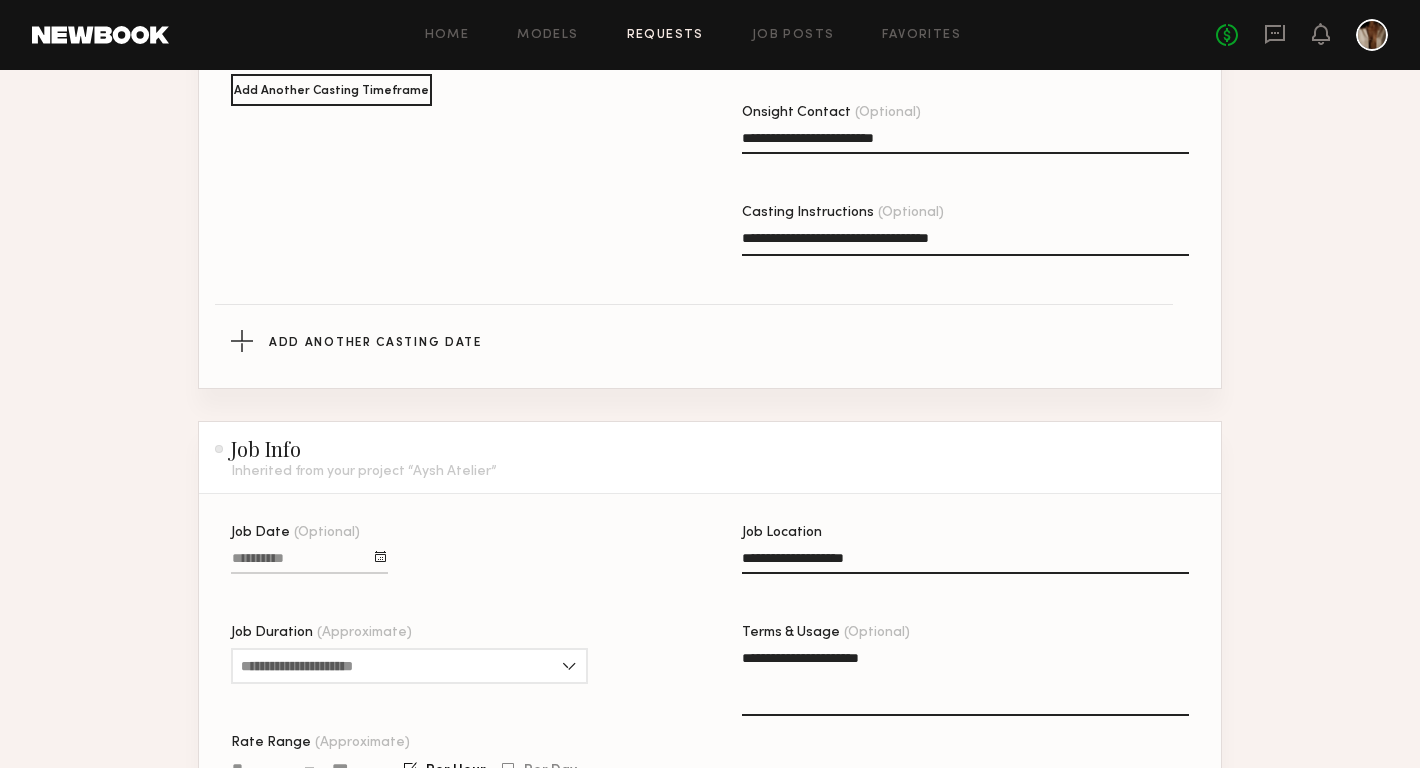 scroll, scrollTop: 1061, scrollLeft: 0, axis: vertical 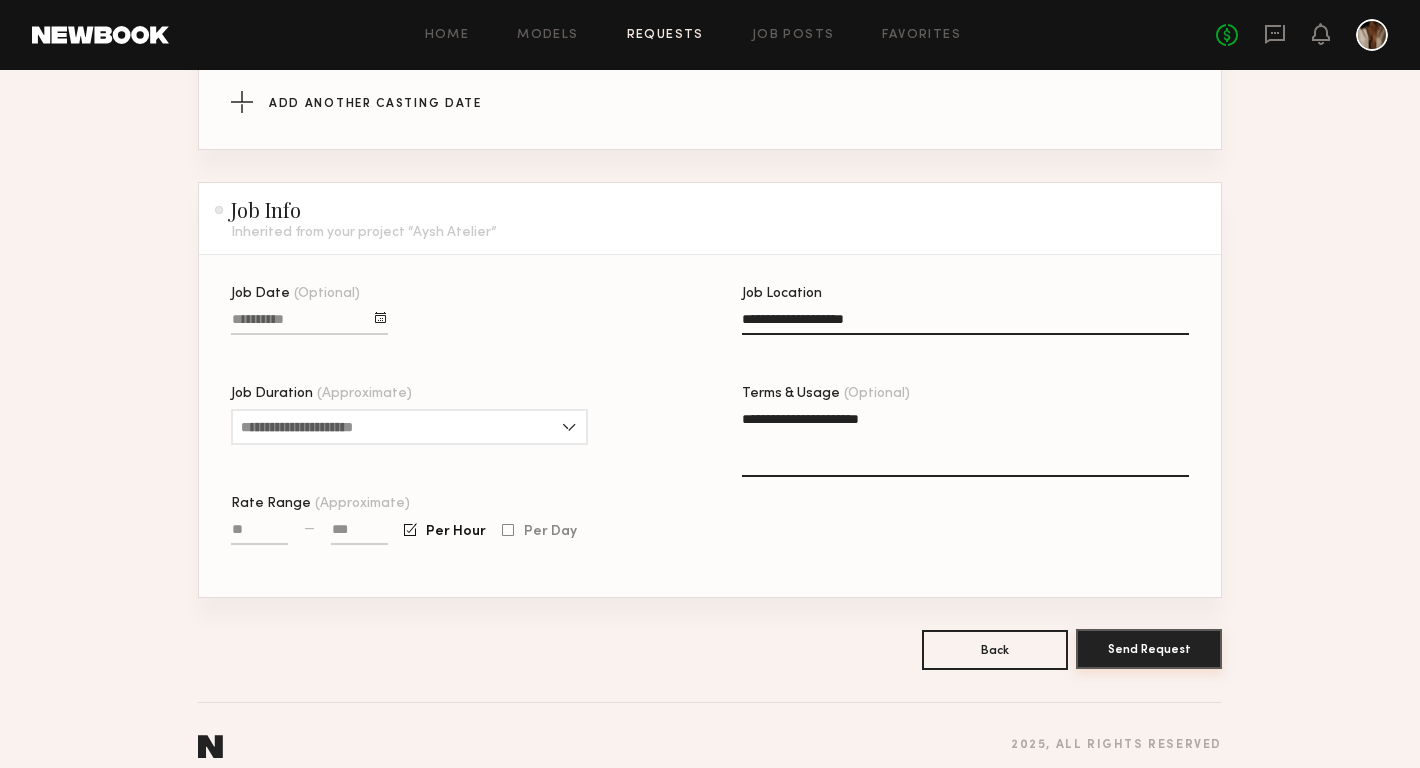 type on "**********" 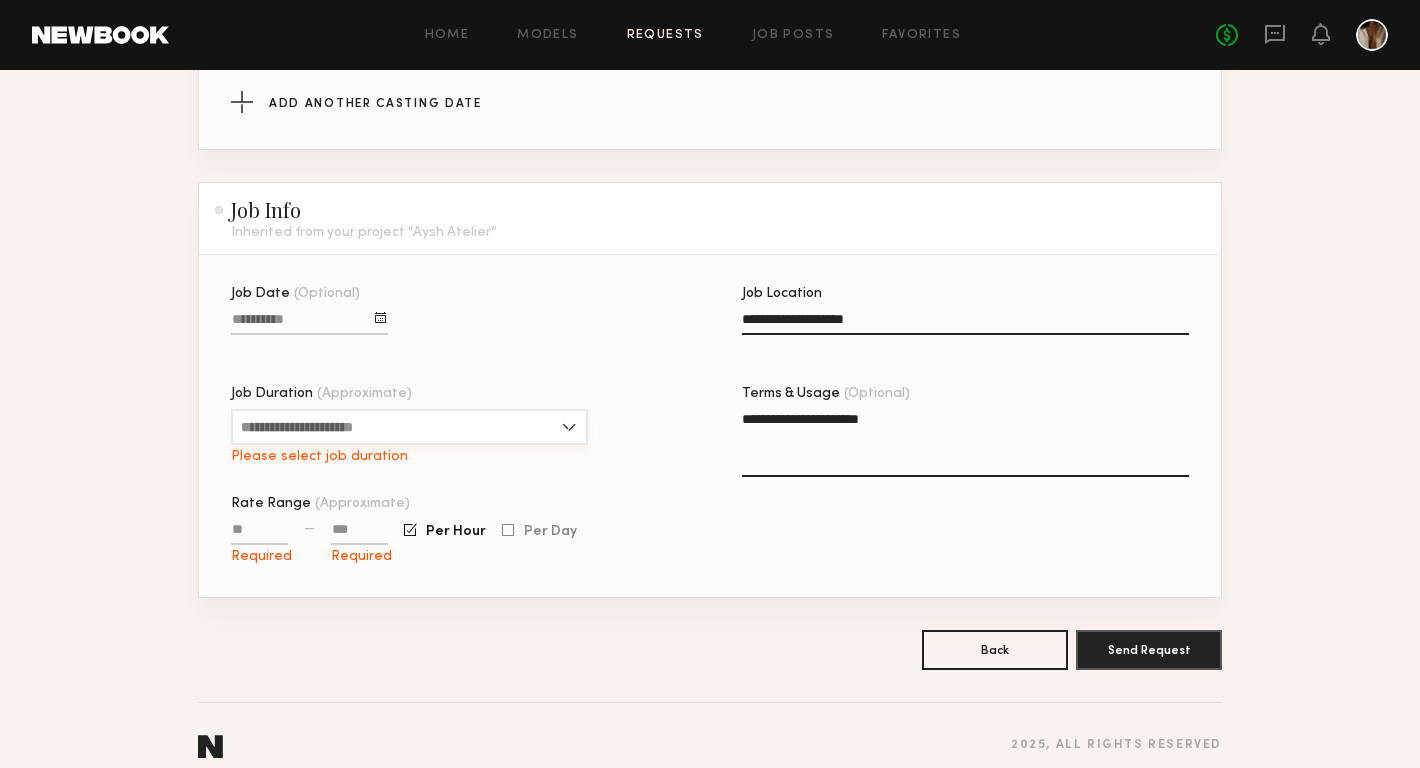 click on "Job Duration (Approximate)" at bounding box center (409, 427) 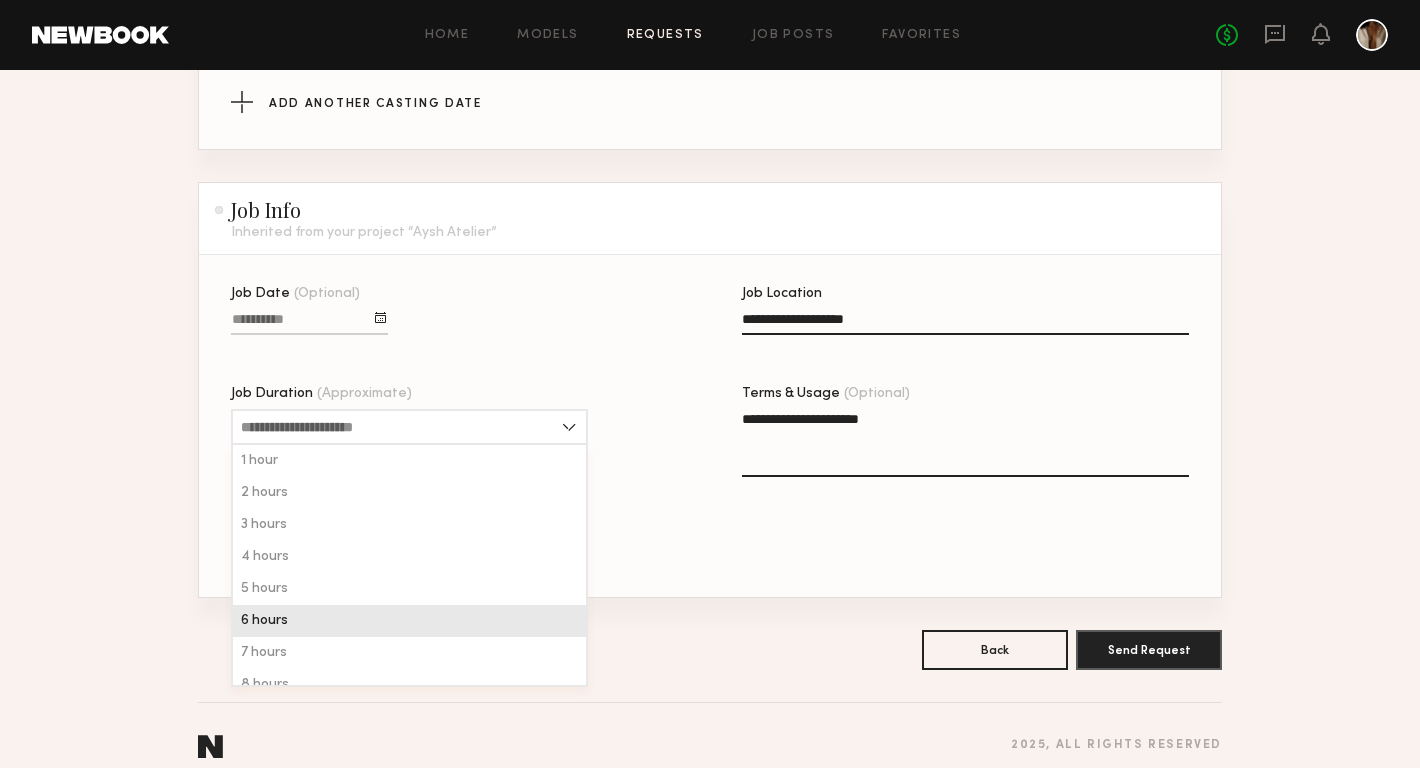 click on "6 hours" 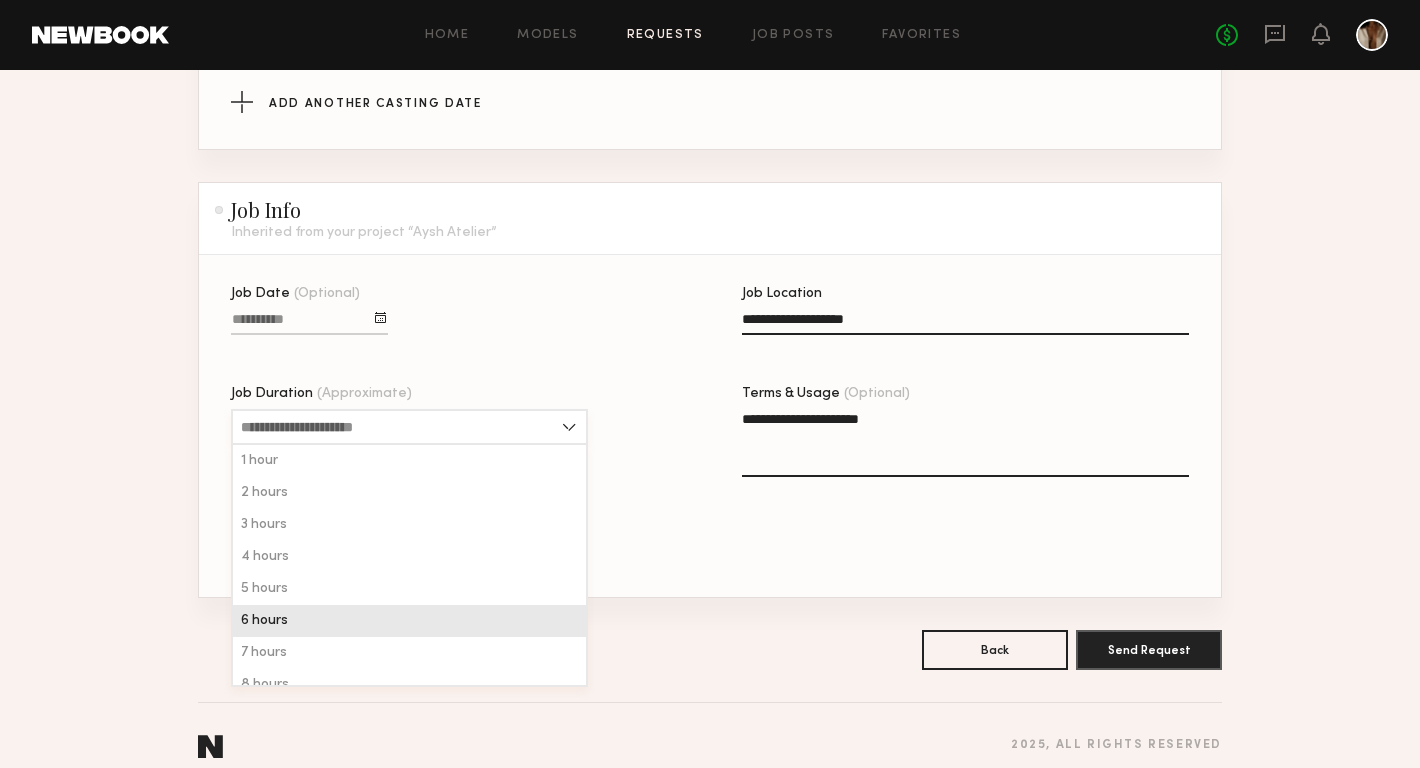 type on "*******" 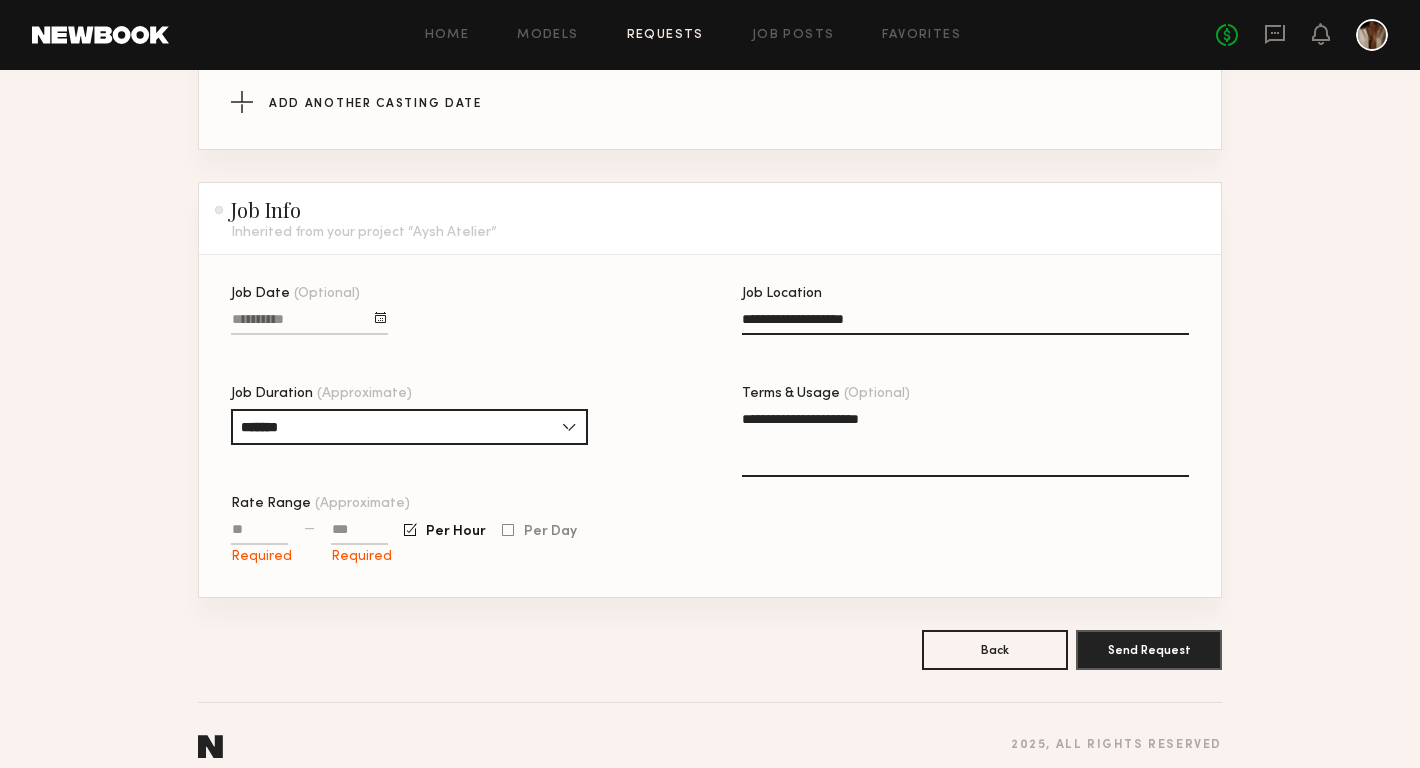 click on "Rate Range (Approximate)" at bounding box center (259, 533) 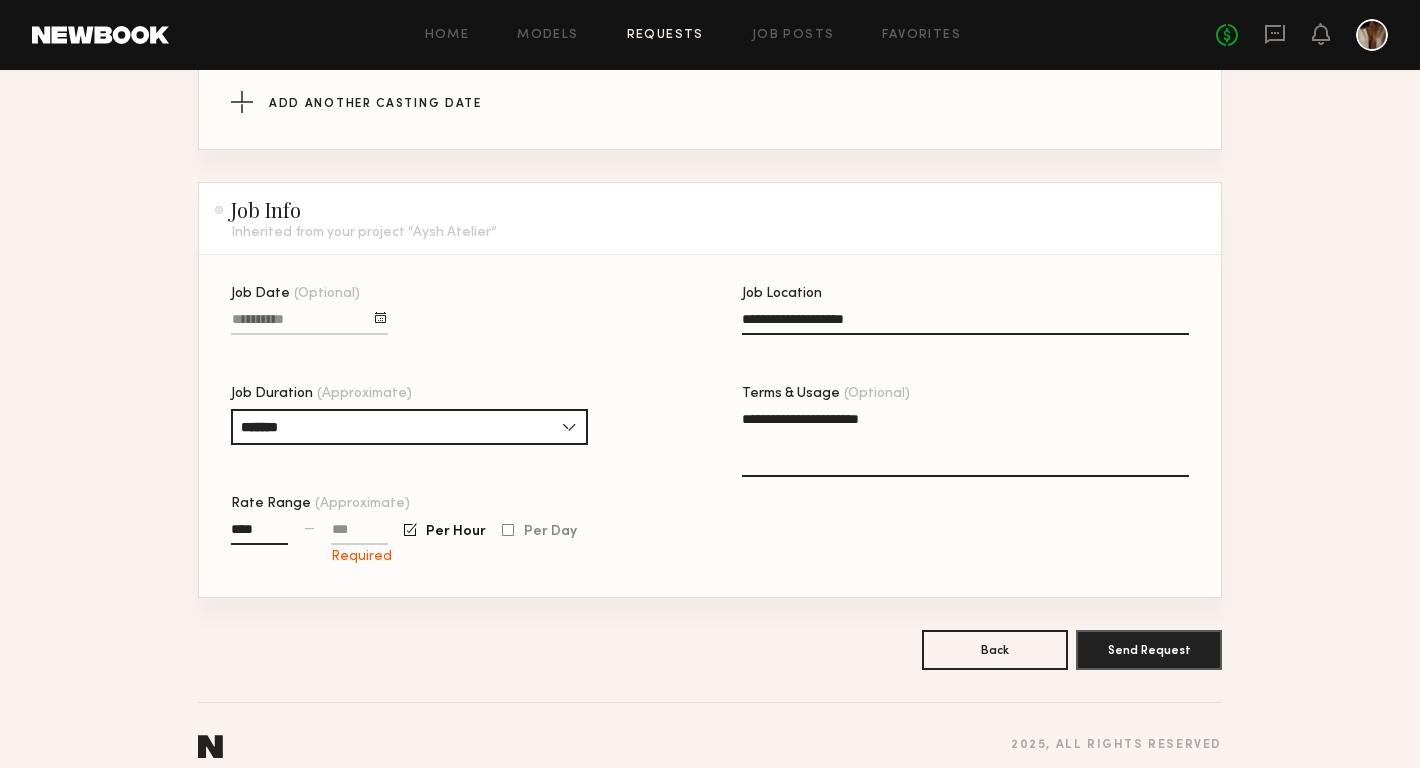 type on "****" 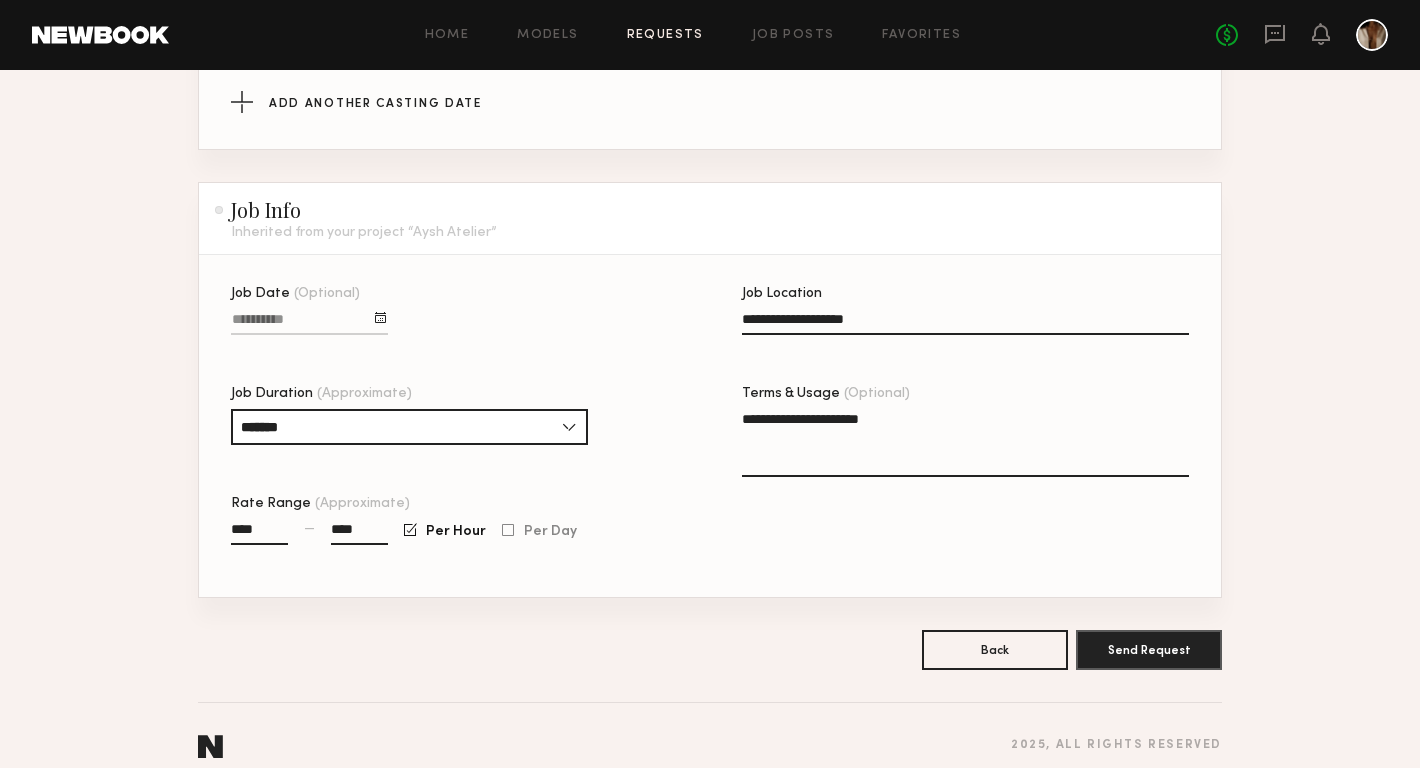 type on "****" 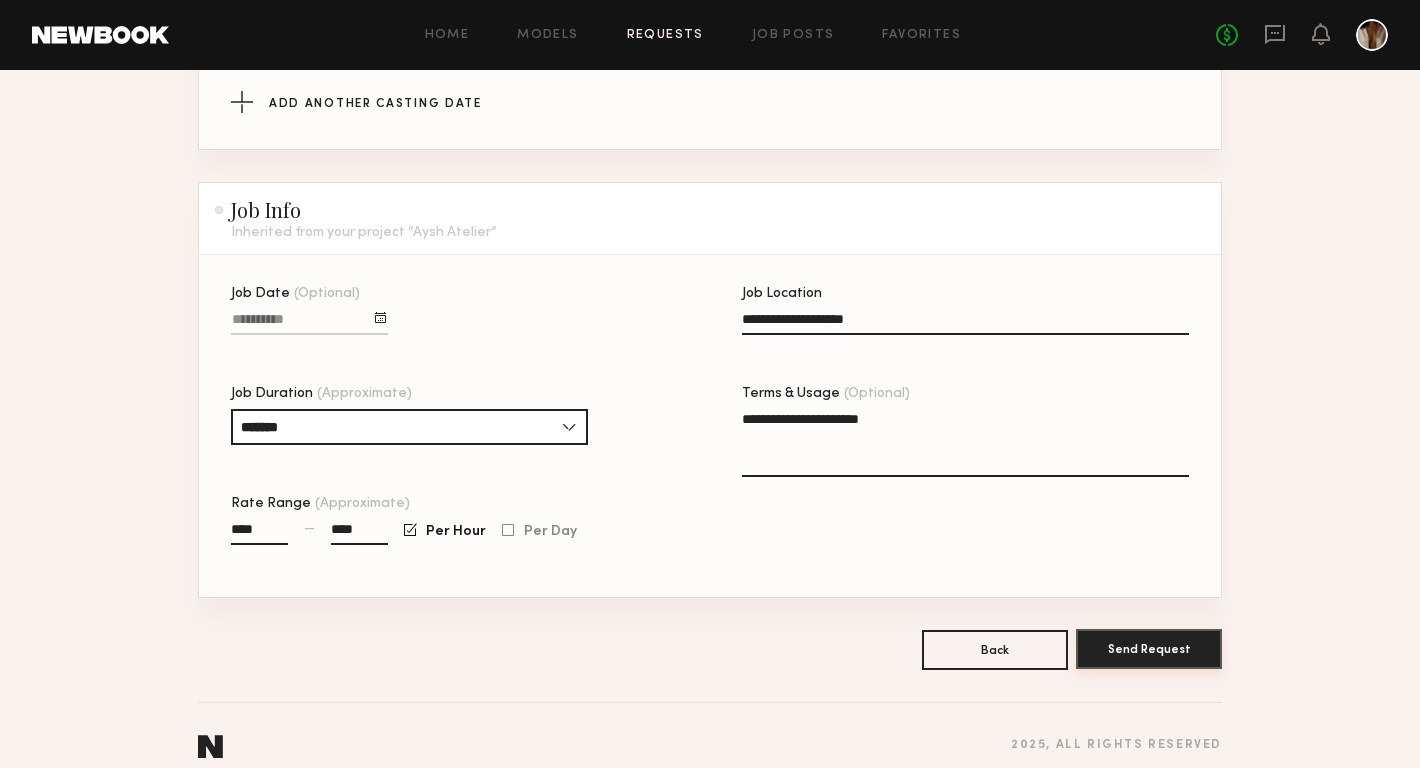 click on "Send Request" 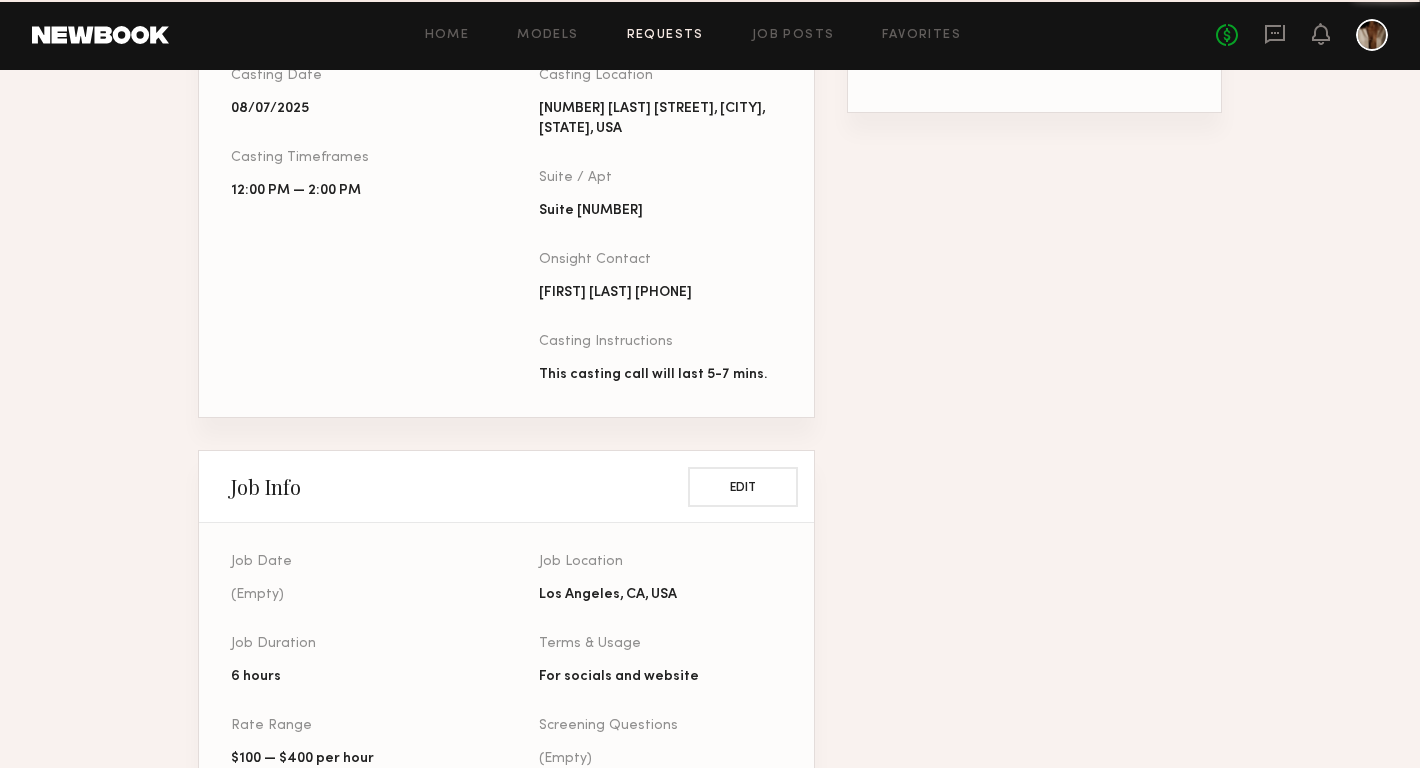 scroll, scrollTop: 0, scrollLeft: 0, axis: both 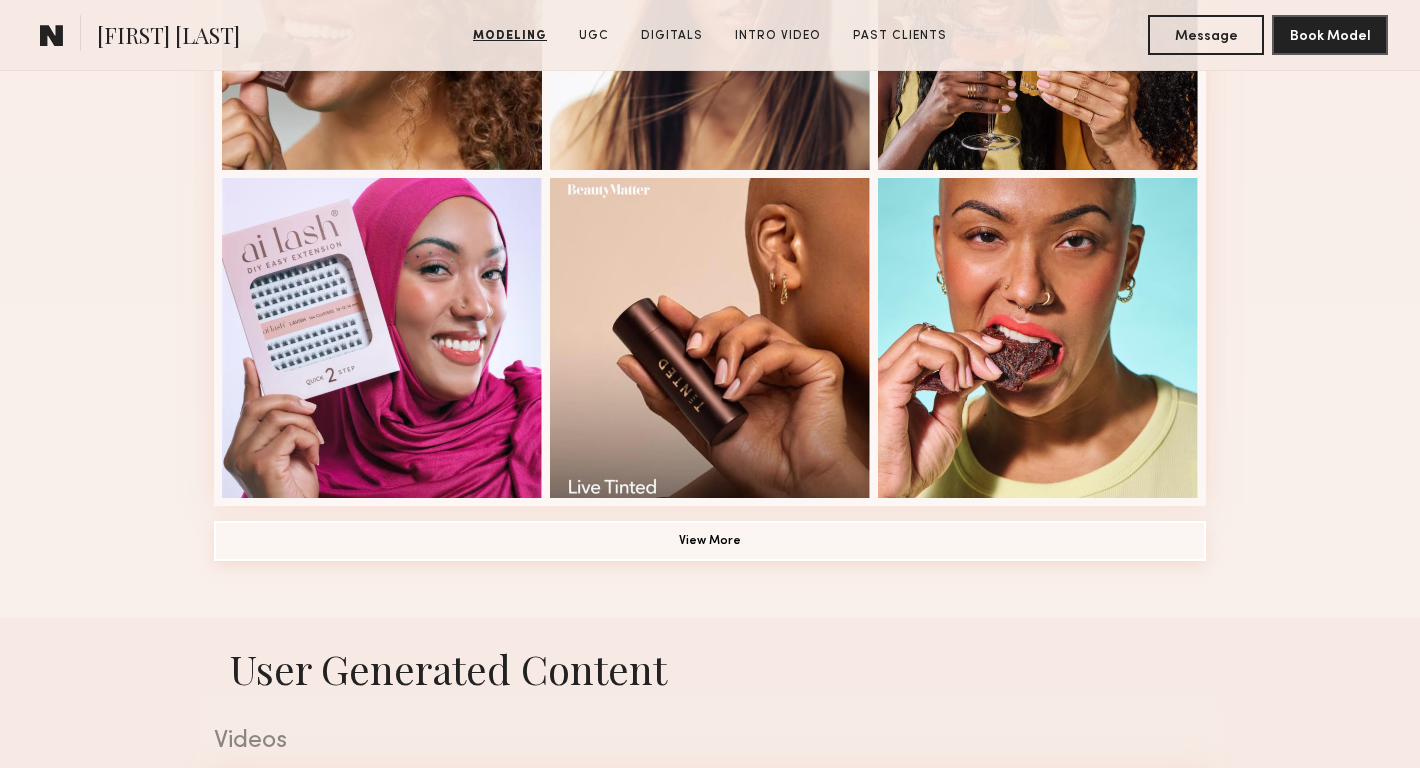 click on "View More" 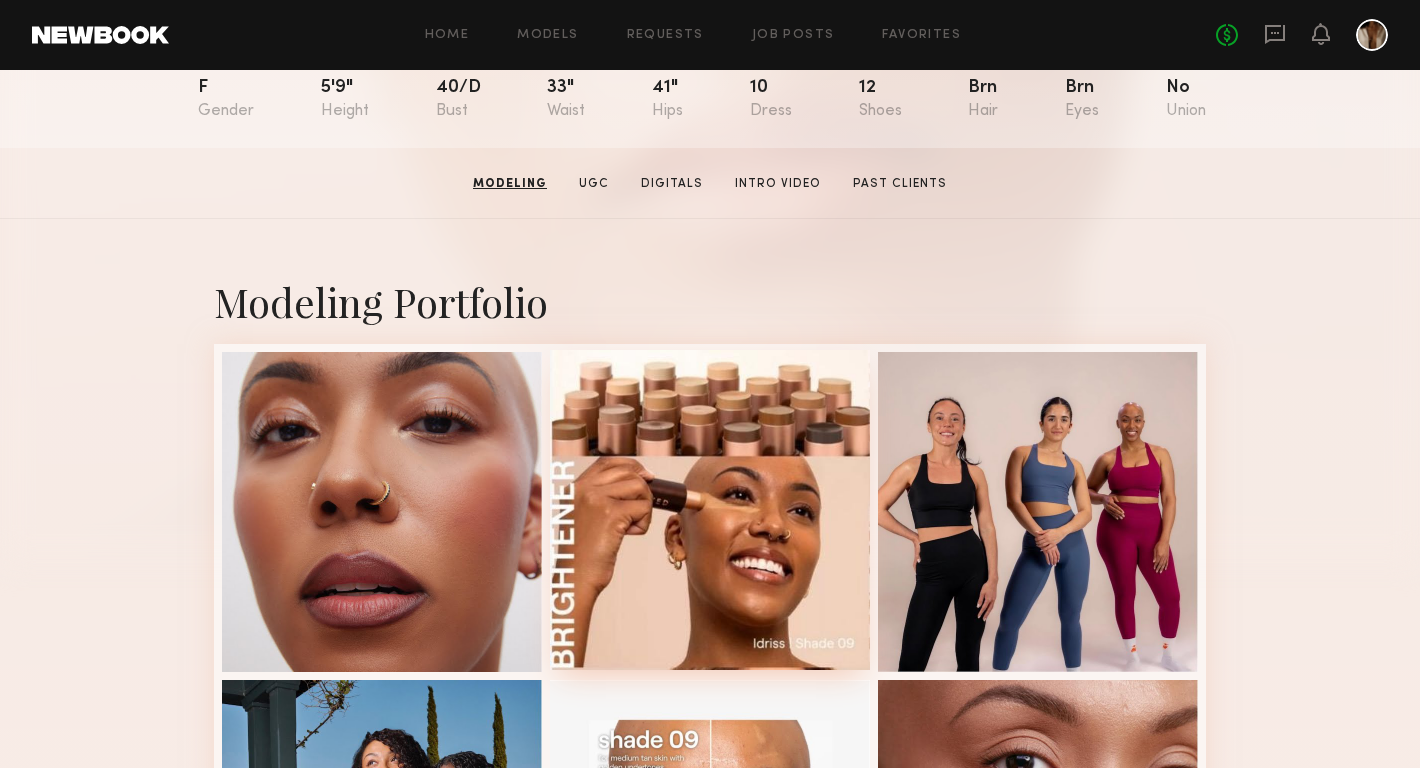 scroll, scrollTop: 238, scrollLeft: 0, axis: vertical 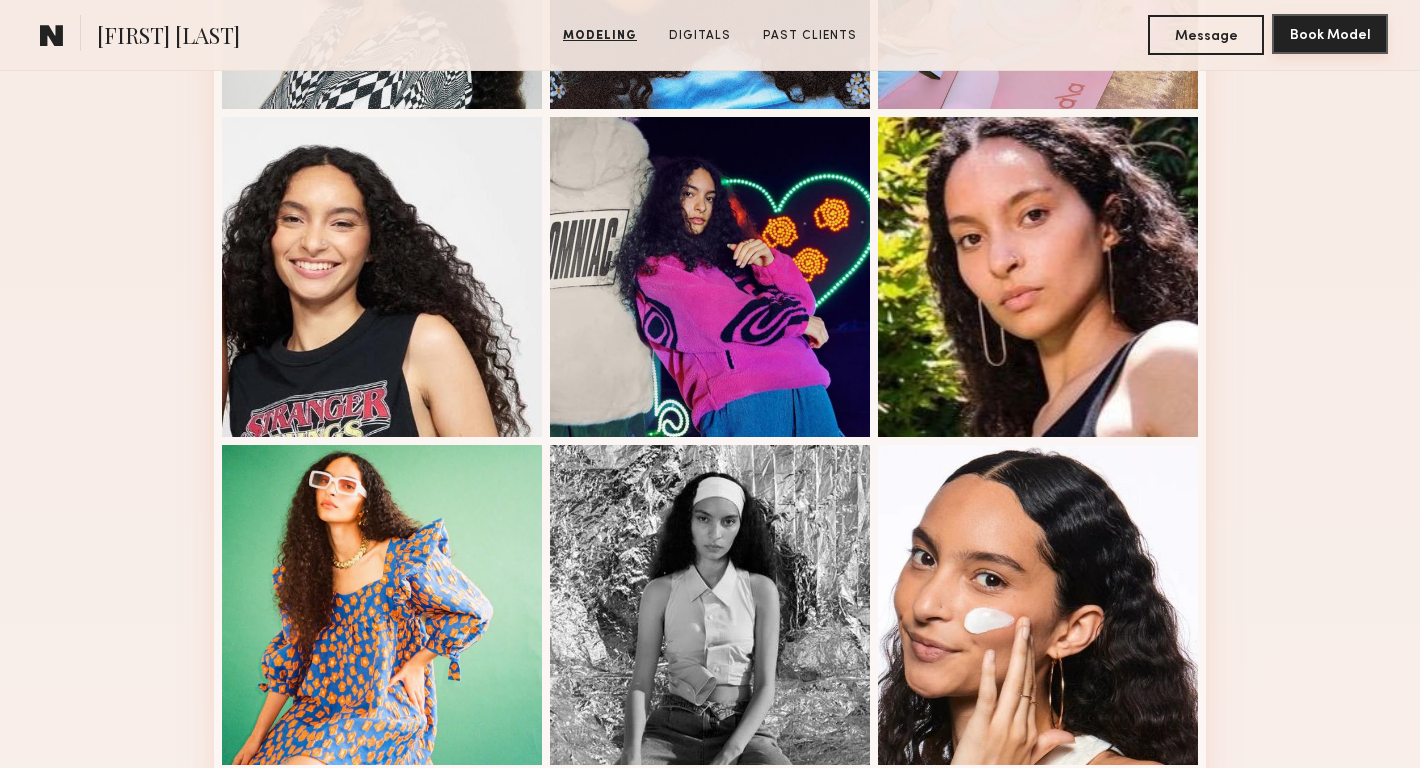 click on "Book Model" 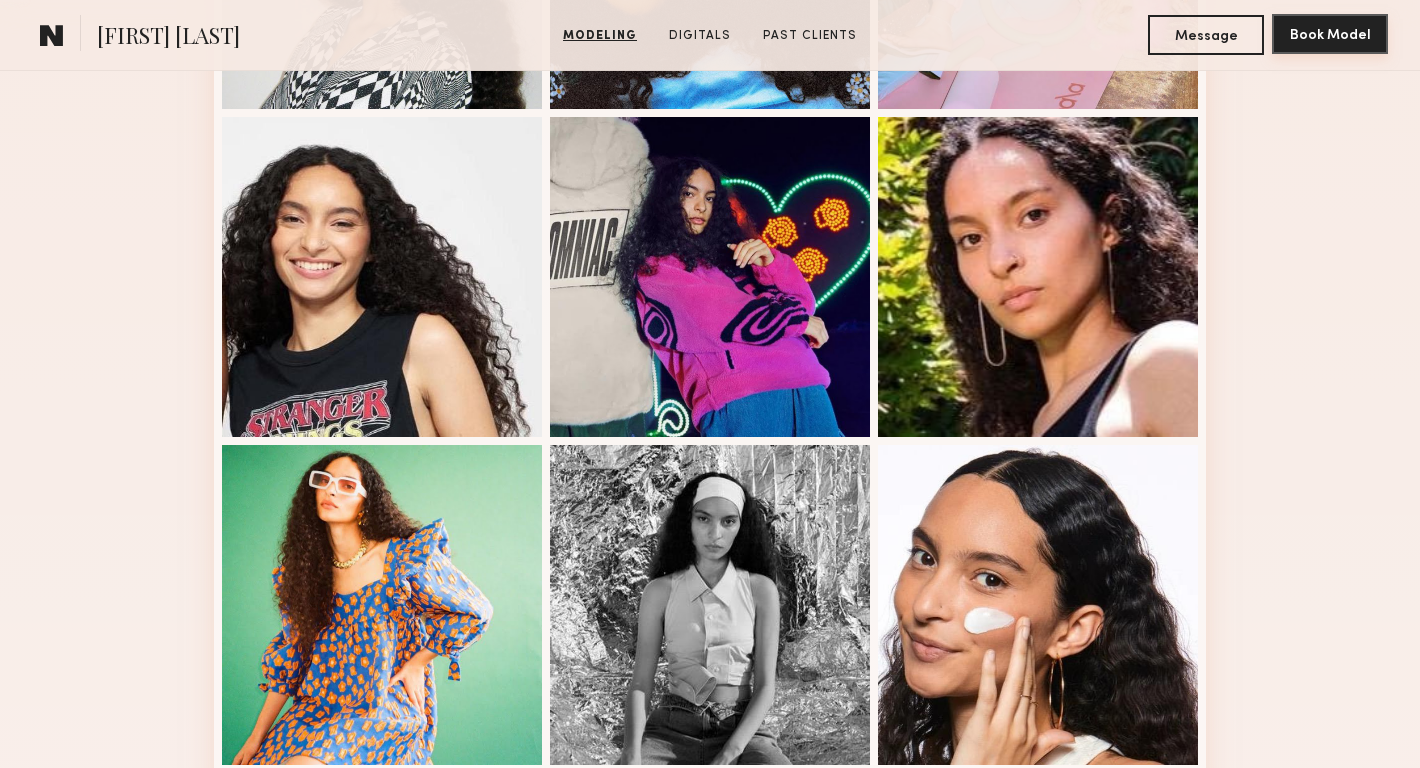 scroll, scrollTop: 0, scrollLeft: 0, axis: both 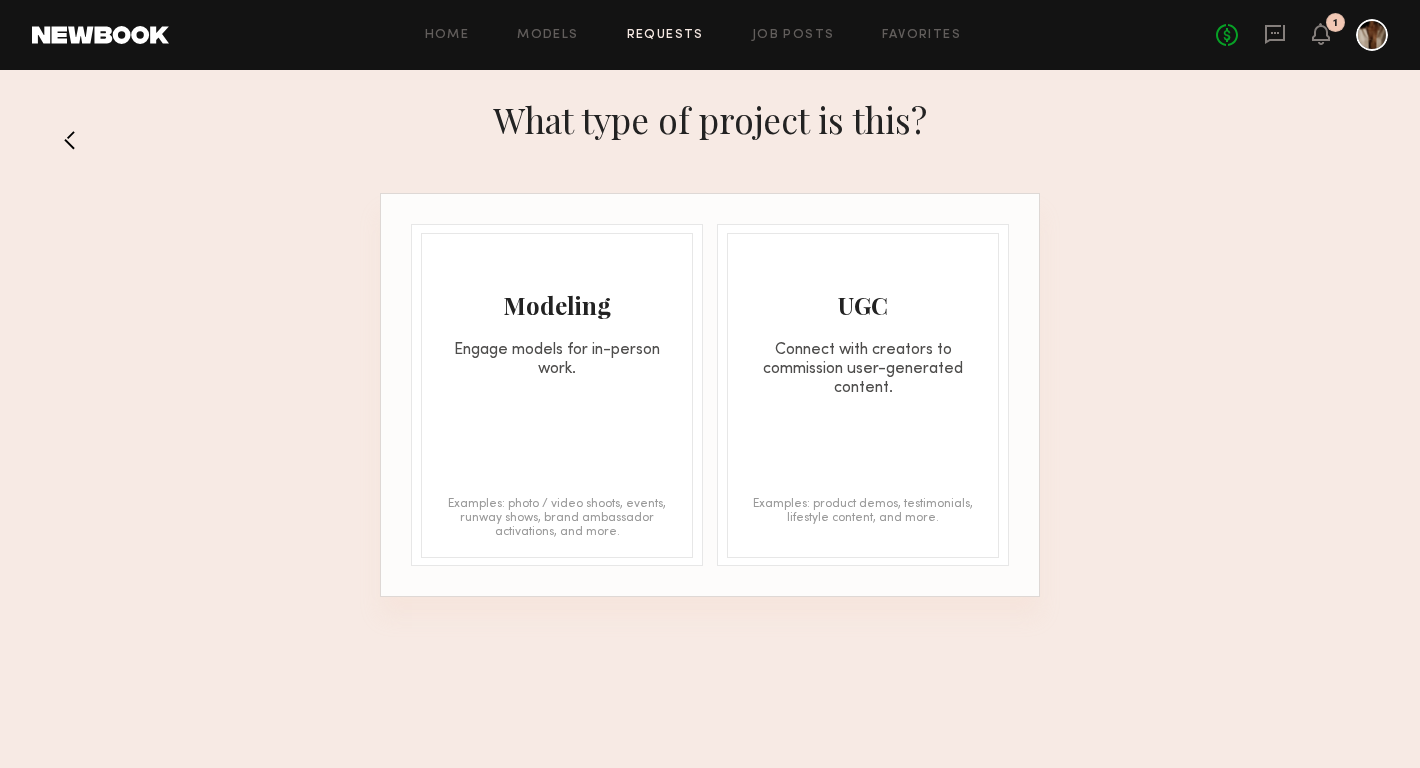 click on "Modeling Engage models for in-person work. Examples: photo / video shoots, events, runway shows, brand ambassador activations, and more." 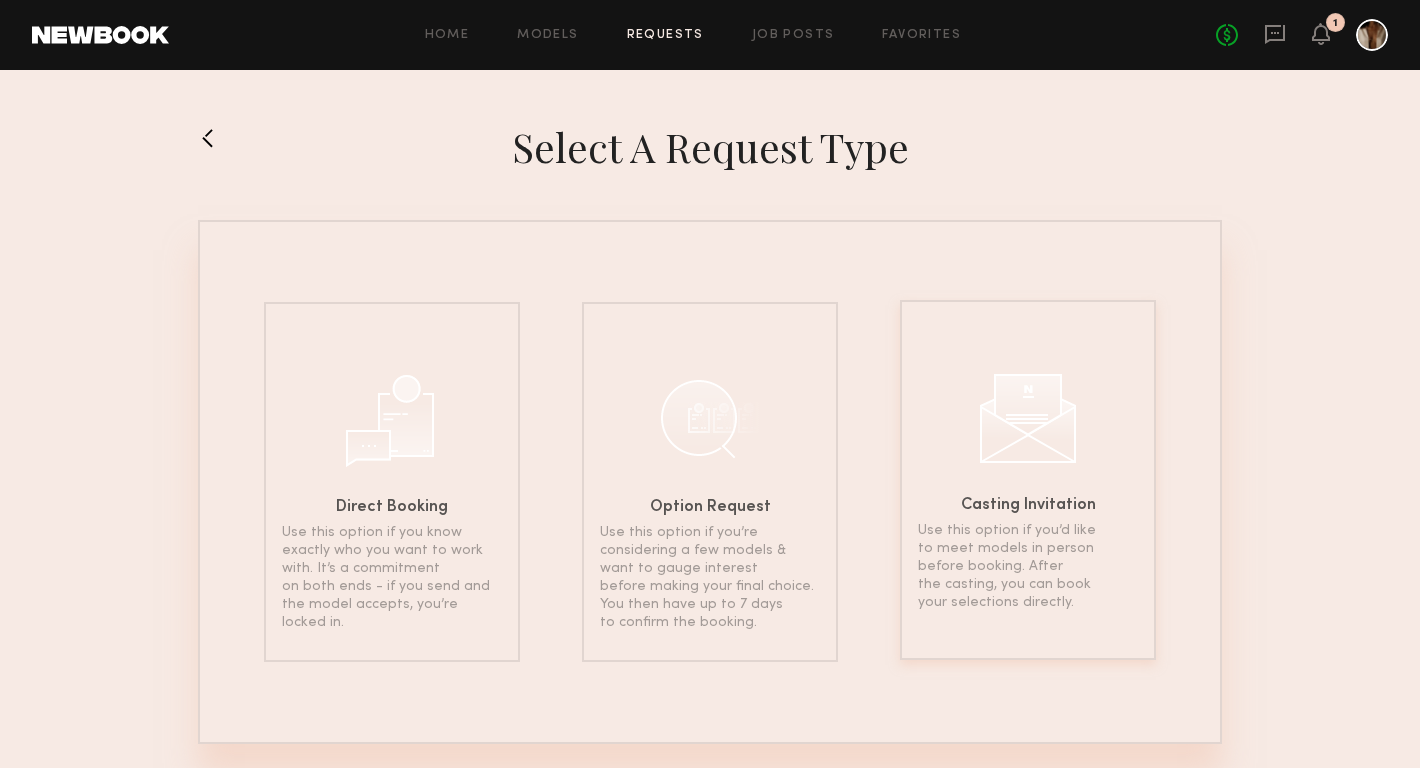 click 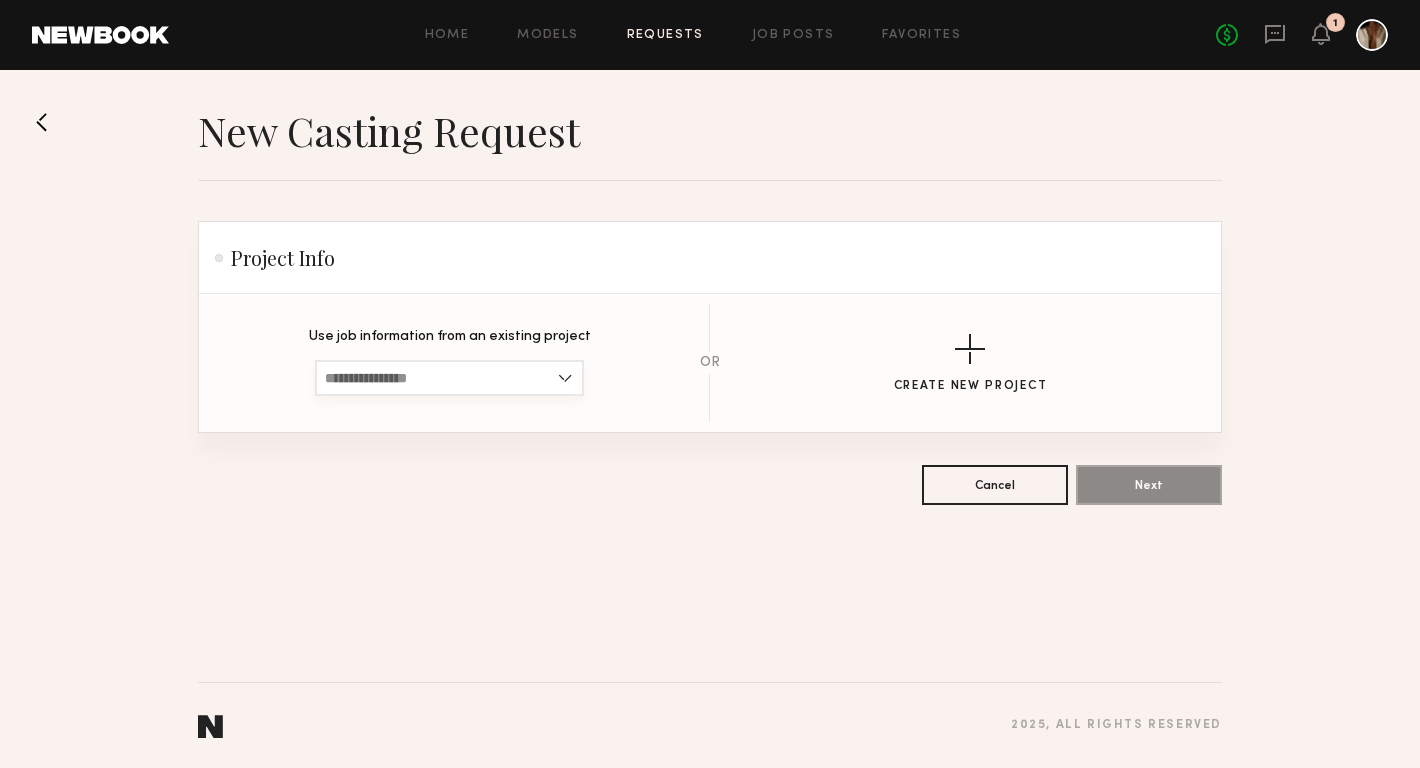 click at bounding box center [449, 378] 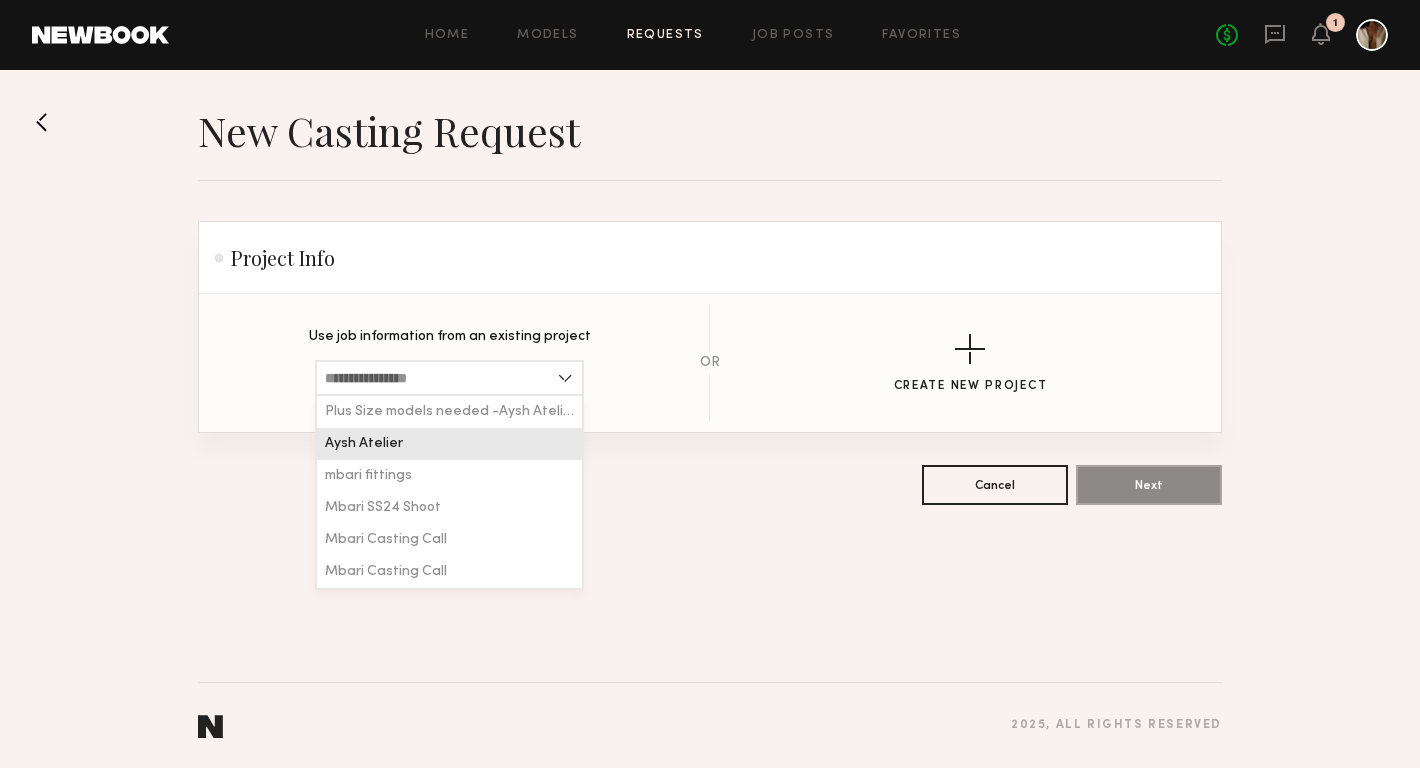 click on "Aysh Atelier" 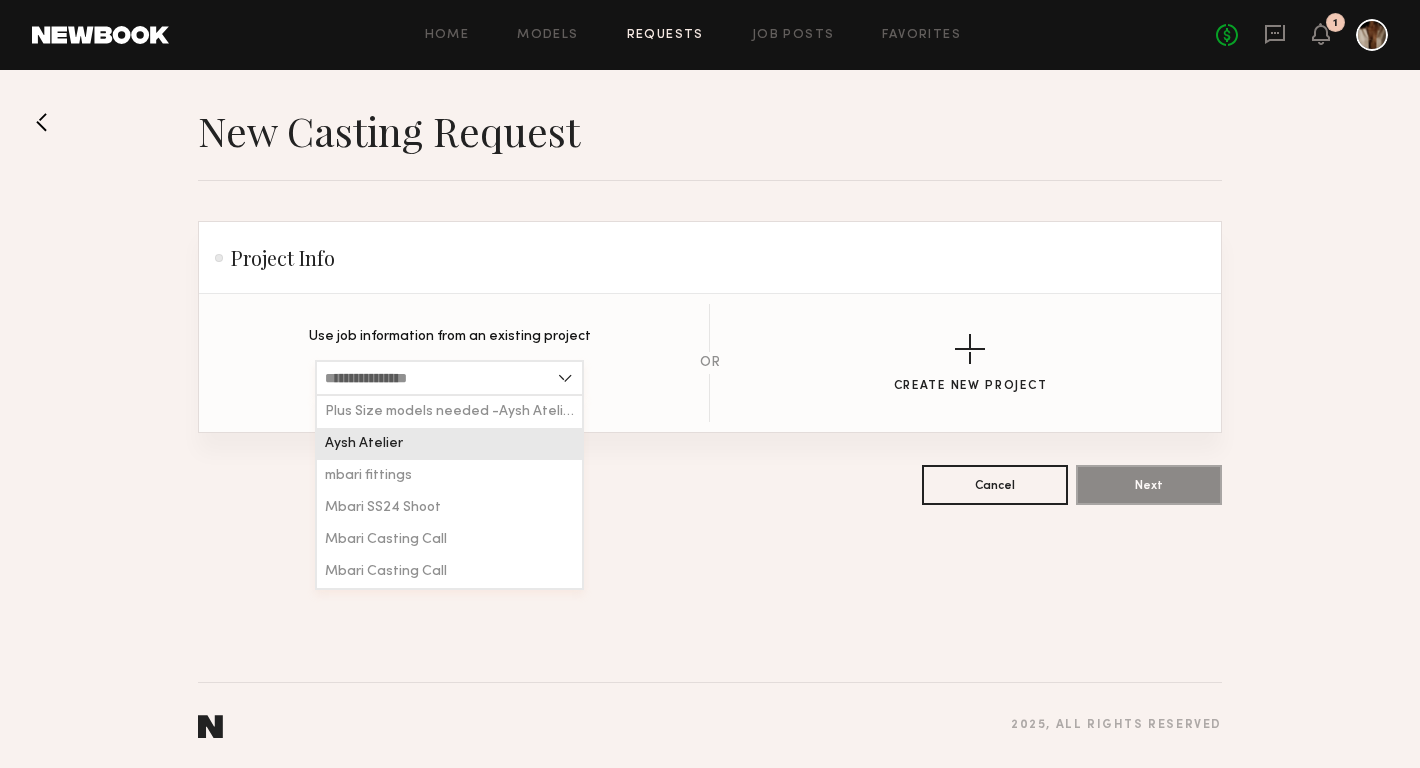 type on "**********" 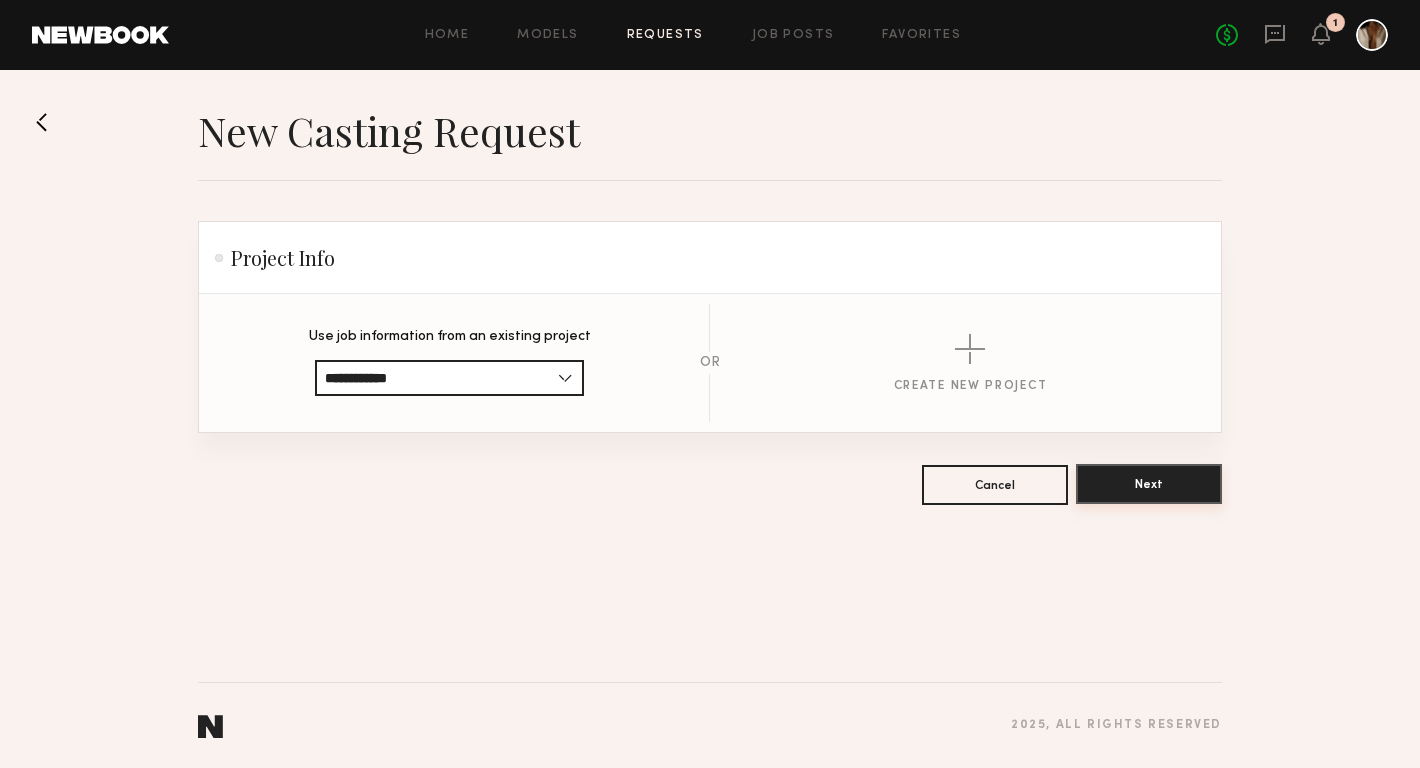 click on "Next" 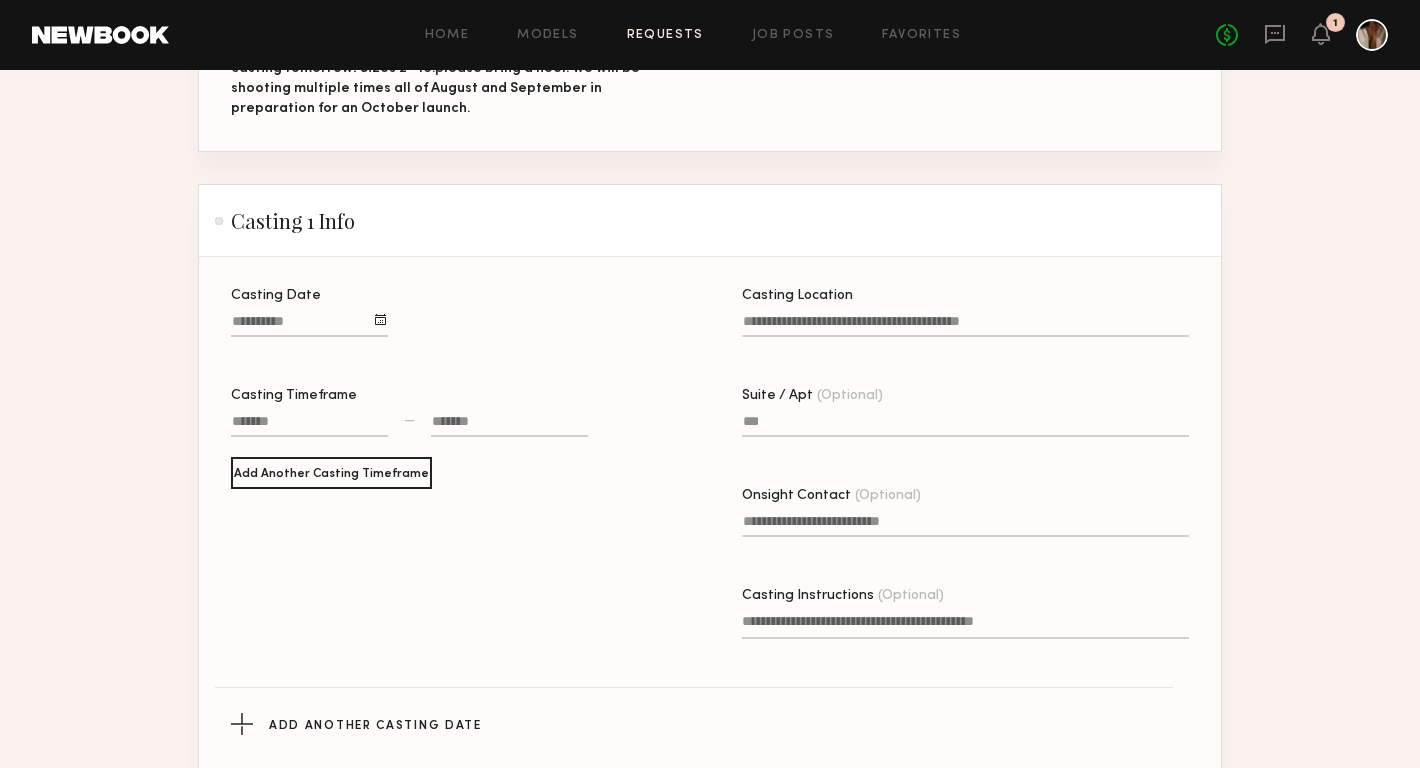 scroll, scrollTop: 460, scrollLeft: 0, axis: vertical 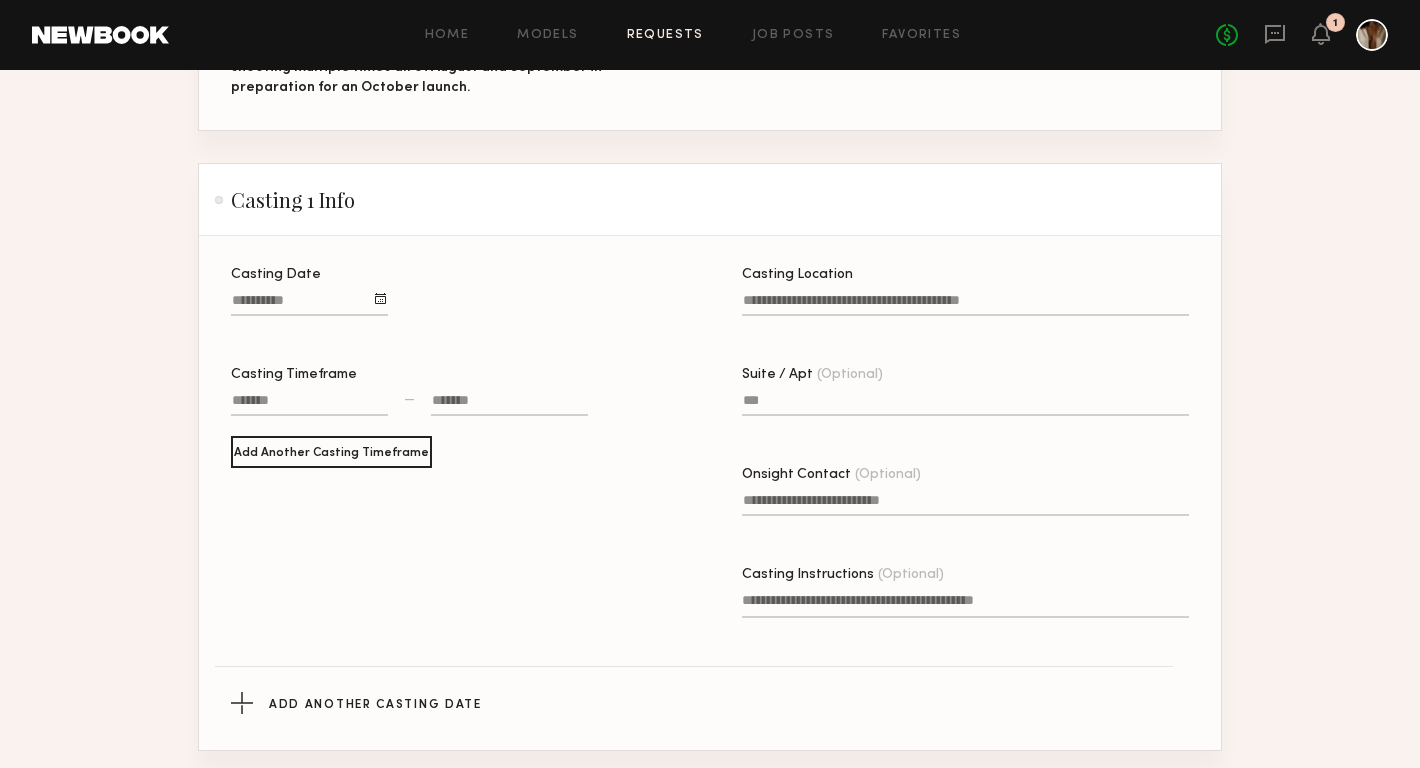 click 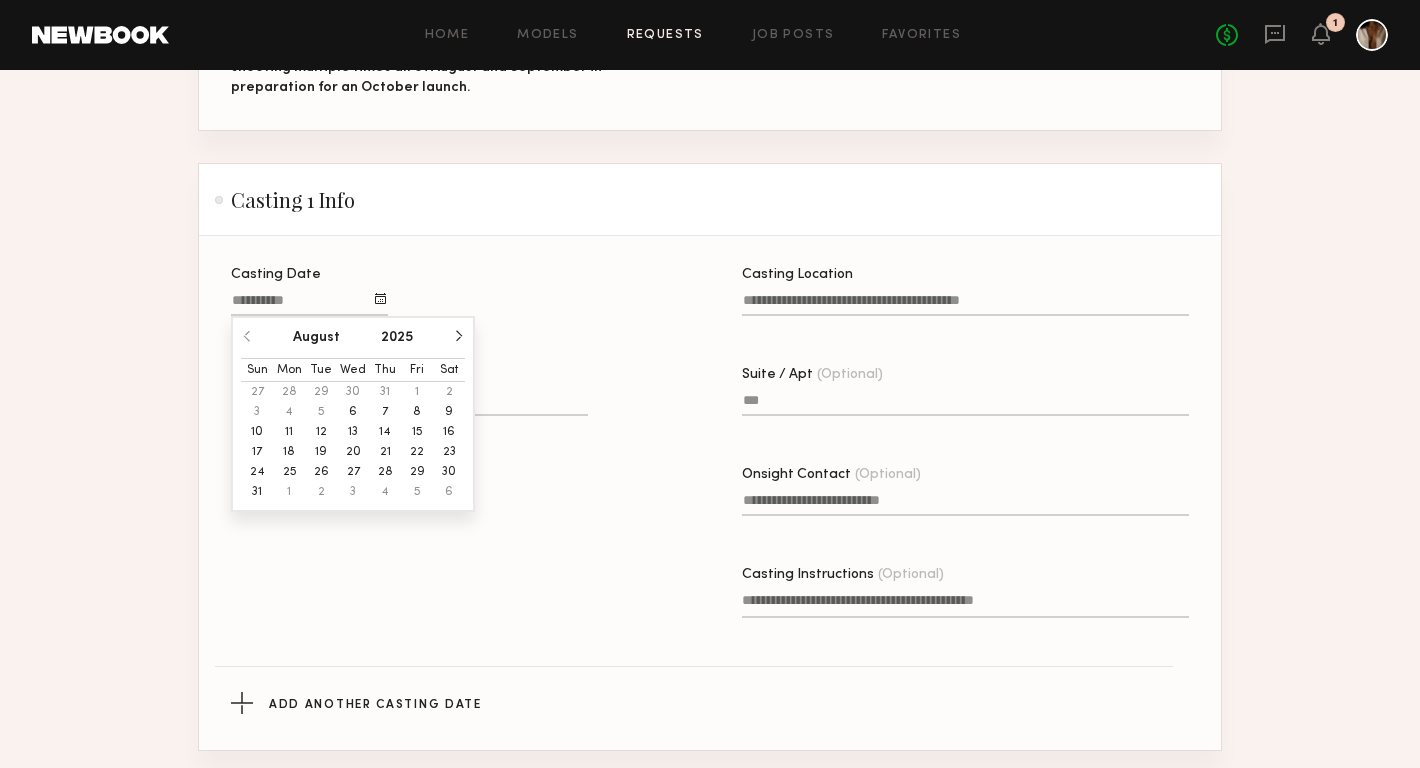 click on "7" 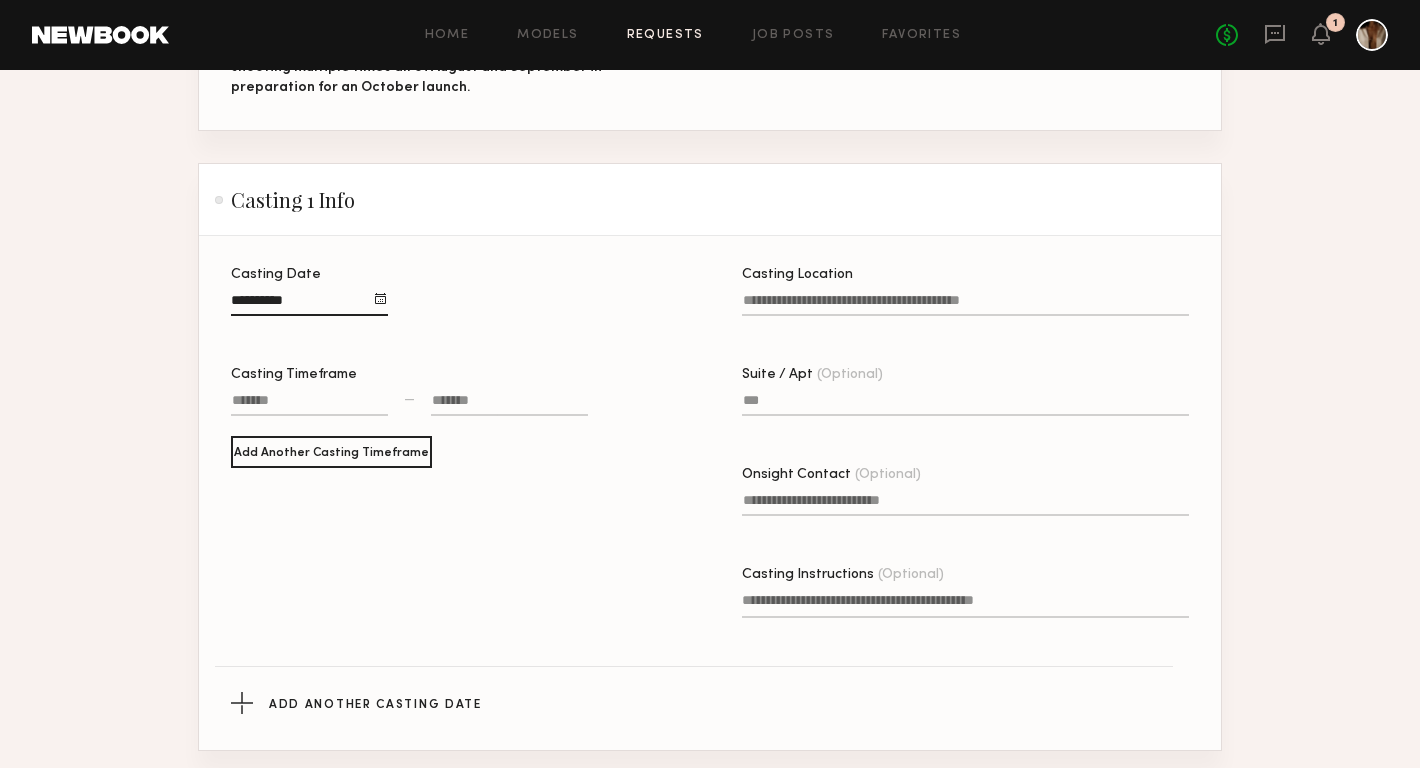 click 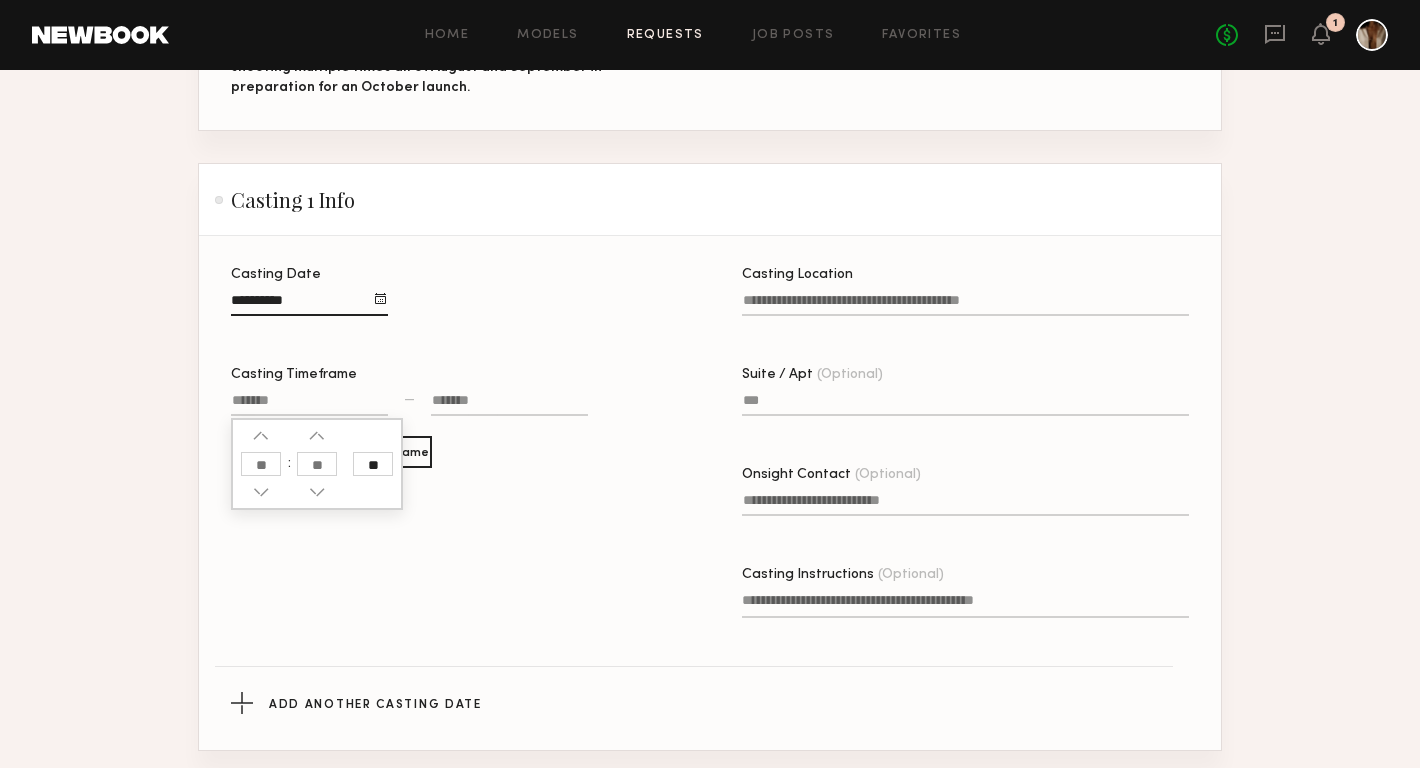 click 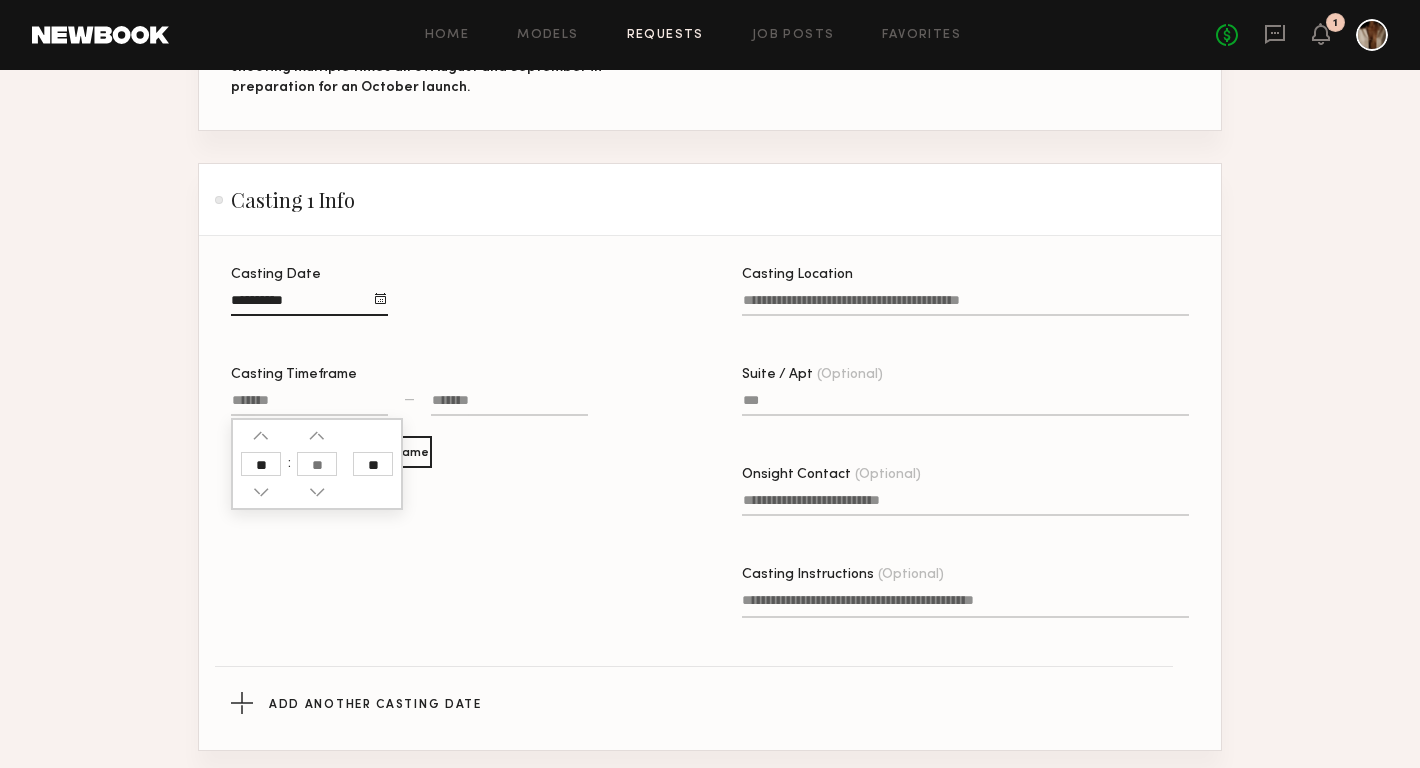 type on "**" 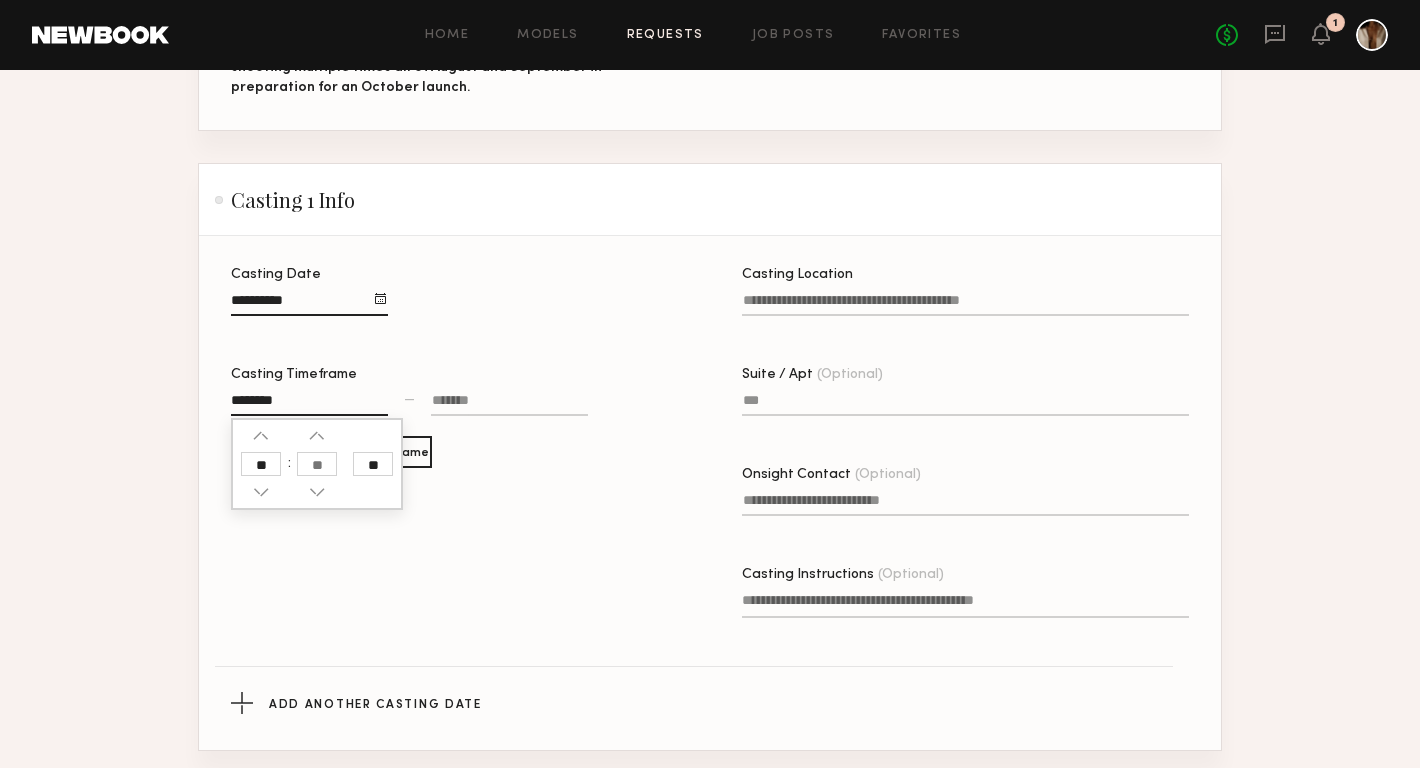 click 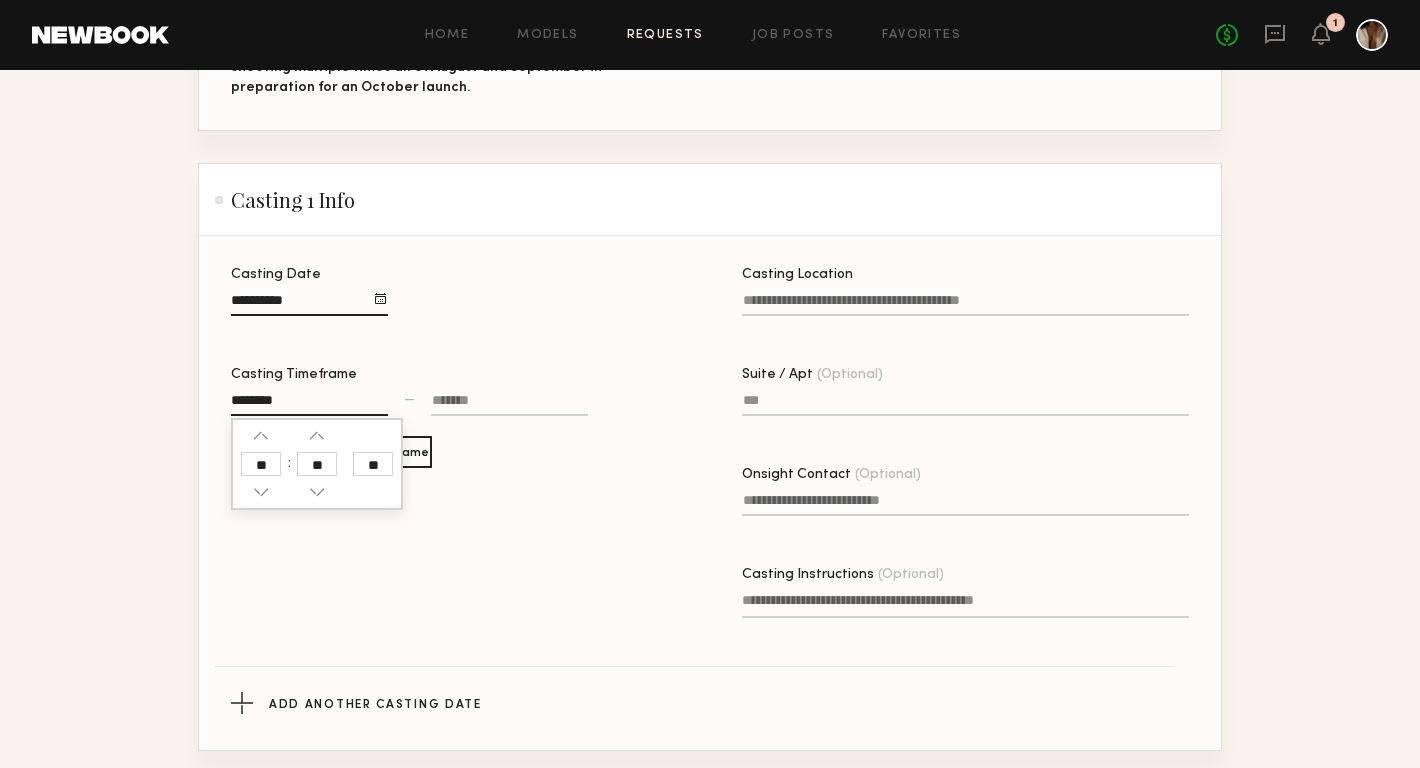 click on "**" 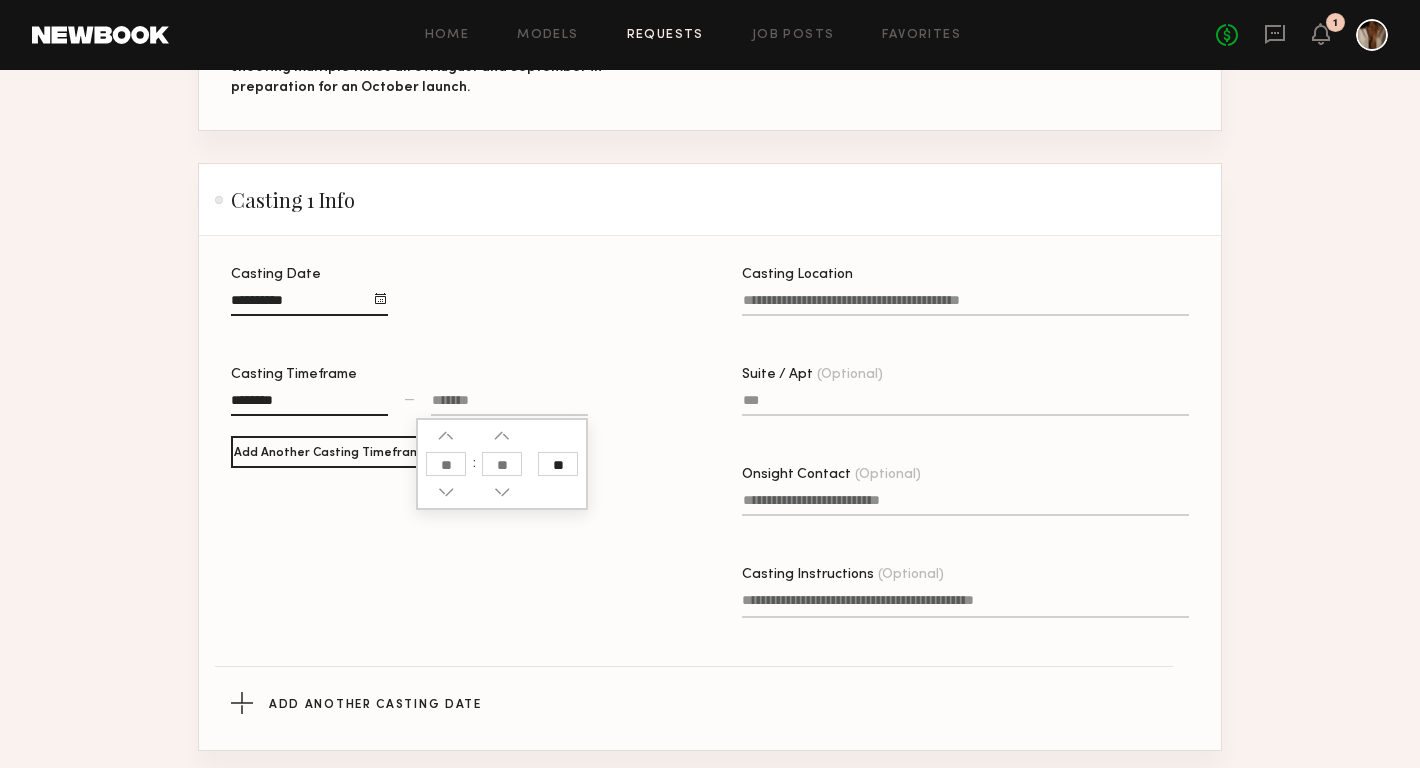click 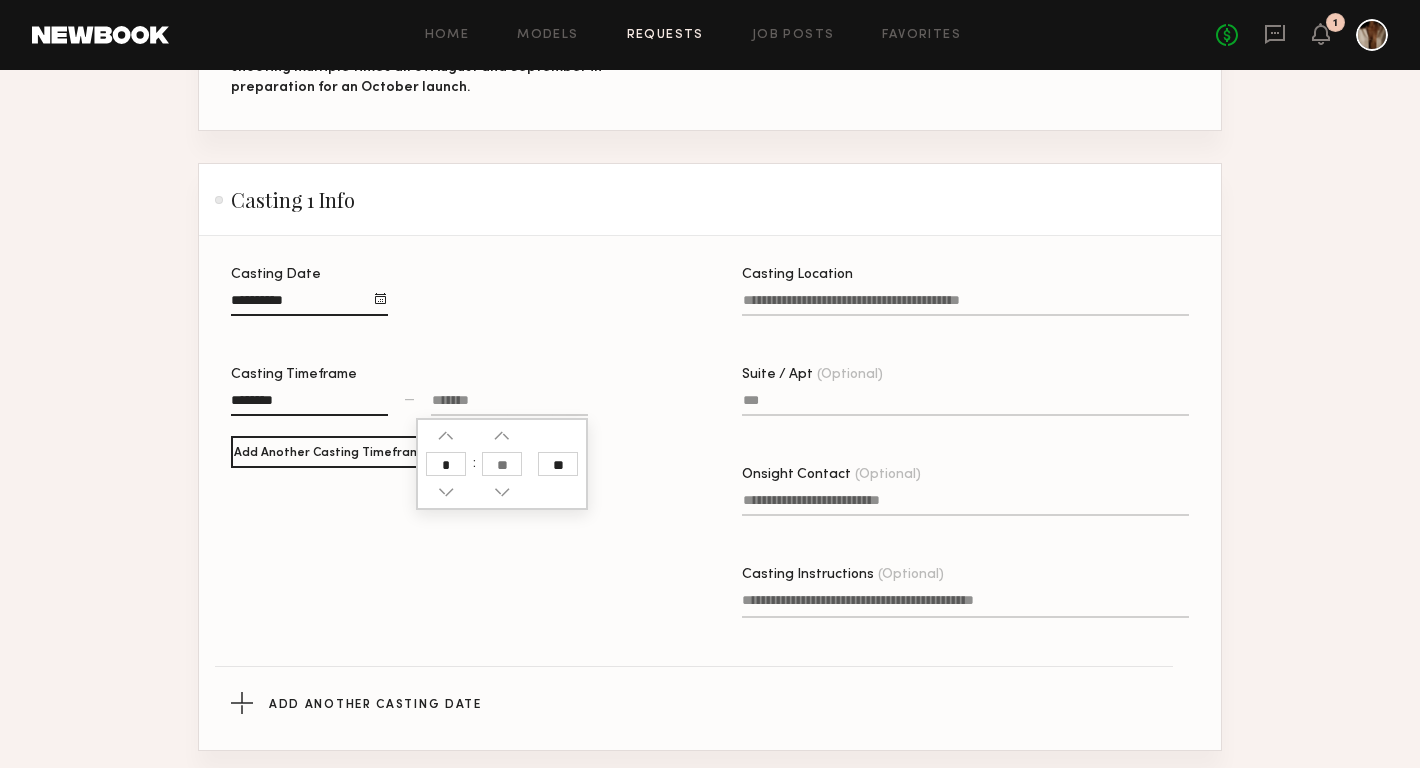 type on "*" 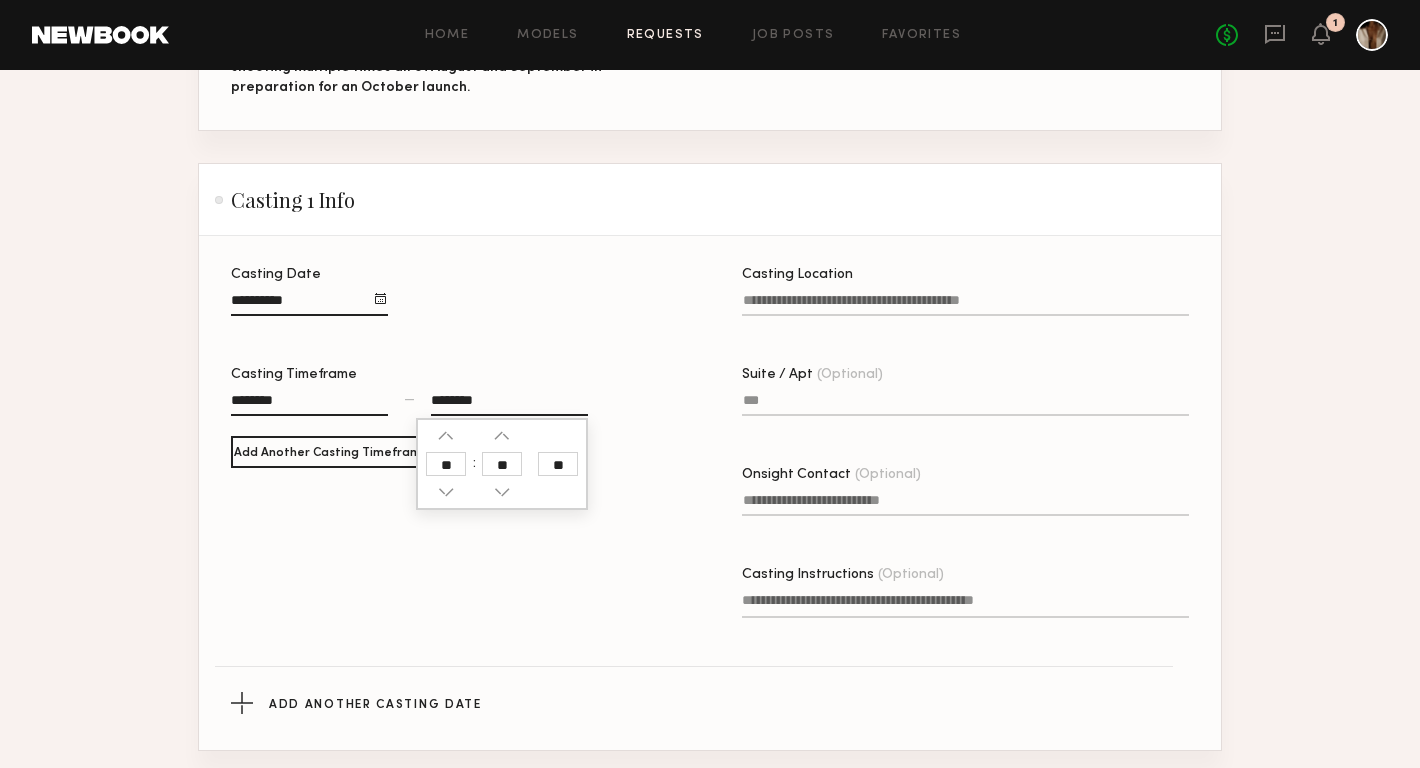 click 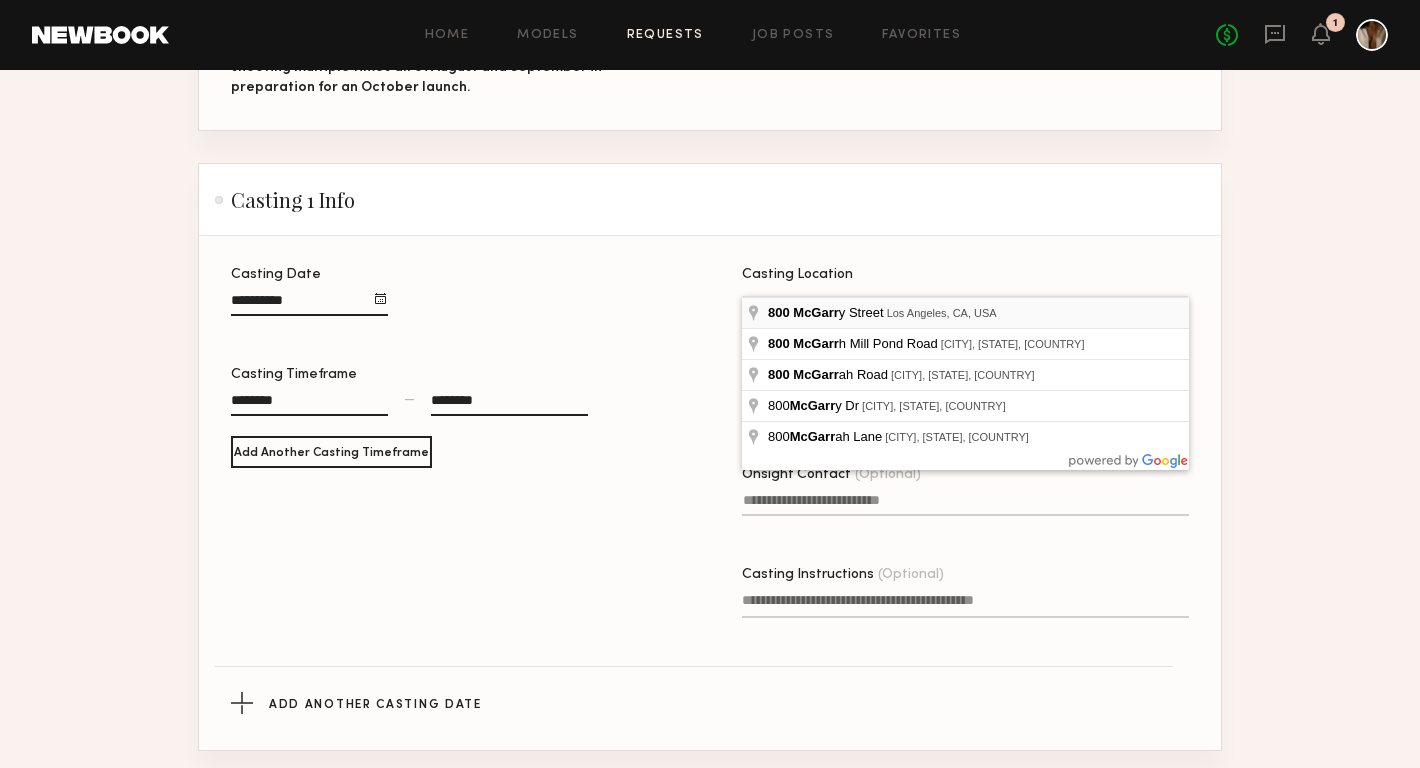 type on "**********" 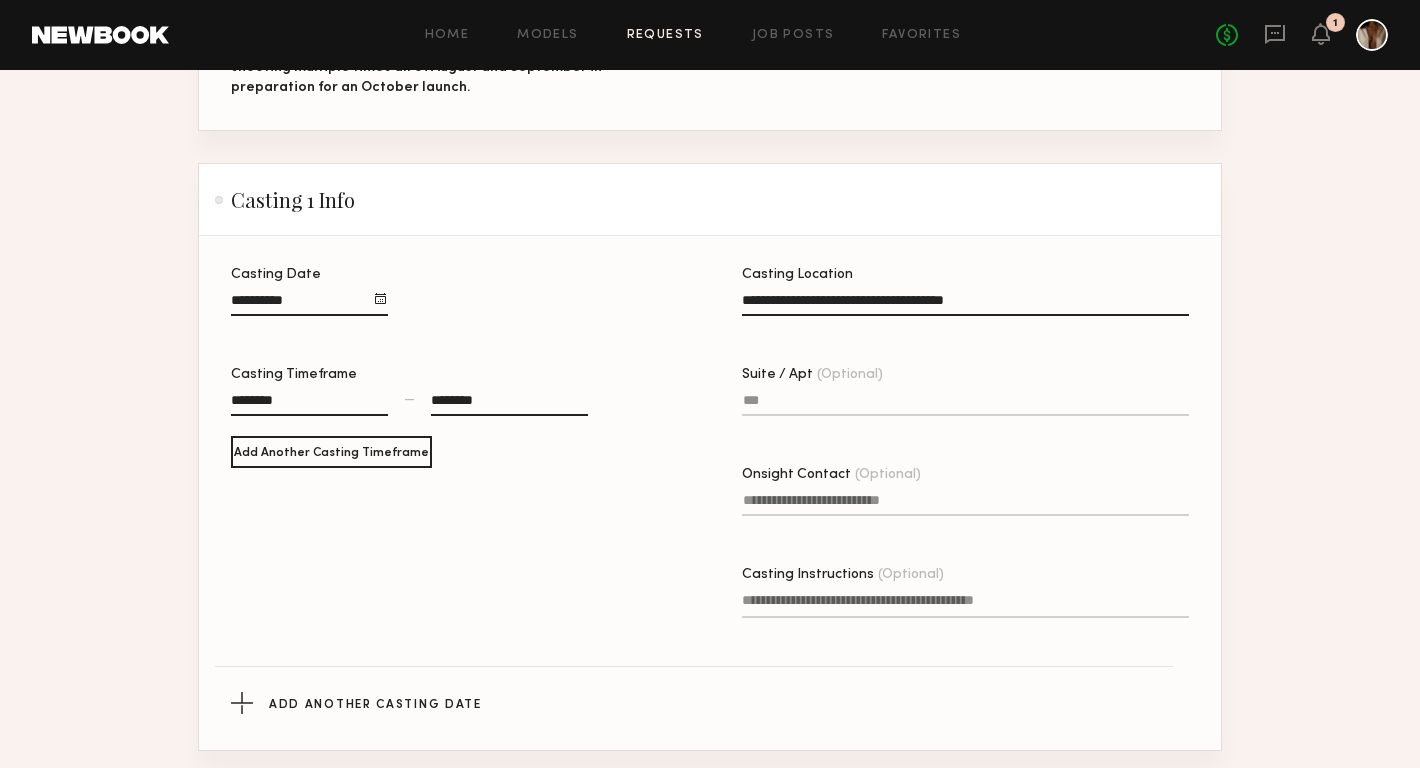 click on "Suite / Apt (Optional)" 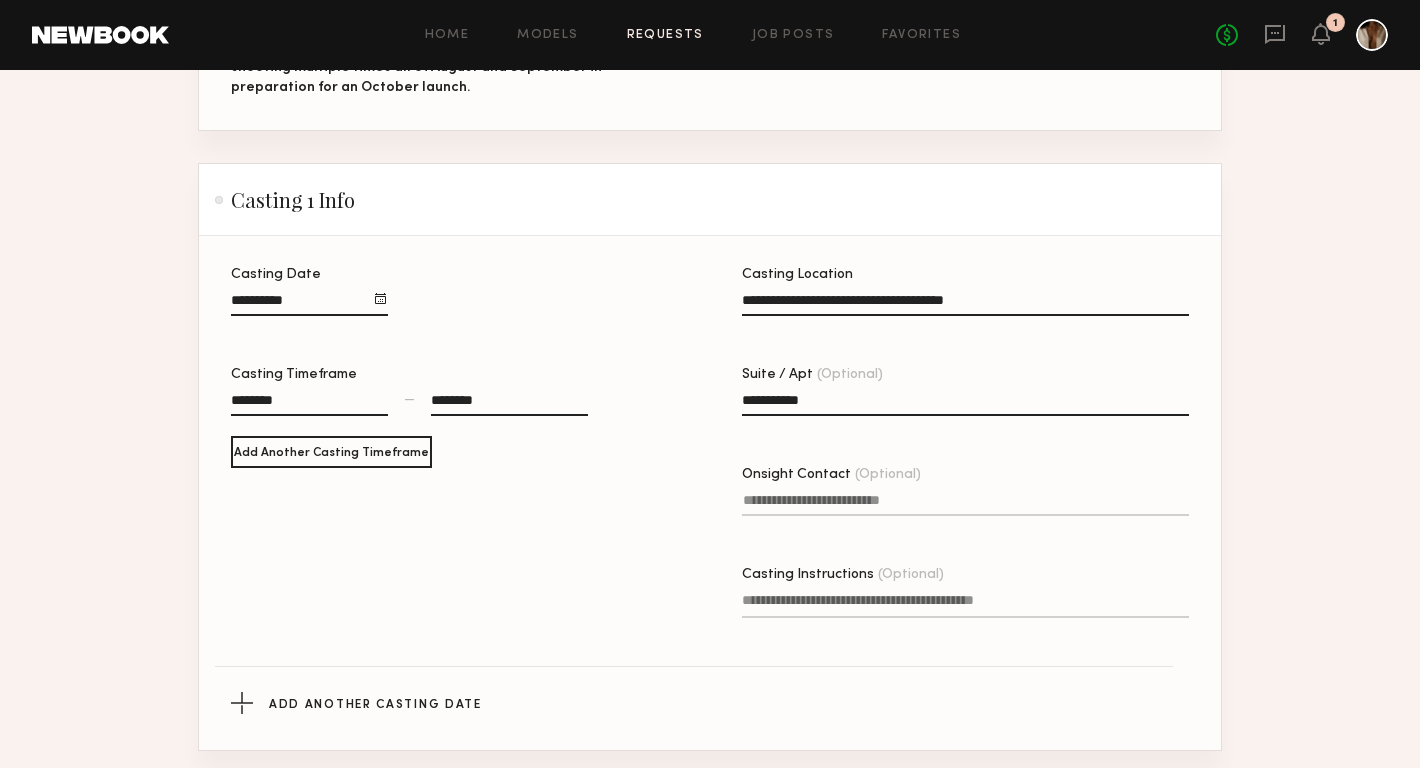 type on "**********" 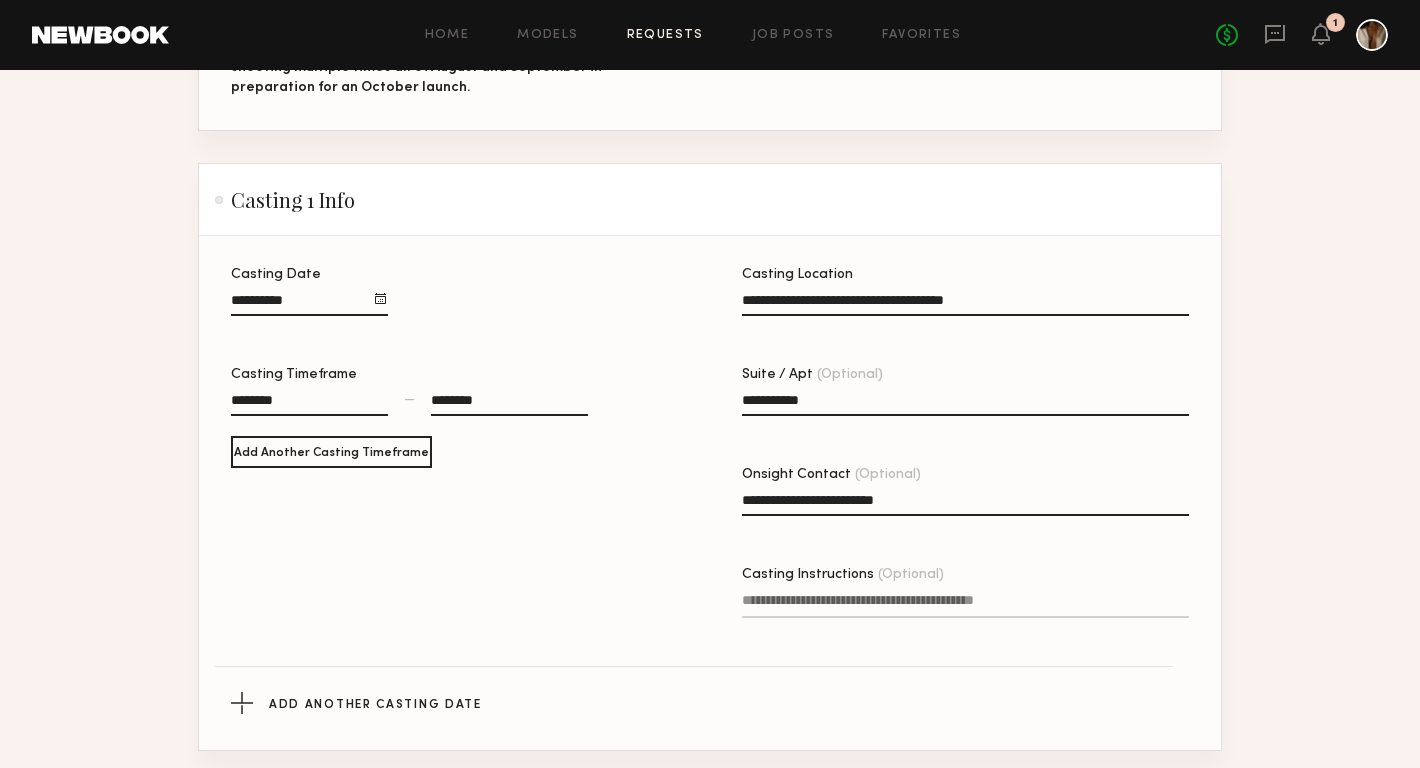 type on "**********" 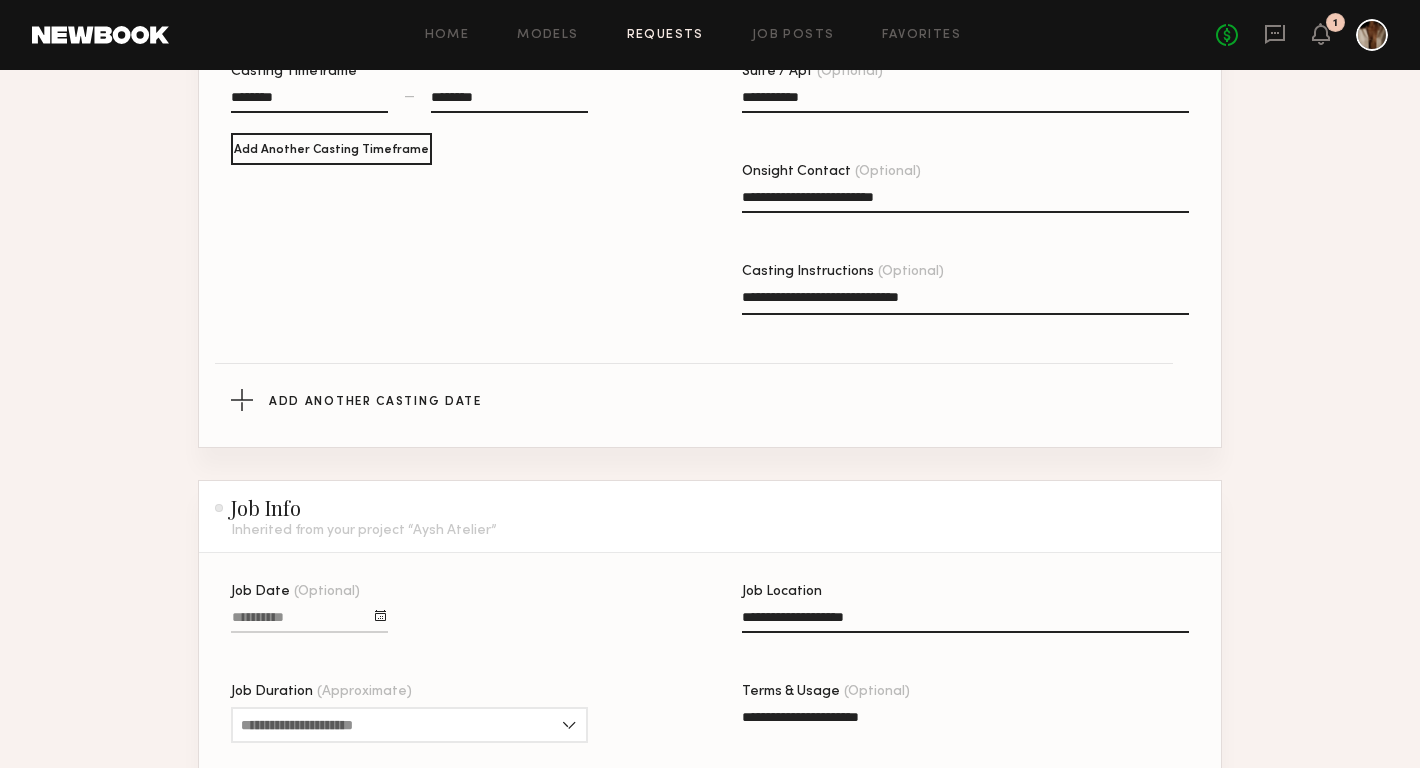 scroll, scrollTop: 1054, scrollLeft: 0, axis: vertical 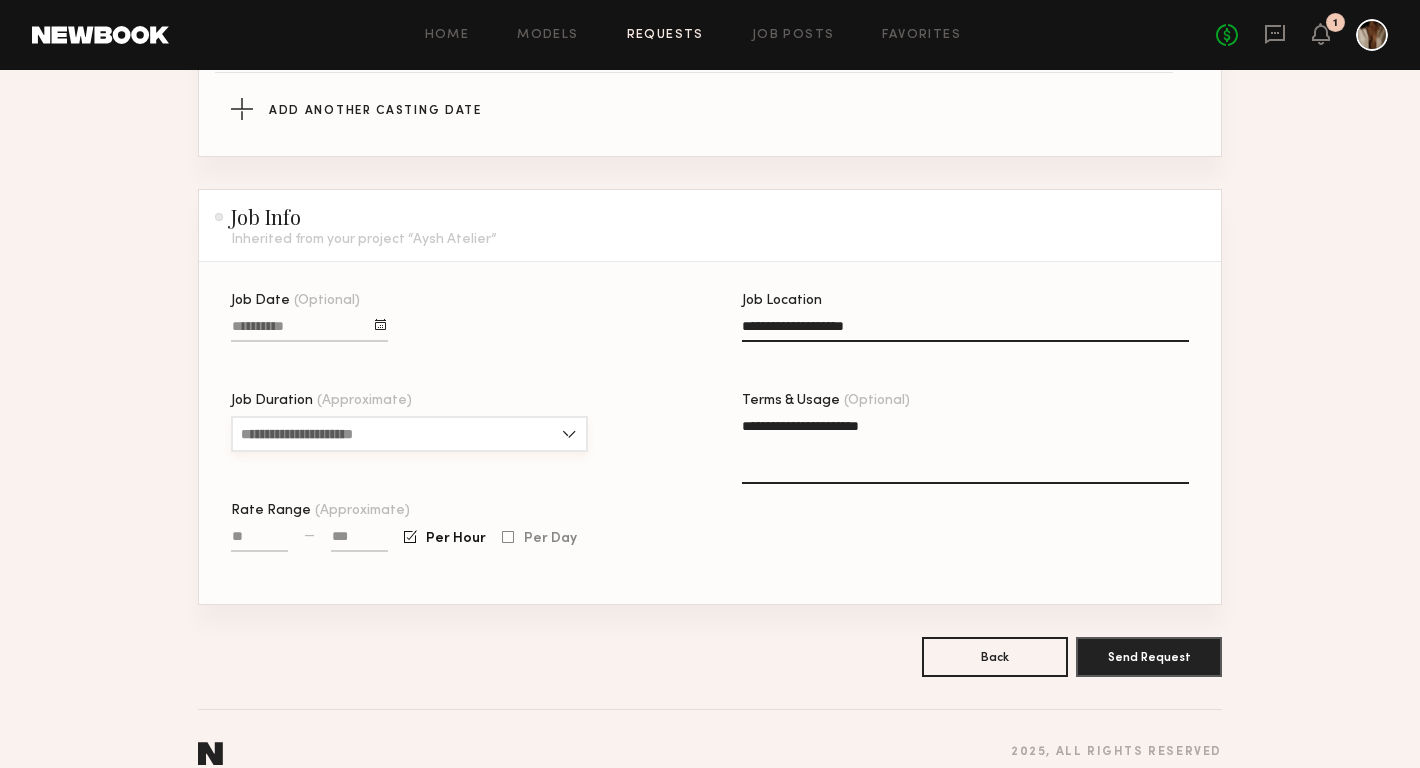type on "**********" 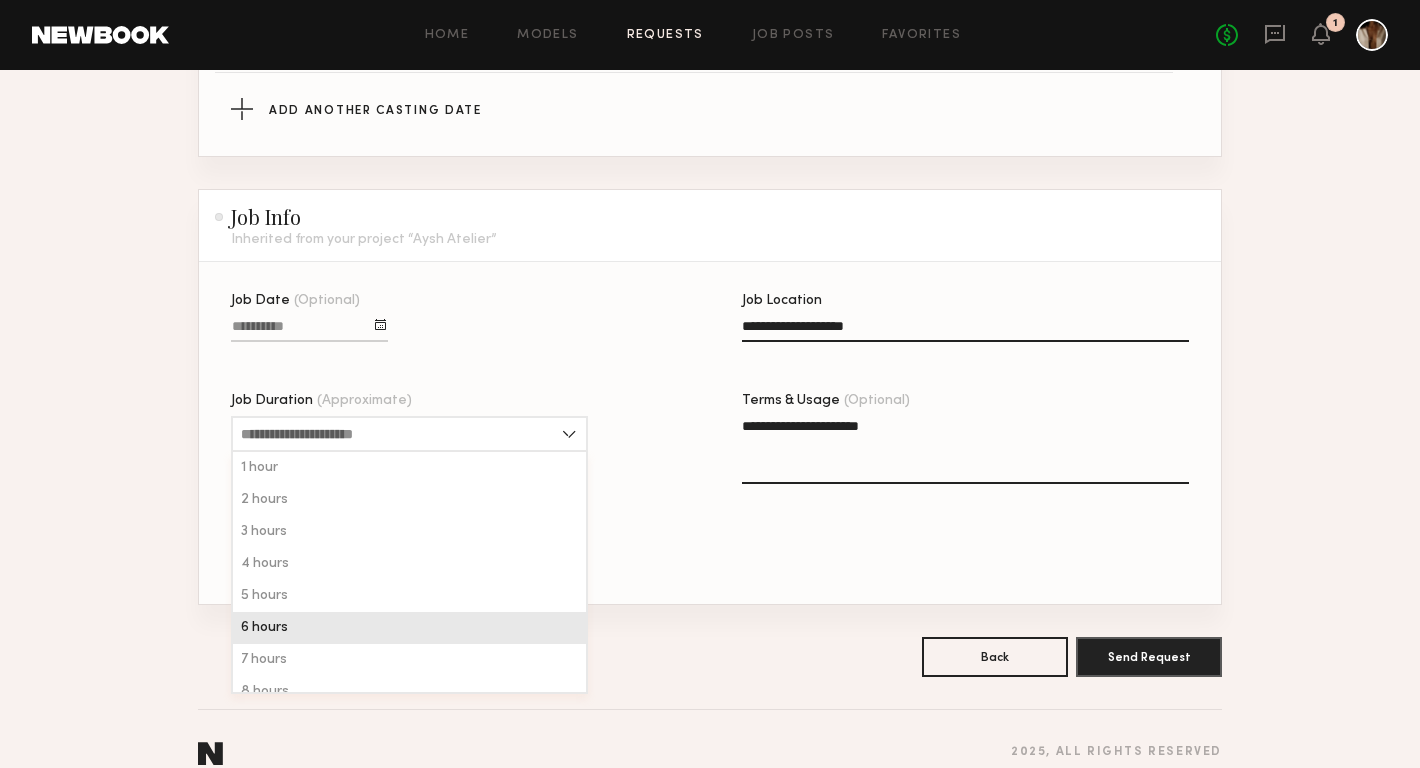 click on "6 hours" 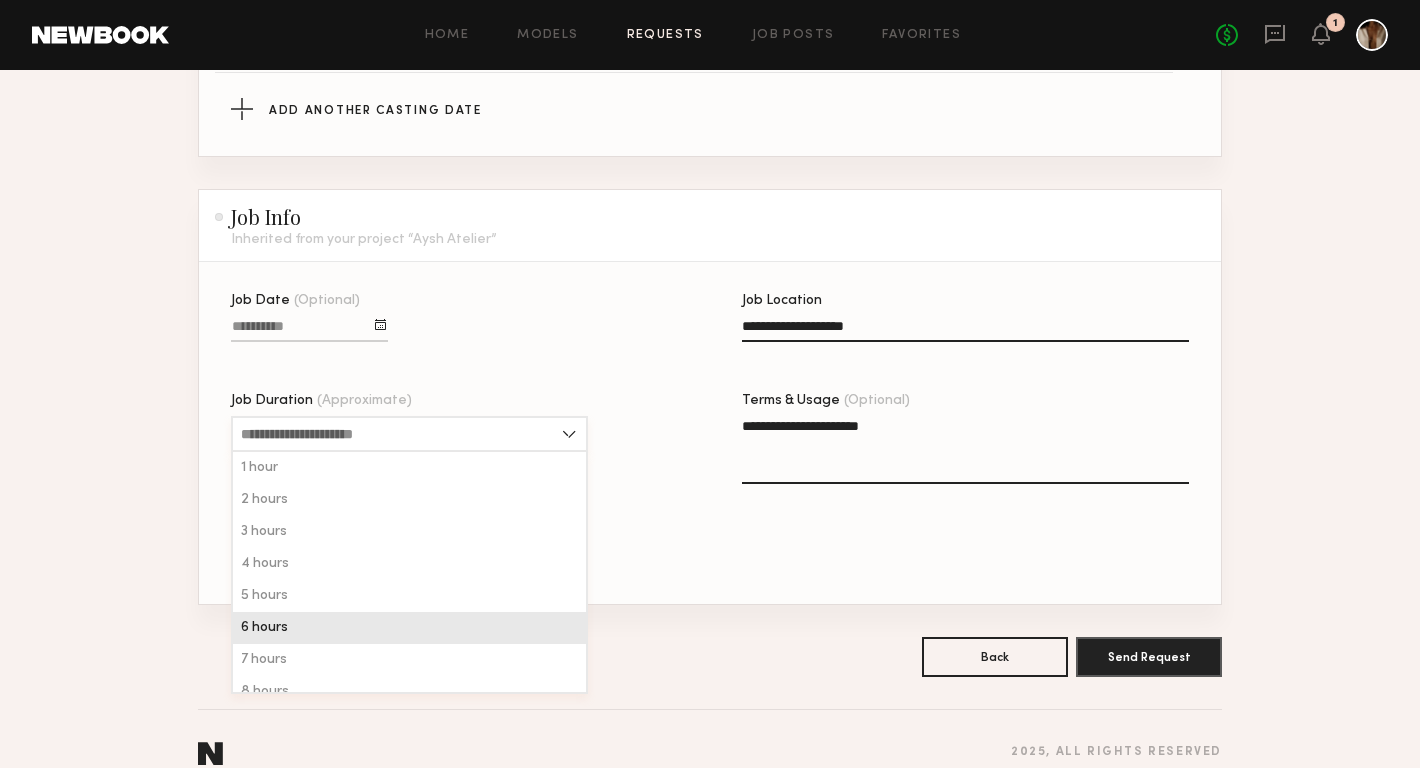 type on "*******" 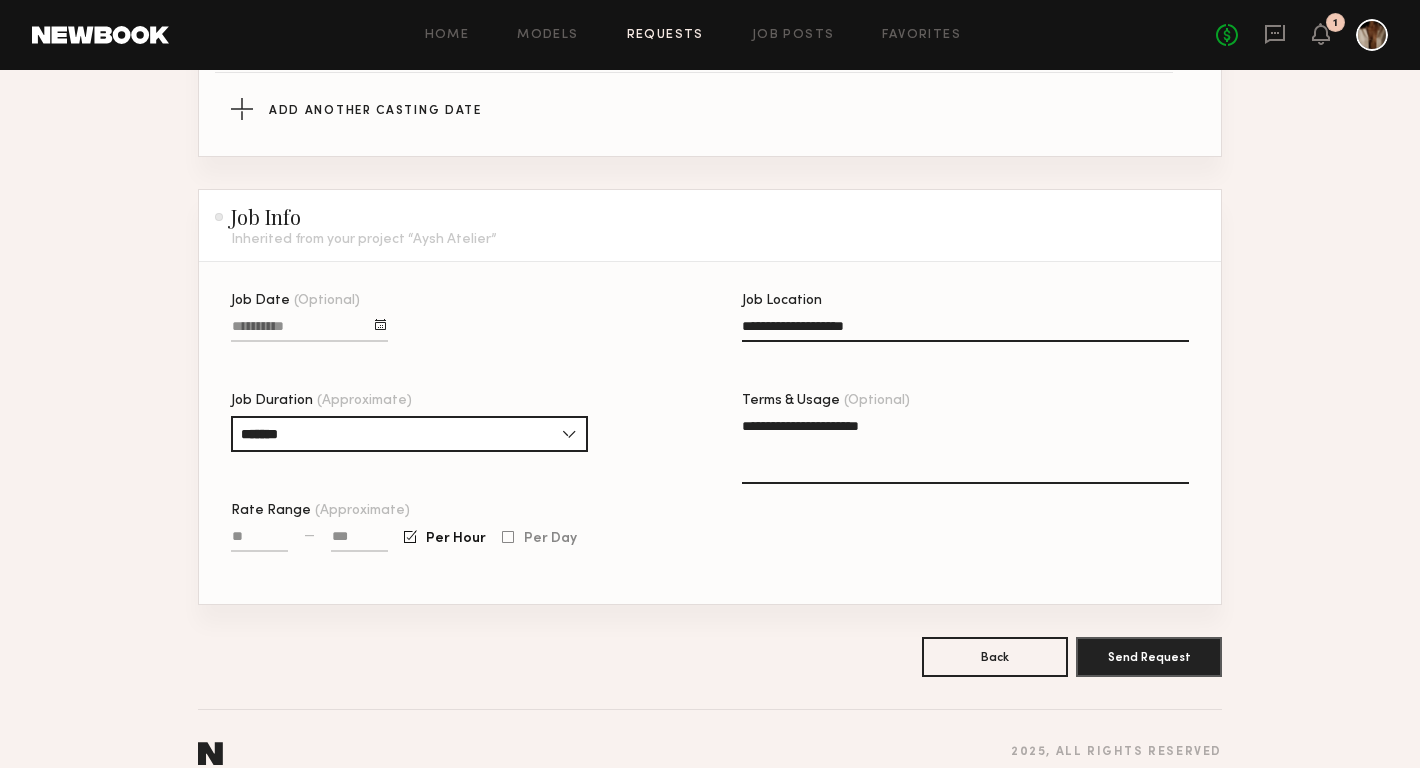 click on "Rate Range (Approximate) — Per Hour Per Day" 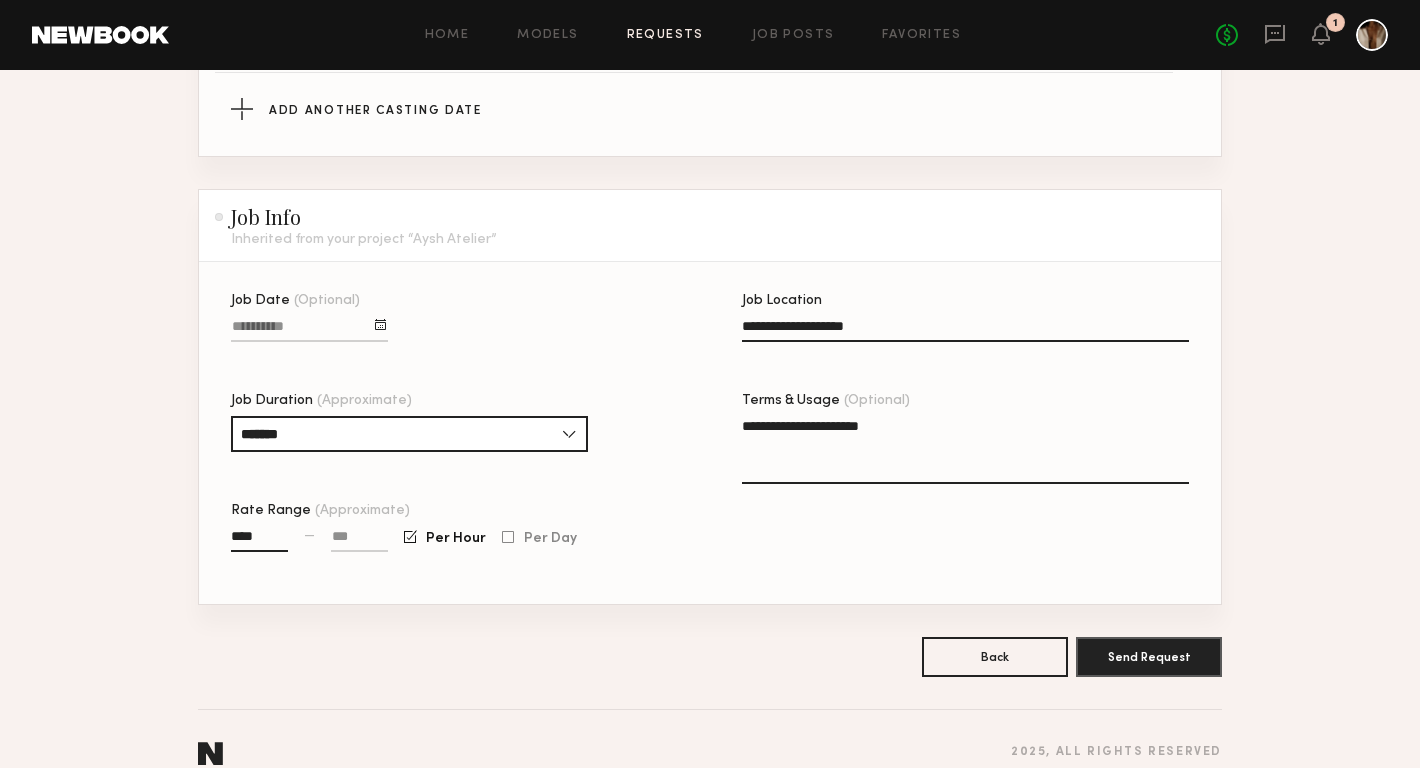 type on "****" 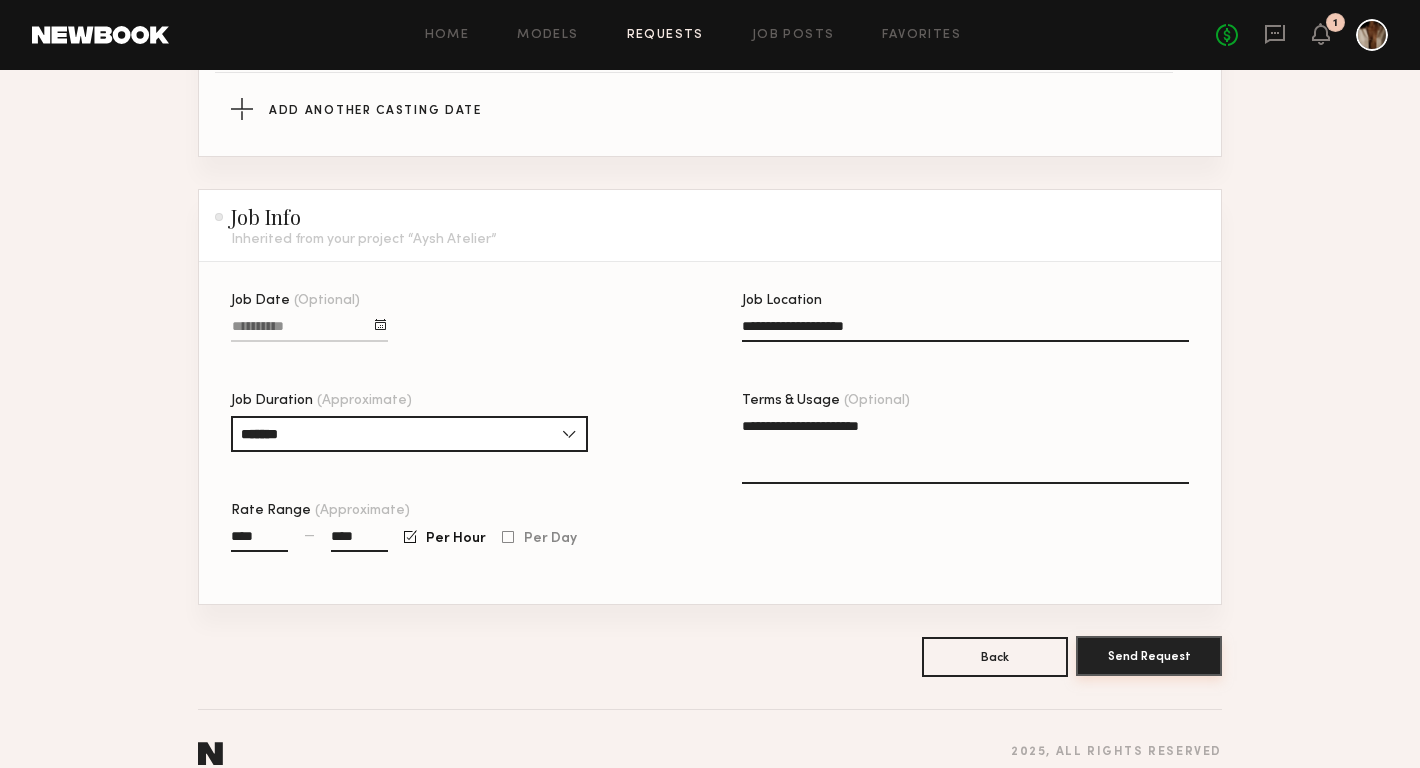 type on "****" 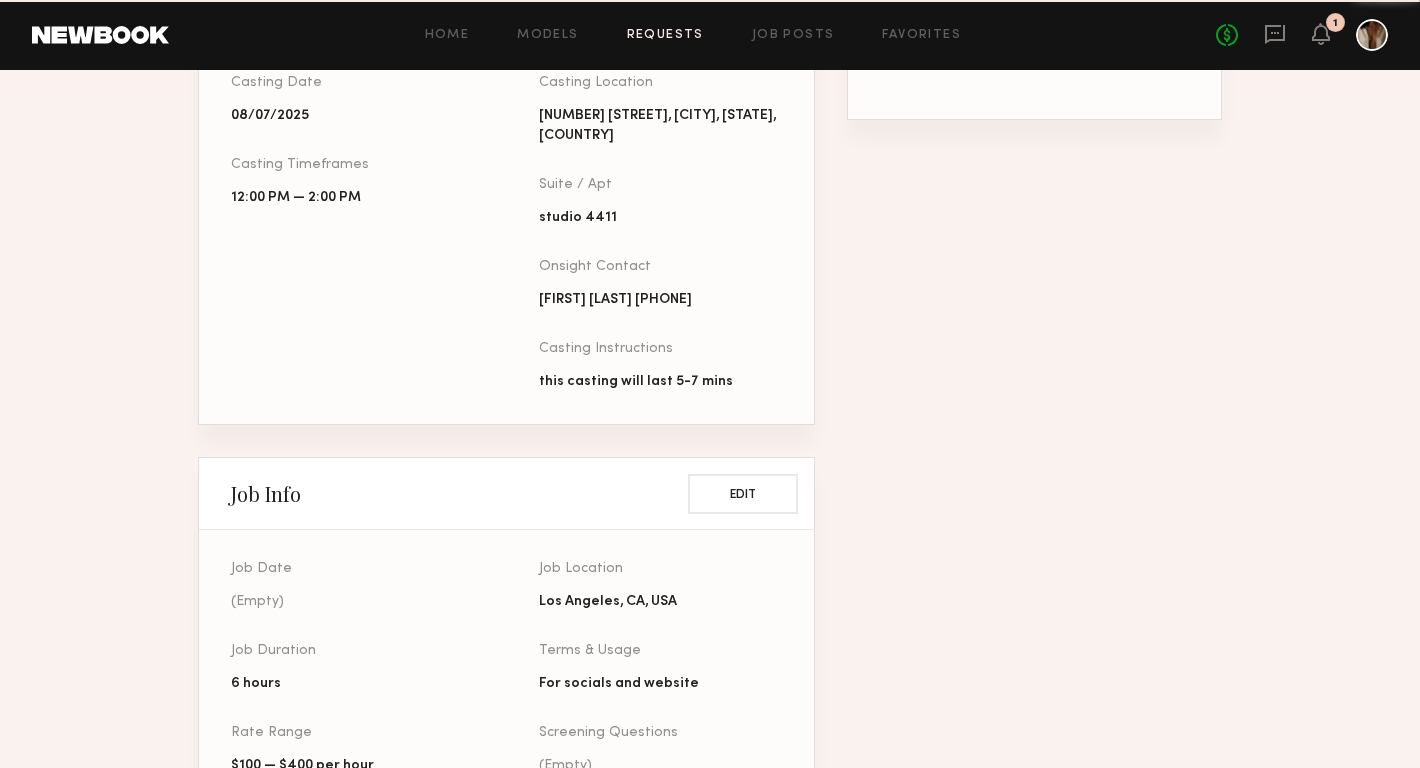scroll, scrollTop: 0, scrollLeft: 0, axis: both 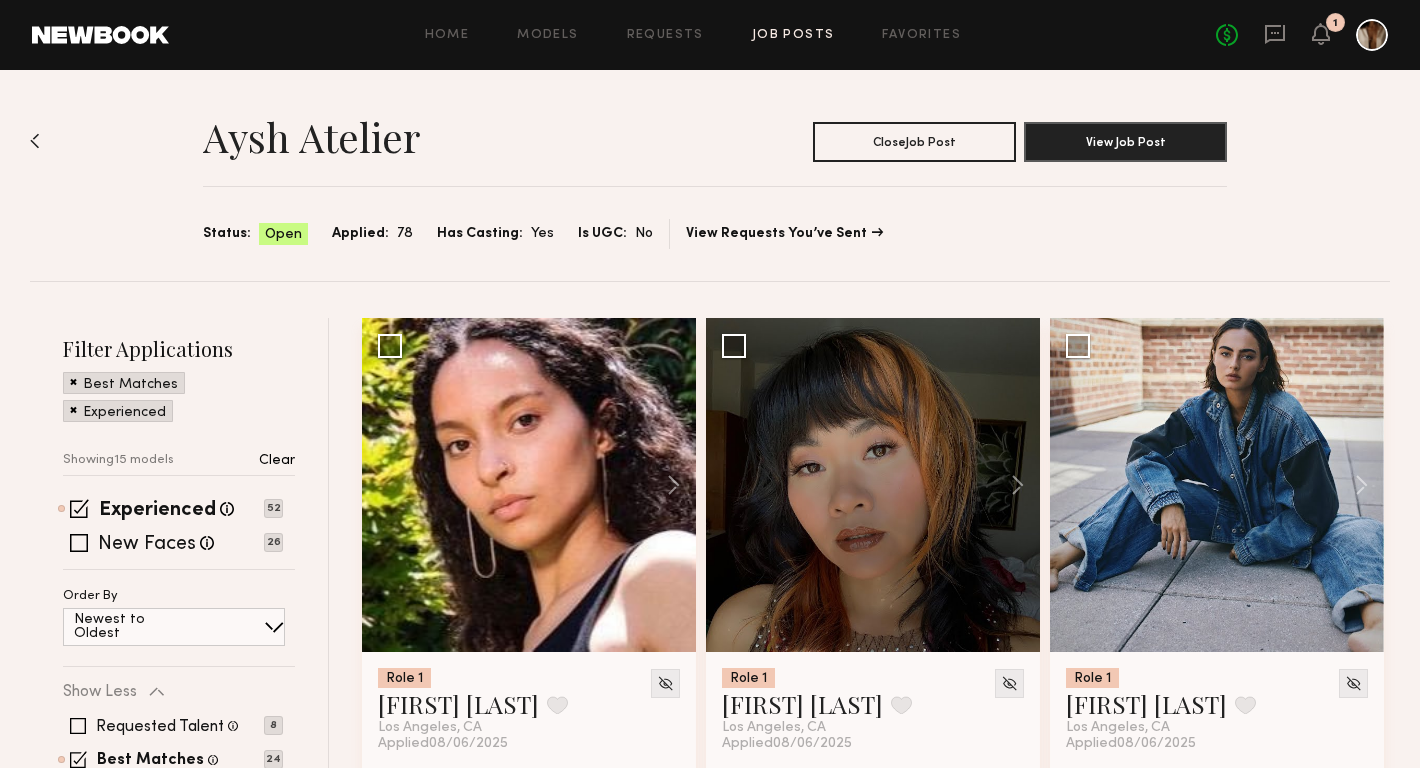 click on "No fees up to $5,000 1" 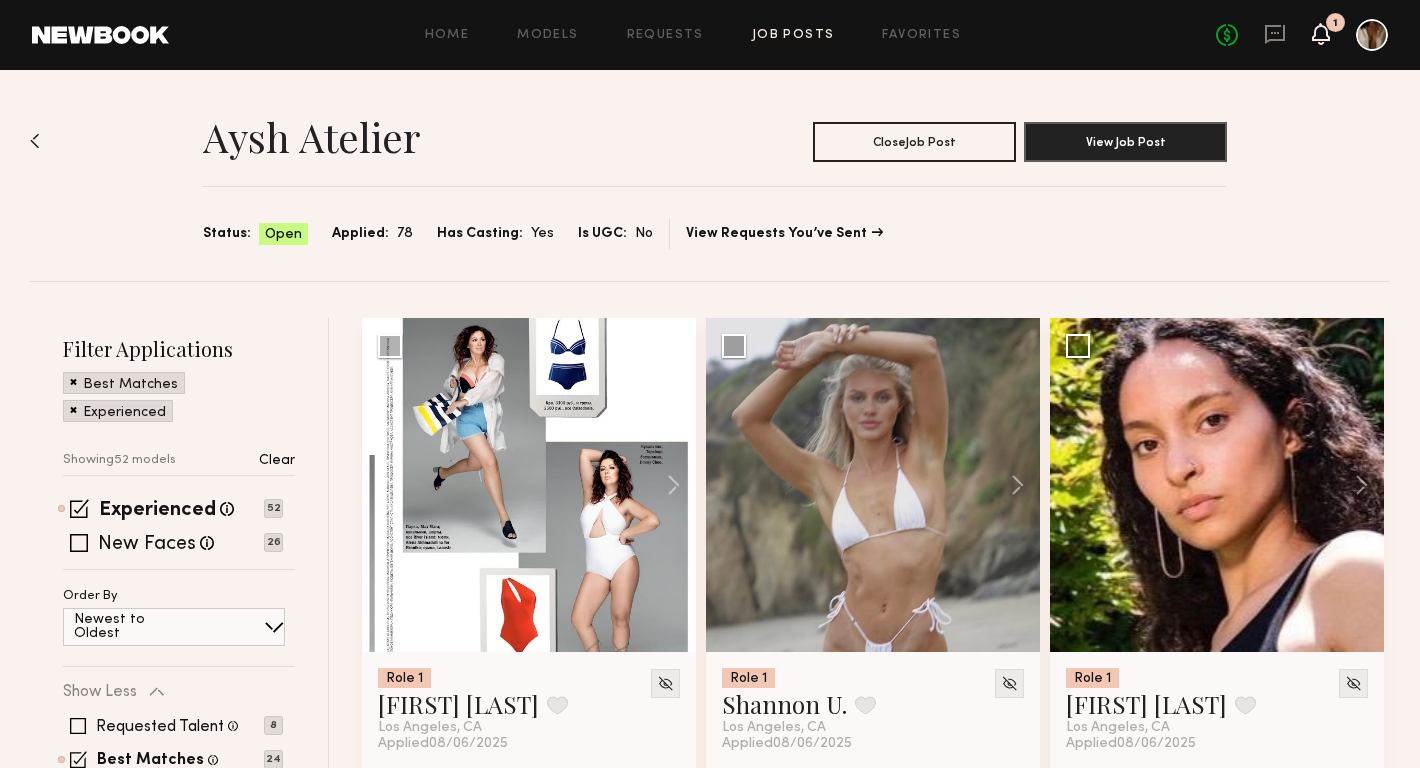 click 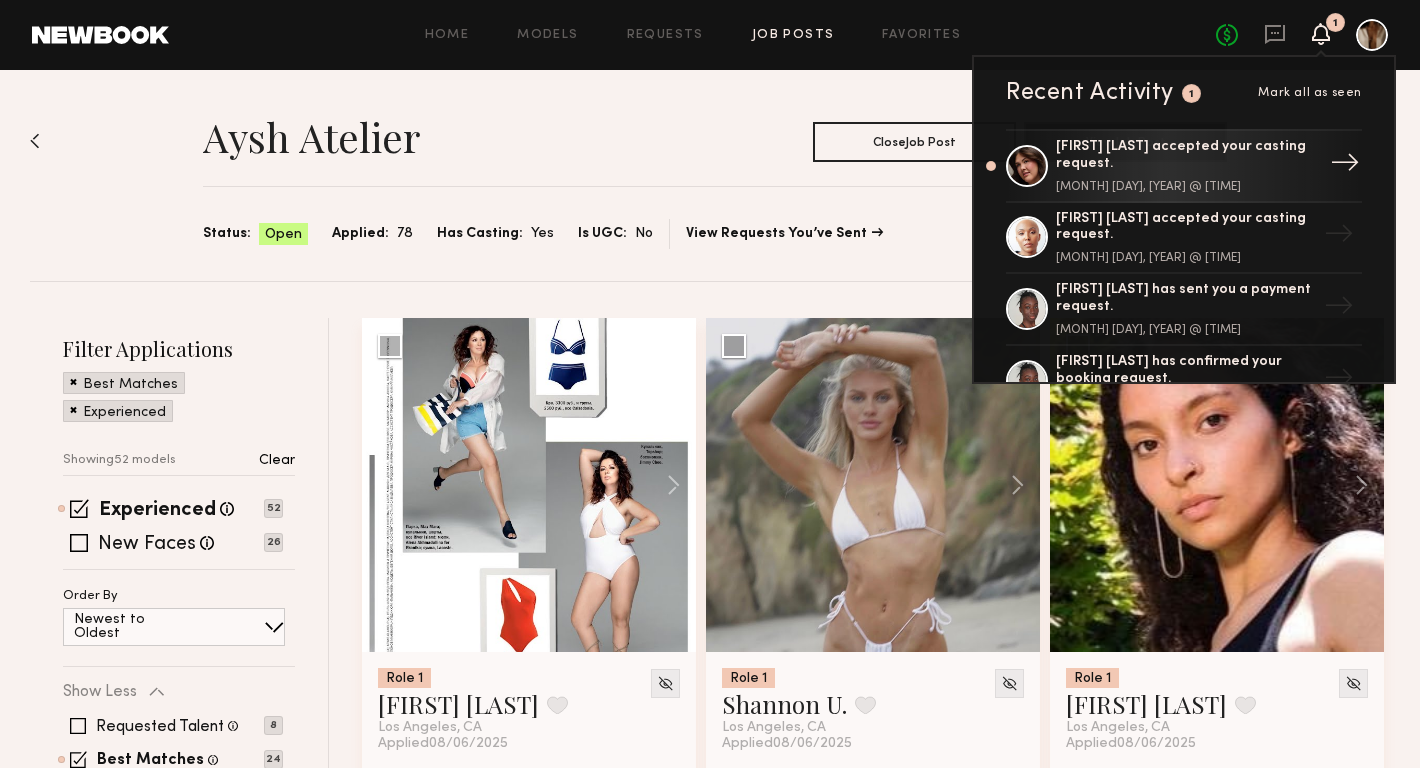 click on "[FIRST] [LAST] accepted your casting request." 